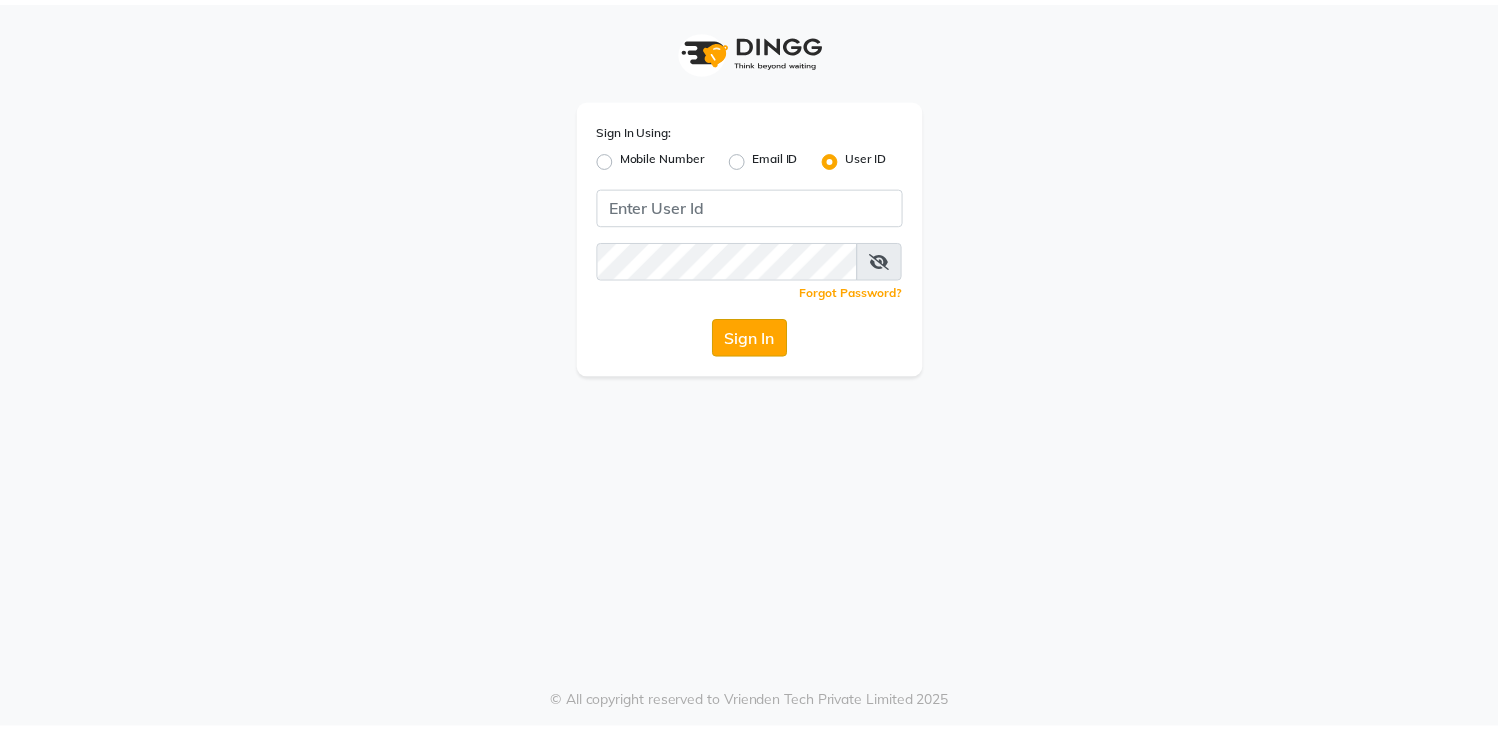 scroll, scrollTop: 0, scrollLeft: 0, axis: both 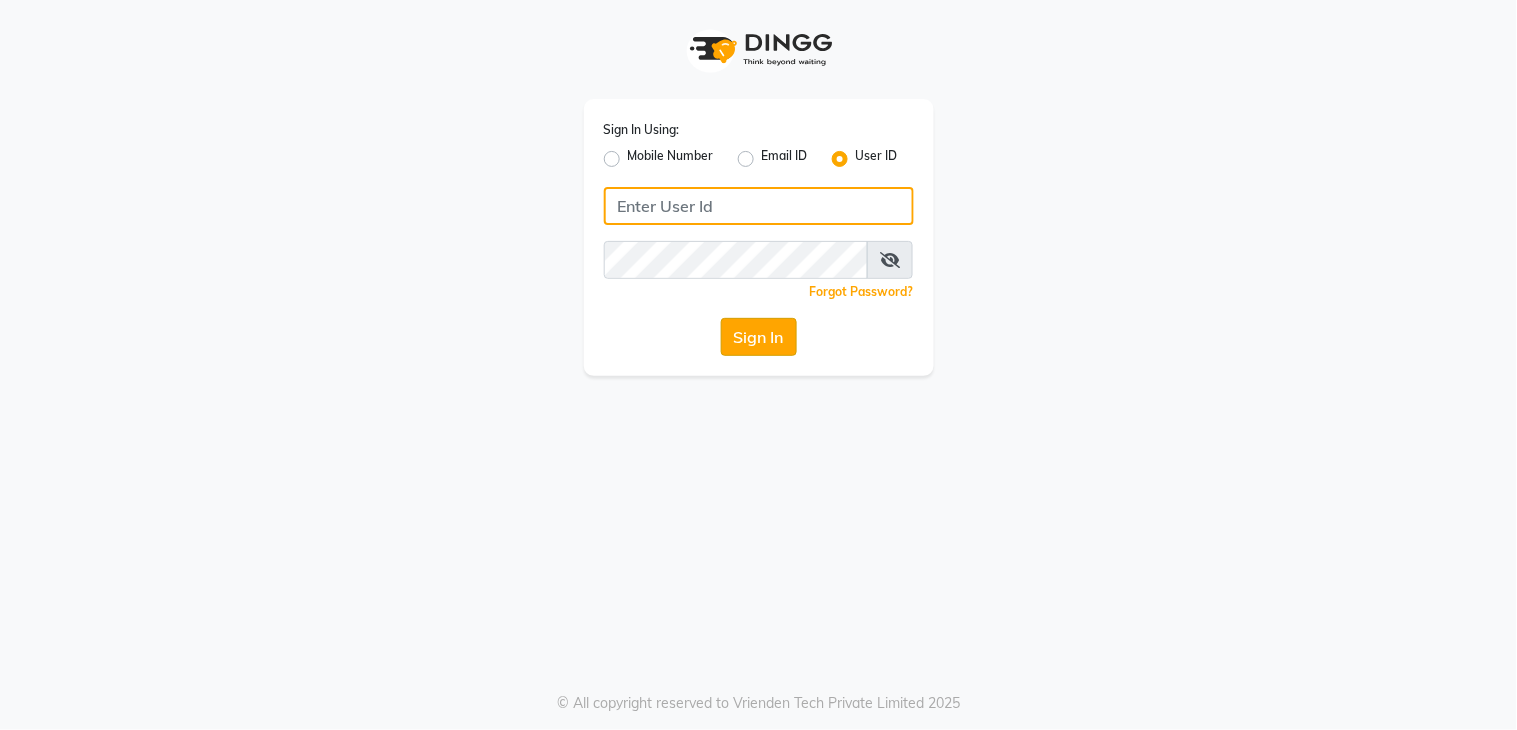 type on "layana" 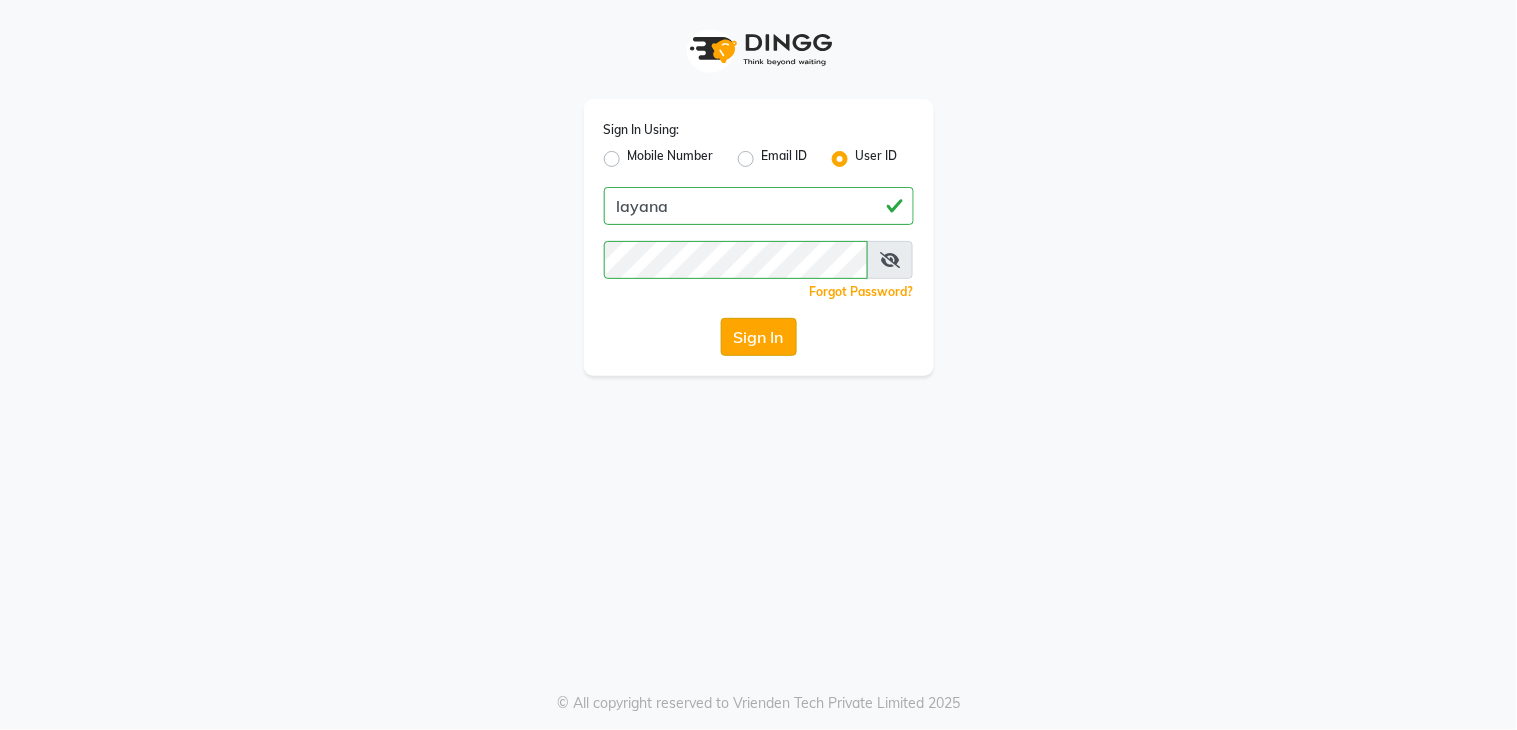 click on "Sign In" 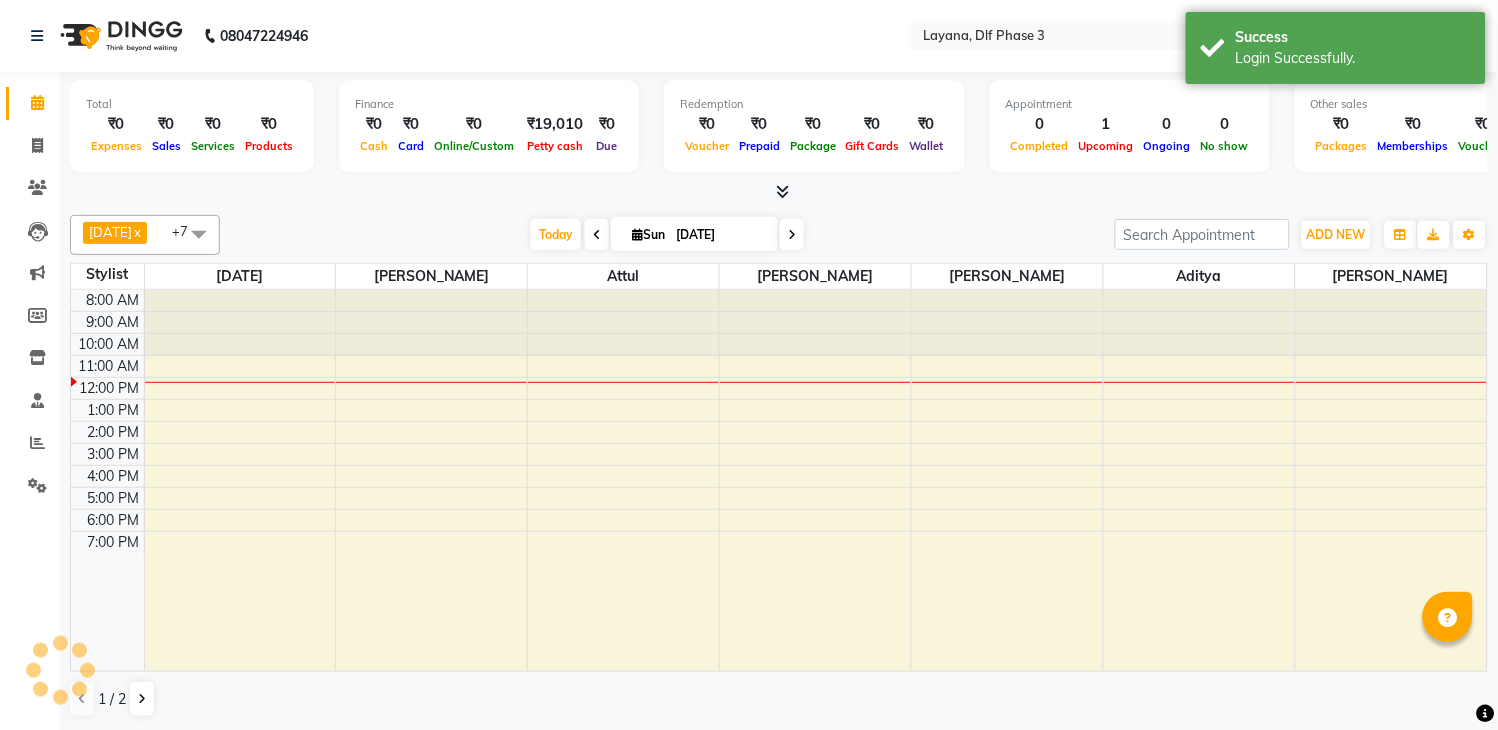 select on "en" 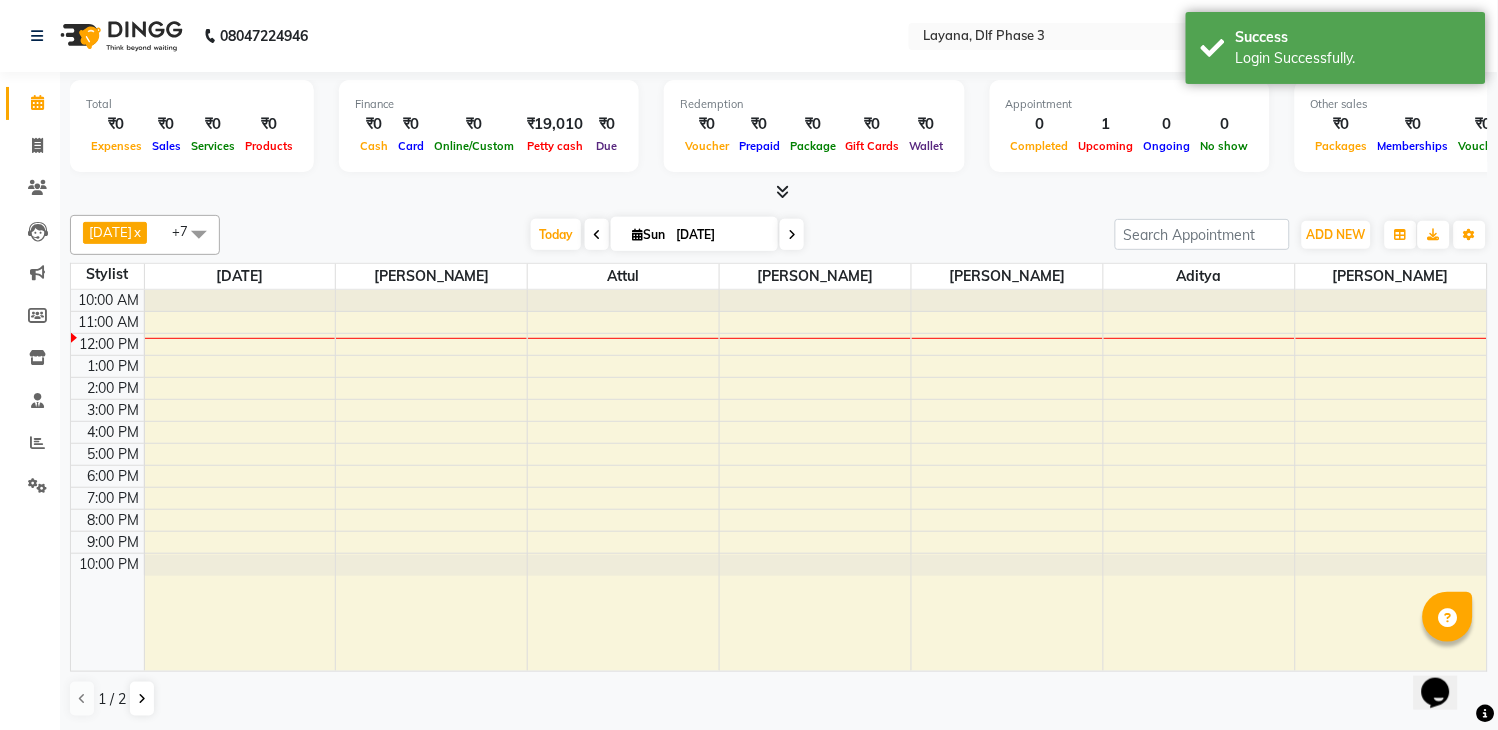 scroll, scrollTop: 0, scrollLeft: 0, axis: both 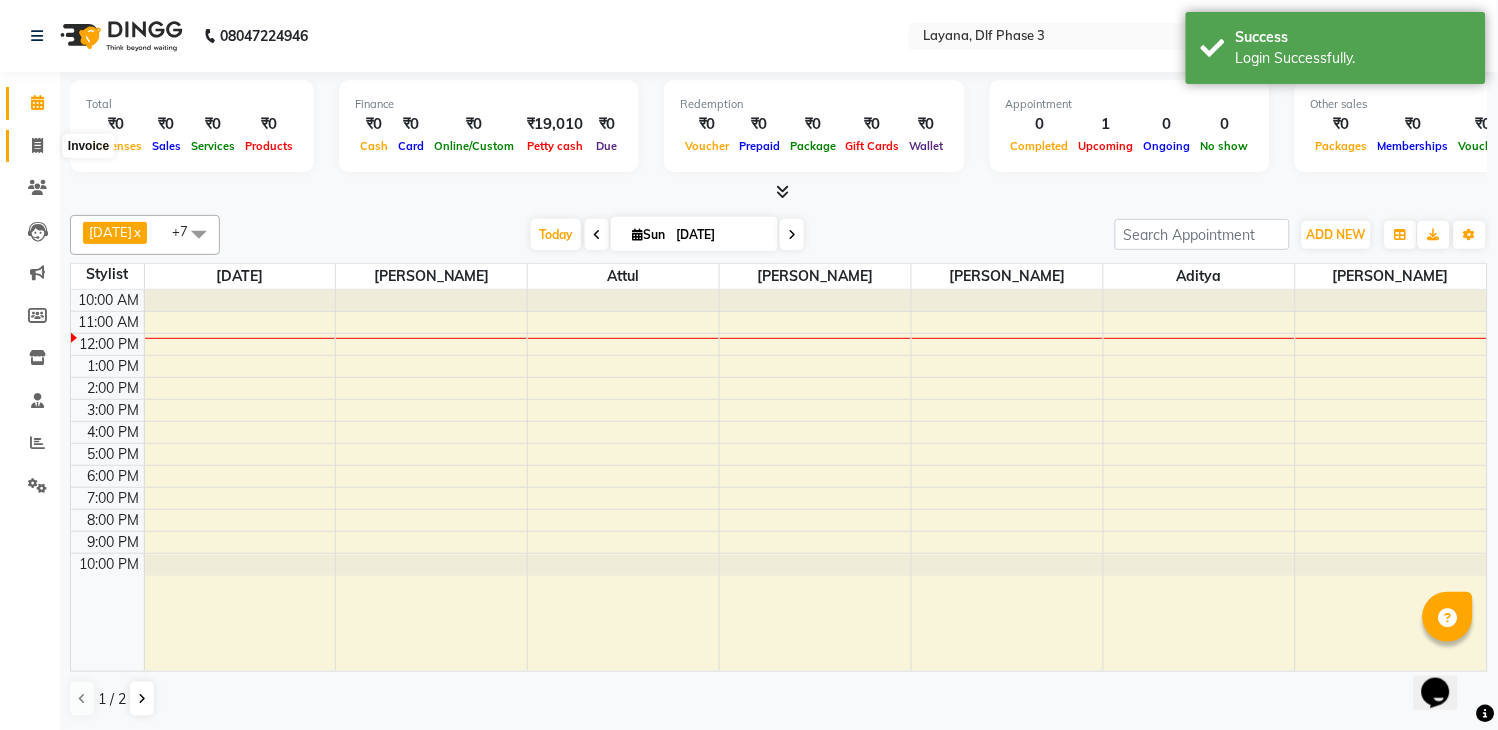 click 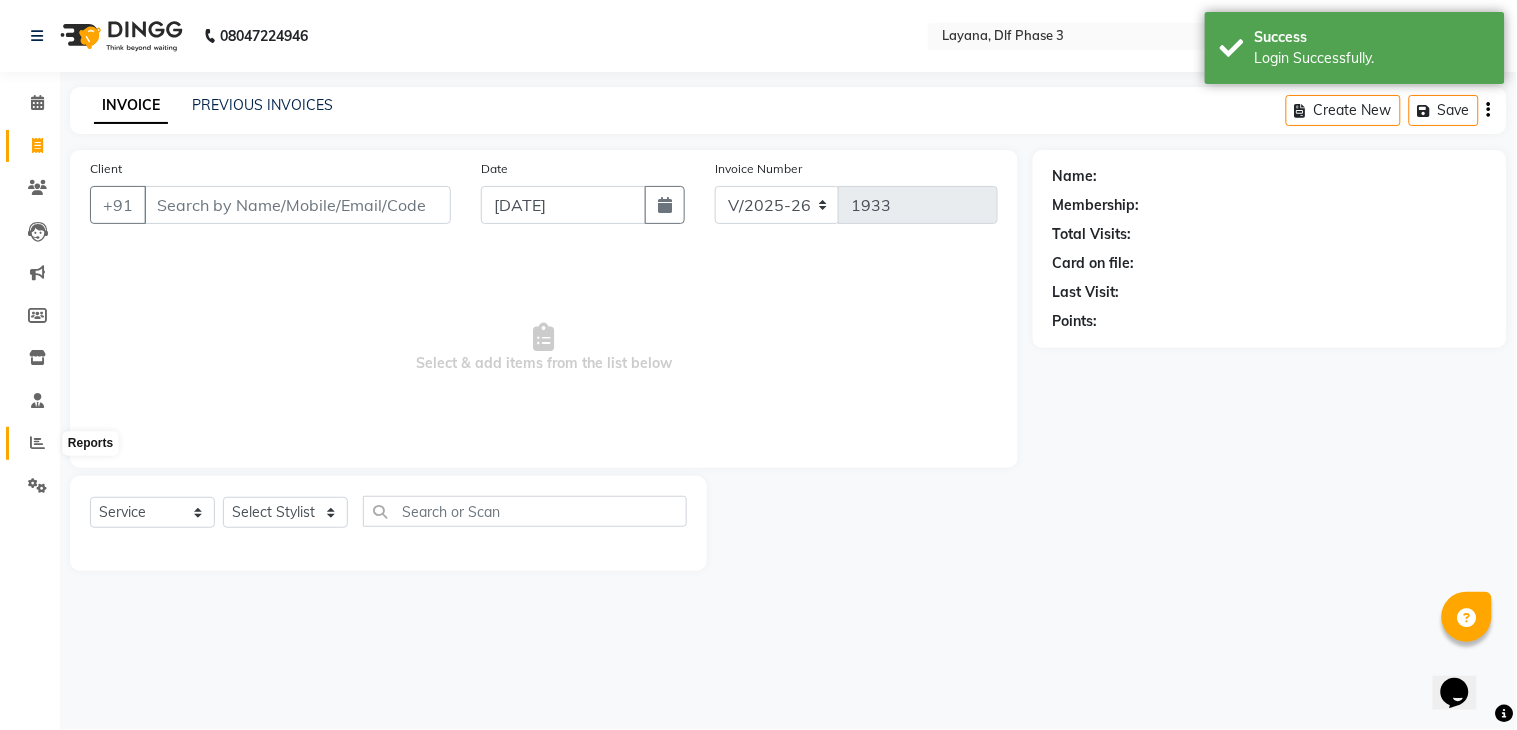 click 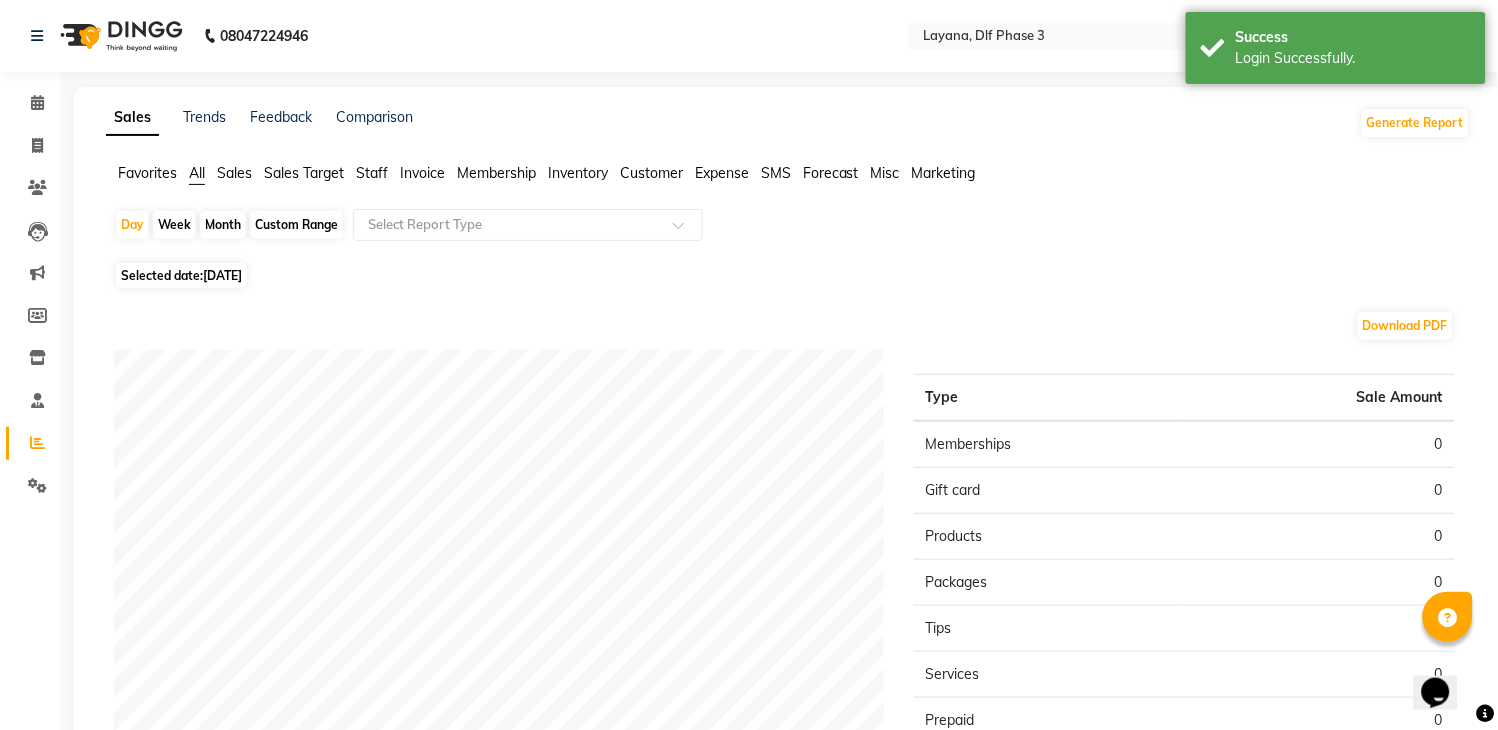 click on "Month" 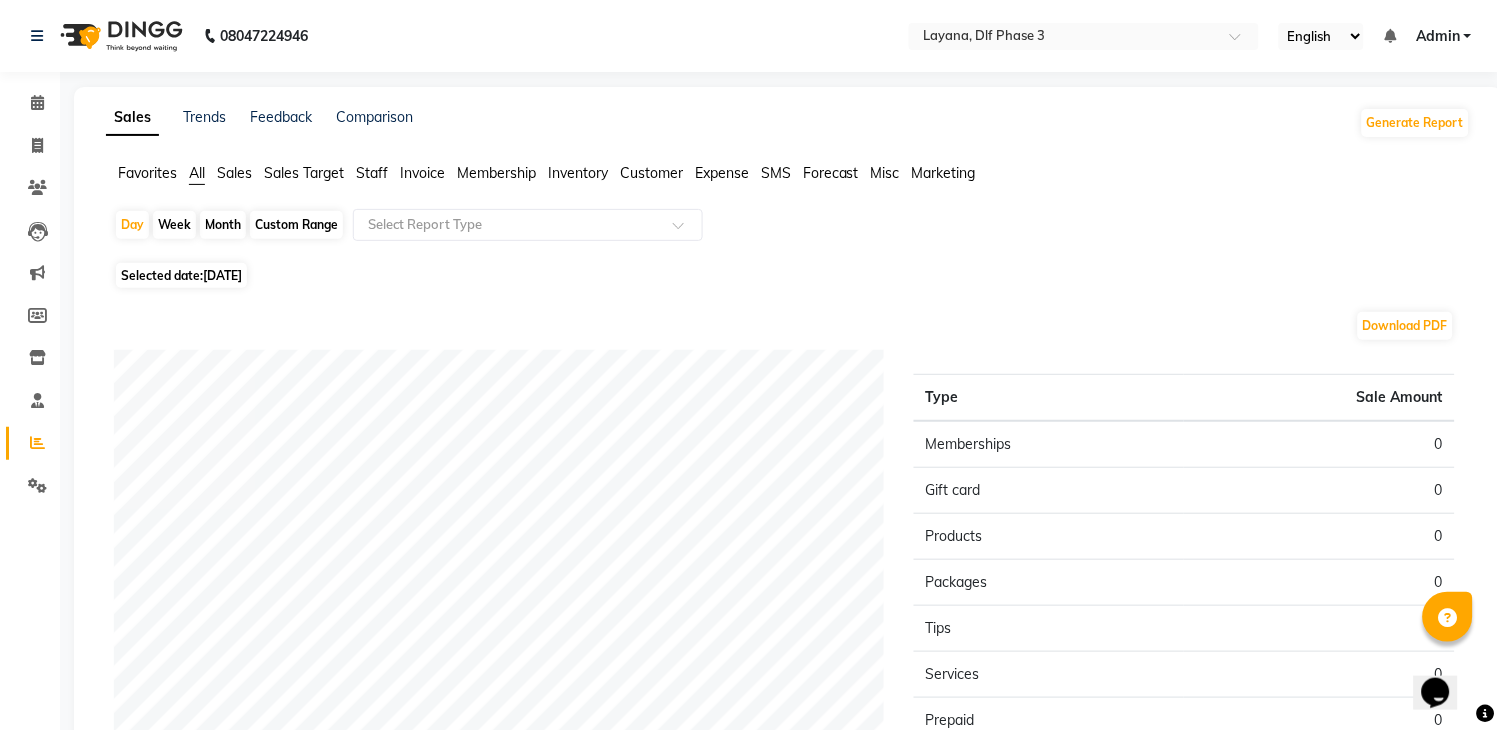 select on "7" 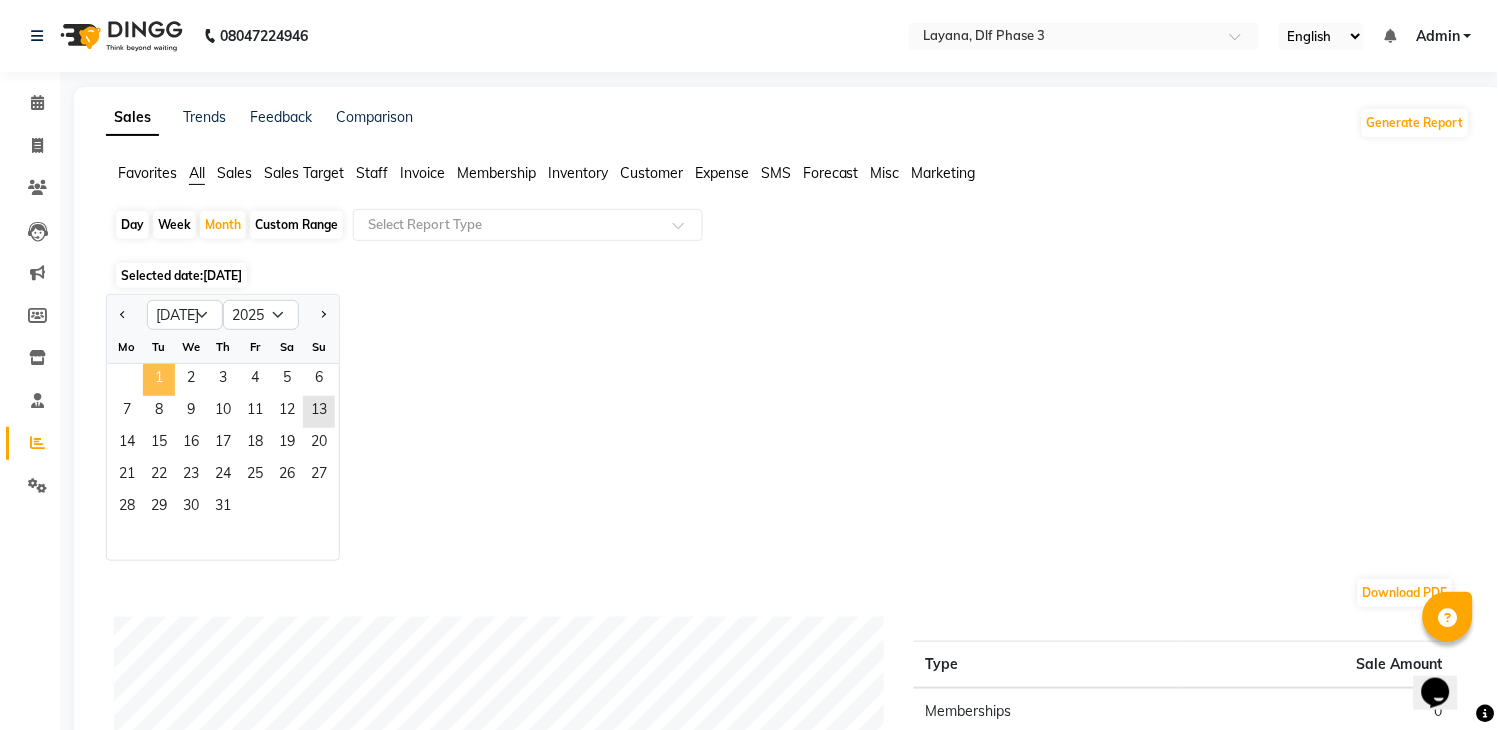 click on "1" 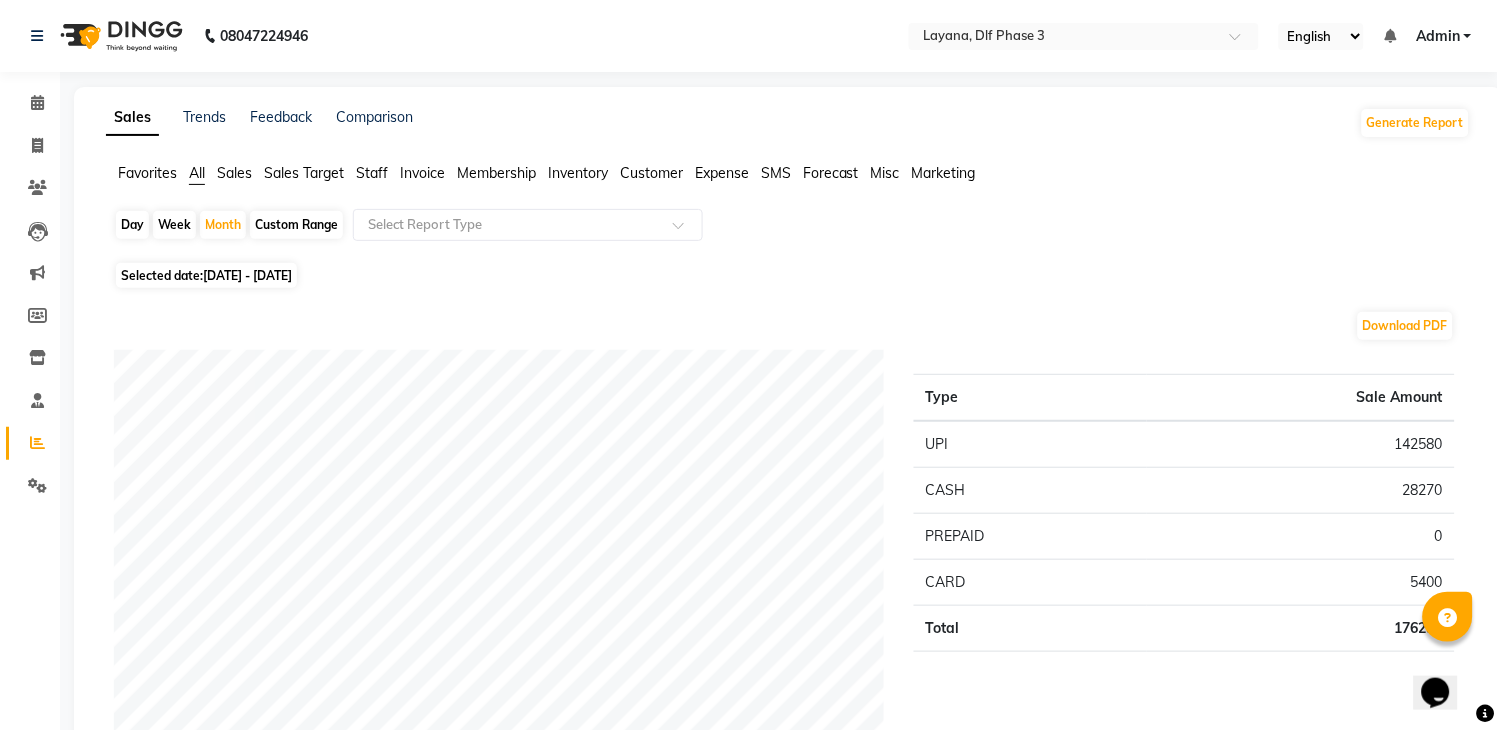 scroll, scrollTop: 737, scrollLeft: 0, axis: vertical 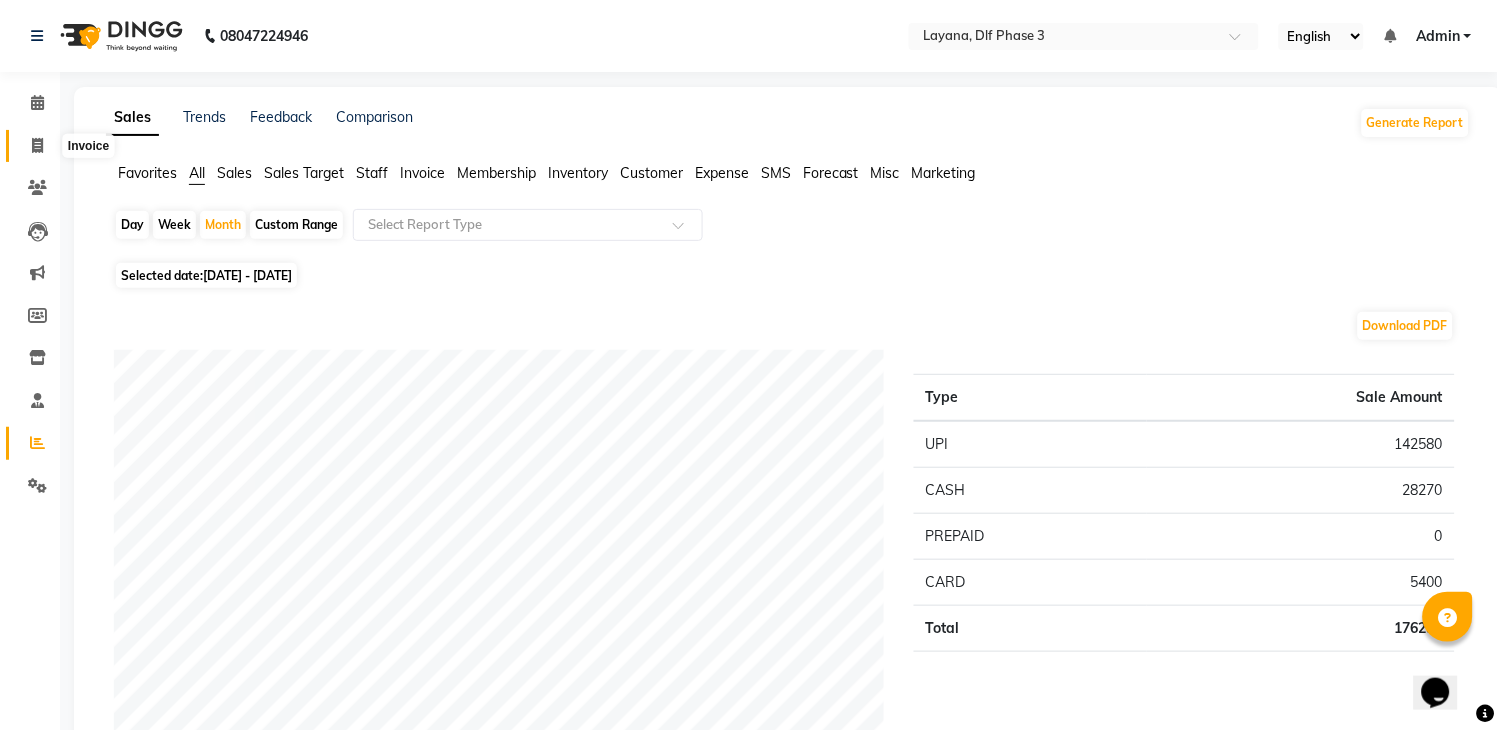 click 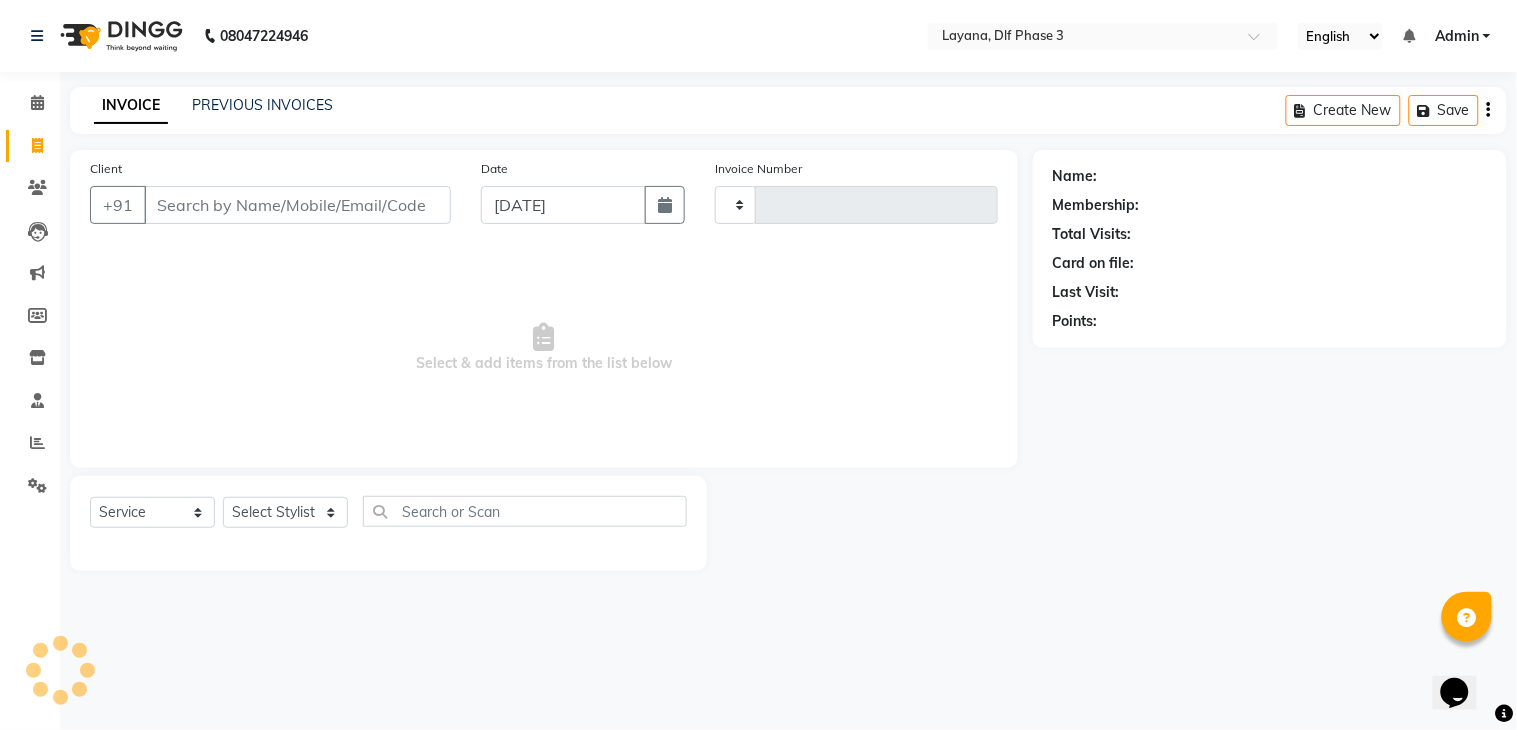 type on "1933" 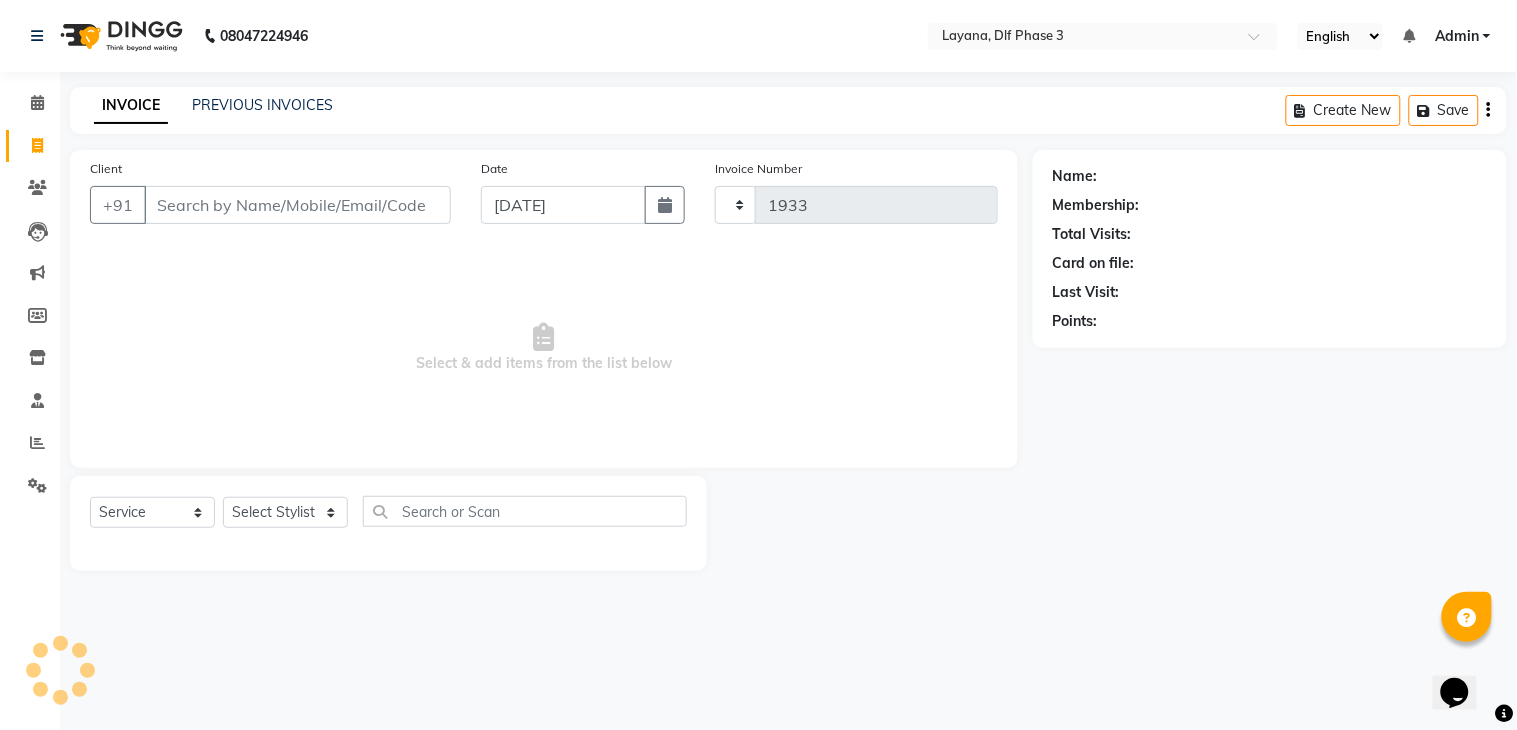 select on "6973" 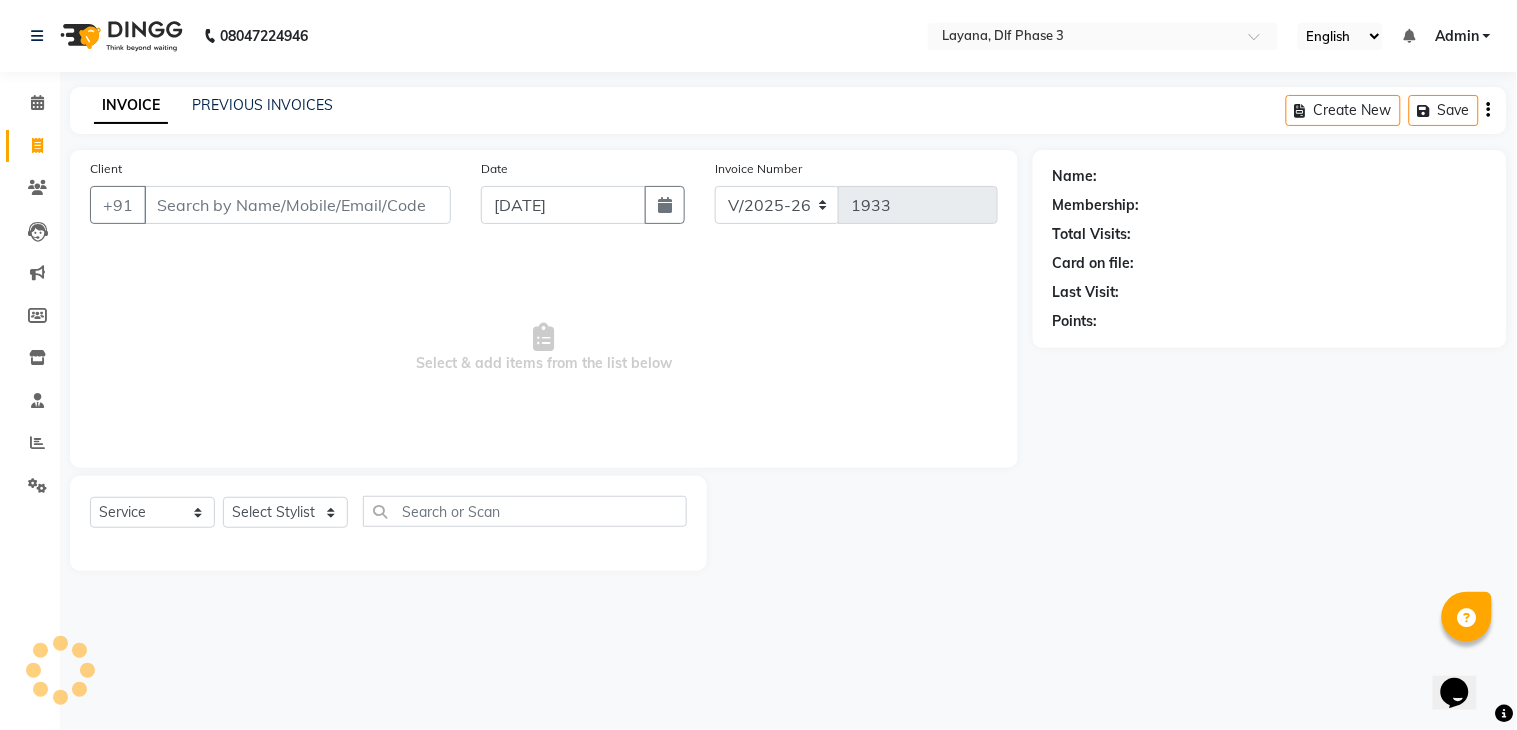 click on "Client" at bounding box center (297, 205) 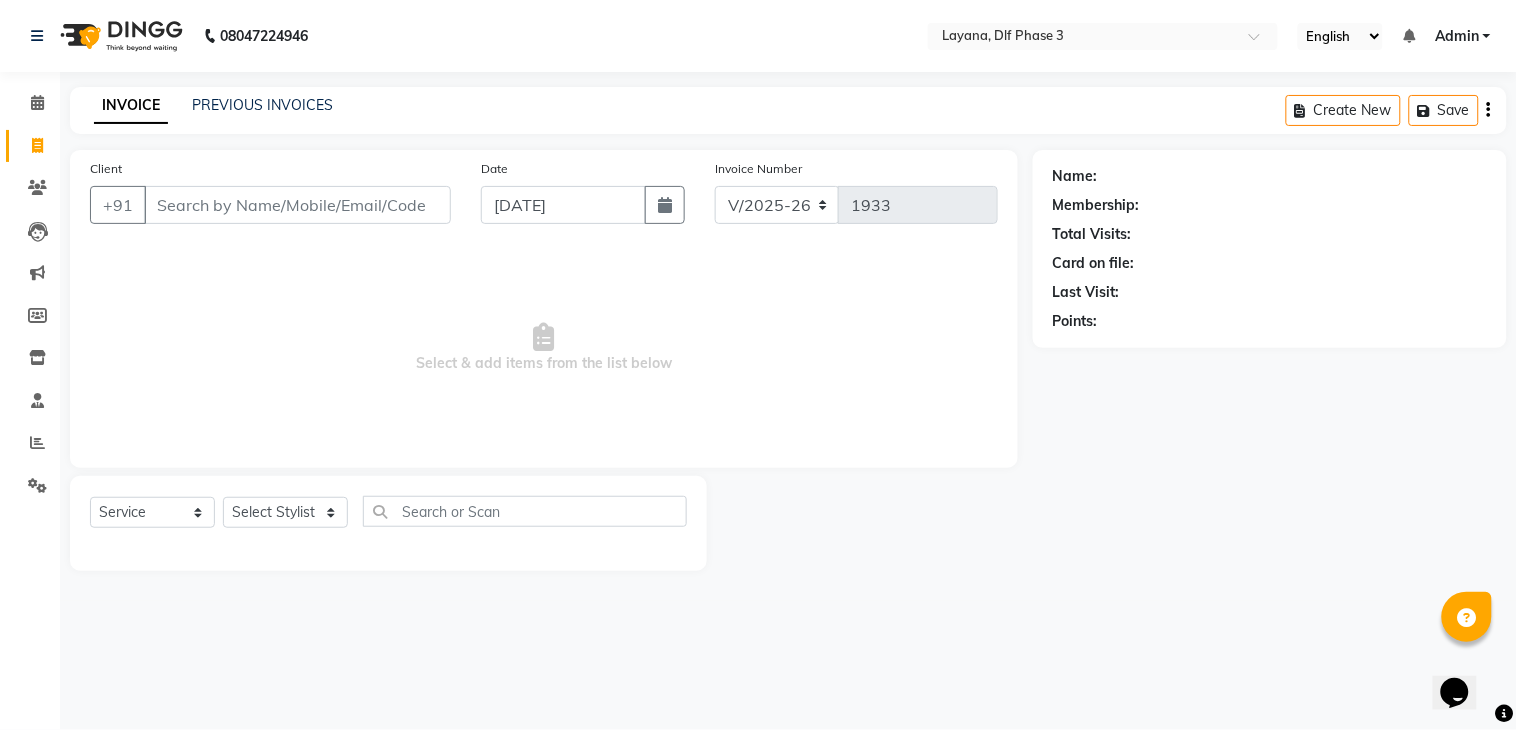 click on "Name: Membership: Total Visits: Card on file: Last Visit:  Points:" 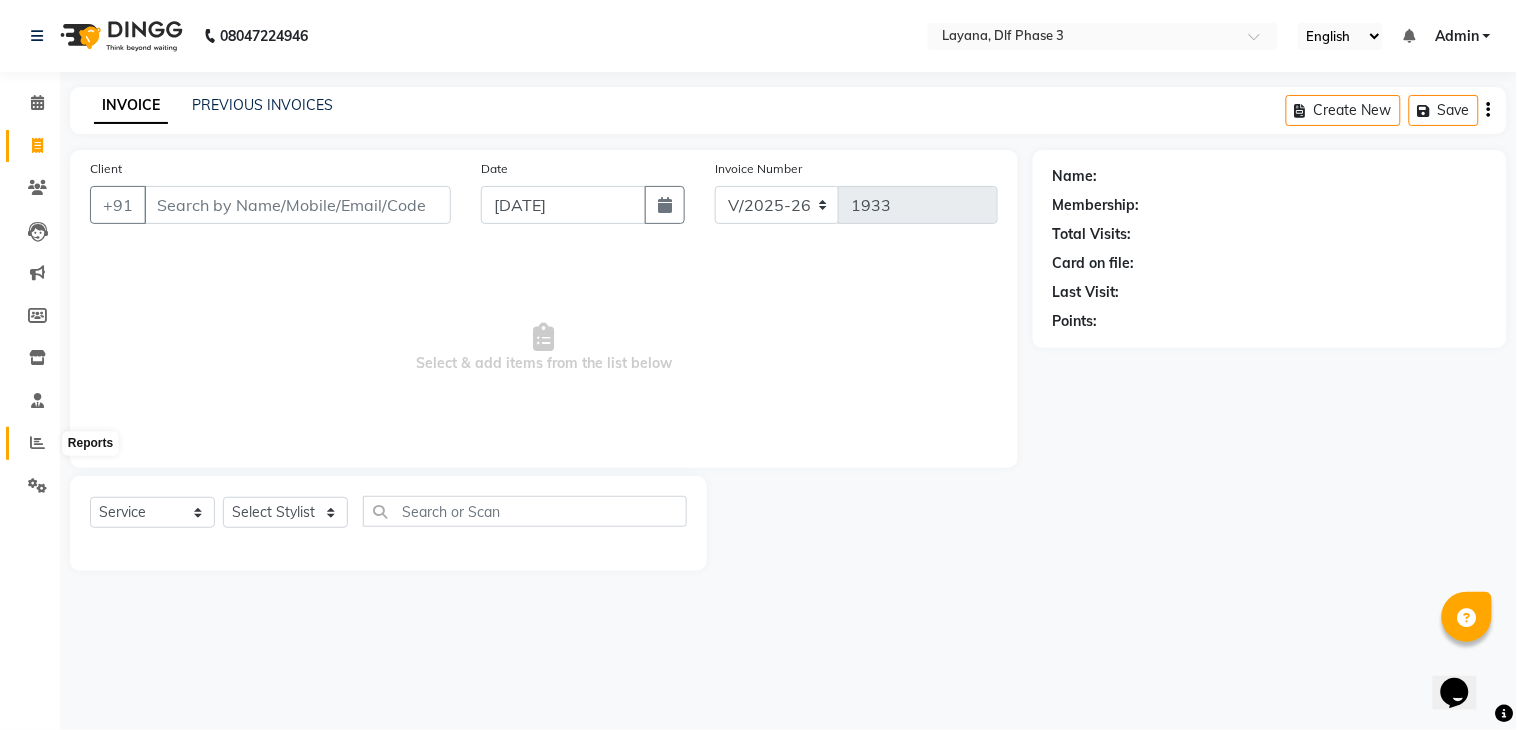 click 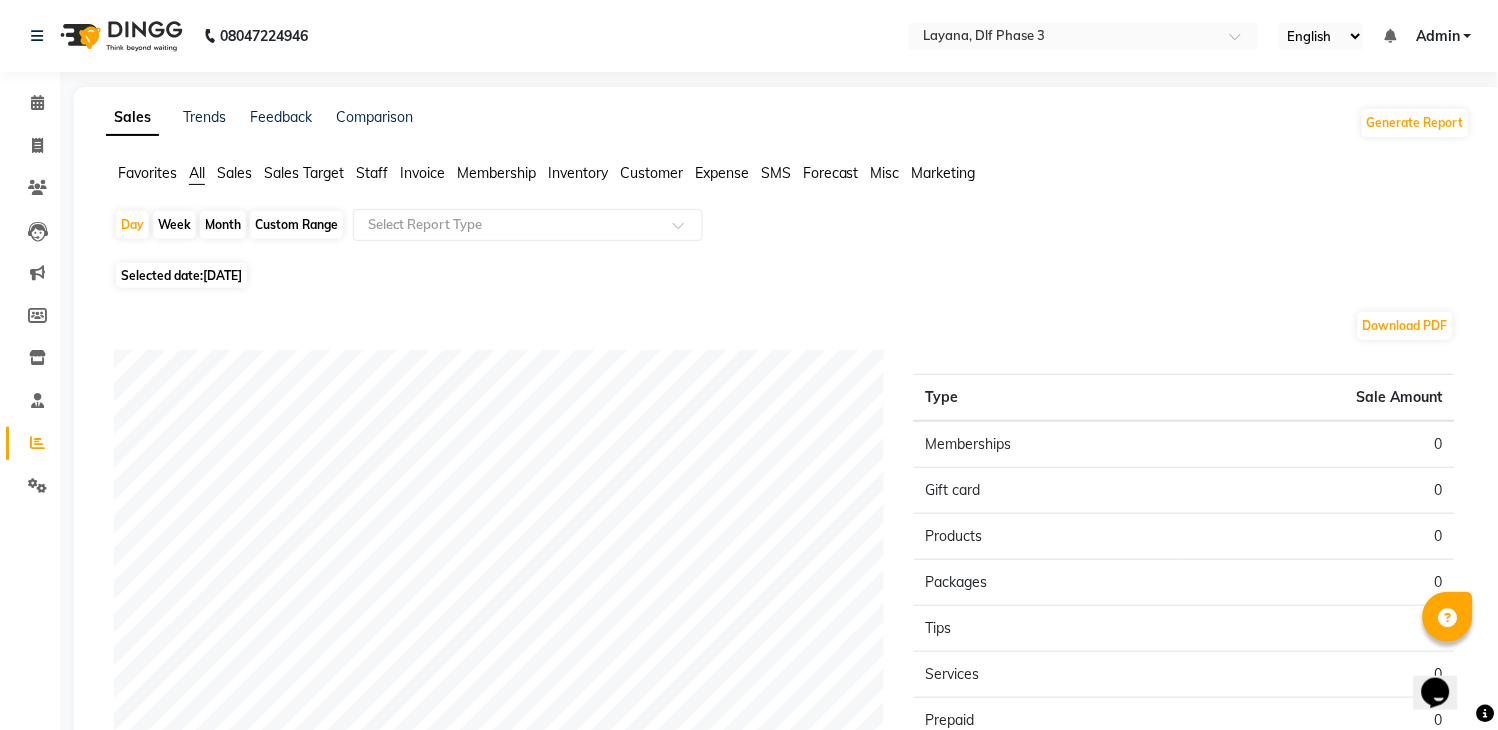 click on "Staff" 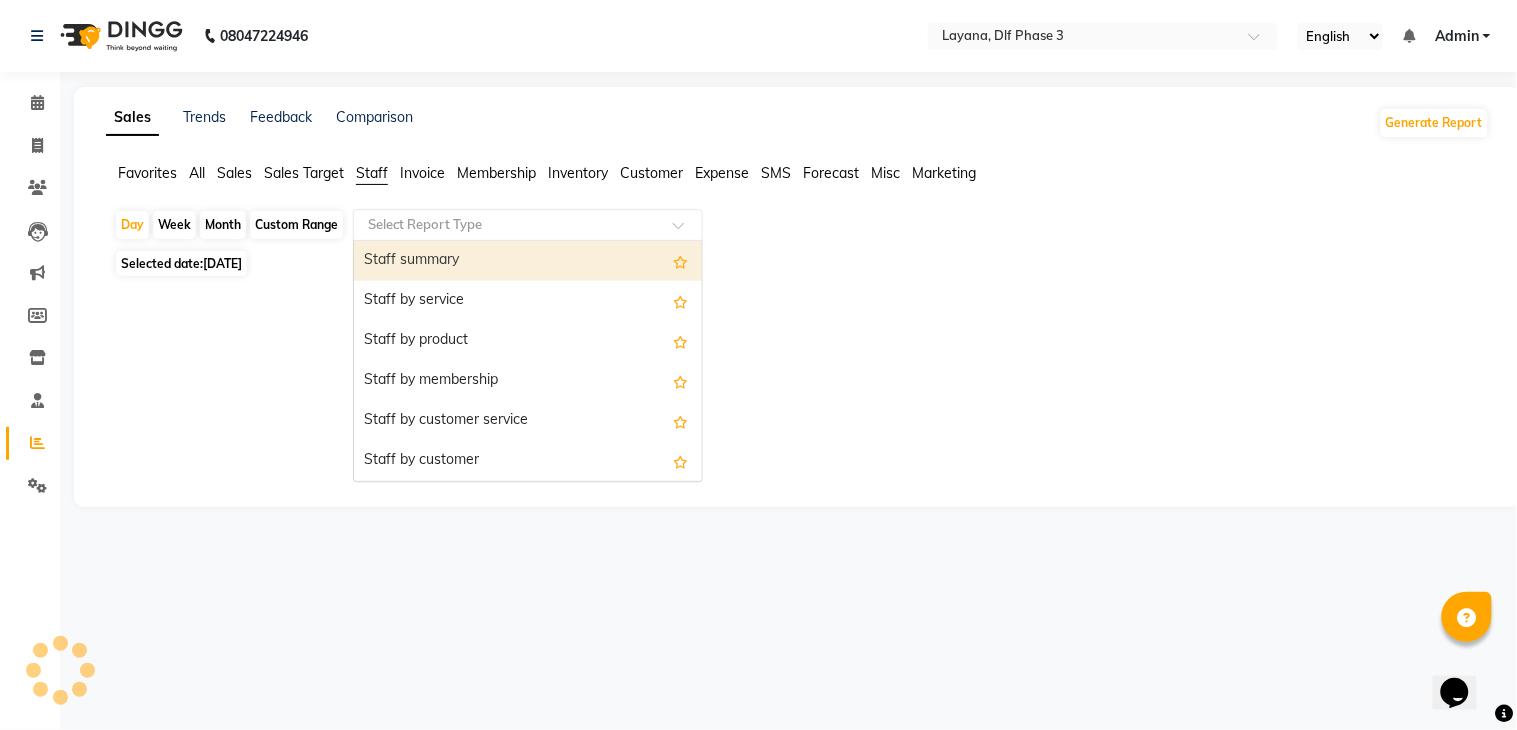 click 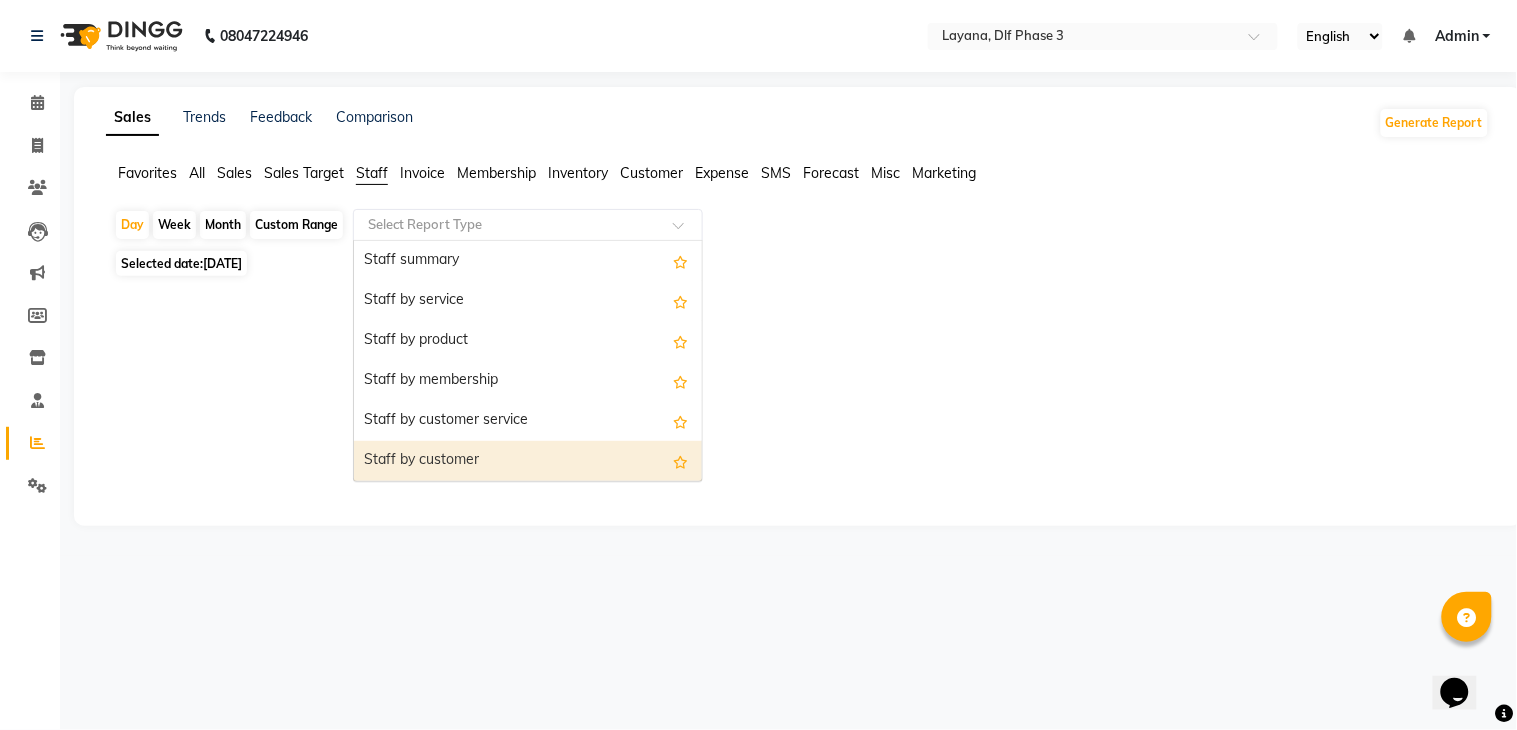 click on "Staff by customer" at bounding box center [528, 461] 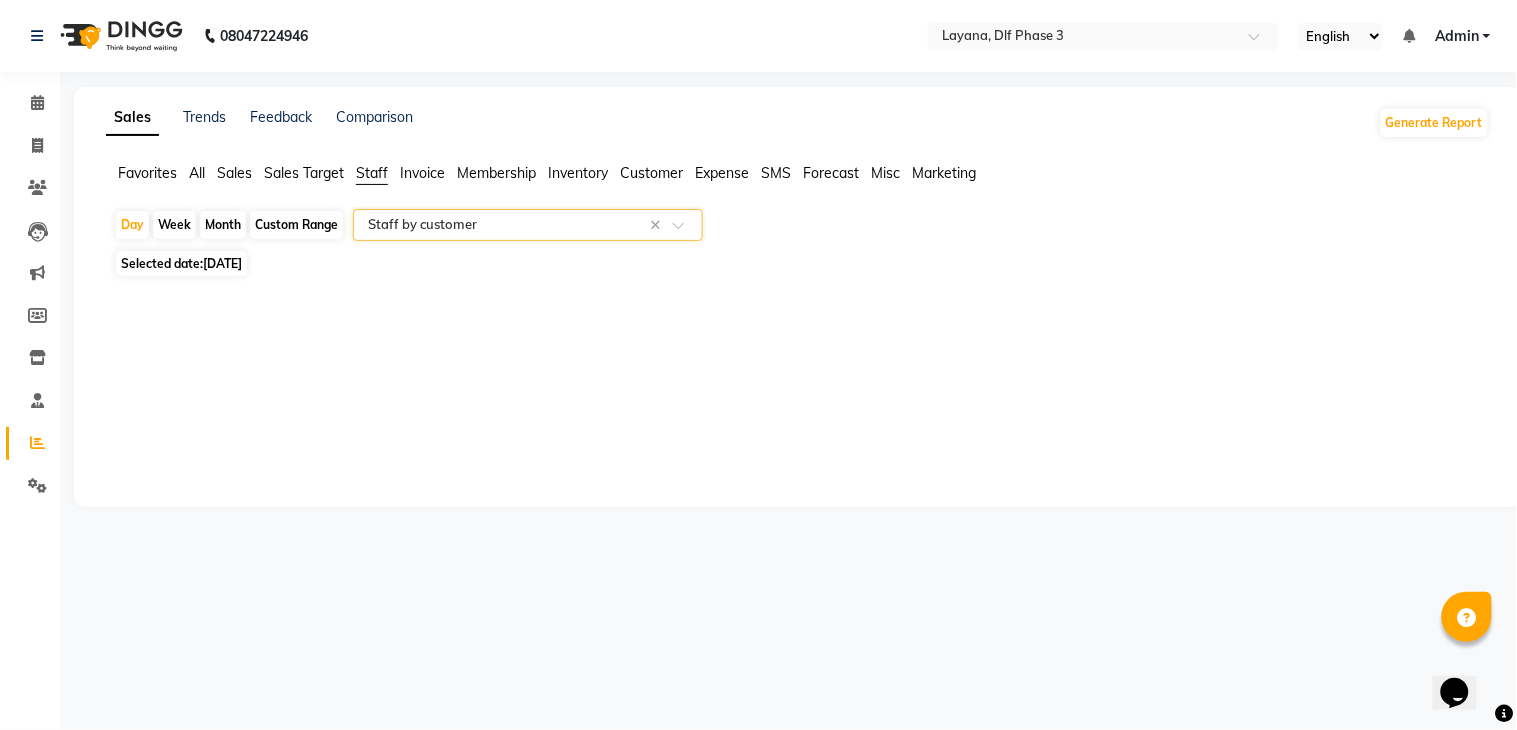 click on "[DATE]" 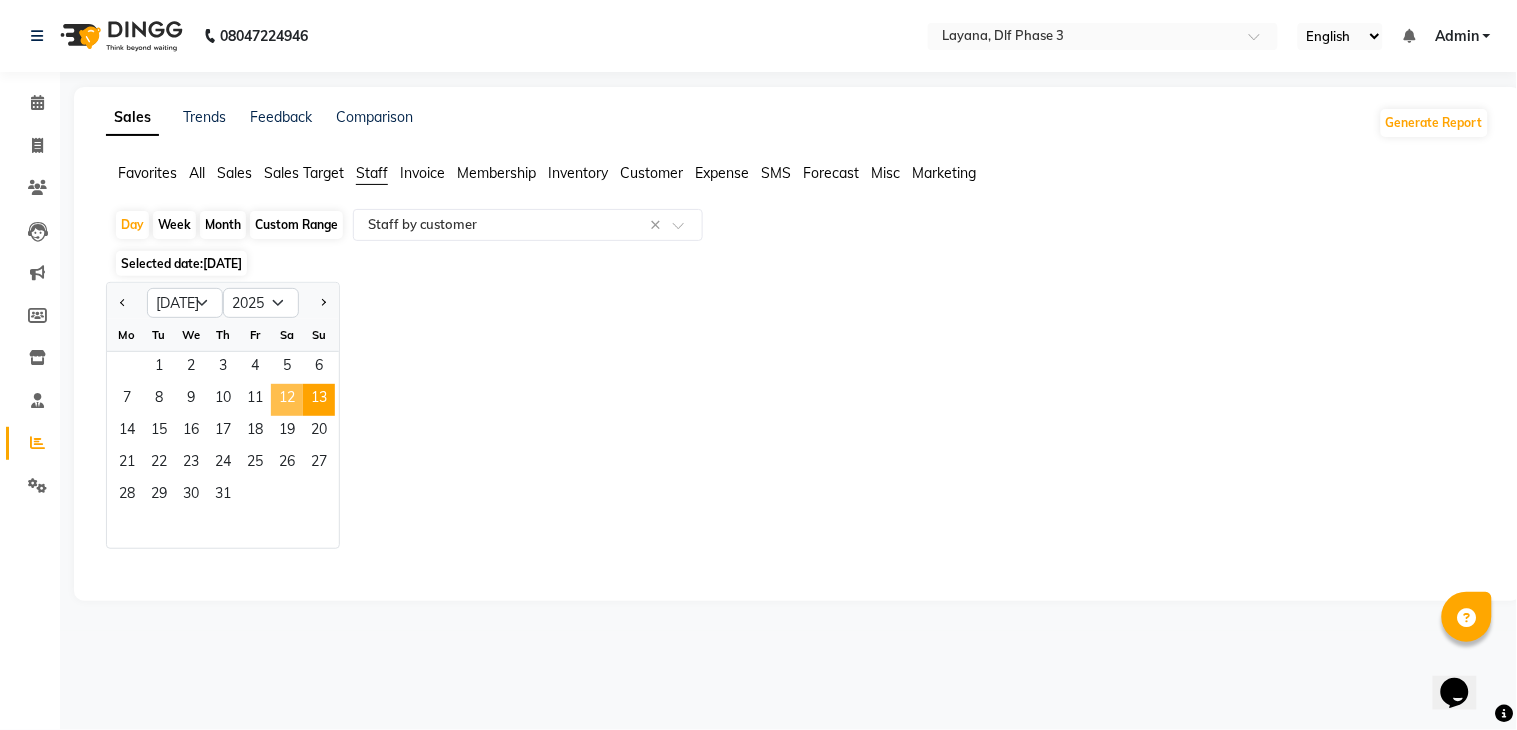 click on "12" 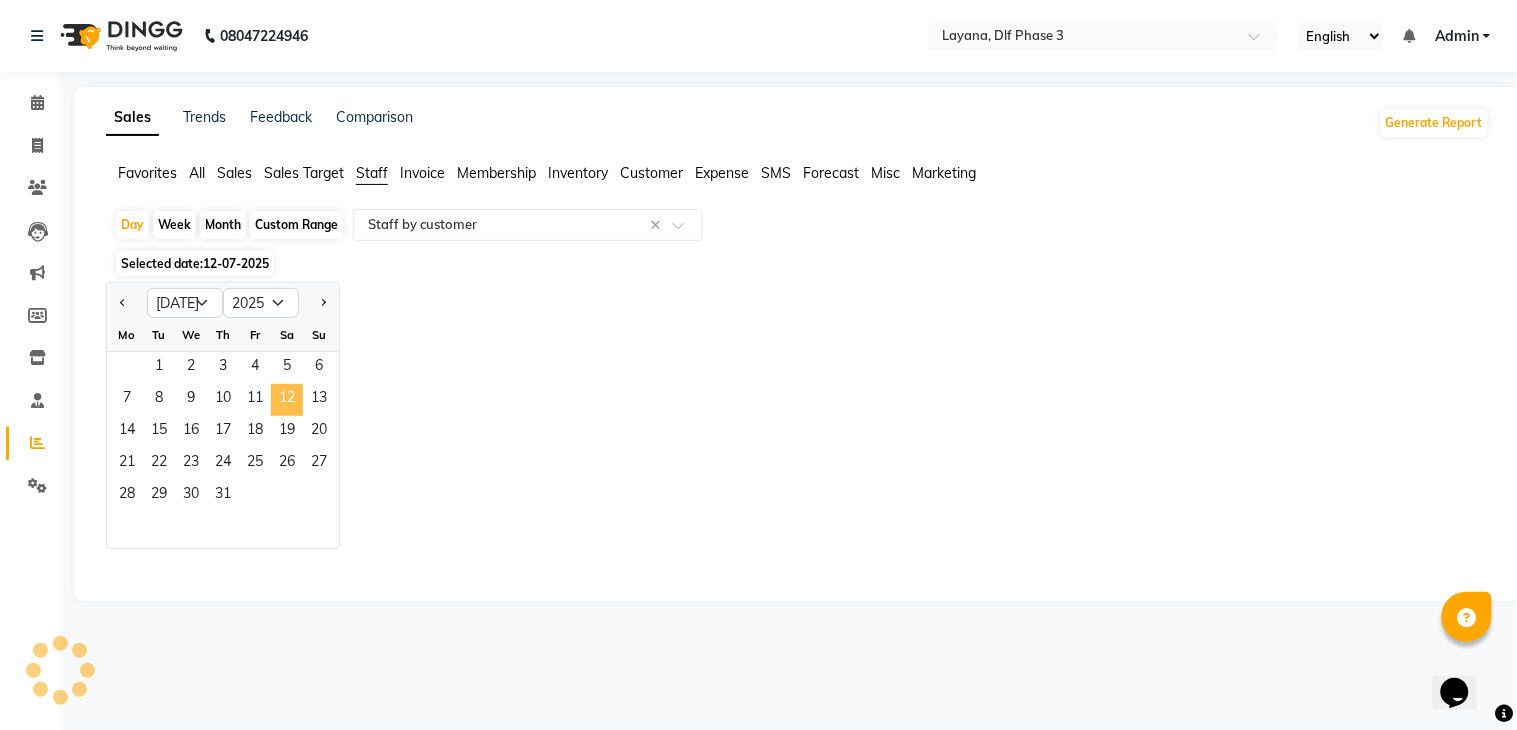 select on "full_report" 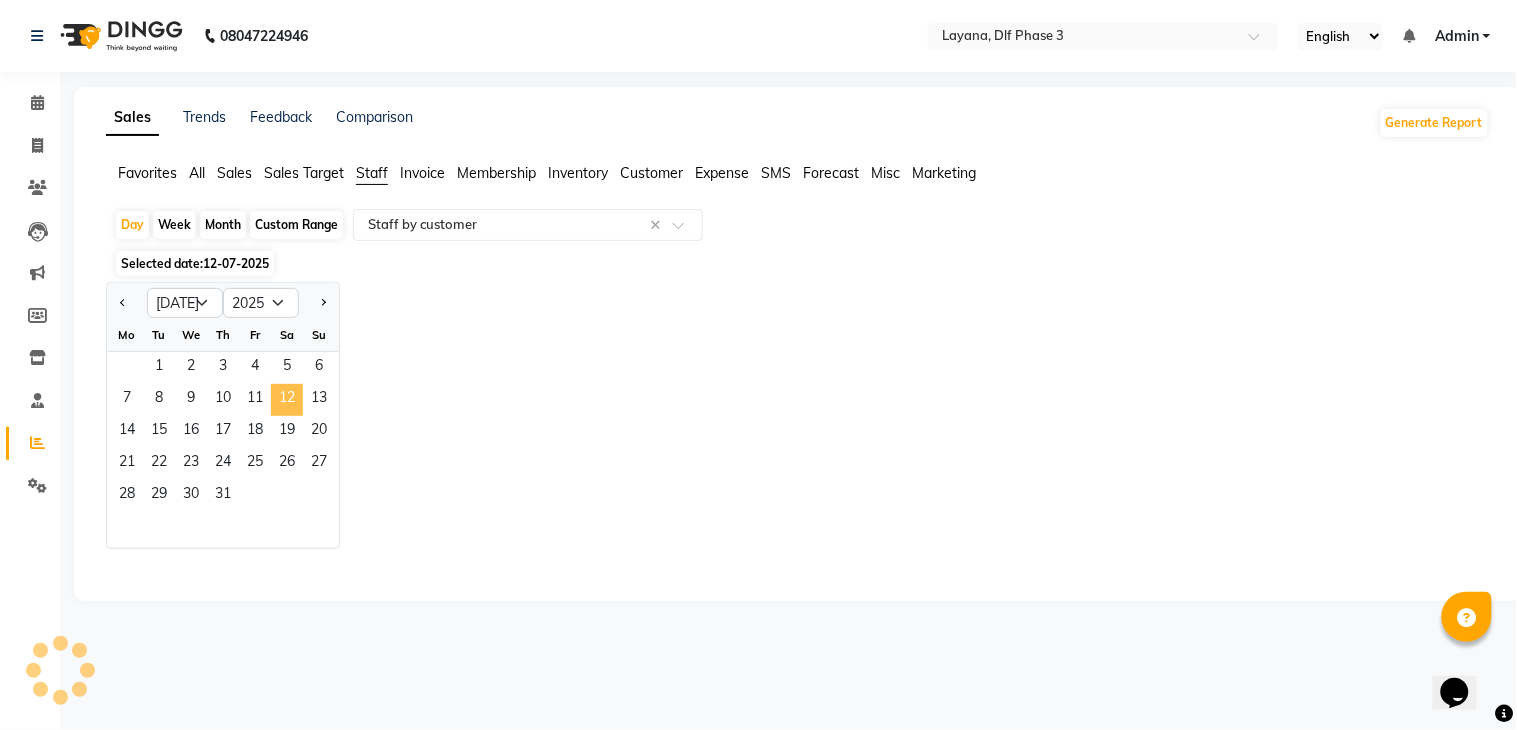select on "csv" 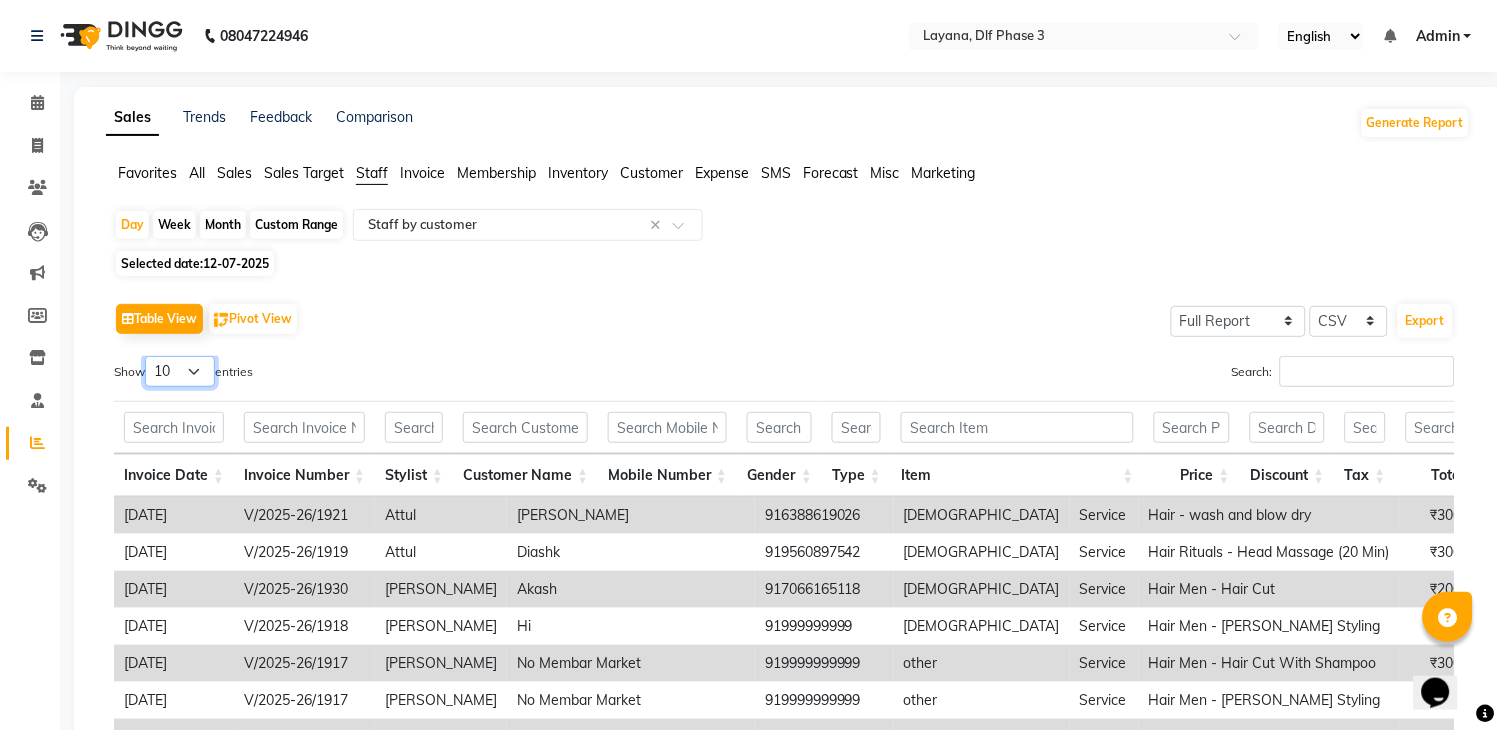 click on "10 25 50 100" at bounding box center (180, 371) 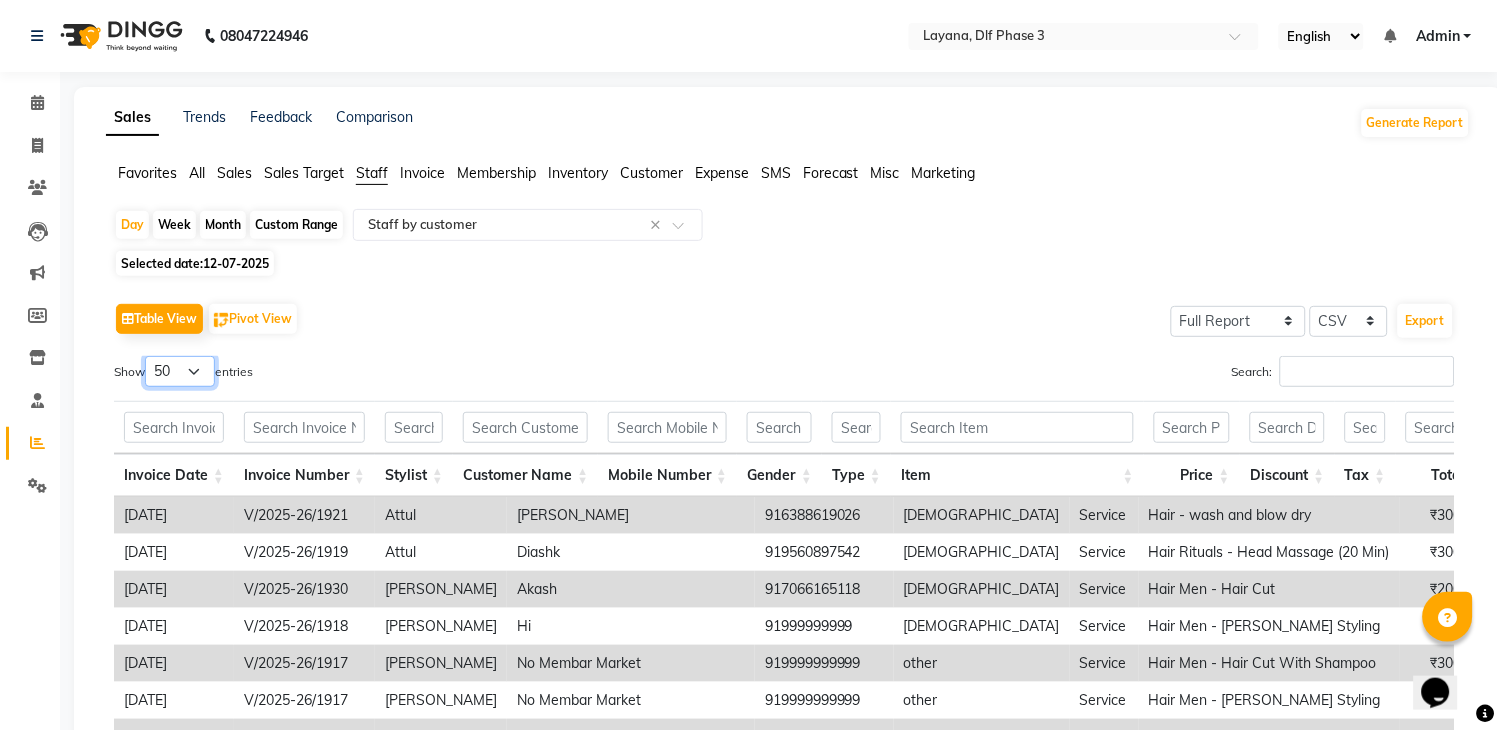 click on "10 25 50 100" at bounding box center [180, 371] 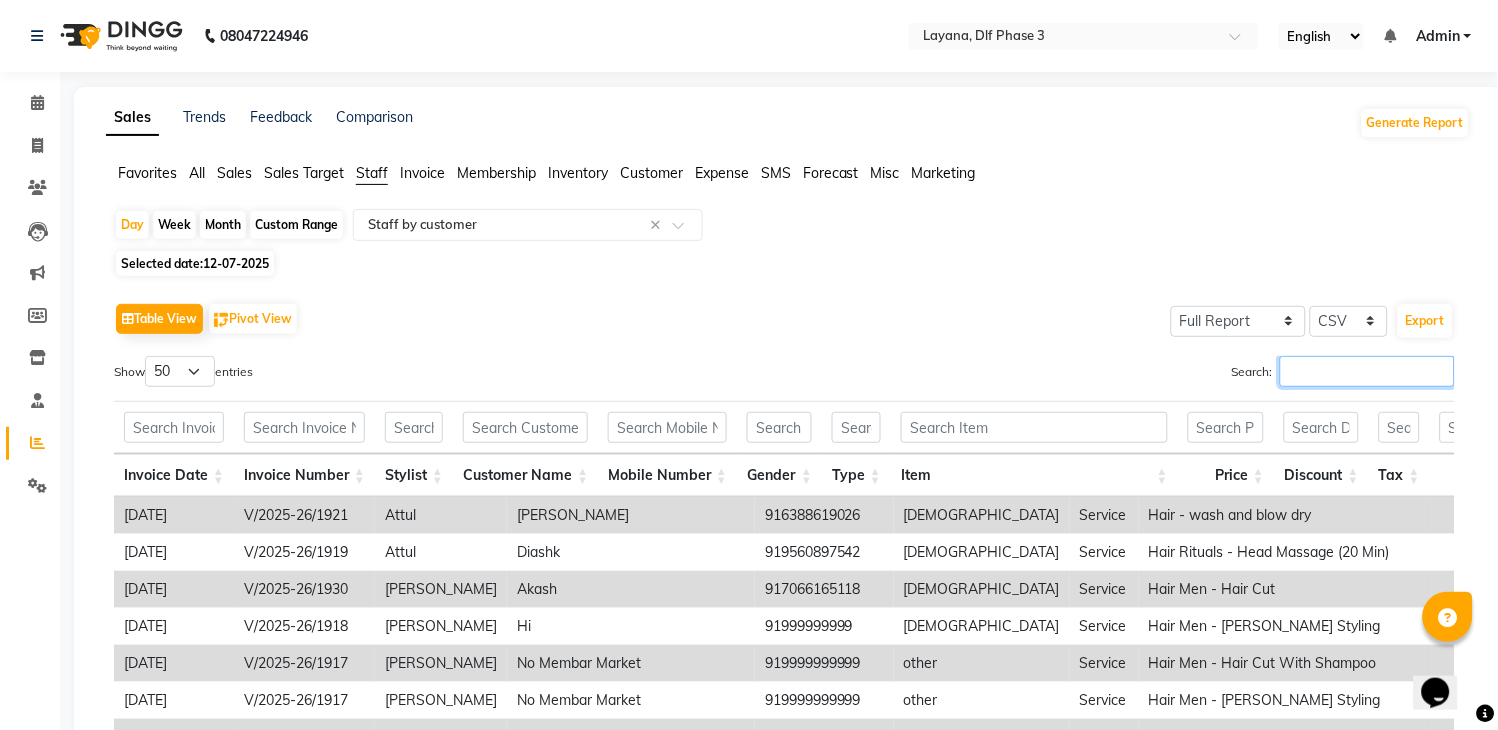 click on "Search:" at bounding box center (1367, 371) 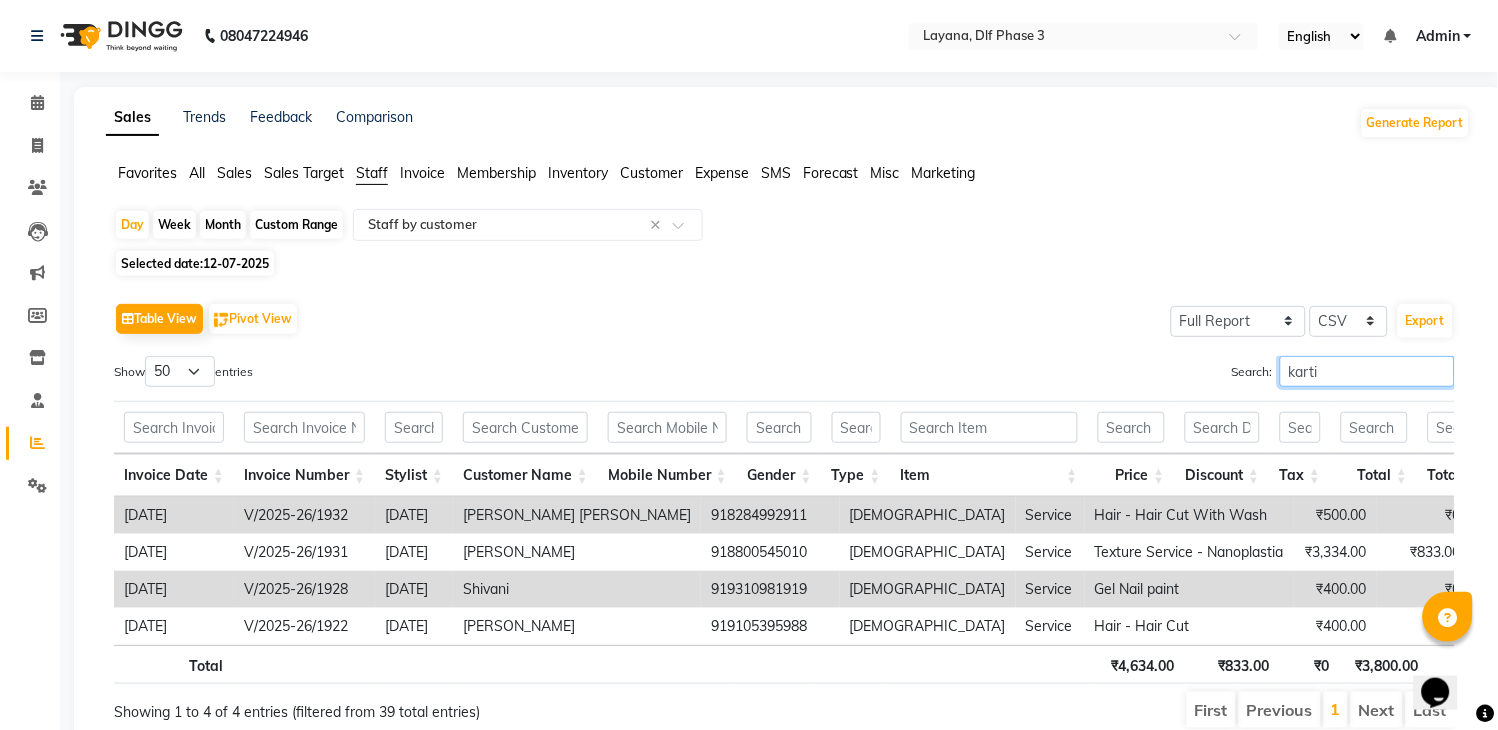 type on "kartik" 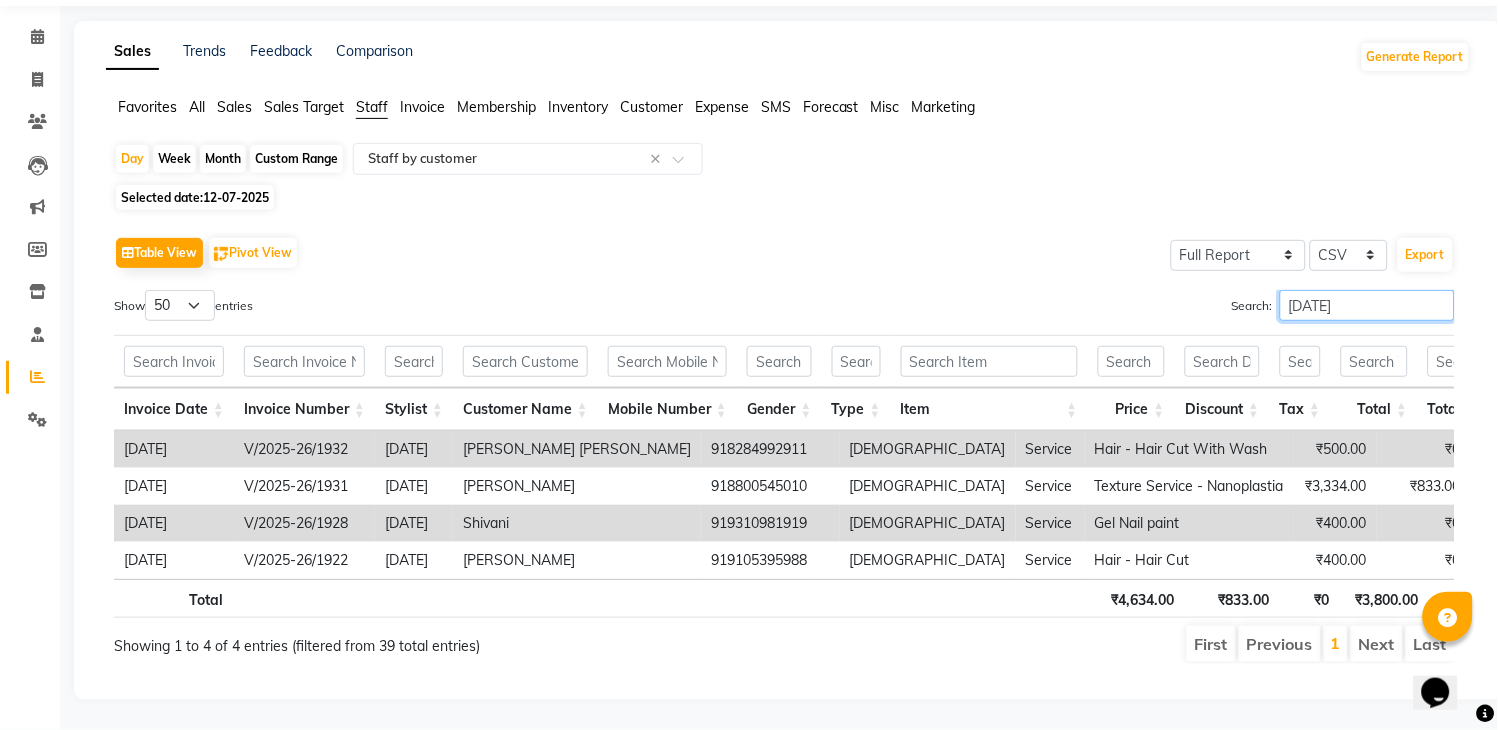 scroll, scrollTop: 90, scrollLeft: 0, axis: vertical 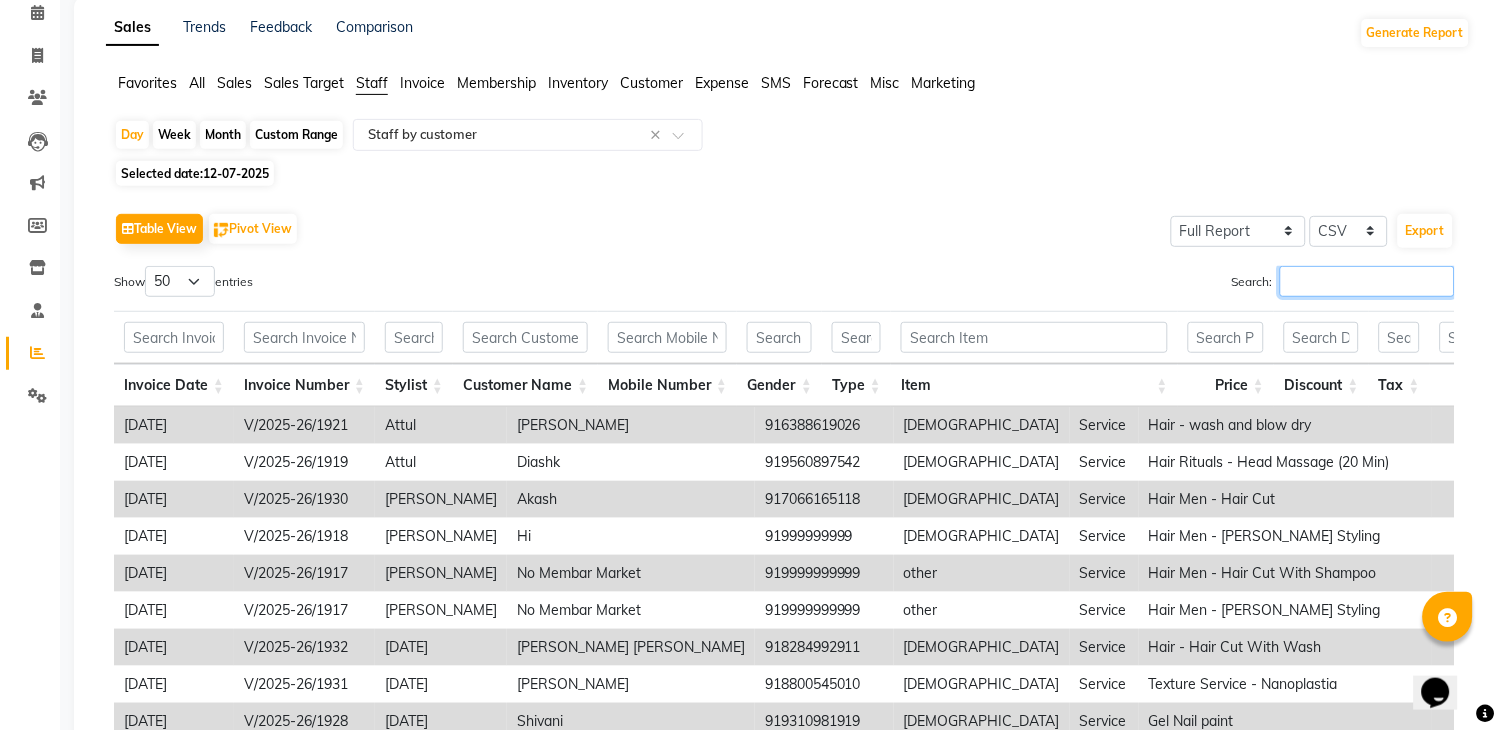 click on "Search:" at bounding box center (1367, 281) 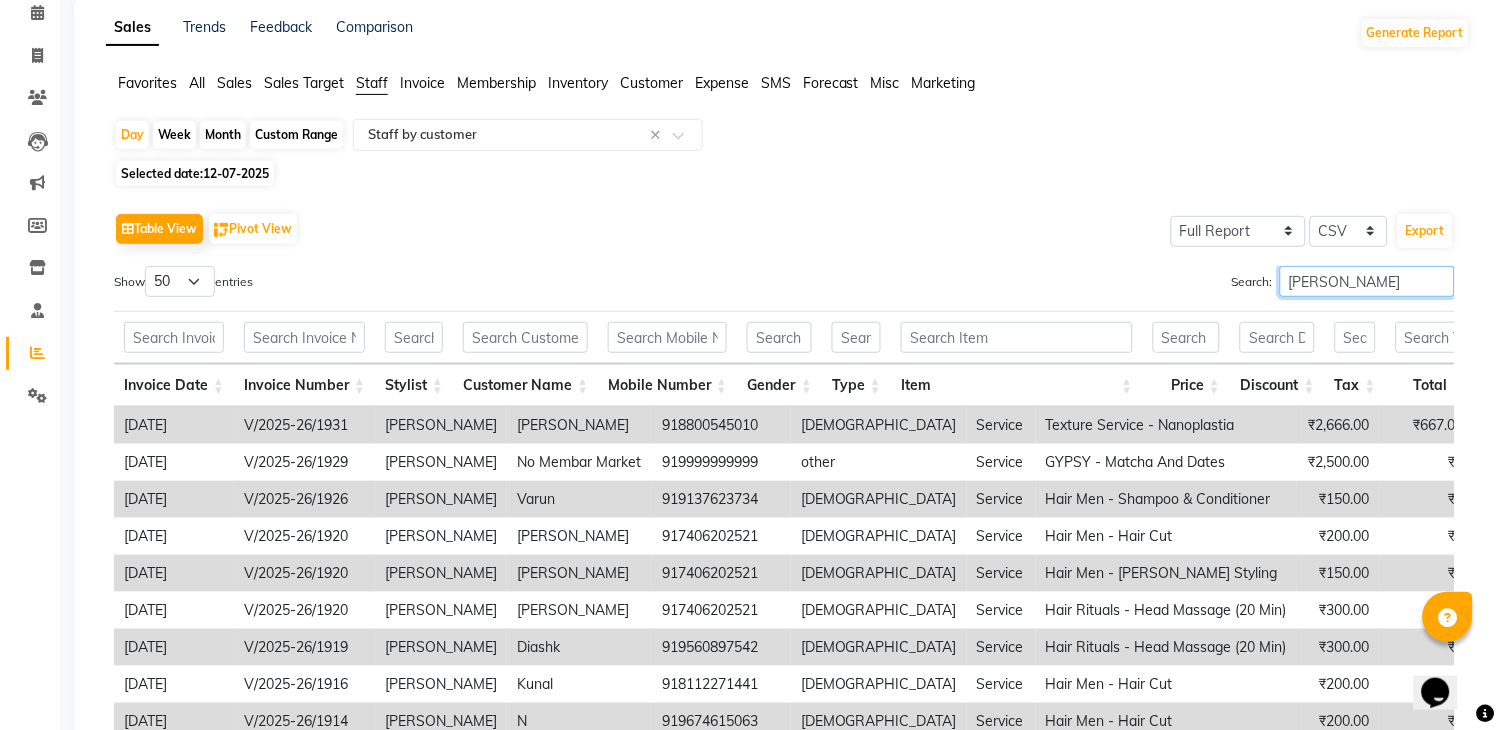 type on "[PERSON_NAME]" 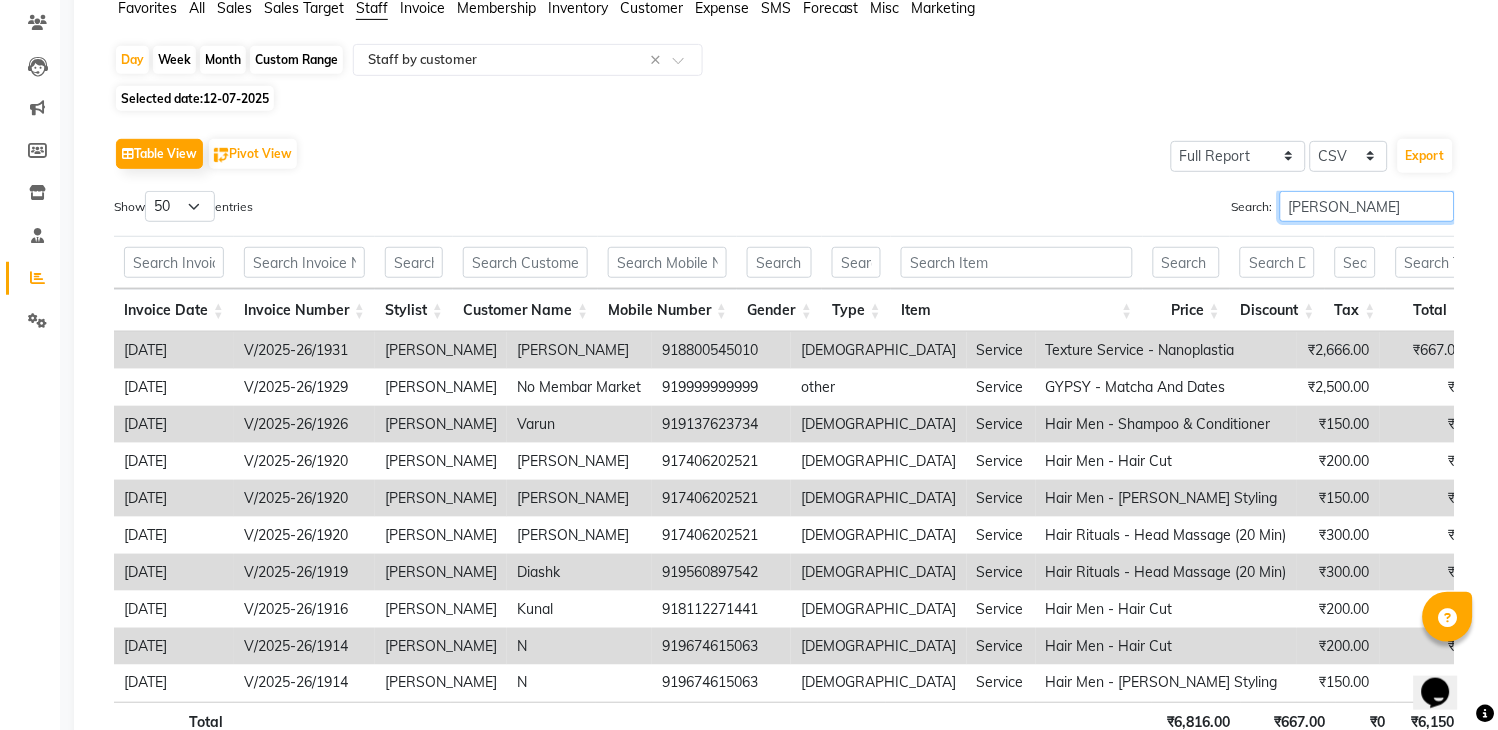 scroll, scrollTop: 177, scrollLeft: 0, axis: vertical 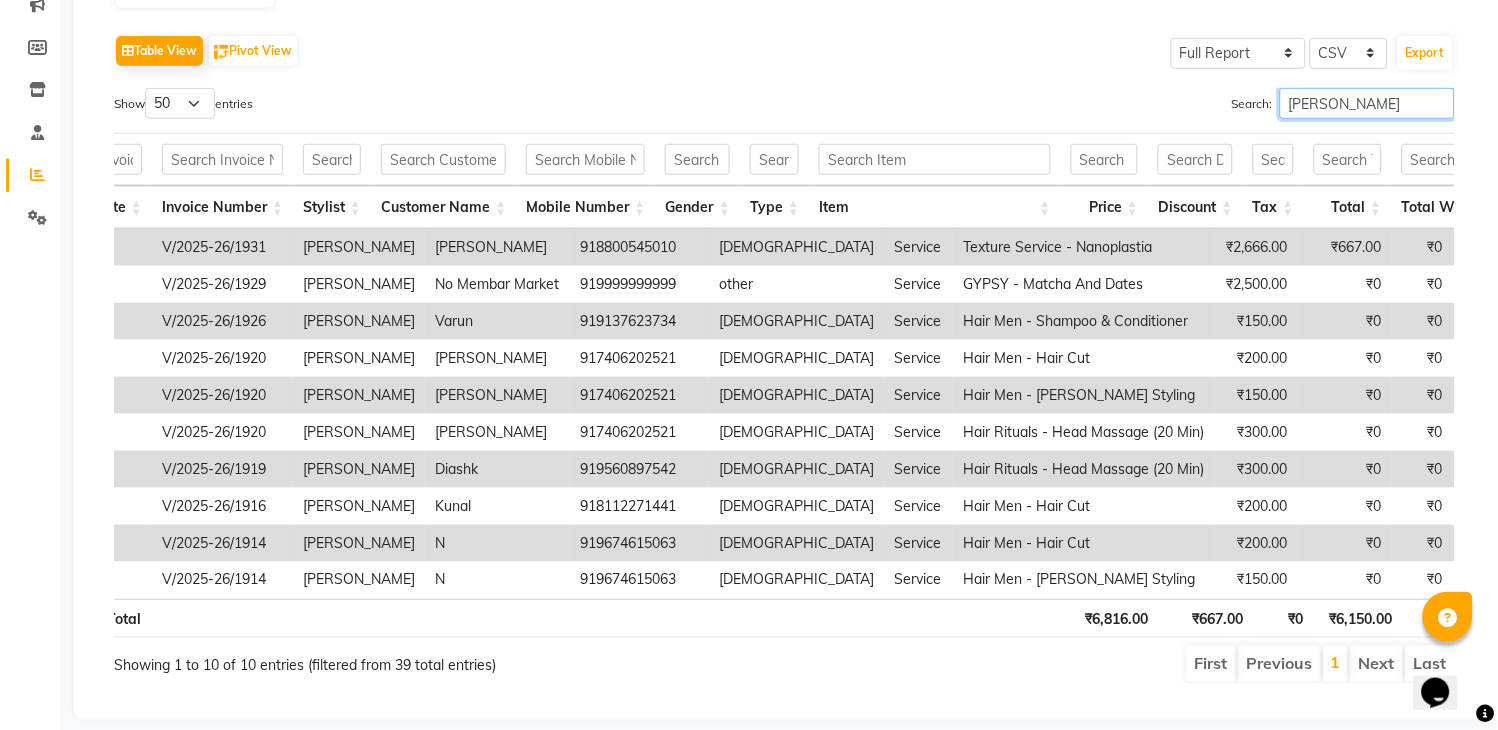 click on "[PERSON_NAME]" at bounding box center [1367, 103] 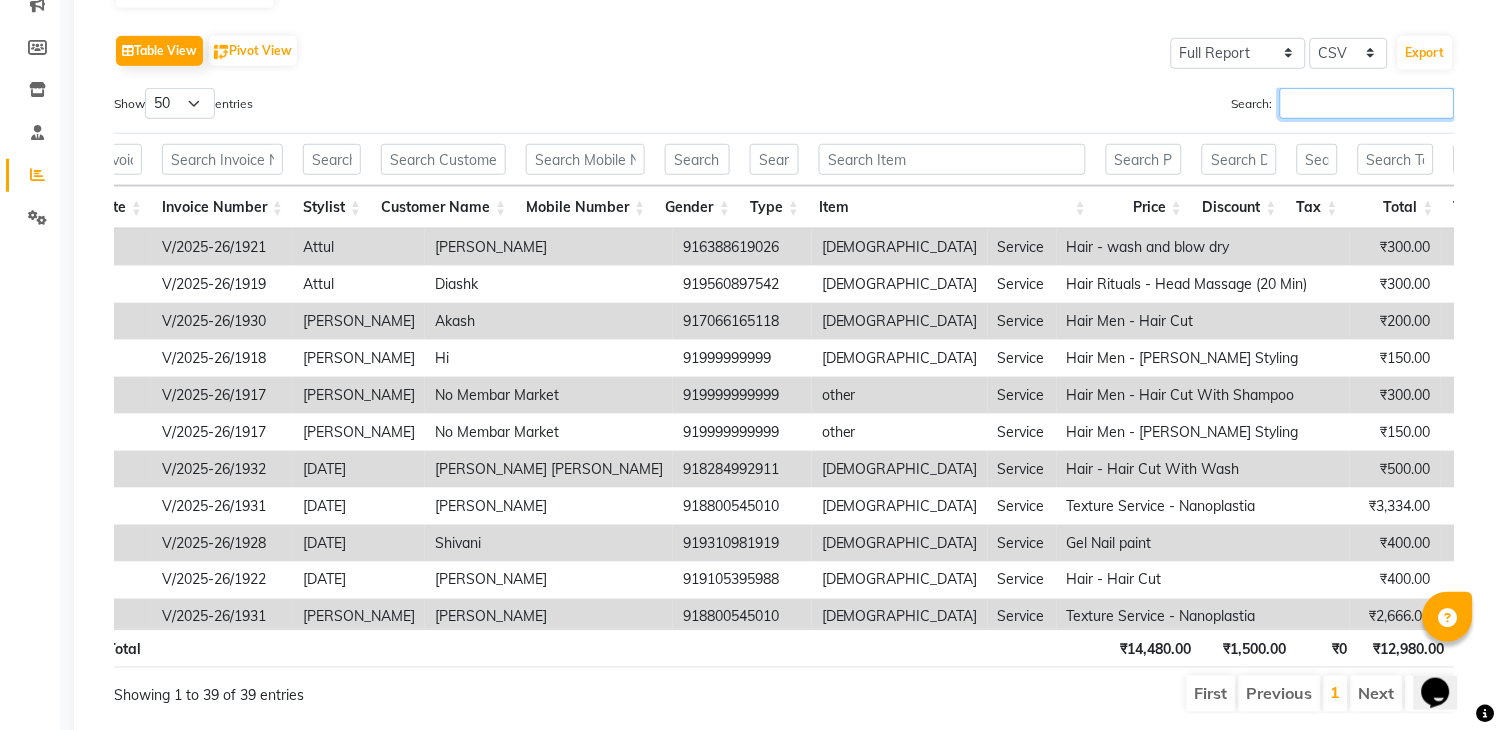 click on "Search:" at bounding box center (1367, 103) 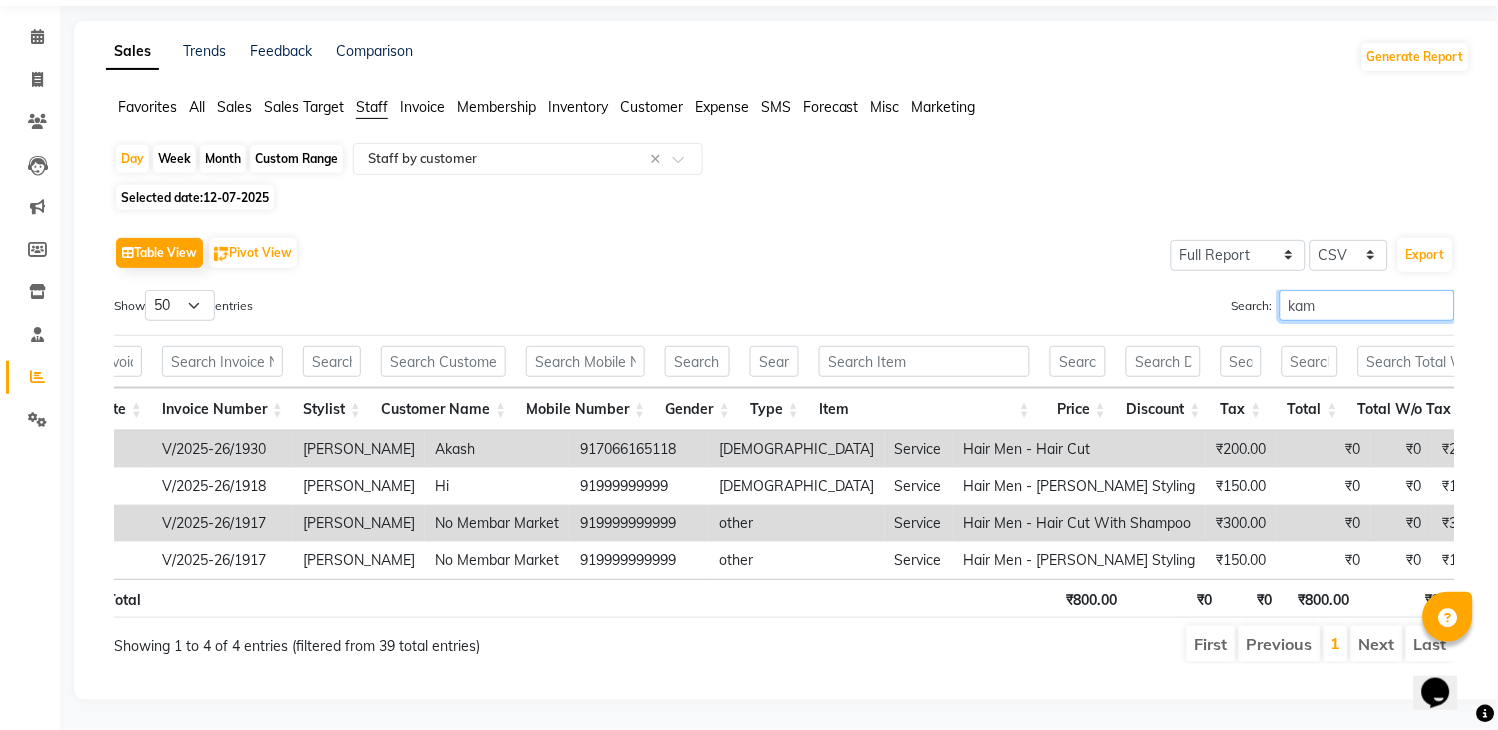scroll, scrollTop: 105, scrollLeft: 0, axis: vertical 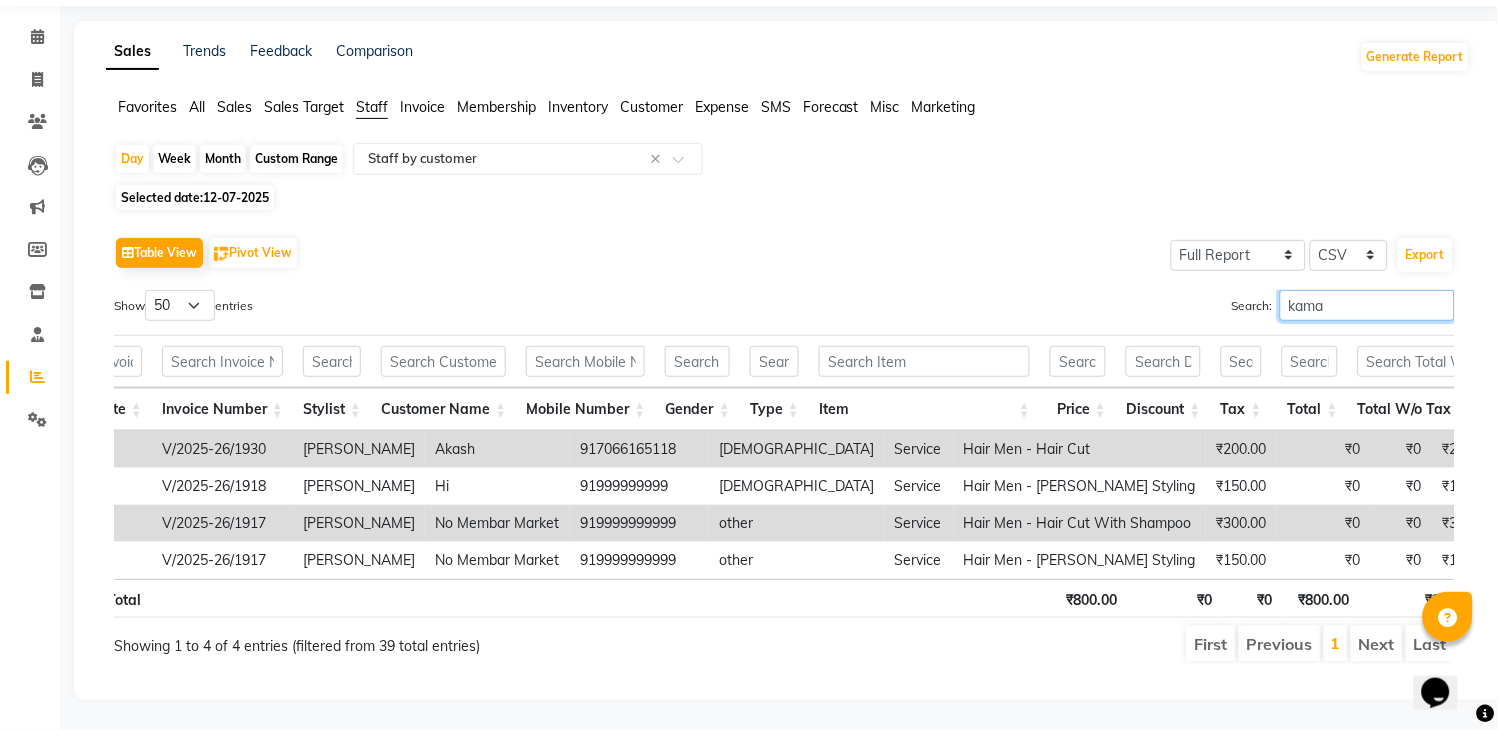 type on "[PERSON_NAME]" 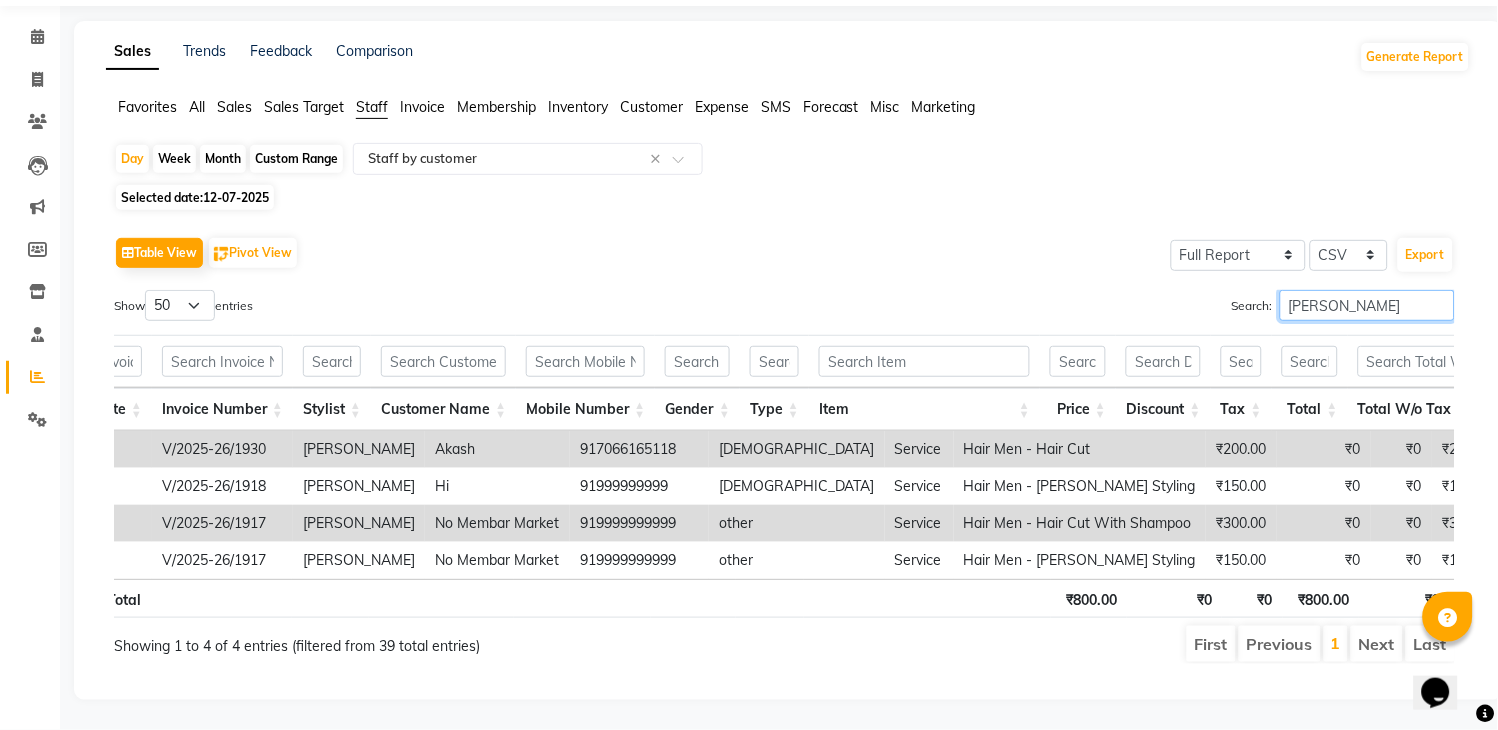 click on "[PERSON_NAME]" at bounding box center [1367, 305] 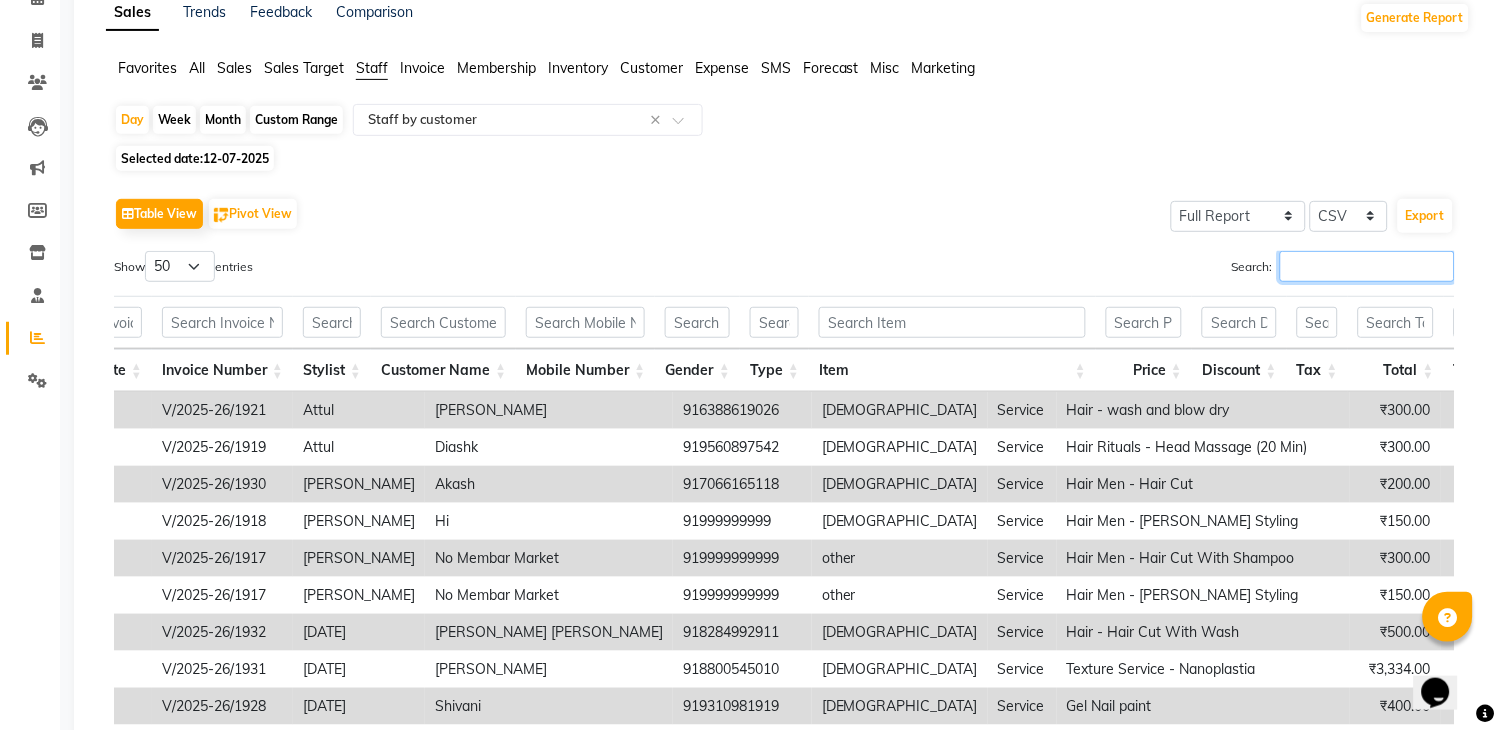 scroll, scrollTop: 268, scrollLeft: 0, axis: vertical 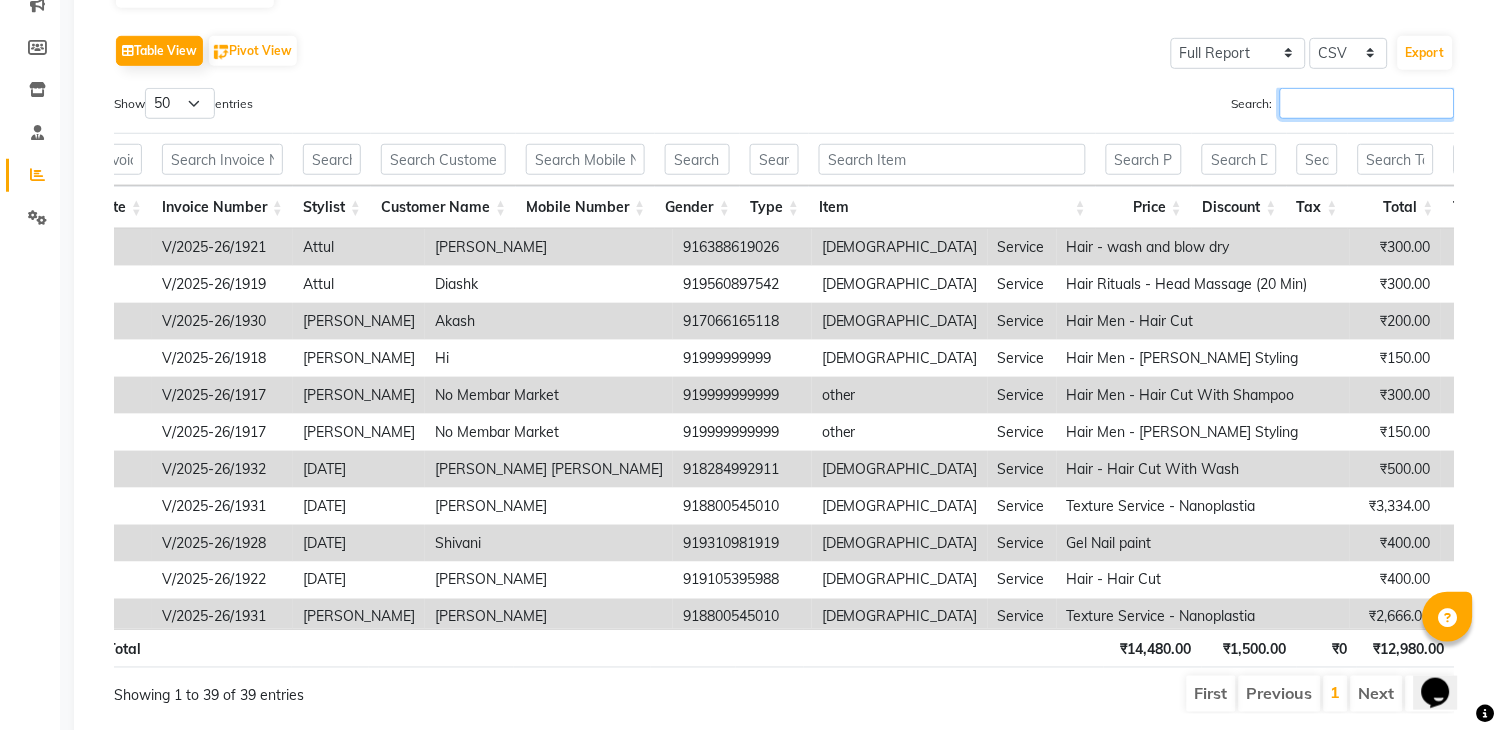 click on "Search:" at bounding box center (1367, 103) 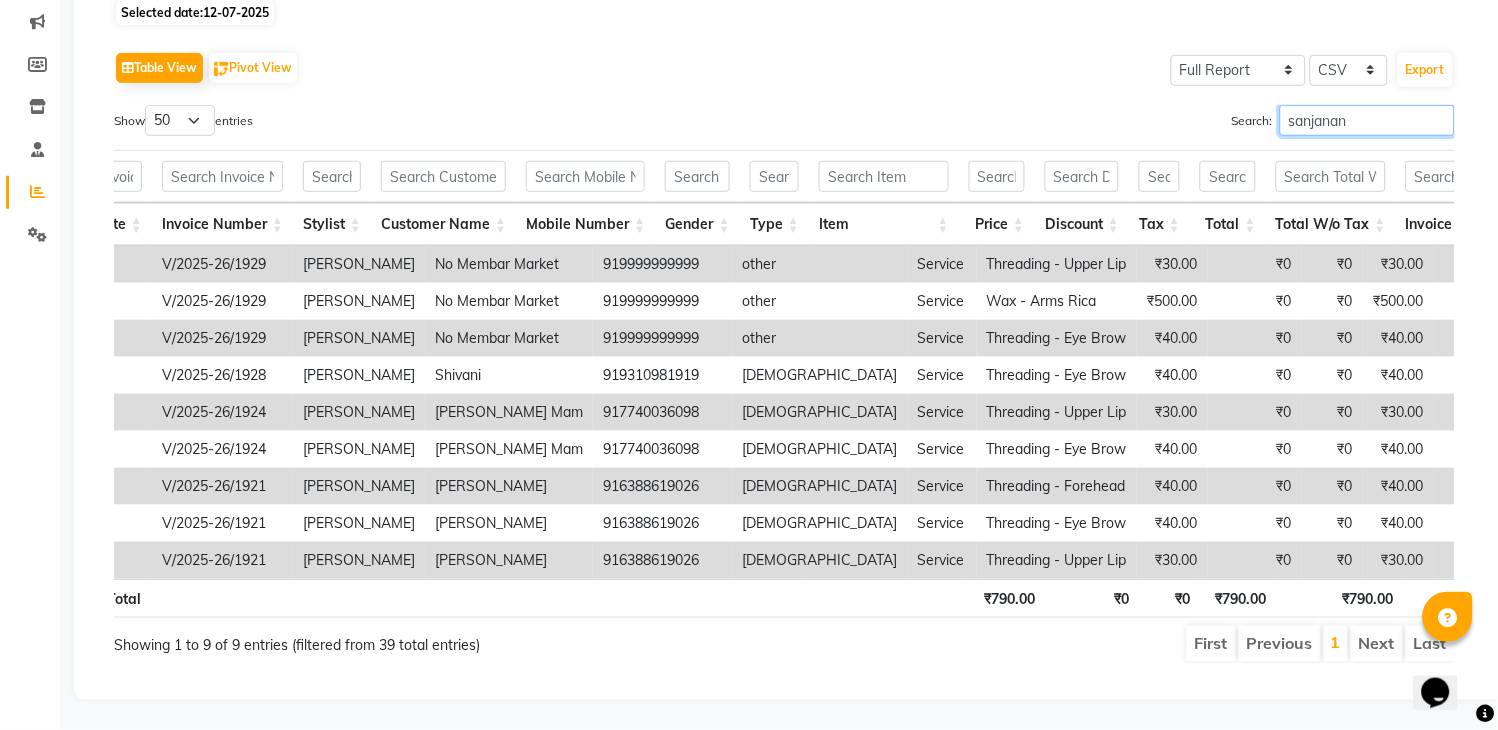 scroll, scrollTop: 0, scrollLeft: 0, axis: both 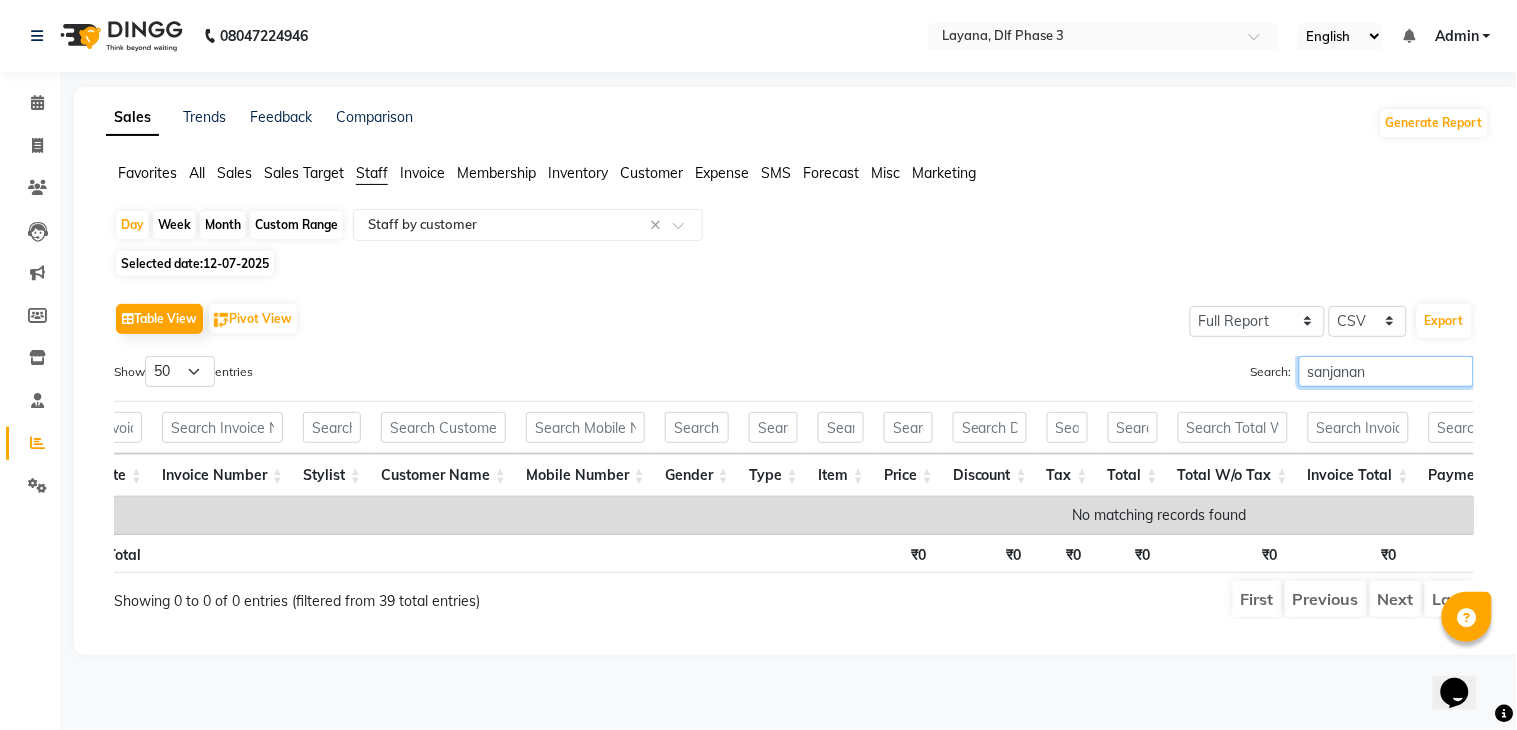 type on "[PERSON_NAME]" 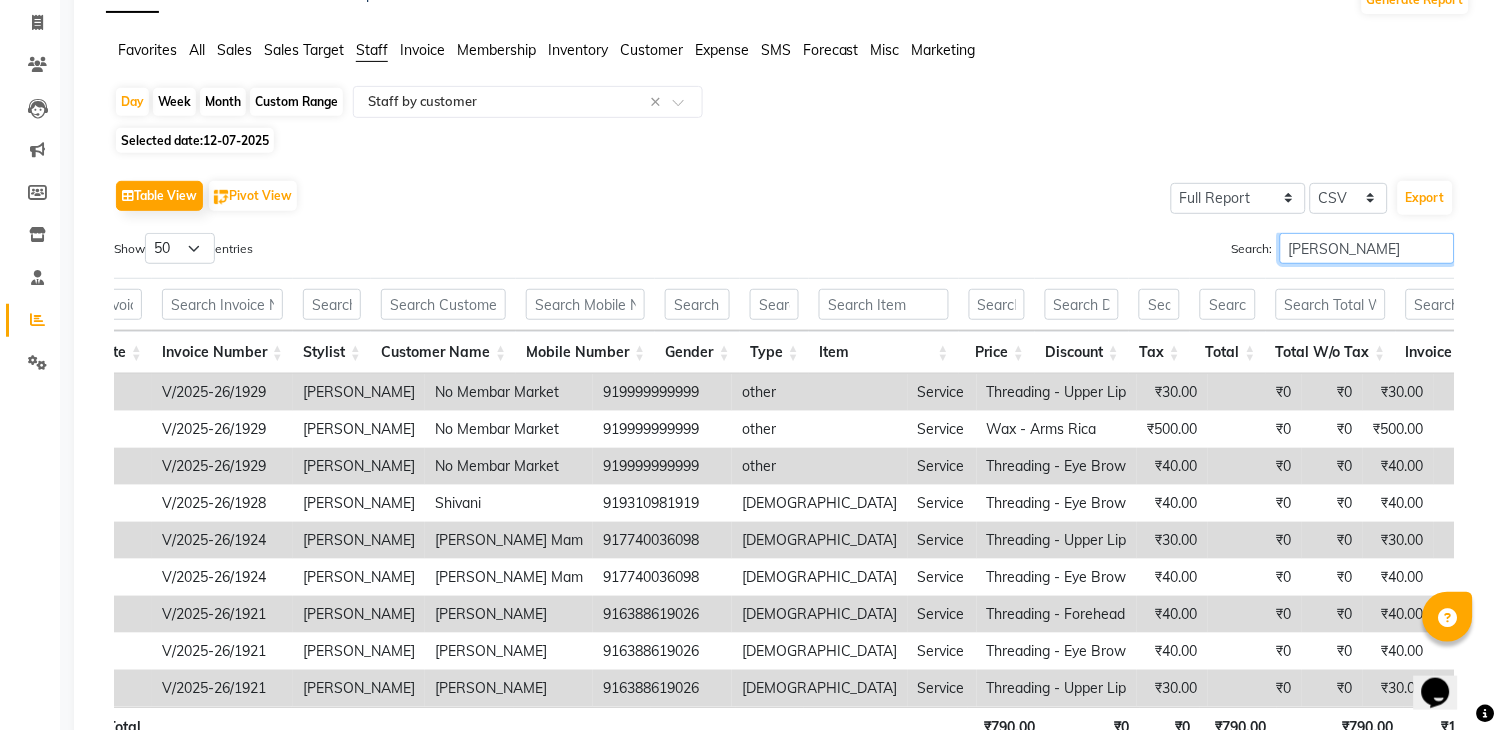 scroll, scrollTop: 124, scrollLeft: 0, axis: vertical 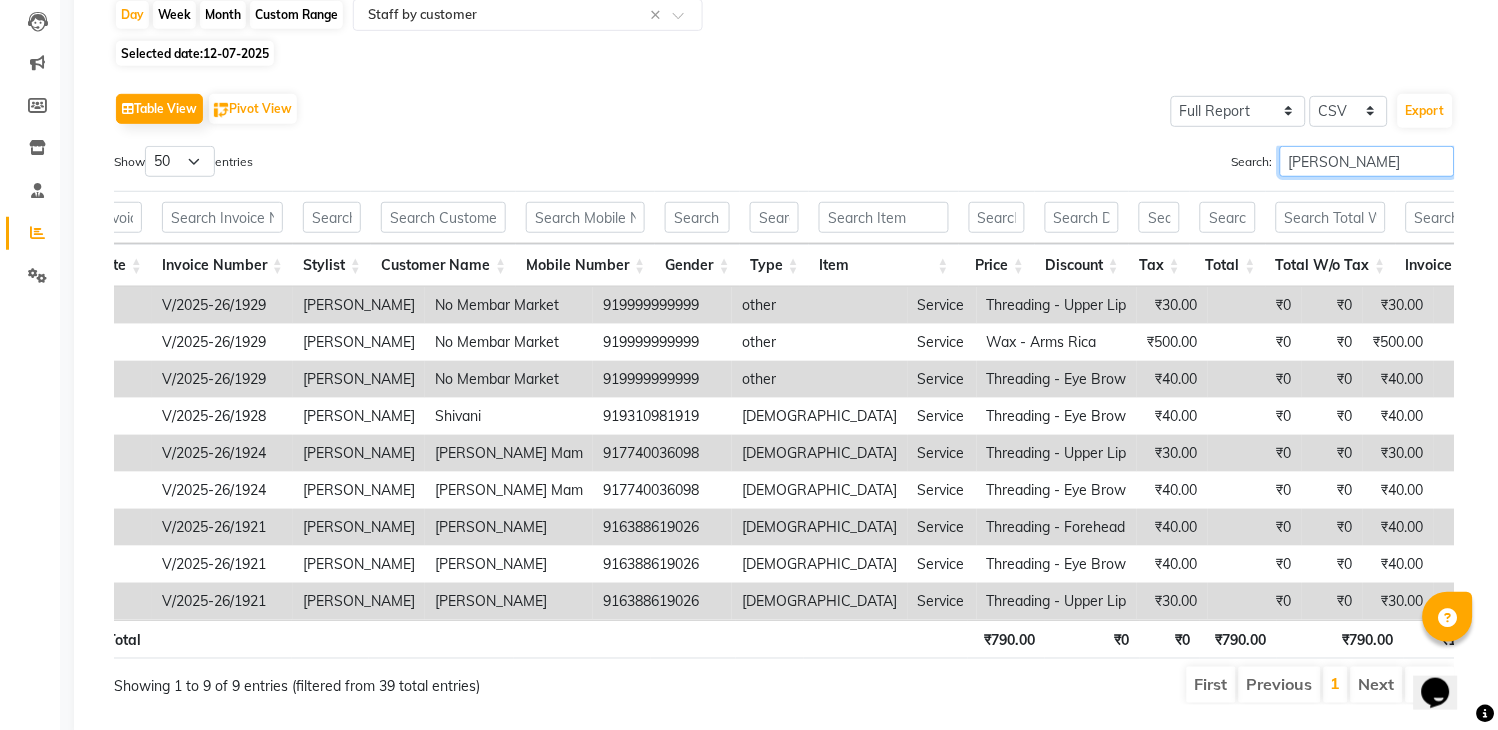 click on "[PERSON_NAME]" at bounding box center [1367, 161] 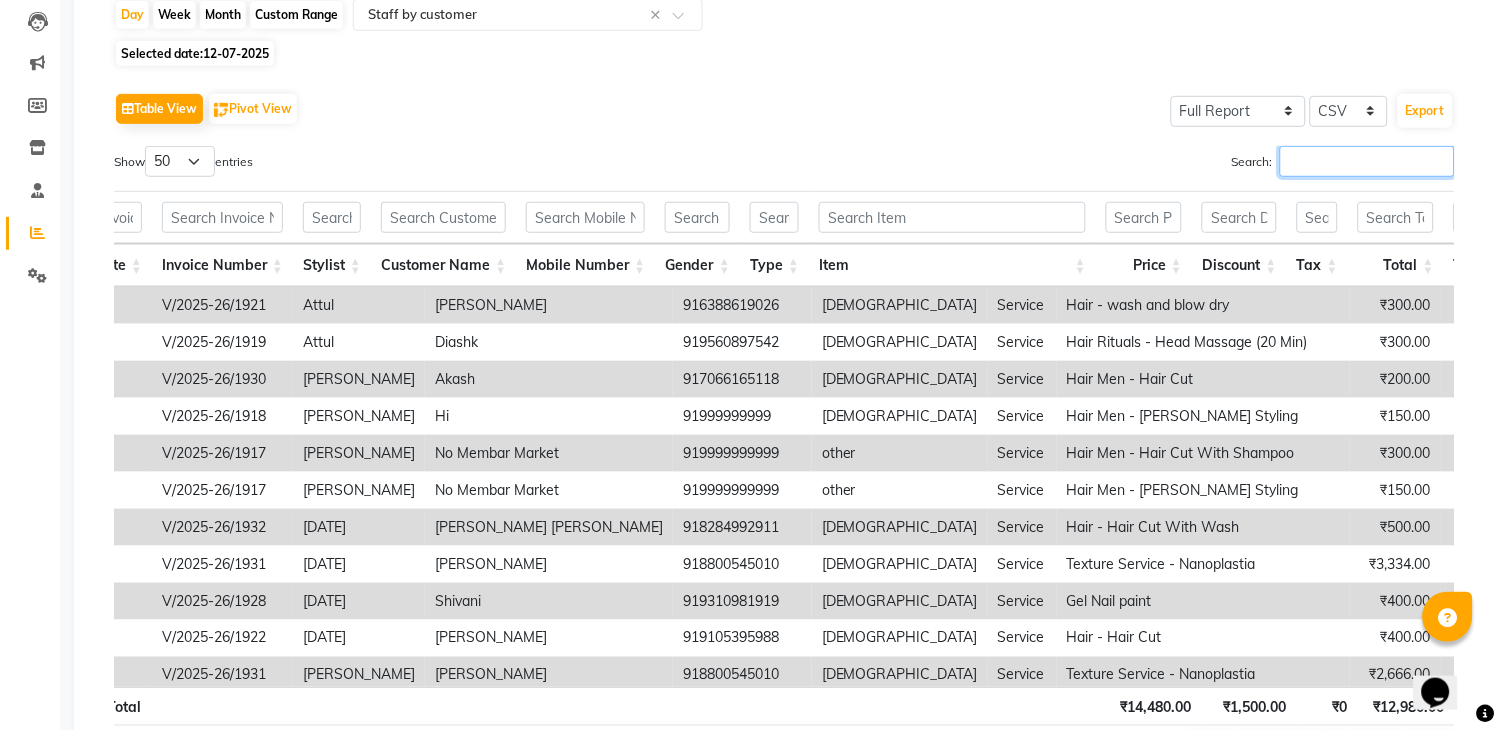 click on "Search:" at bounding box center [1367, 161] 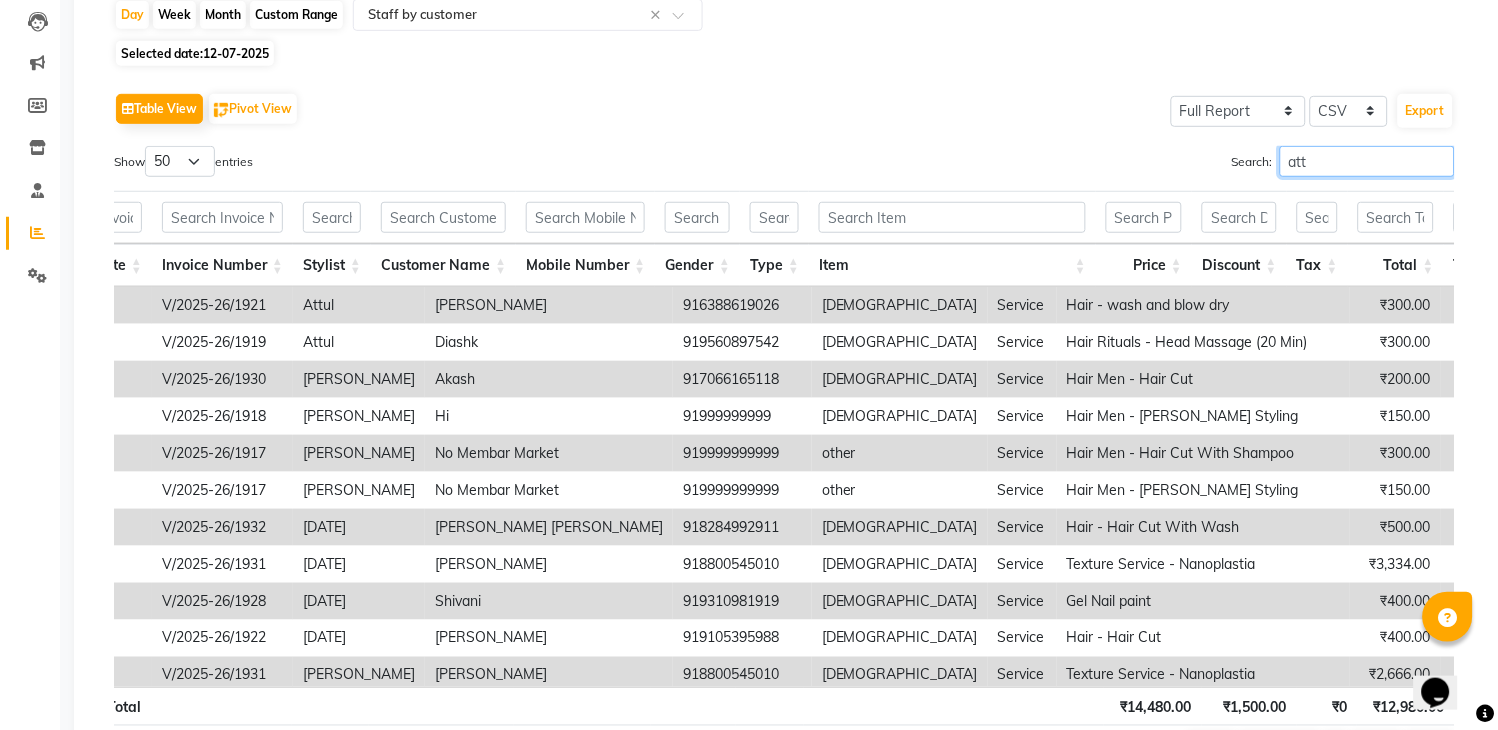 scroll, scrollTop: 31, scrollLeft: 0, axis: vertical 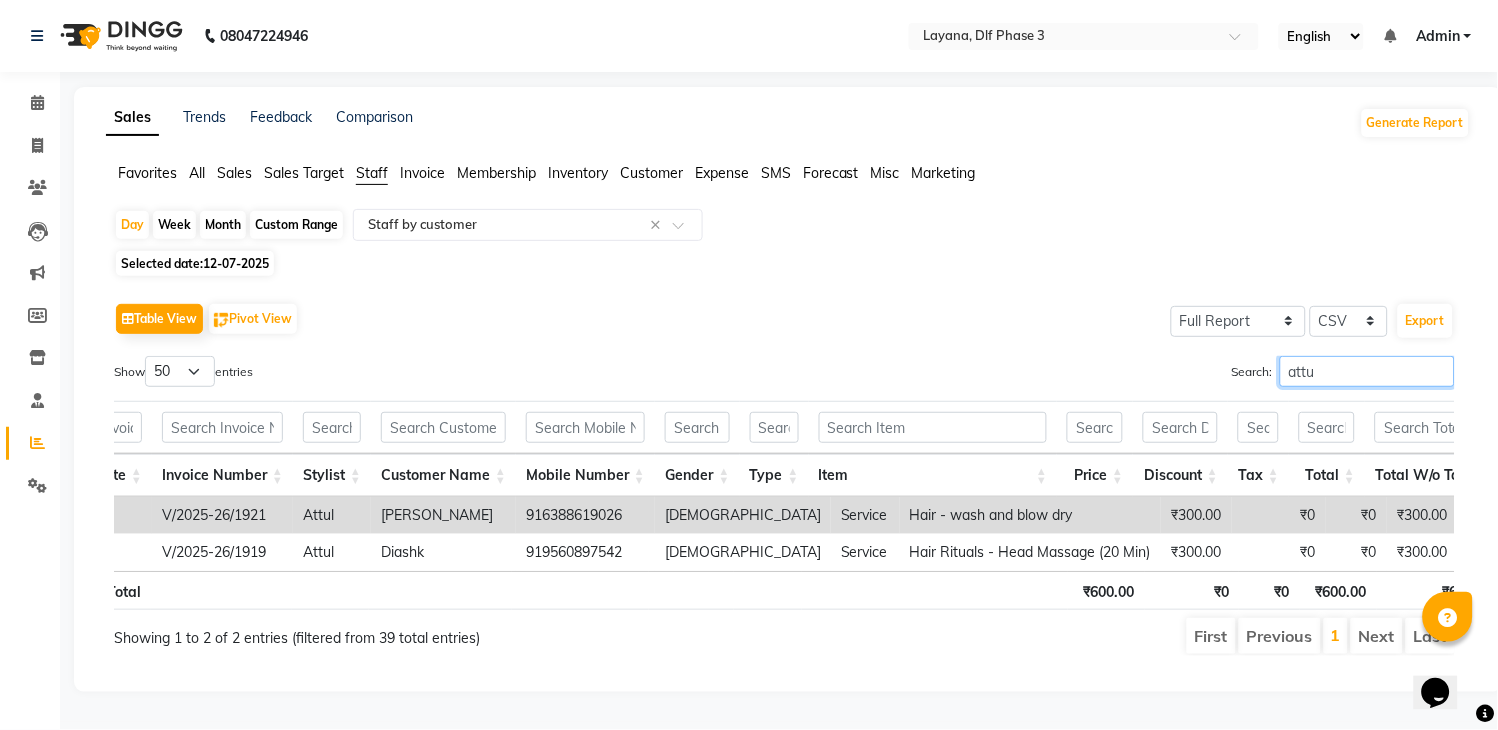 type on "attul" 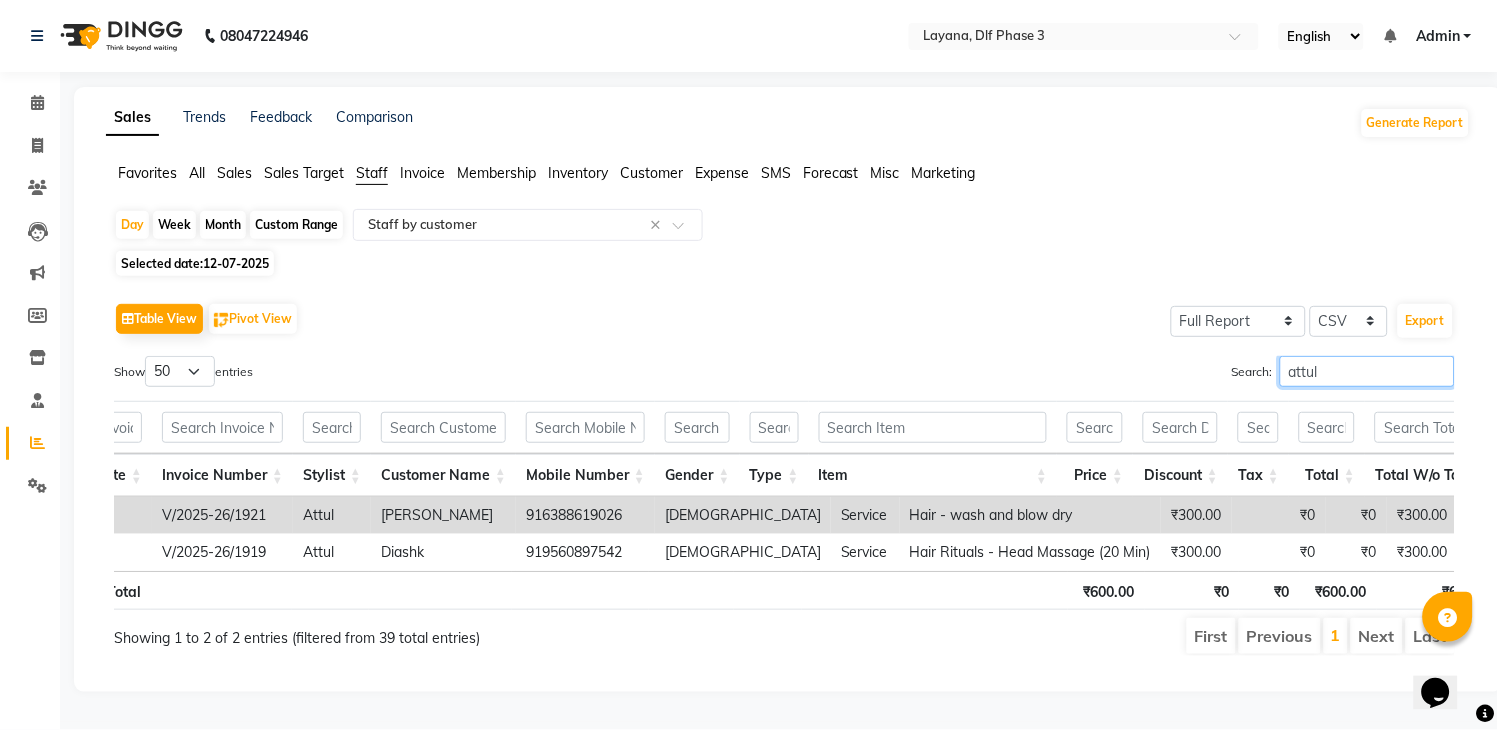 click on "attul" at bounding box center [1367, 371] 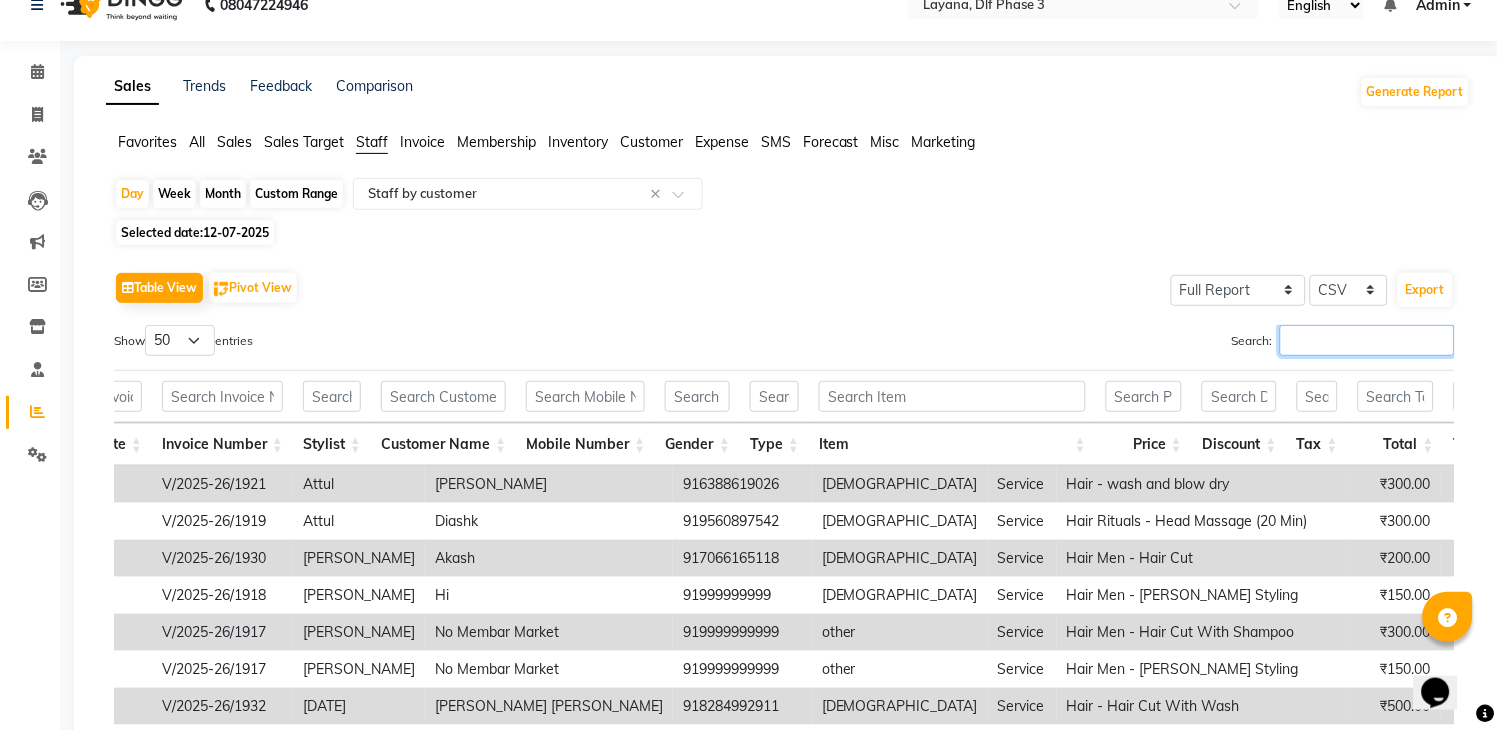 scroll, scrollTop: 210, scrollLeft: 0, axis: vertical 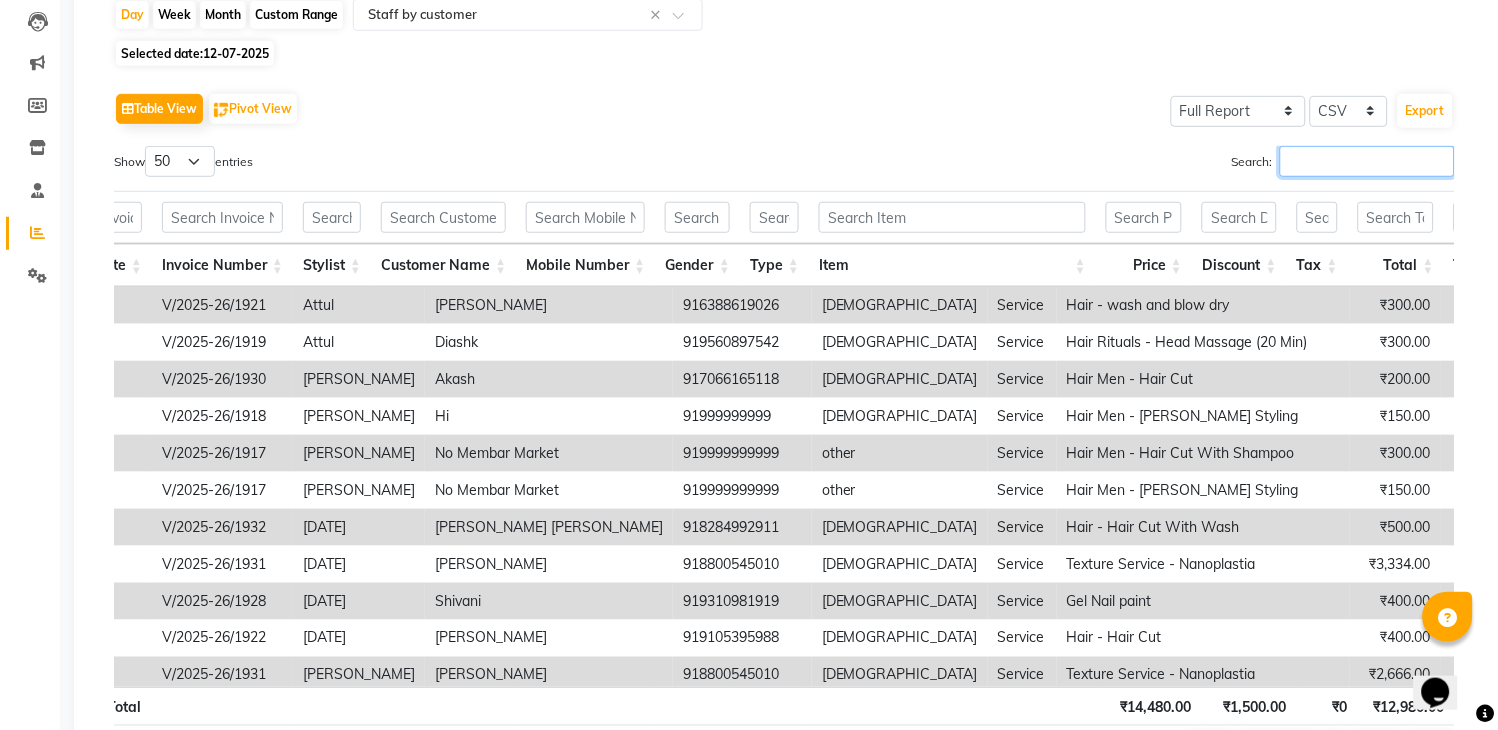 click on "Search:" at bounding box center (1367, 161) 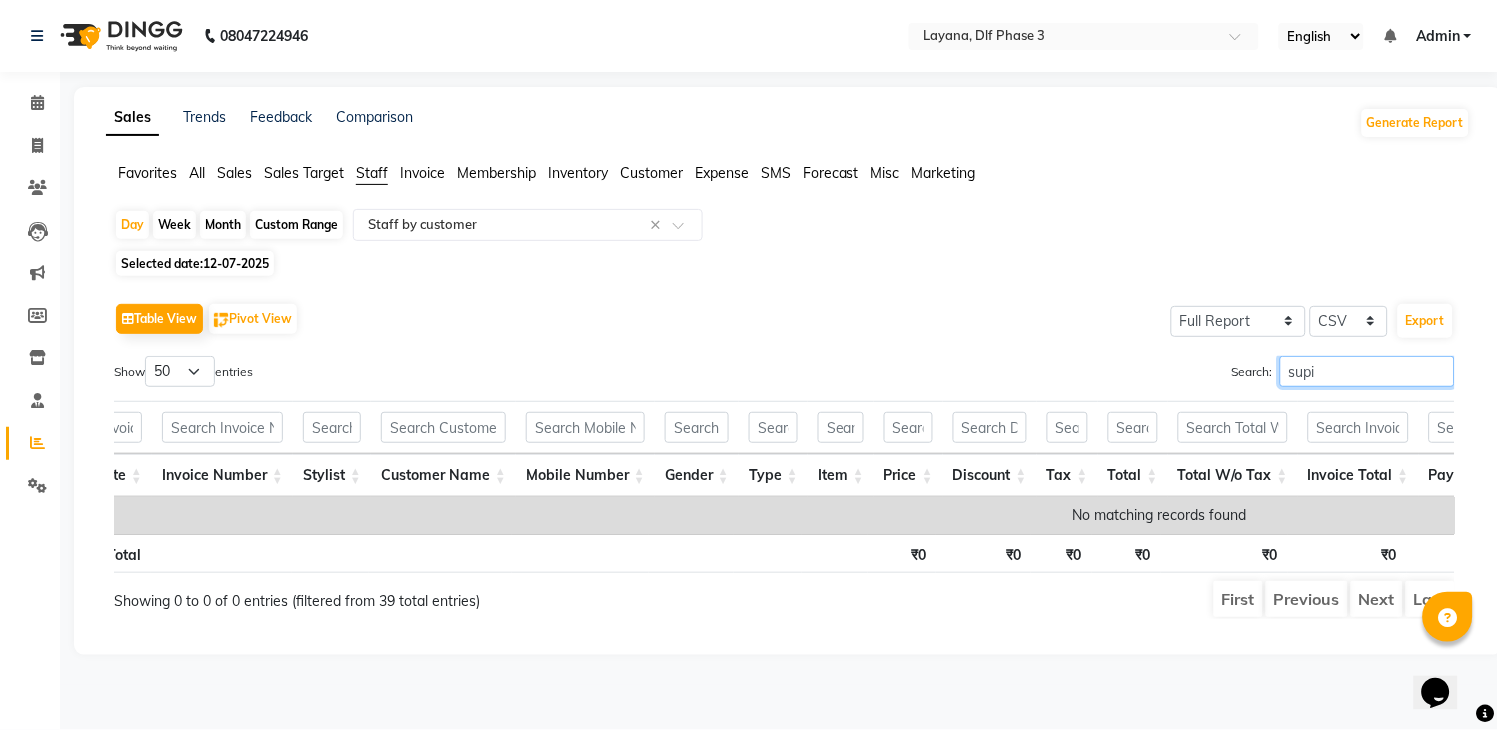 scroll, scrollTop: 0, scrollLeft: 0, axis: both 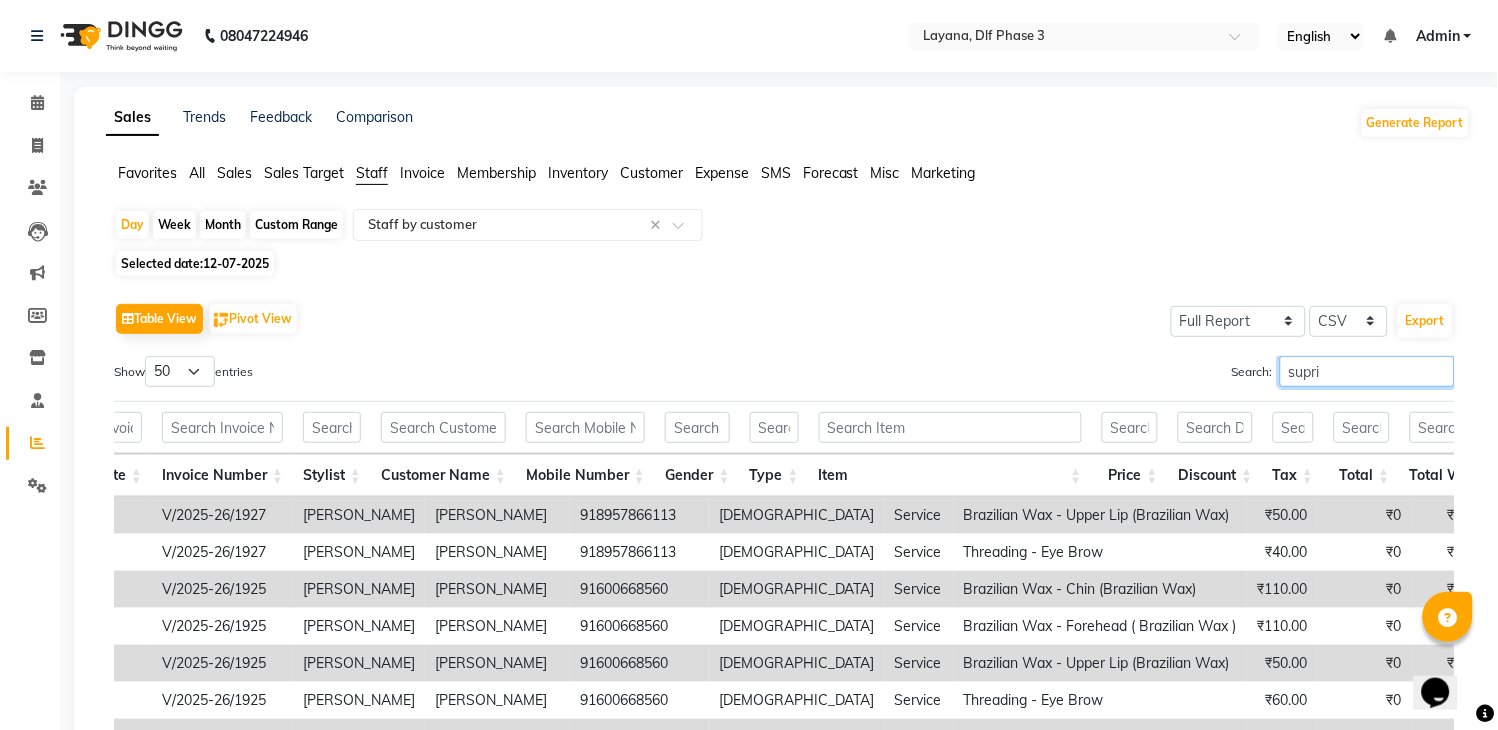 type on "supriy" 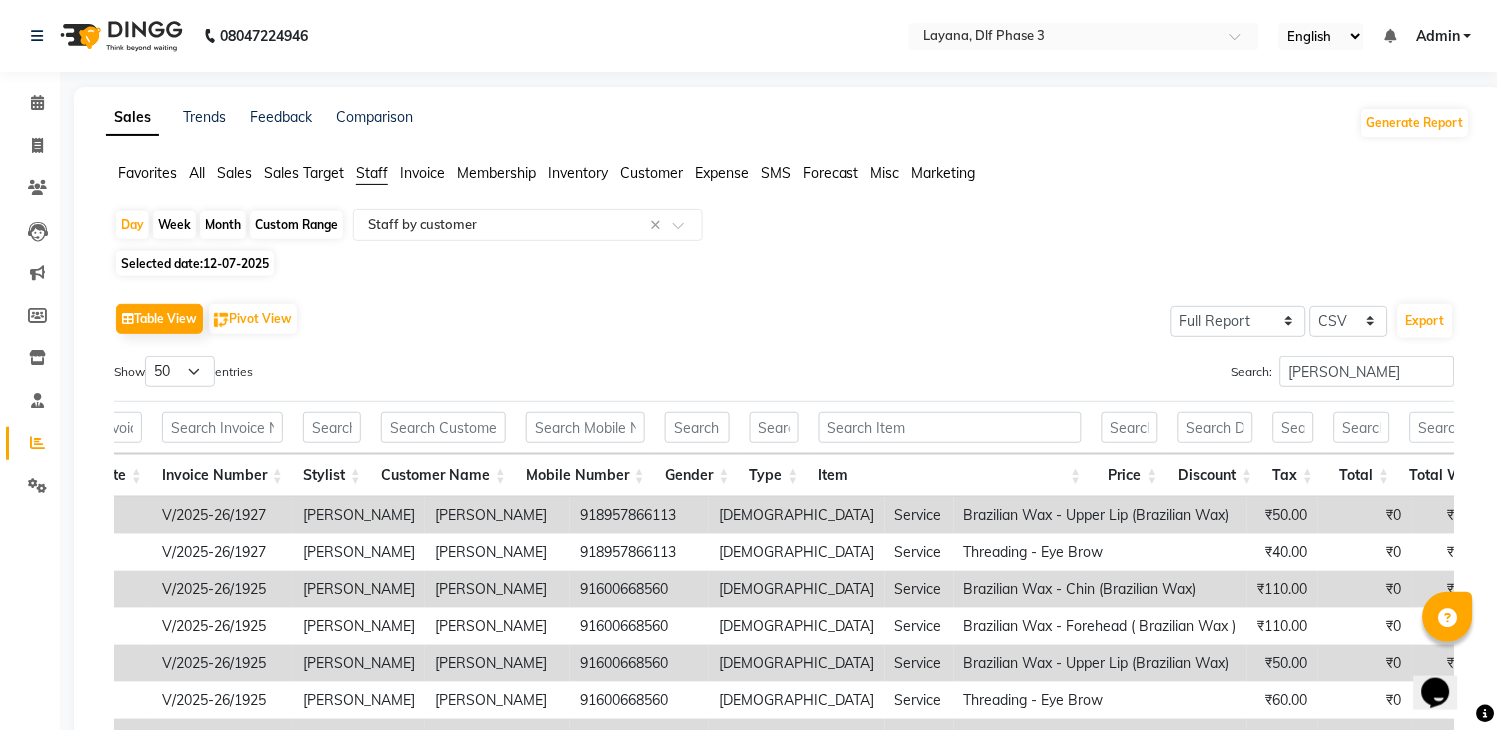 click on "Favorites All Sales Sales Target Staff Invoice Membership Inventory Customer Expense SMS Forecast Misc Marketing" 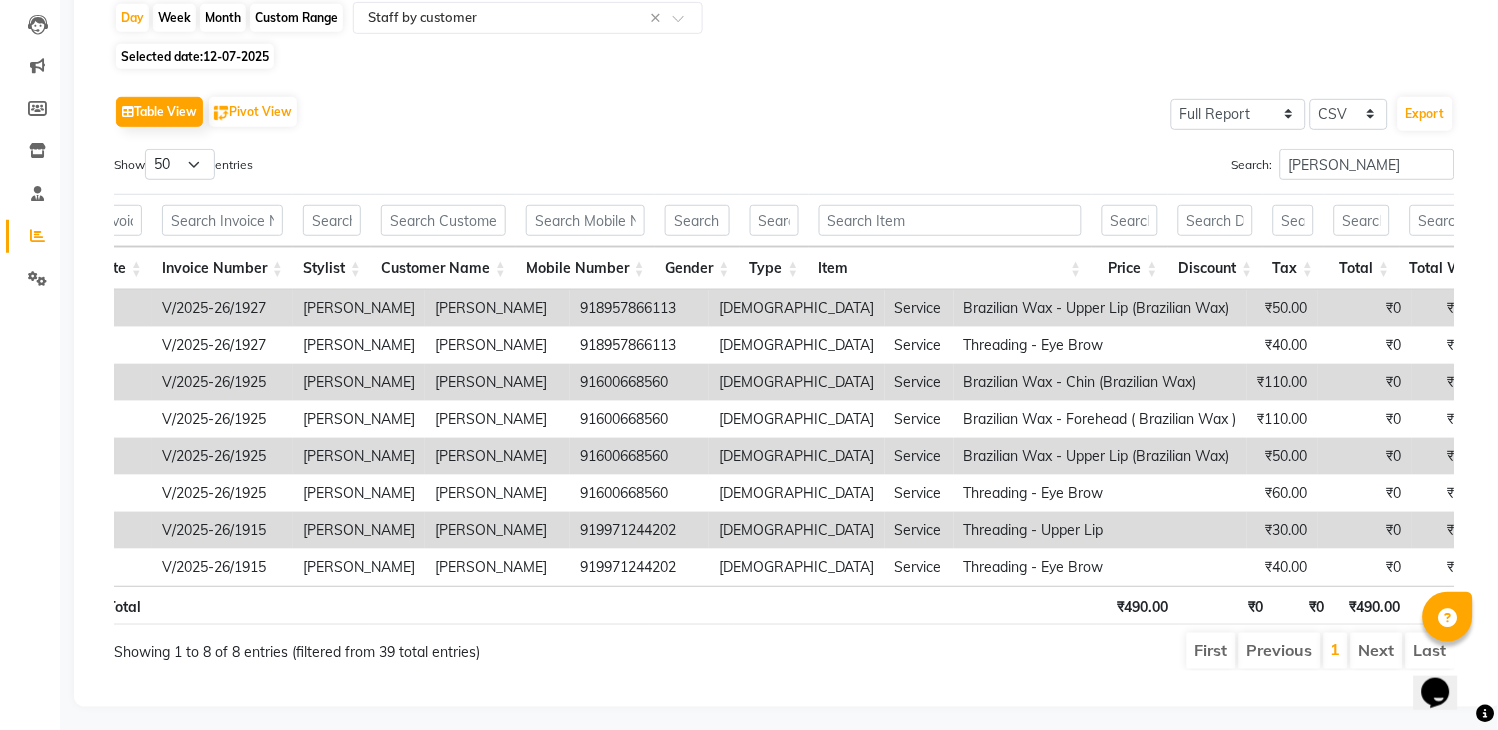 scroll, scrollTop: 214, scrollLeft: 0, axis: vertical 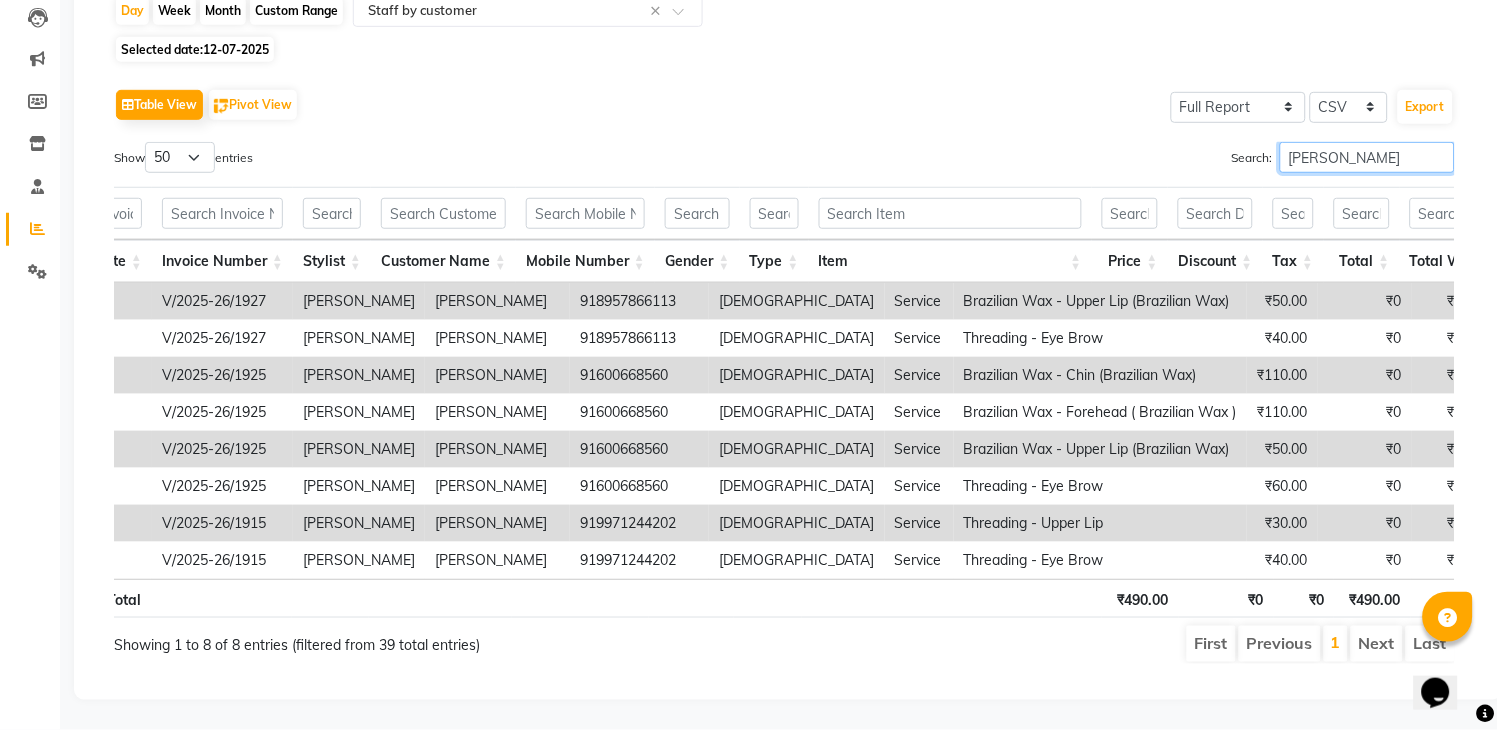 click on "supriy" at bounding box center [1367, 157] 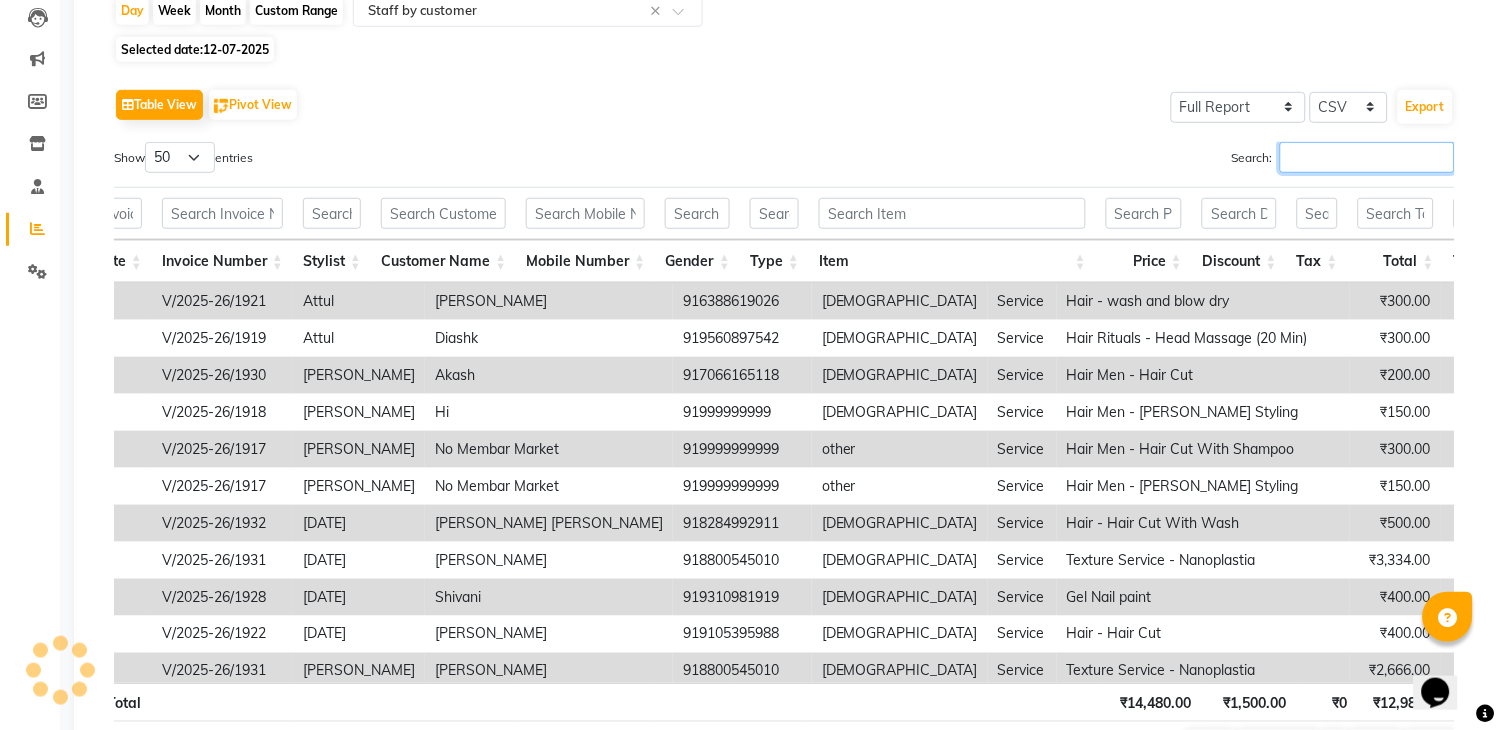scroll, scrollTop: 0, scrollLeft: 0, axis: both 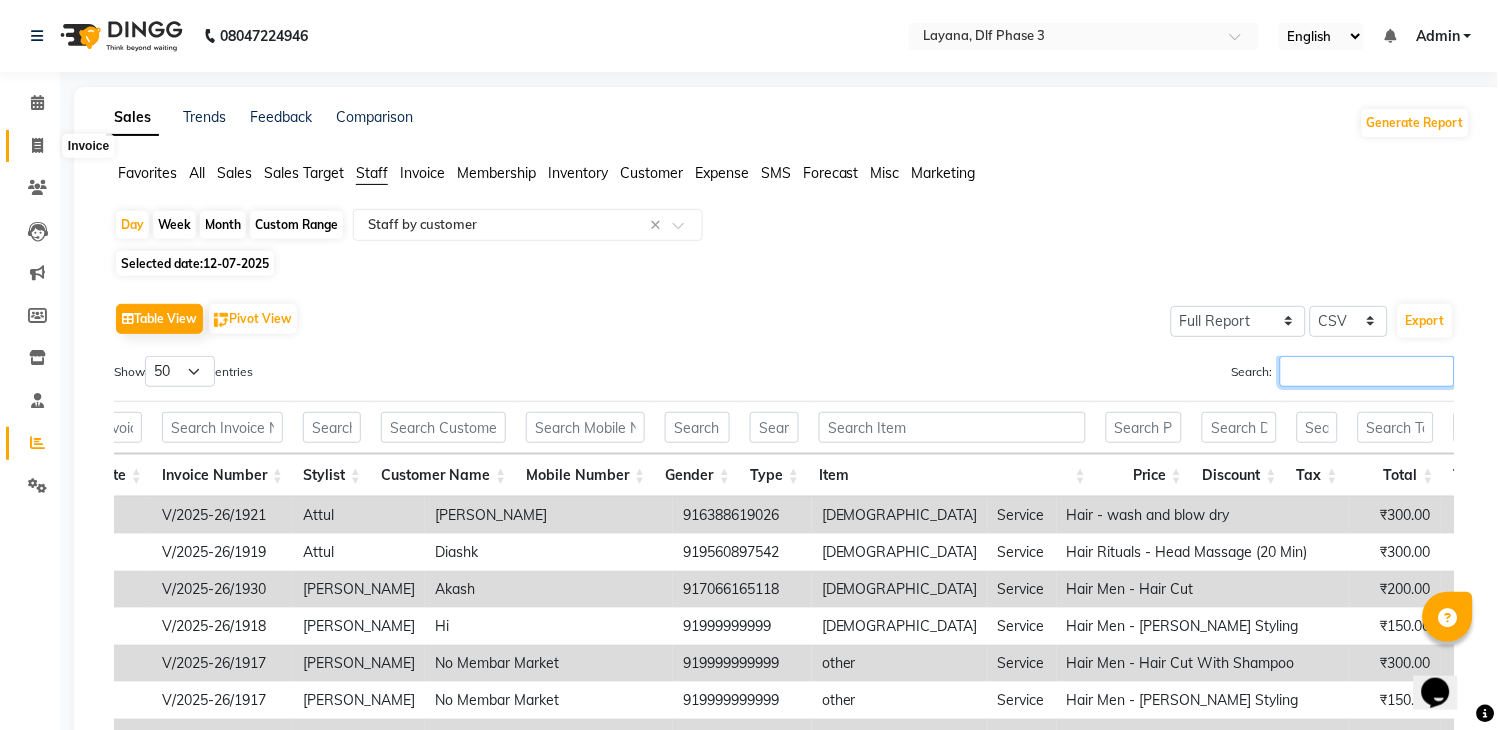 type 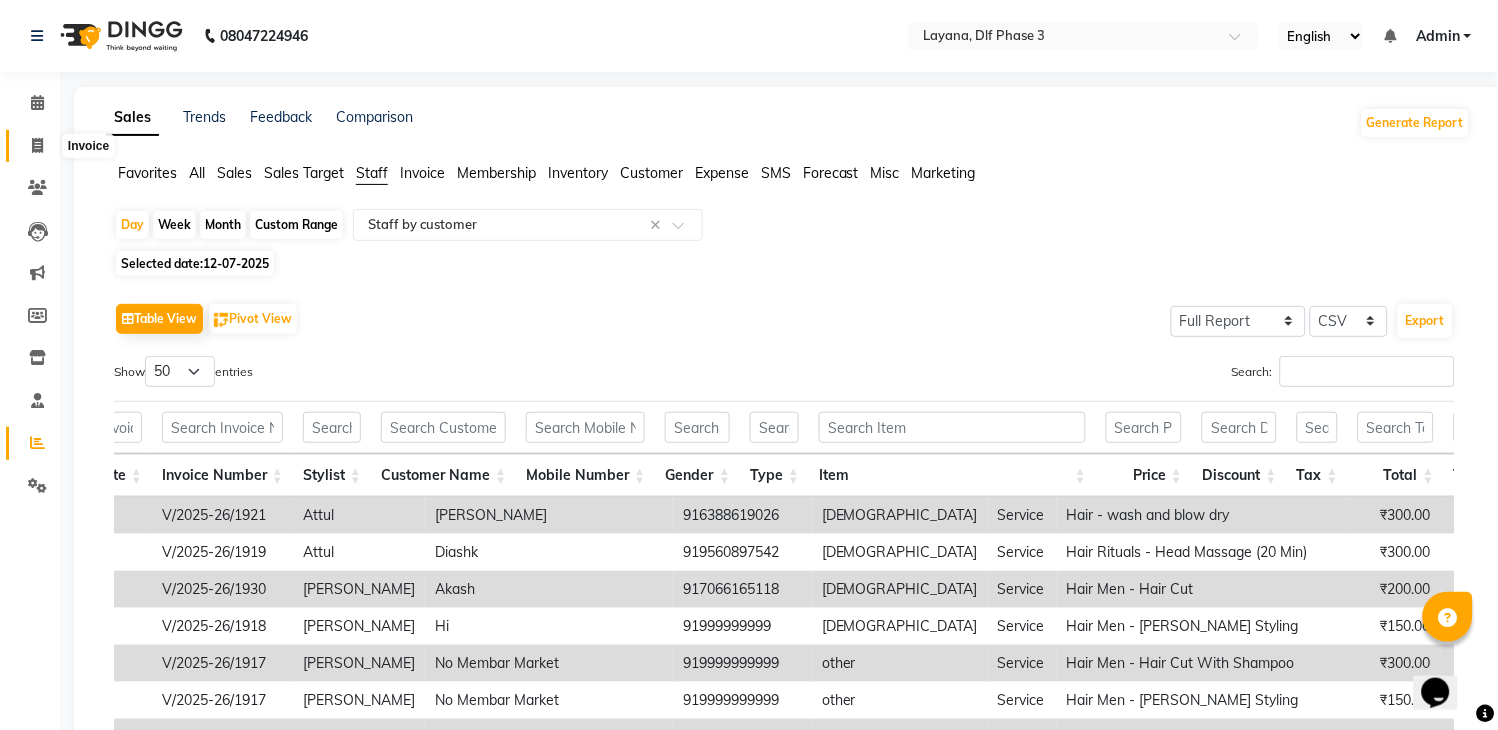 click 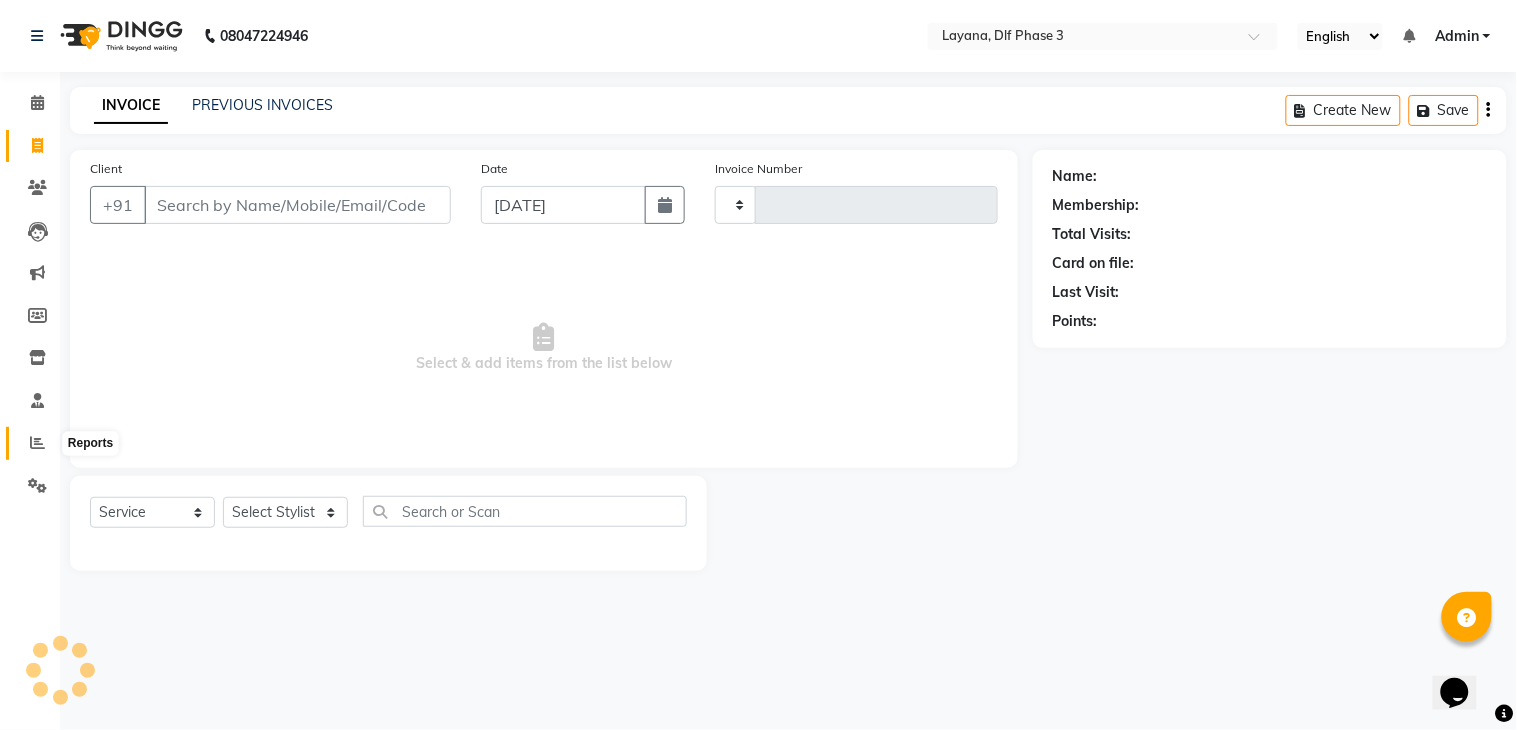type on "1933" 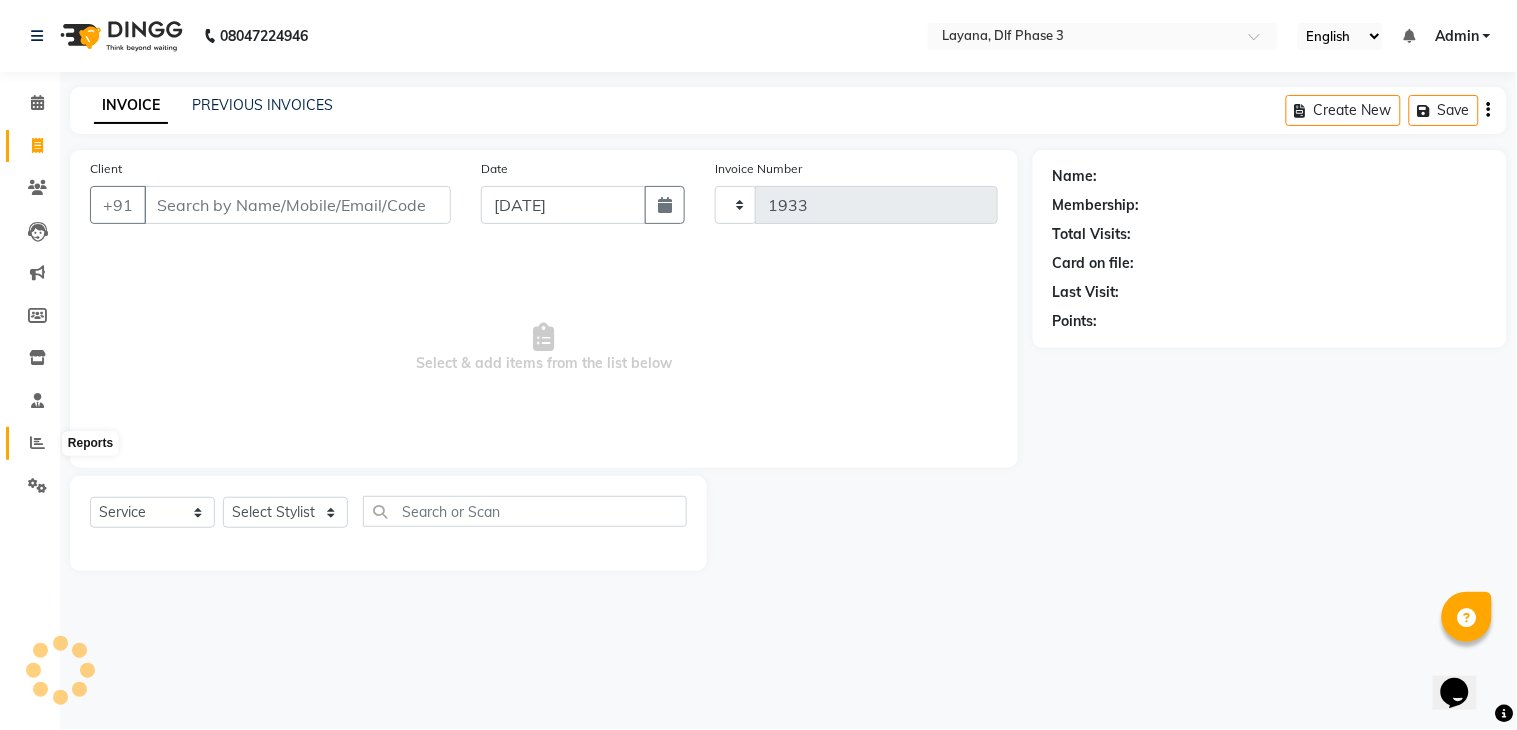 select on "6973" 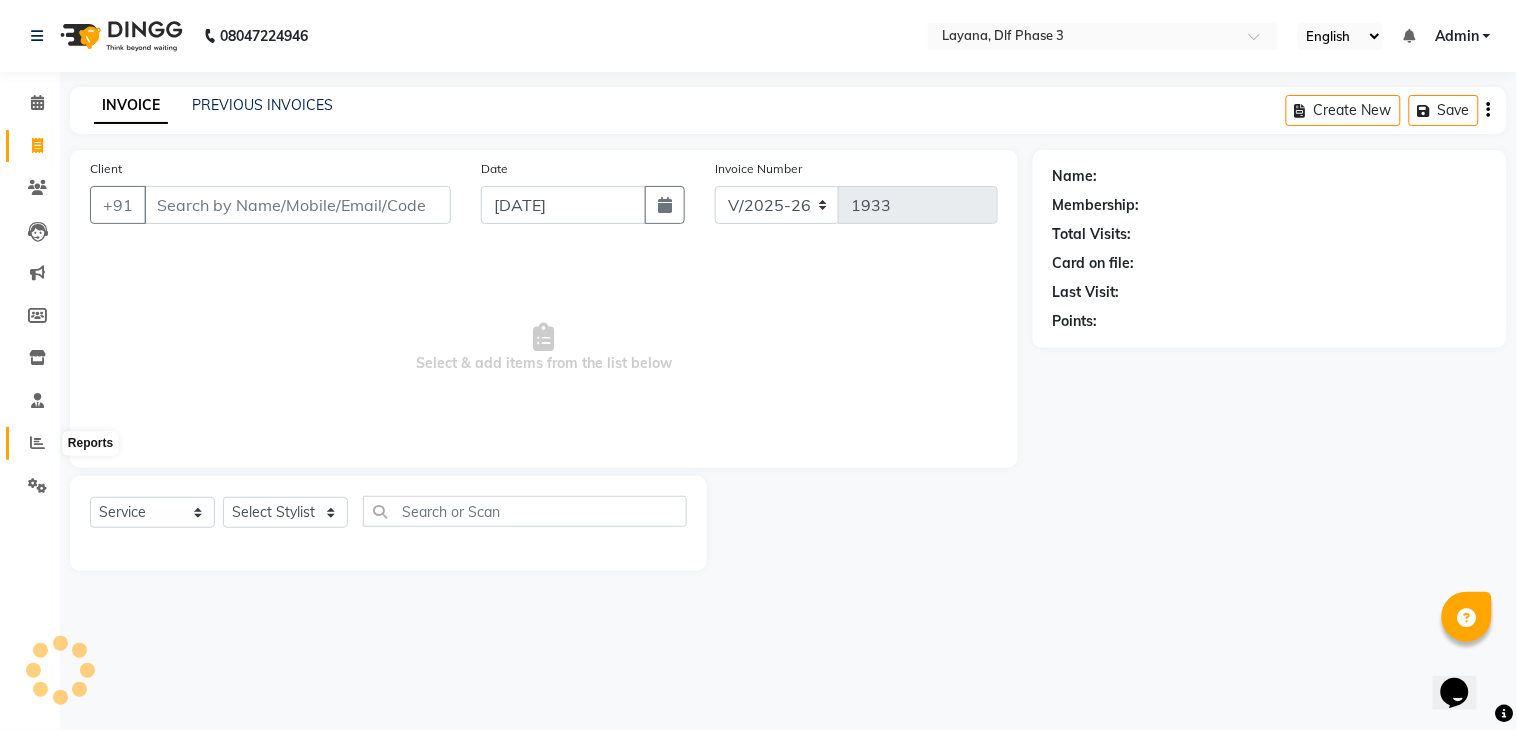 click 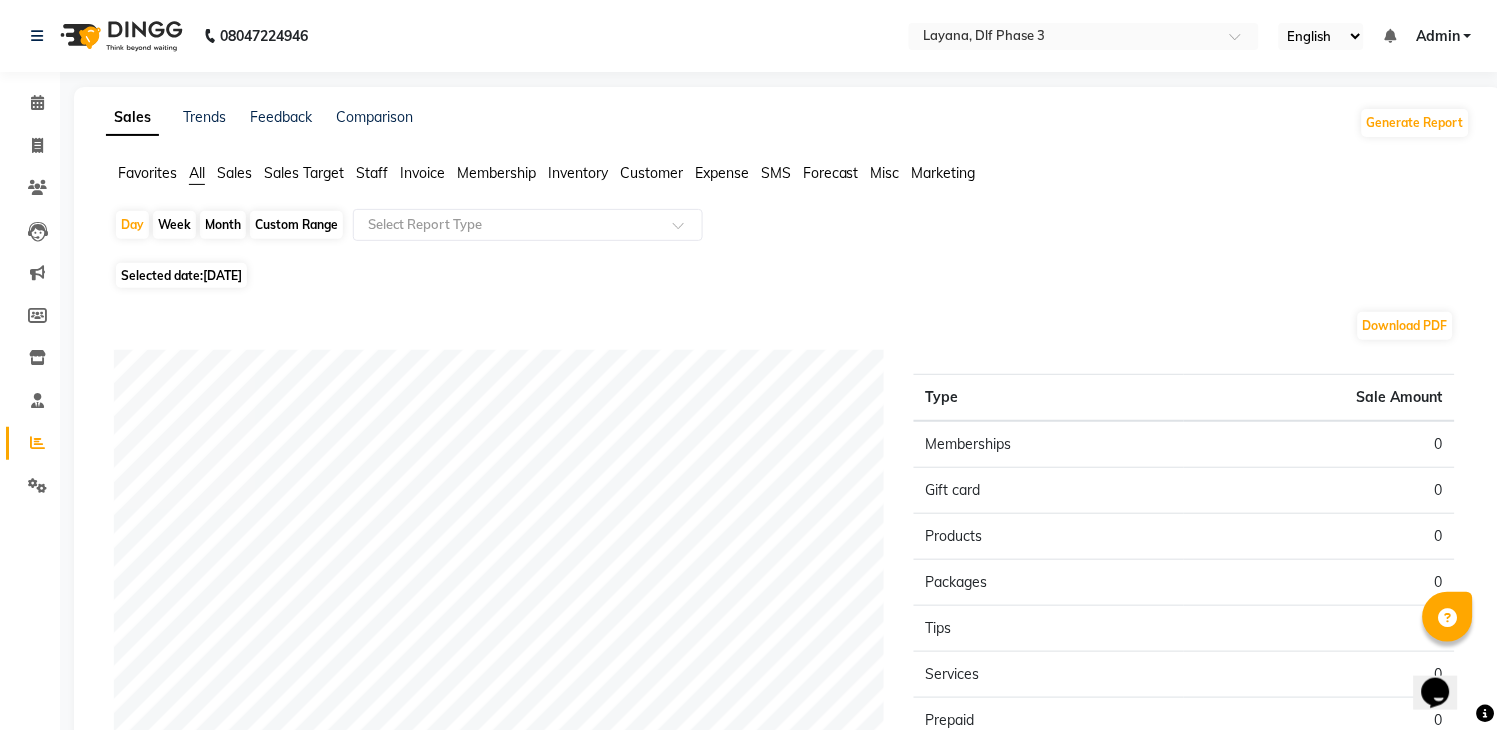 click on "[DATE]" 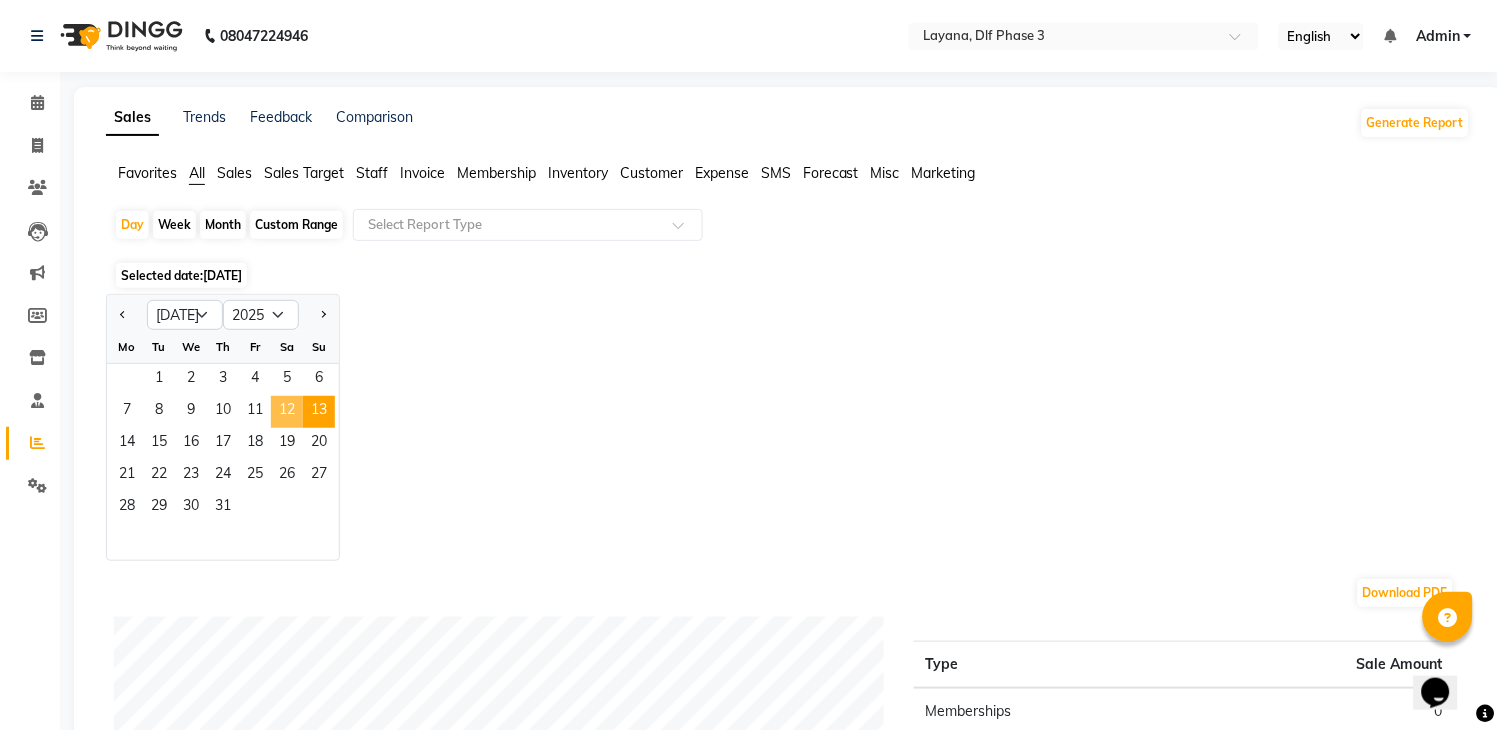 click on "12" 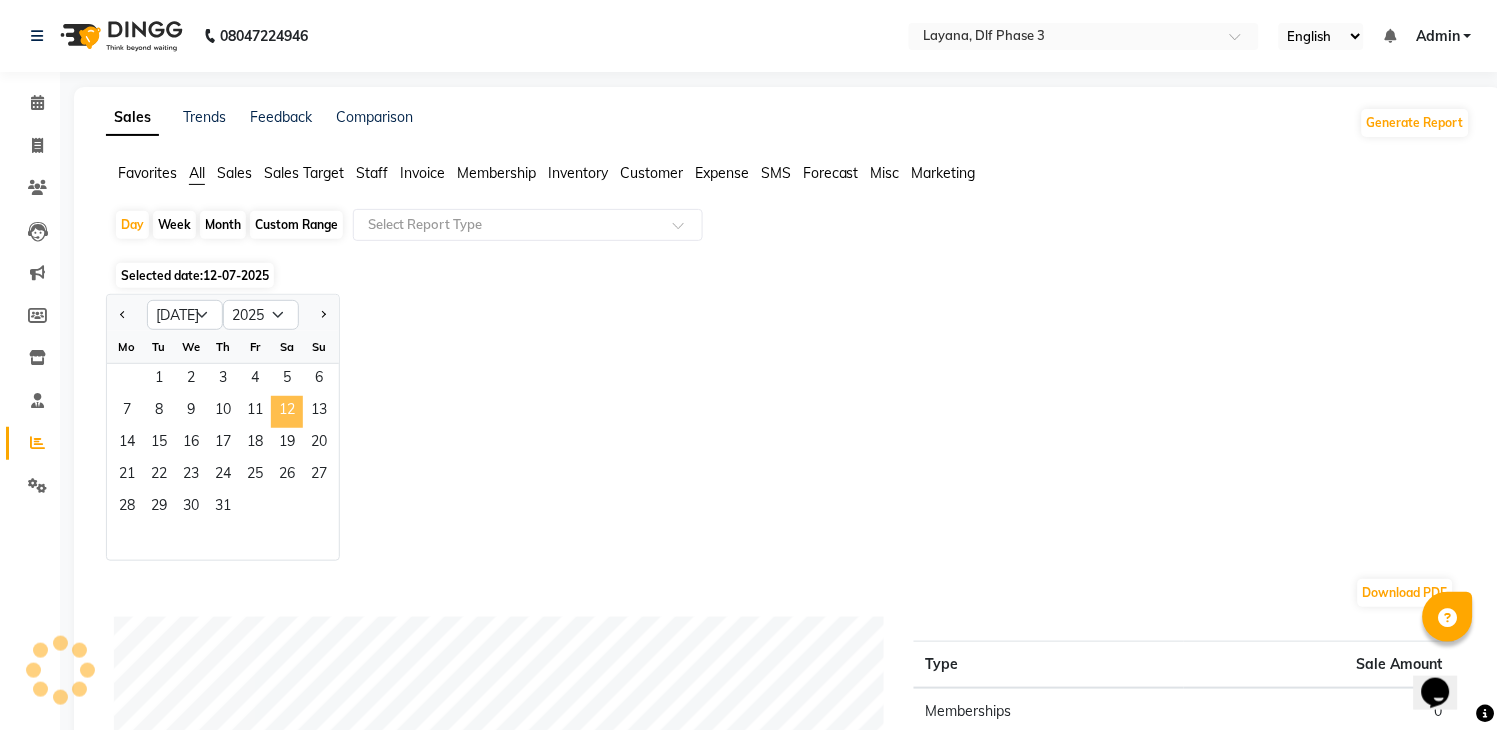 click on "12" 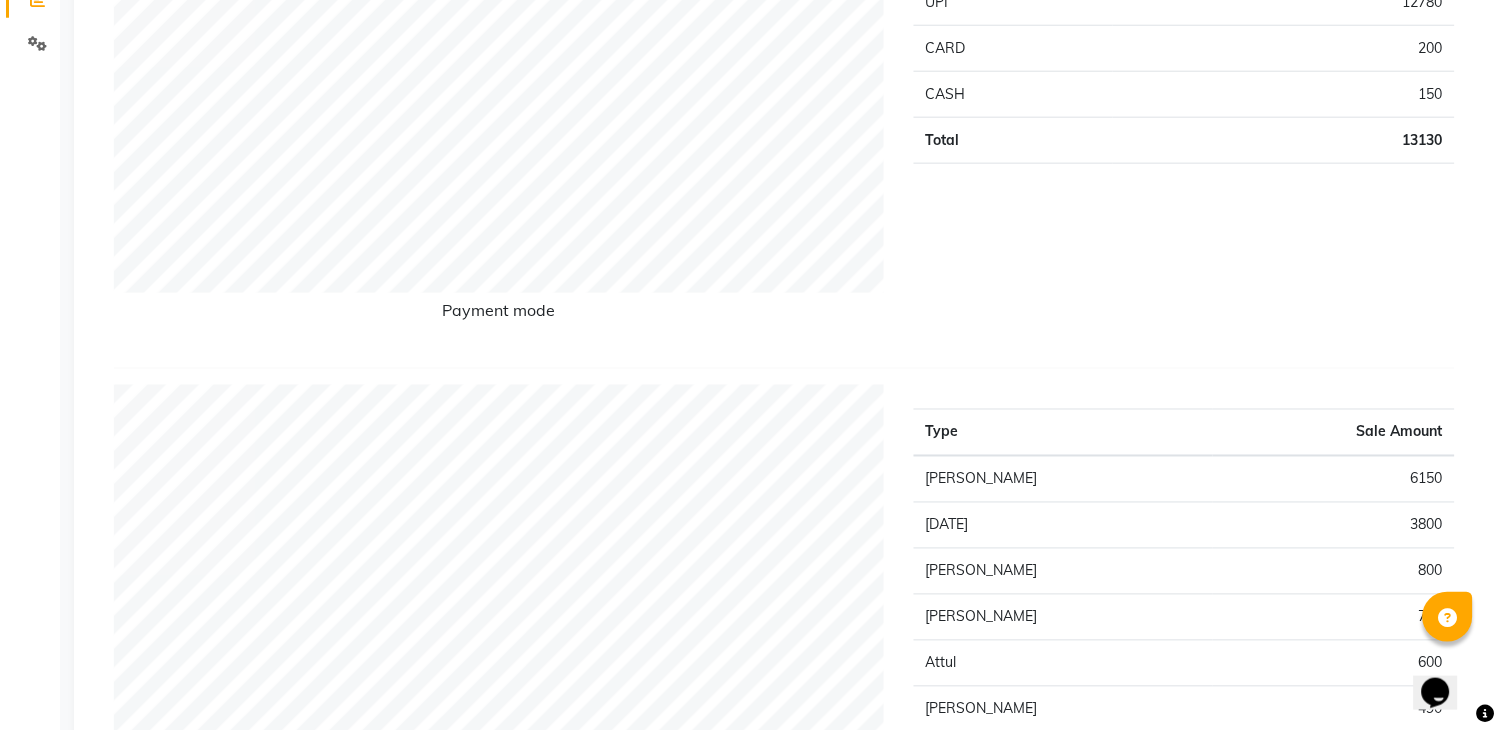 scroll, scrollTop: 0, scrollLeft: 0, axis: both 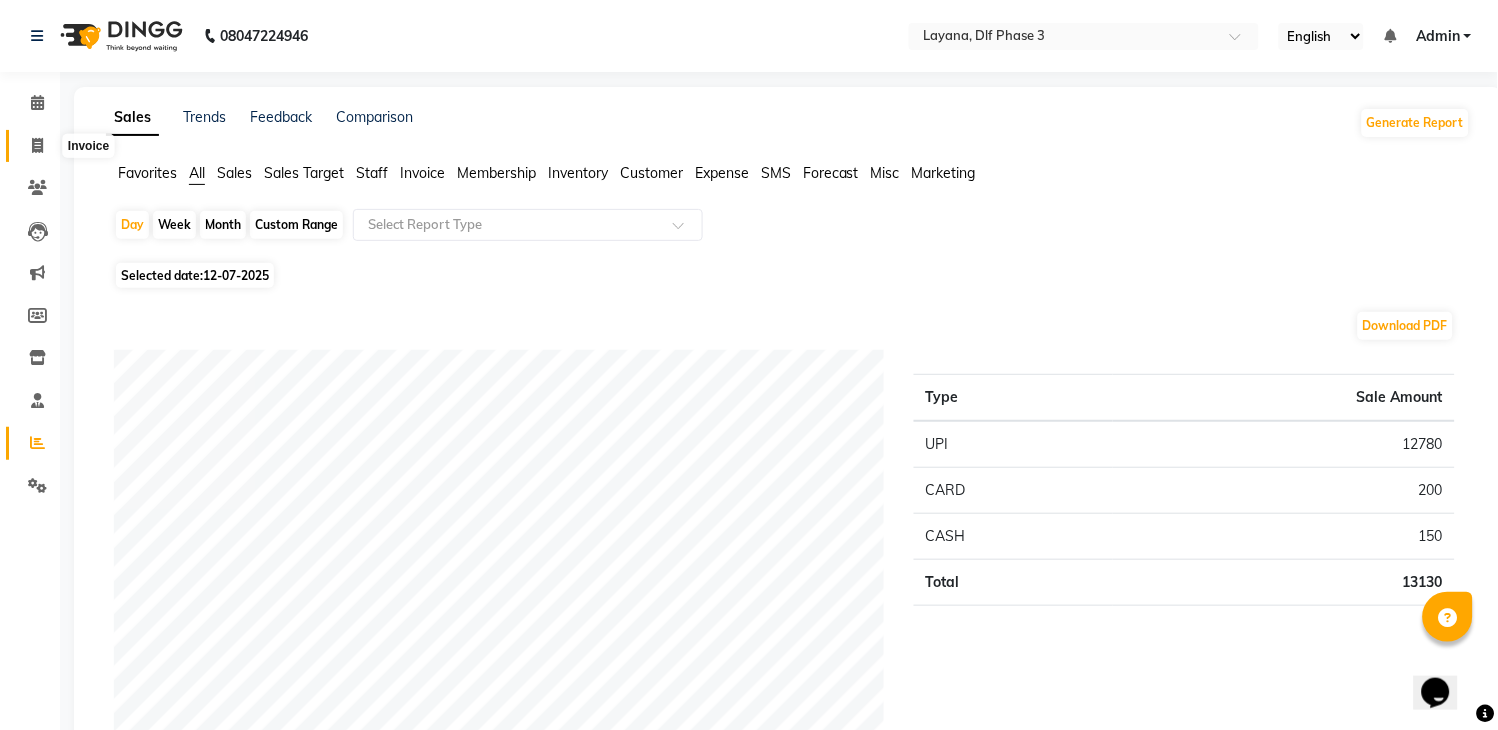 click 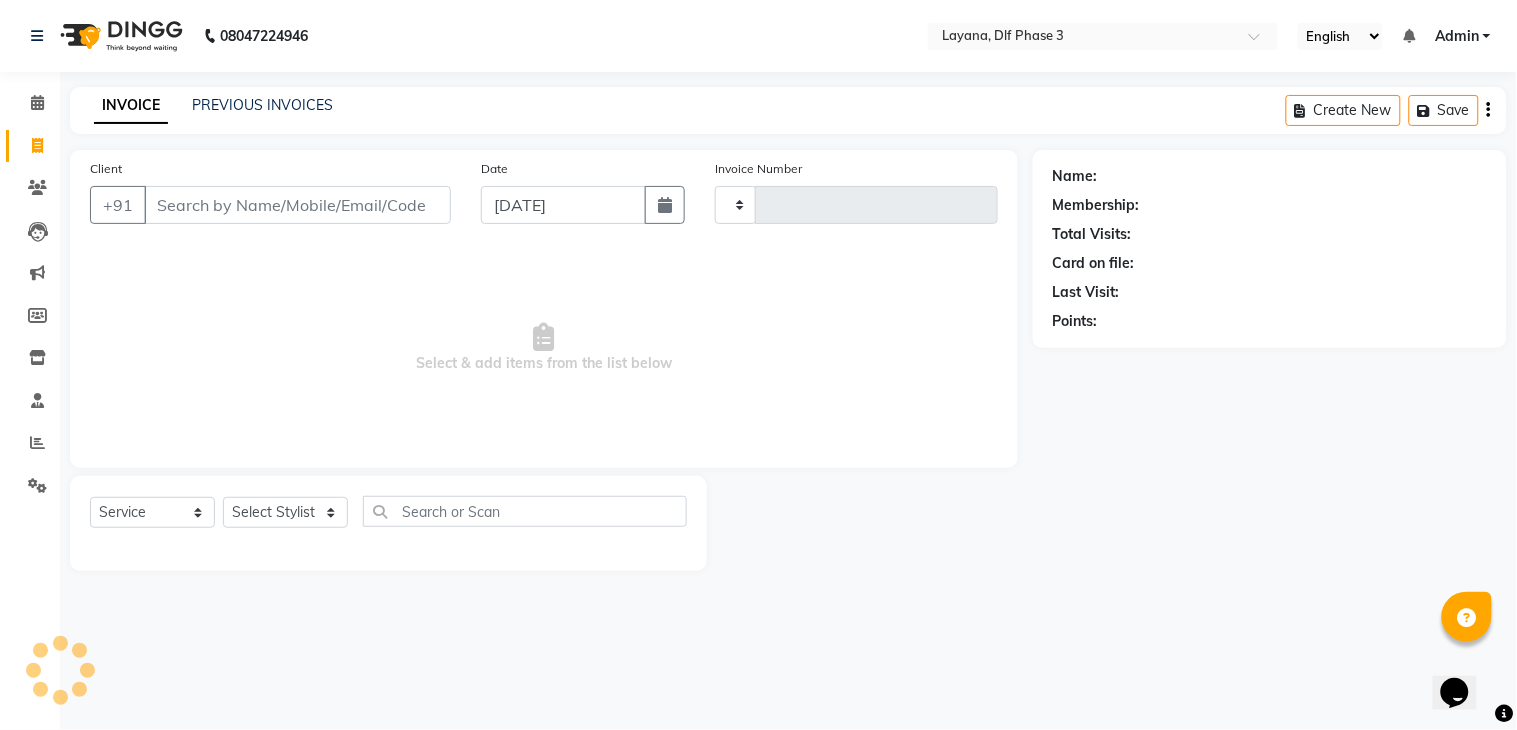 type on "1933" 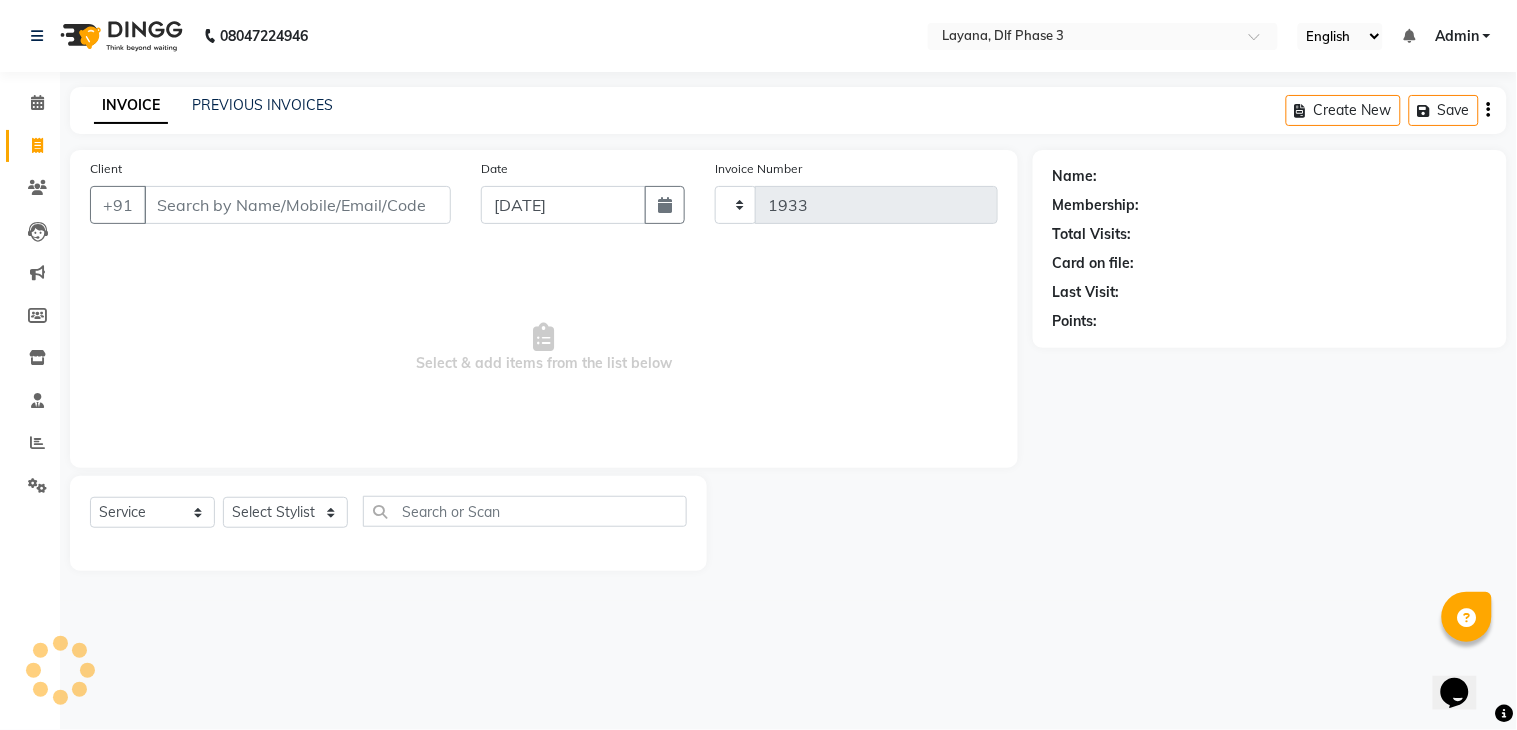 select on "6973" 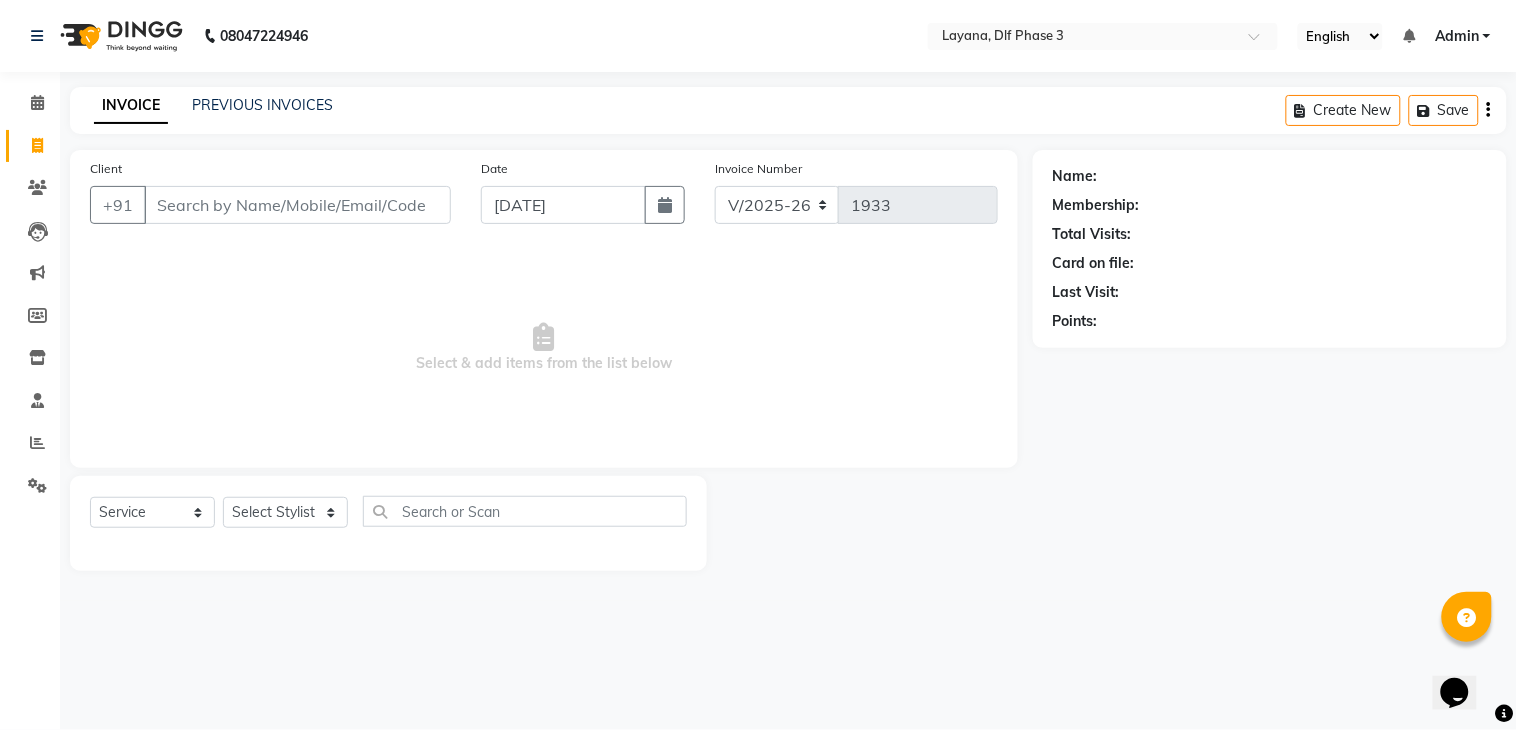 click on "Client" at bounding box center (297, 205) 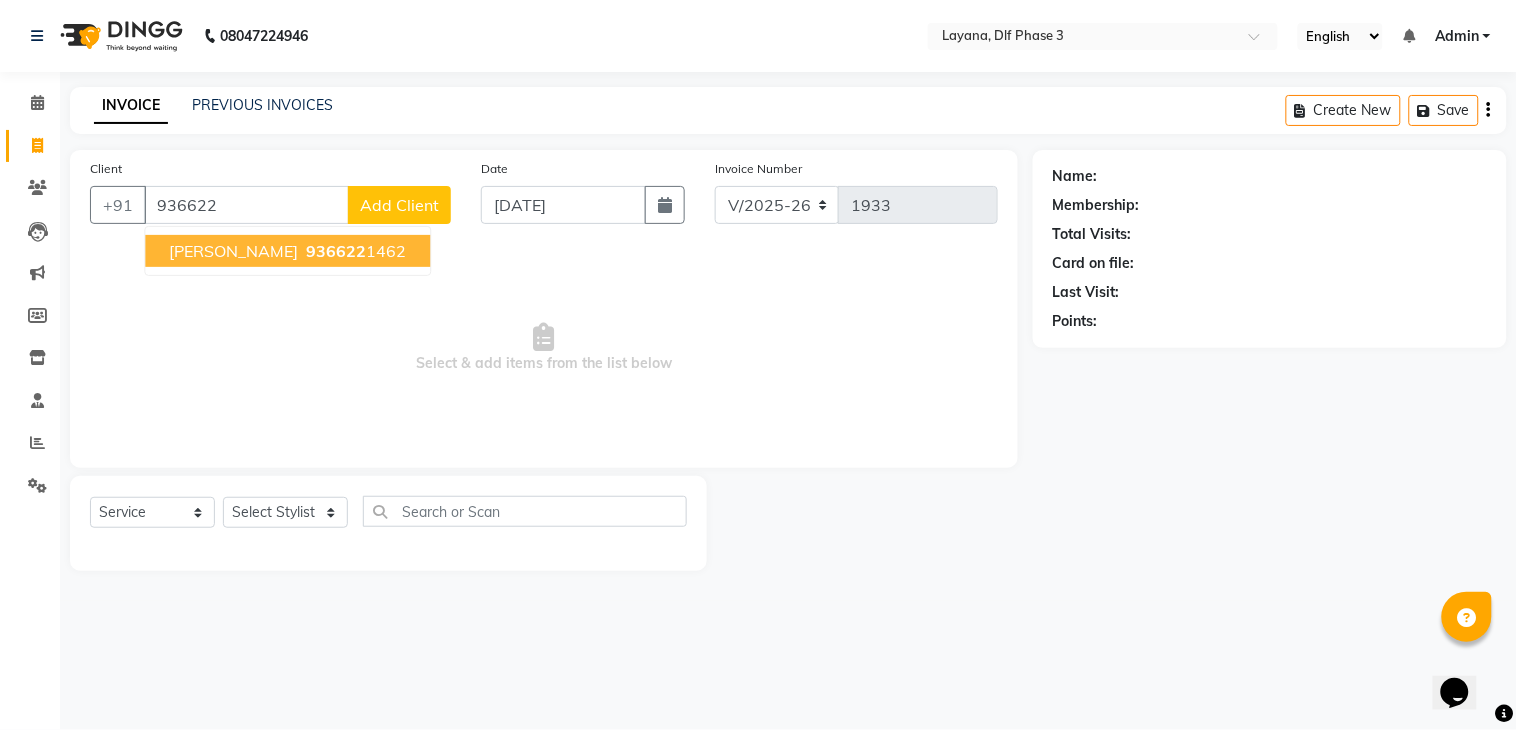 click on "sofiya   936622 1462" at bounding box center (287, 251) 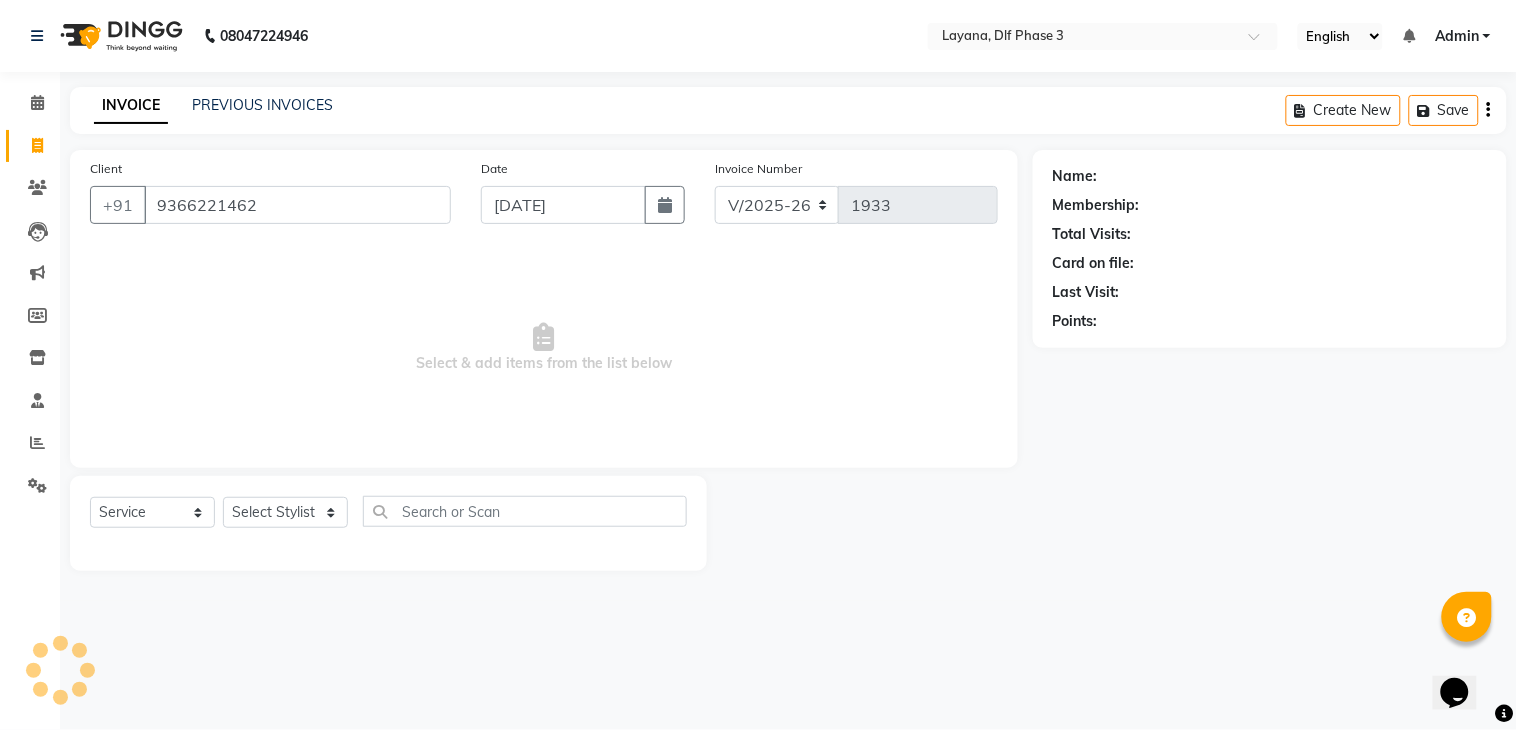 type on "9366221462" 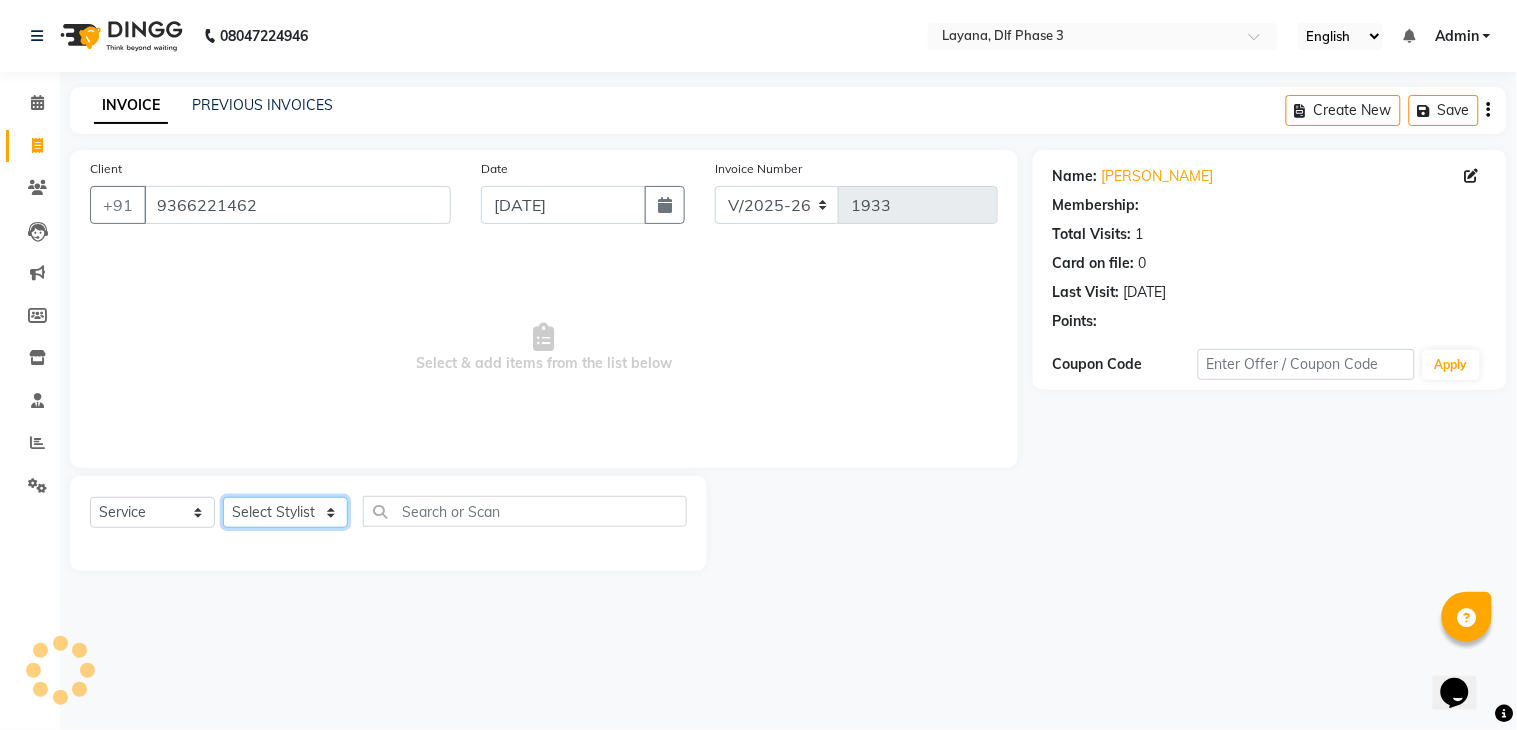 click on "Select Stylist aditya Attul kamal Kartik  keshav sanjana Shadab supriya" 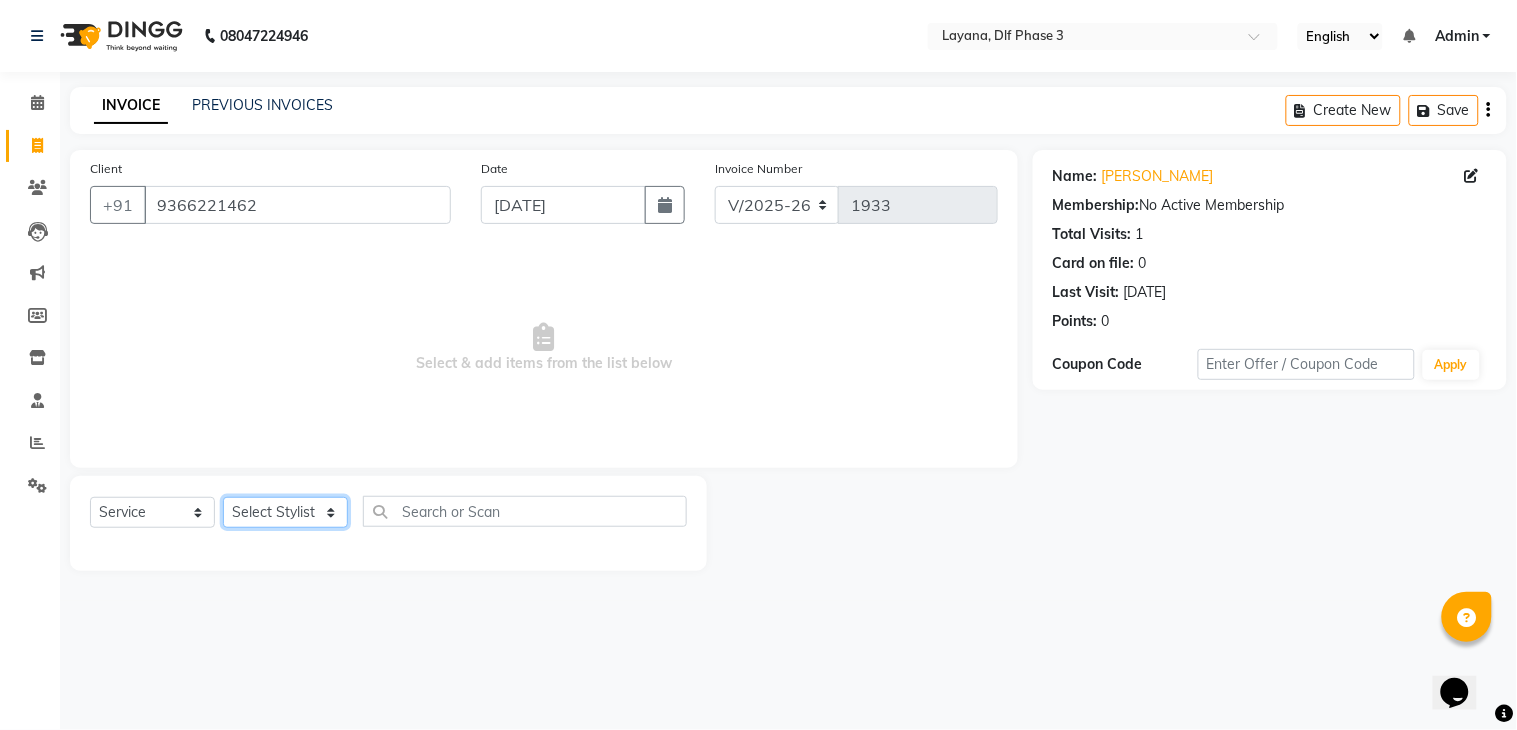 select on "57637" 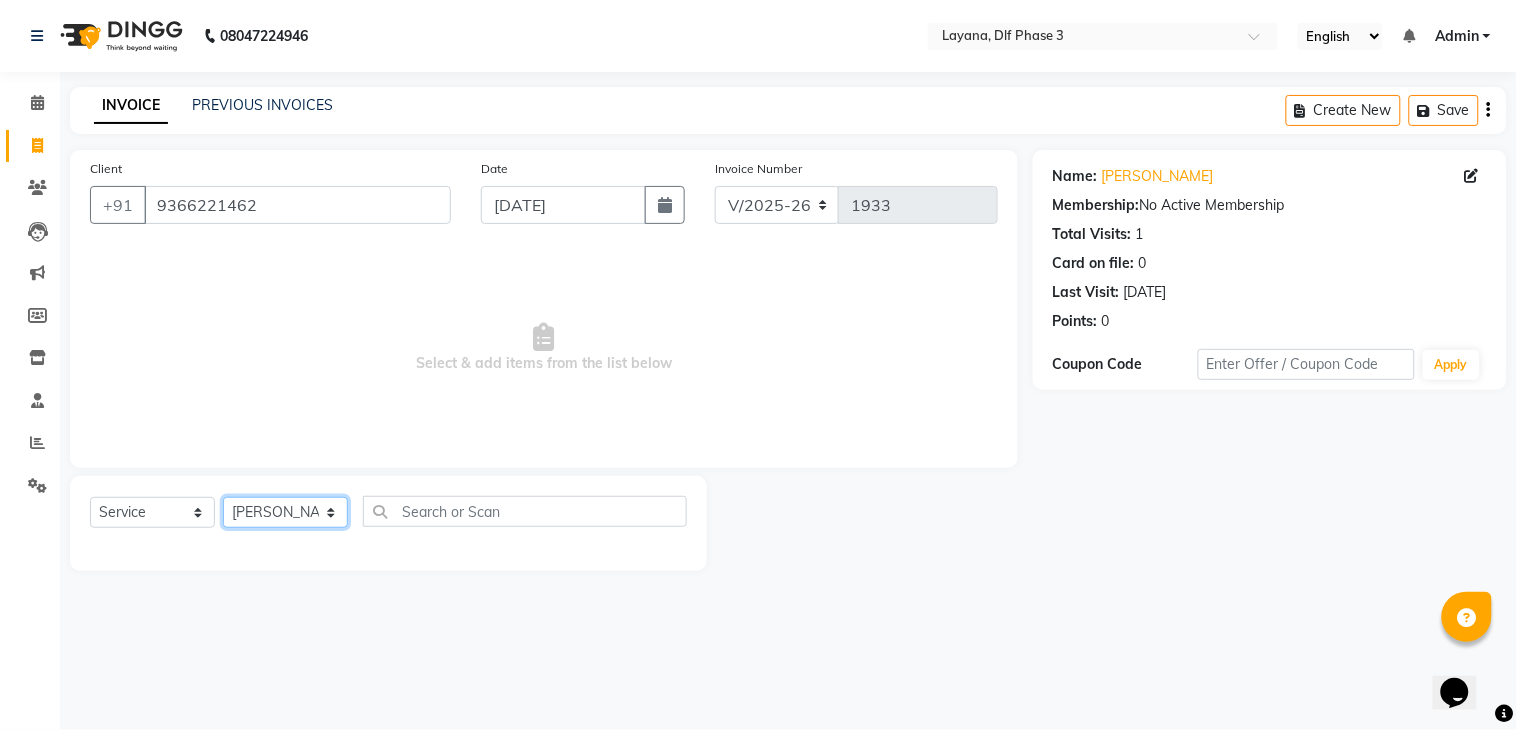 click on "Select Stylist aditya Attul kamal Kartik  keshav sanjana Shadab supriya" 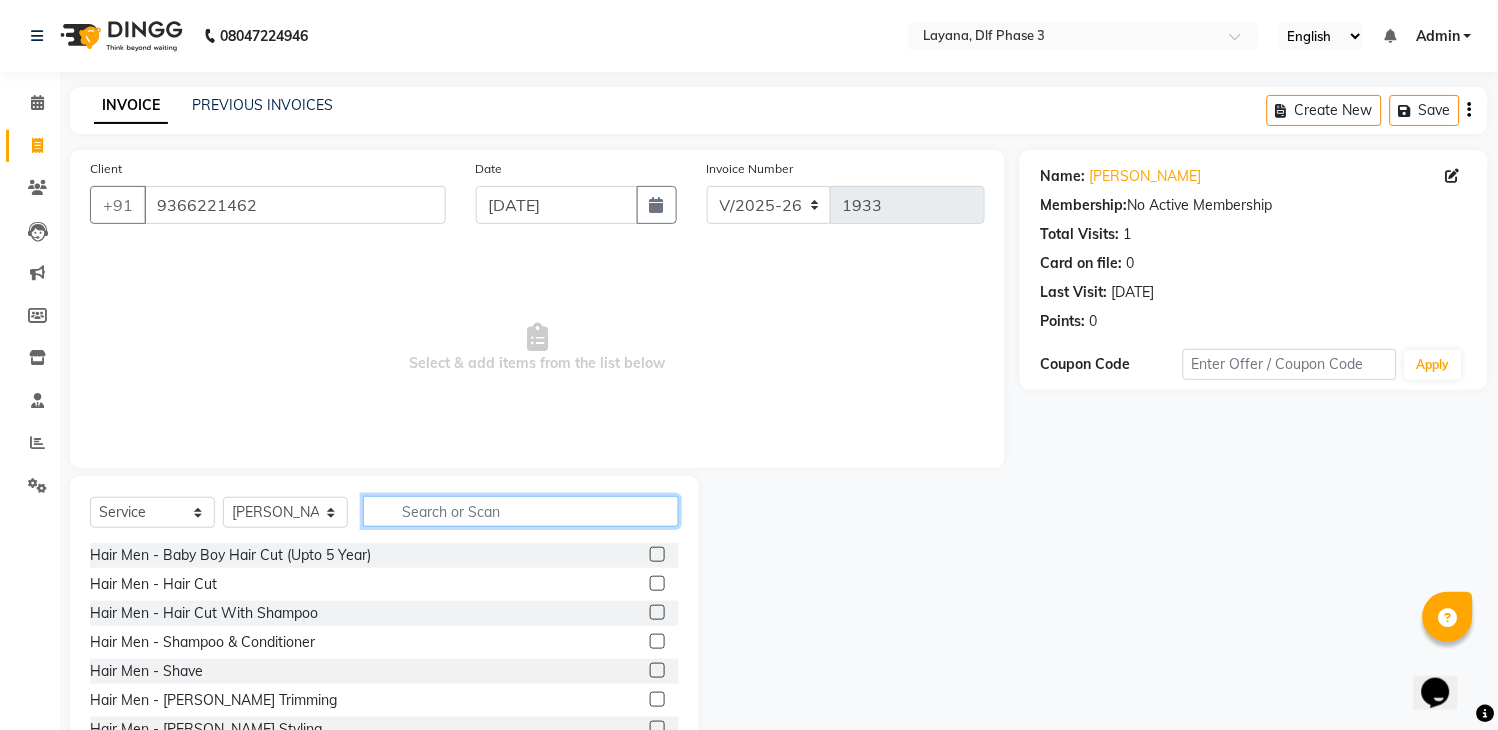 click 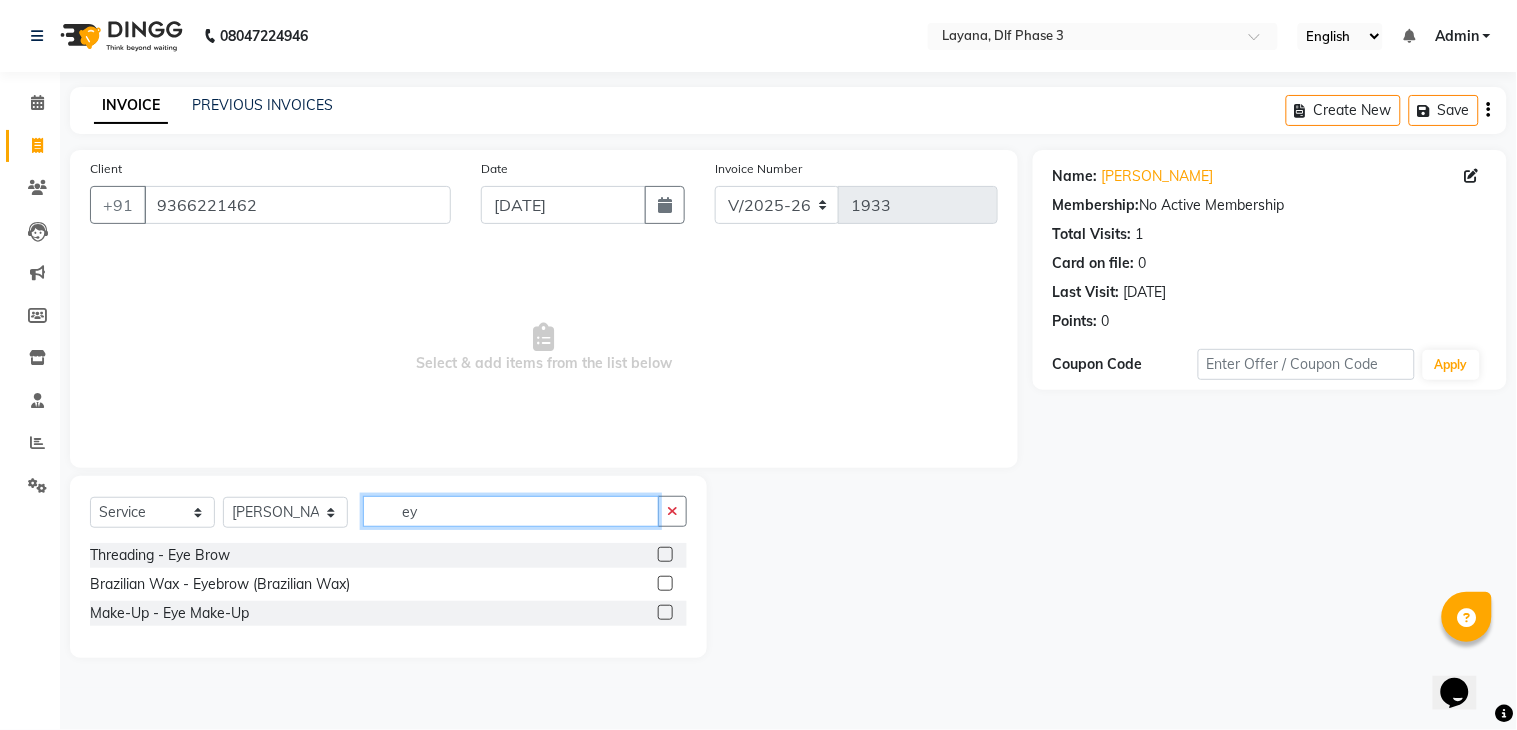 type on "ey" 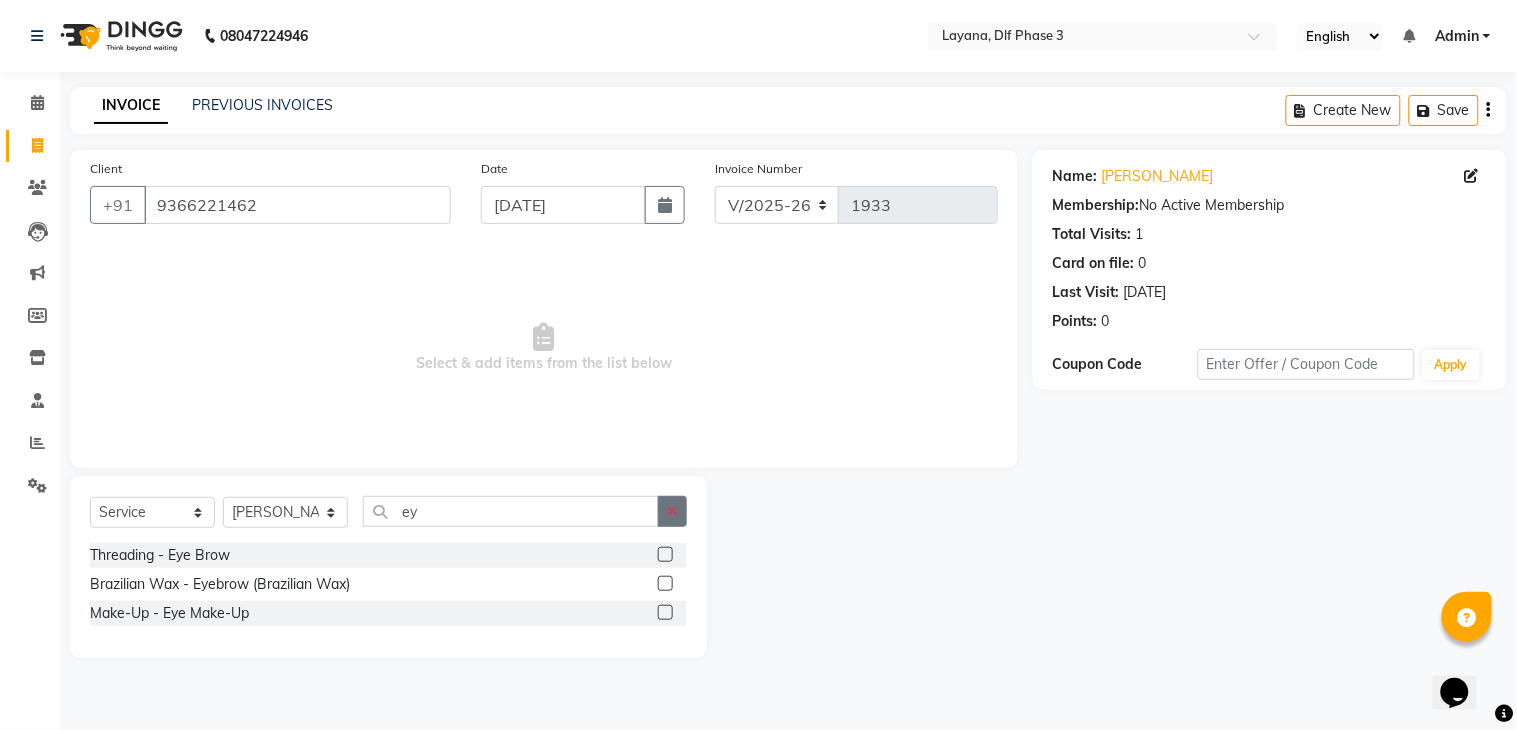 drag, startPoint x: 664, startPoint y: 555, endPoint x: 666, endPoint y: 522, distance: 33.06055 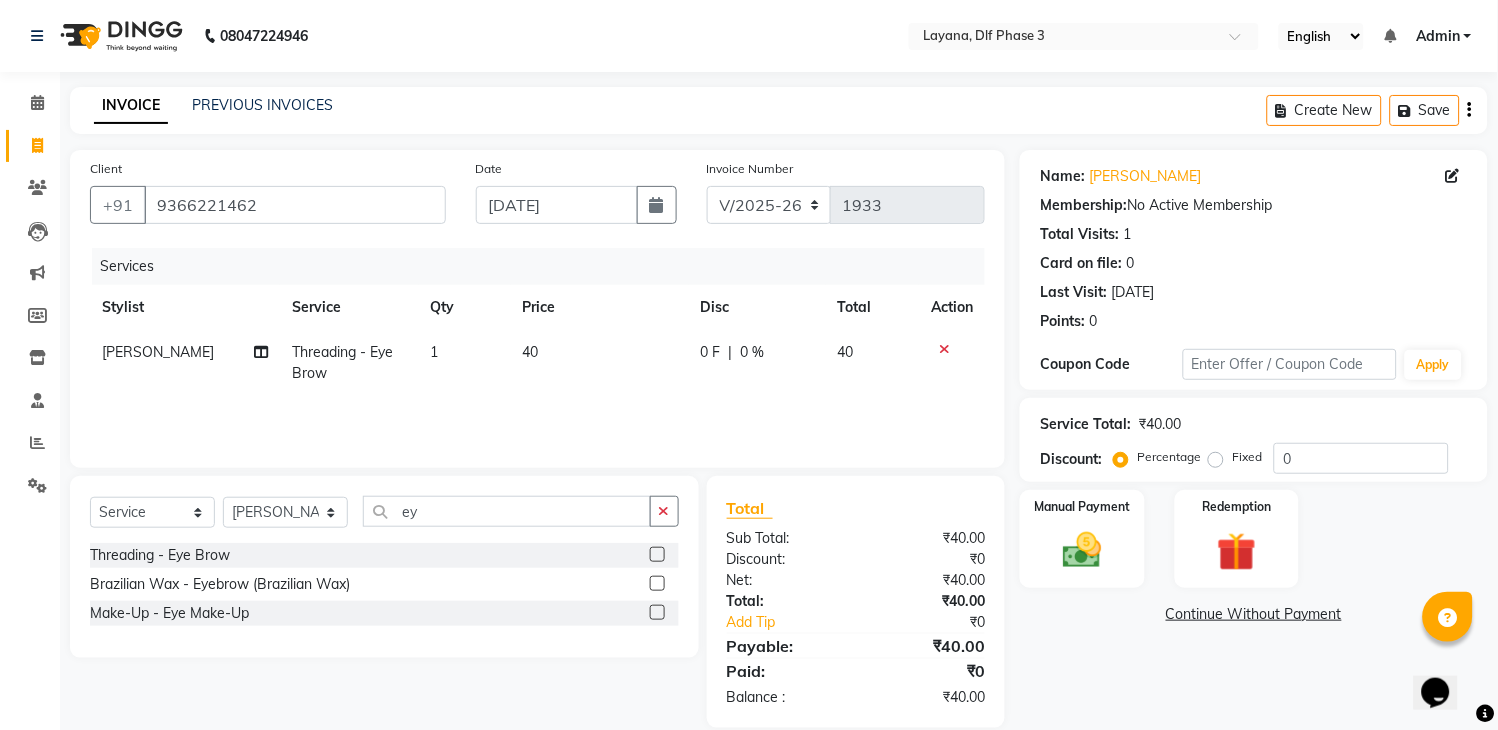 click 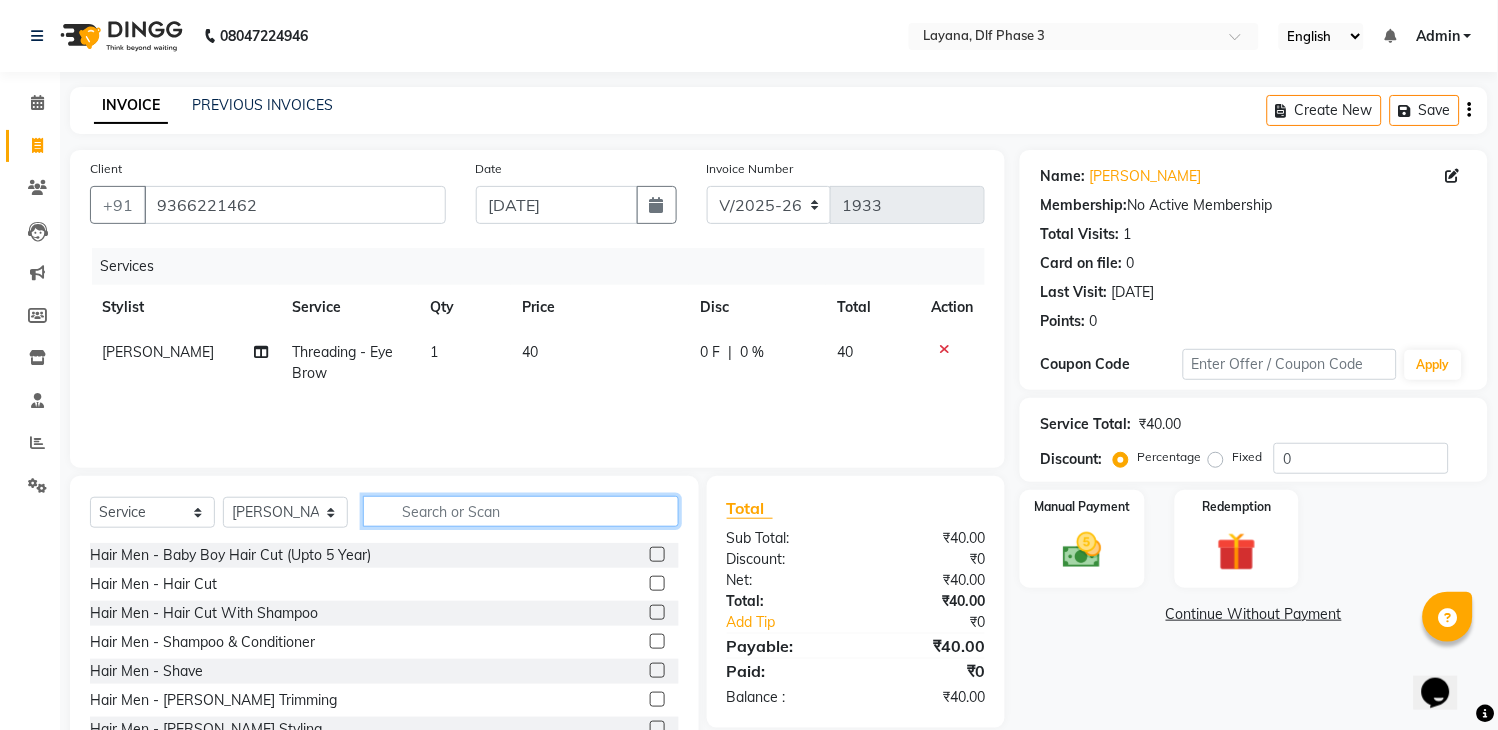click 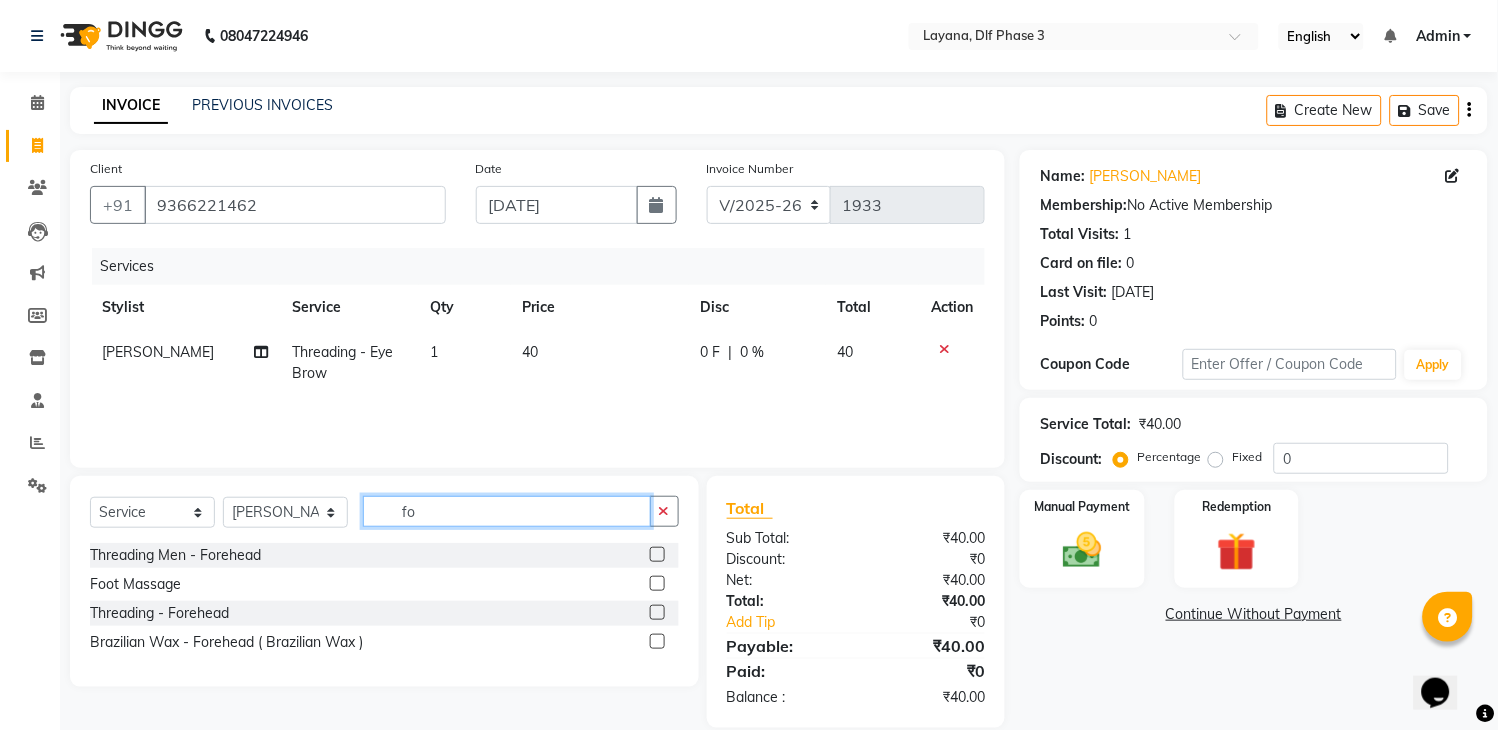 type on "fo" 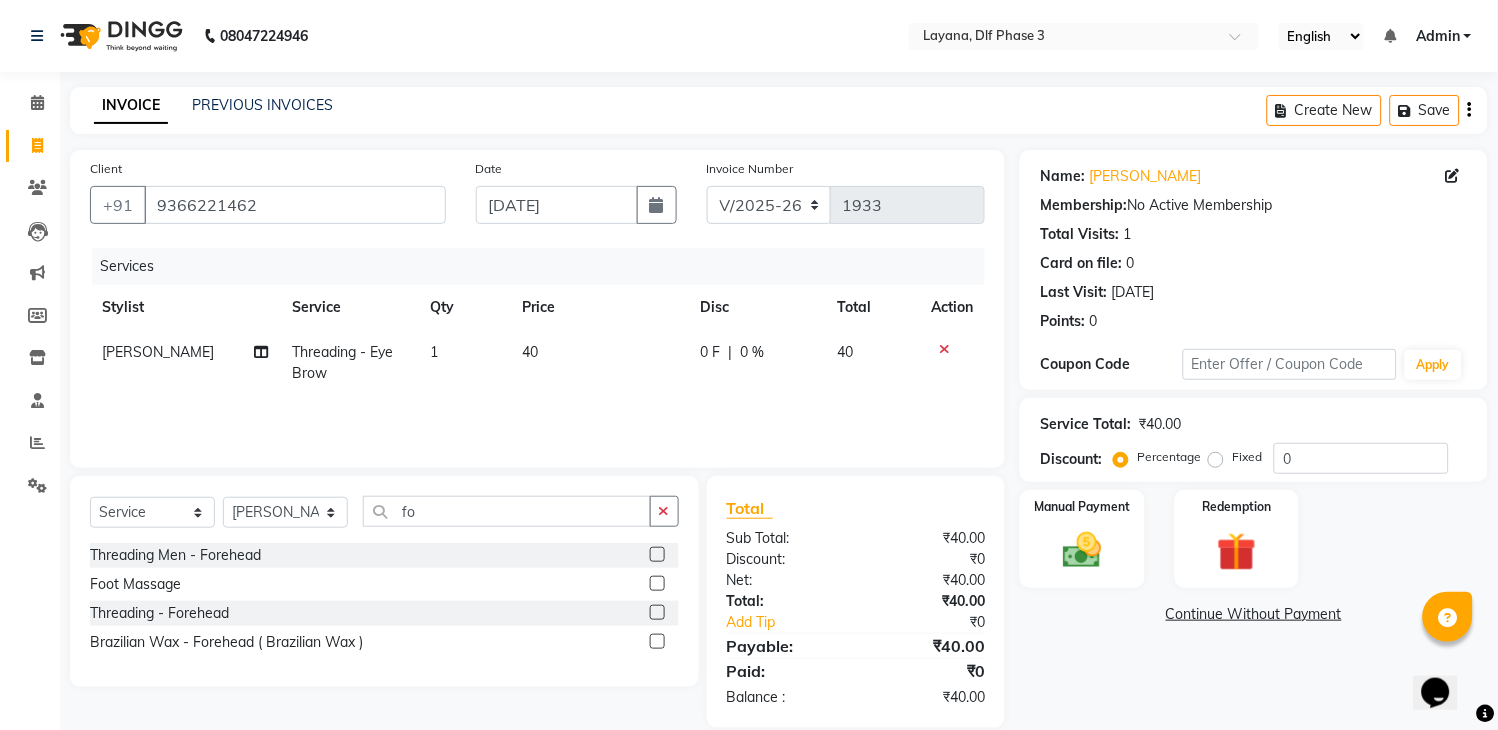 click 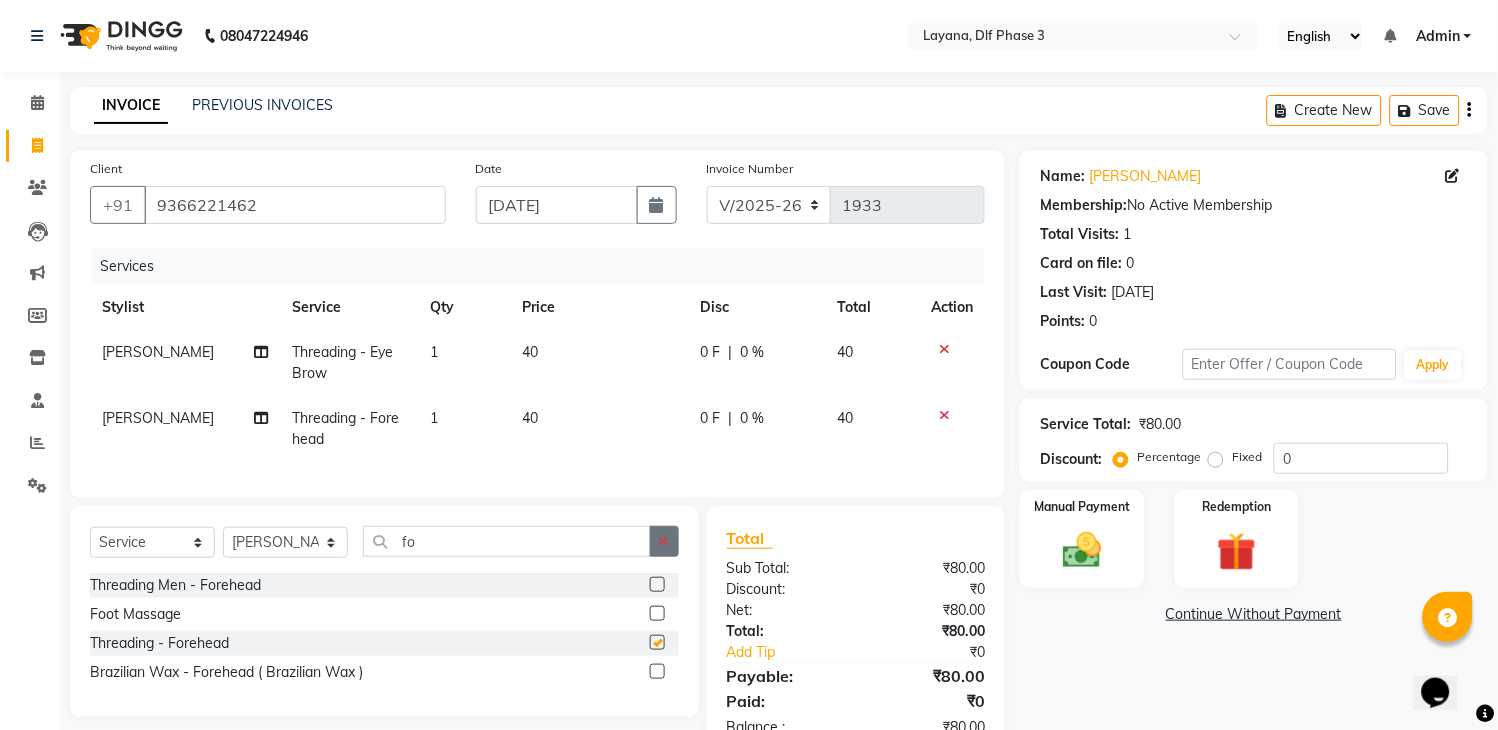 checkbox on "false" 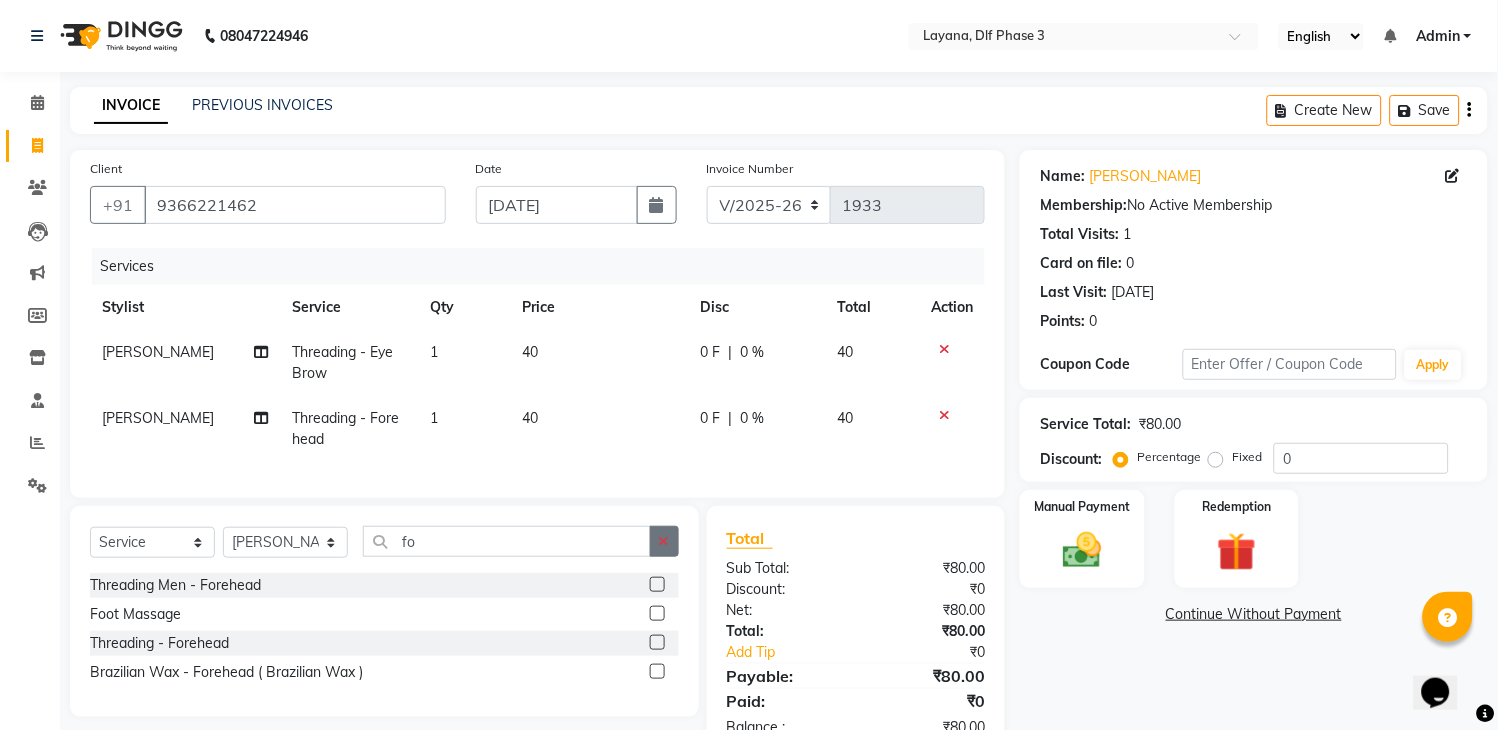 click 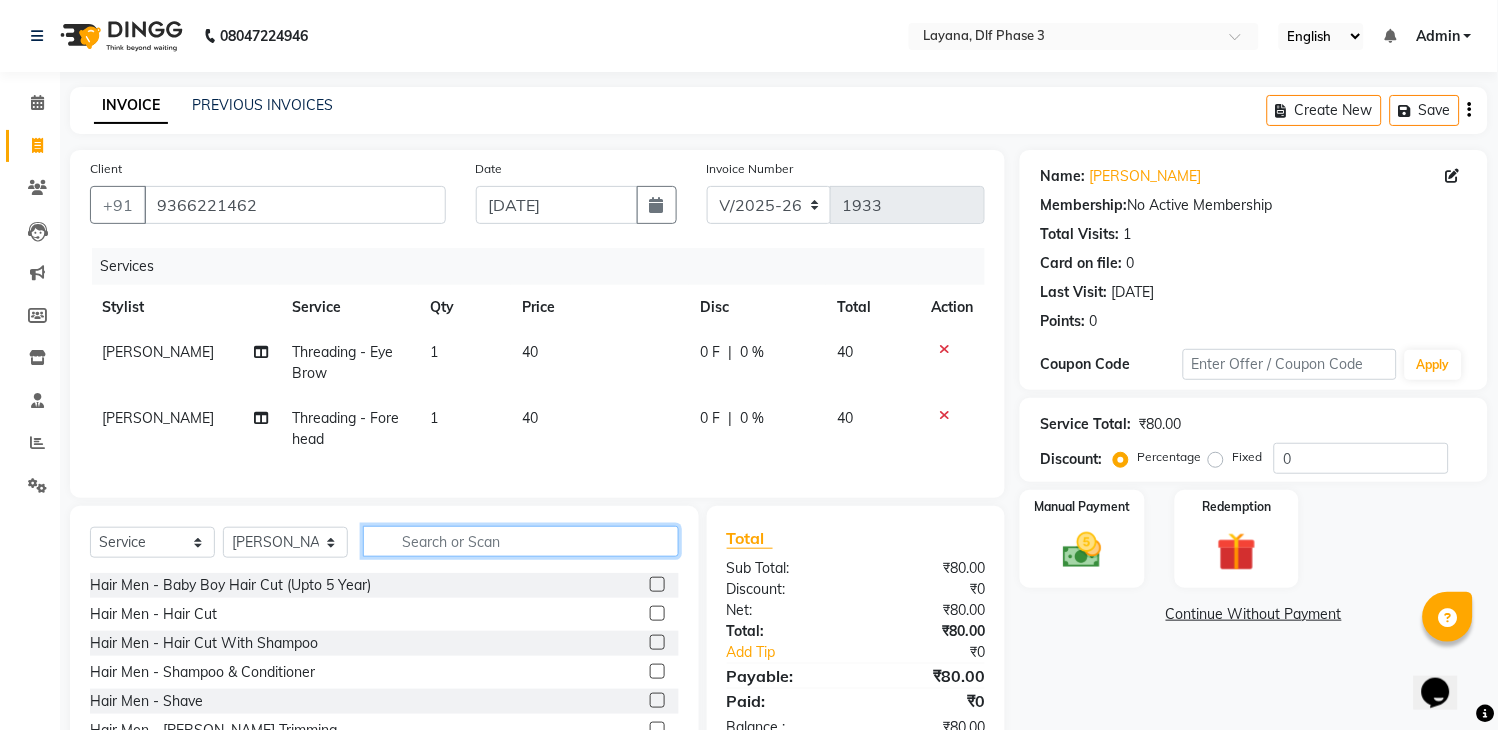 click 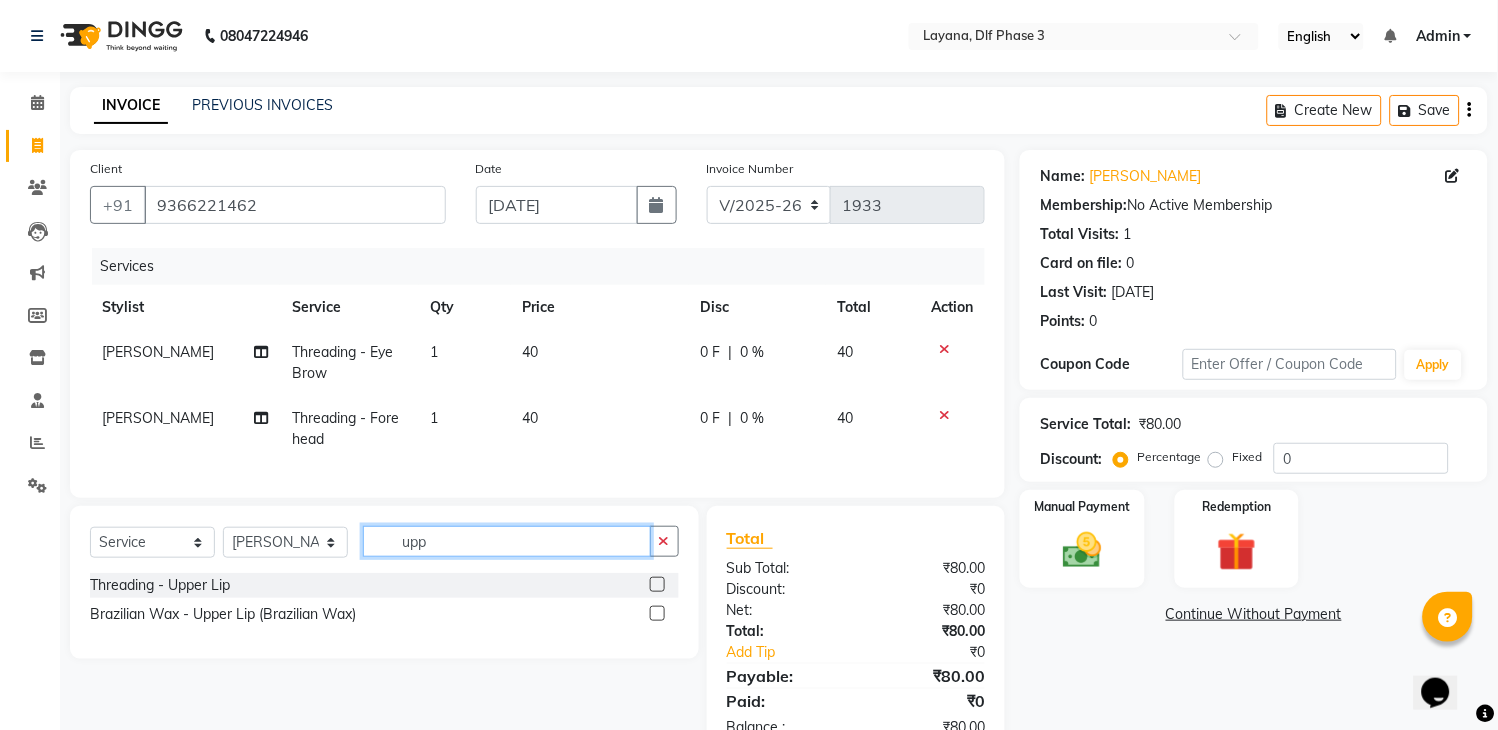 type on "upp" 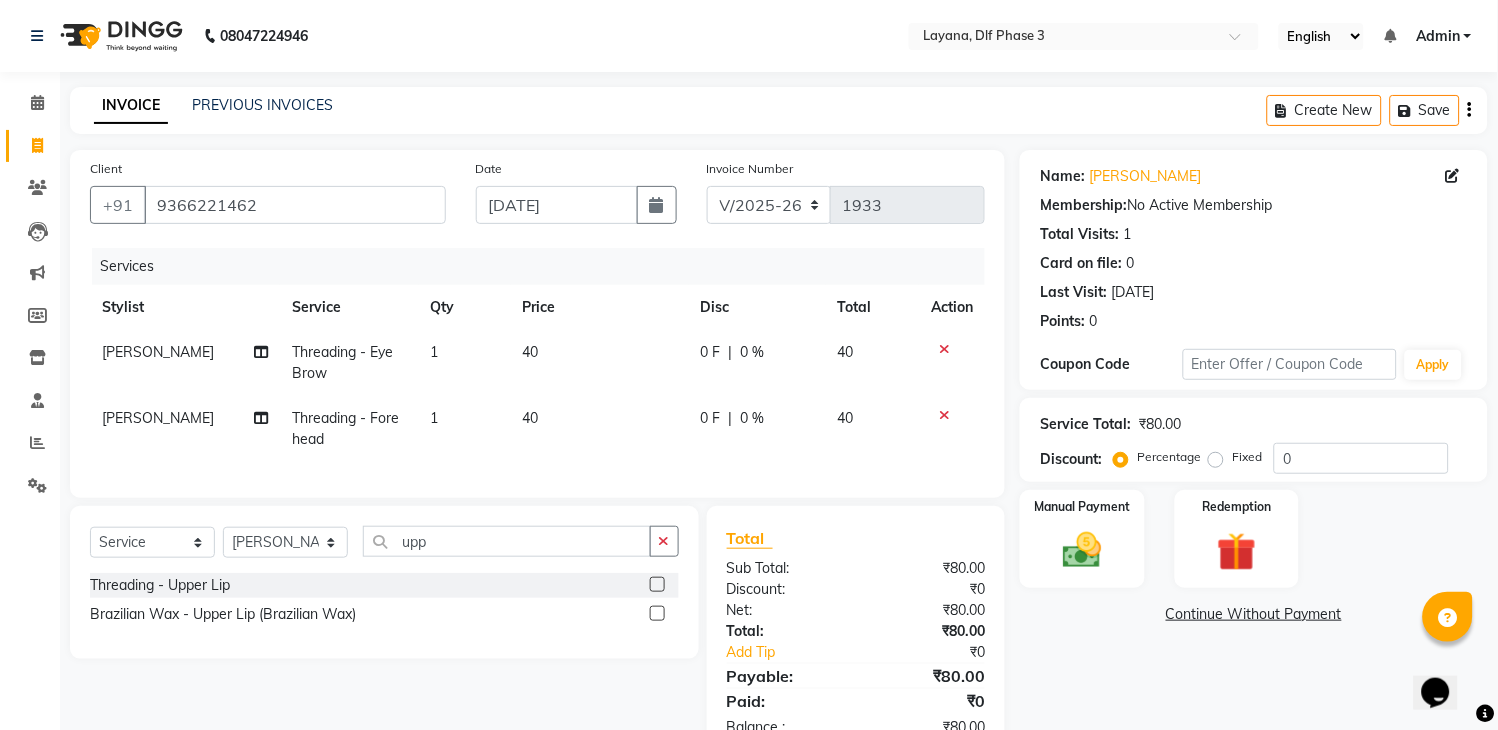 click 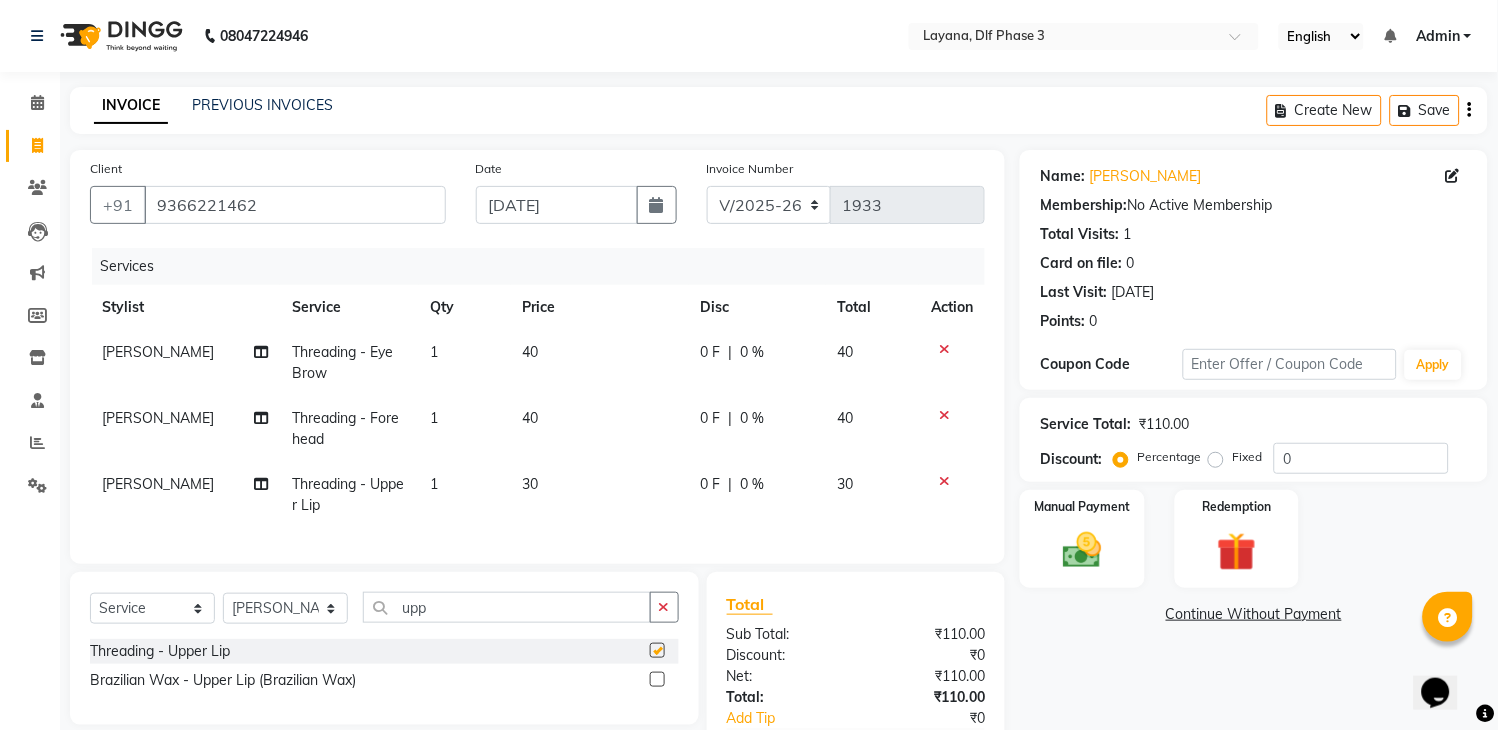 checkbox on "false" 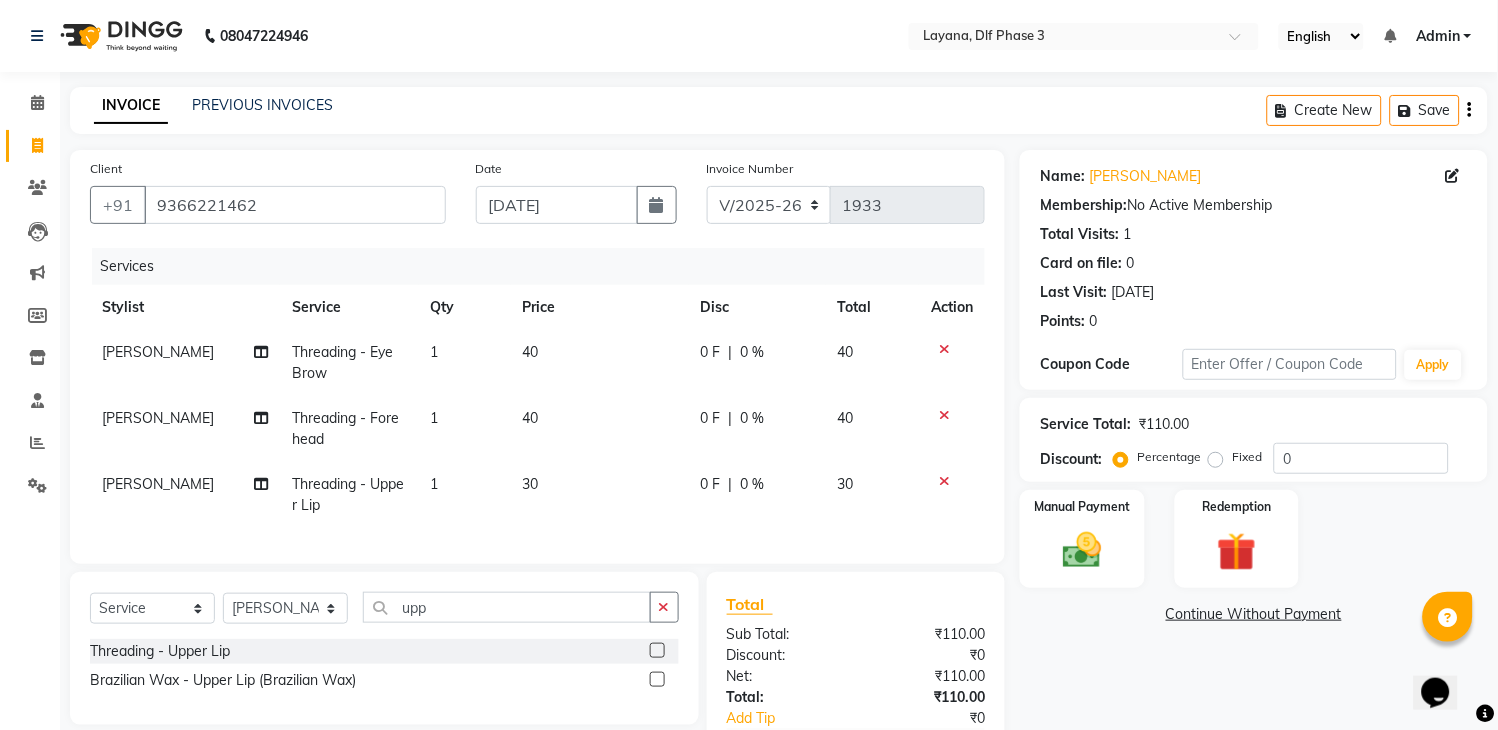 scroll, scrollTop: 143, scrollLeft: 0, axis: vertical 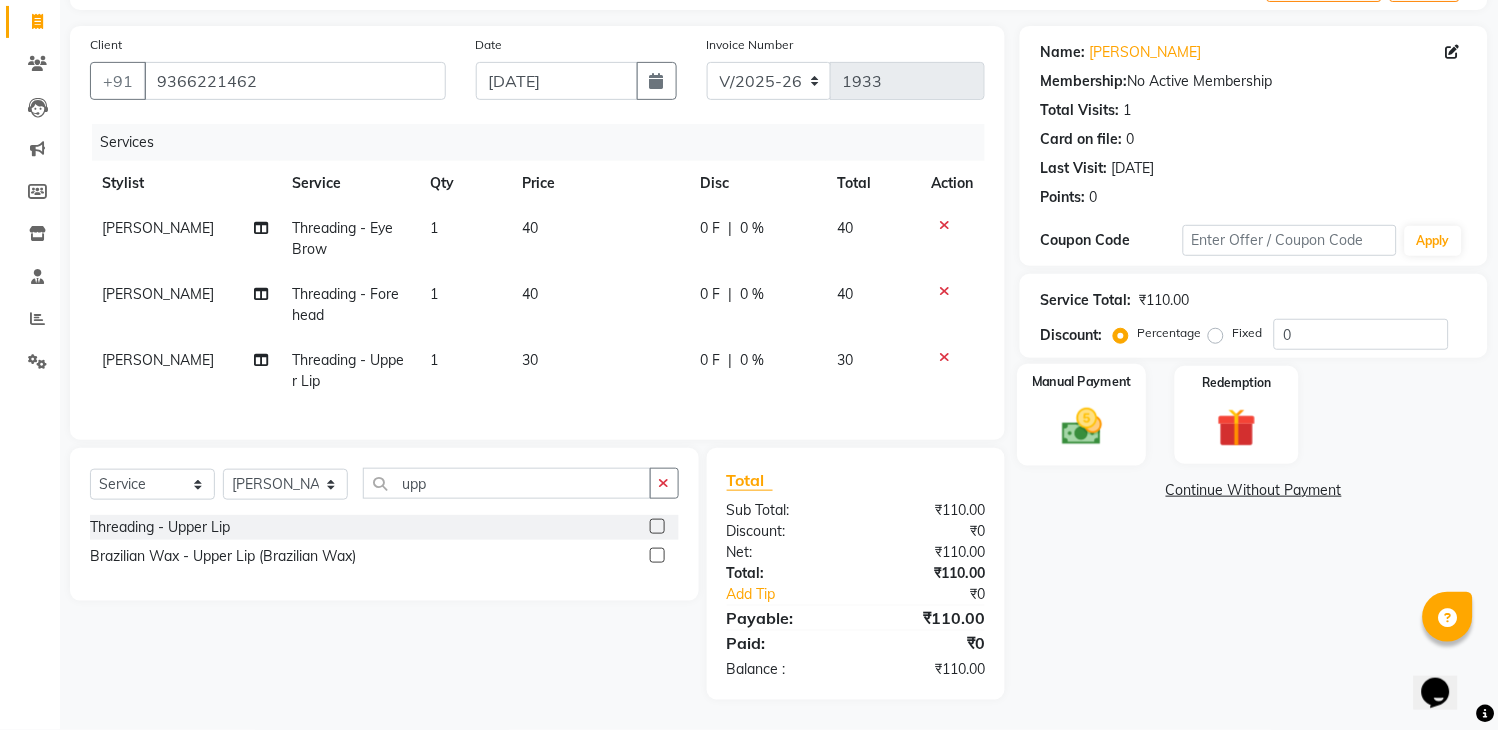 click on "Manual Payment" 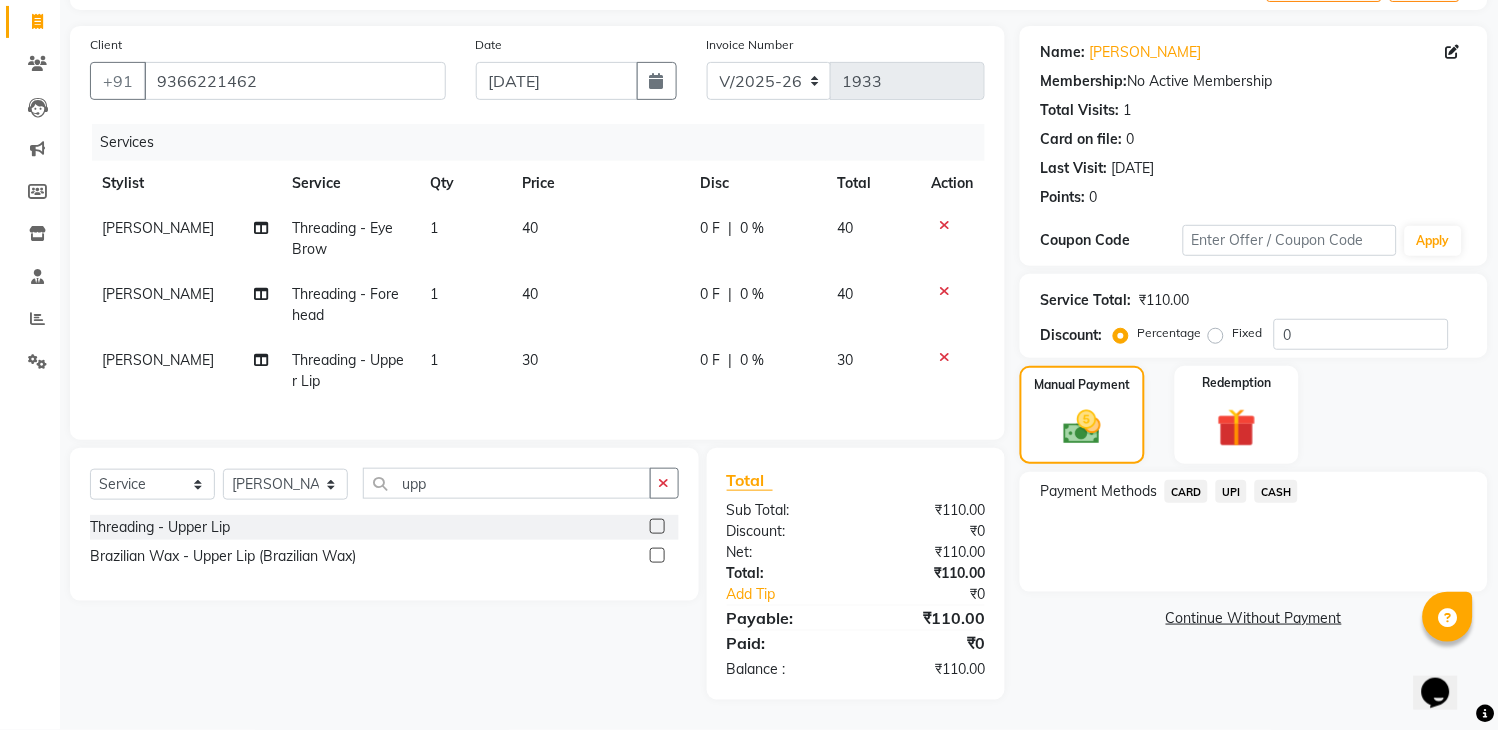click on "UPI" 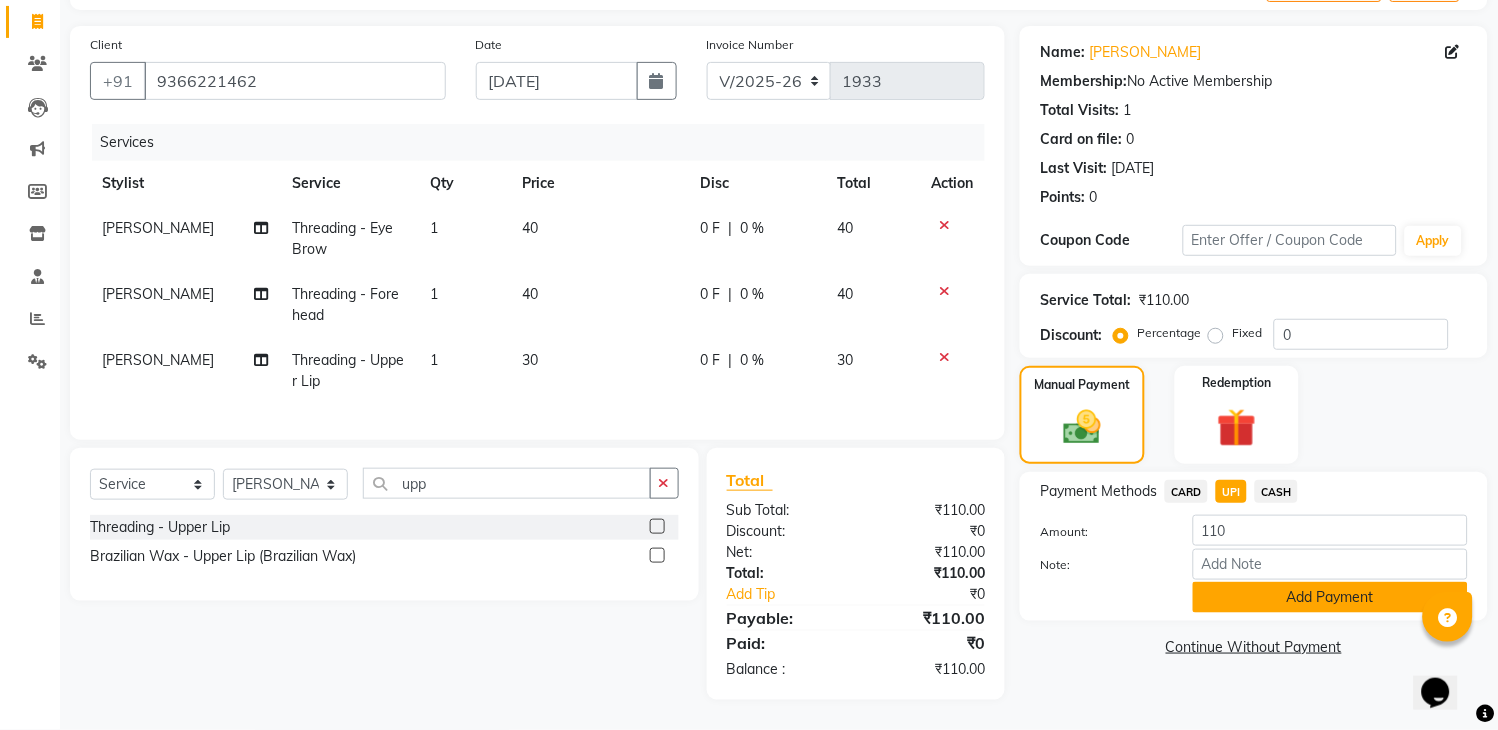 click on "Add Payment" 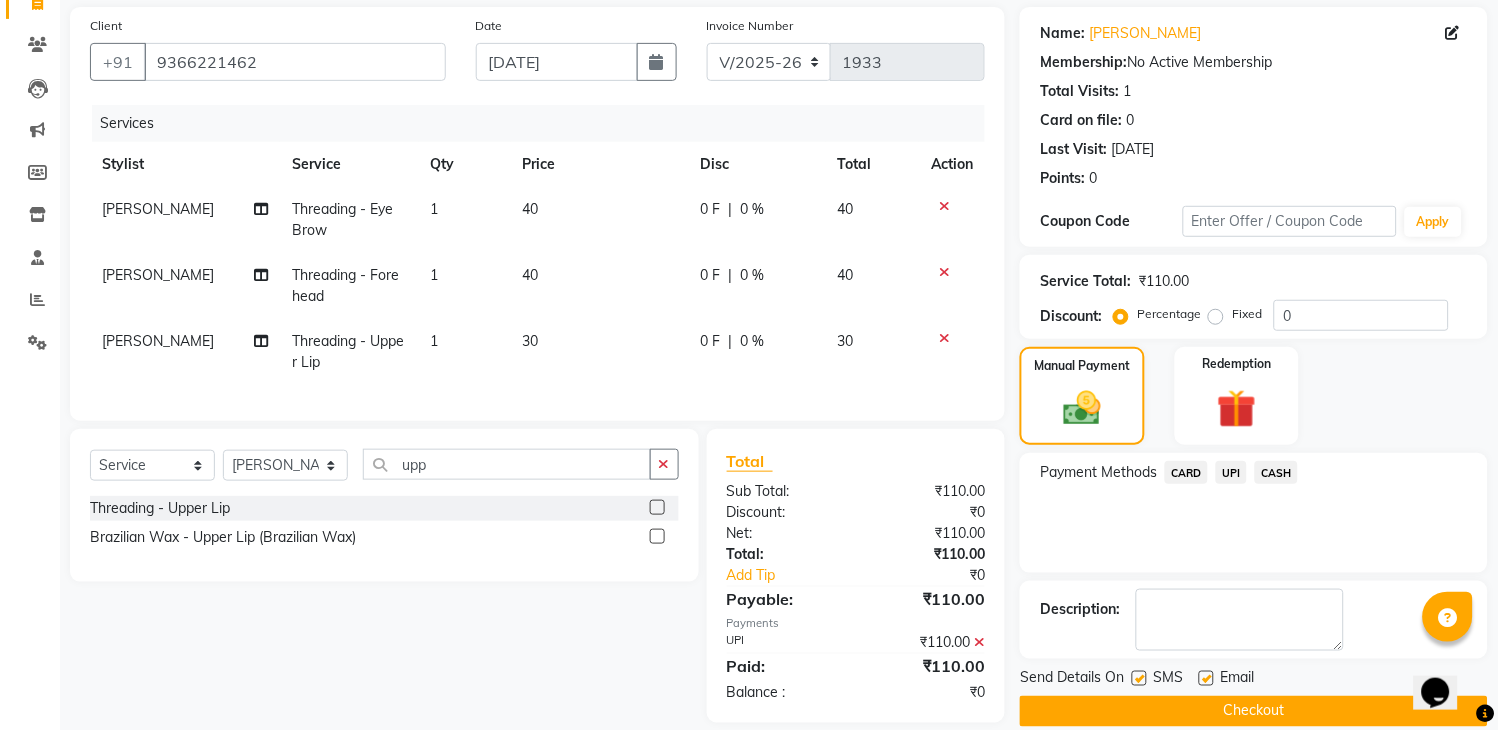 scroll, scrollTop: 184, scrollLeft: 0, axis: vertical 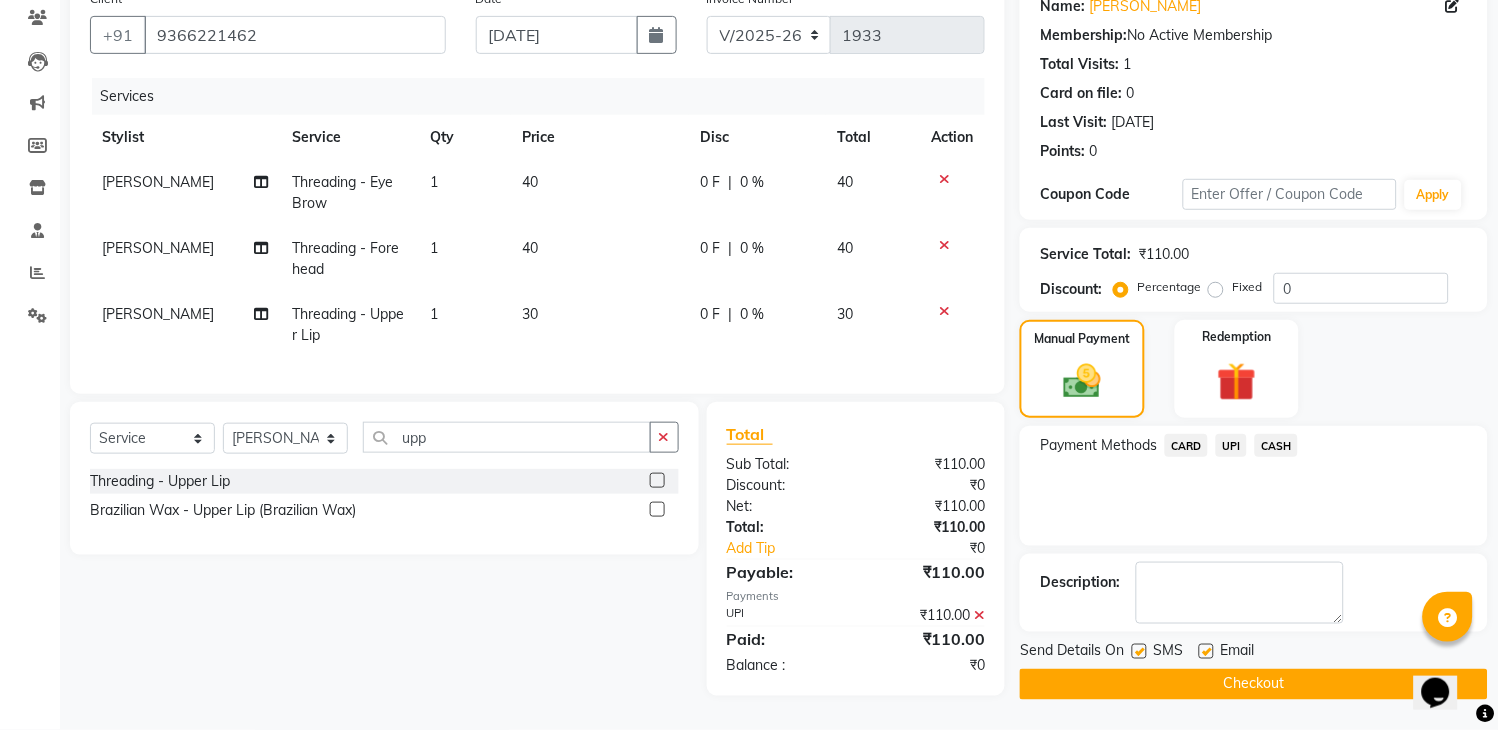 click on "Checkout" 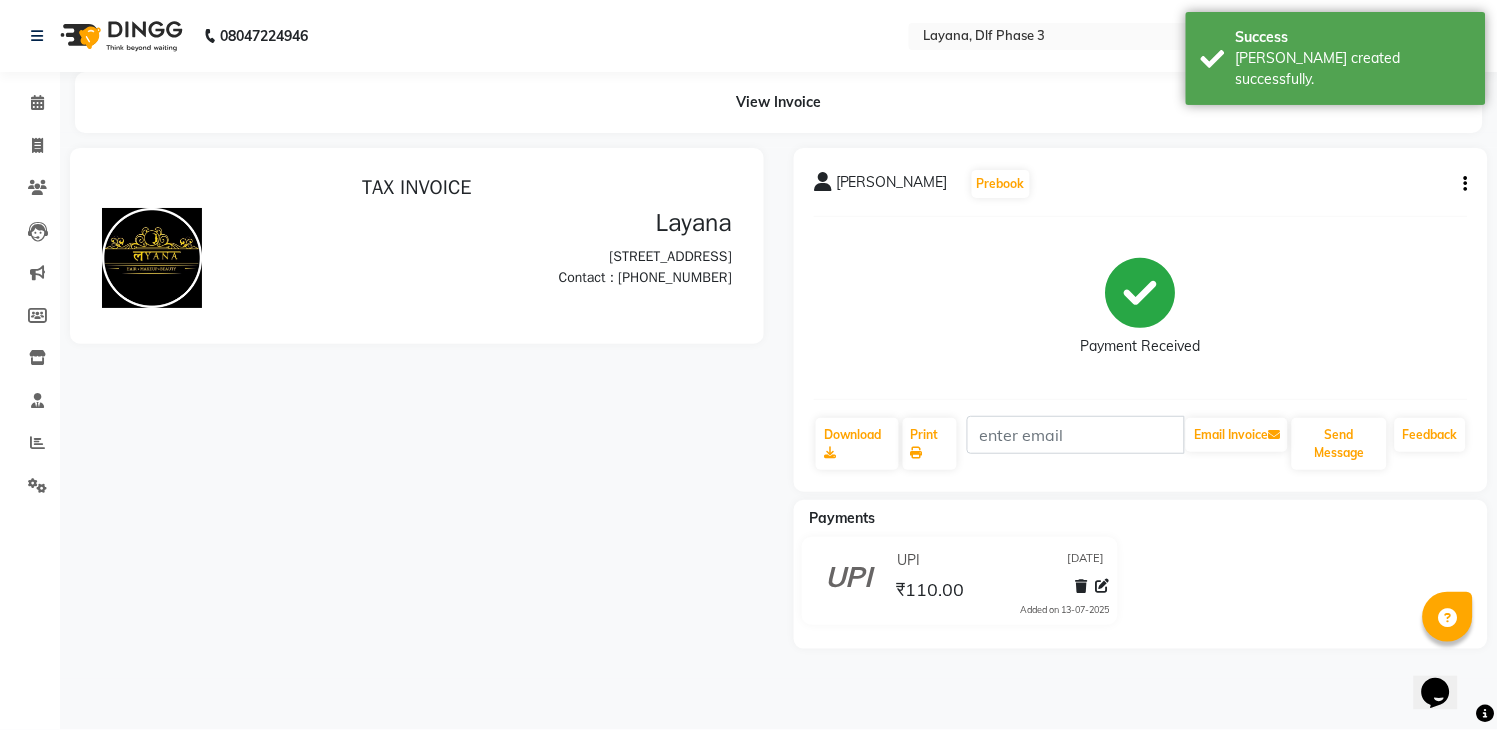 scroll, scrollTop: 0, scrollLeft: 0, axis: both 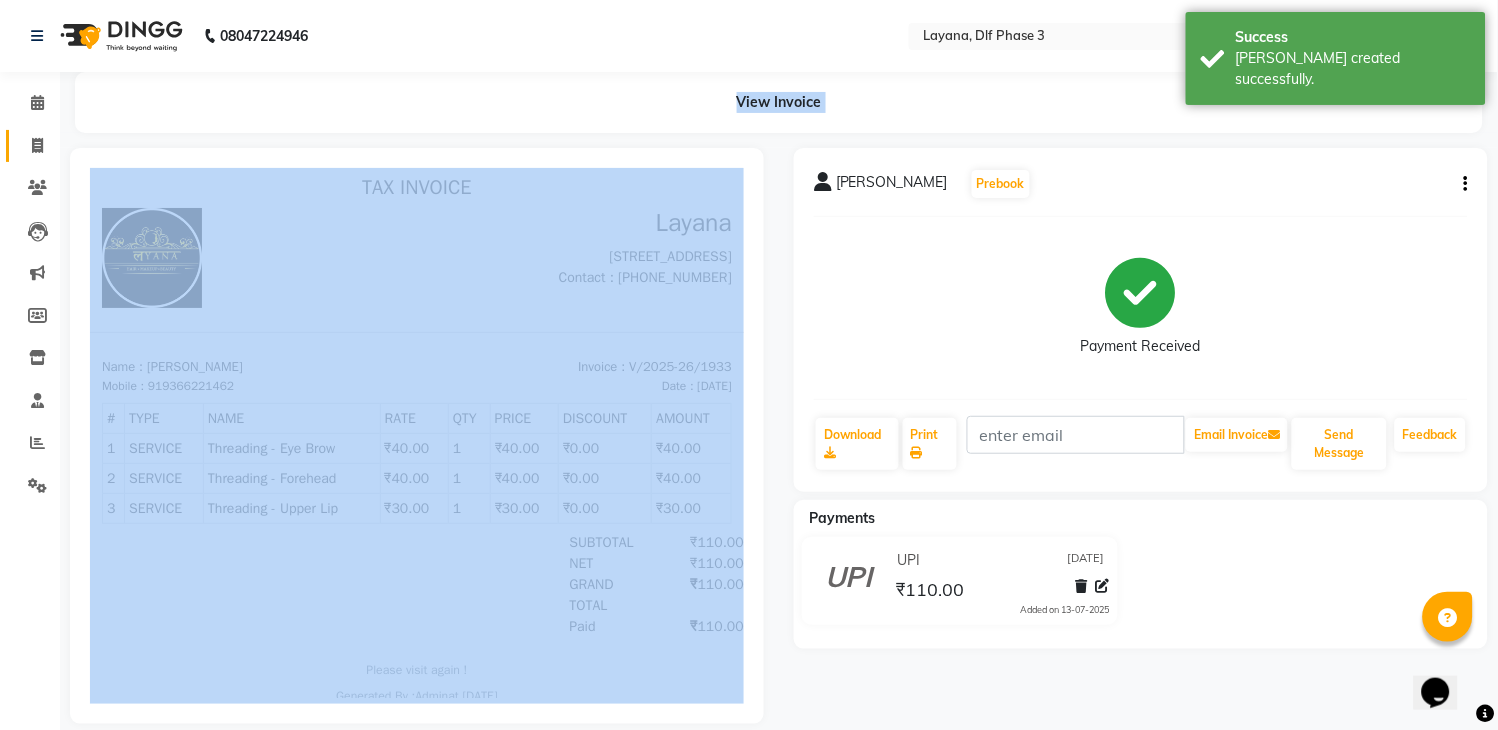 drag, startPoint x: 57, startPoint y: 162, endPoint x: 50, endPoint y: 153, distance: 11.401754 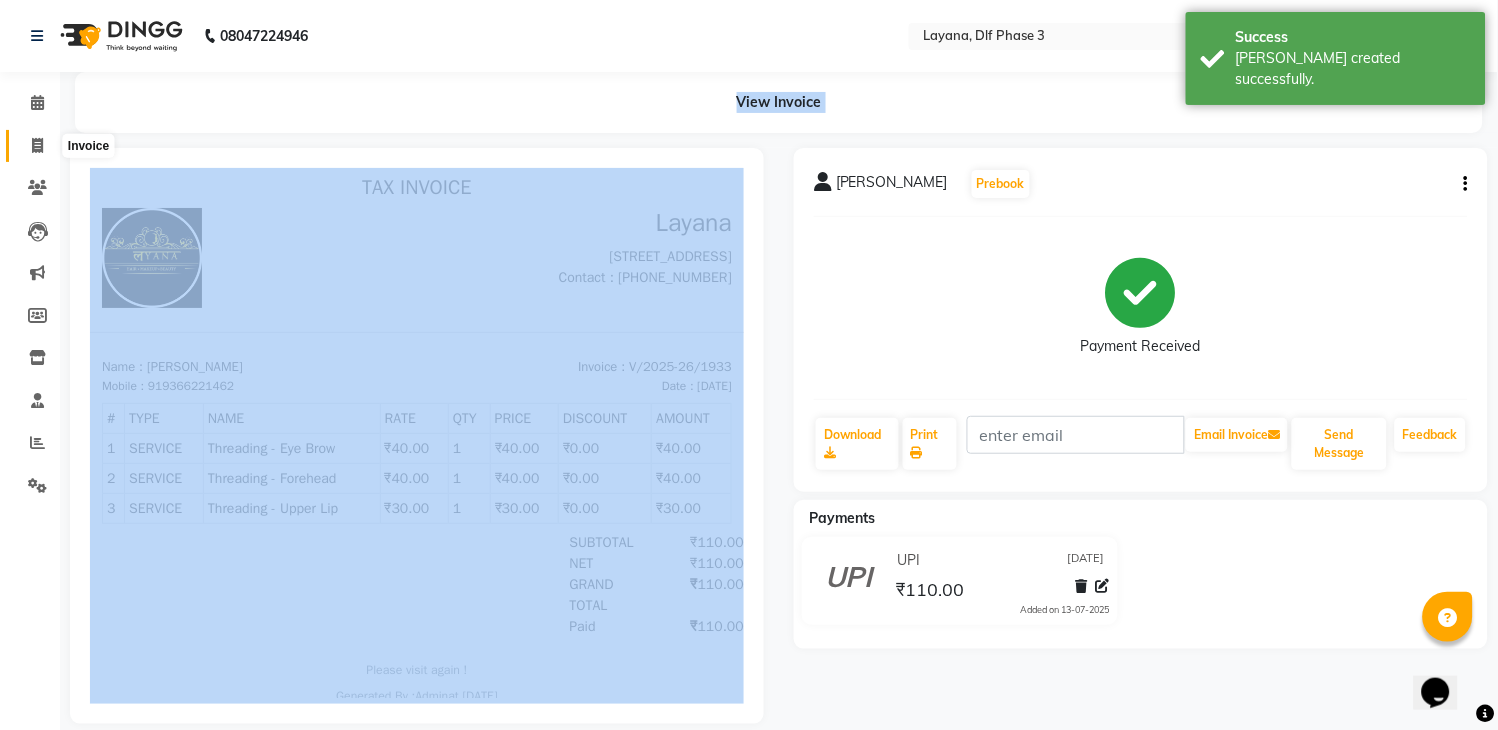 click 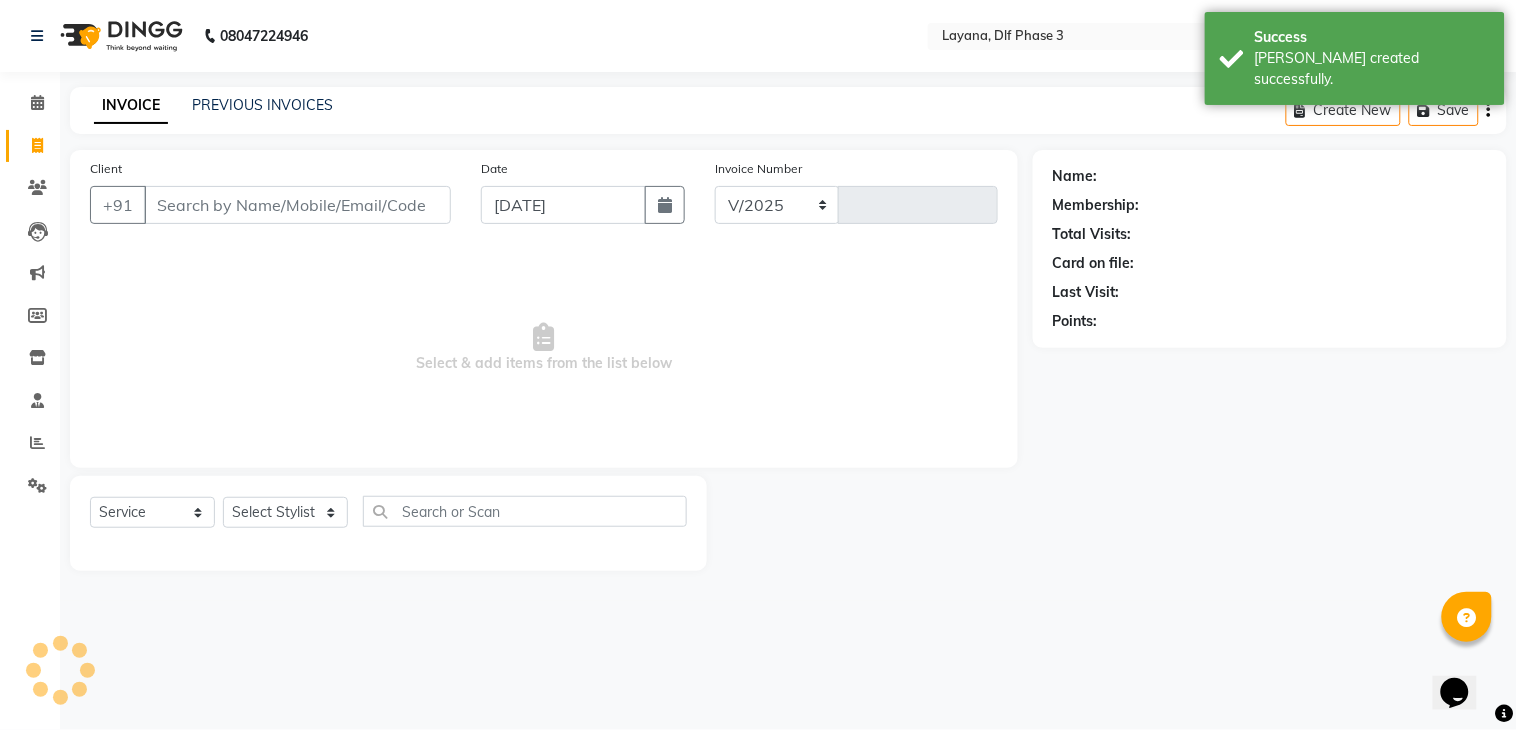 select on "6973" 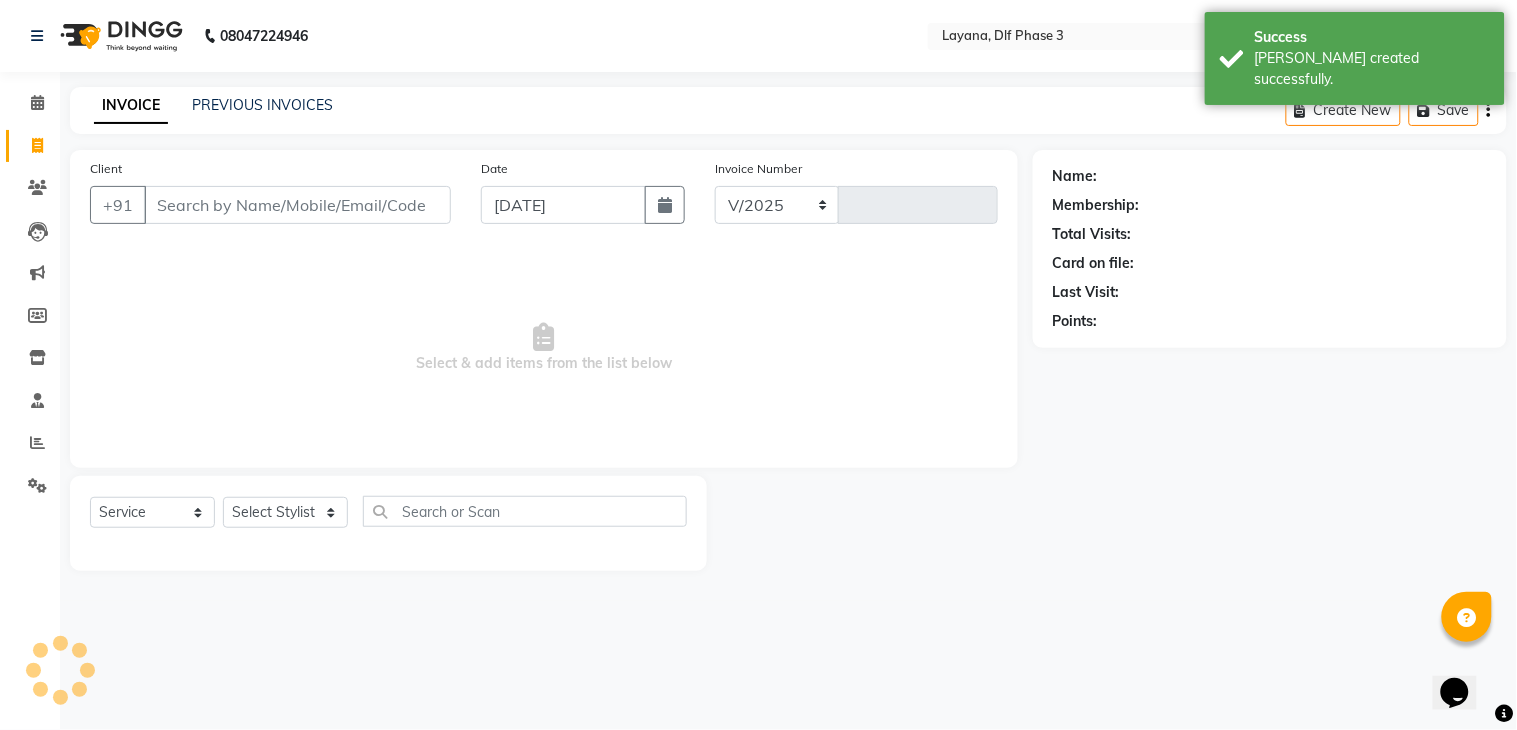 type on "1934" 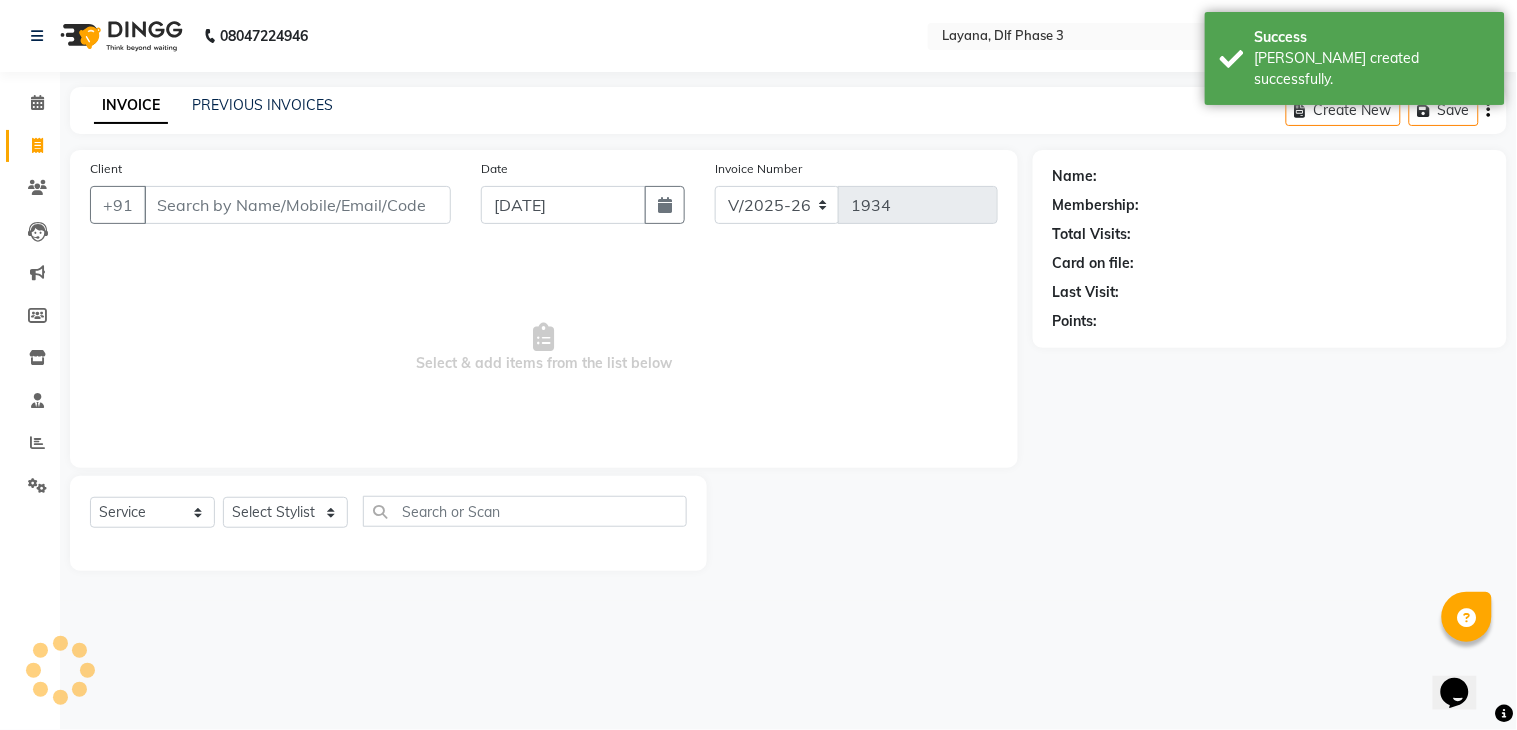 click on "Client +91" 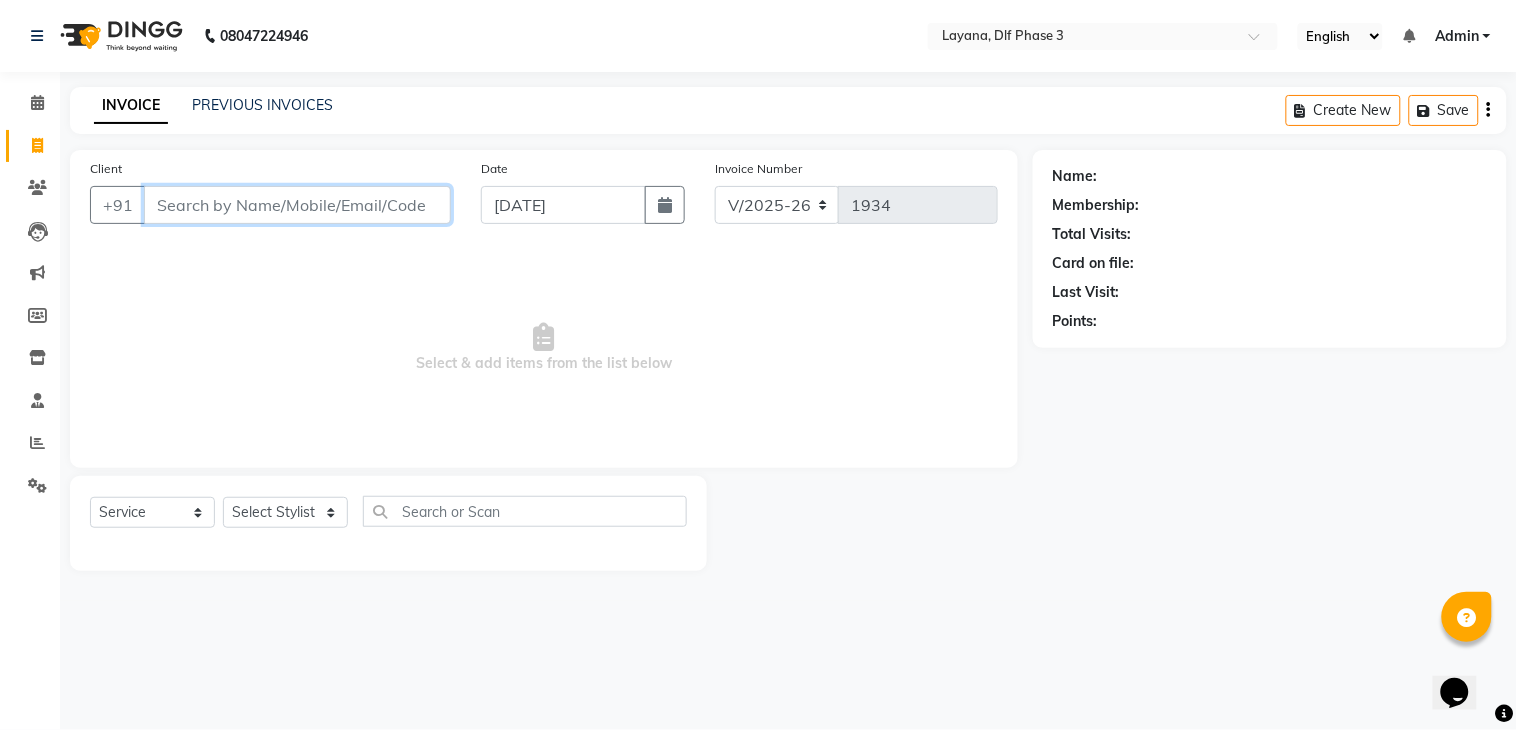 click on "Client" at bounding box center [297, 205] 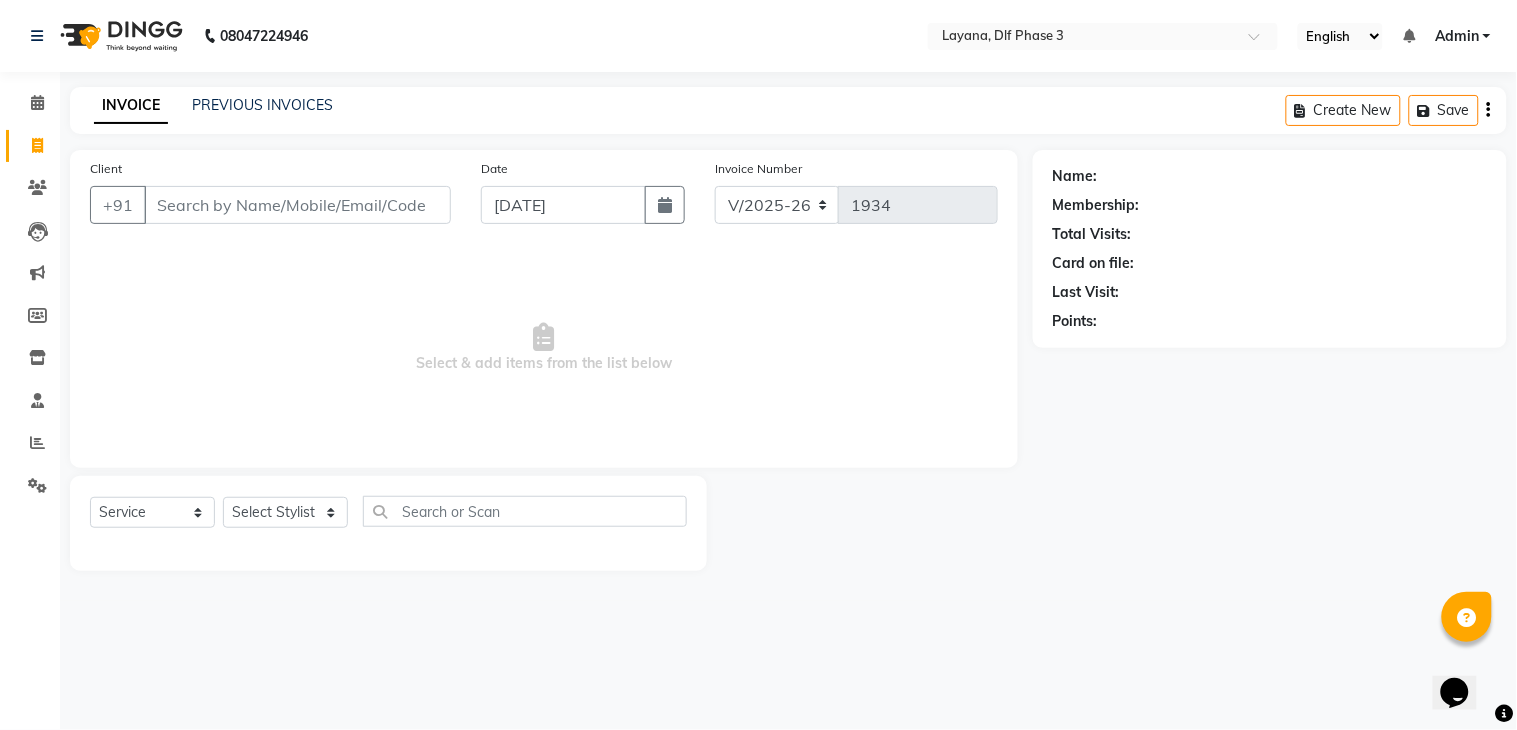 click on "Client +91" 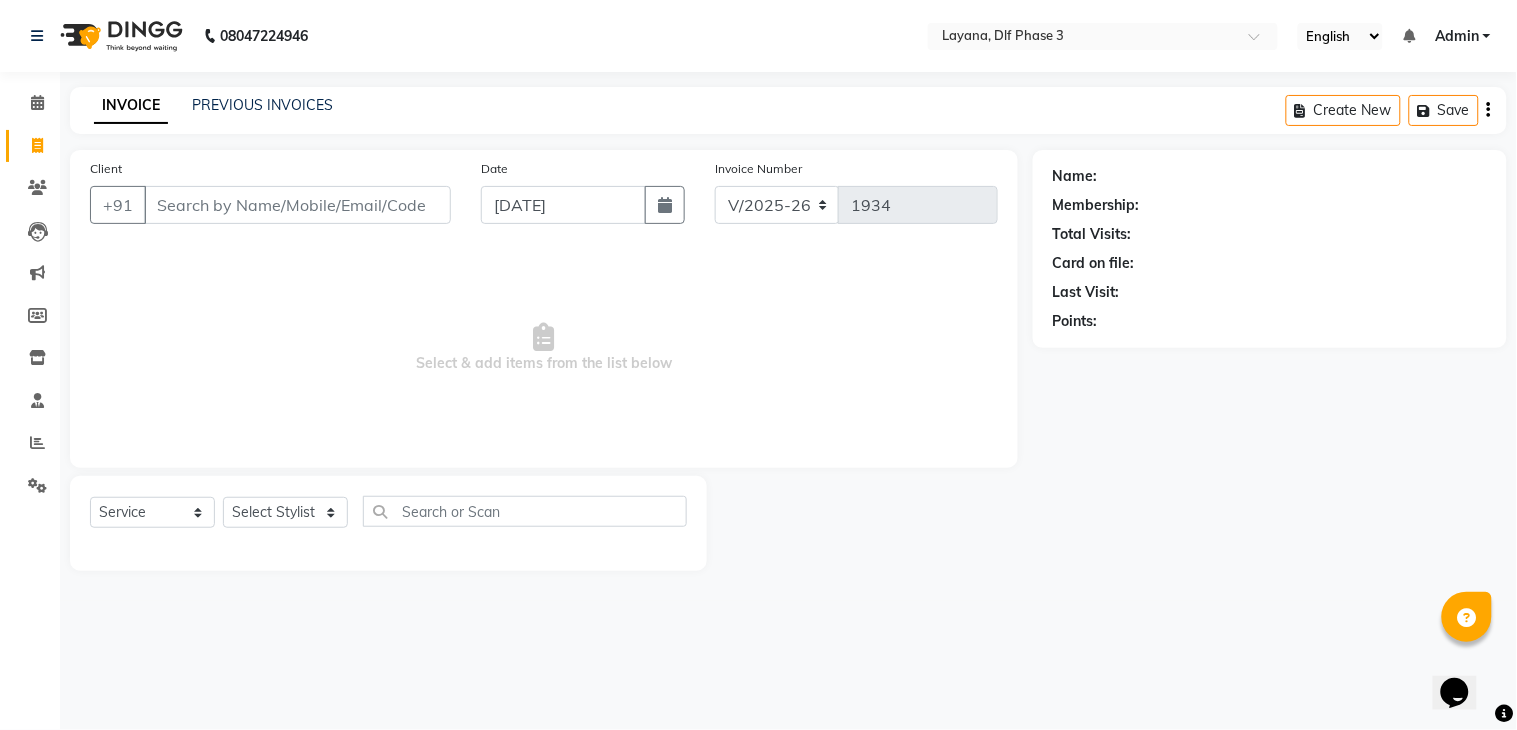 click on "Client +91" 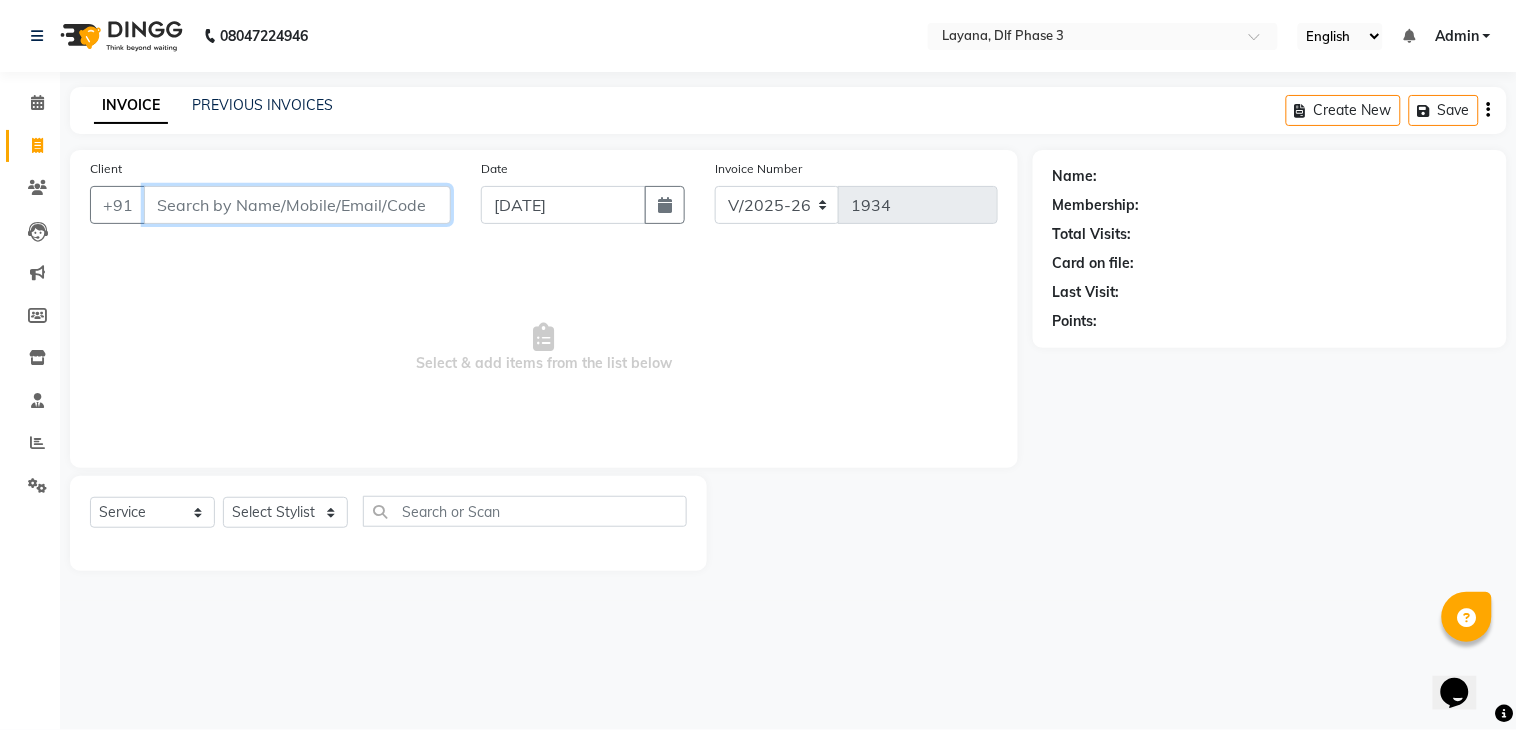 click on "Client" at bounding box center (297, 205) 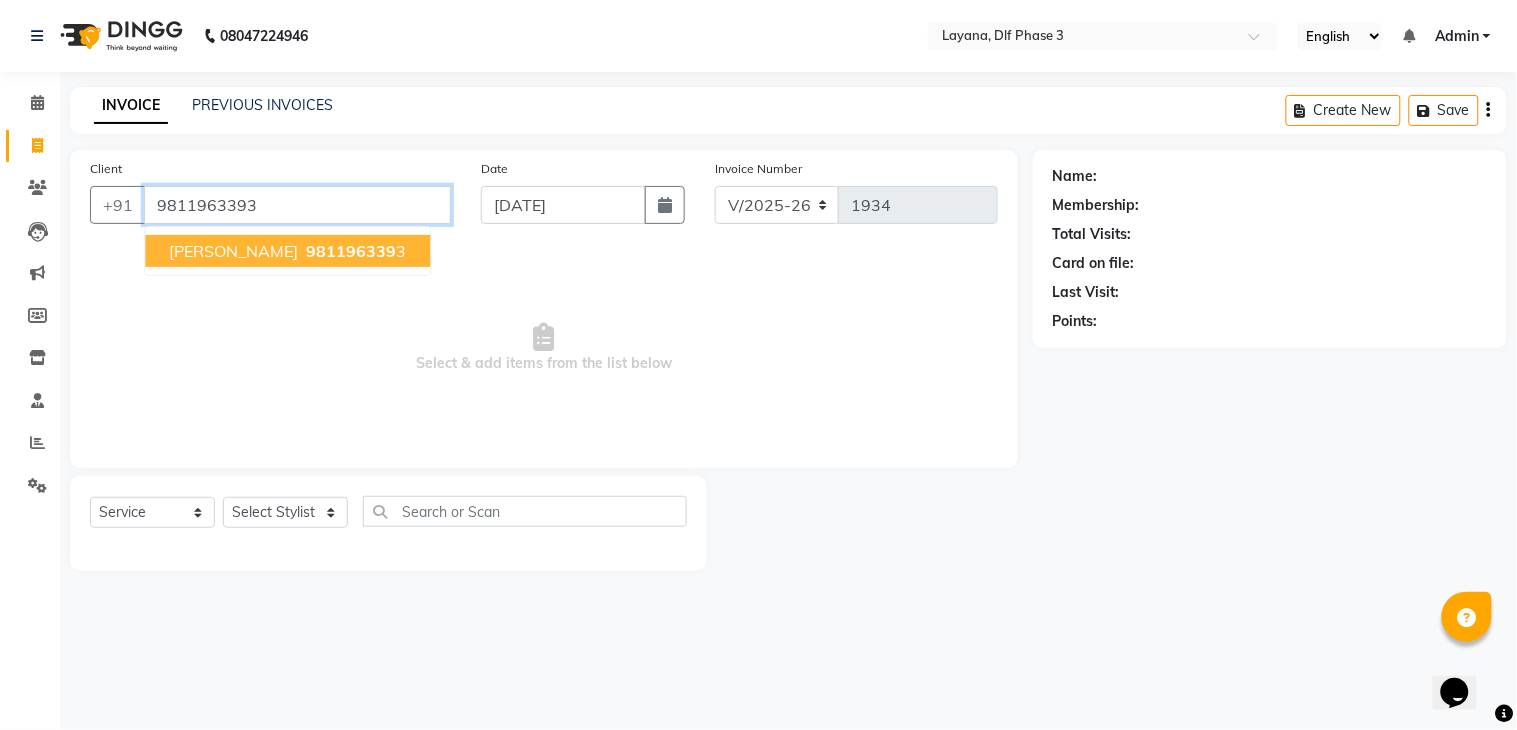 type on "9811963393" 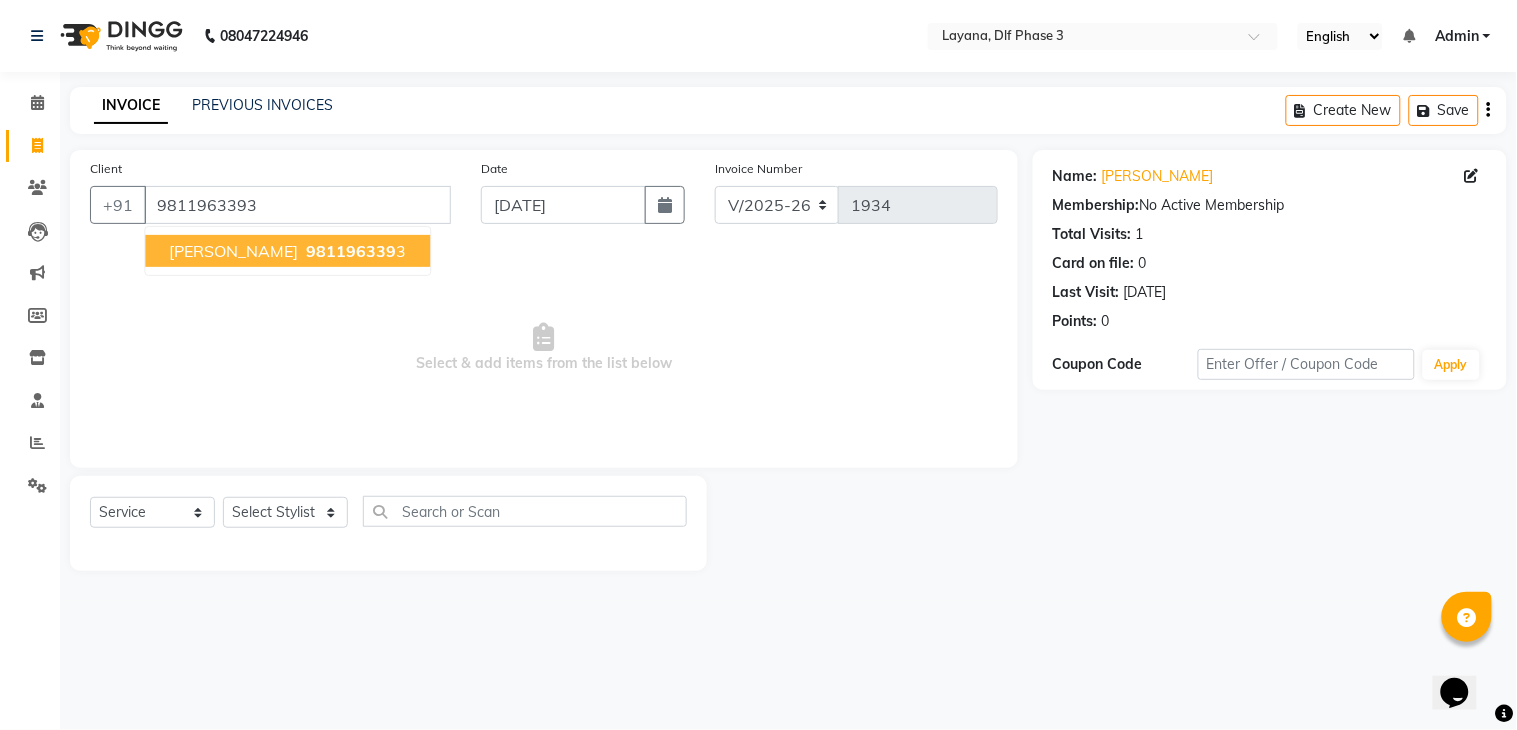 click on "981196339" at bounding box center [351, 251] 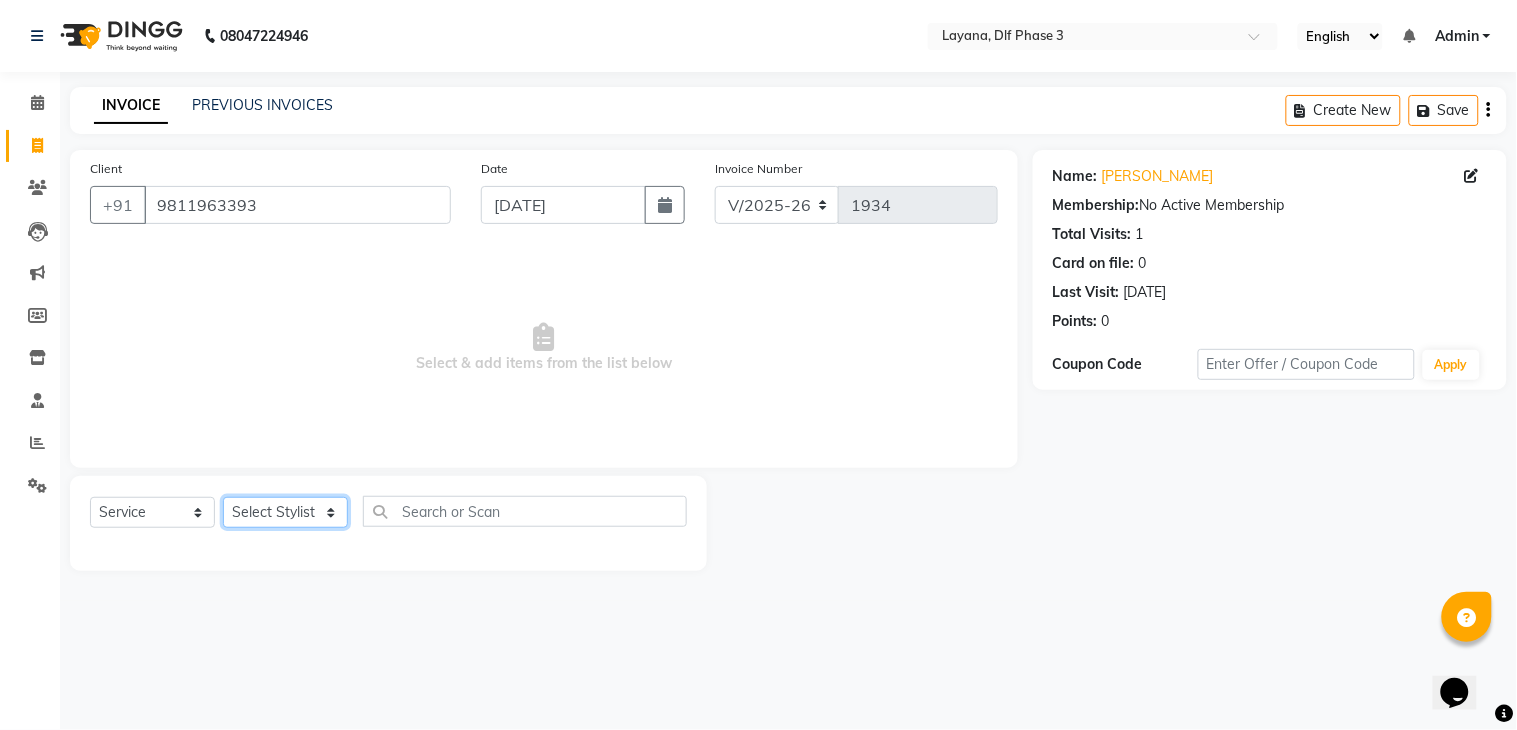 click on "Select Stylist aditya Attul kamal Kartik  keshav sanjana Shadab supriya" 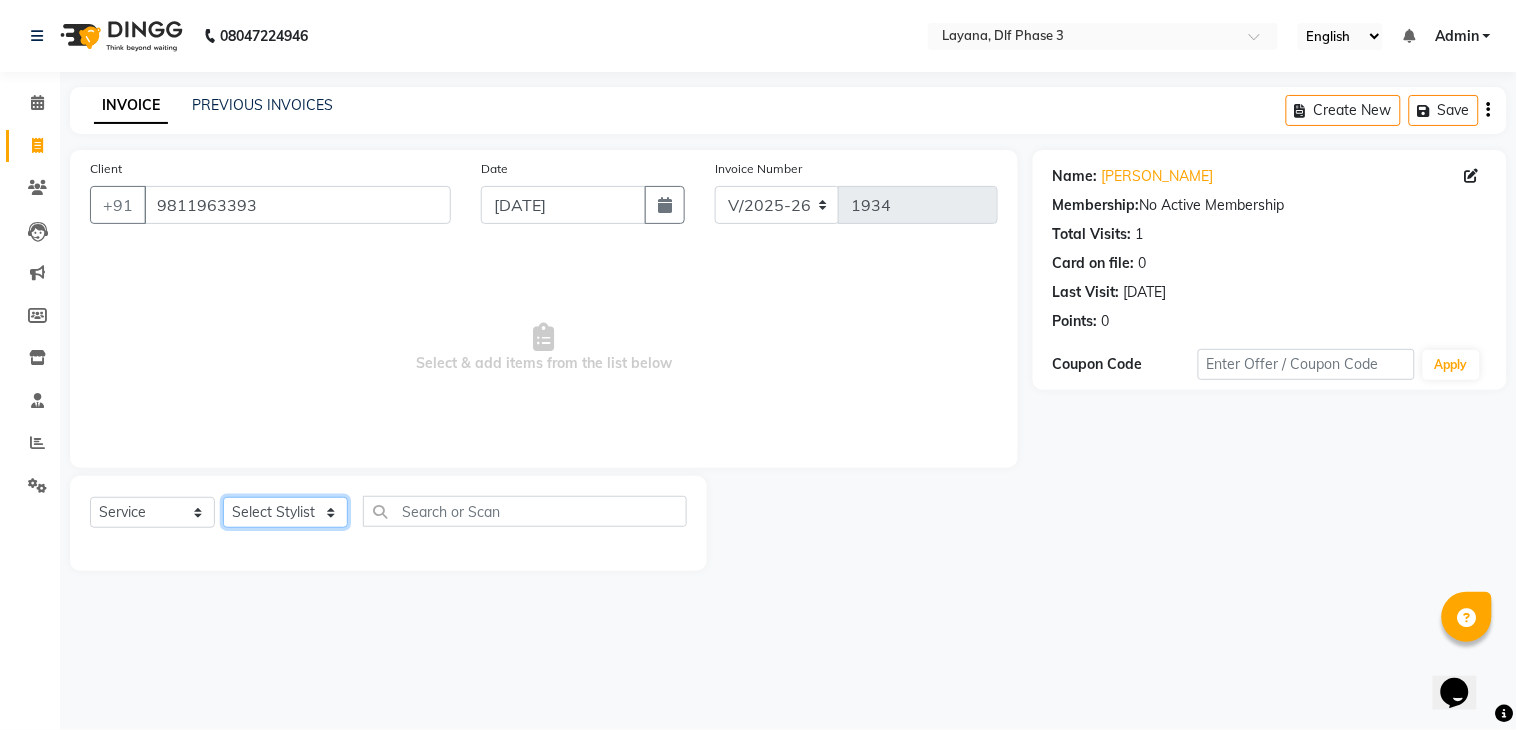 select on "70193" 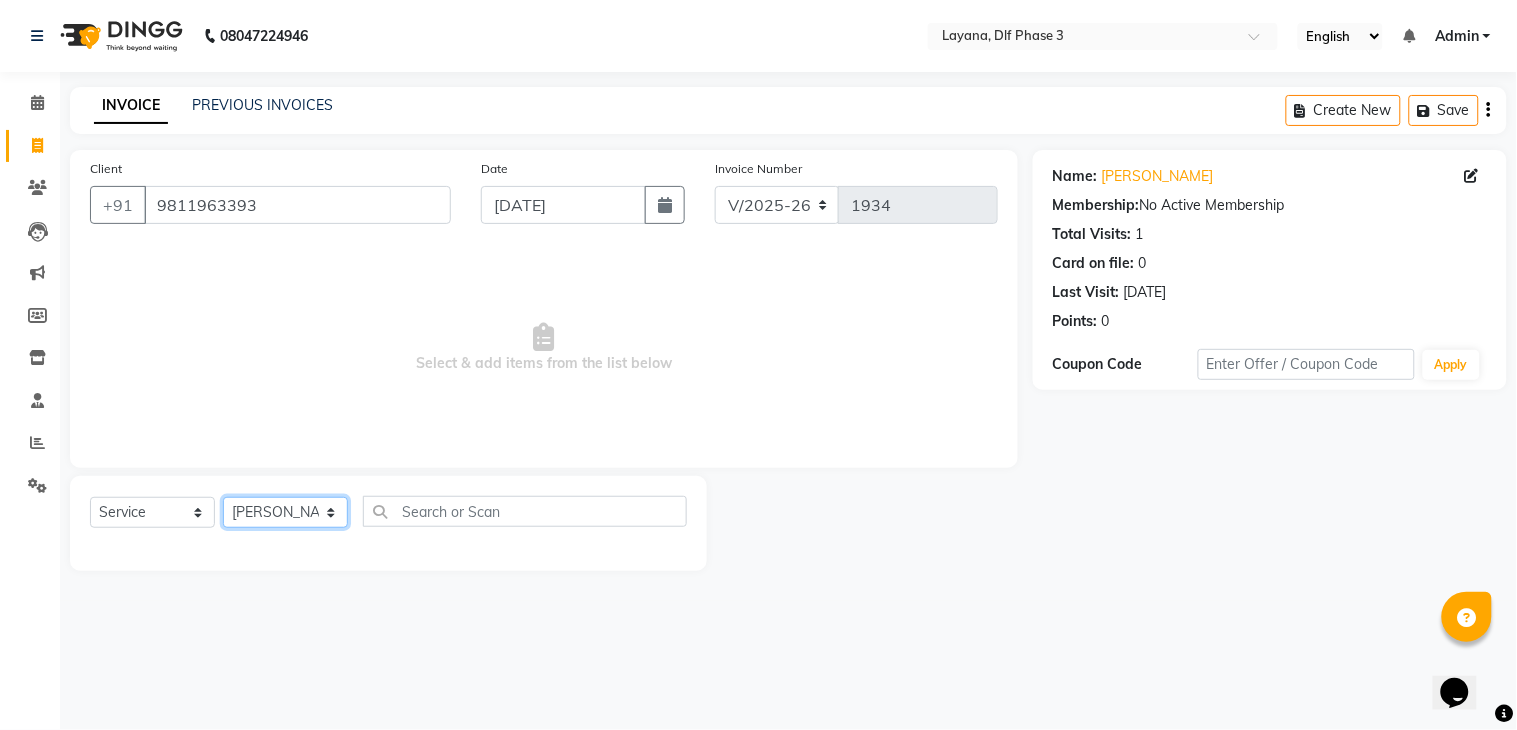 click on "Select Stylist aditya Attul kamal Kartik  keshav sanjana Shadab supriya" 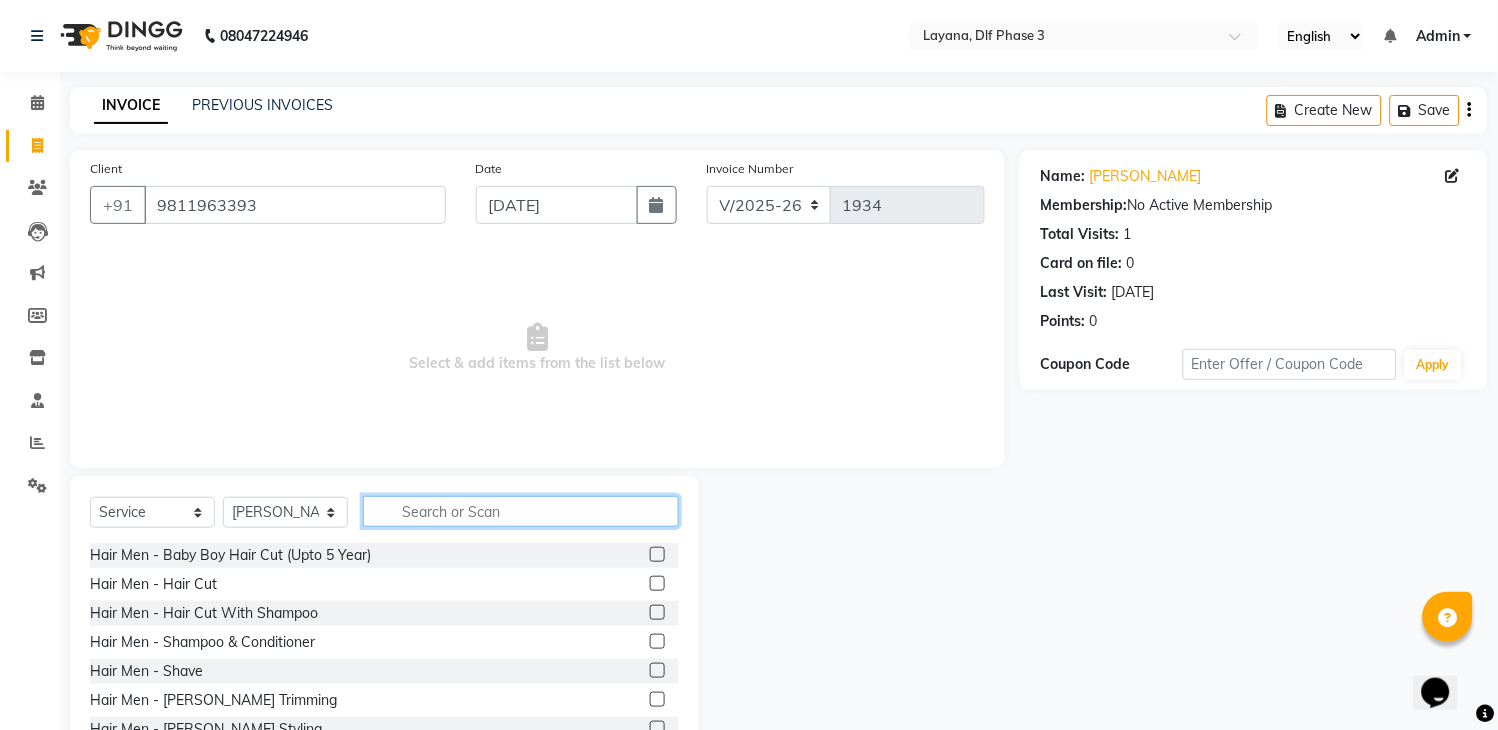 click 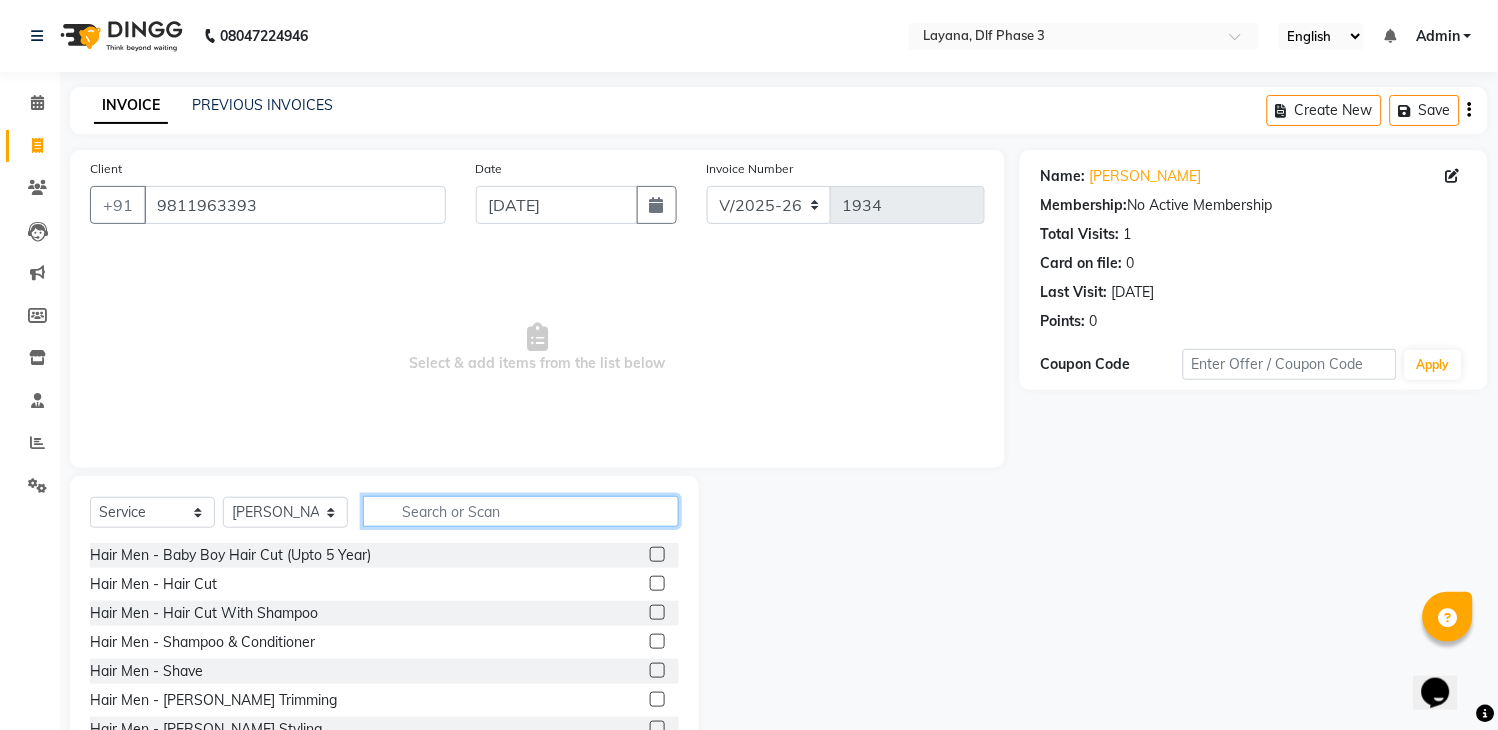 click 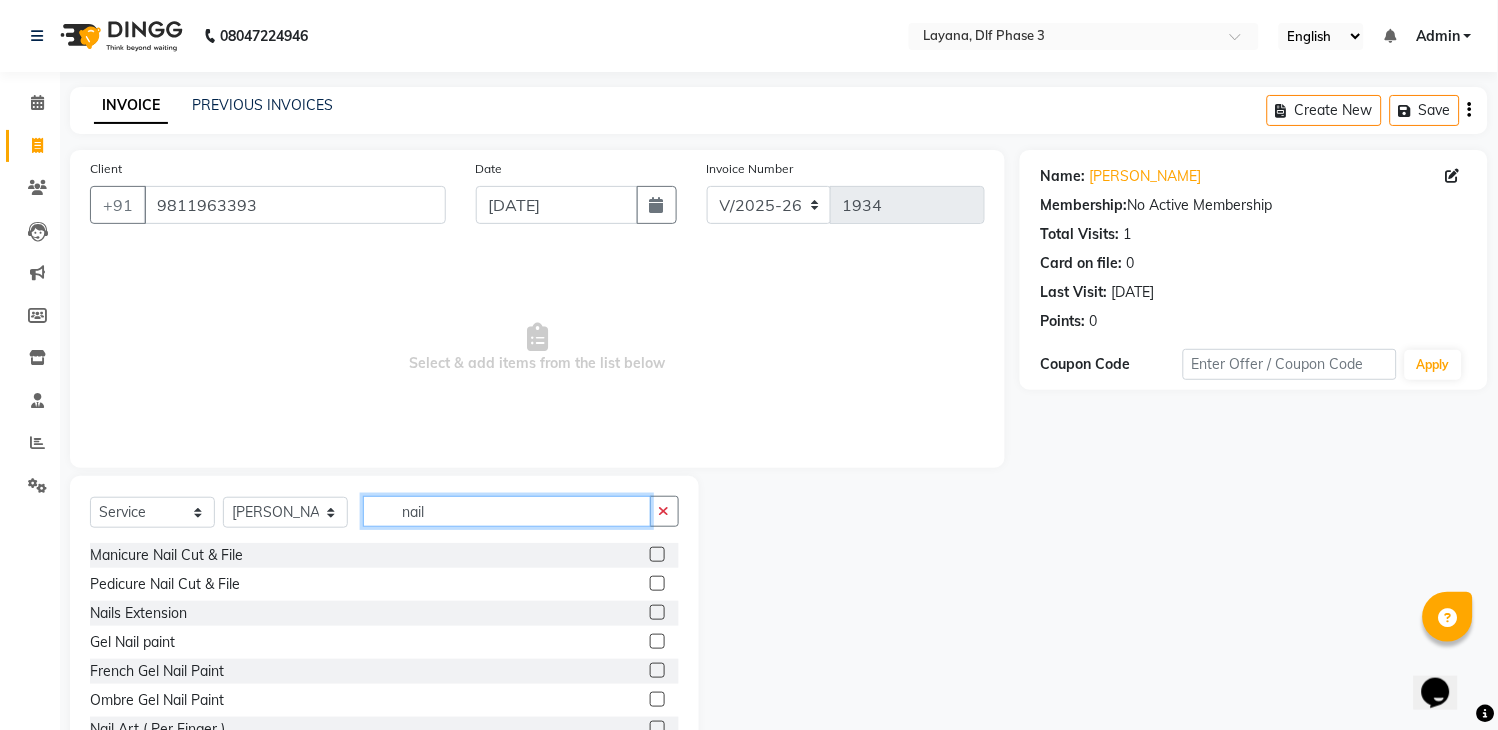 scroll, scrollTop: 71, scrollLeft: 0, axis: vertical 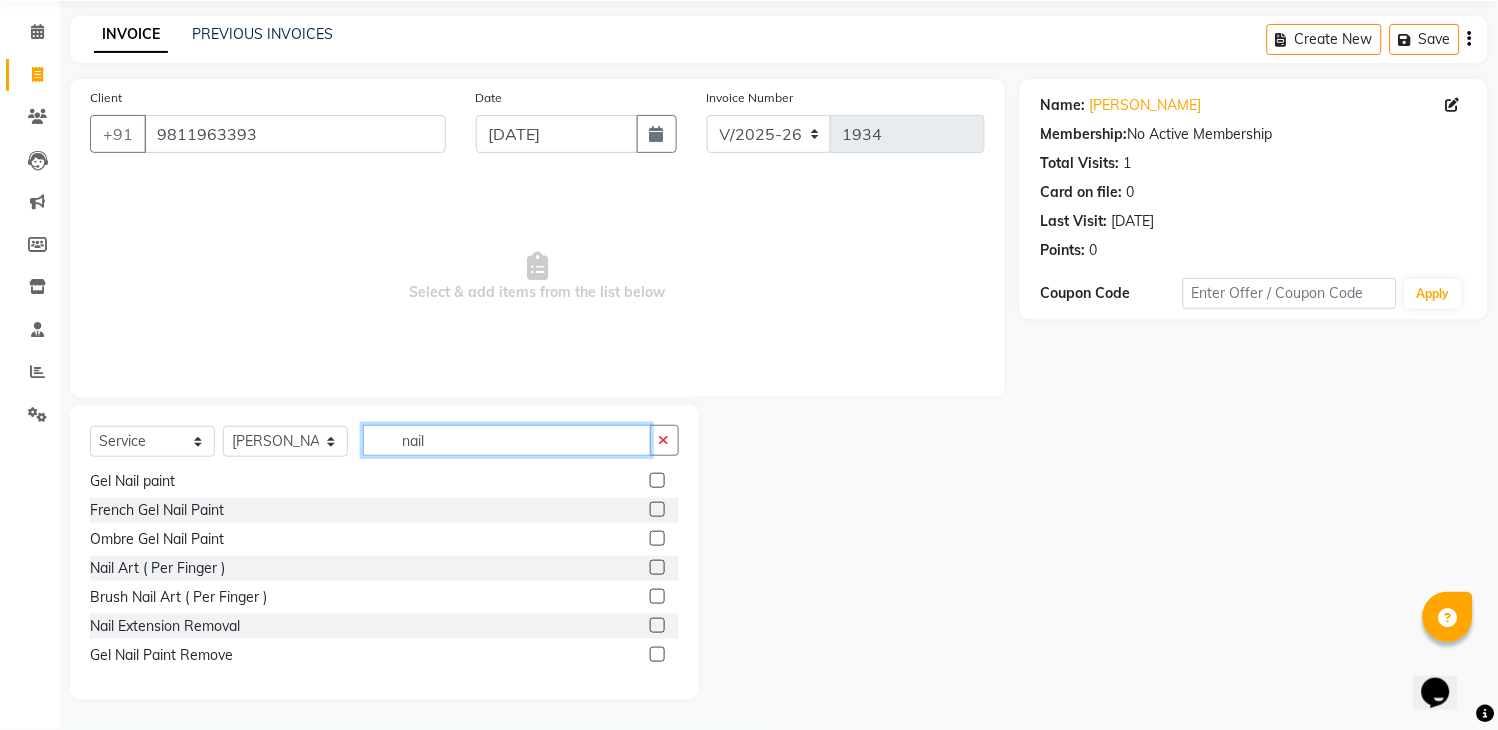 type on "nail" 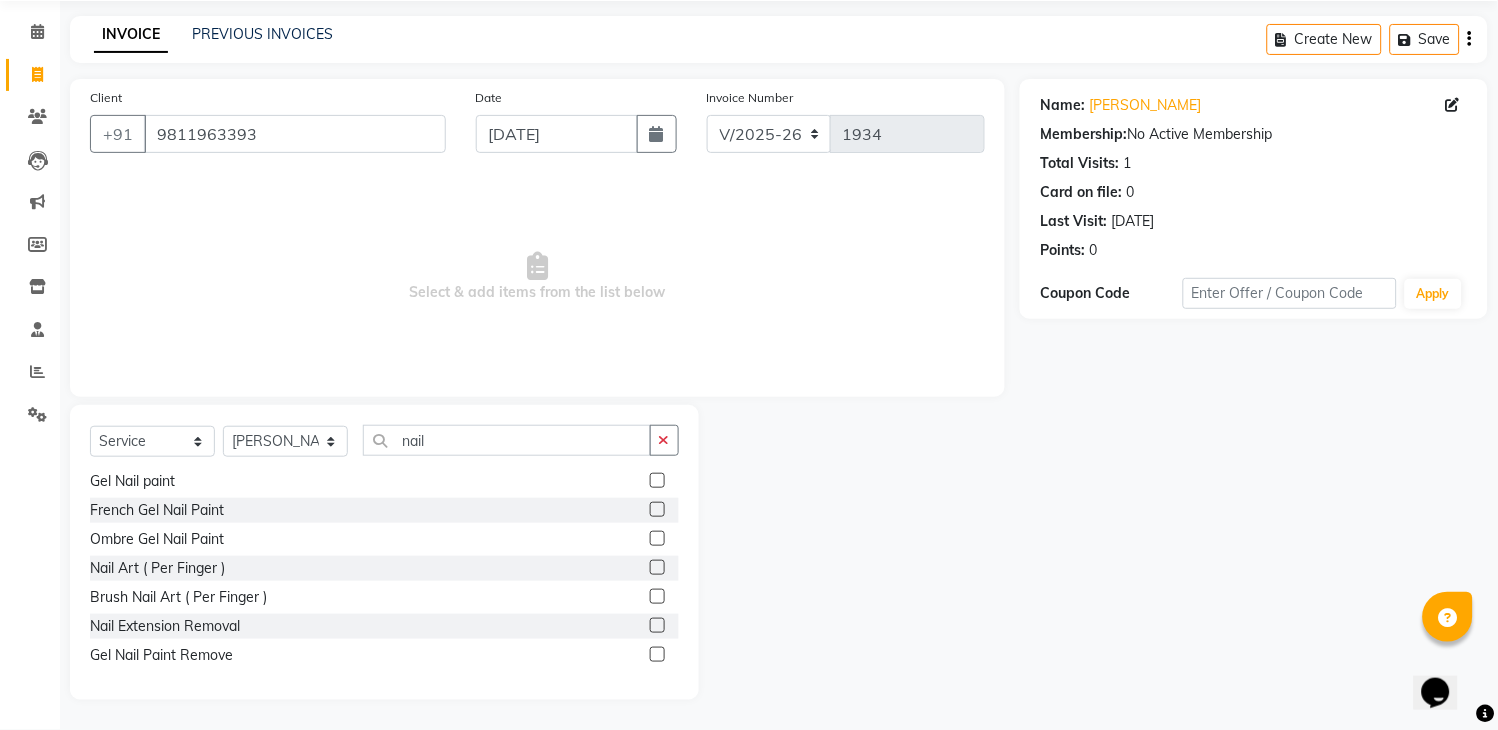click 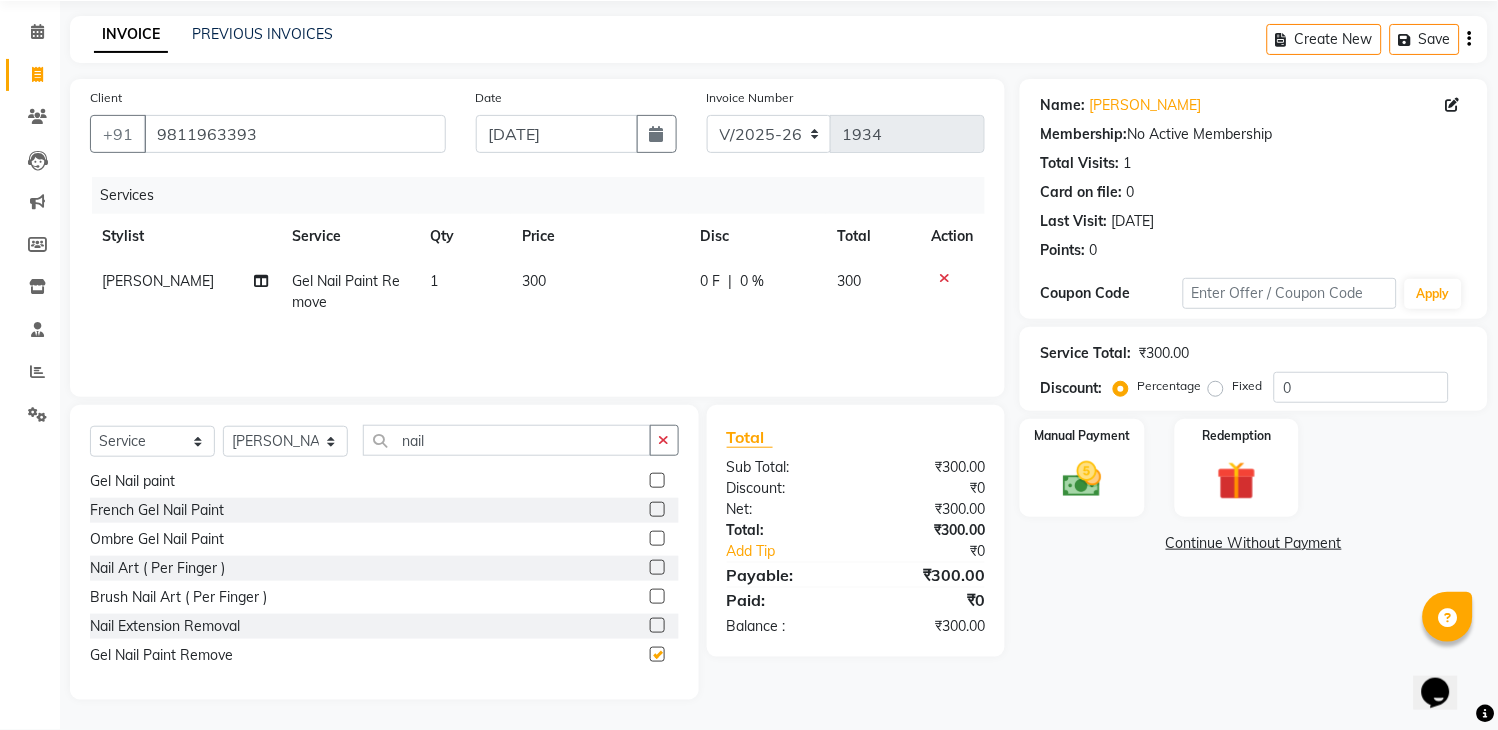 checkbox on "false" 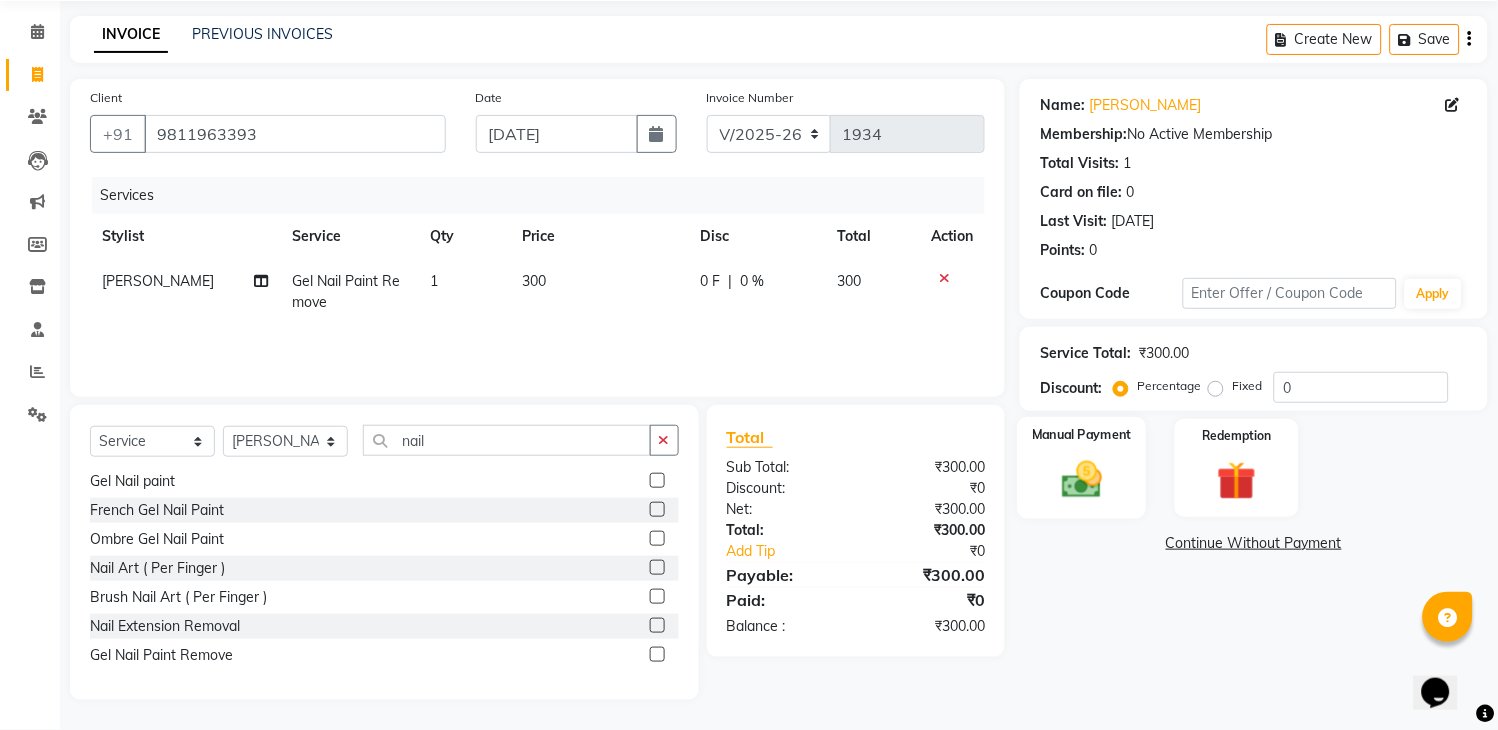 click 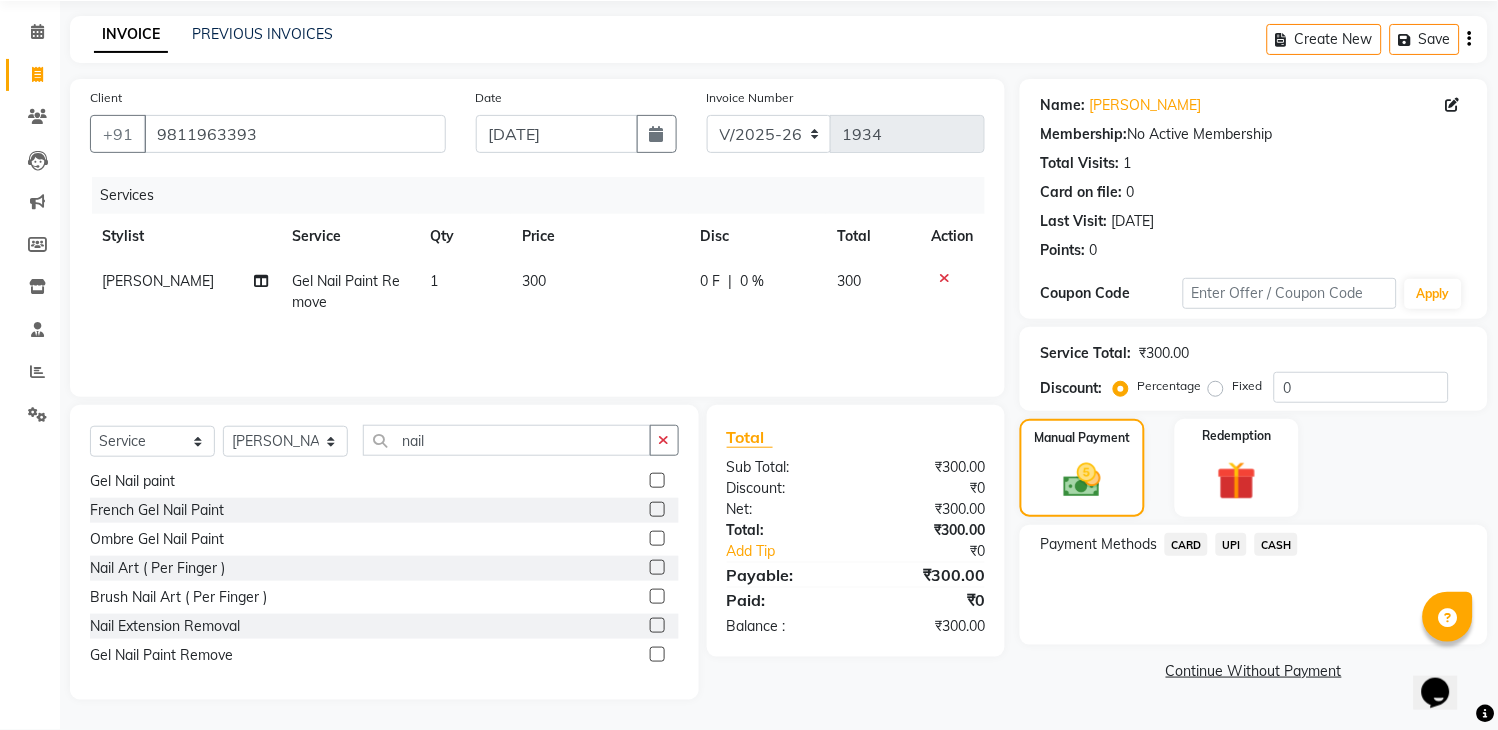 click on "UPI" 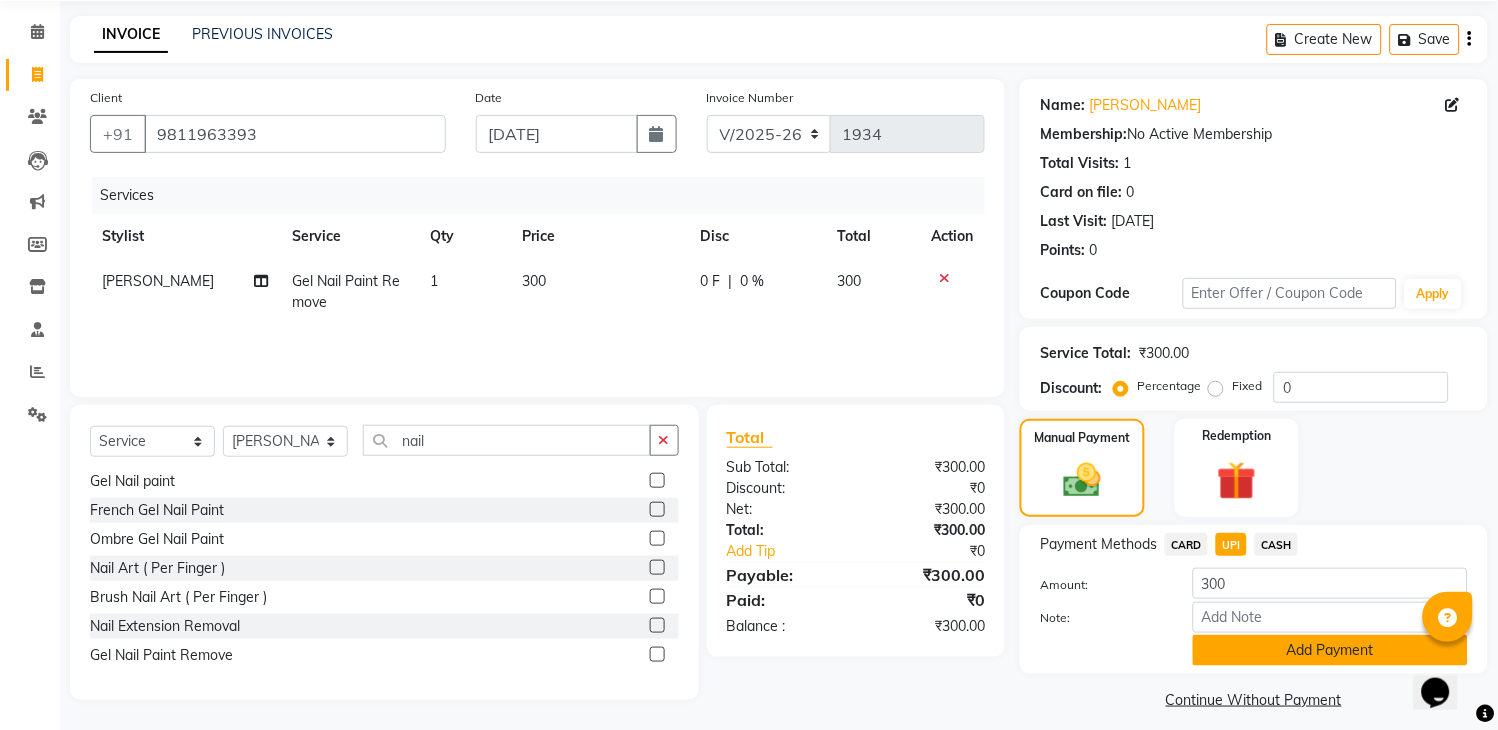 click on "Add Payment" 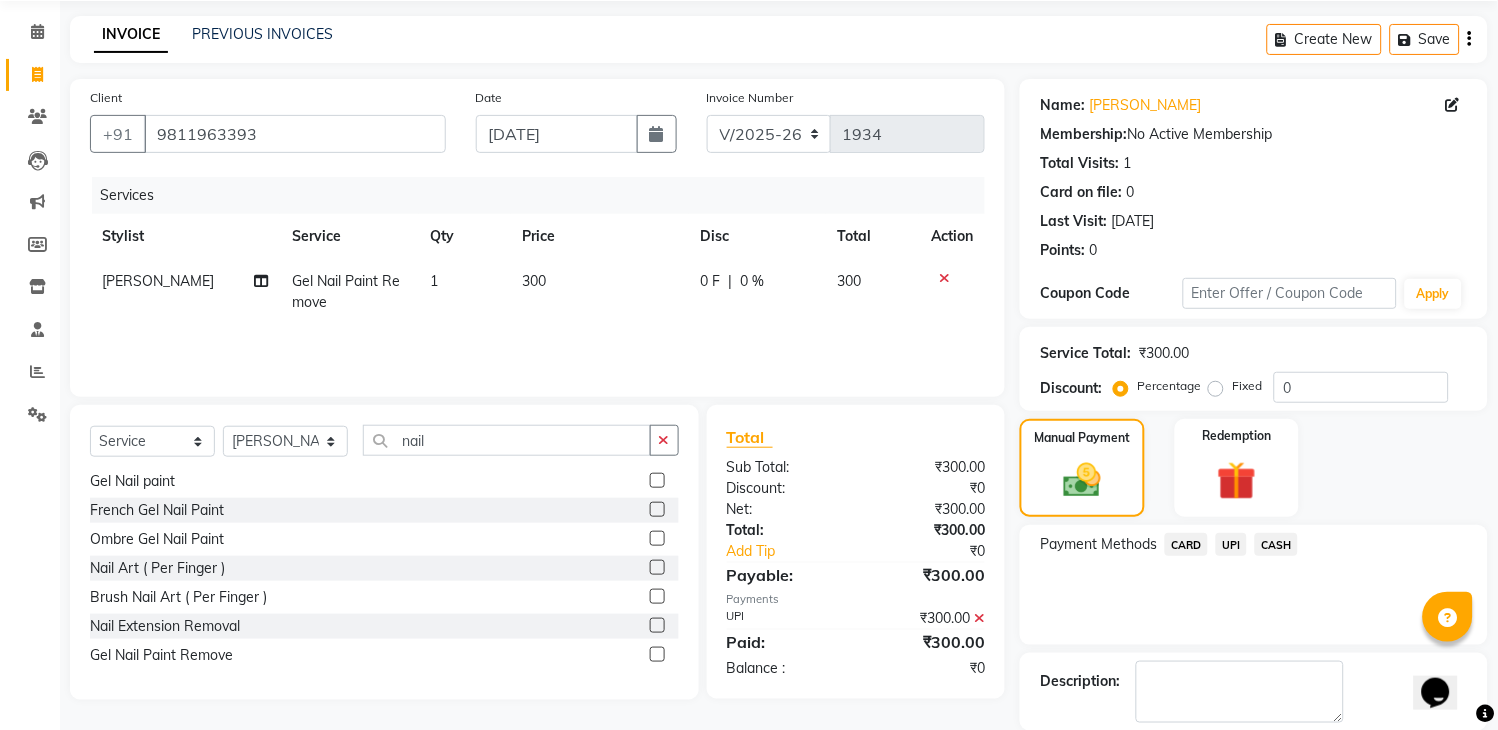 scroll, scrollTop: 170, scrollLeft: 0, axis: vertical 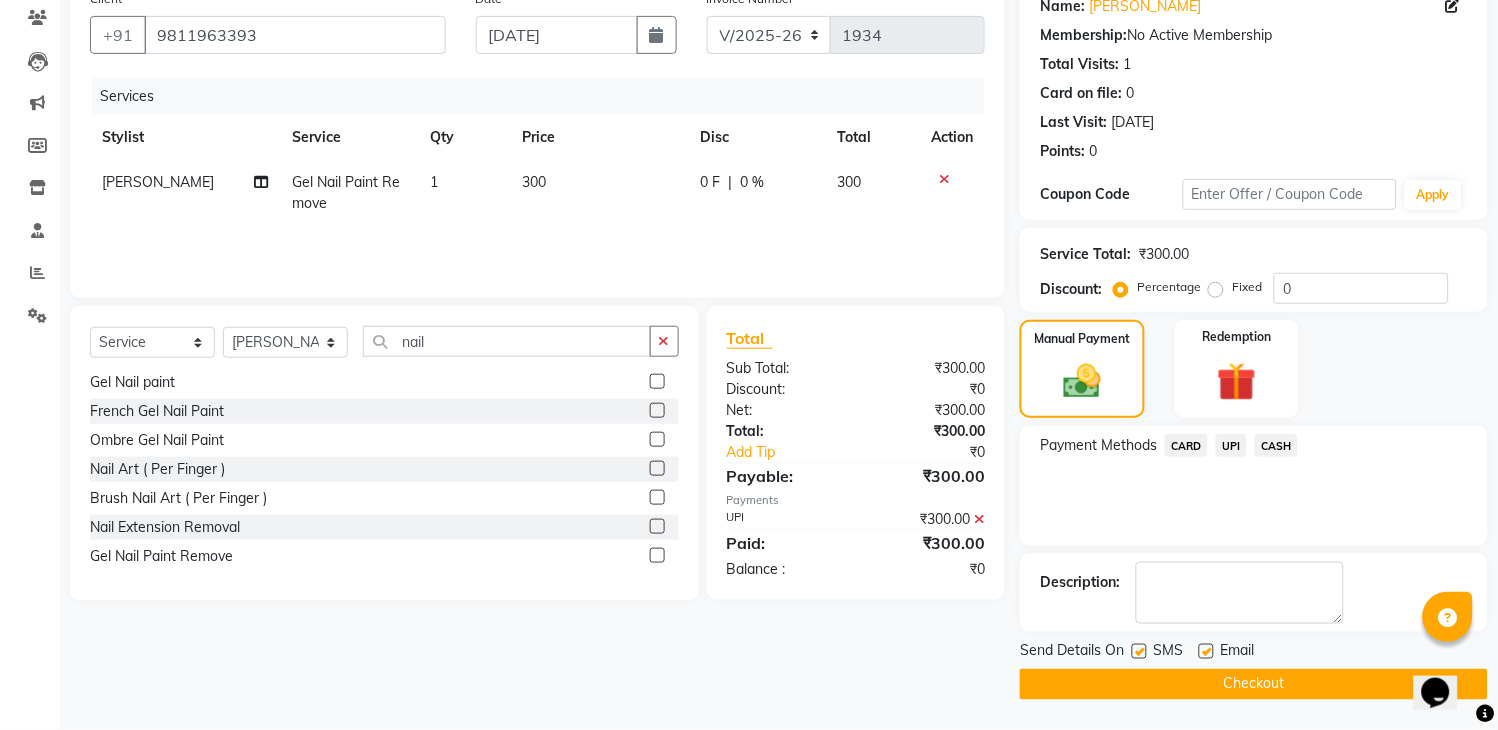 click 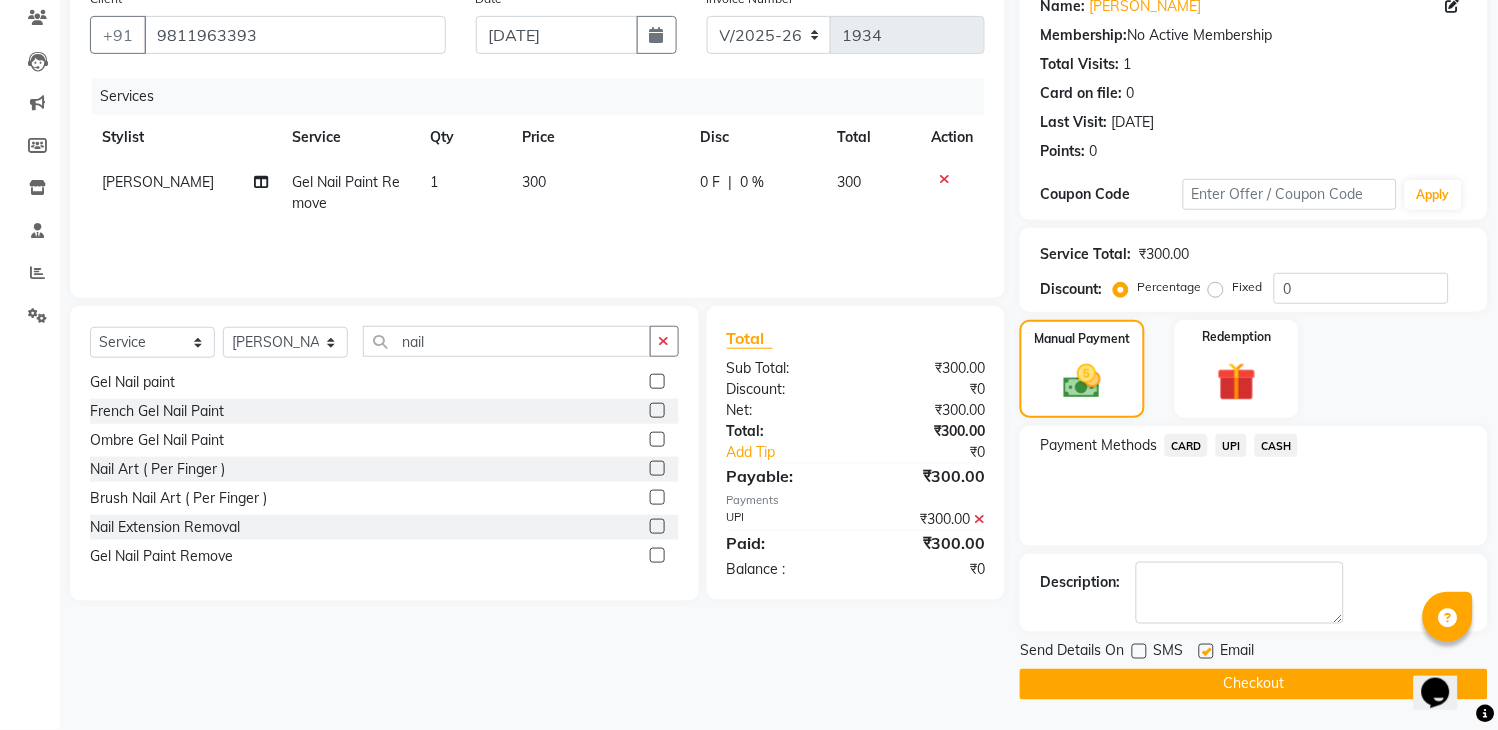 click on "Checkout" 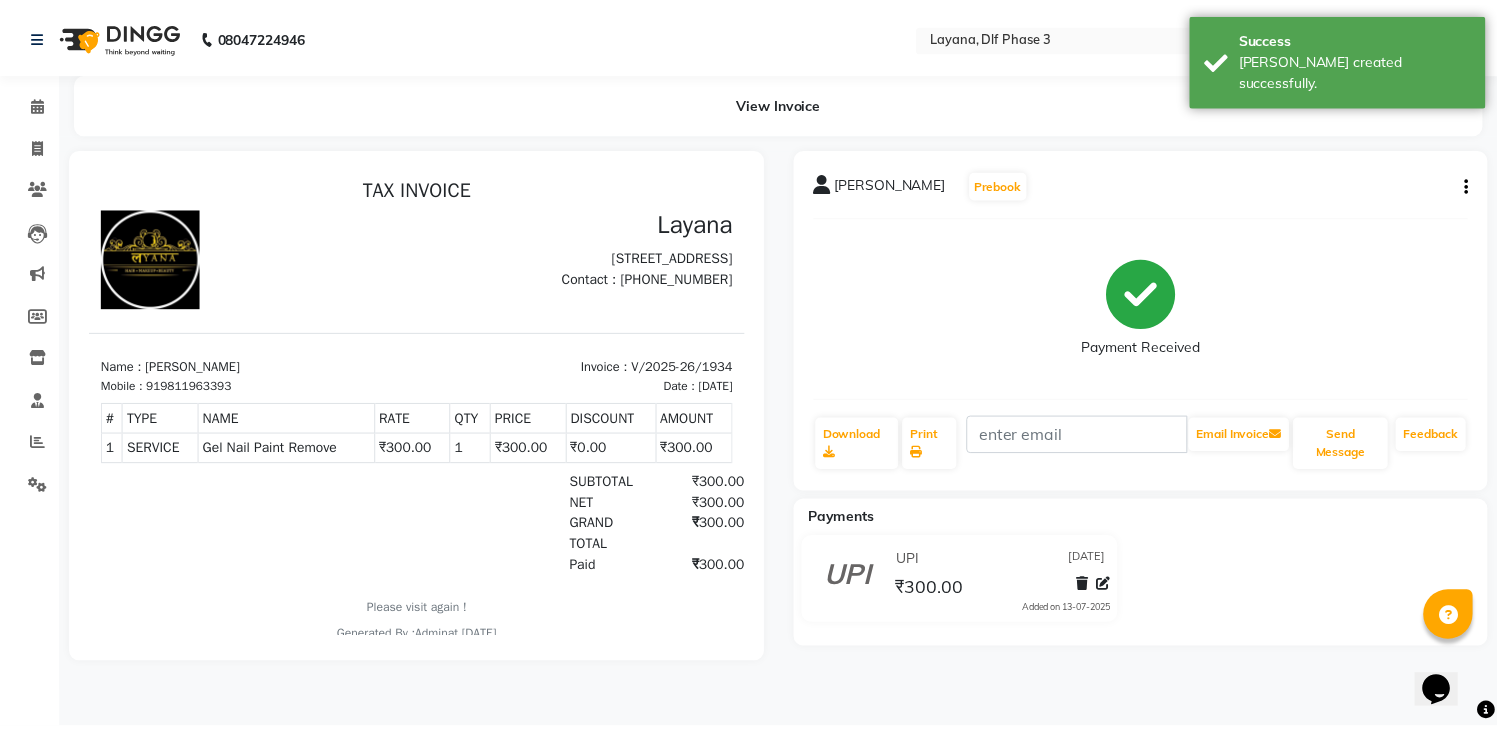 scroll, scrollTop: 0, scrollLeft: 0, axis: both 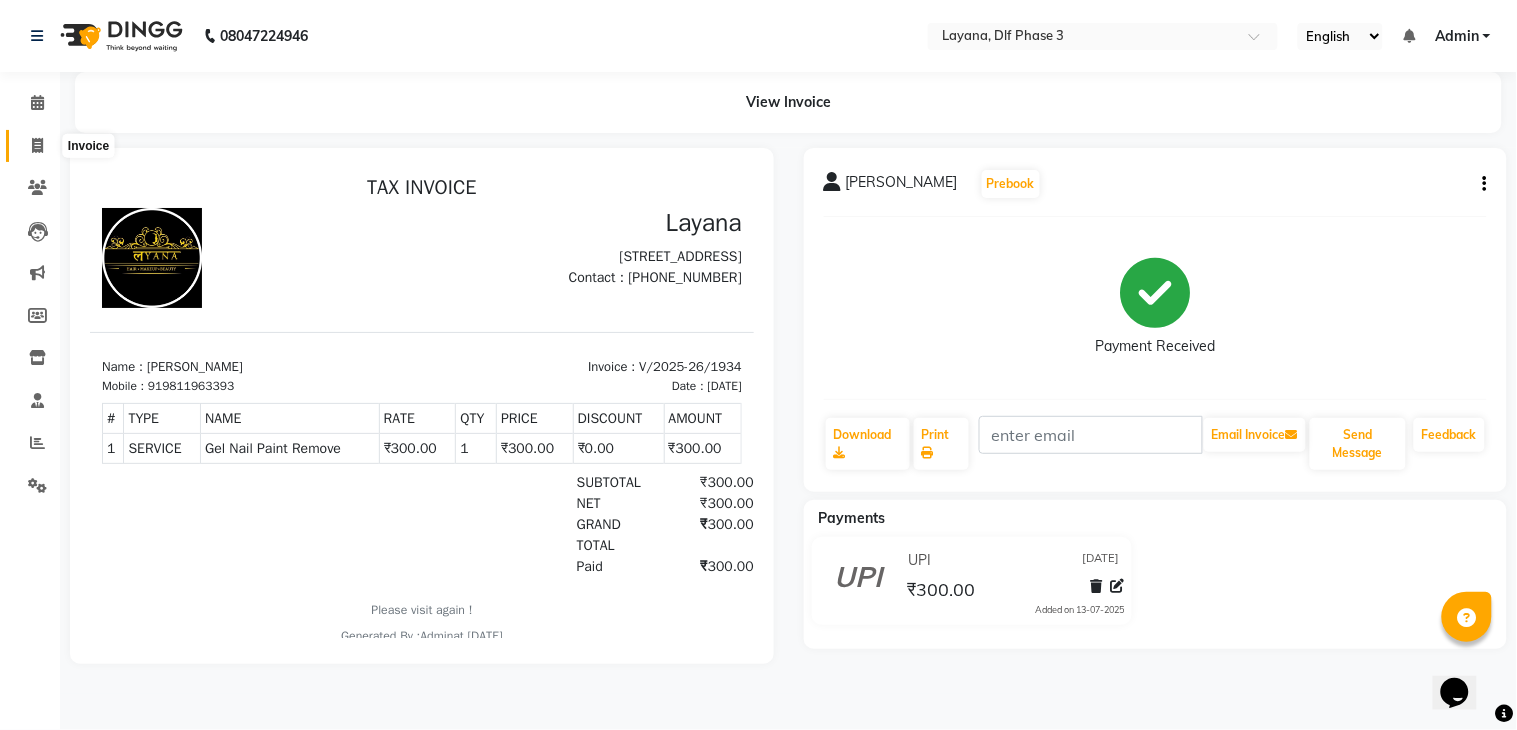 click 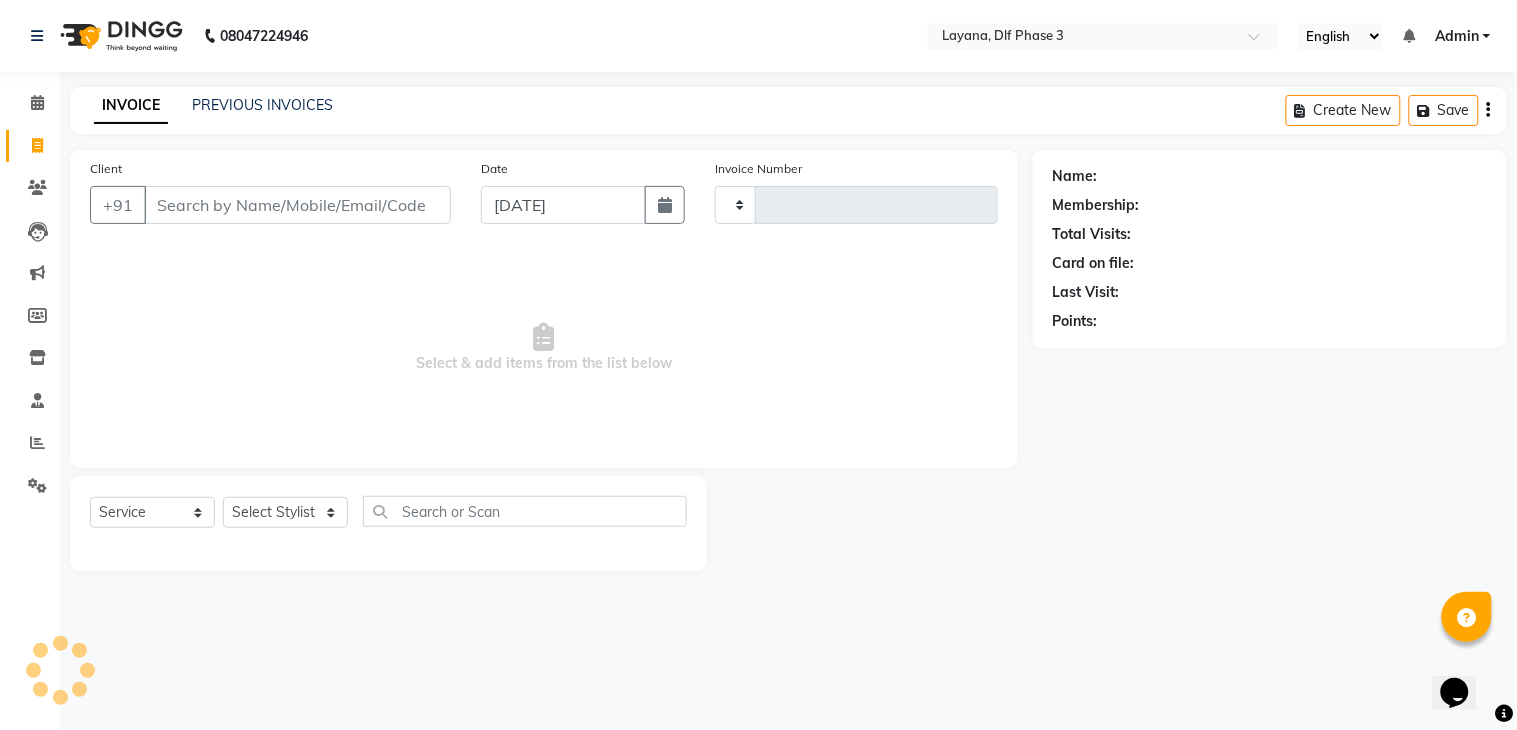 click on "Client +91" 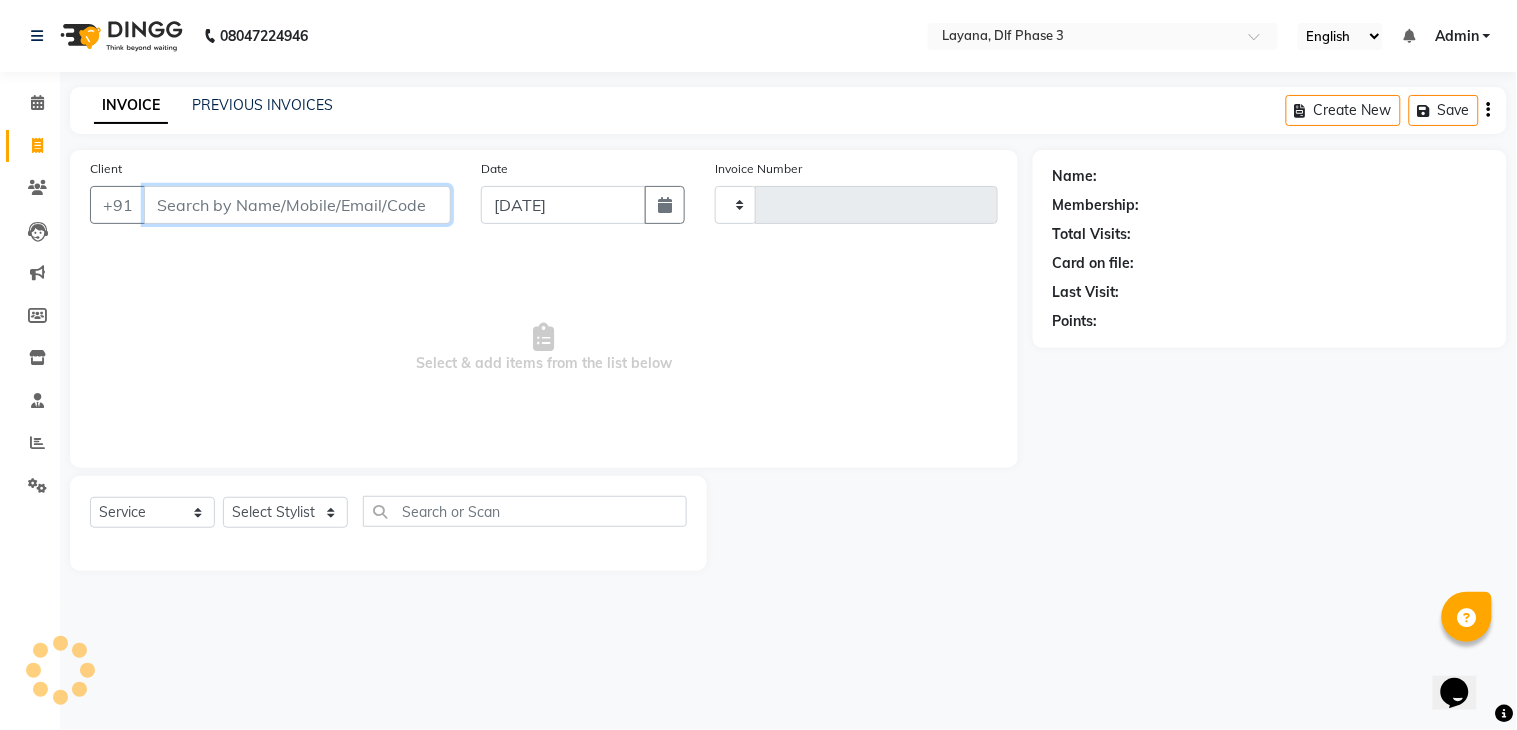 click on "Client" at bounding box center (297, 205) 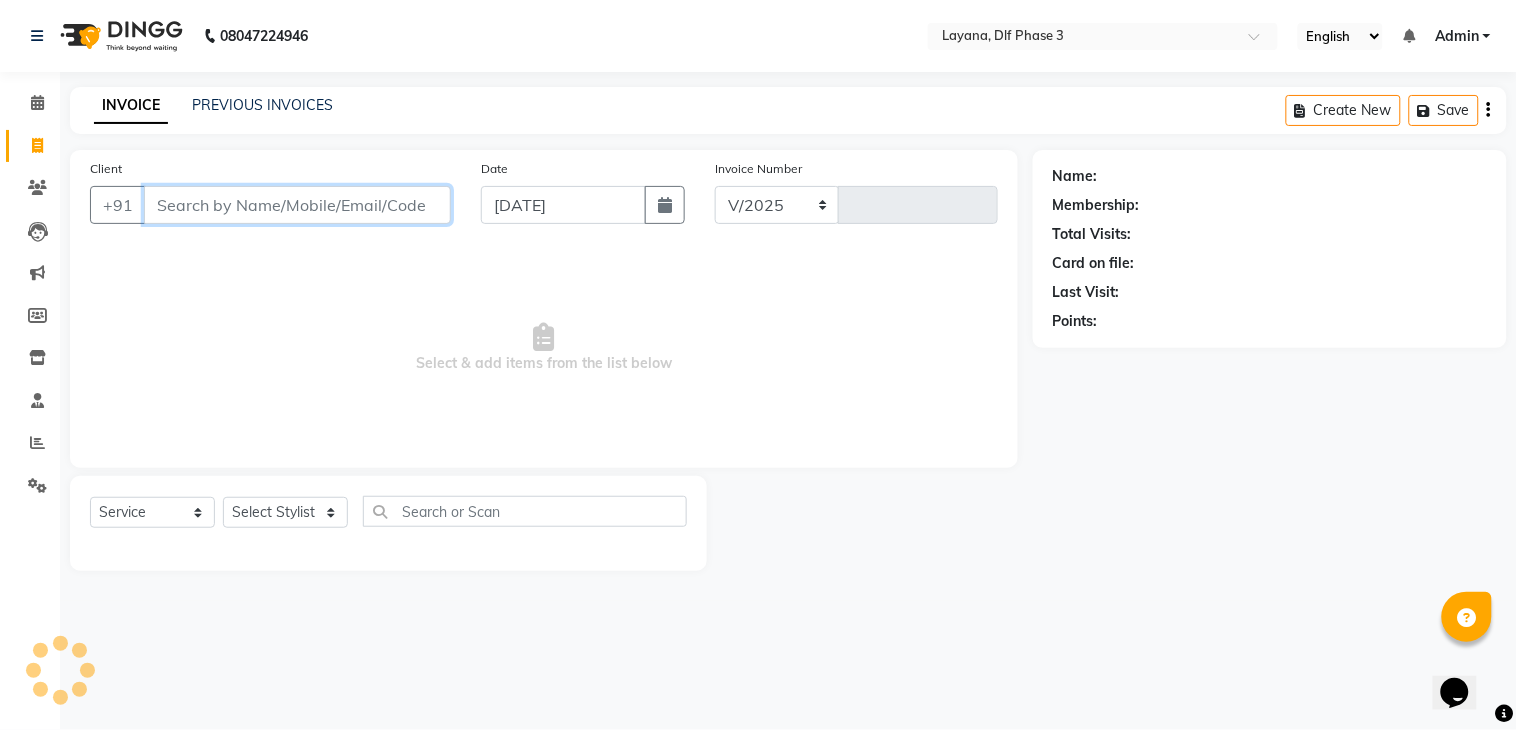select on "6973" 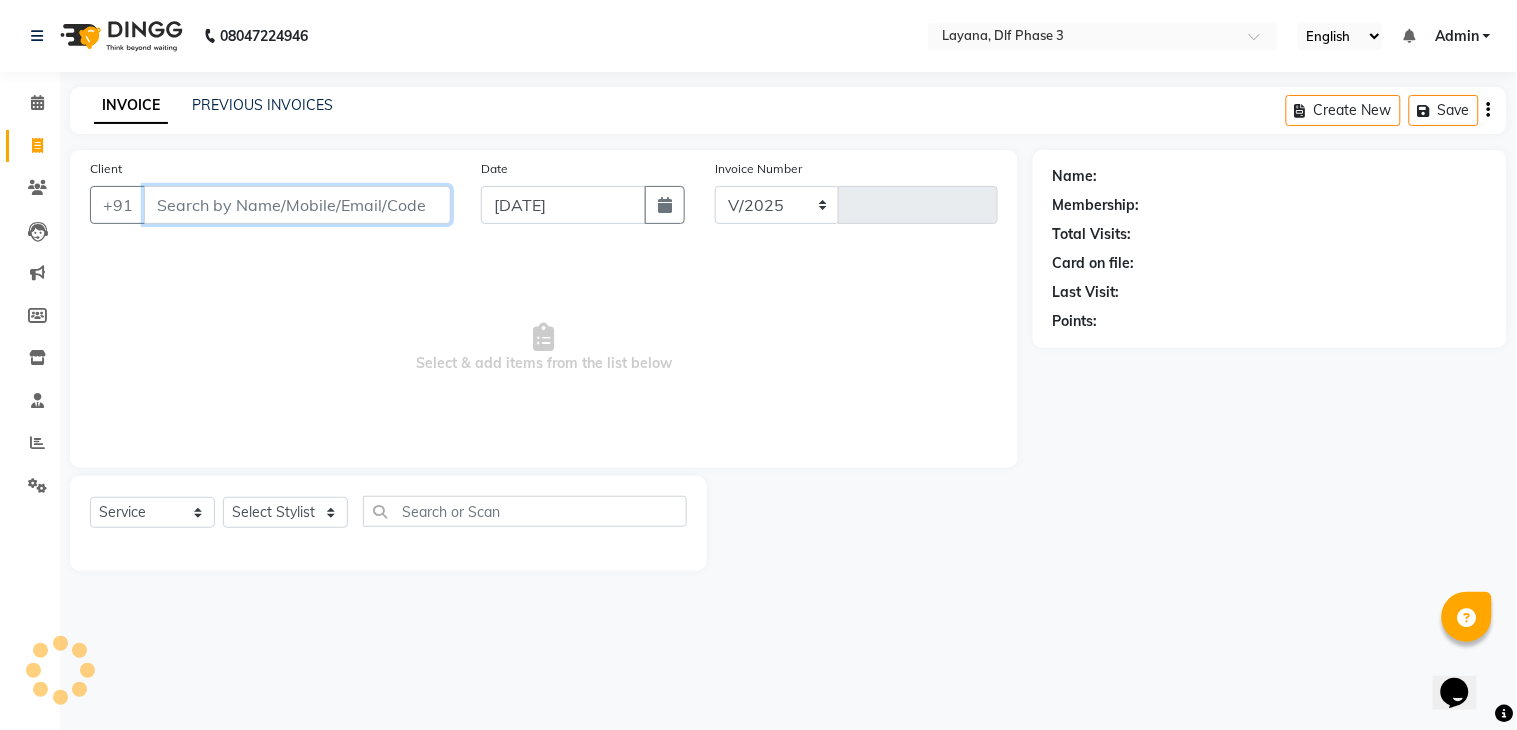 type on "1935" 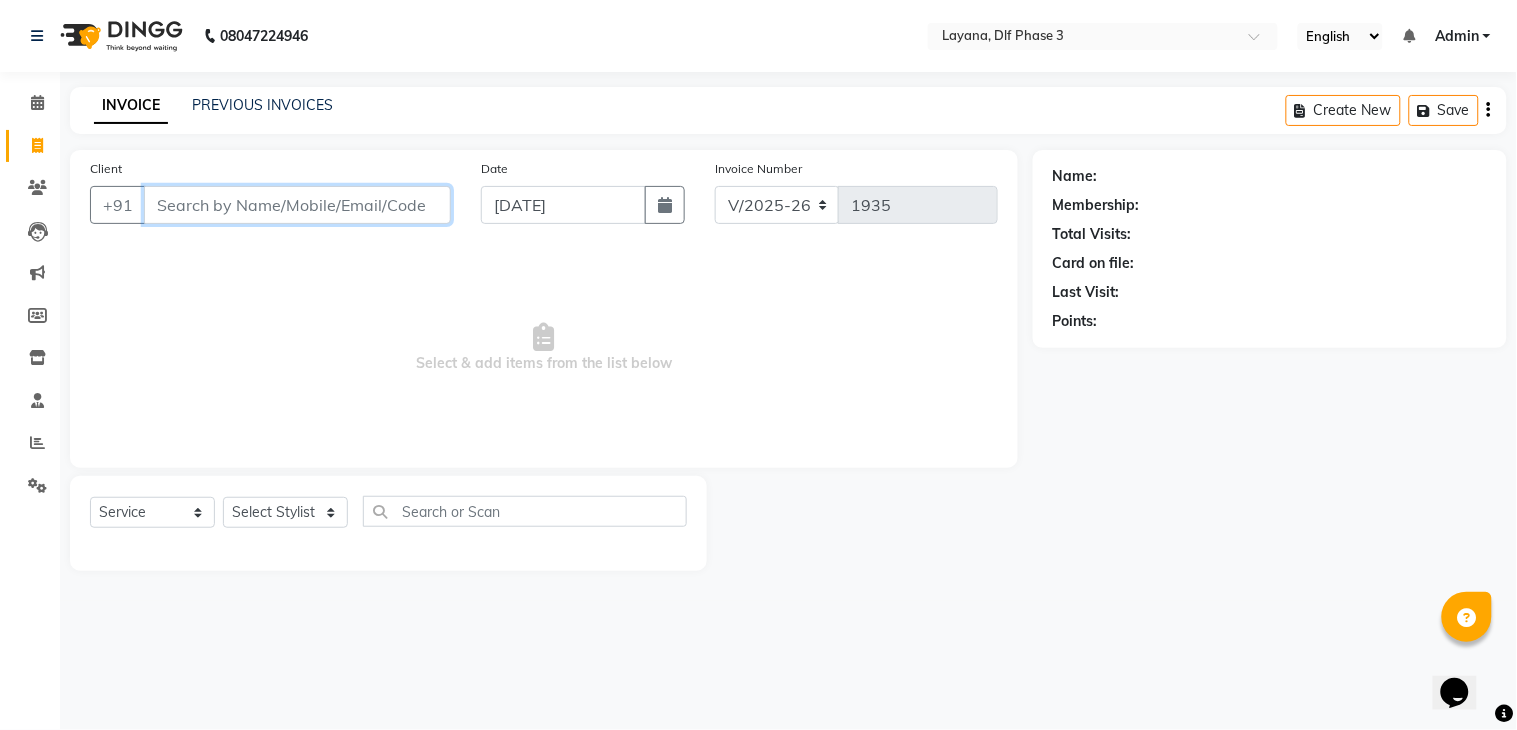 click on "Client" at bounding box center [297, 205] 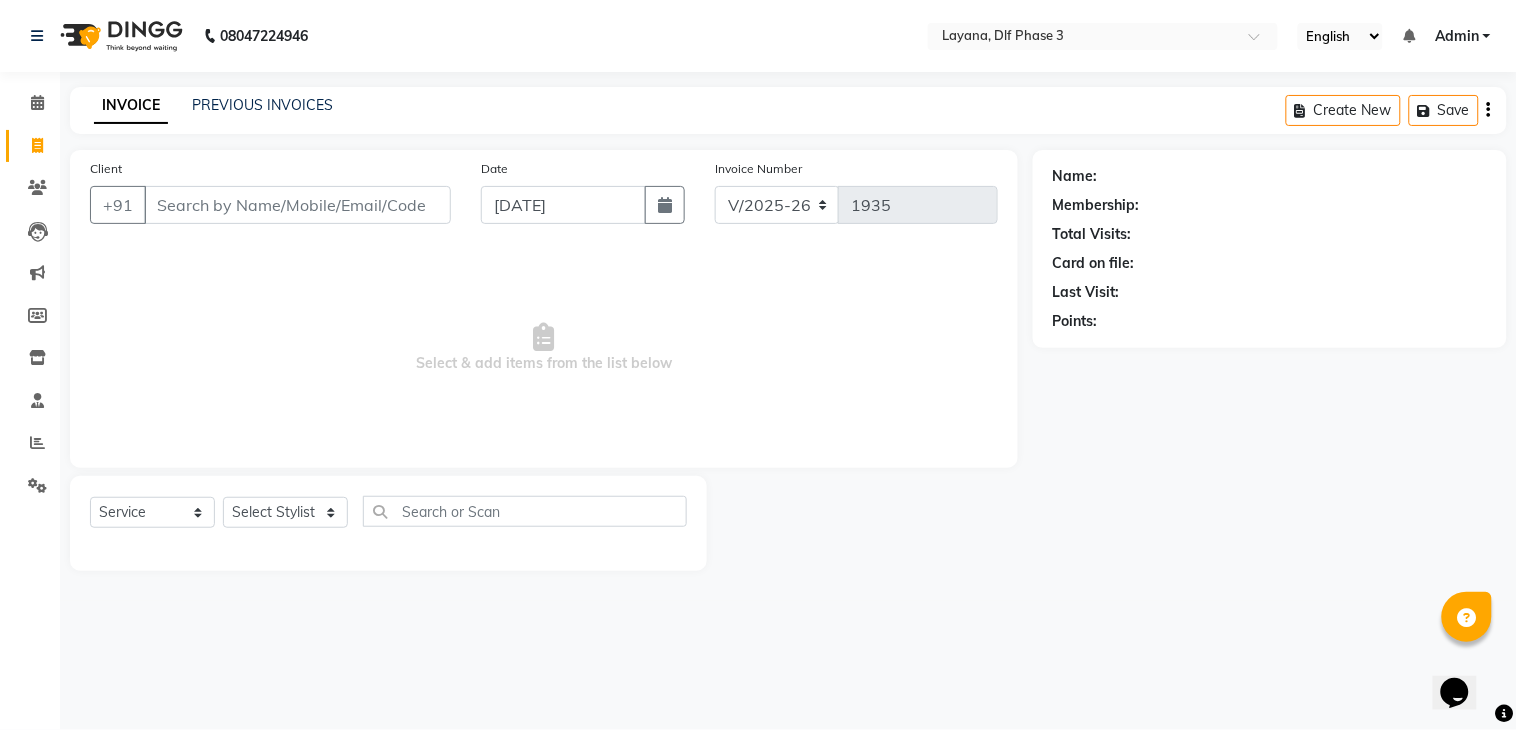 click on "08047224946 Select Location × Layana, Dlf Phase 3 English ENGLISH Español العربية मराठी हिंदी ગુજરાતી தமிழ் 中文 Notifications nothing to show Admin Manage Profile Change Password Sign out  Version:3.15.4  ☀ Layana, DLF Phase 3  Calendar  Invoice  Clients  Leads   Marketing  Members  Inventory  Staff  Reports  Settings Completed InProgress Upcoming Dropped Tentative Check-In Confirm Bookings Generate Report Segments Page Builder INVOICE PREVIOUS INVOICES Create New   Save  Client +91 Date 13-07-2025 Invoice Number V/2025 V/2025-26 1935  Select & add items from the list below  Select  Service  Product  Membership  Package Voucher Prepaid Gift Card  Select Stylist aditya Attul kamal Kartik  keshav sanjana Shadab supriya Name: Membership: Total Visits: Card on file: Last Visit:  Points:" at bounding box center [758, 365] 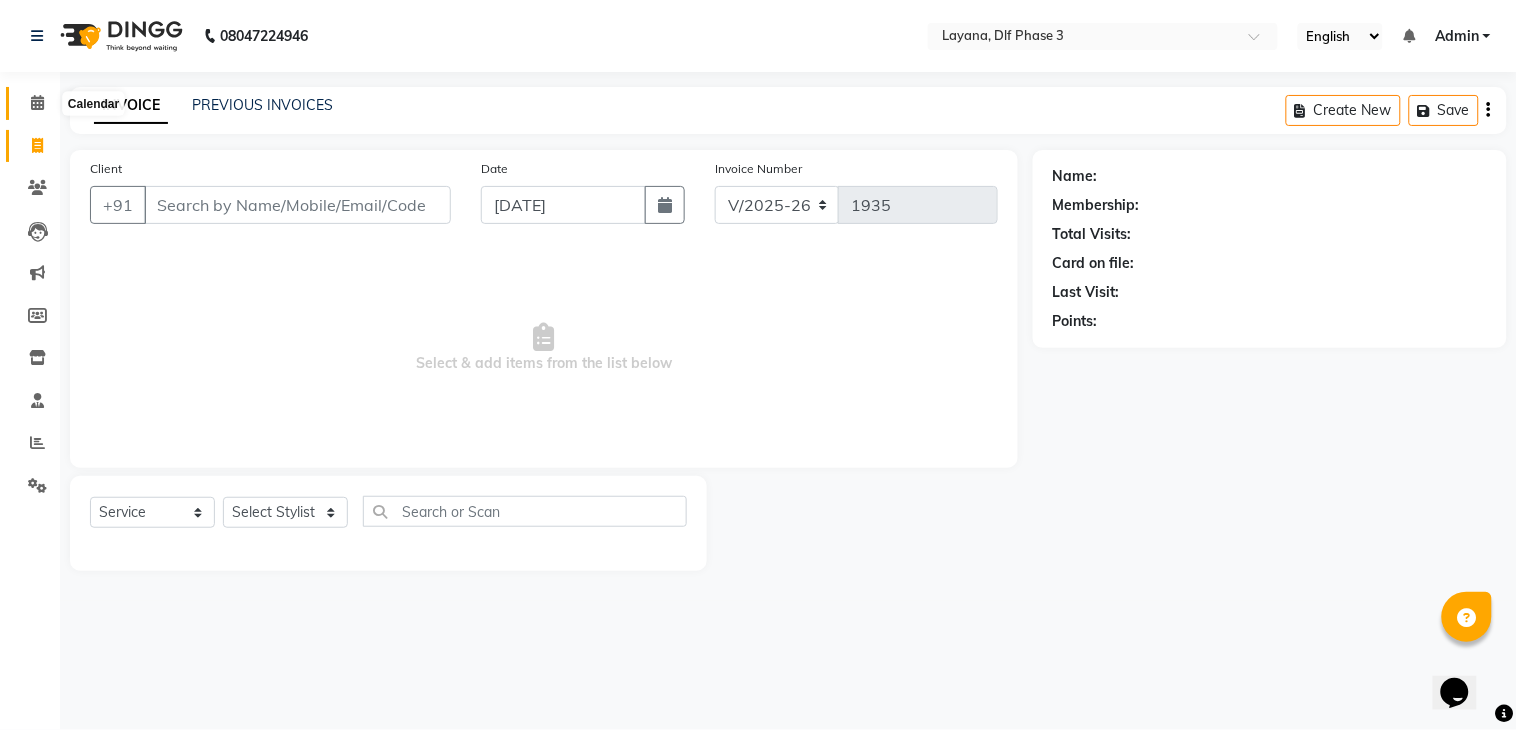 click 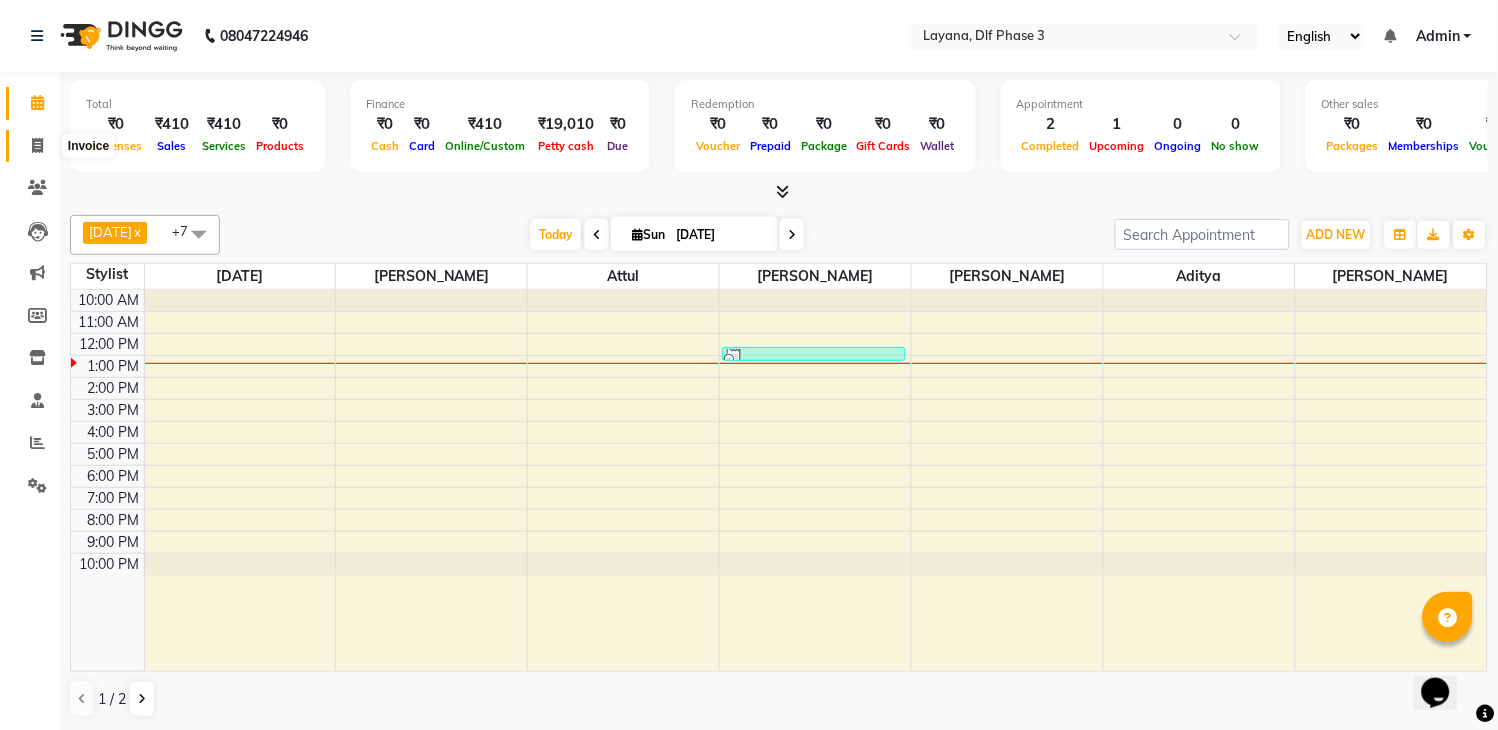 click 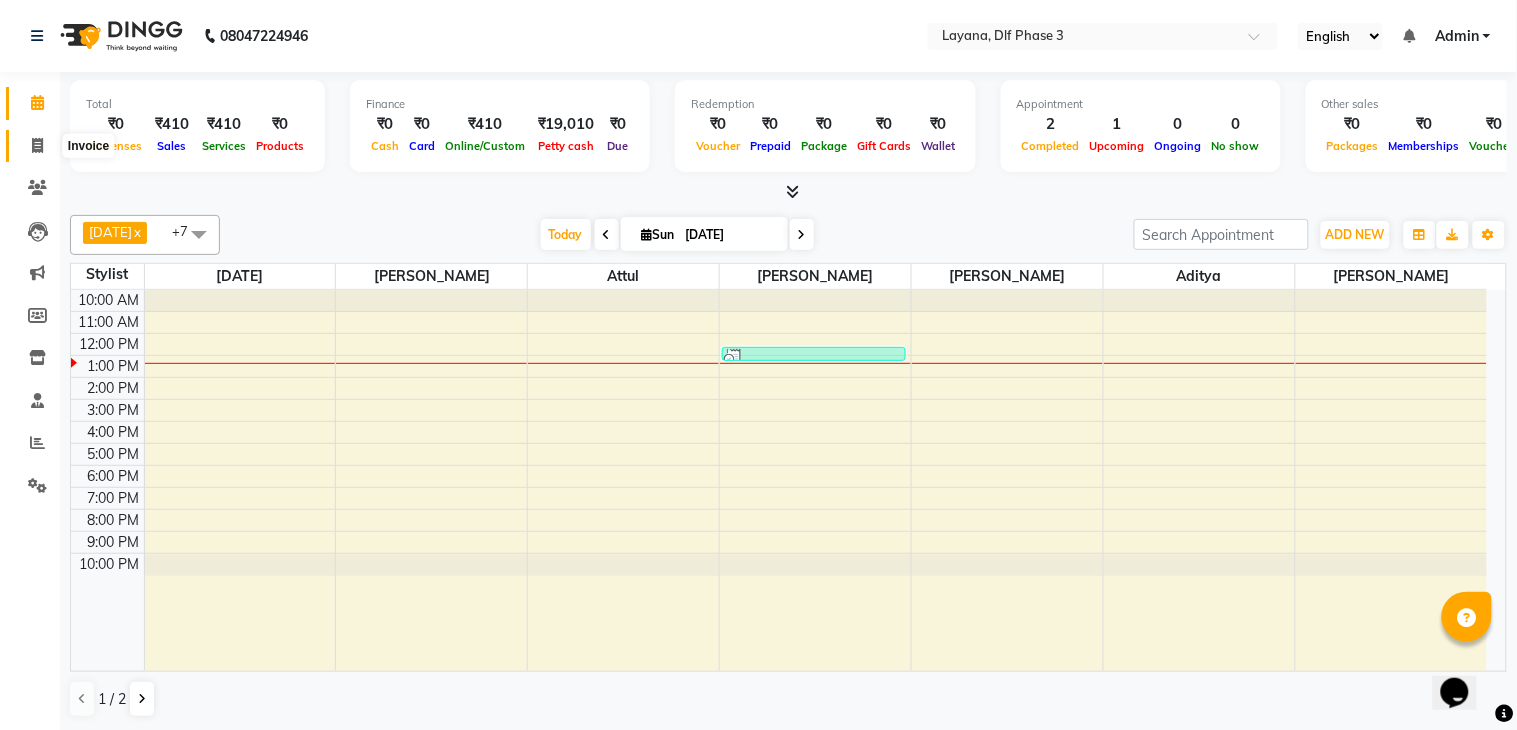 select on "6973" 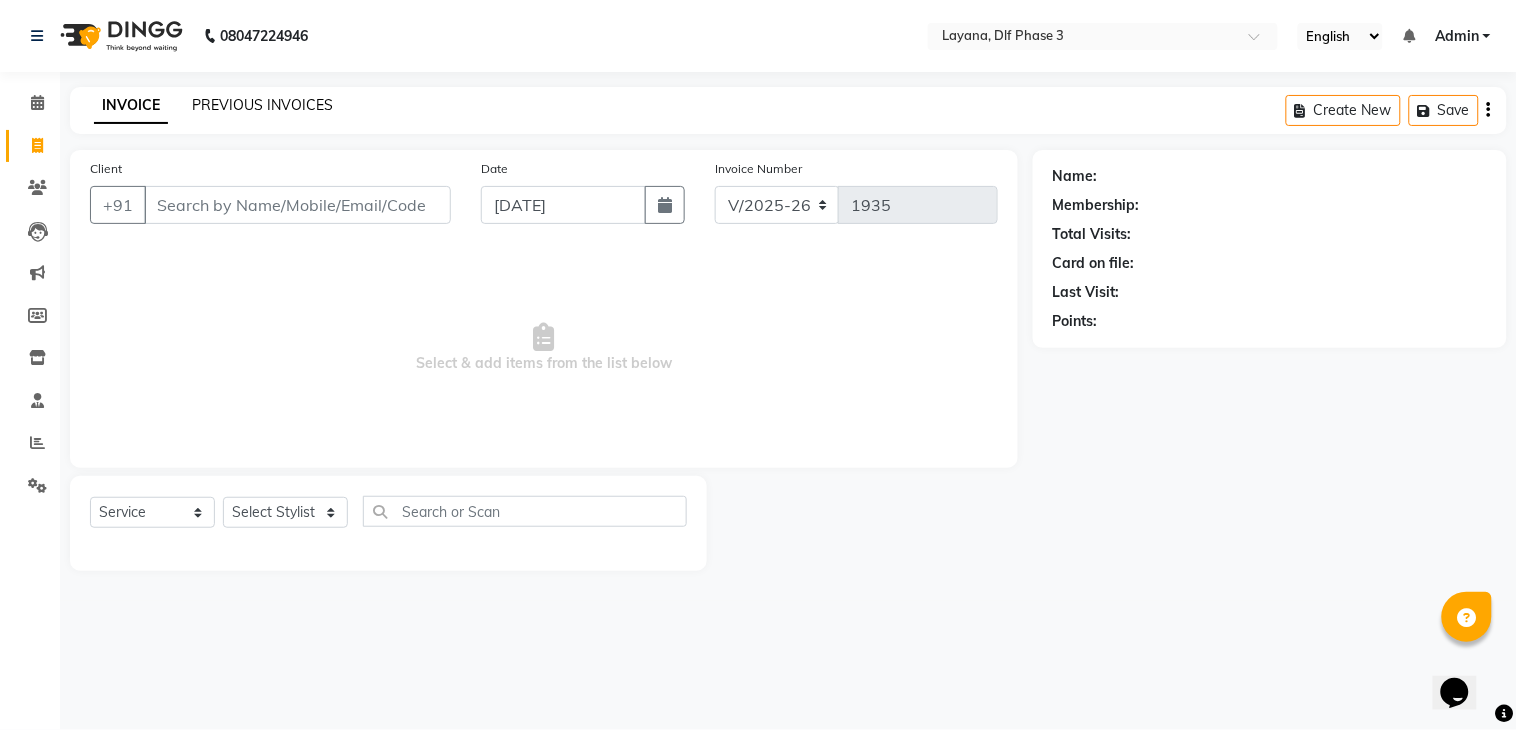 click on "PREVIOUS INVOICES" 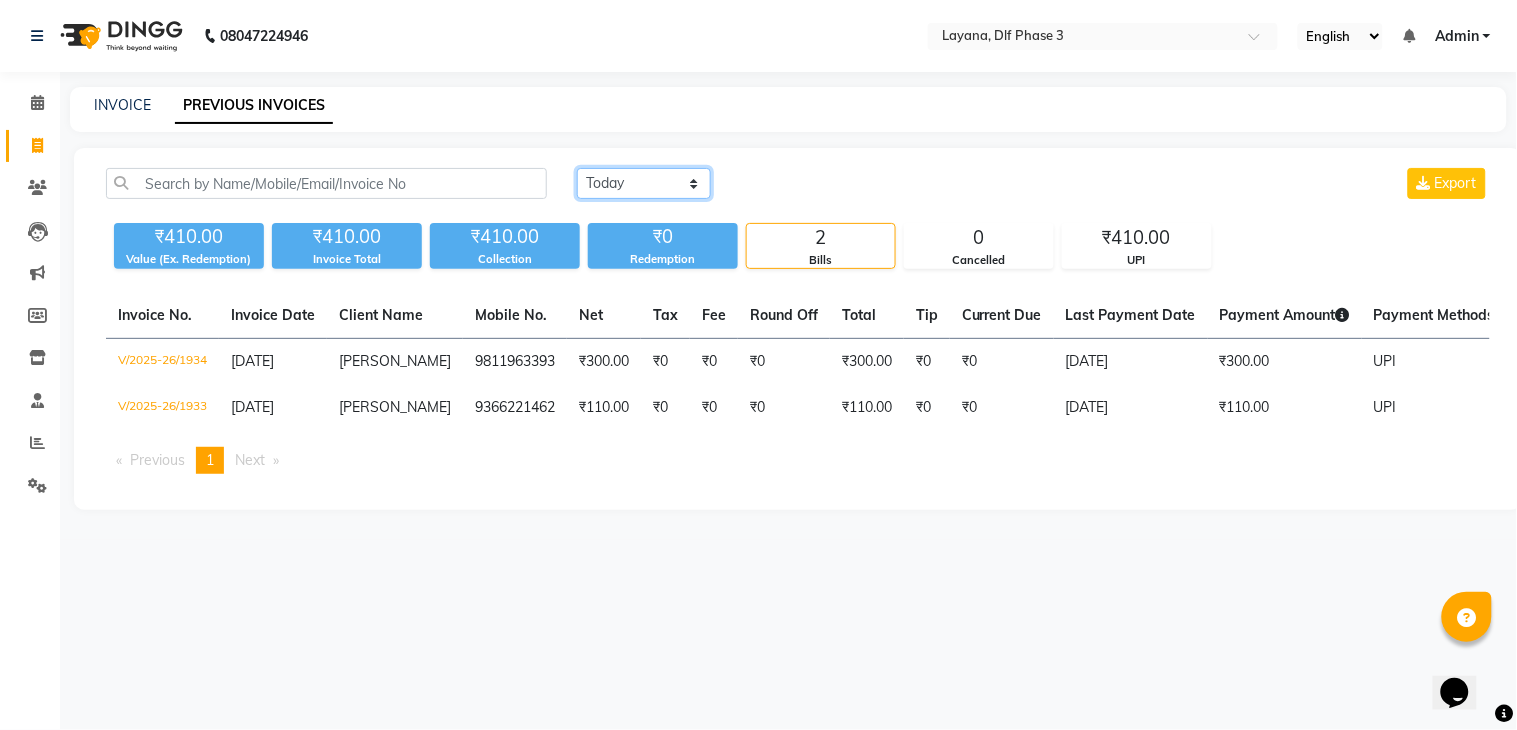 click on "Today Yesterday Custom Range" 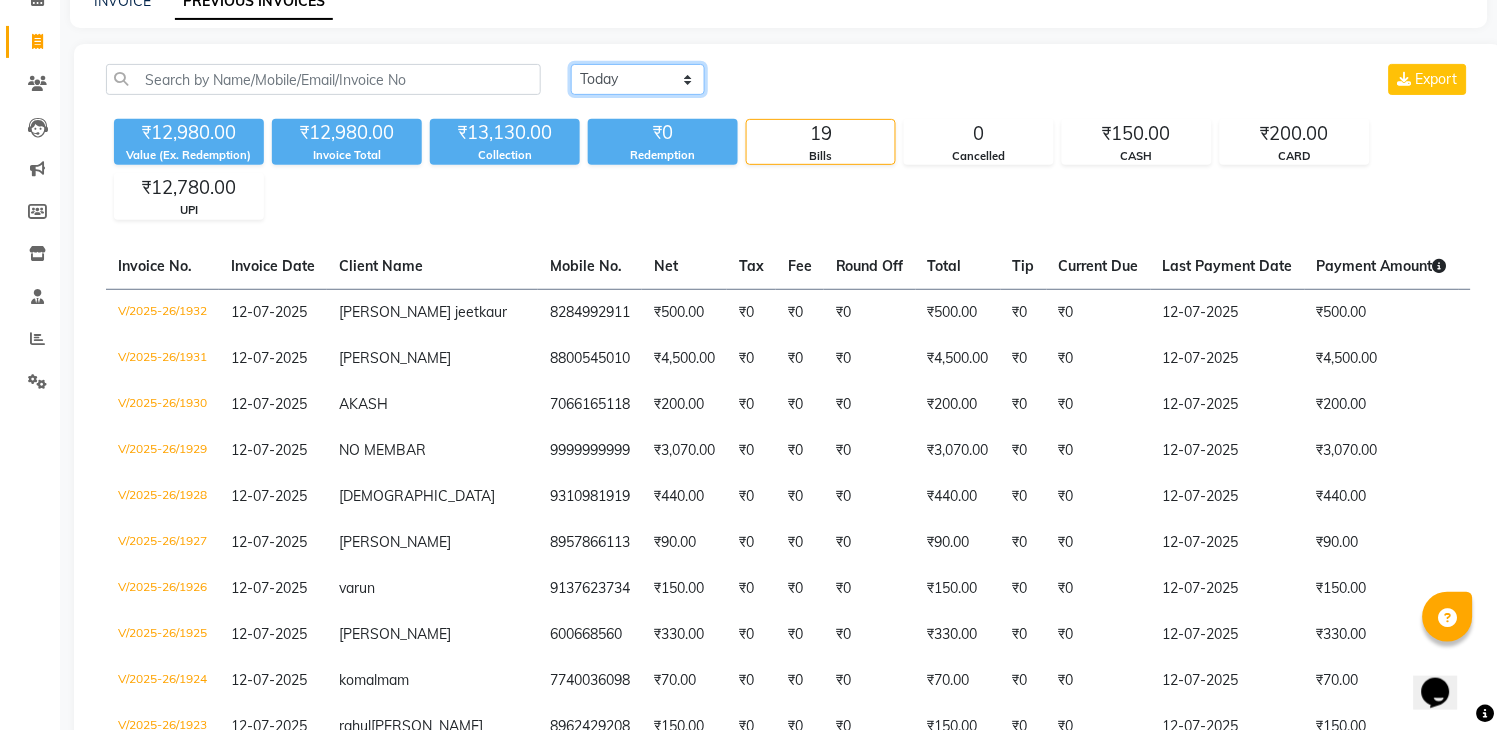 scroll, scrollTop: 124, scrollLeft: 0, axis: vertical 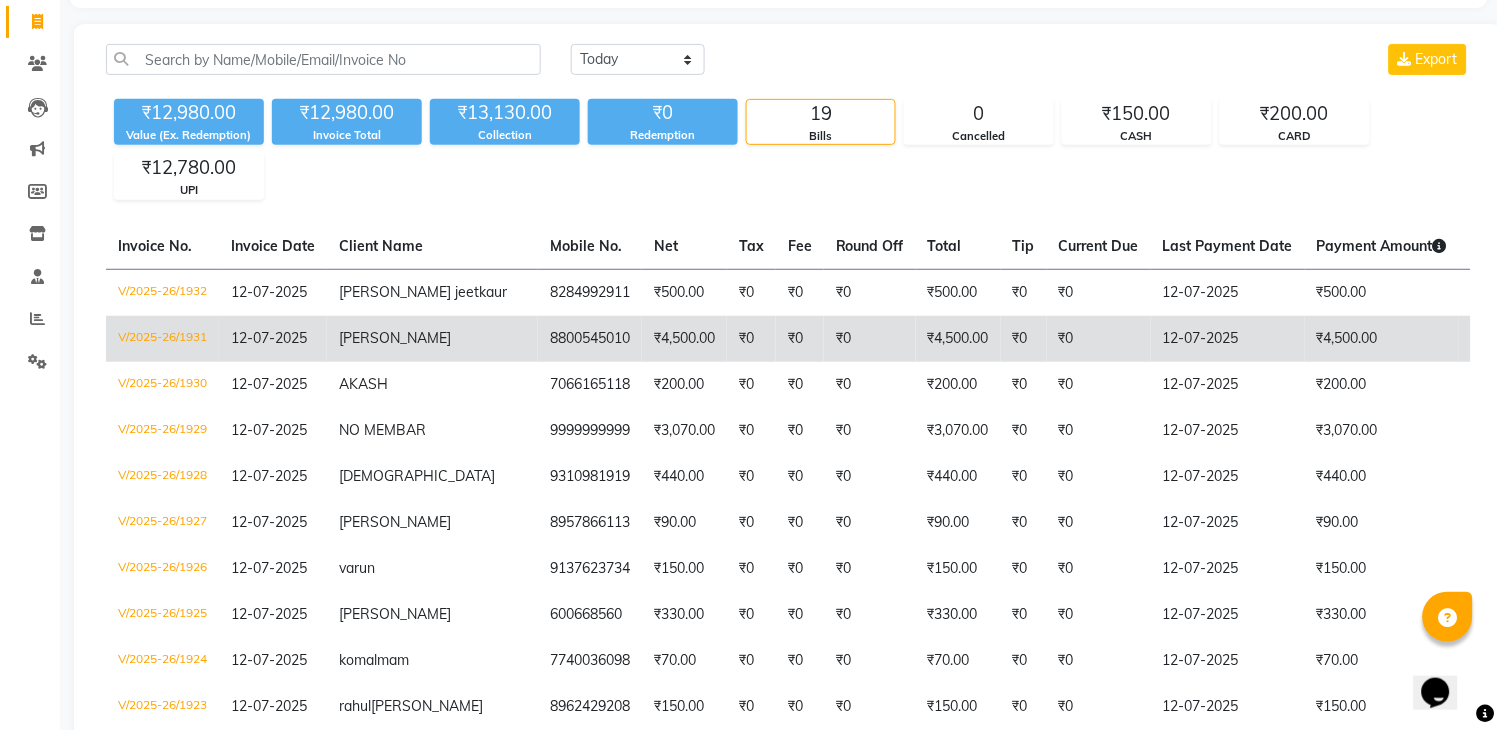 click on "₹4,500.00" 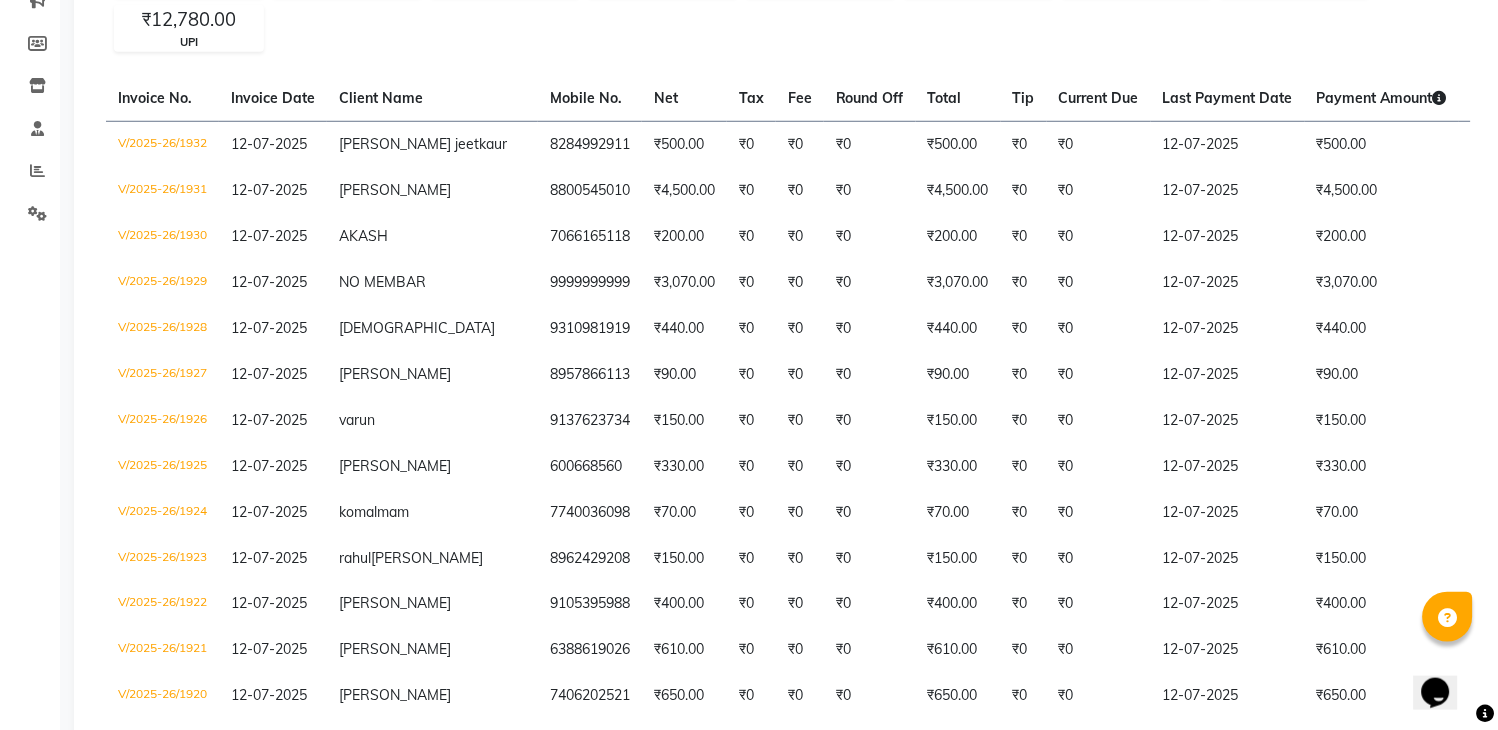 scroll, scrollTop: 280, scrollLeft: 0, axis: vertical 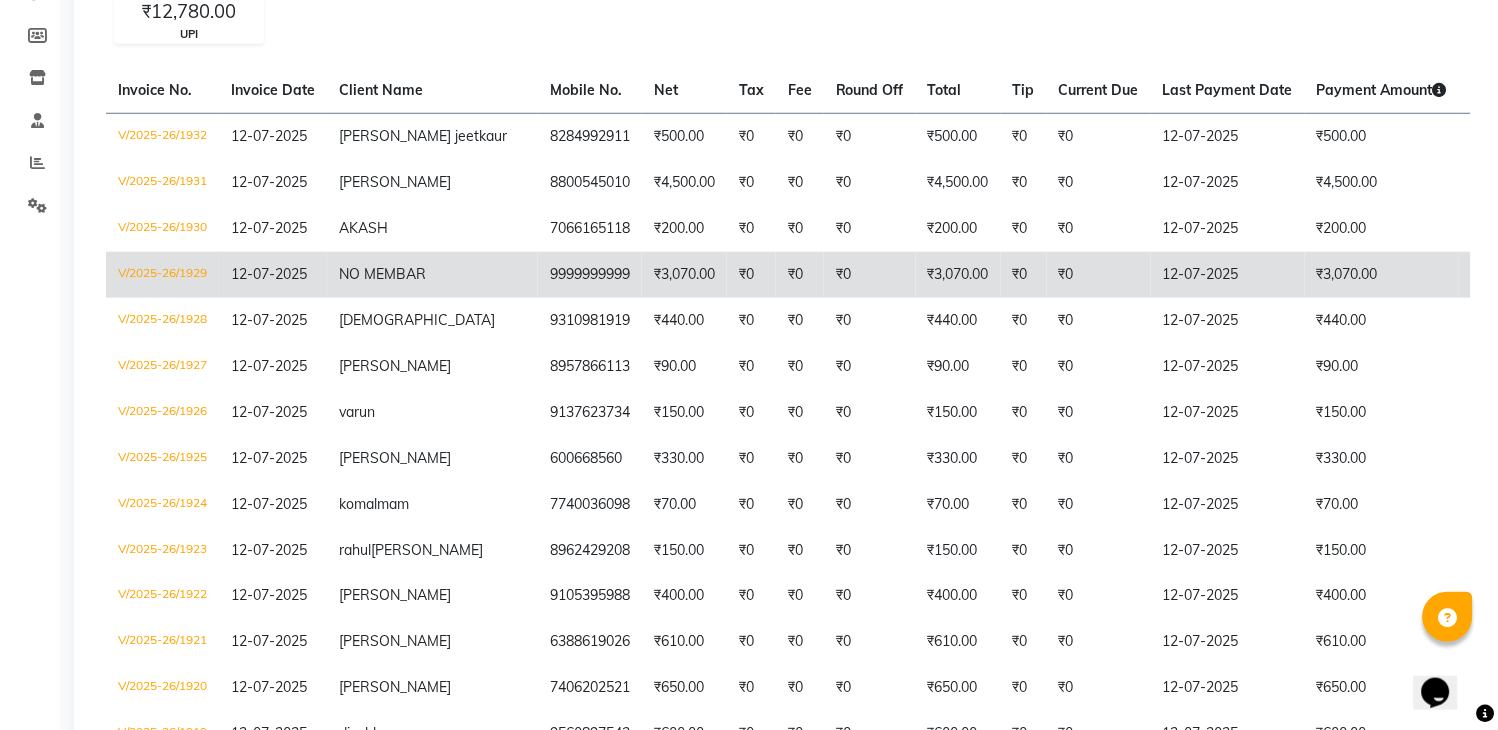 click on "₹0" 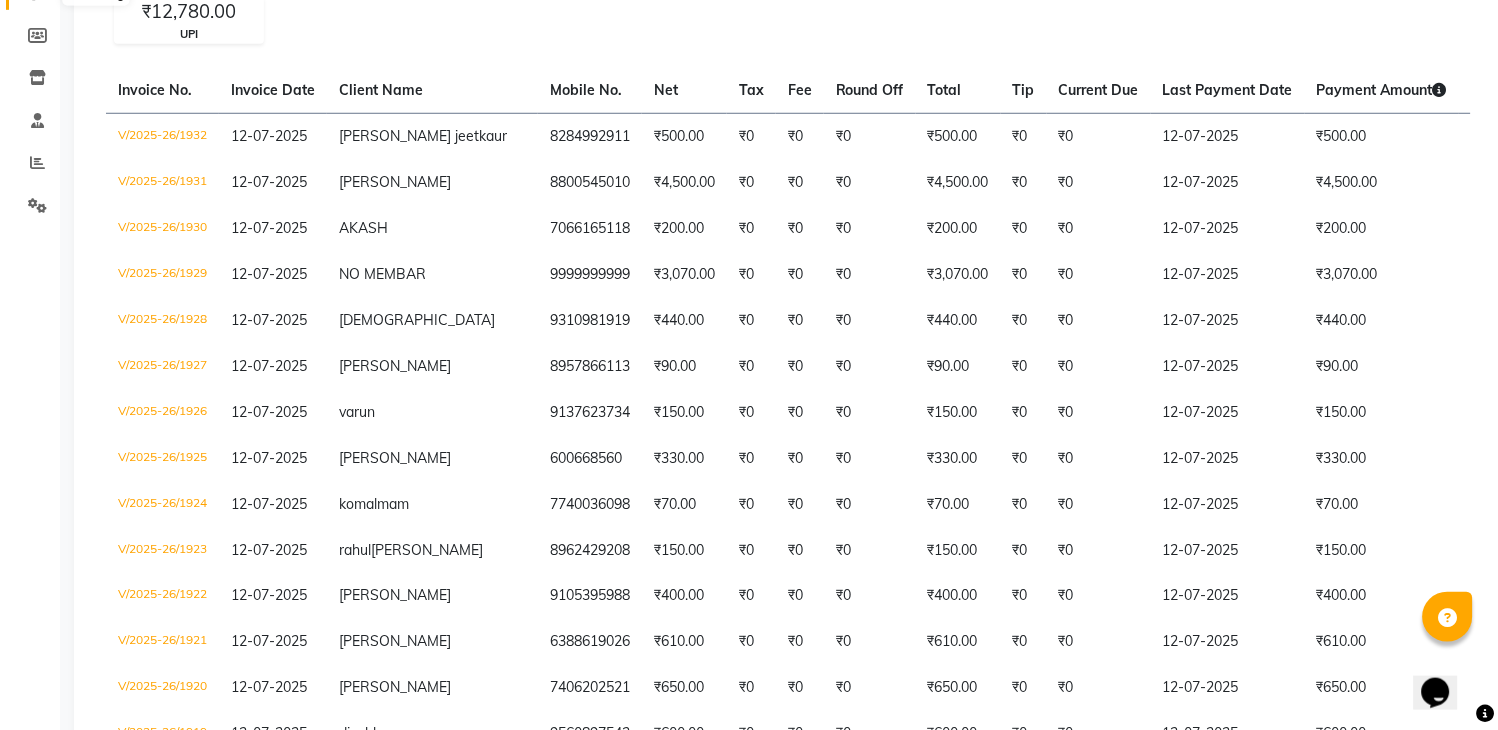 click 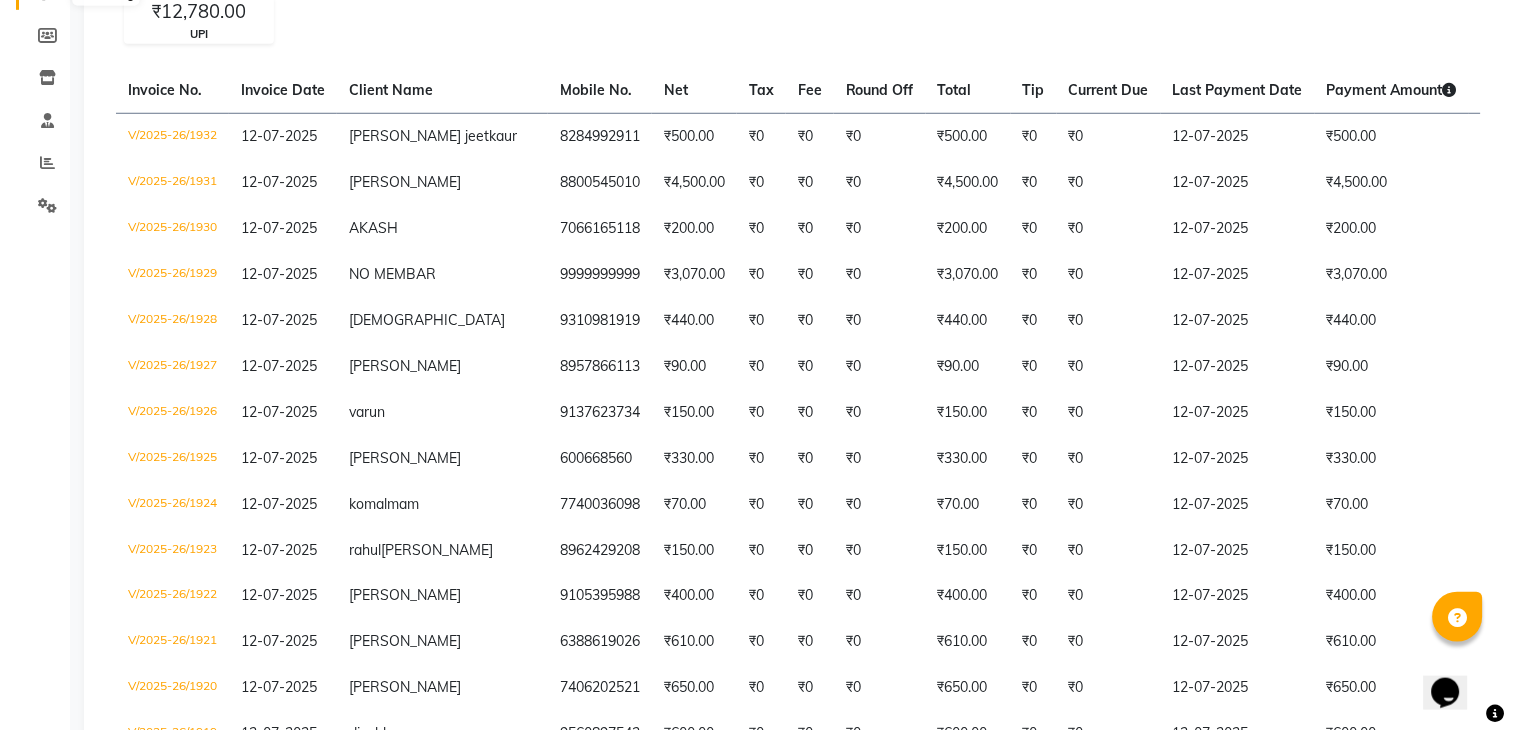scroll, scrollTop: 0, scrollLeft: 0, axis: both 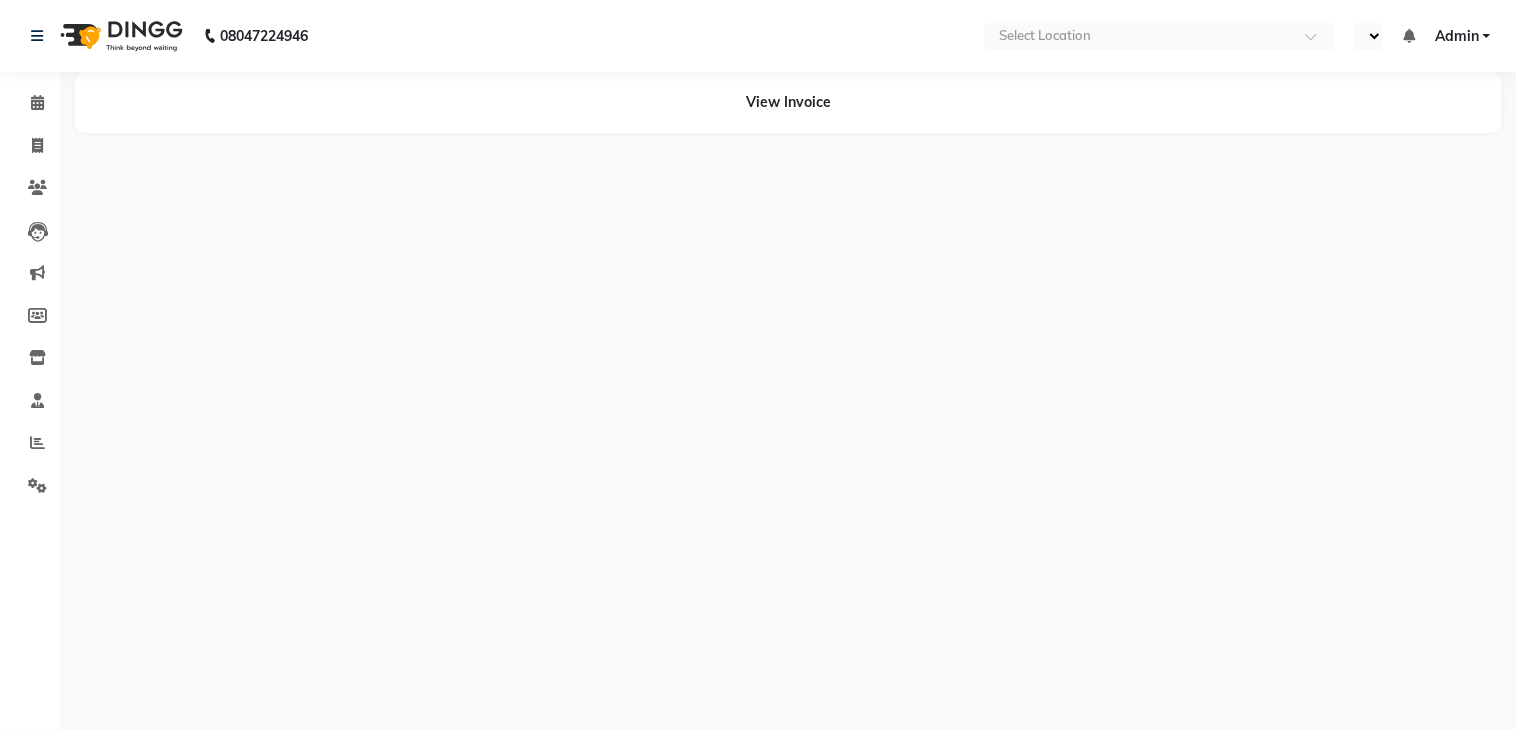 select on "en" 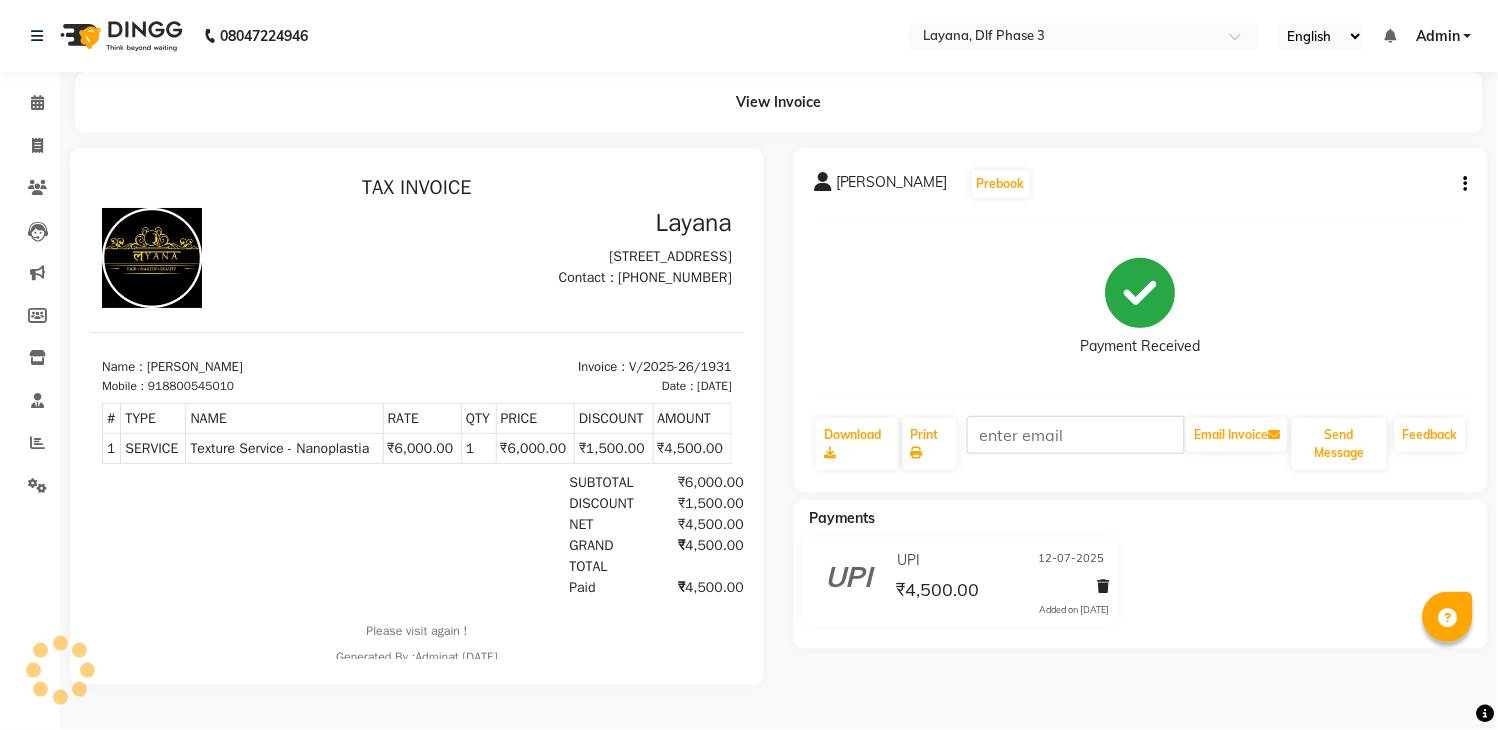 scroll, scrollTop: 0, scrollLeft: 0, axis: both 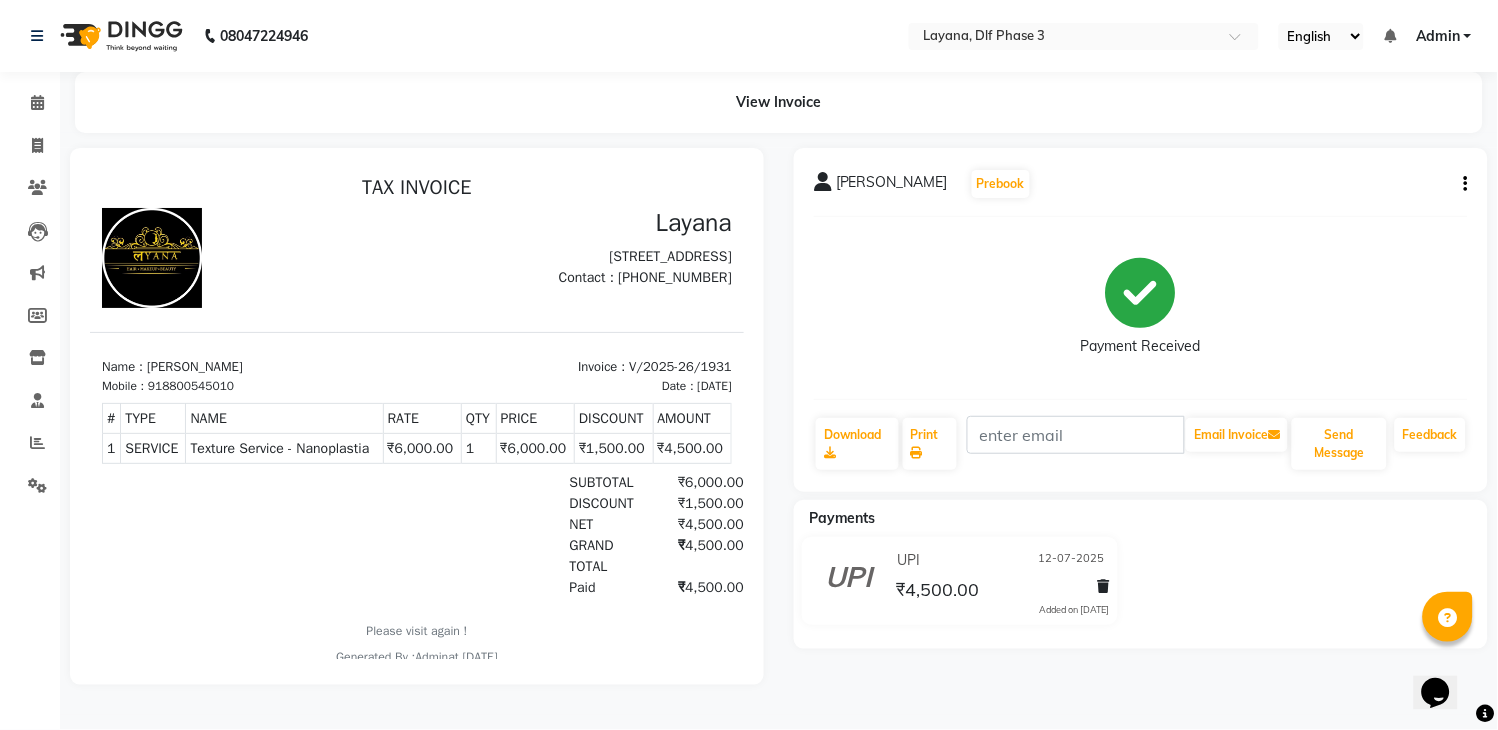 click 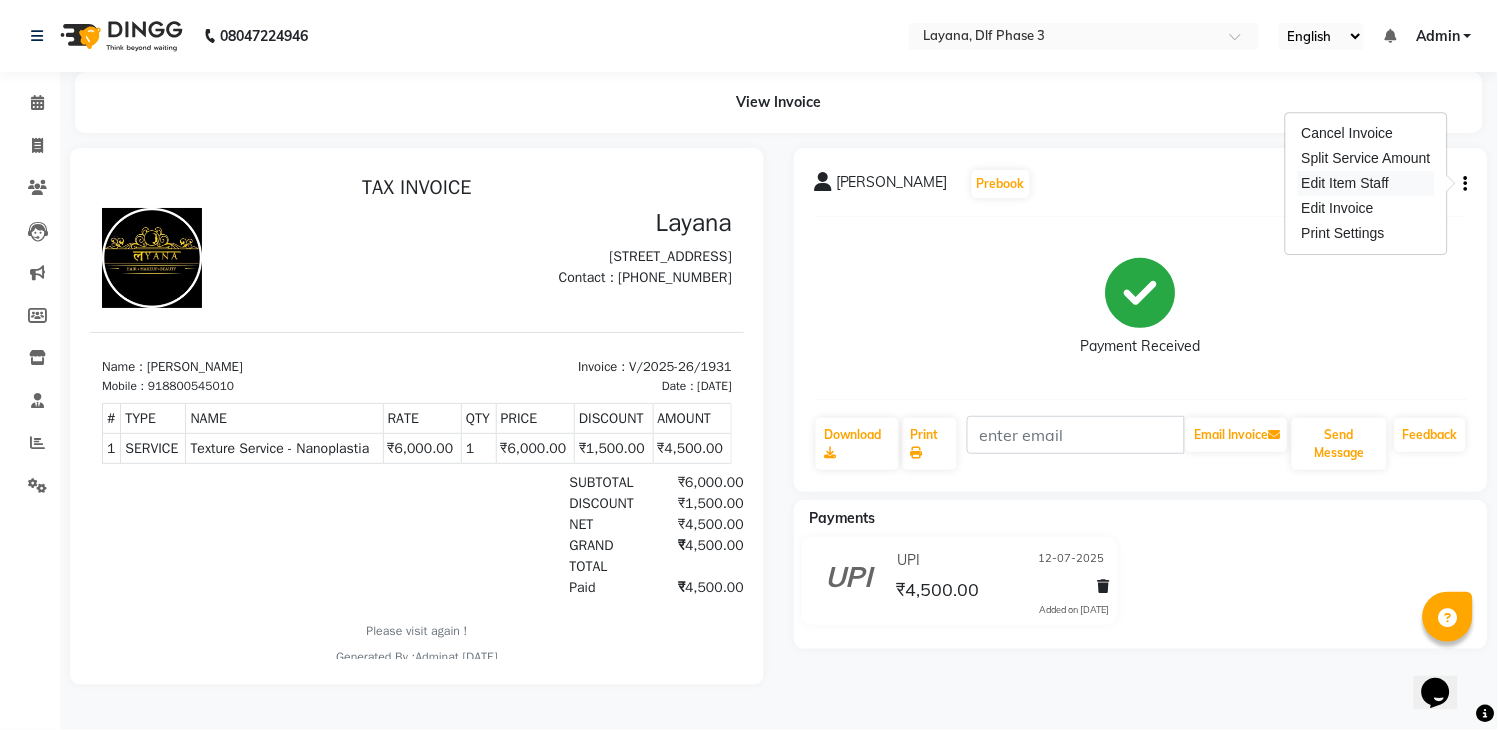 click on "Edit Item Staff" at bounding box center [1366, 183] 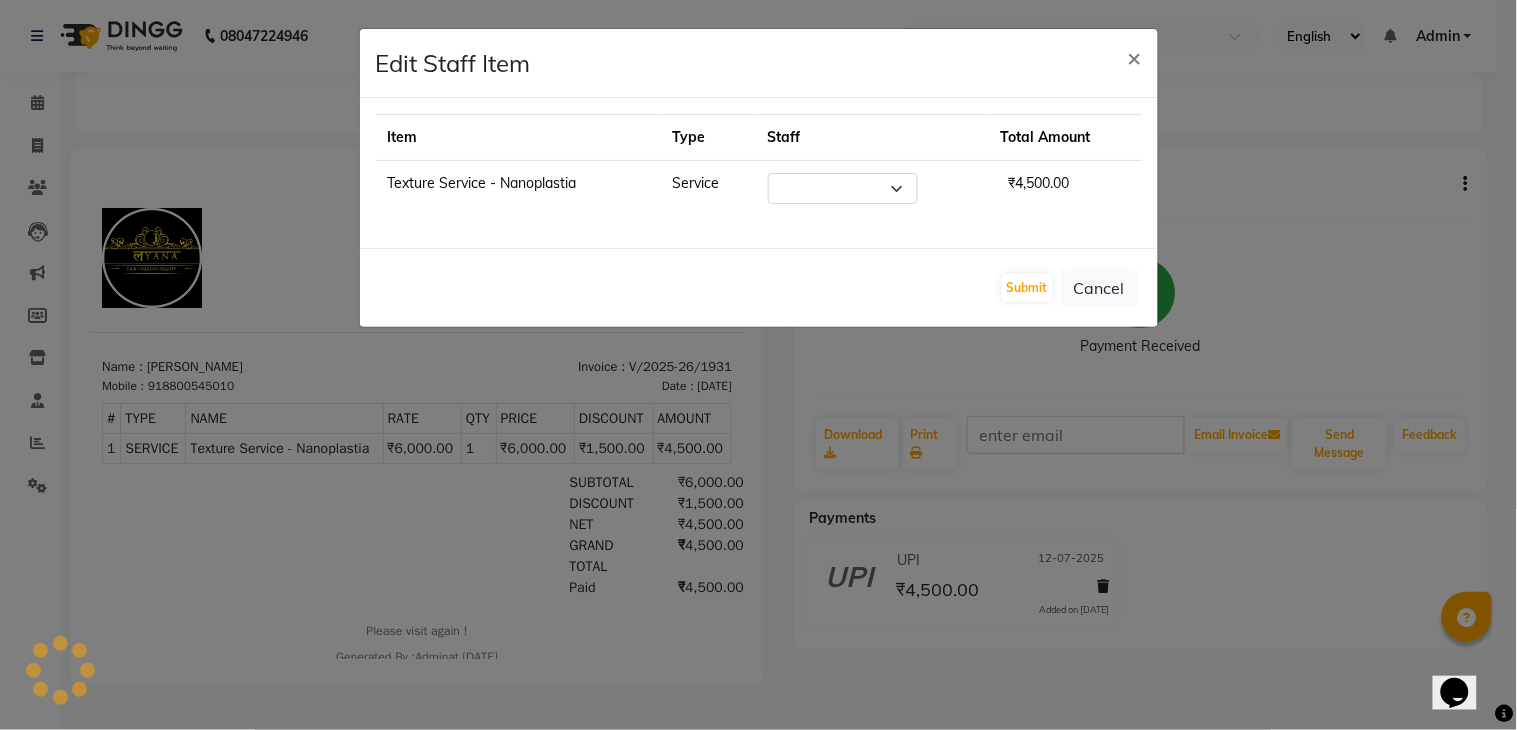 select on "57636" 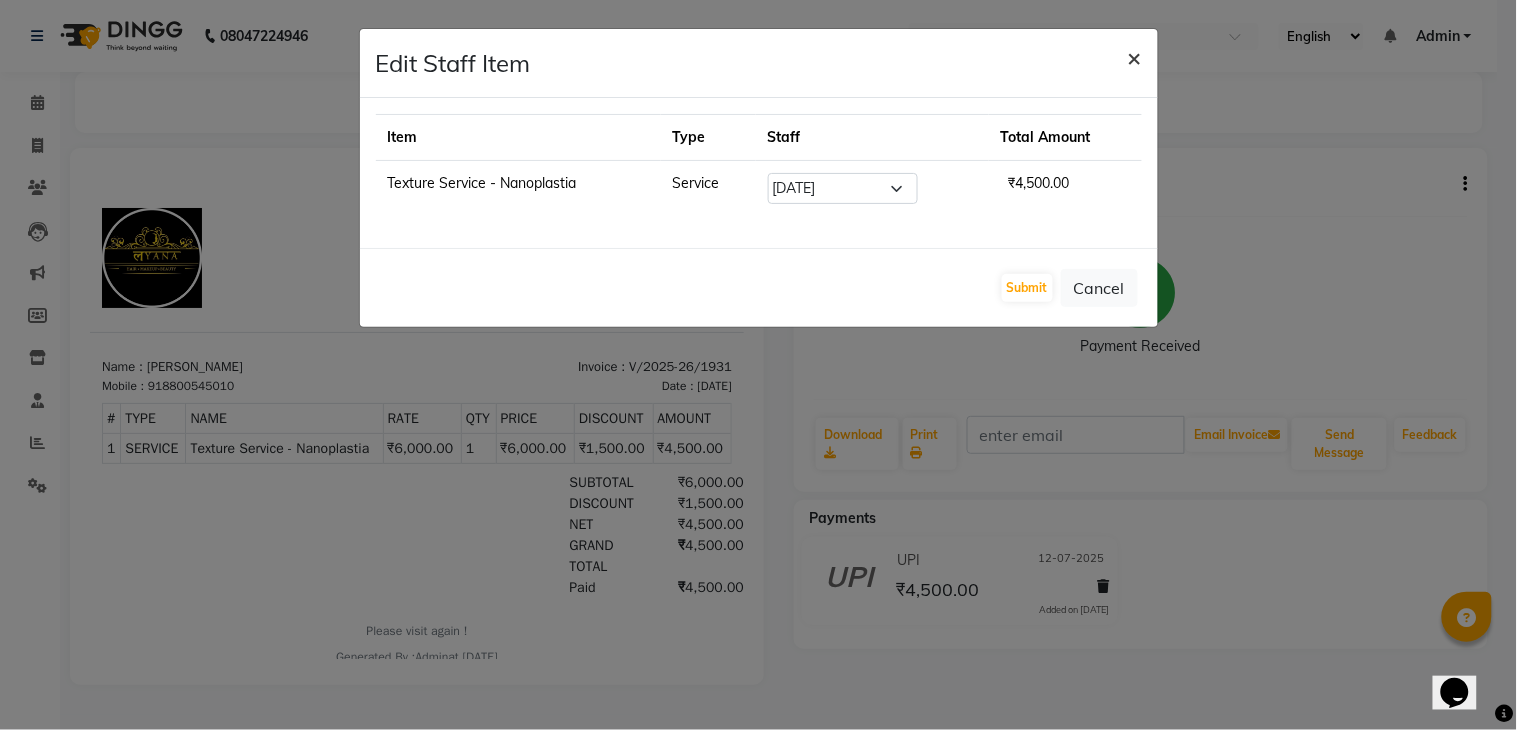 click on "×" 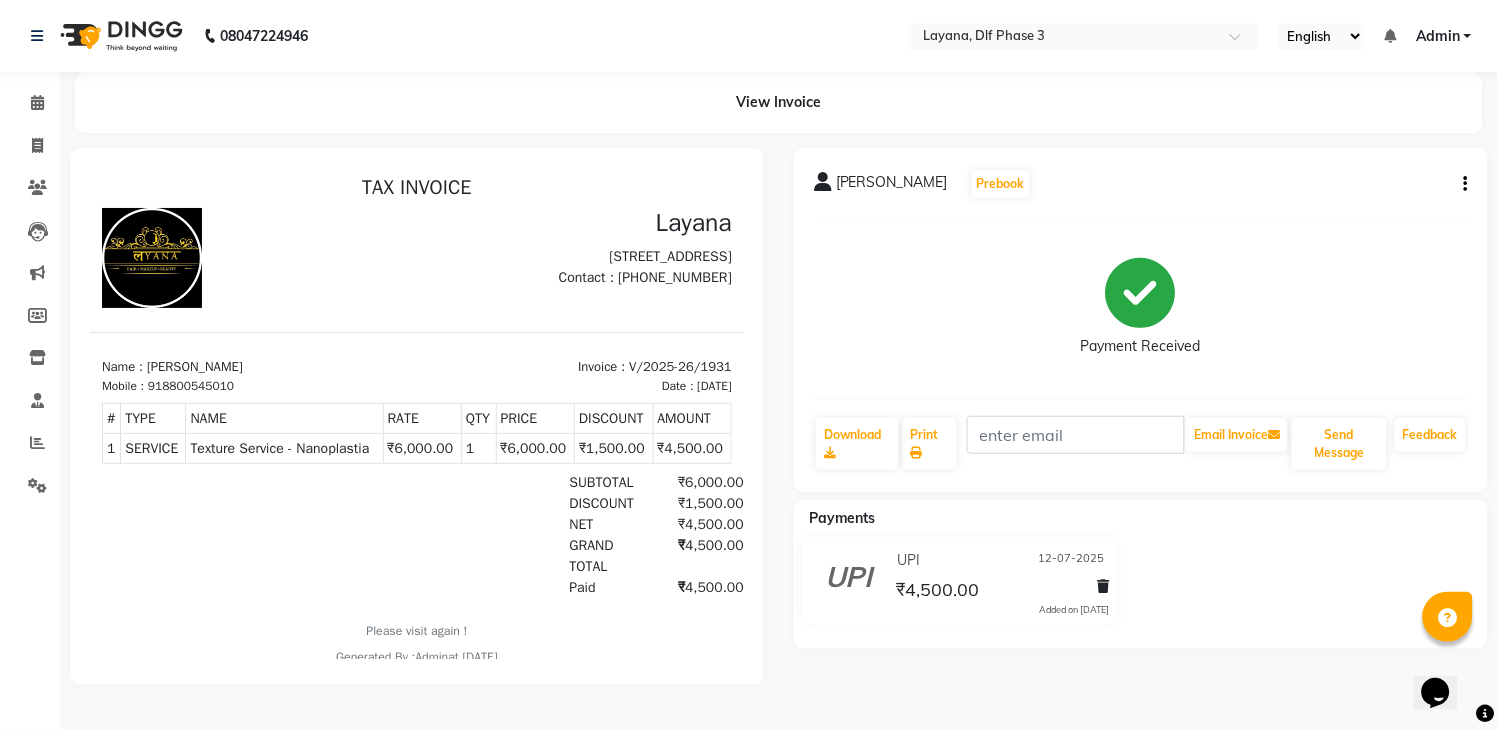 click on "[PERSON_NAME]   Prebook   Payment Received  Download  Print   Email Invoice   Send Message Feedback" 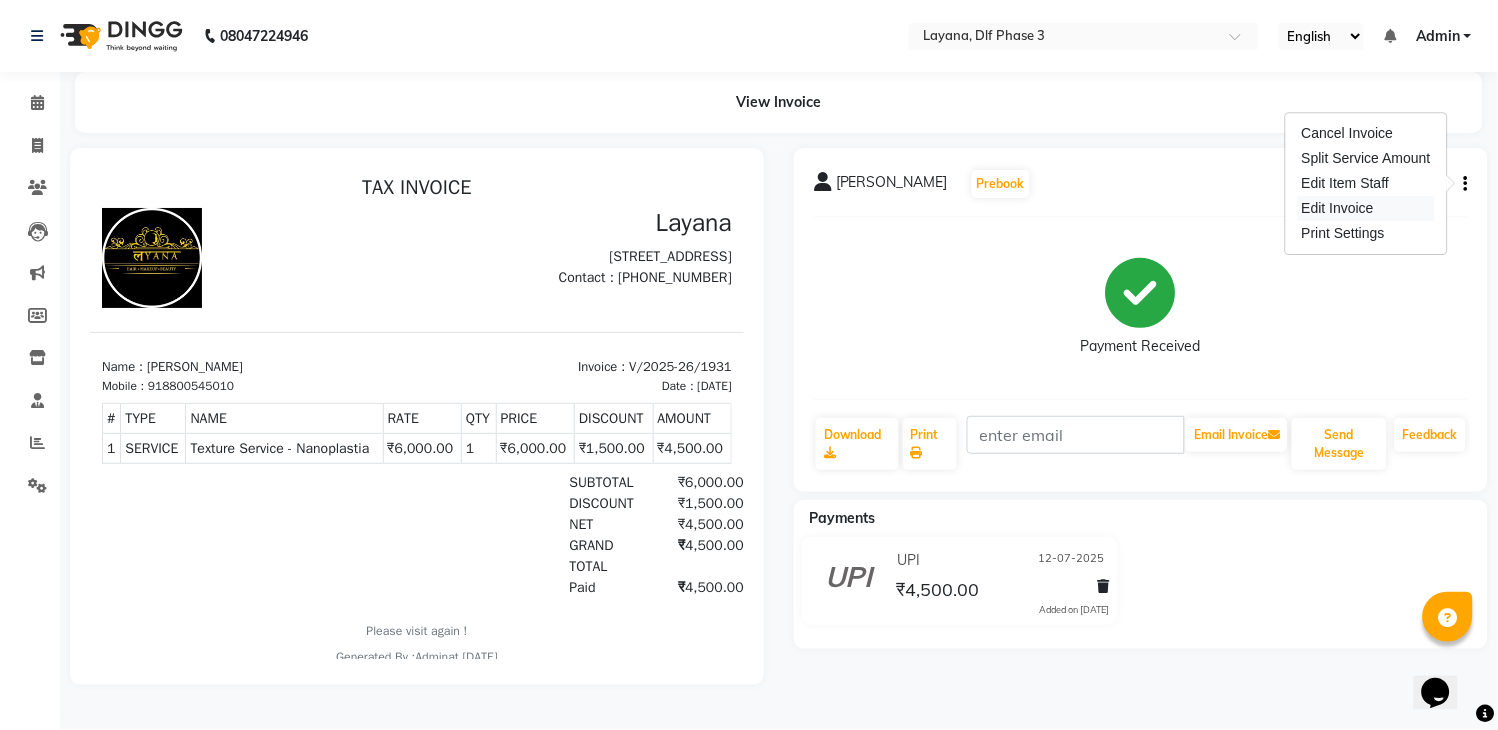 click on "Edit Invoice" at bounding box center [1366, 208] 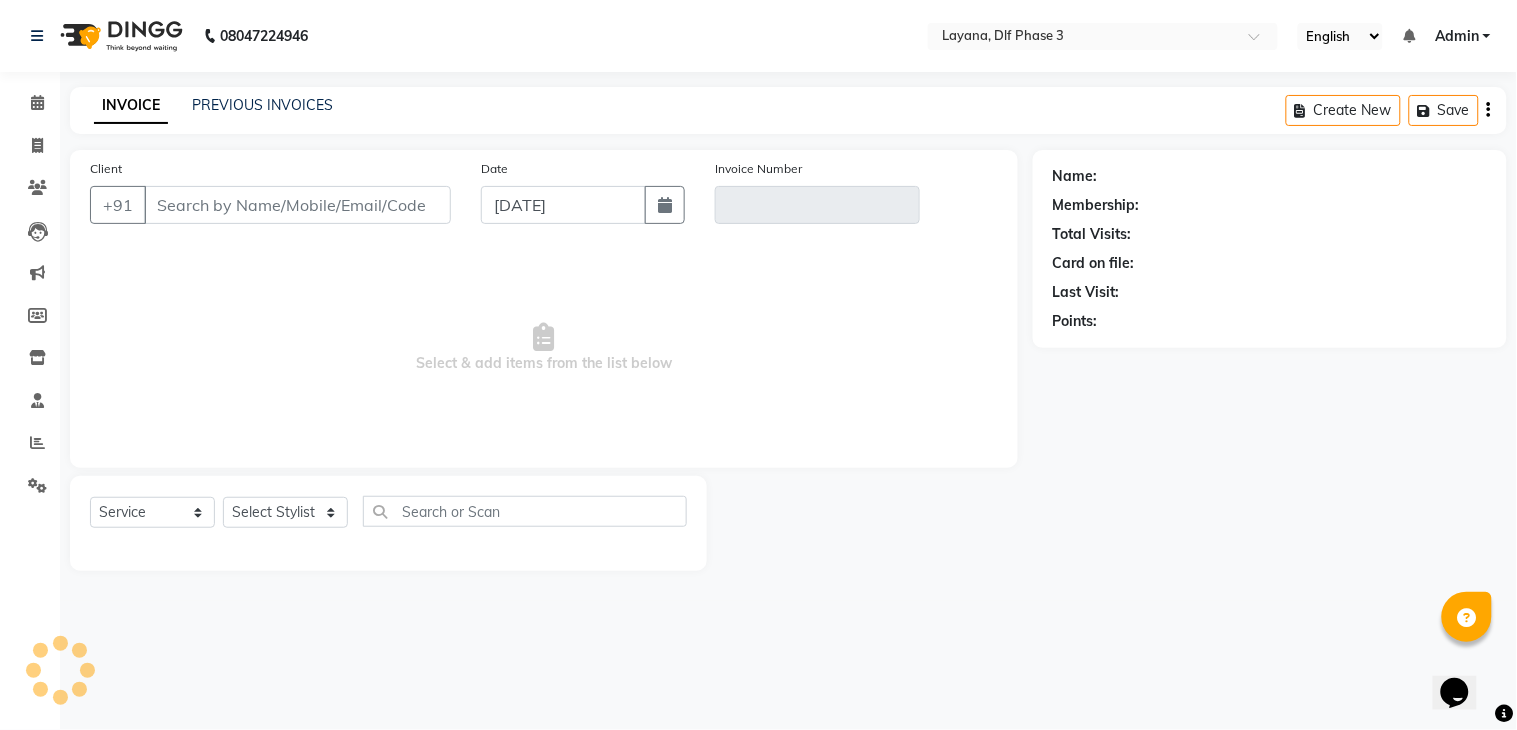 type on "8800545010" 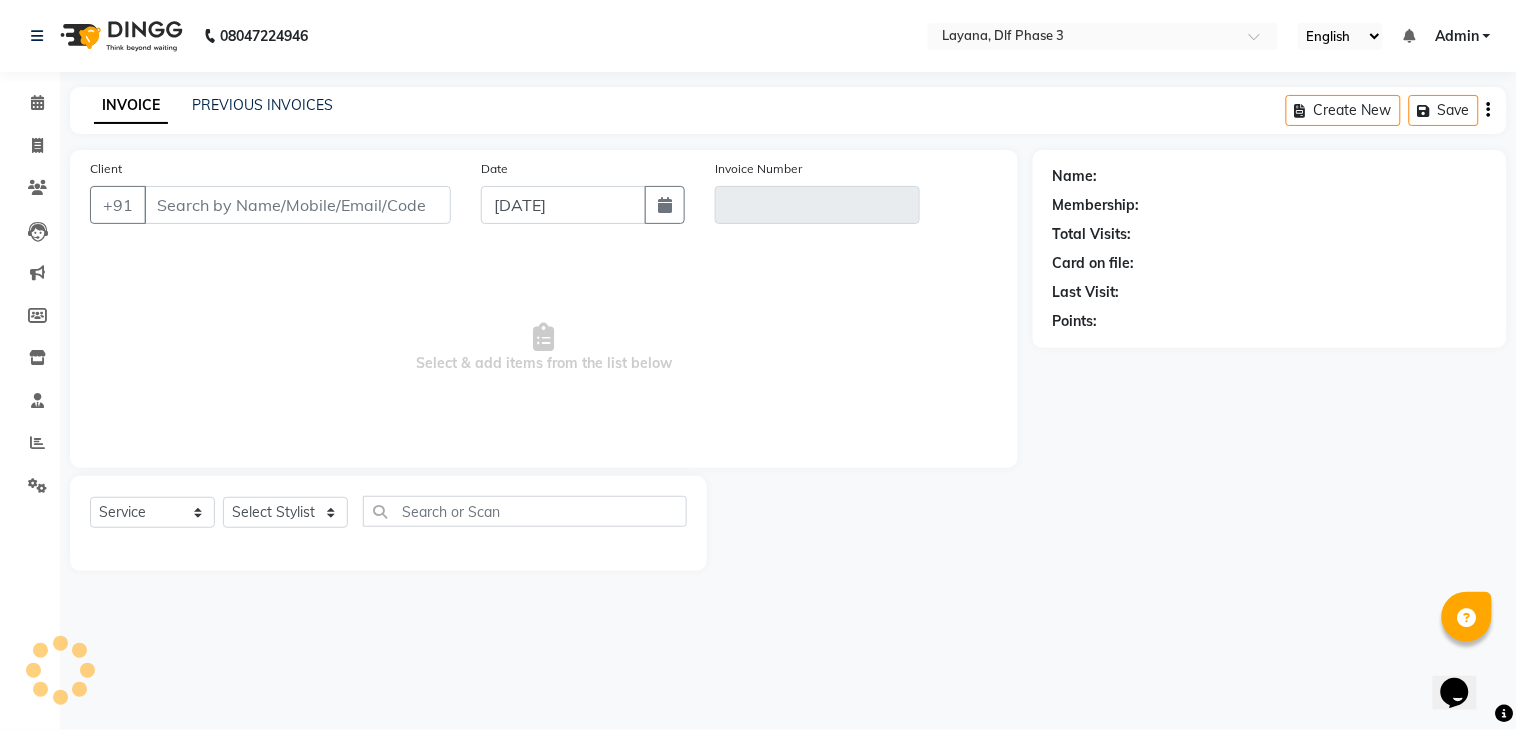 type on "V/2025-26/1931" 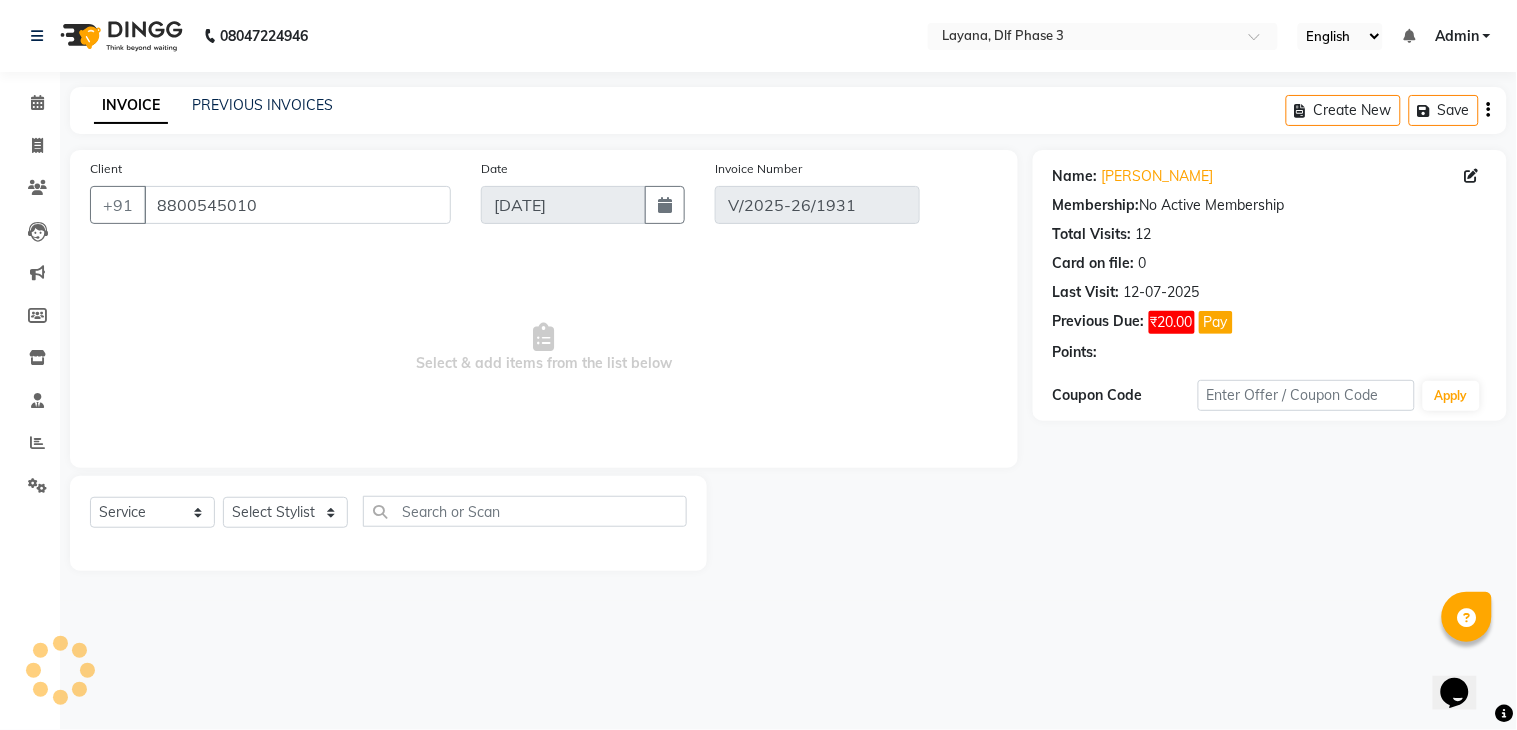 type on "12-07-2025" 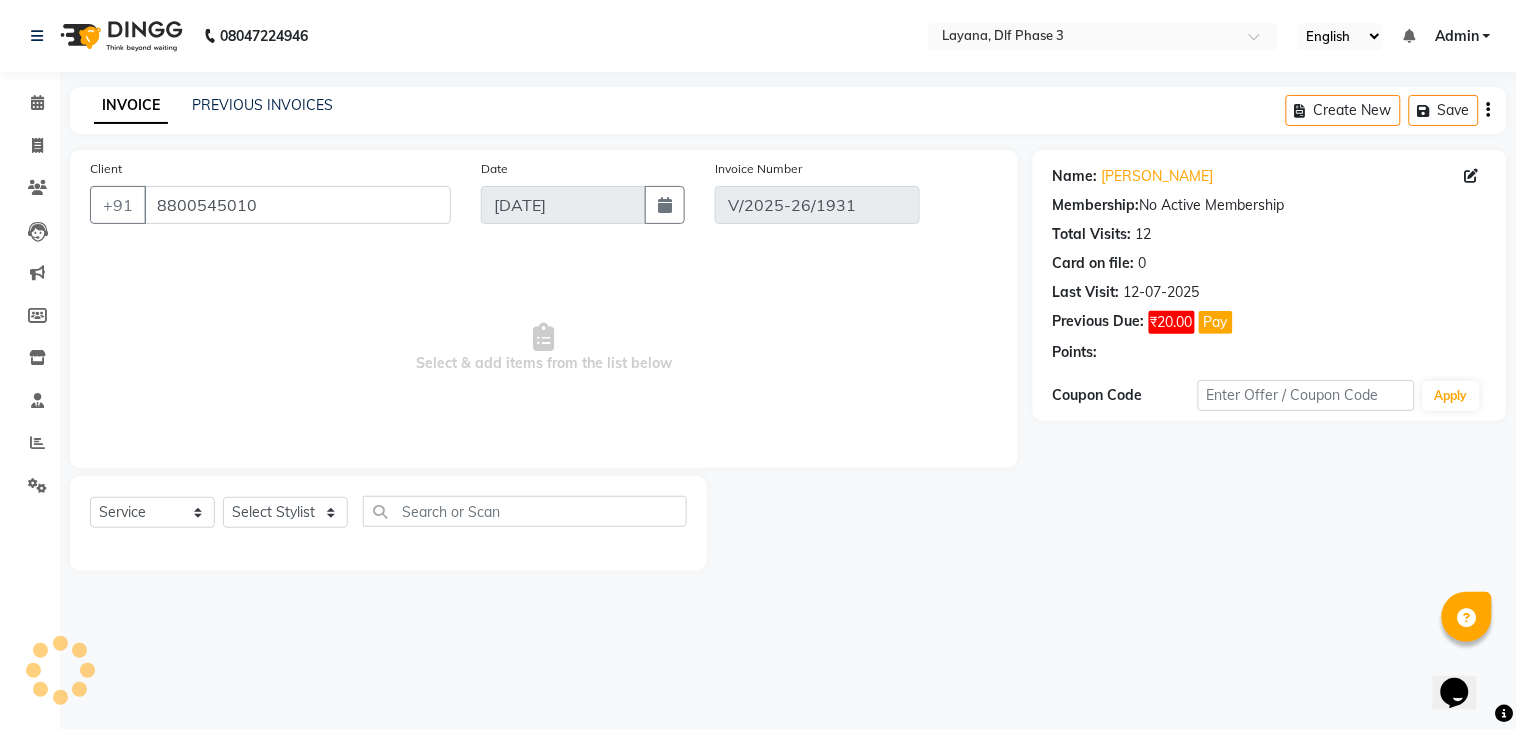 select on "select" 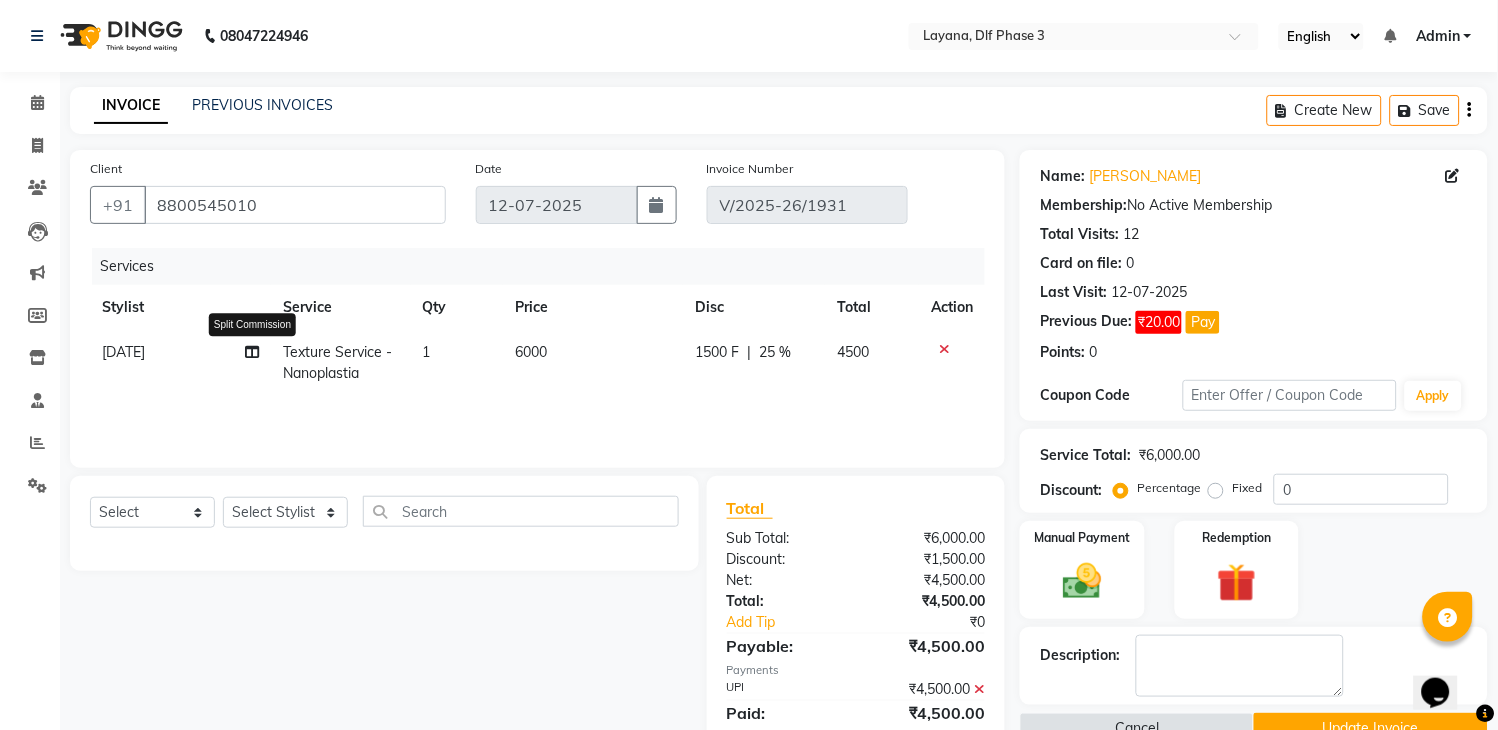 click 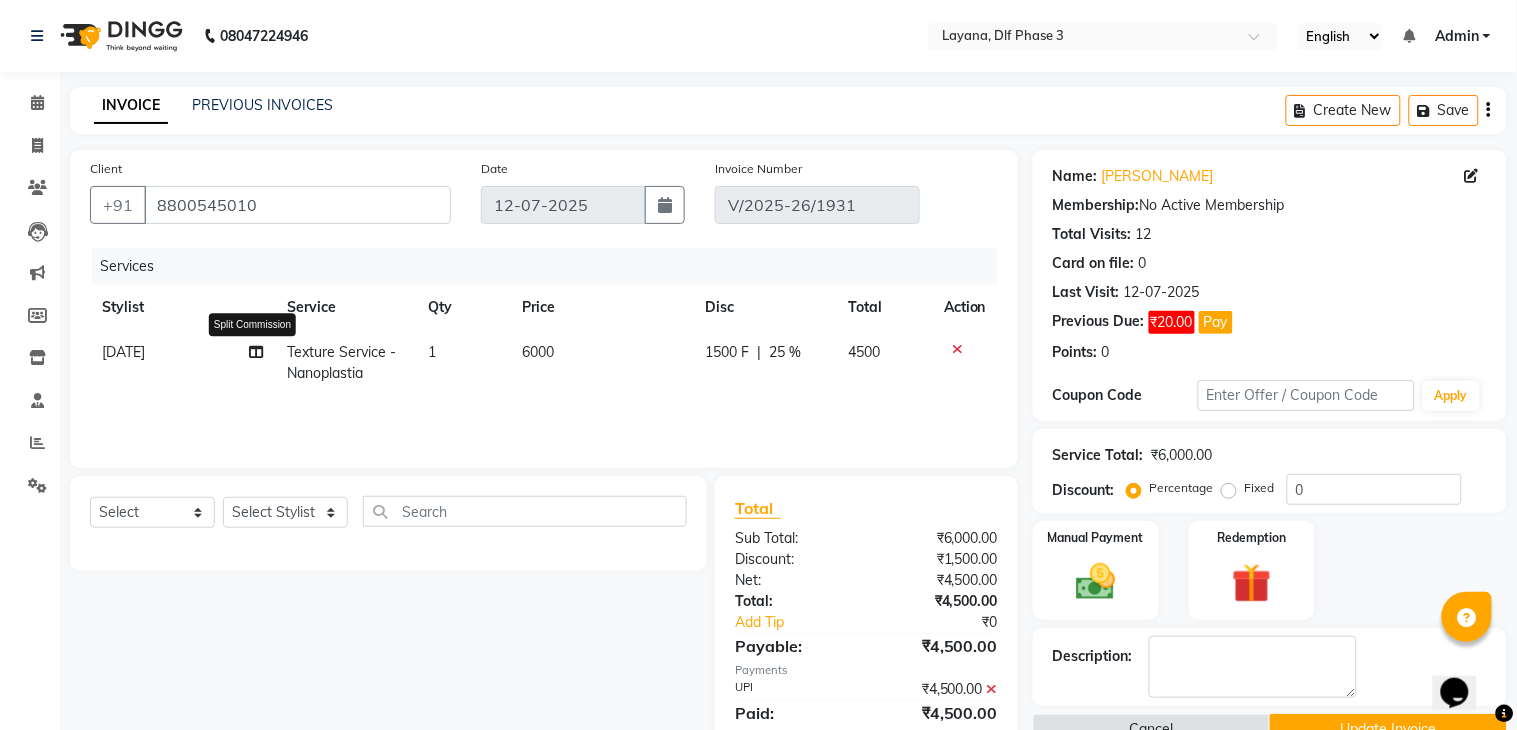 select on "57636" 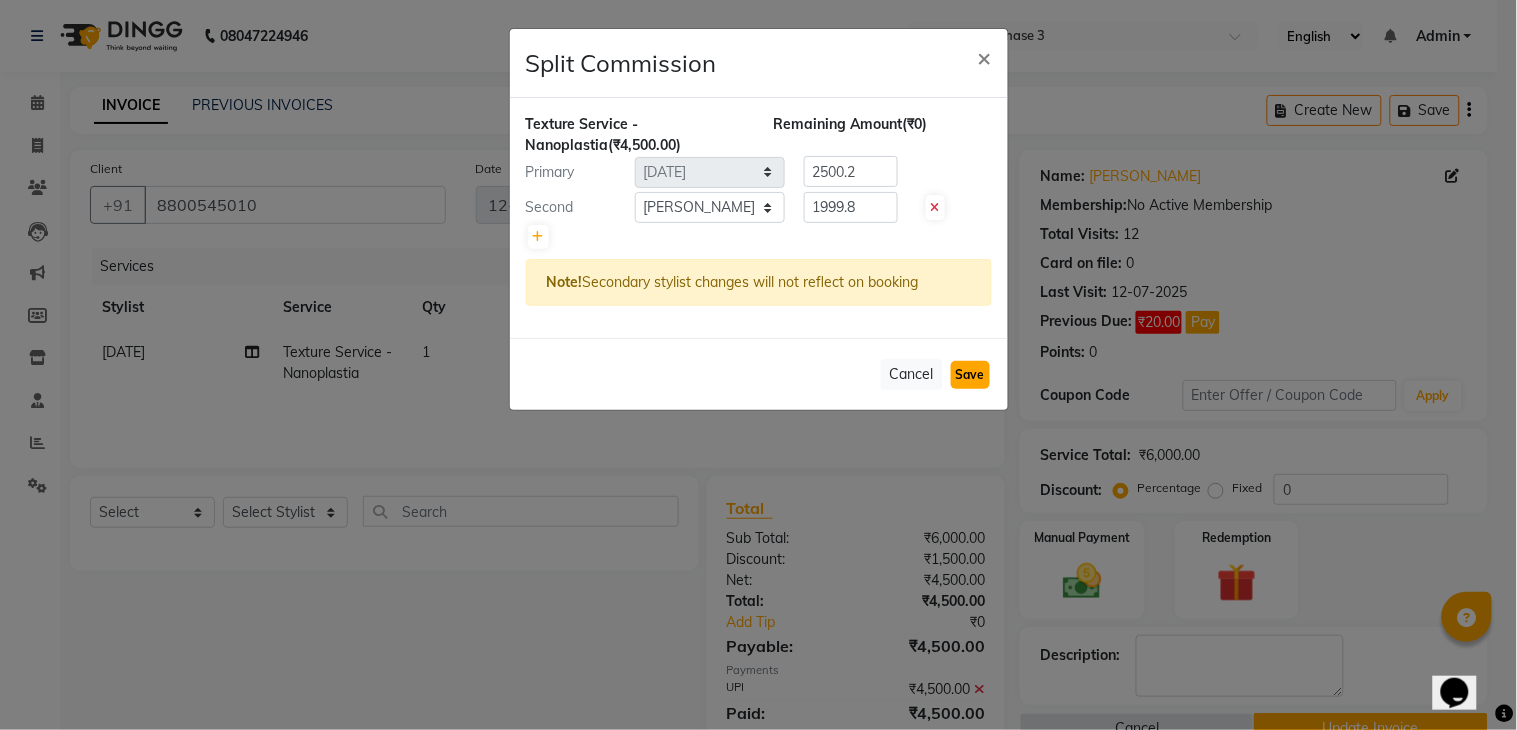 click on "Save" 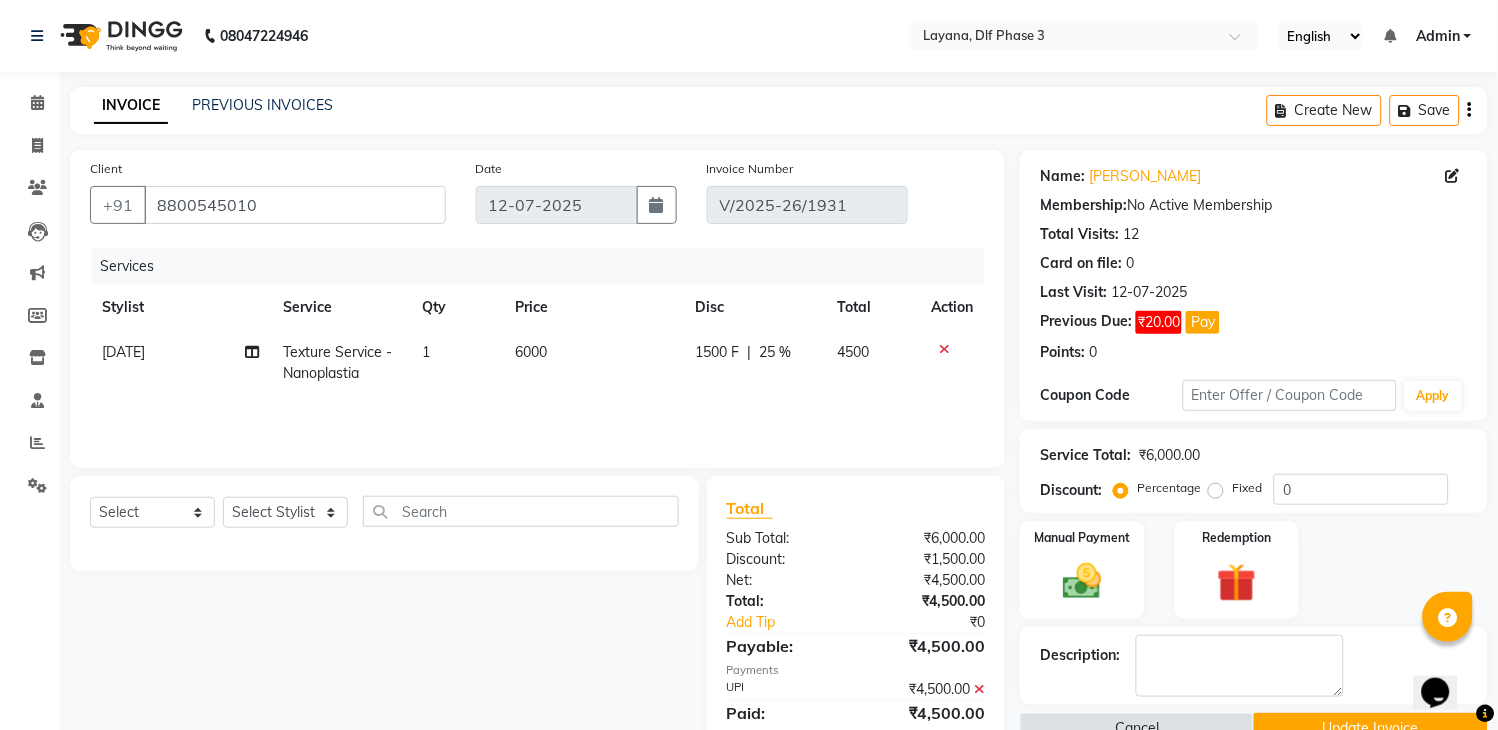 click on "Update Invoice" 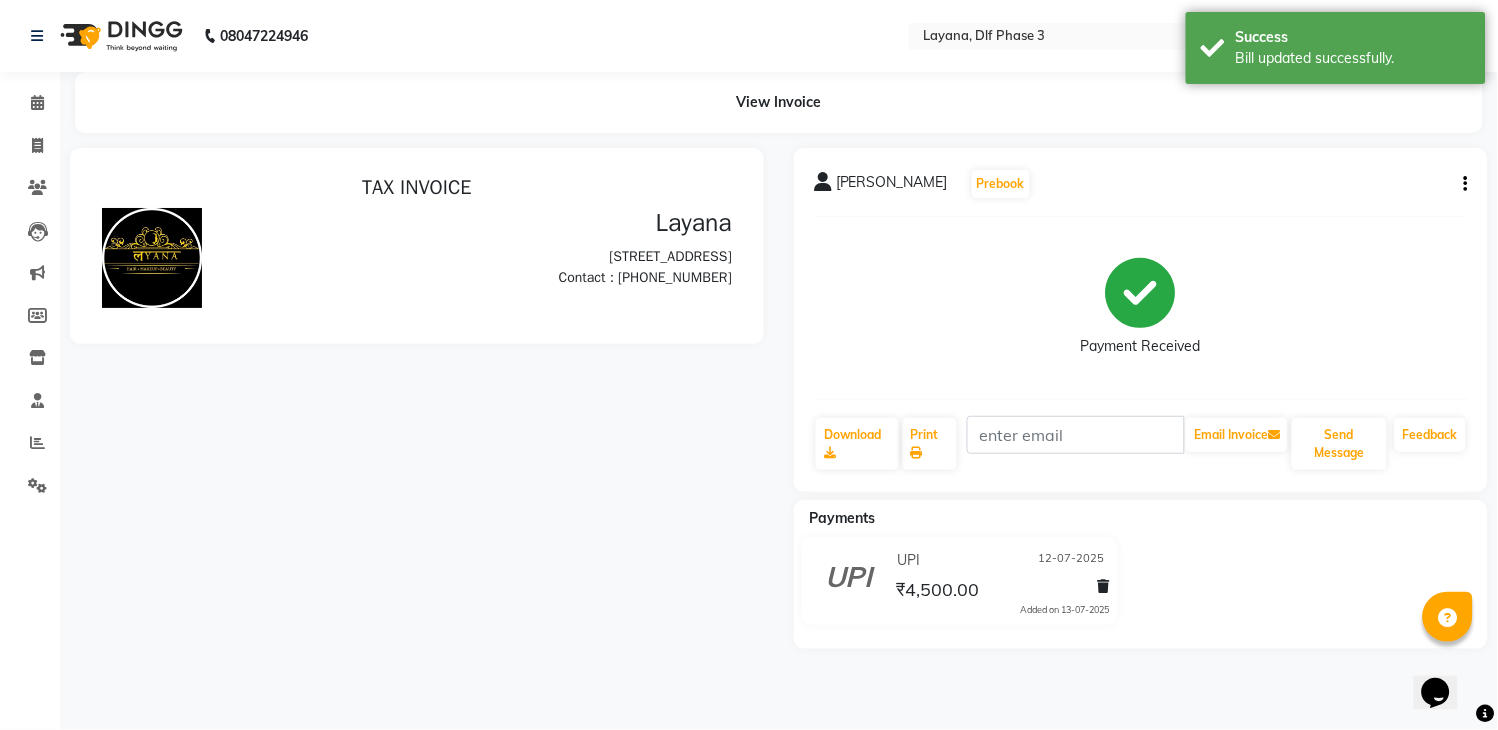 scroll, scrollTop: 0, scrollLeft: 0, axis: both 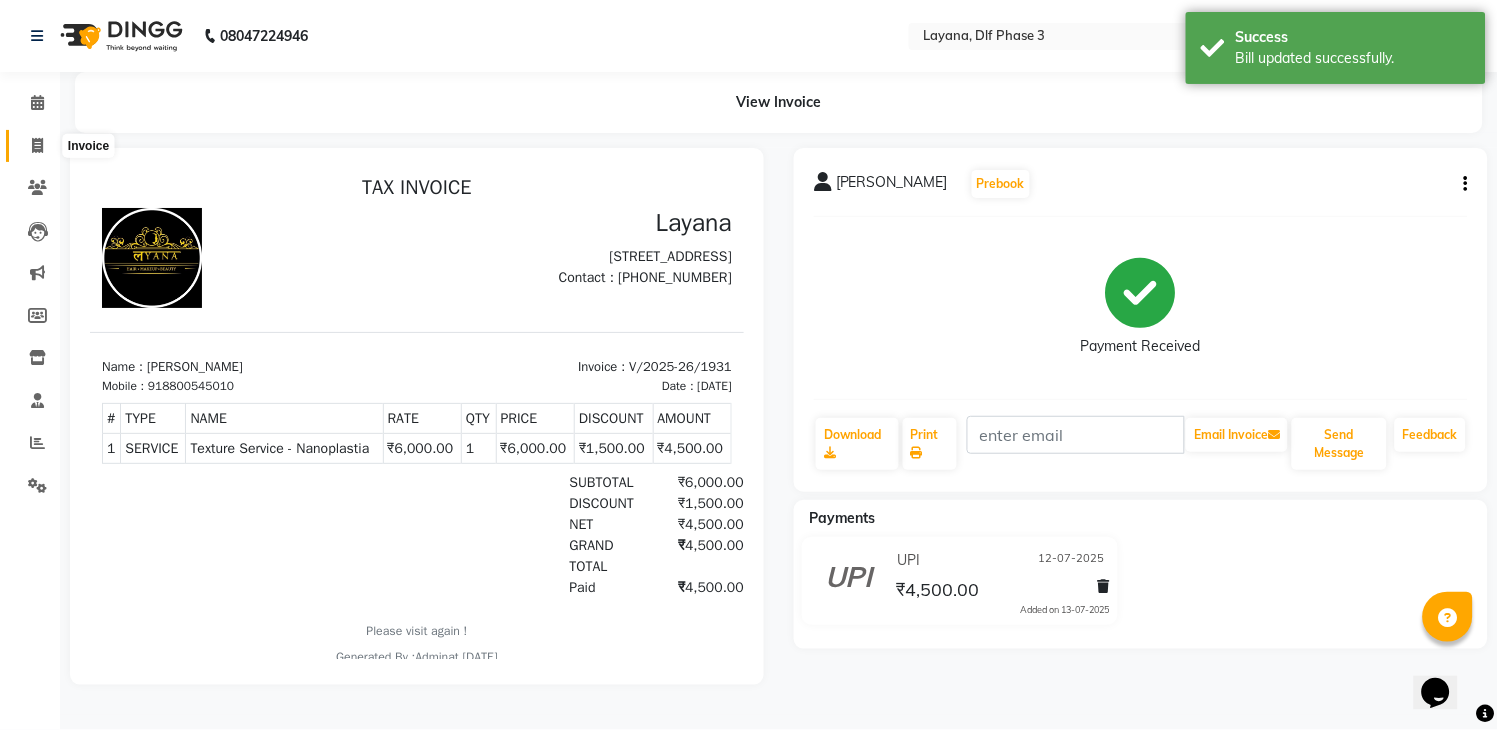 click 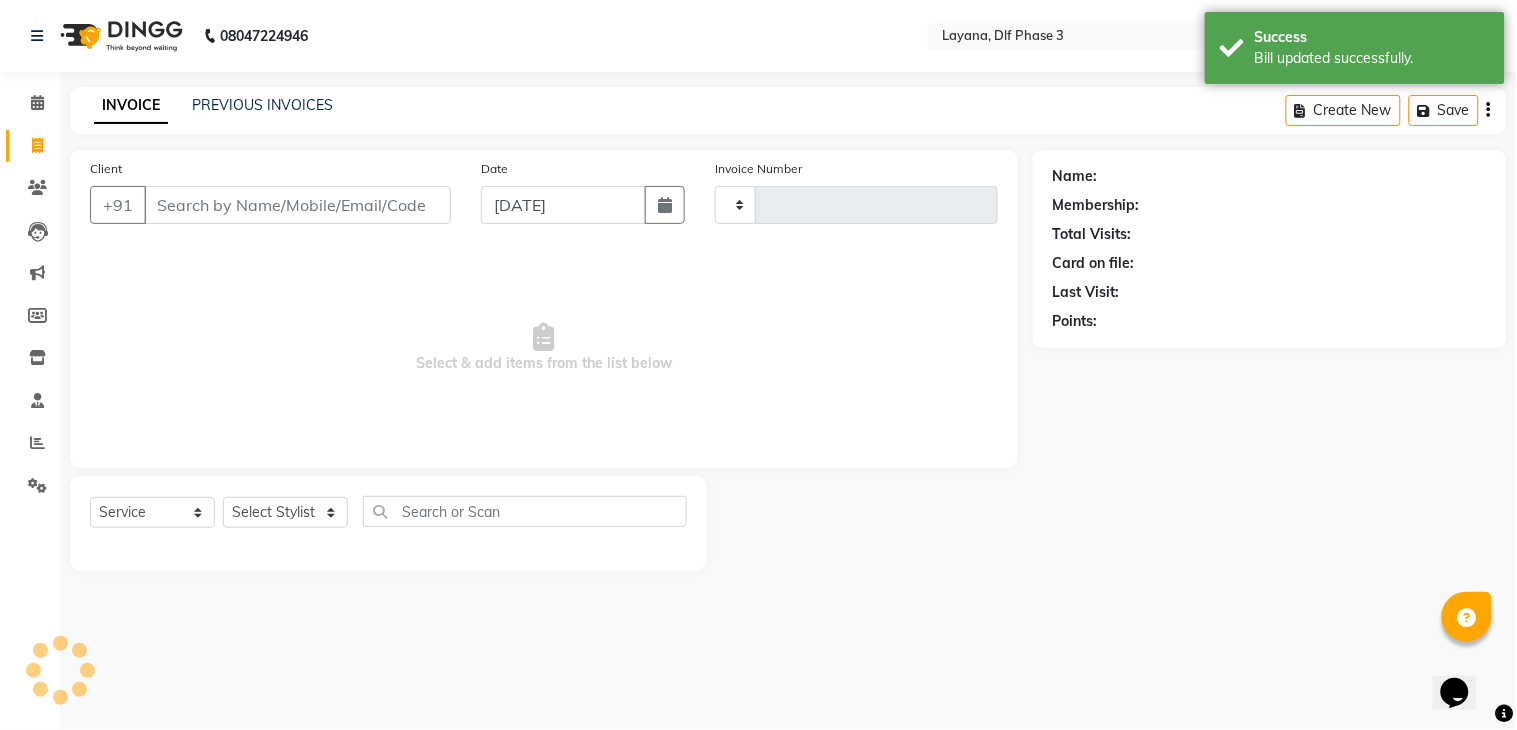 type on "1935" 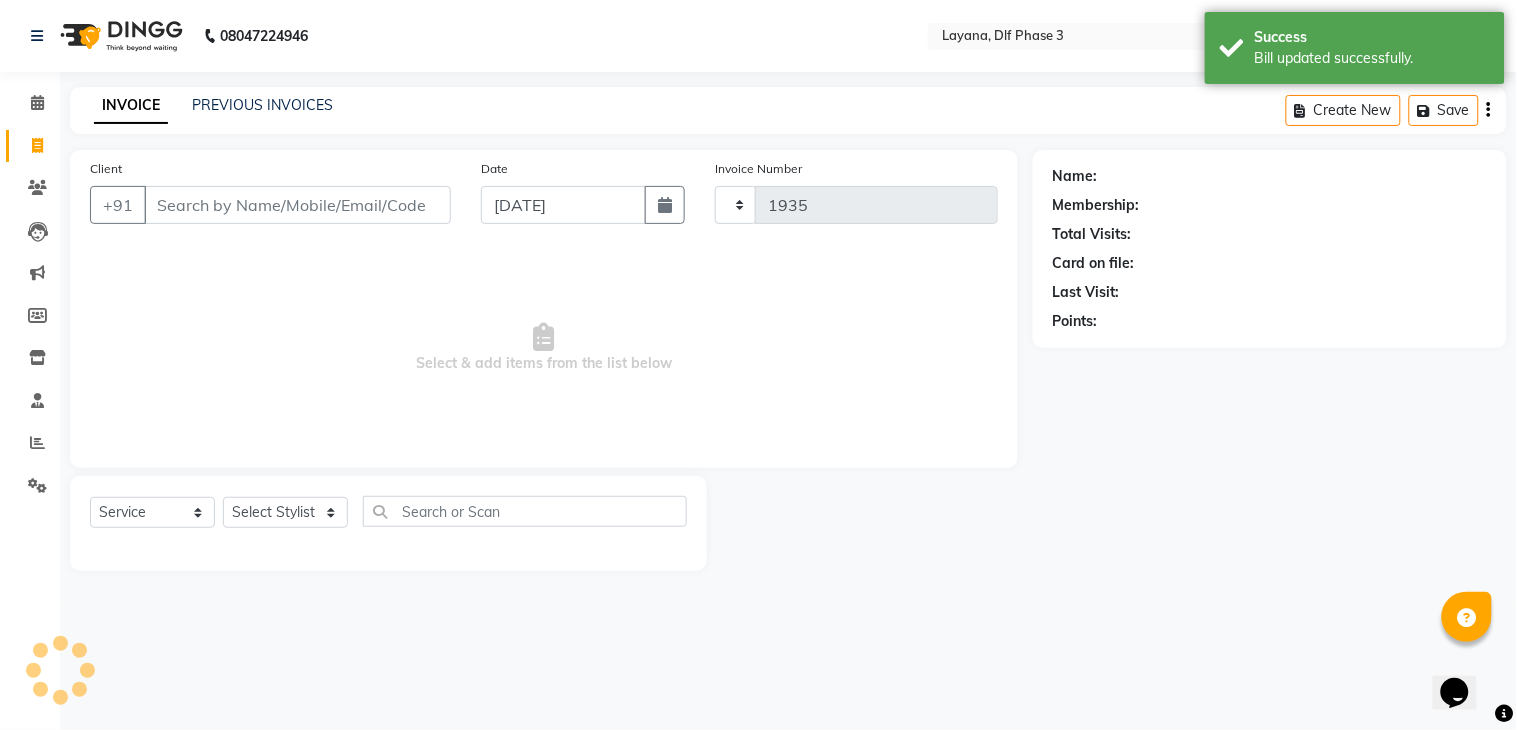 select on "6973" 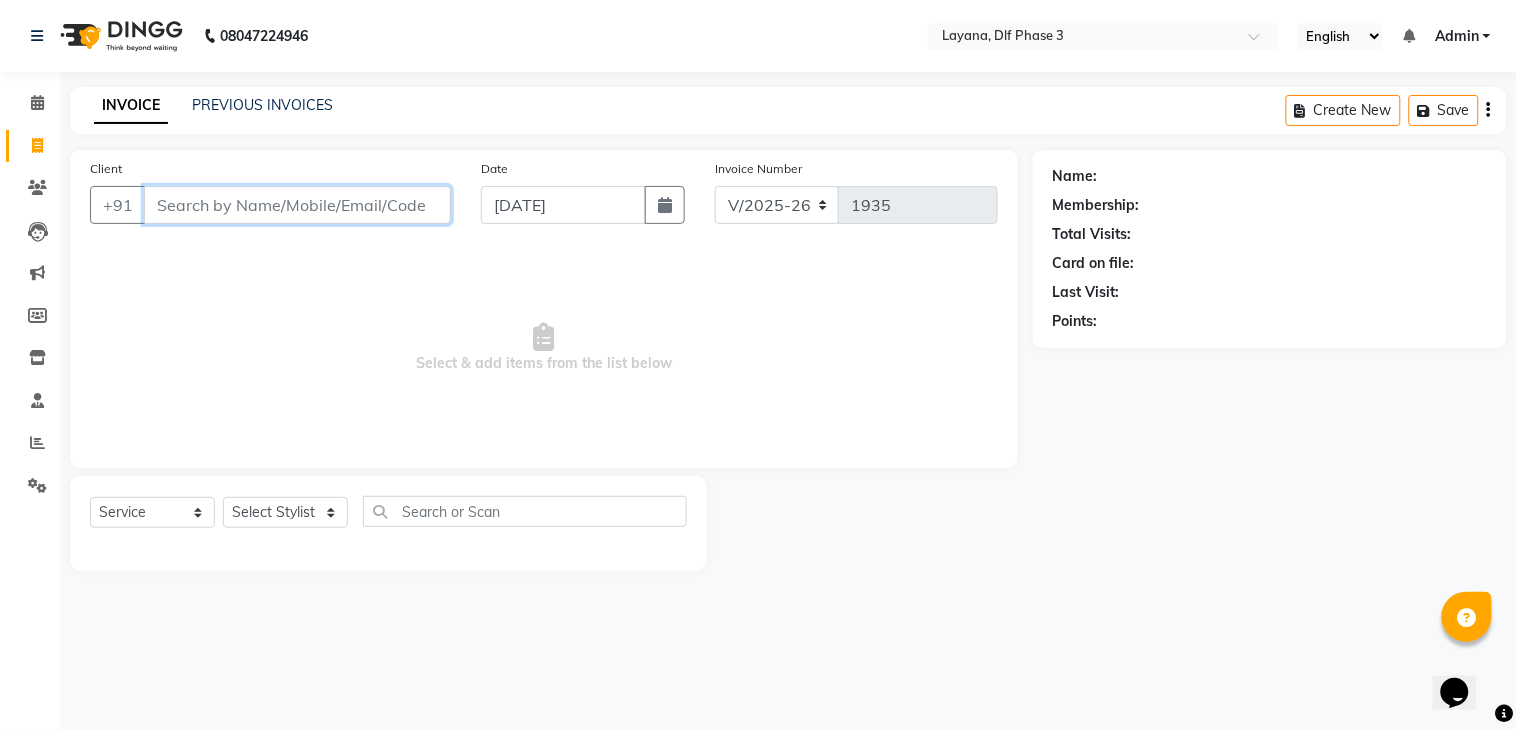click on "Client" at bounding box center [297, 205] 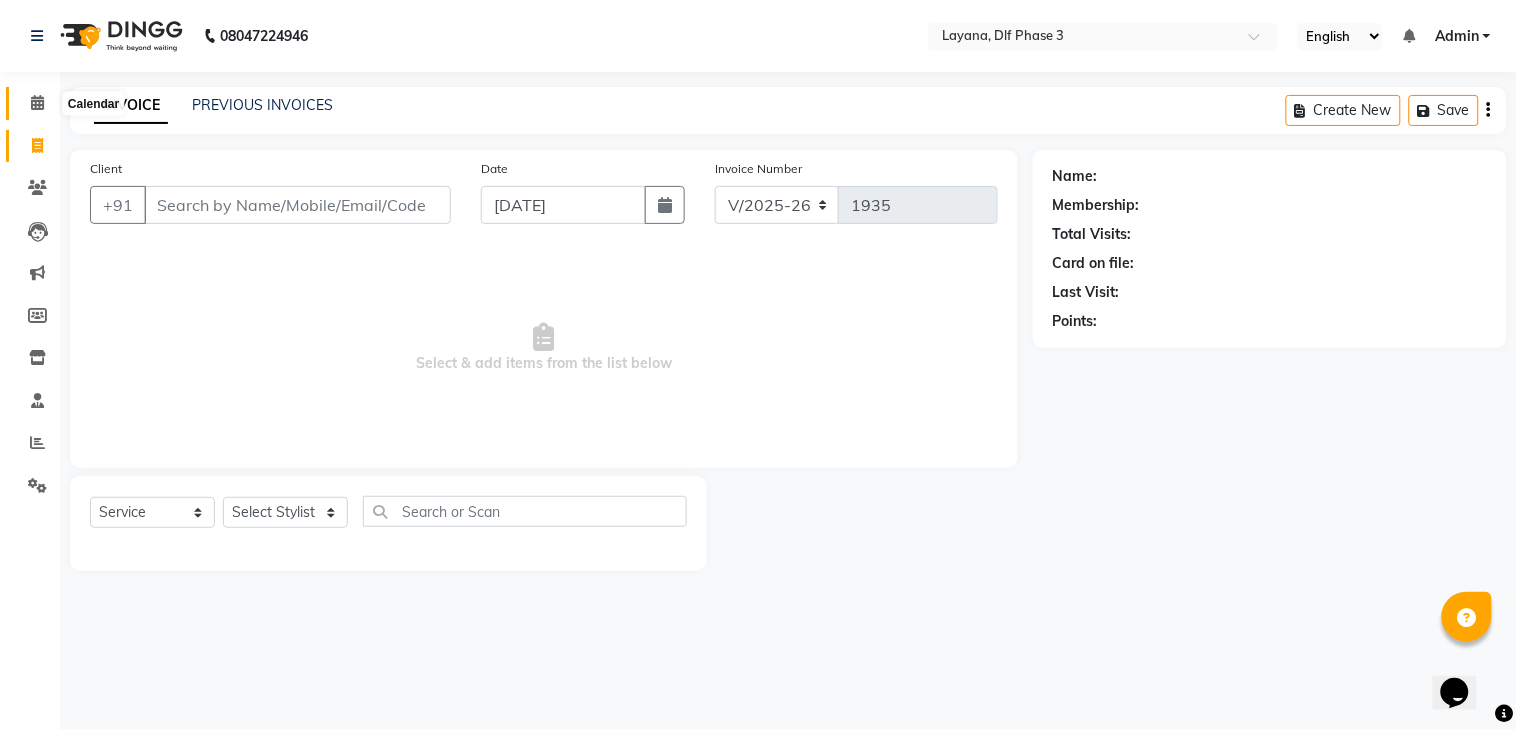 click 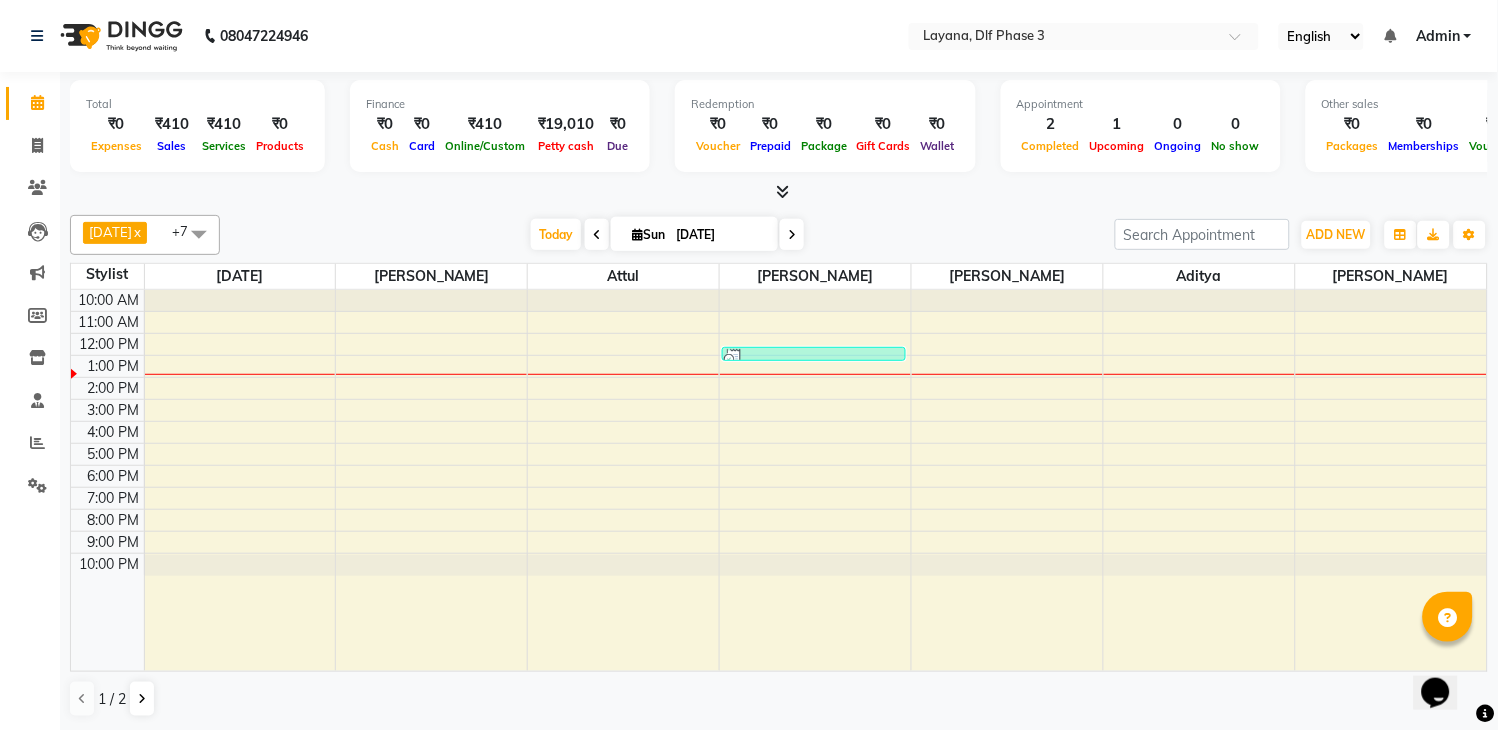 click at bounding box center (792, 235) 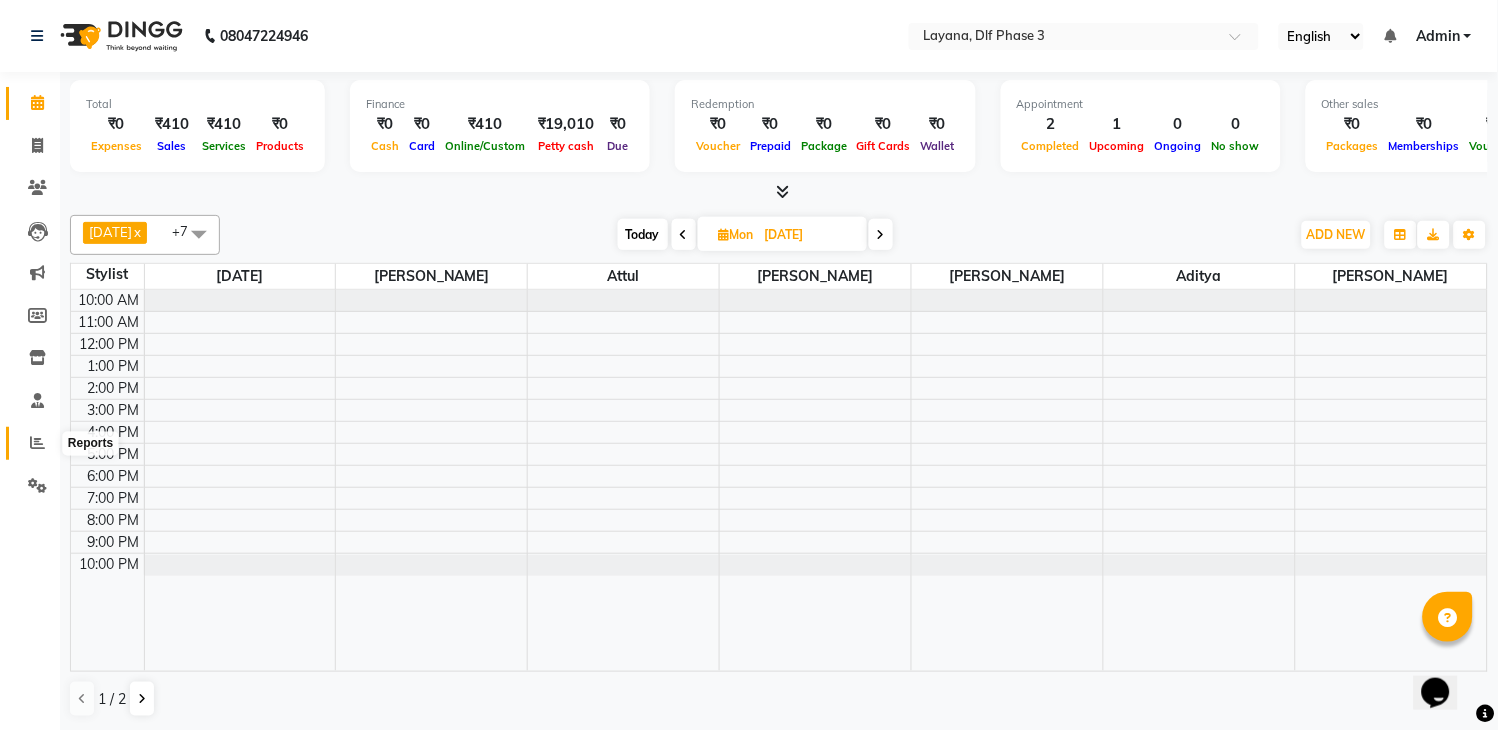 click 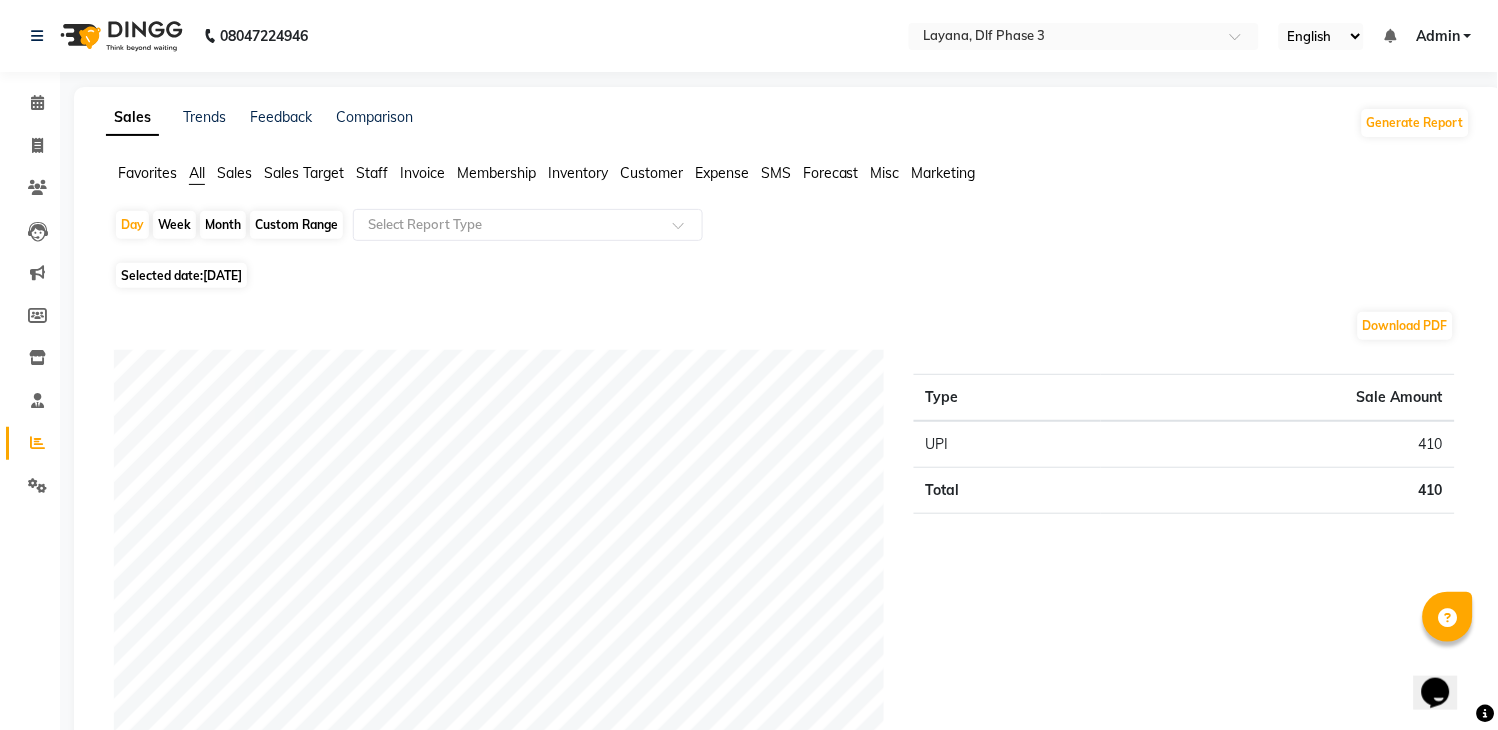 click on "Selected date:  13-07-2025" 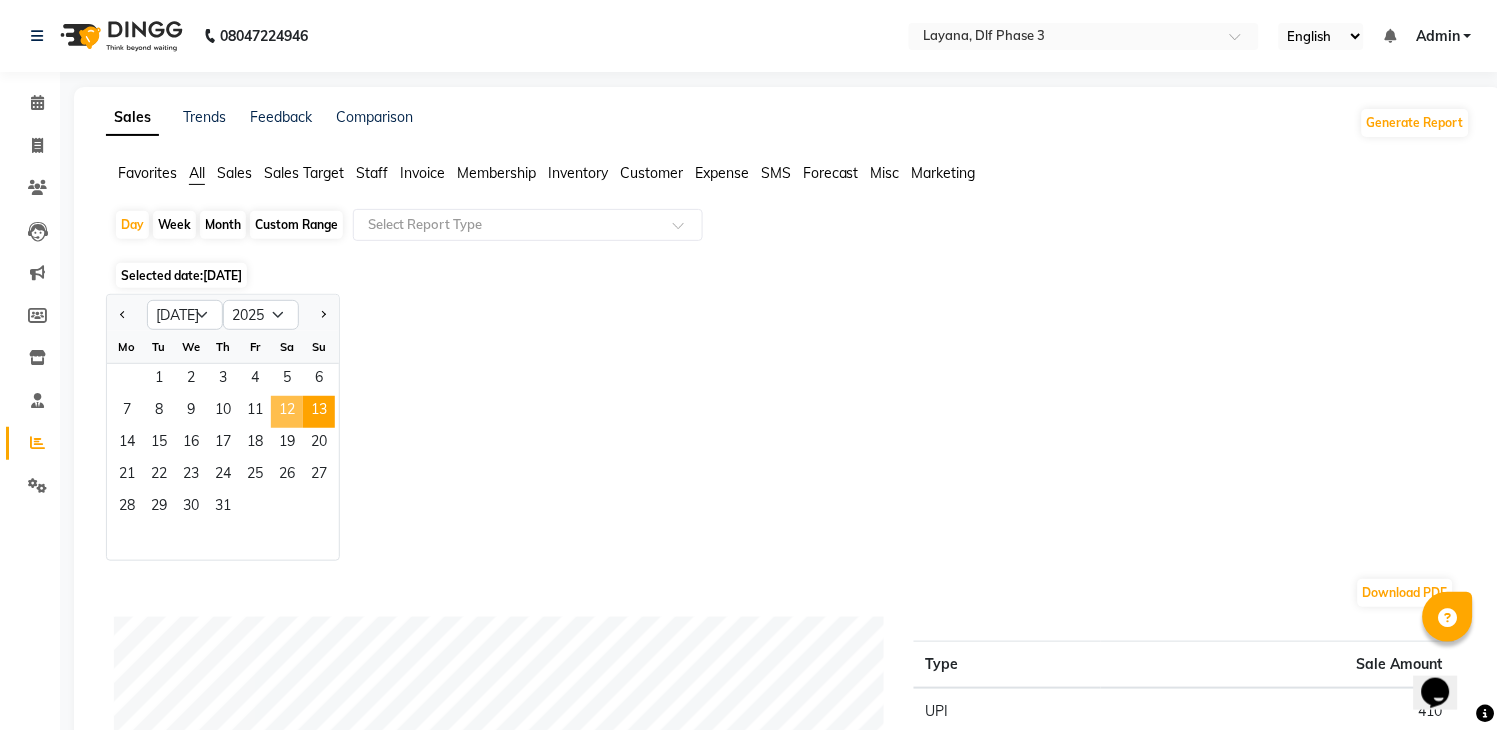 click on "12" 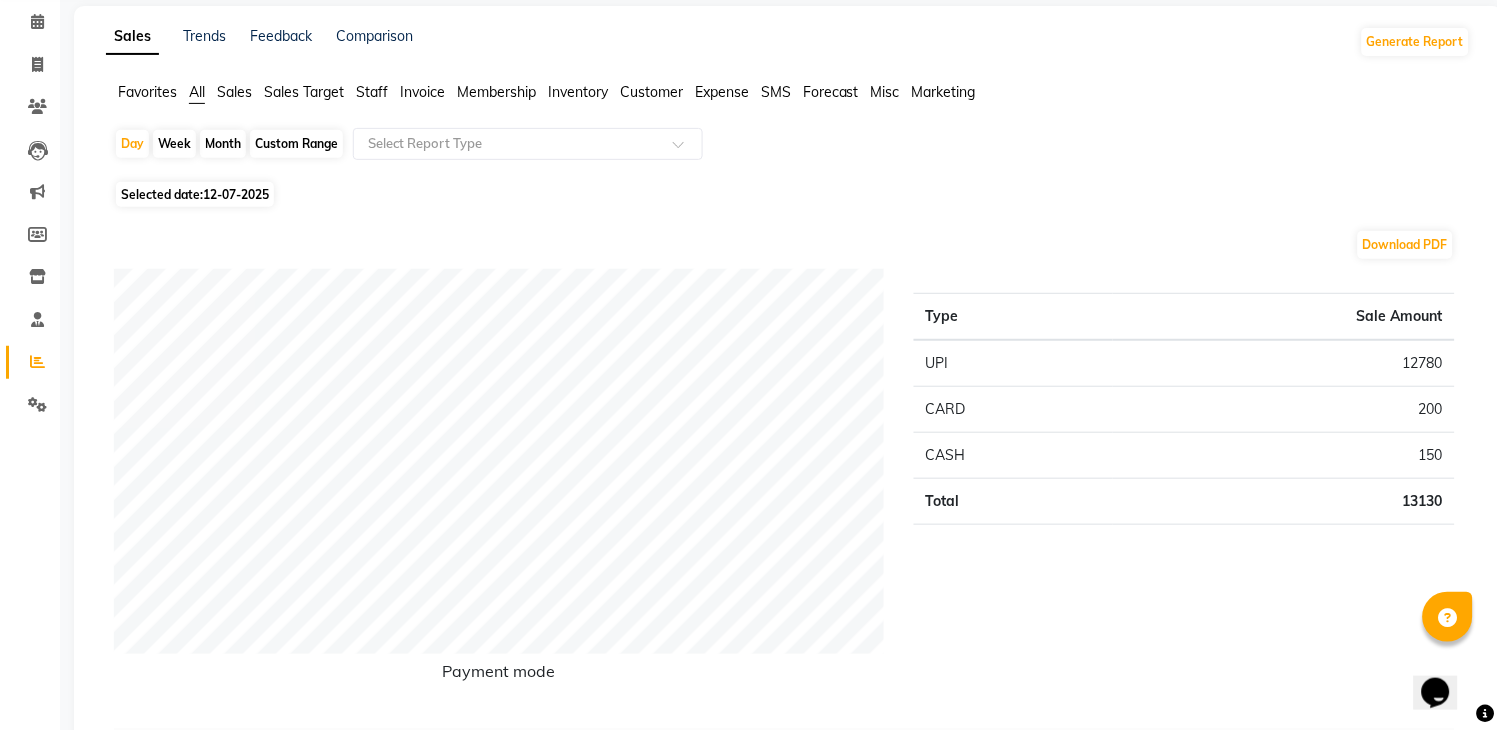 scroll, scrollTop: 0, scrollLeft: 0, axis: both 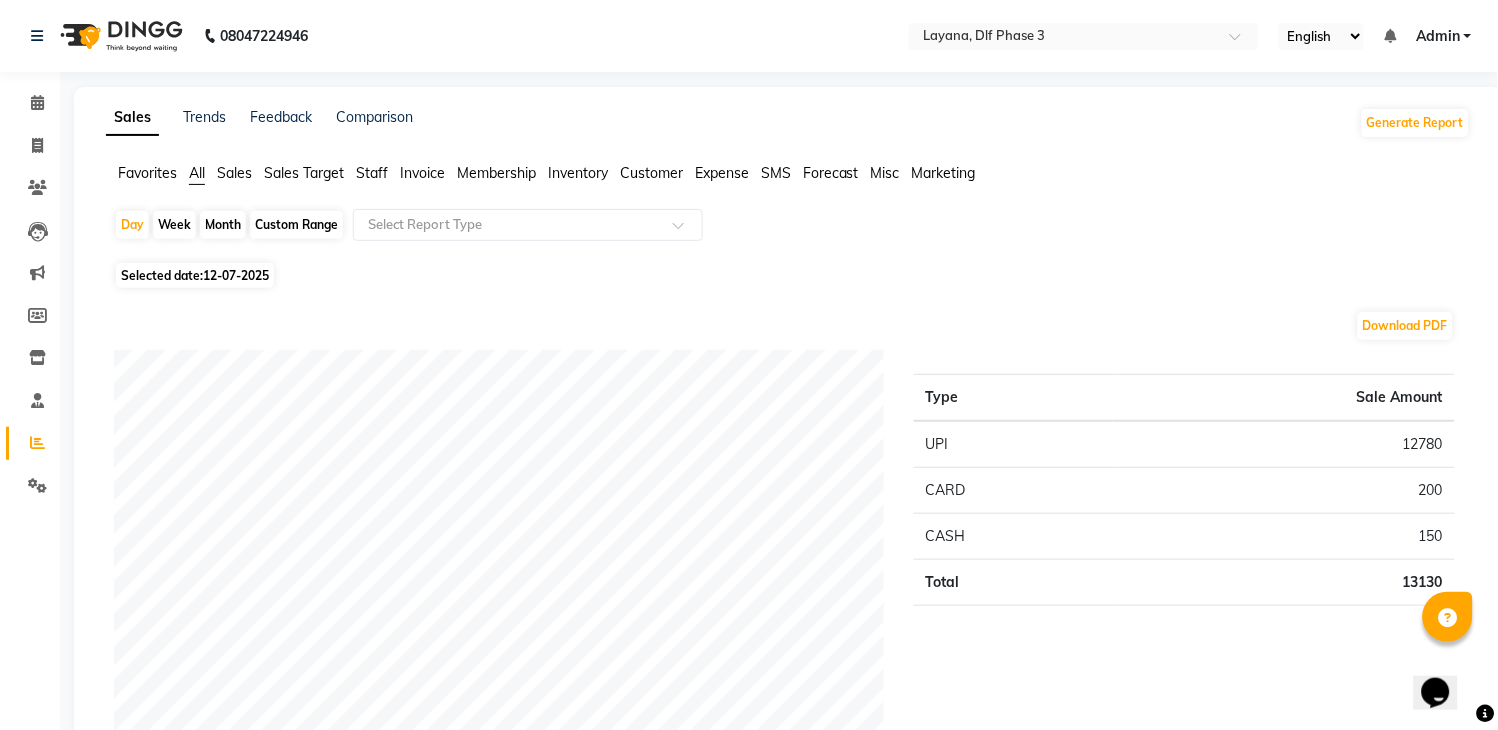 click on "Month" 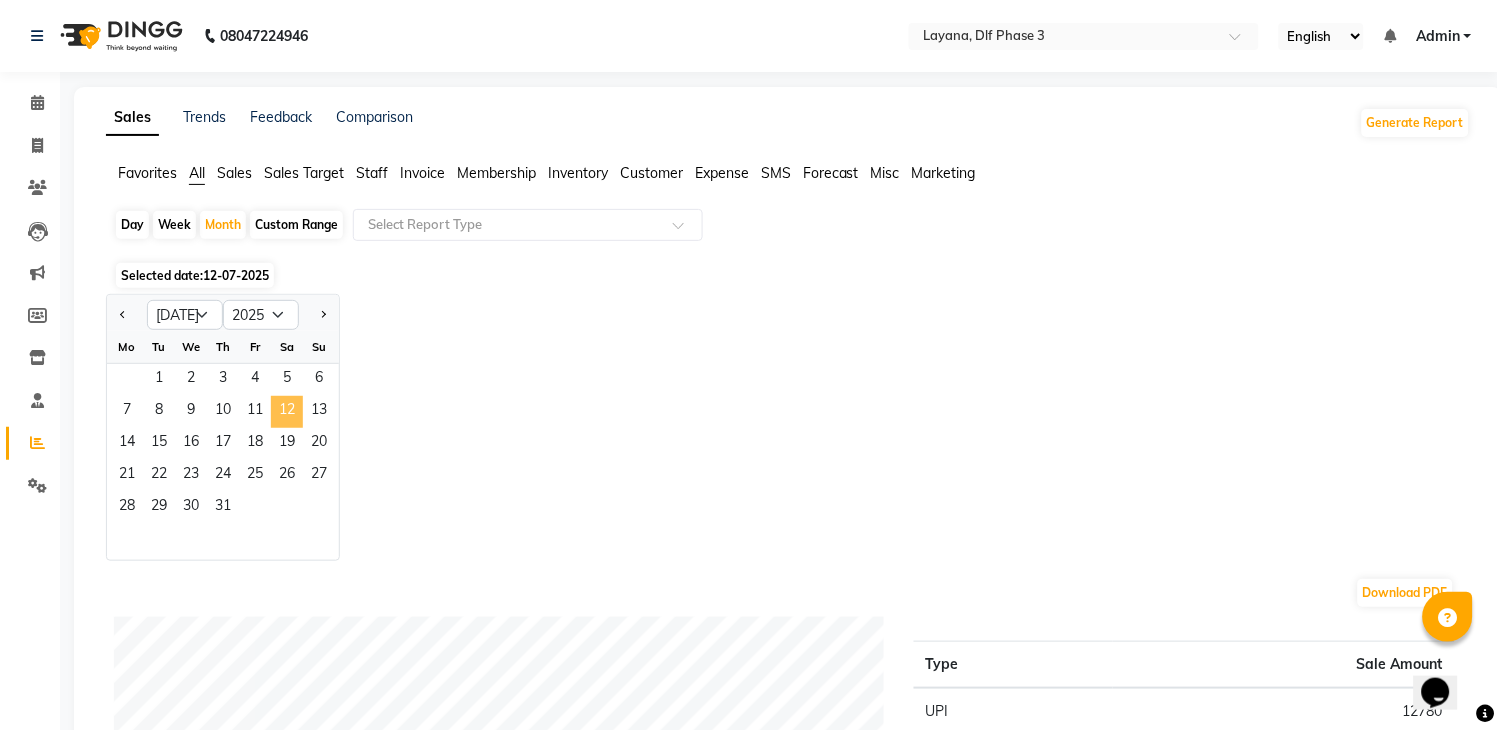 click on "12" 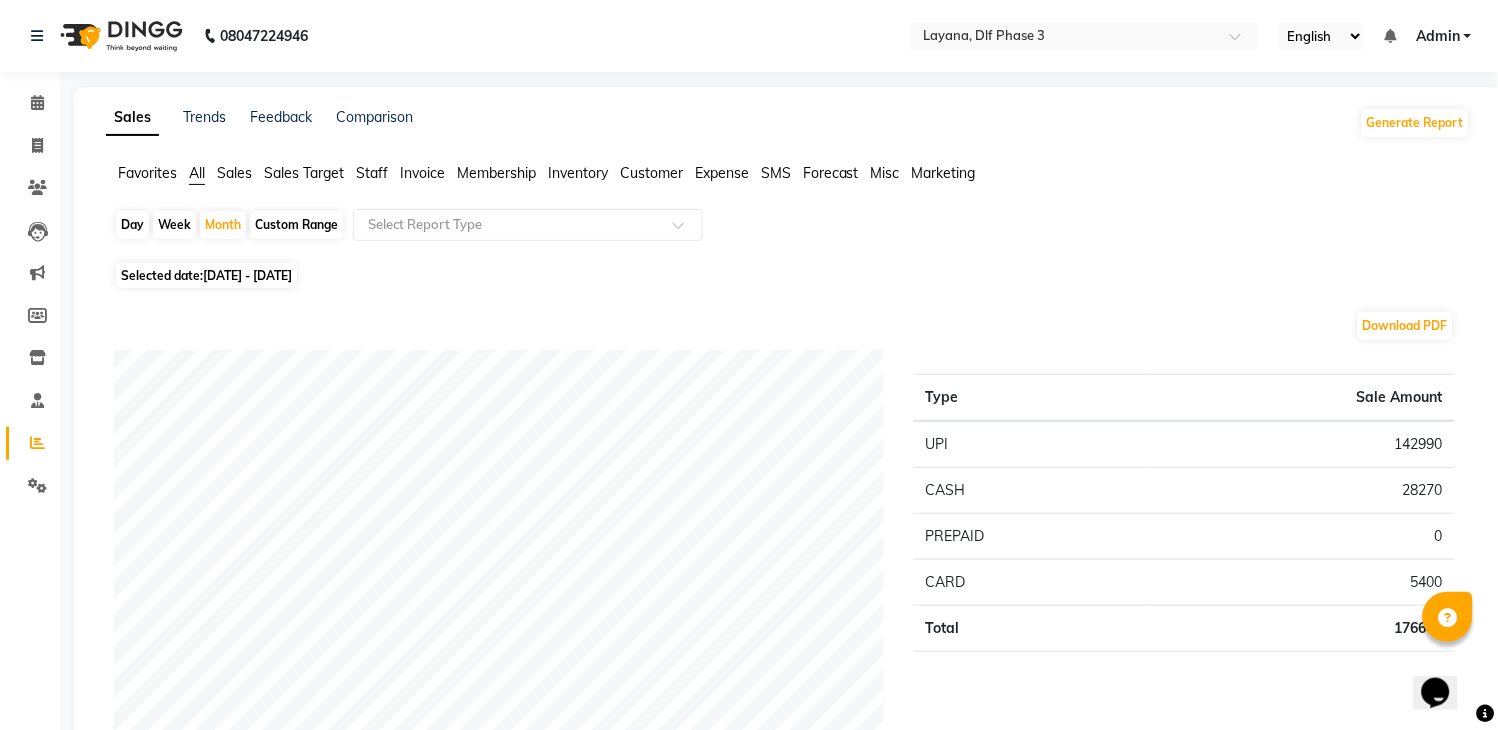 scroll, scrollTop: 638, scrollLeft: 0, axis: vertical 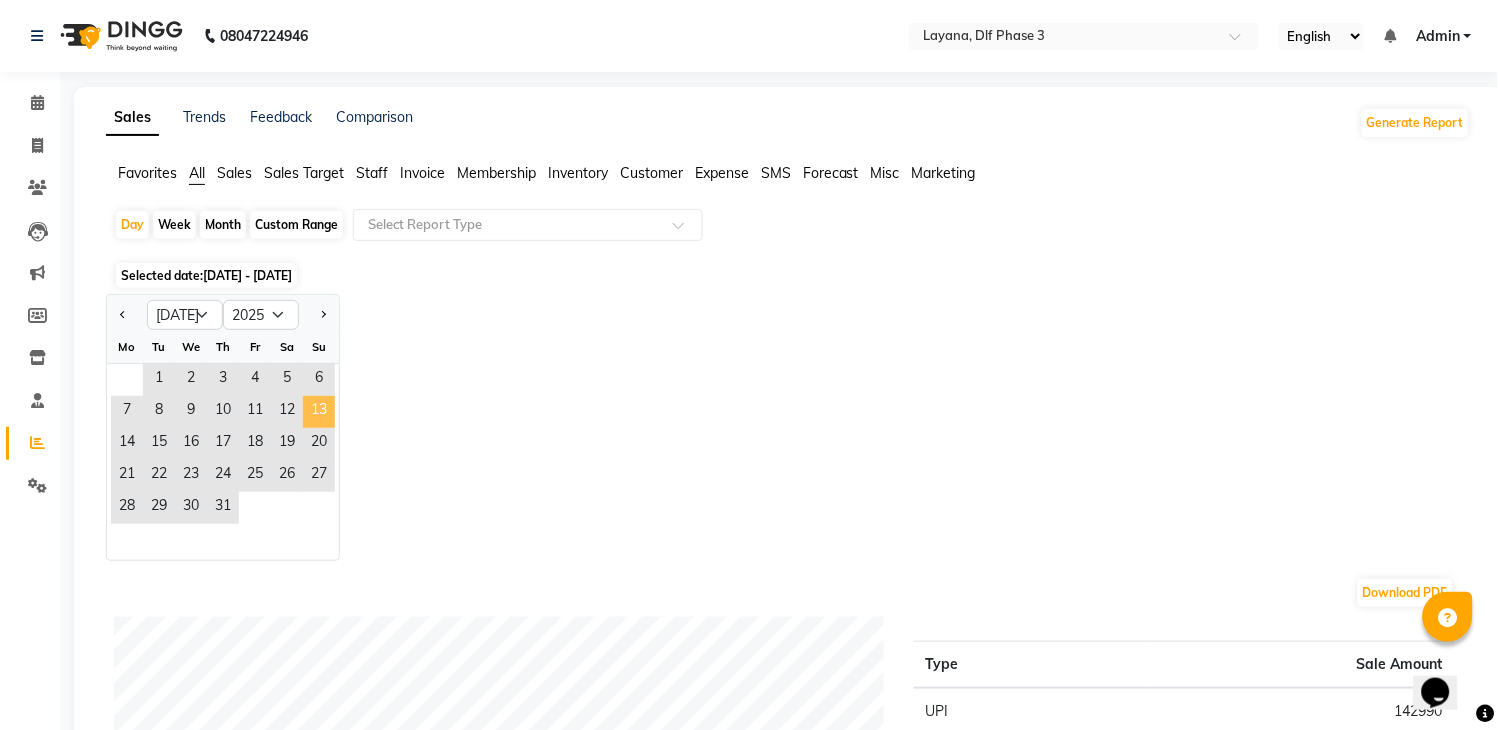 click on "13" 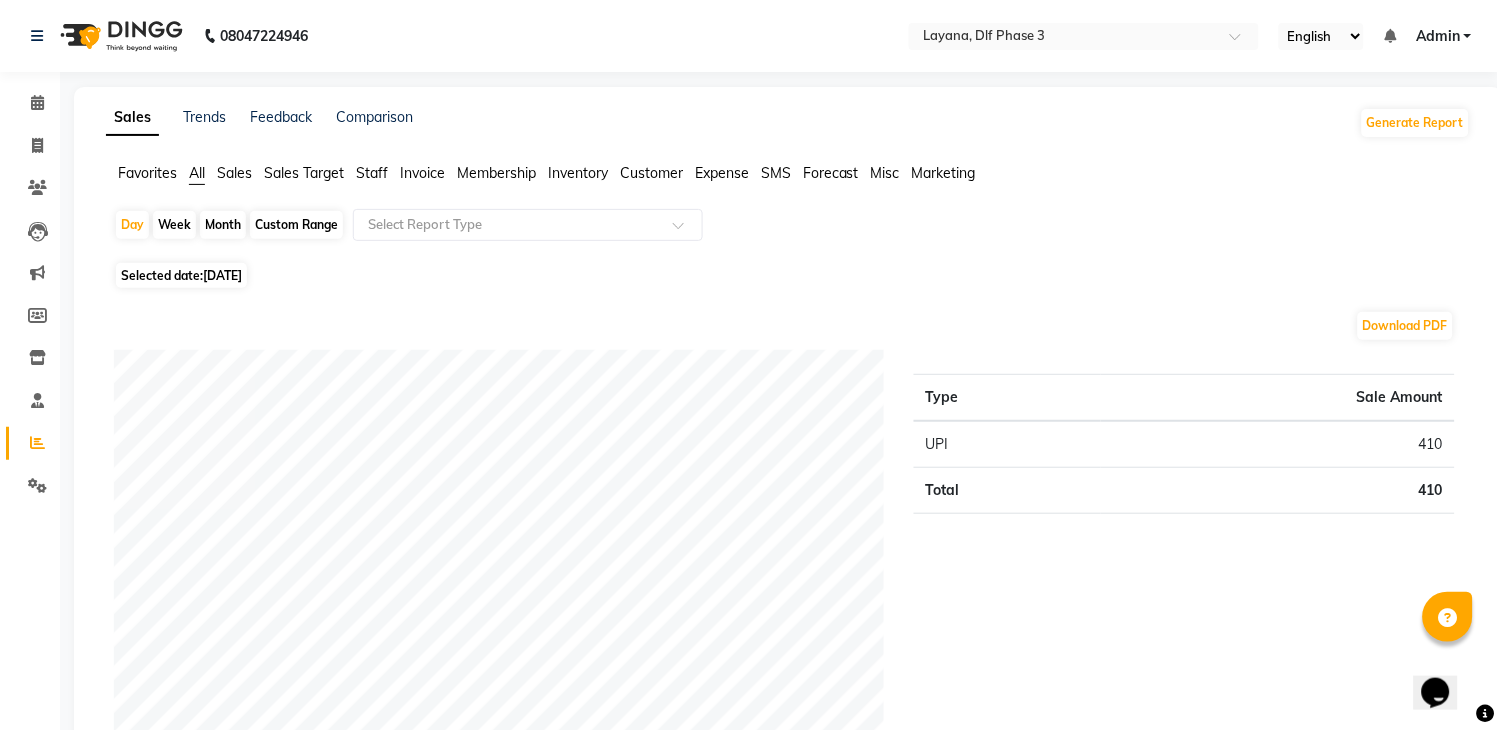 scroll, scrollTop: 638, scrollLeft: 0, axis: vertical 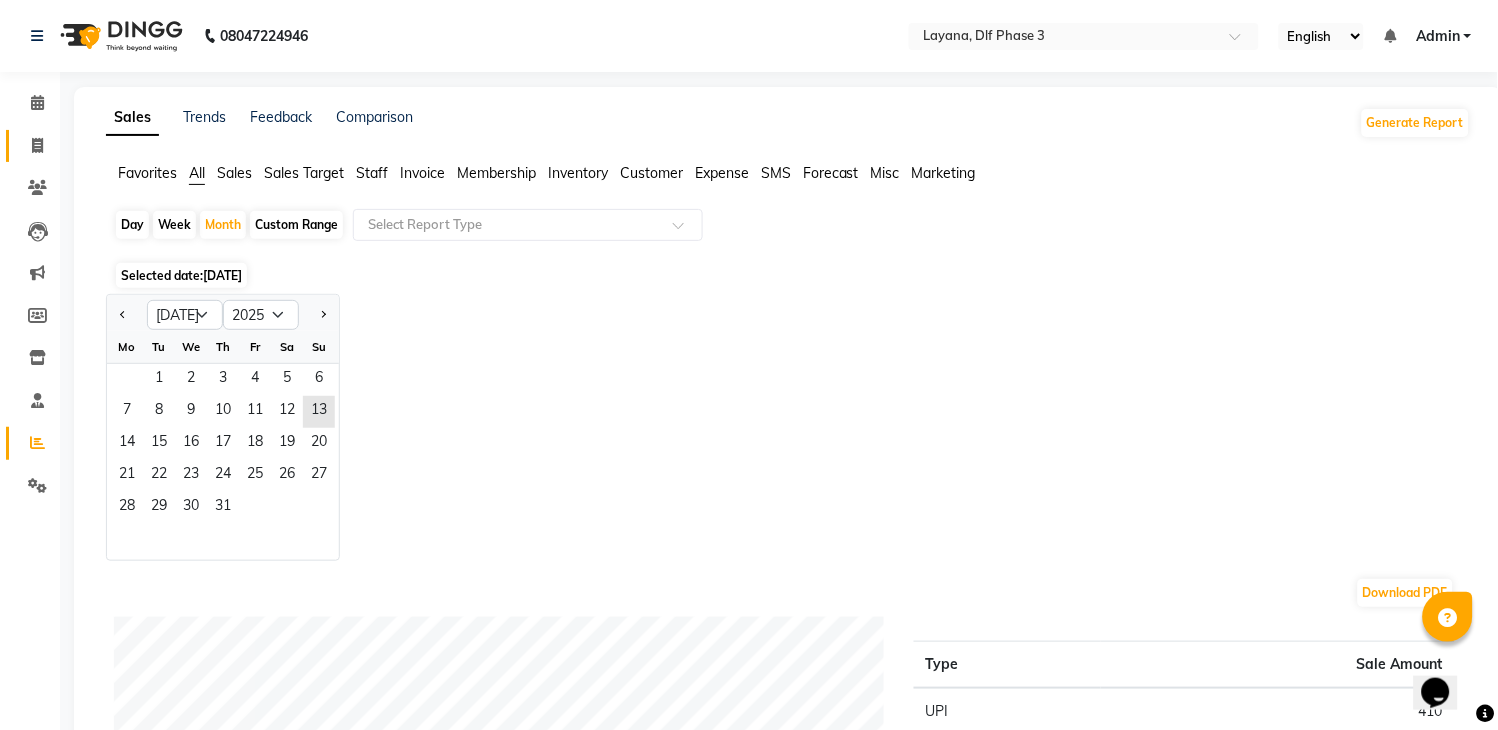 click on "Invoice" 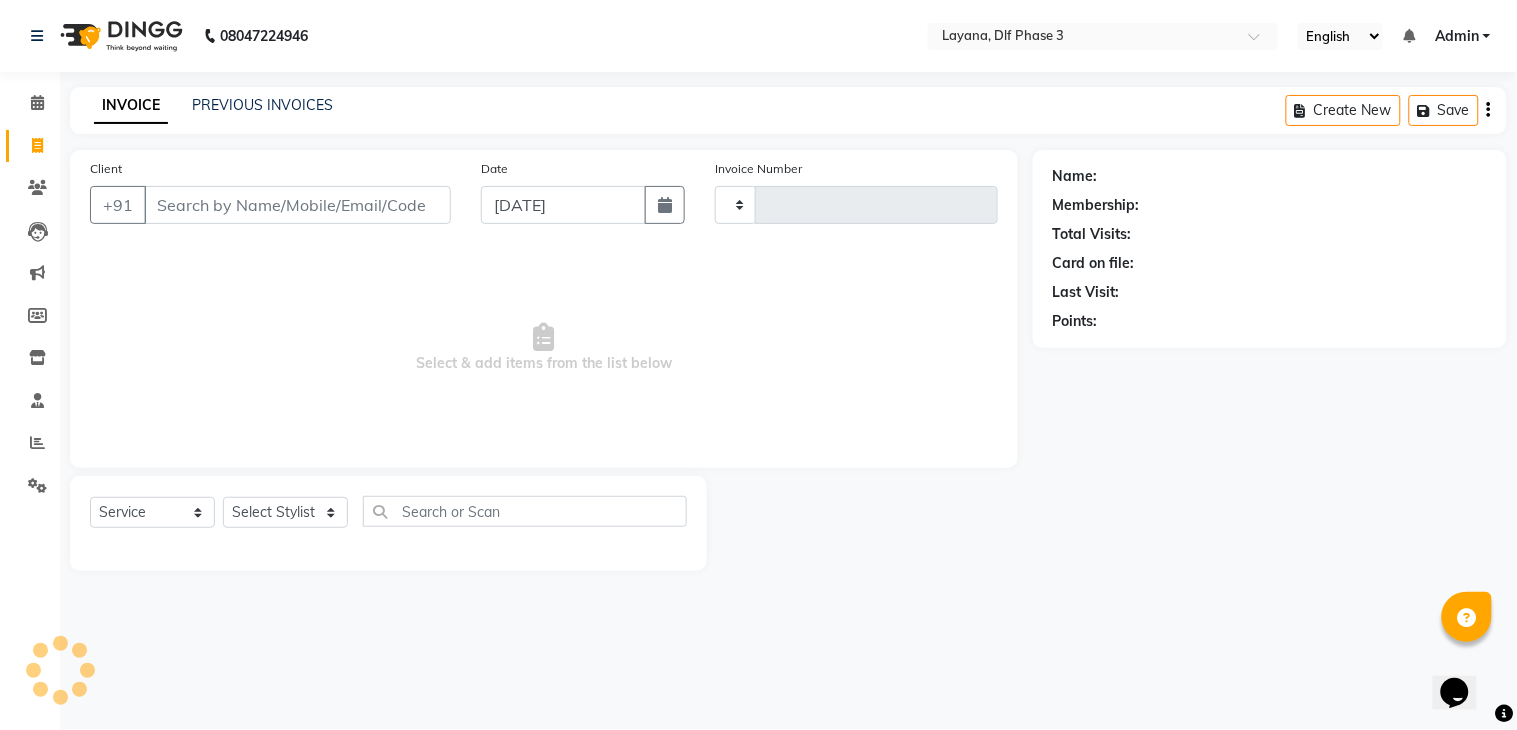 type on "1935" 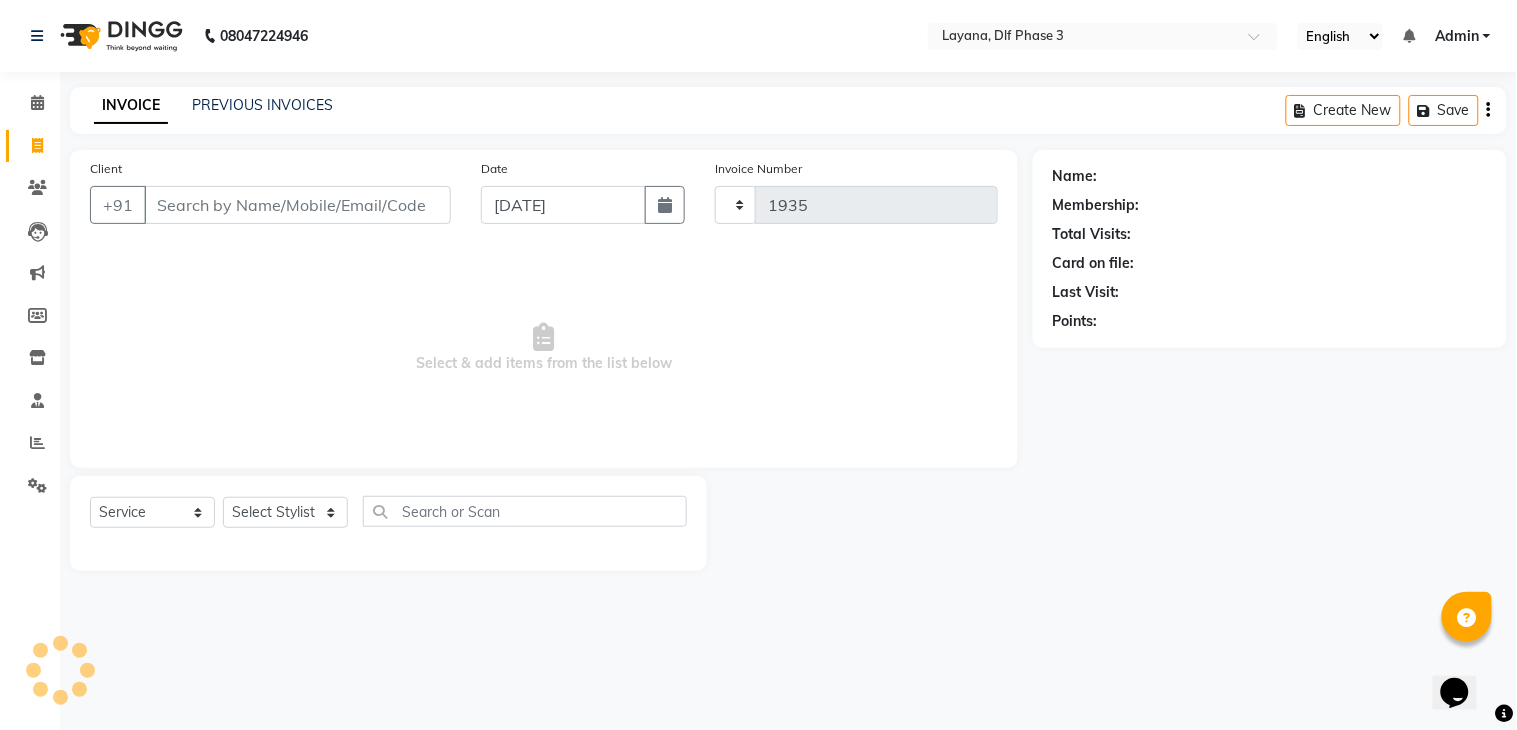 select on "6973" 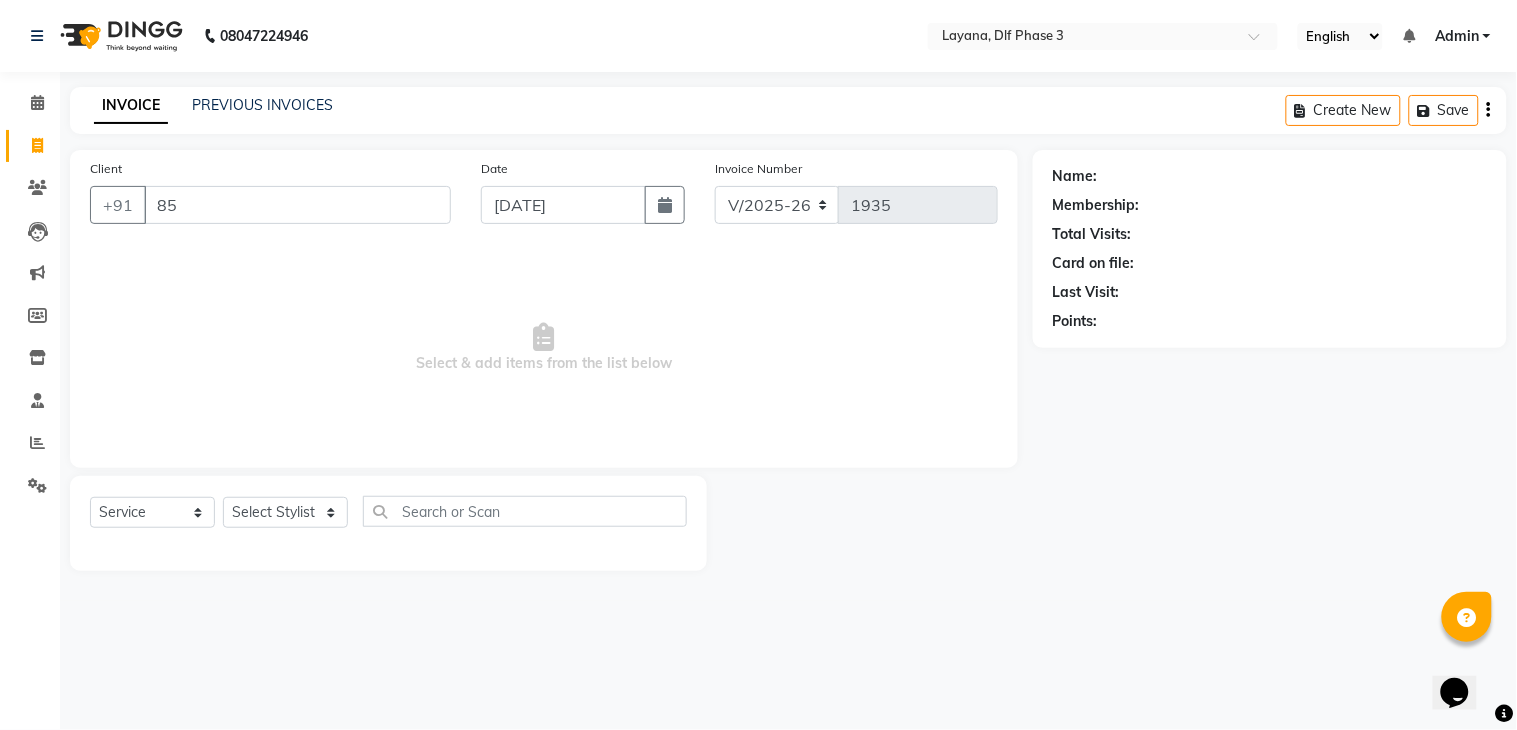 type on "8" 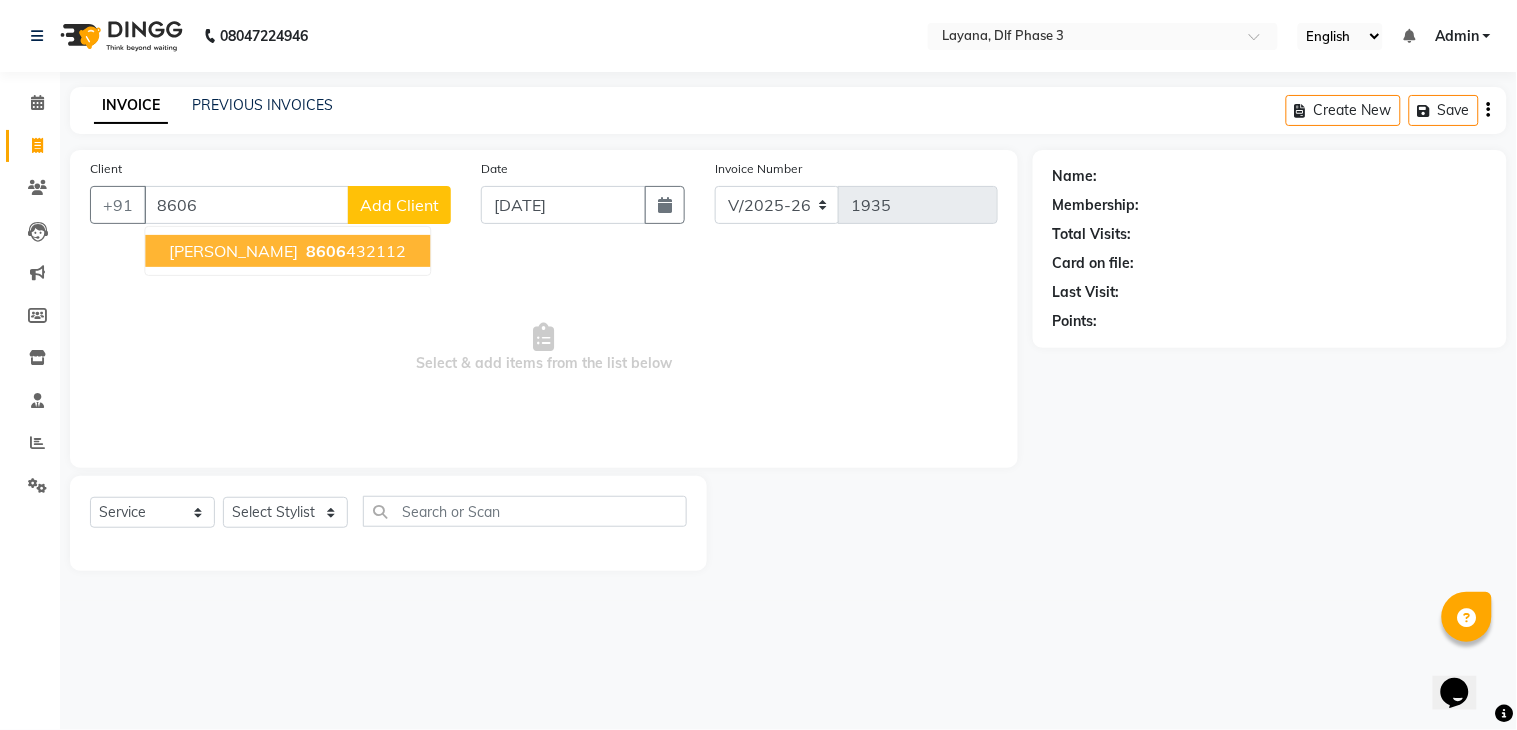 click on "8606" at bounding box center [326, 251] 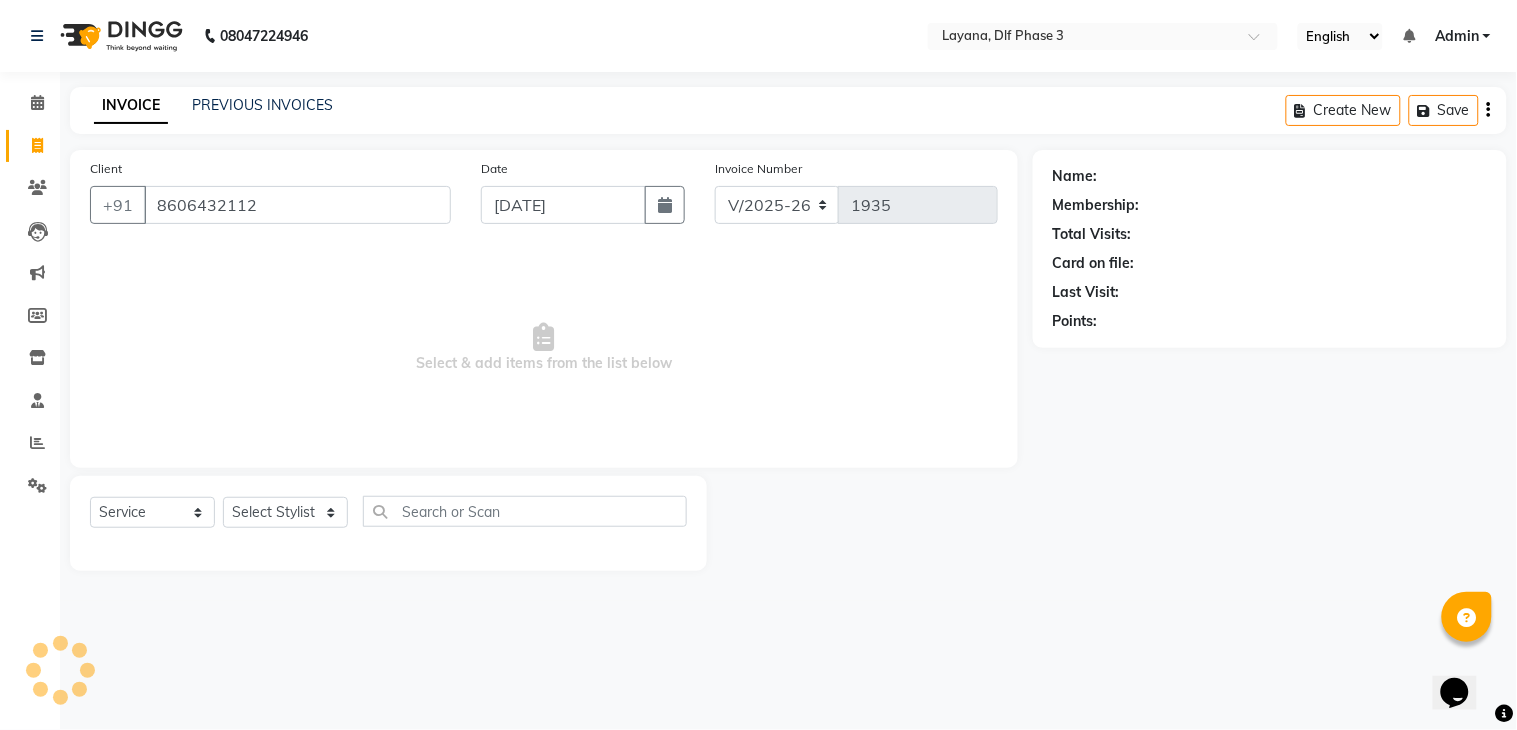 type on "8606432112" 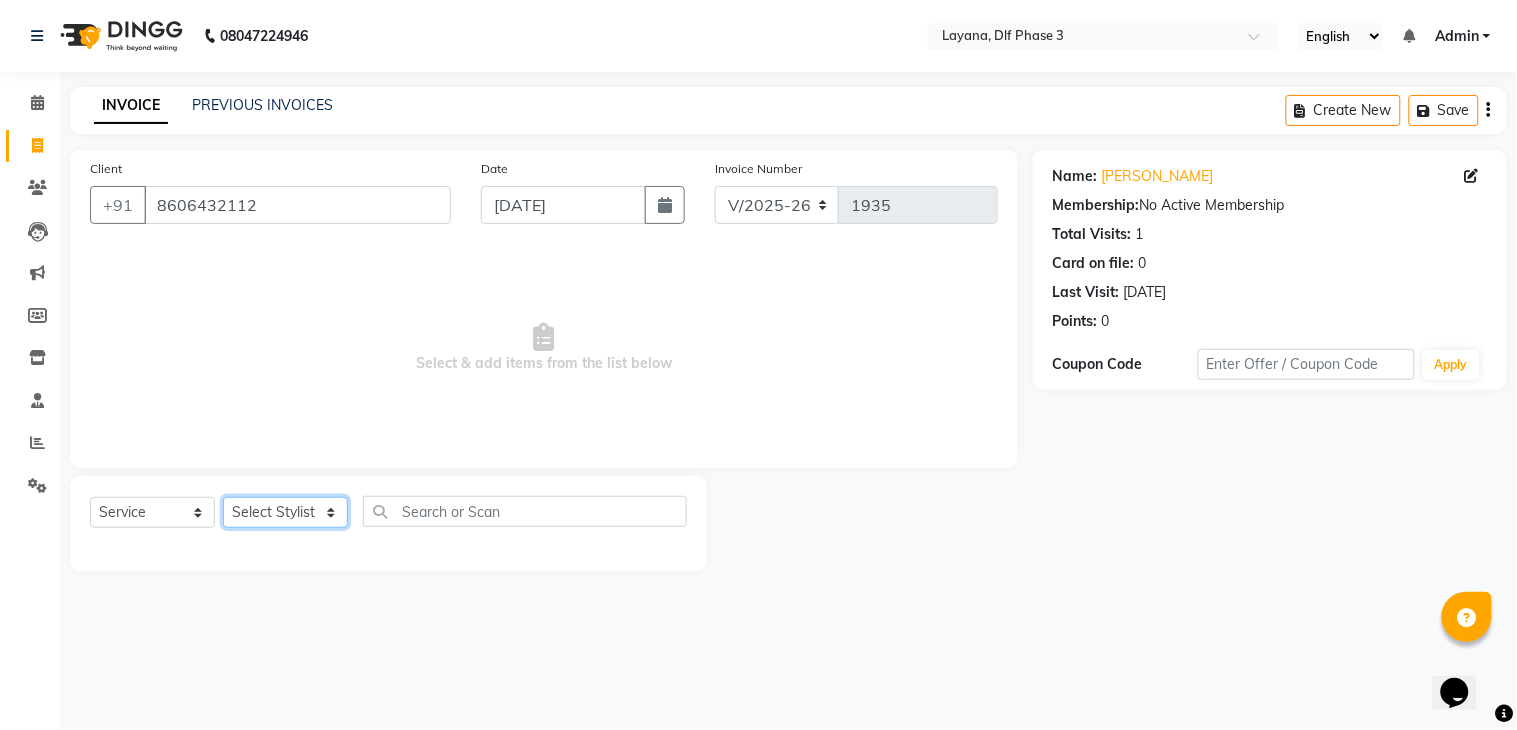 click on "Select Stylist aditya Attul kamal Kartik  keshav sanjana Shadab supriya" 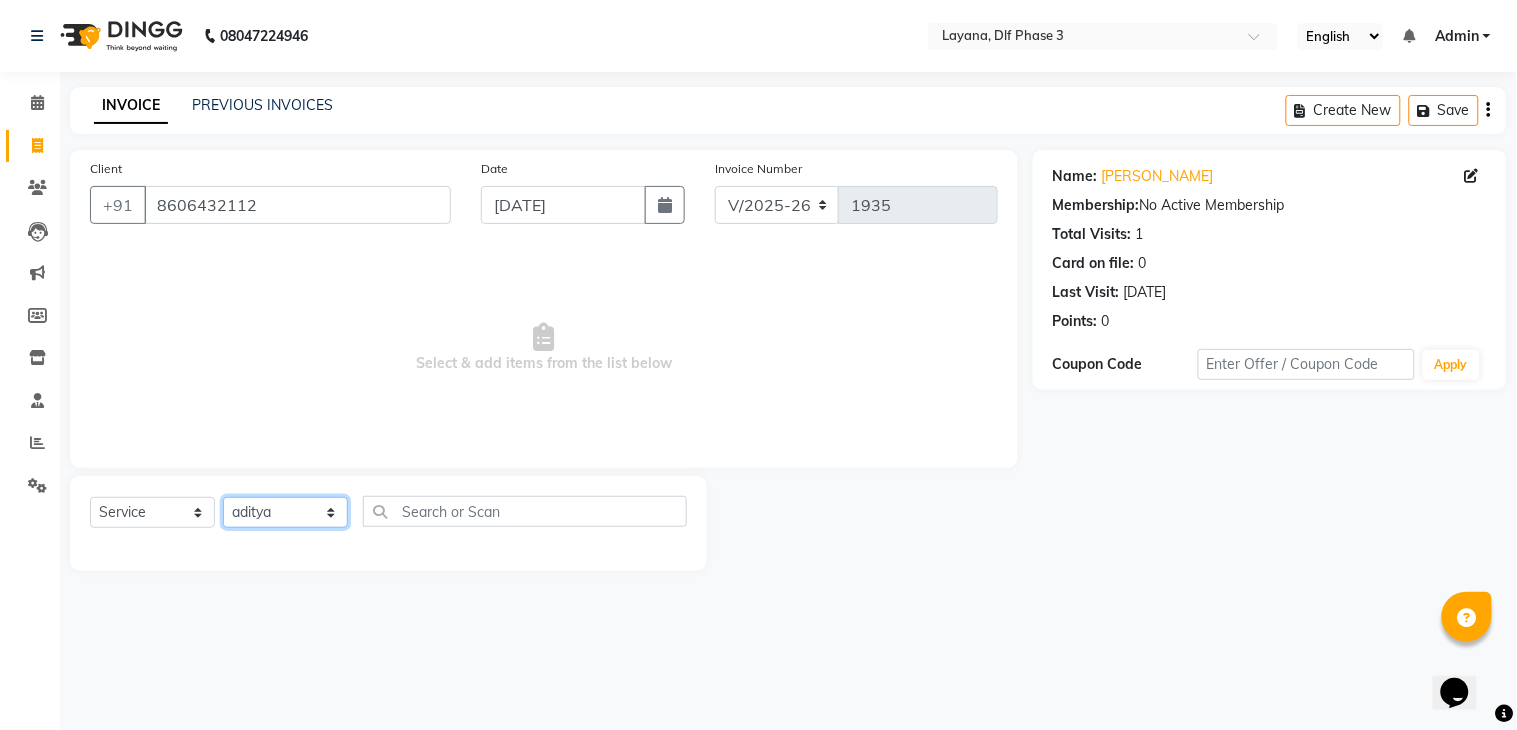 click on "Select Stylist aditya Attul kamal Kartik  keshav sanjana Shadab supriya" 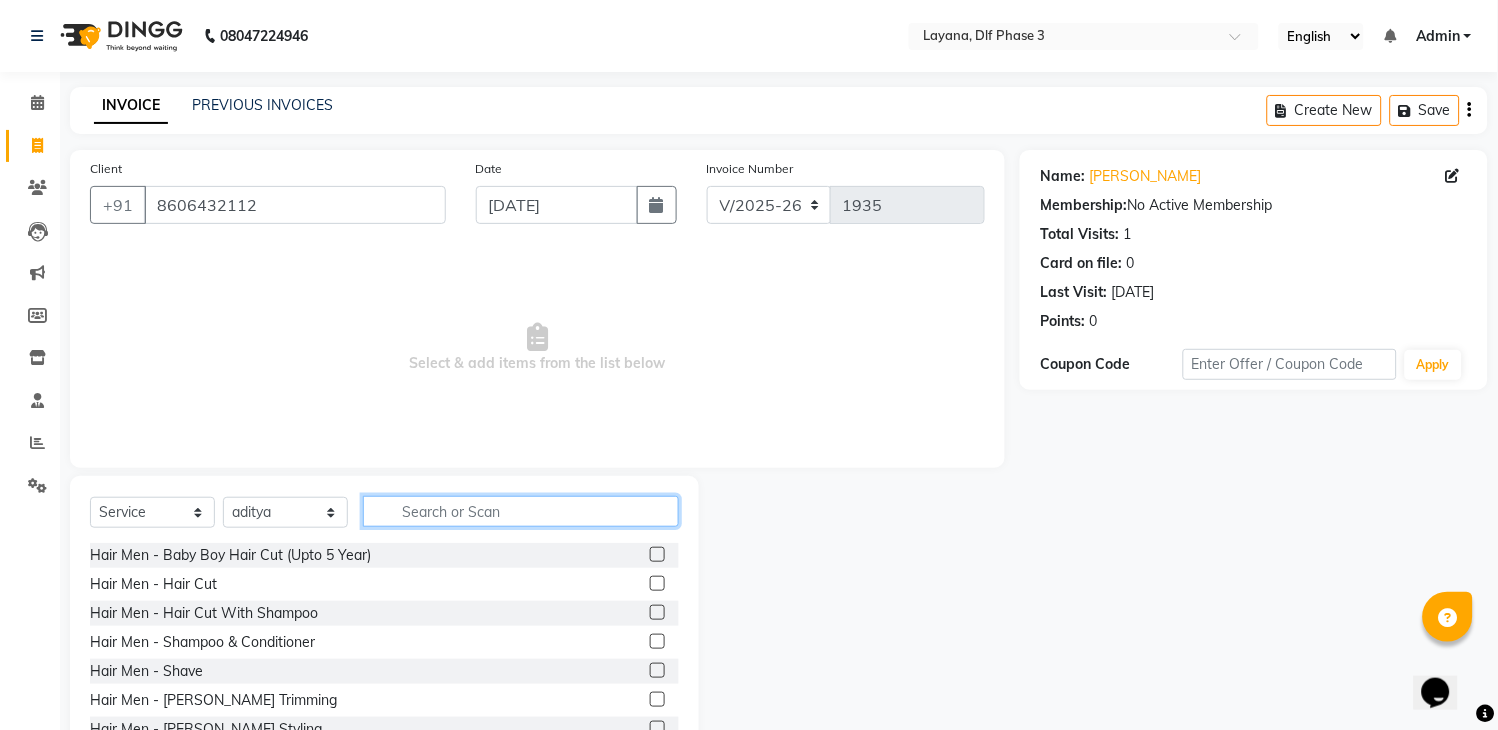 click 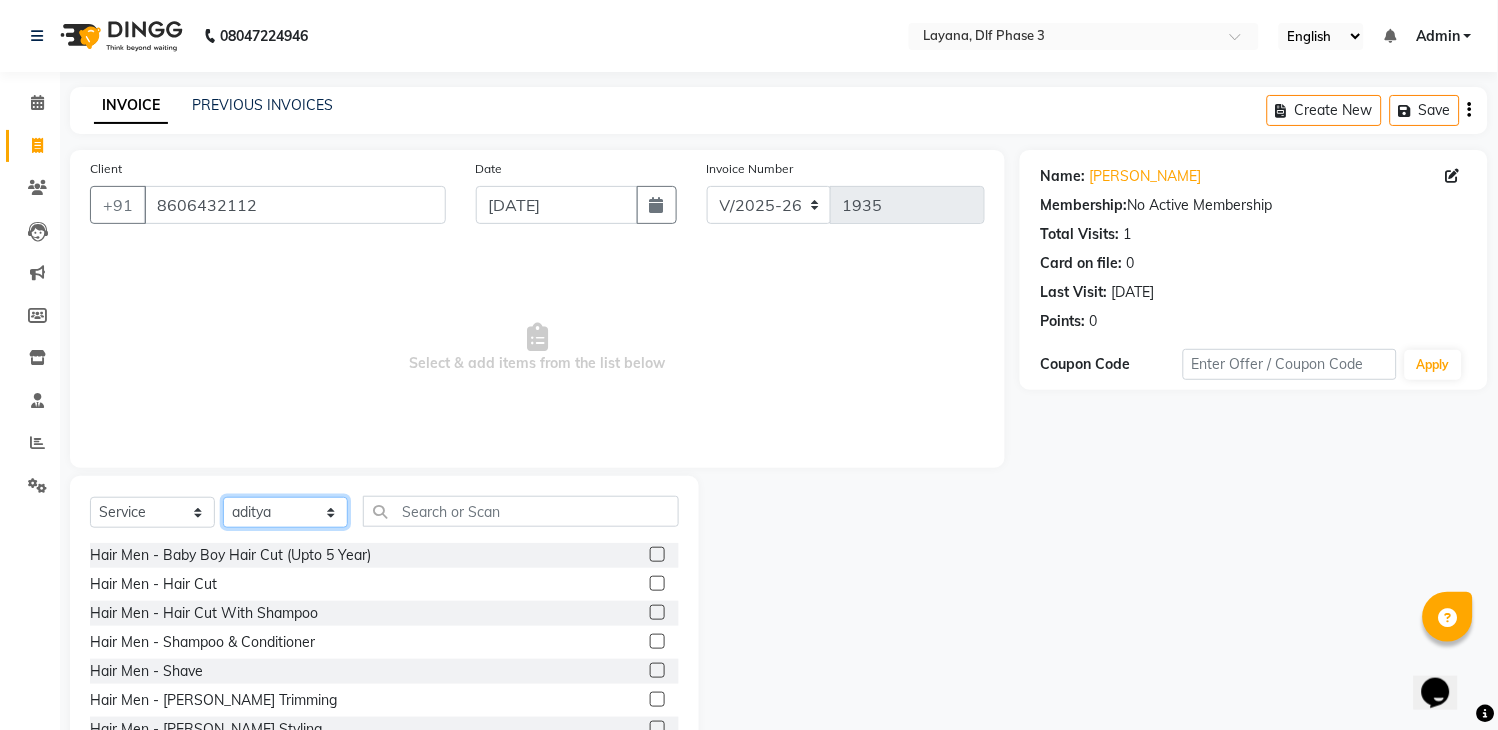 click on "Select Stylist aditya Attul kamal Kartik  keshav sanjana Shadab supriya" 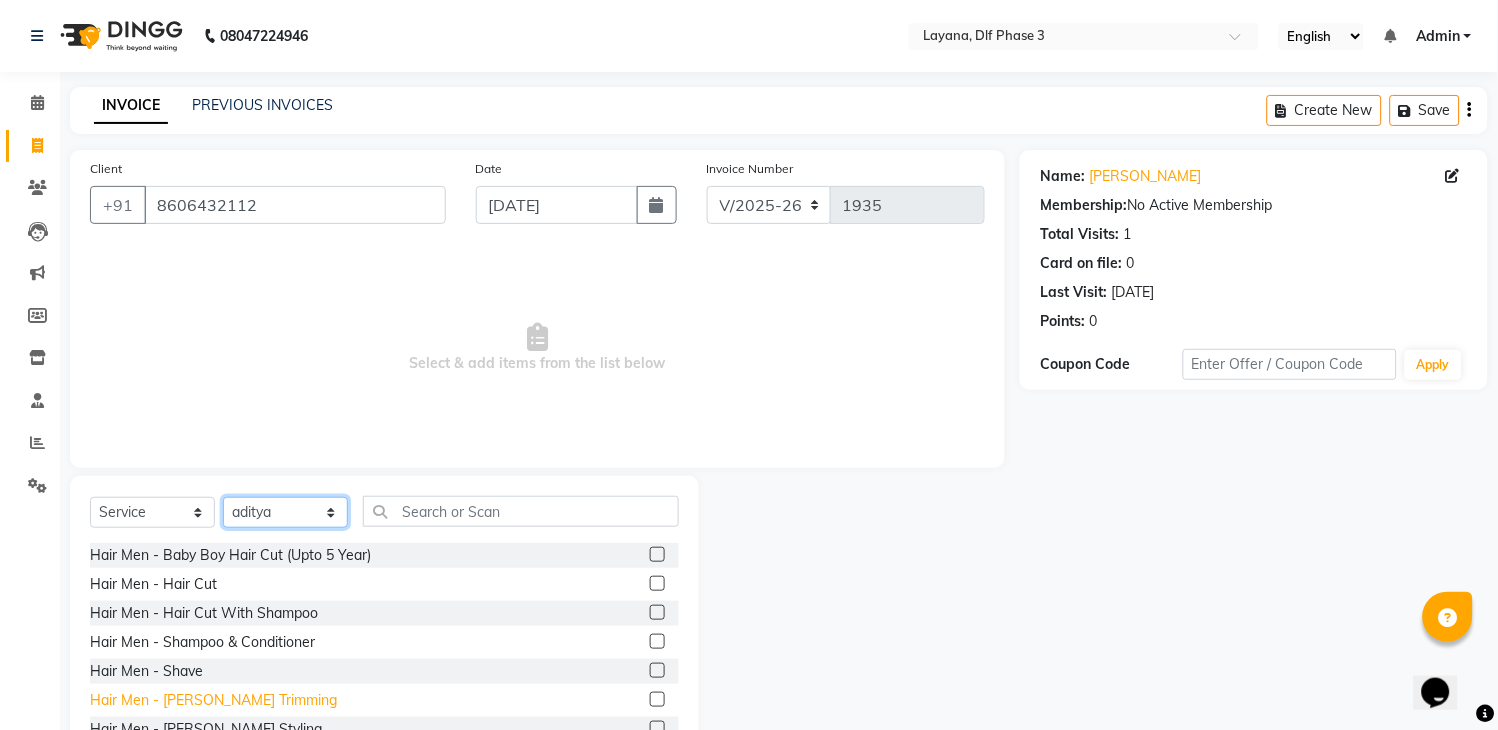 select on "85237" 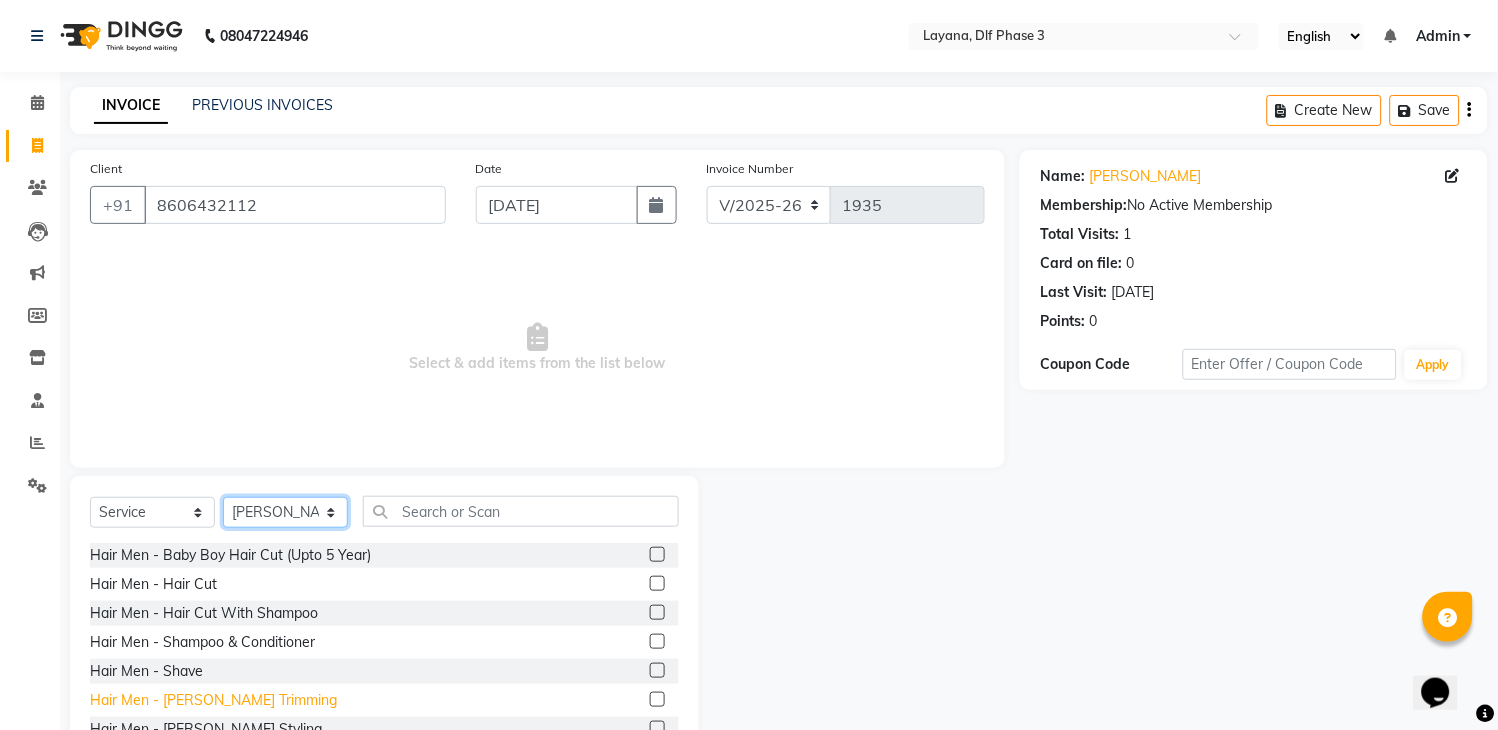 click on "Select Stylist aditya Attul kamal Kartik  keshav sanjana Shadab supriya" 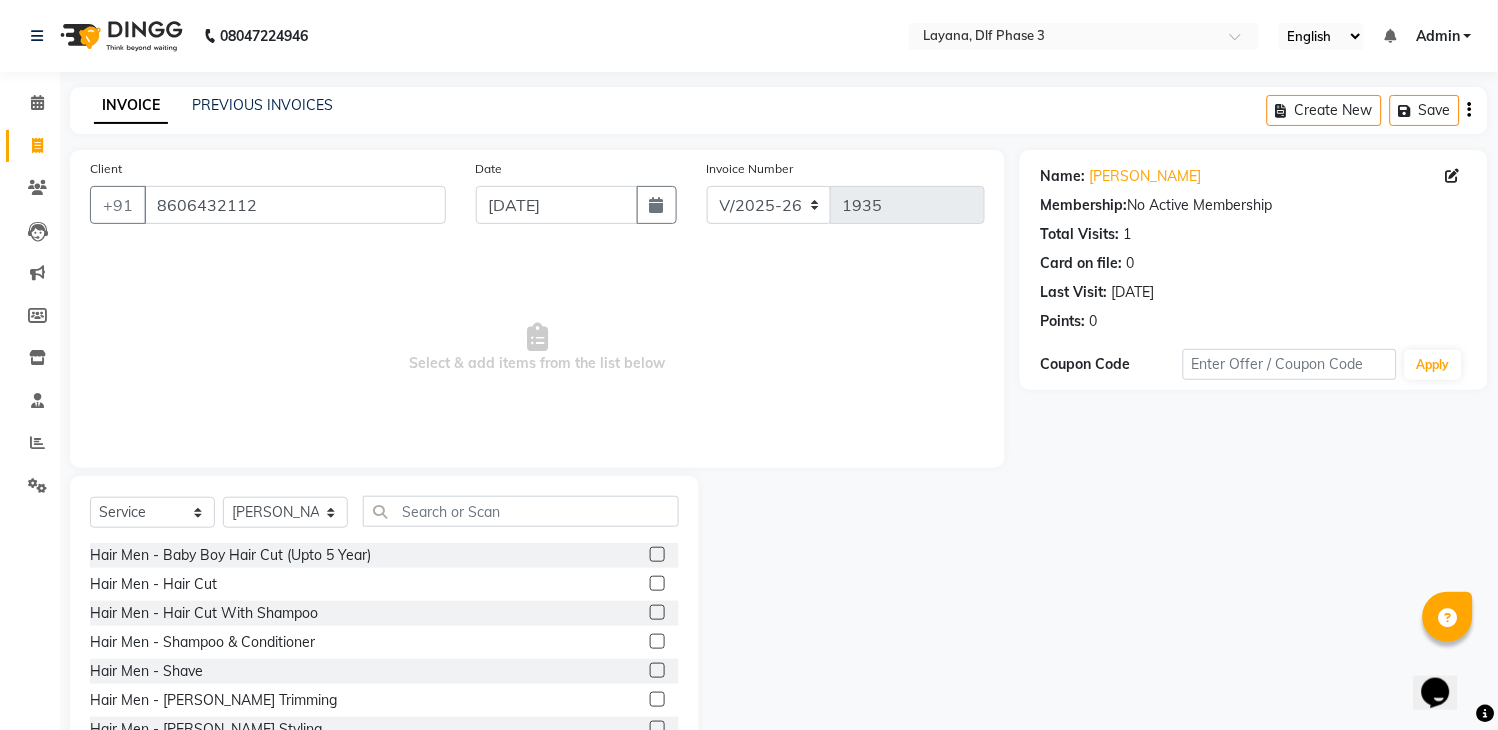 click 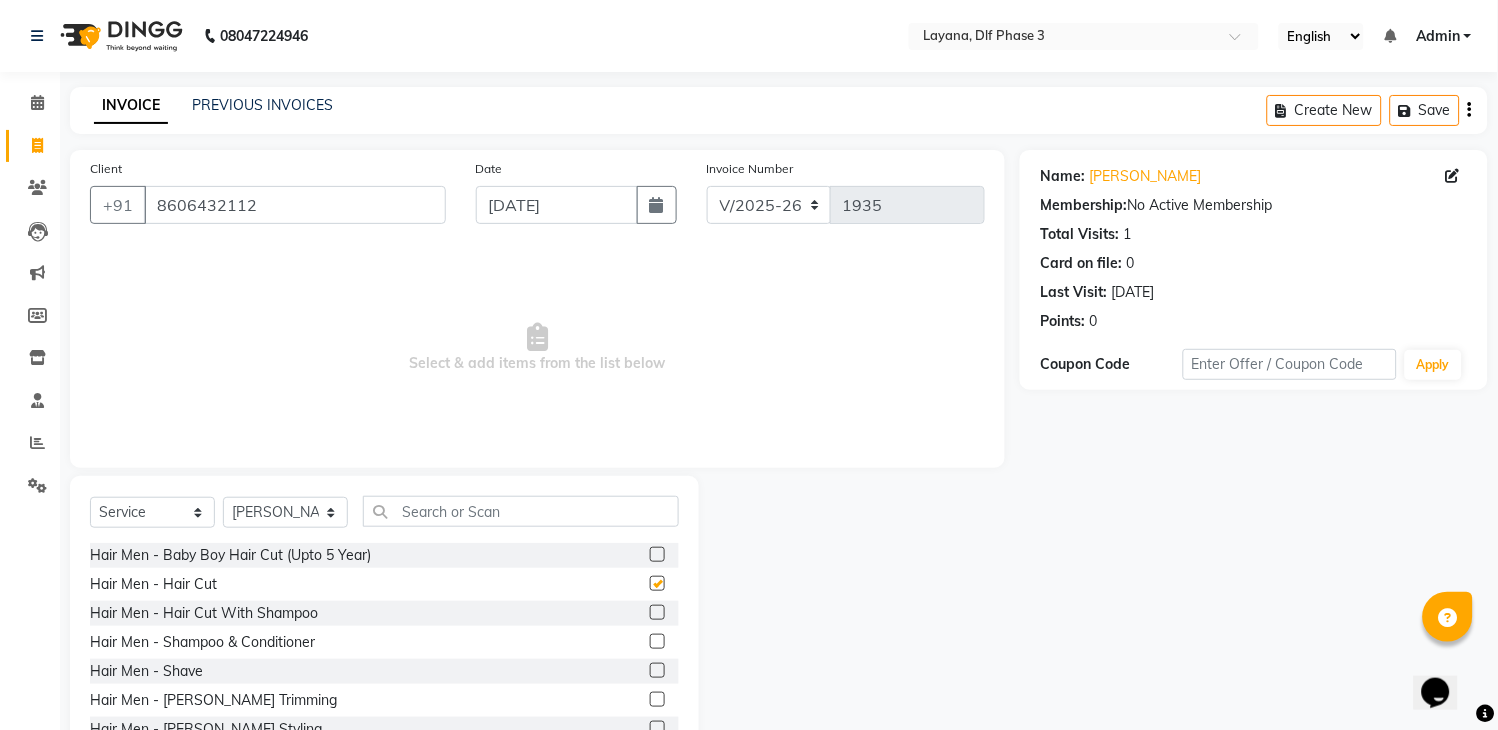 click 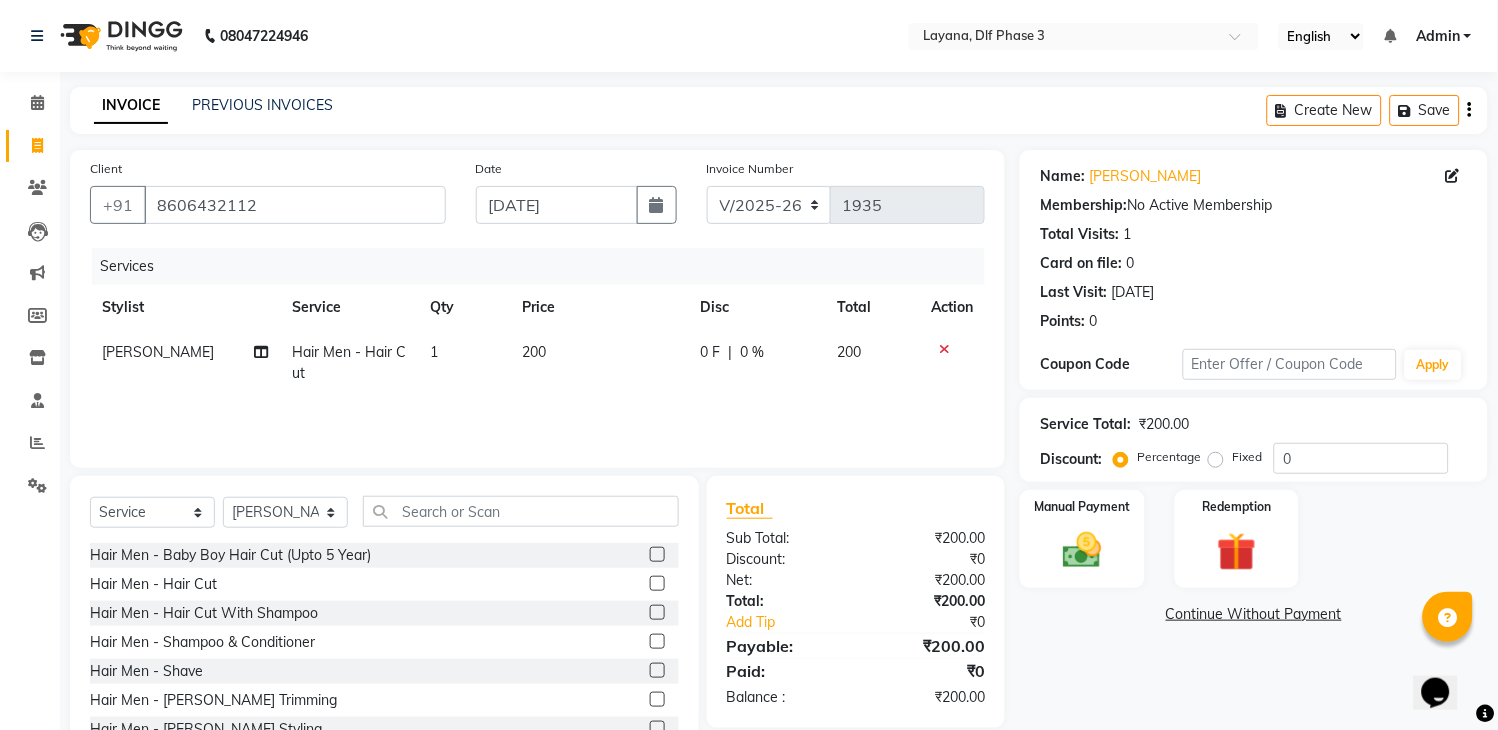 click 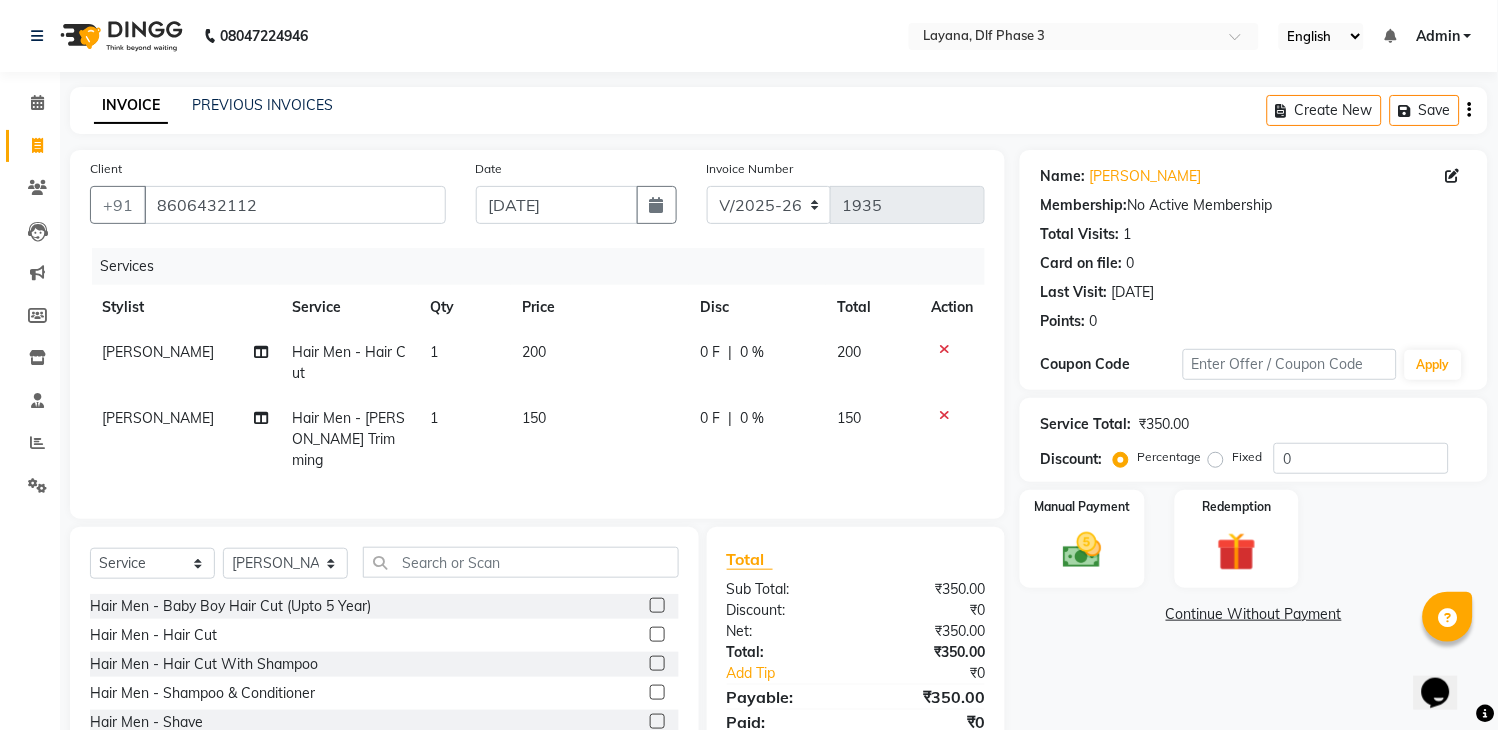 checkbox on "false" 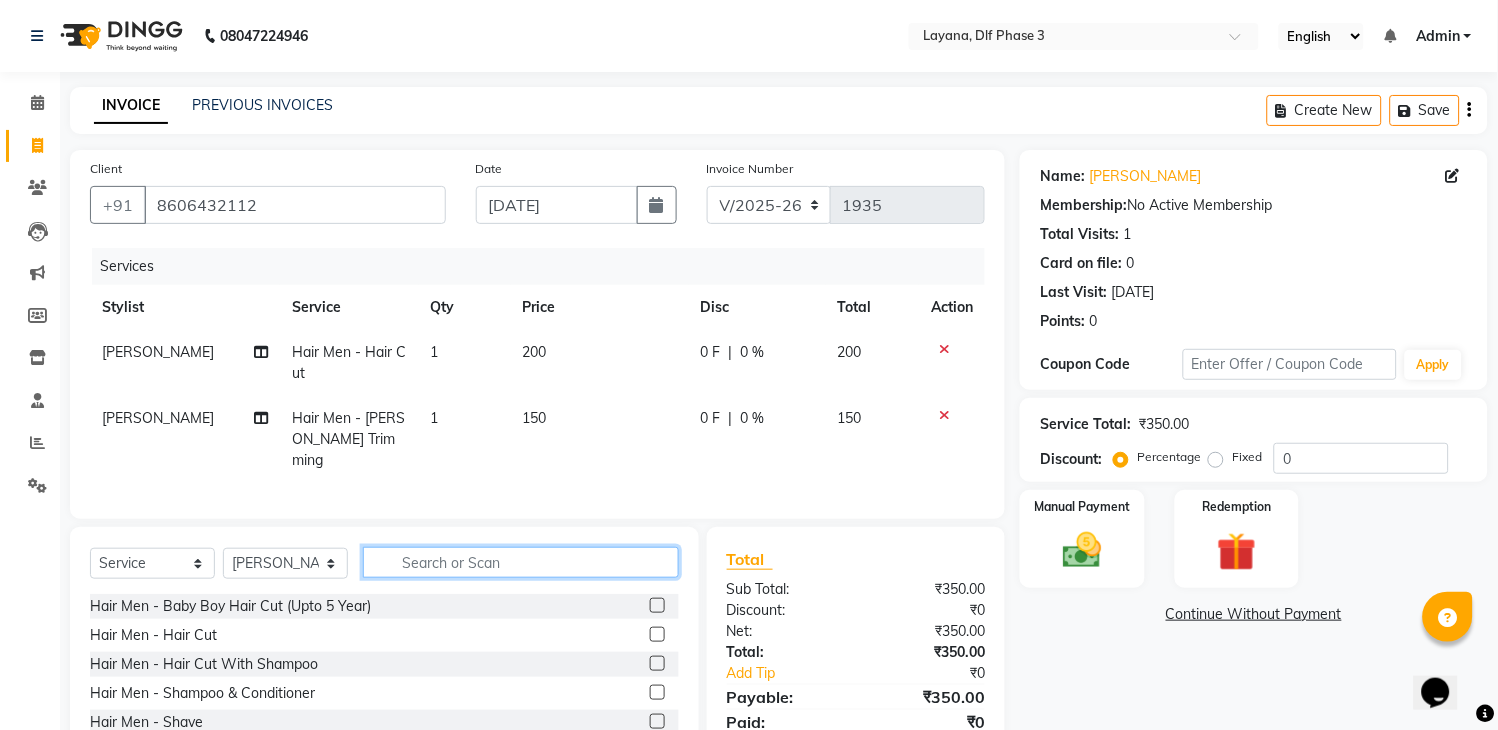 click 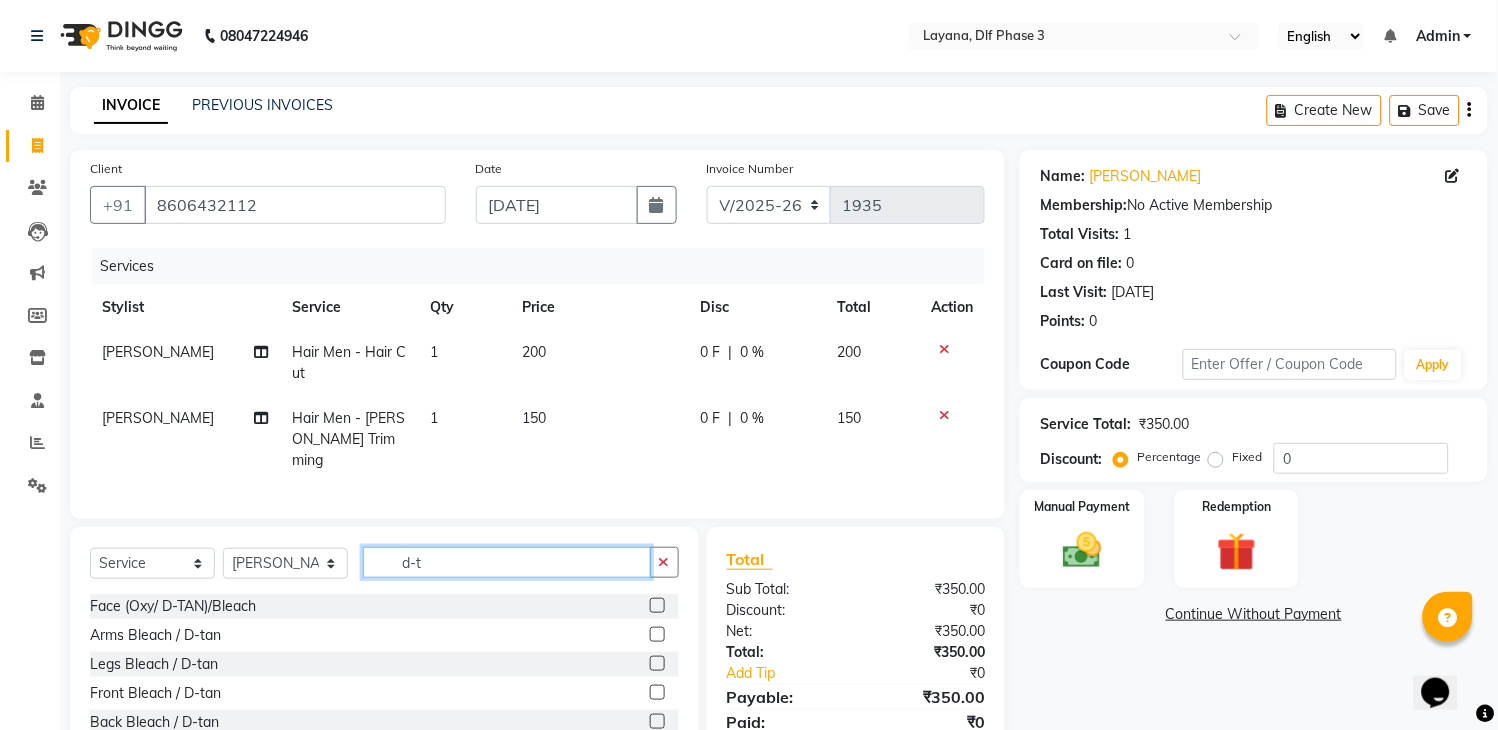type on "d-t" 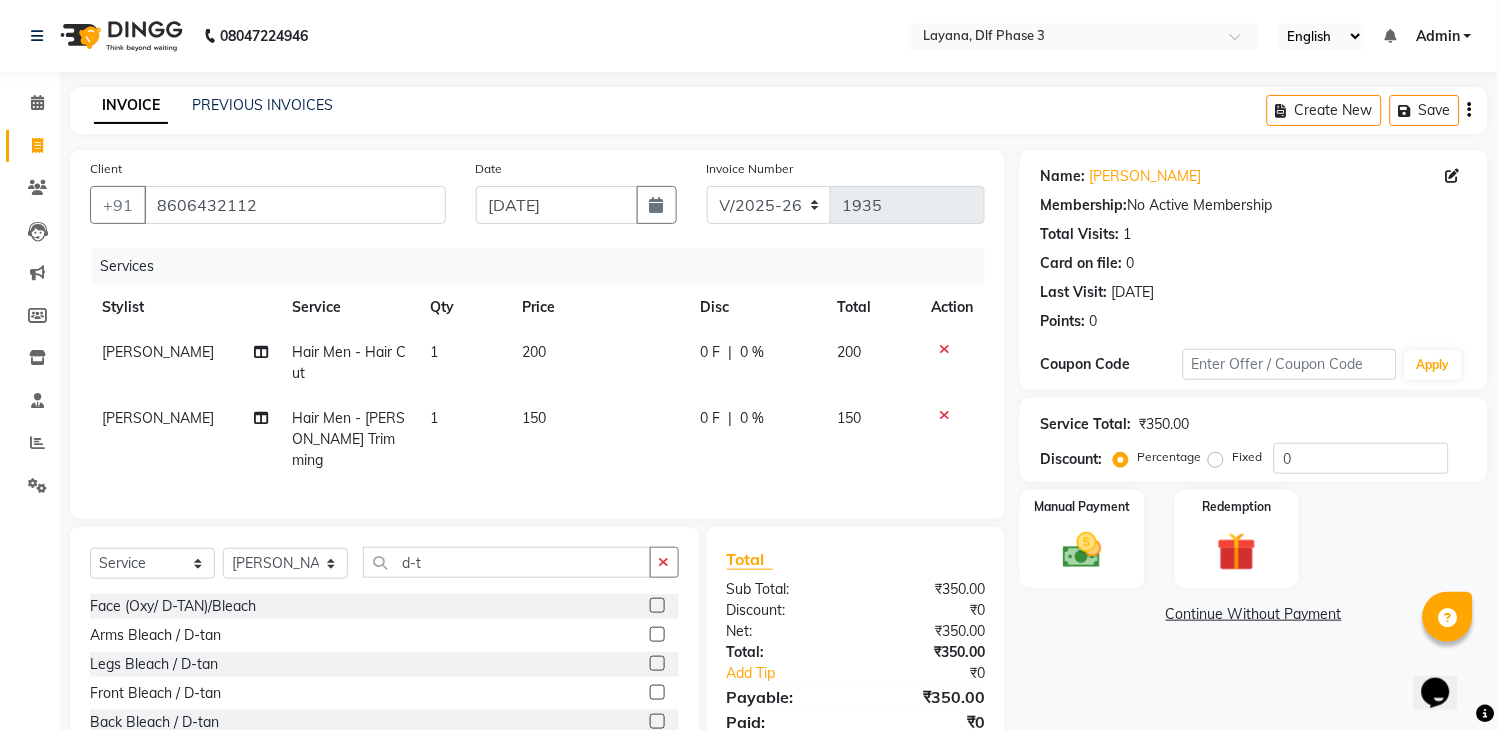 click 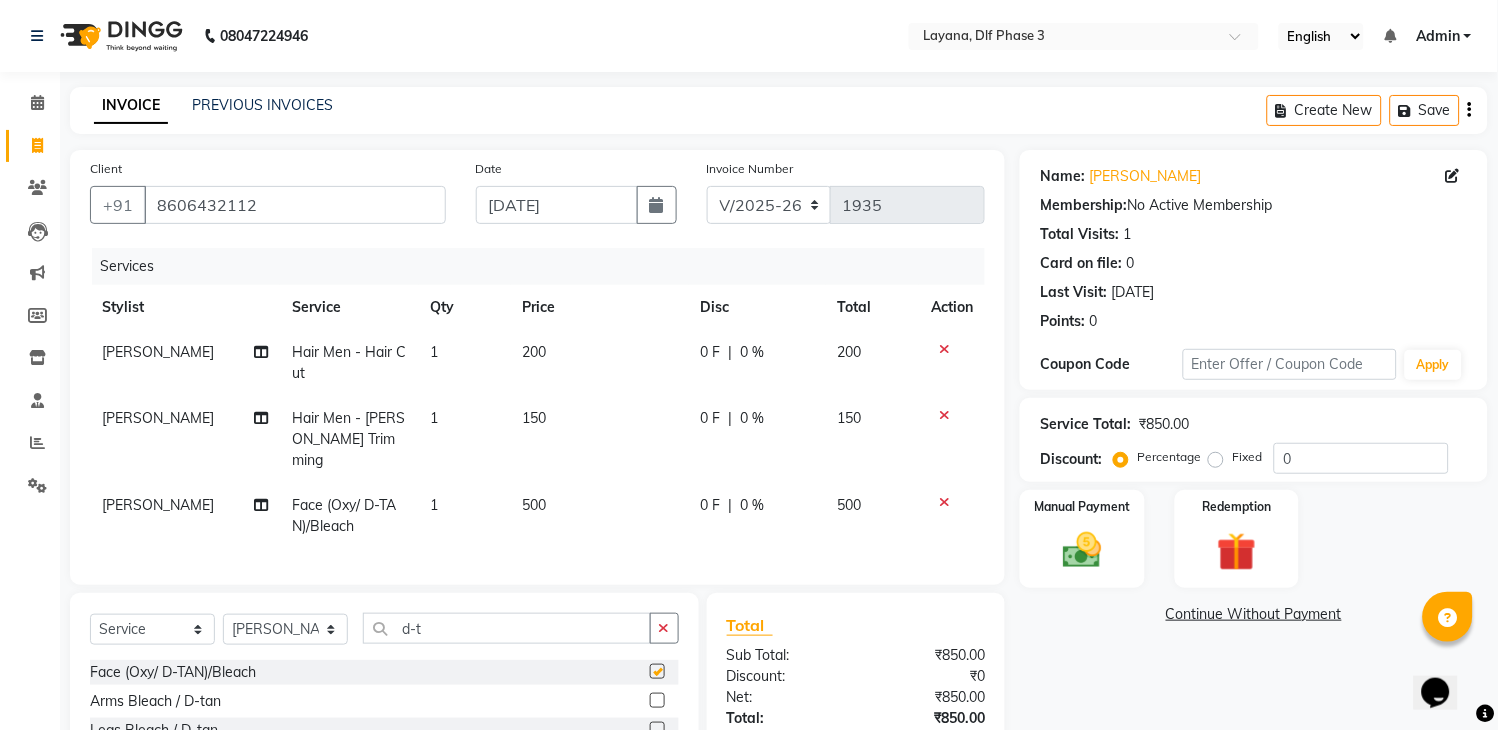 checkbox on "false" 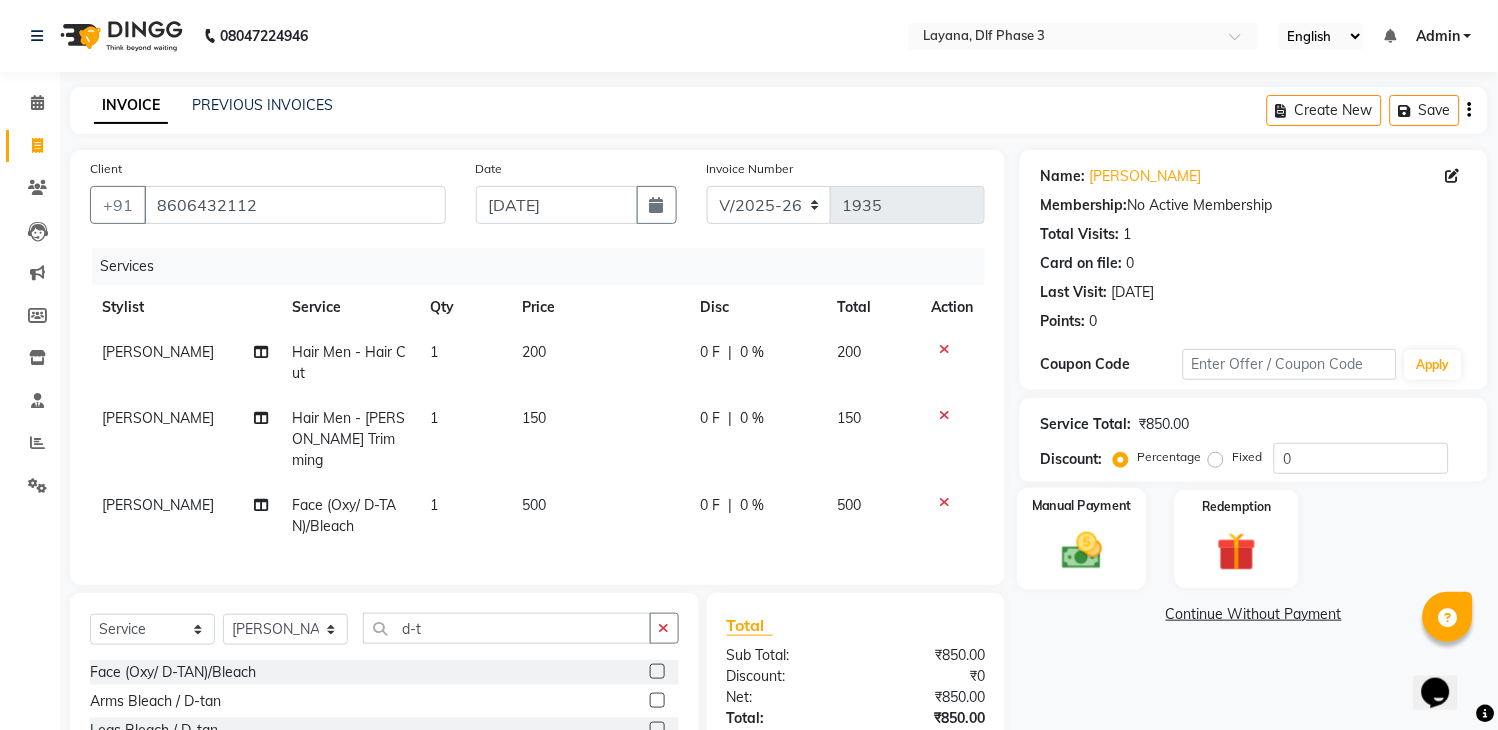 click on "Manual Payment" 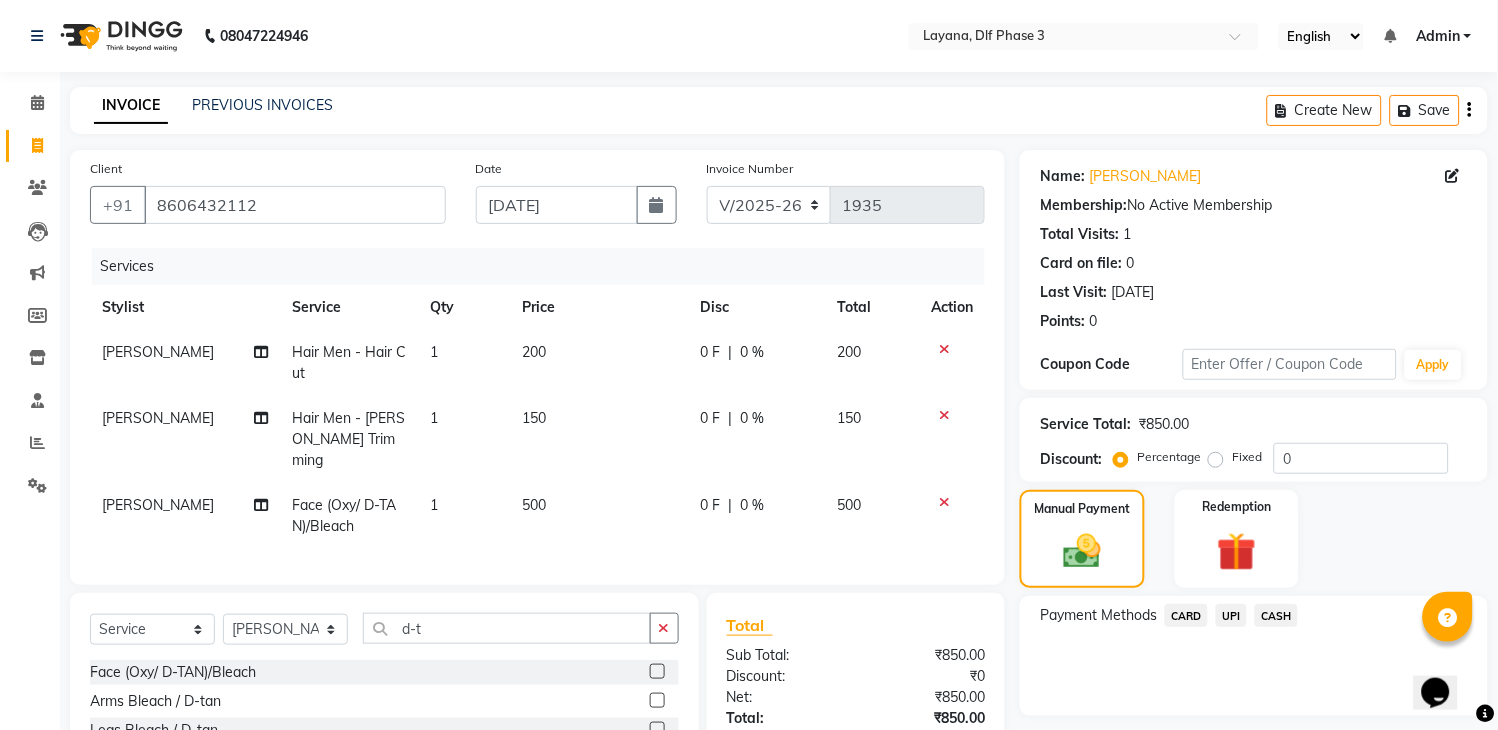 click on "UPI" 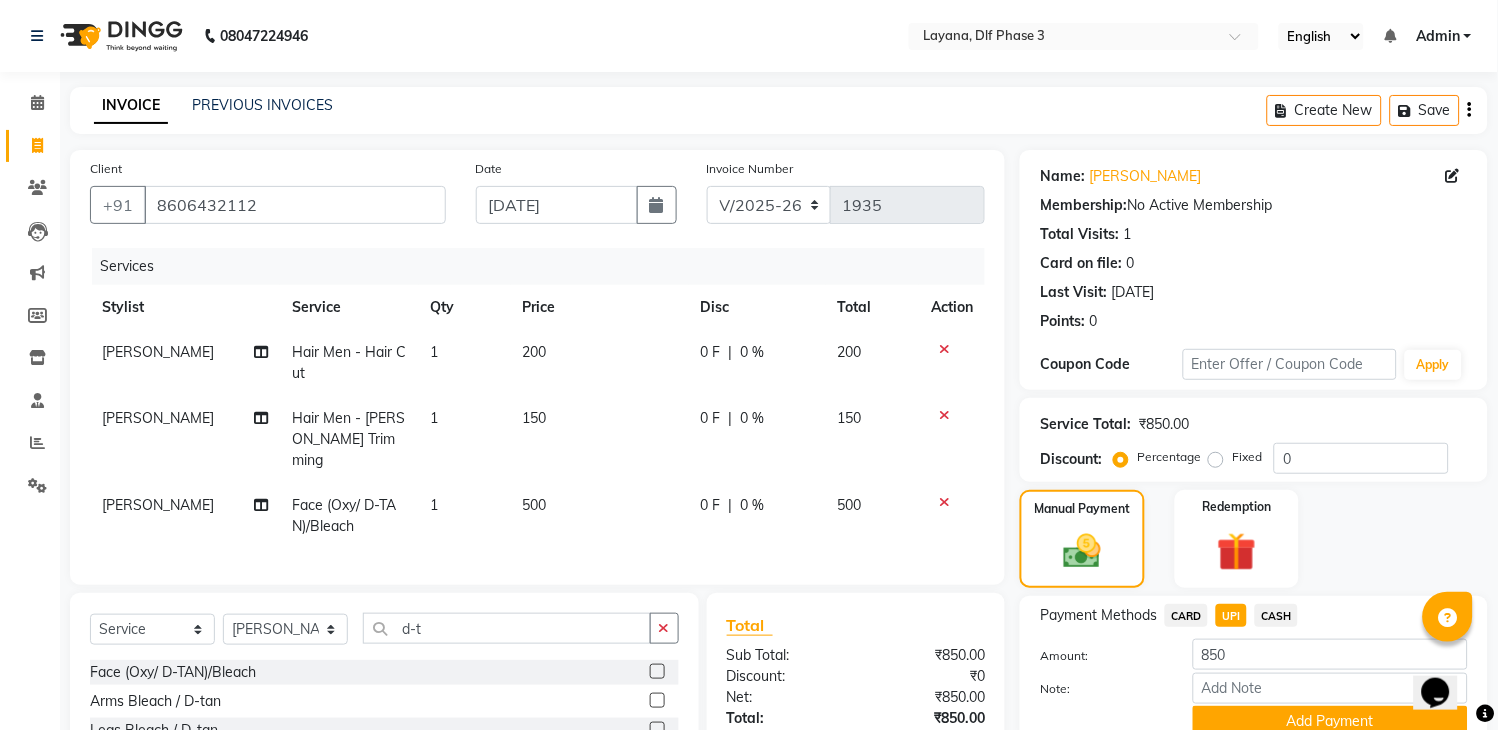 scroll, scrollTop: 186, scrollLeft: 0, axis: vertical 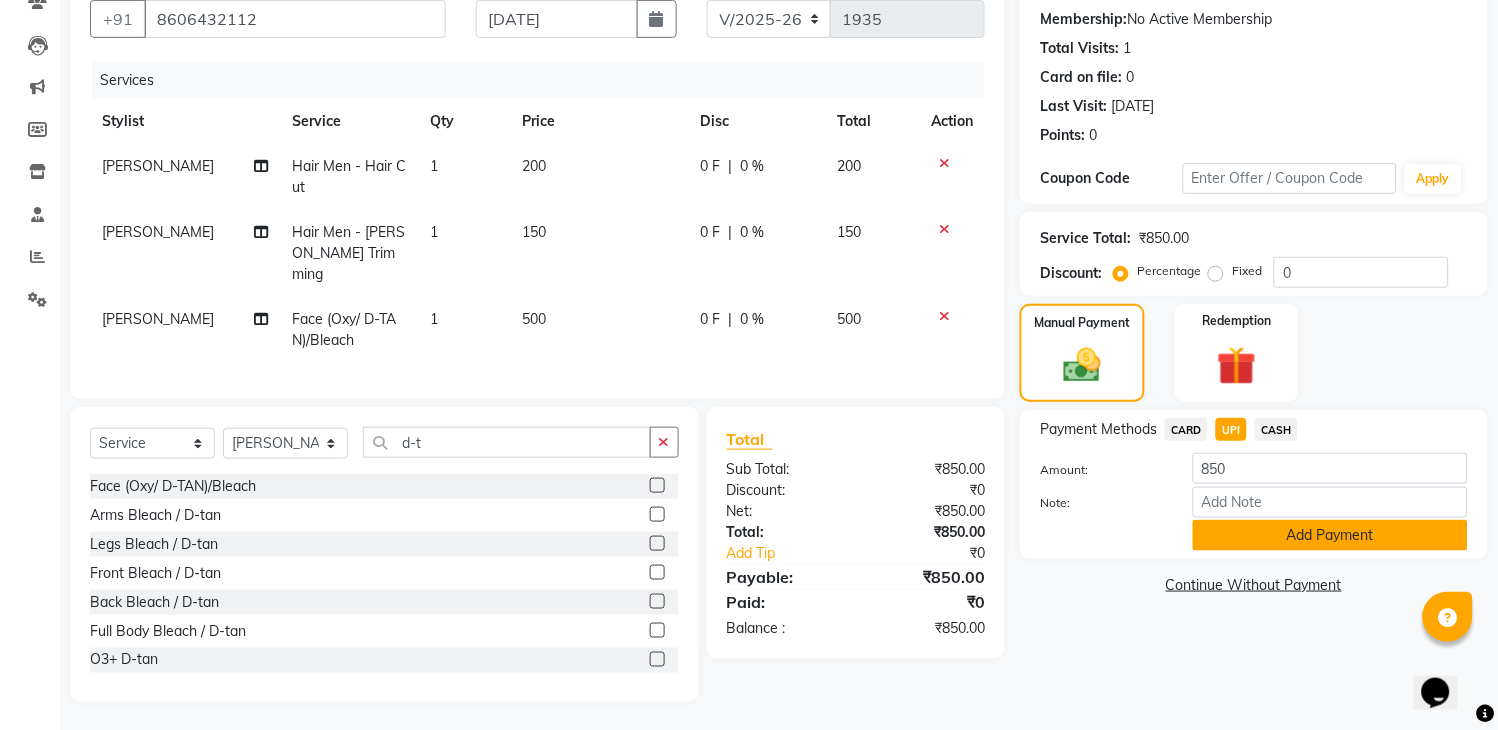 click on "Add Payment" 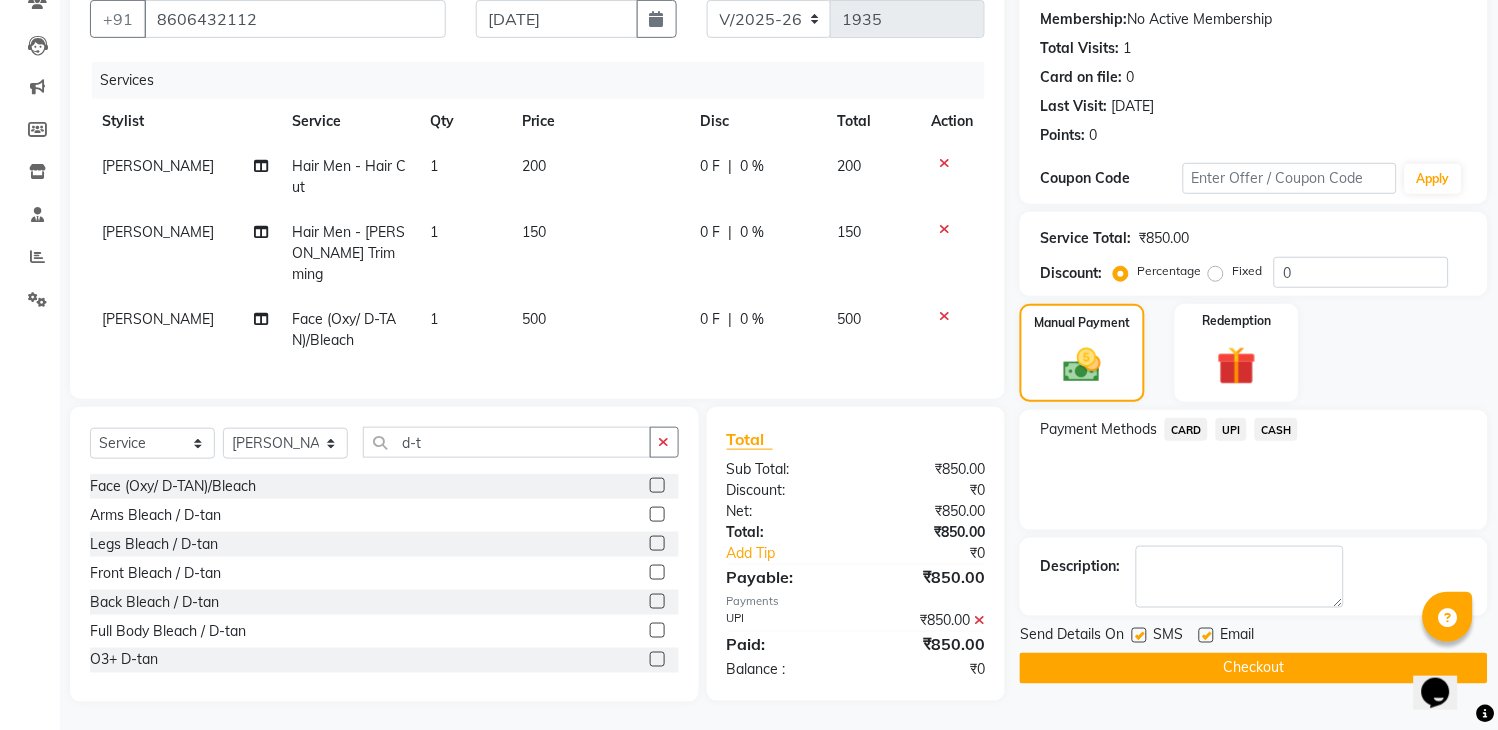 click 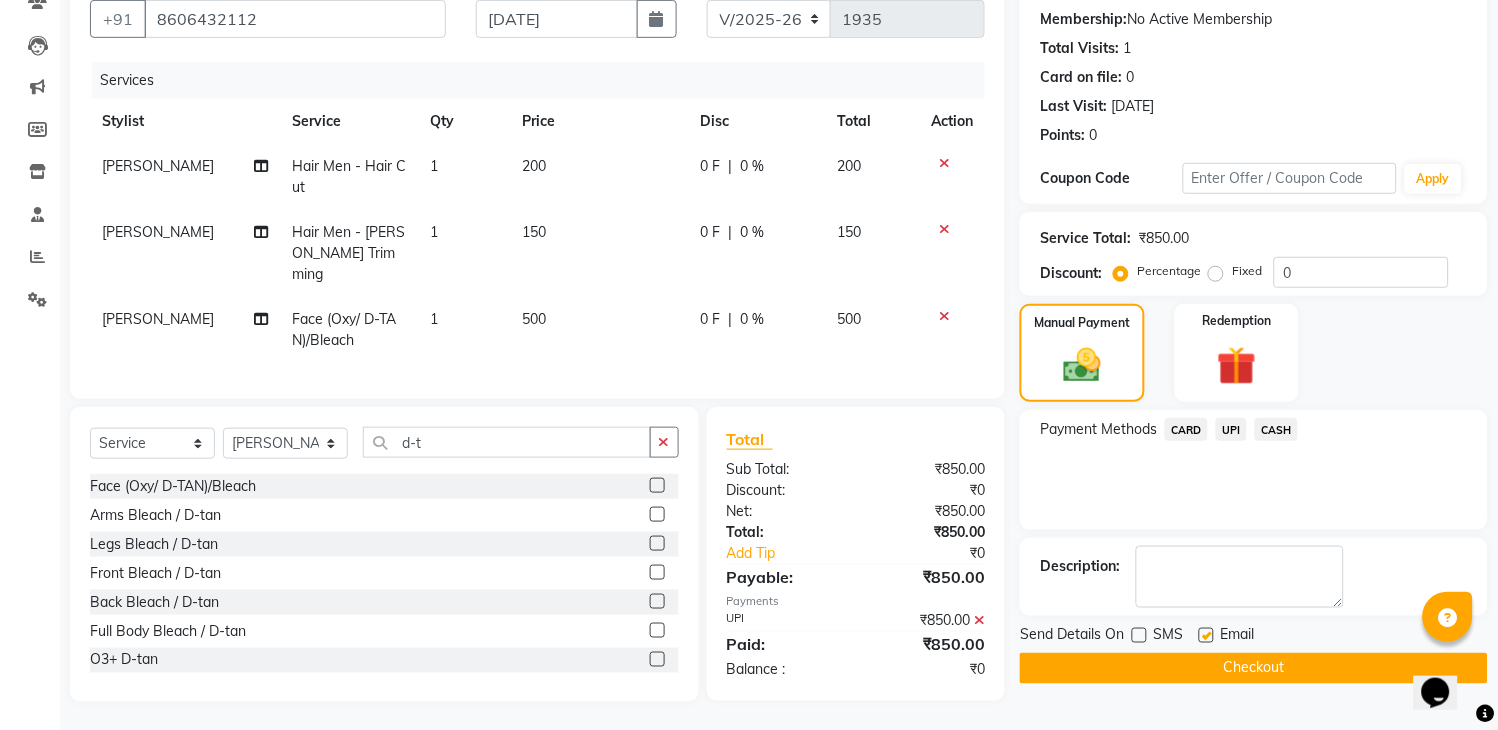 click on "Checkout" 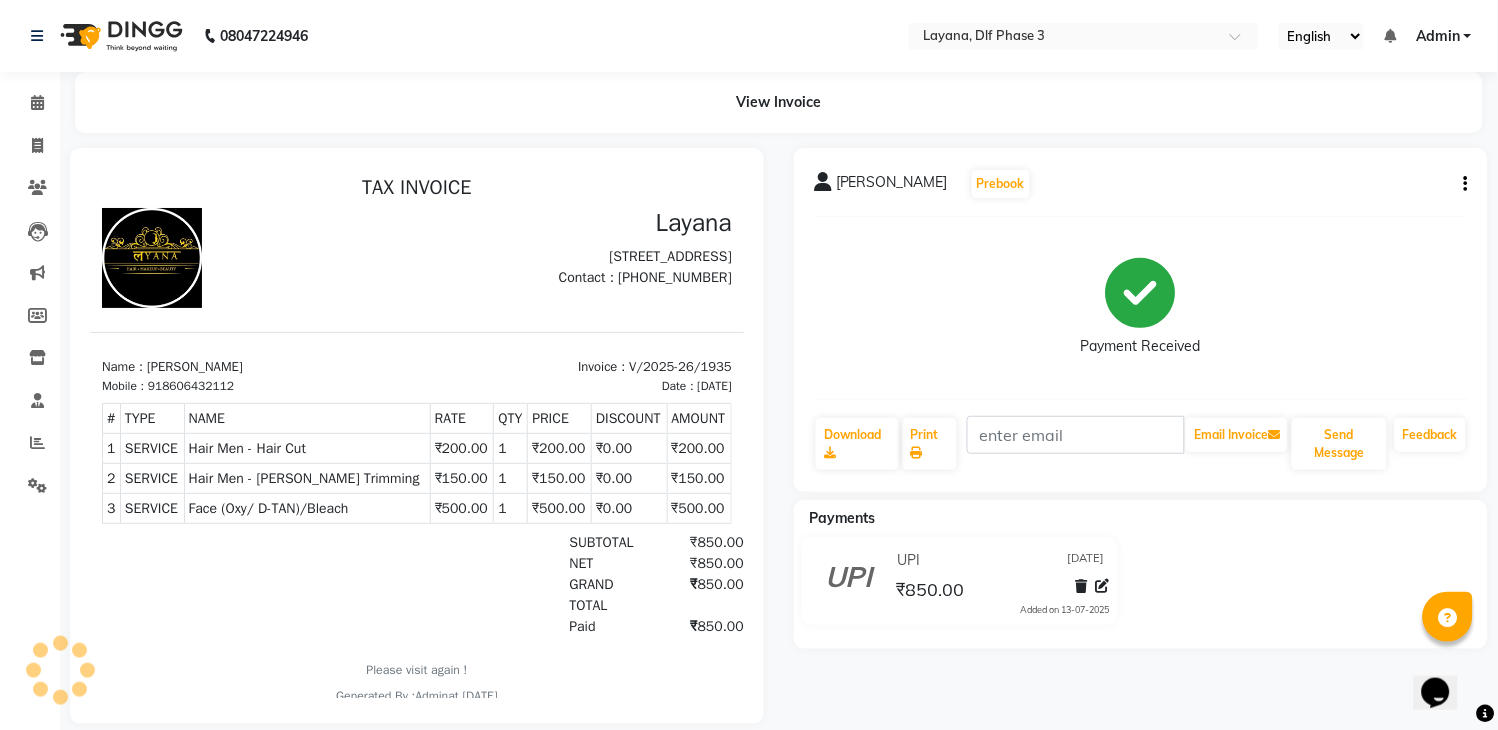 scroll, scrollTop: 0, scrollLeft: 0, axis: both 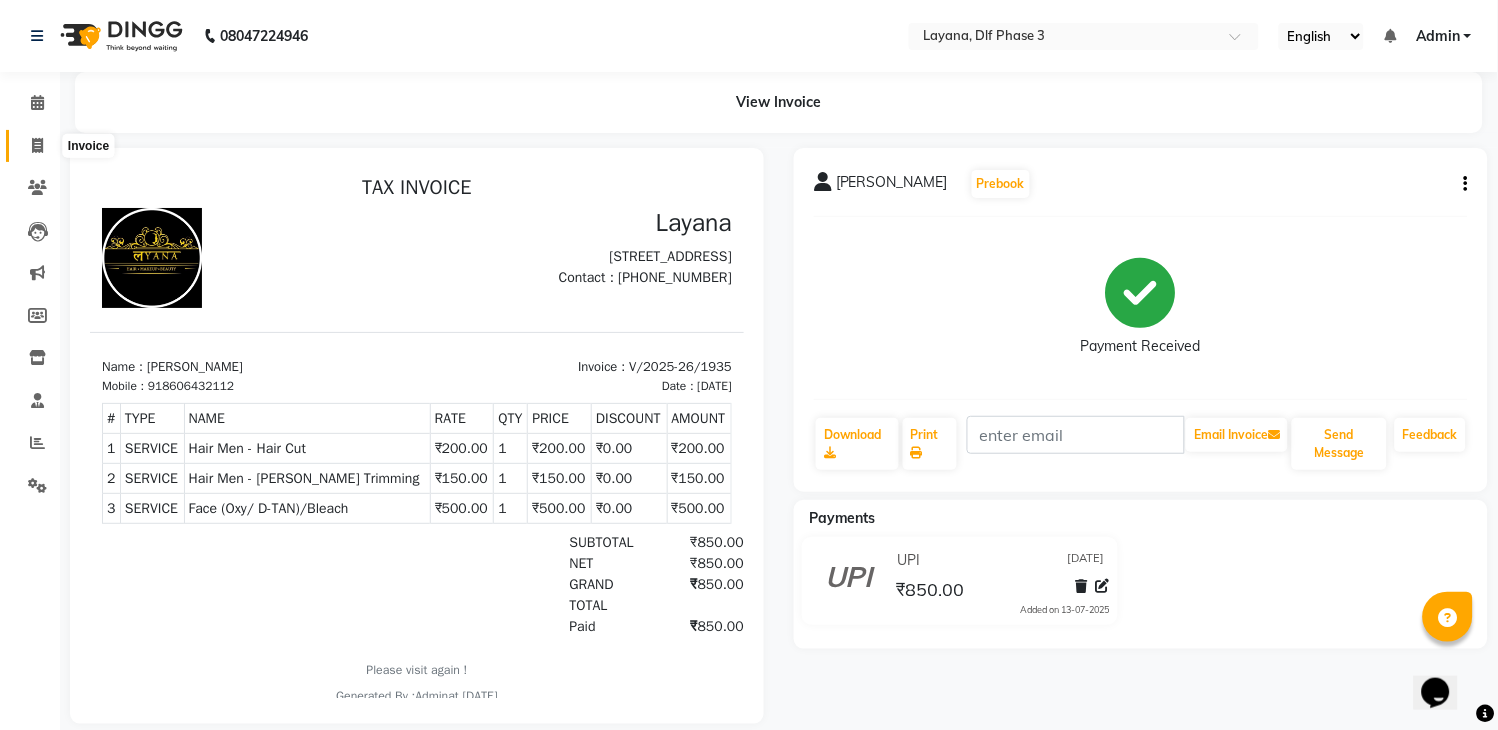 click 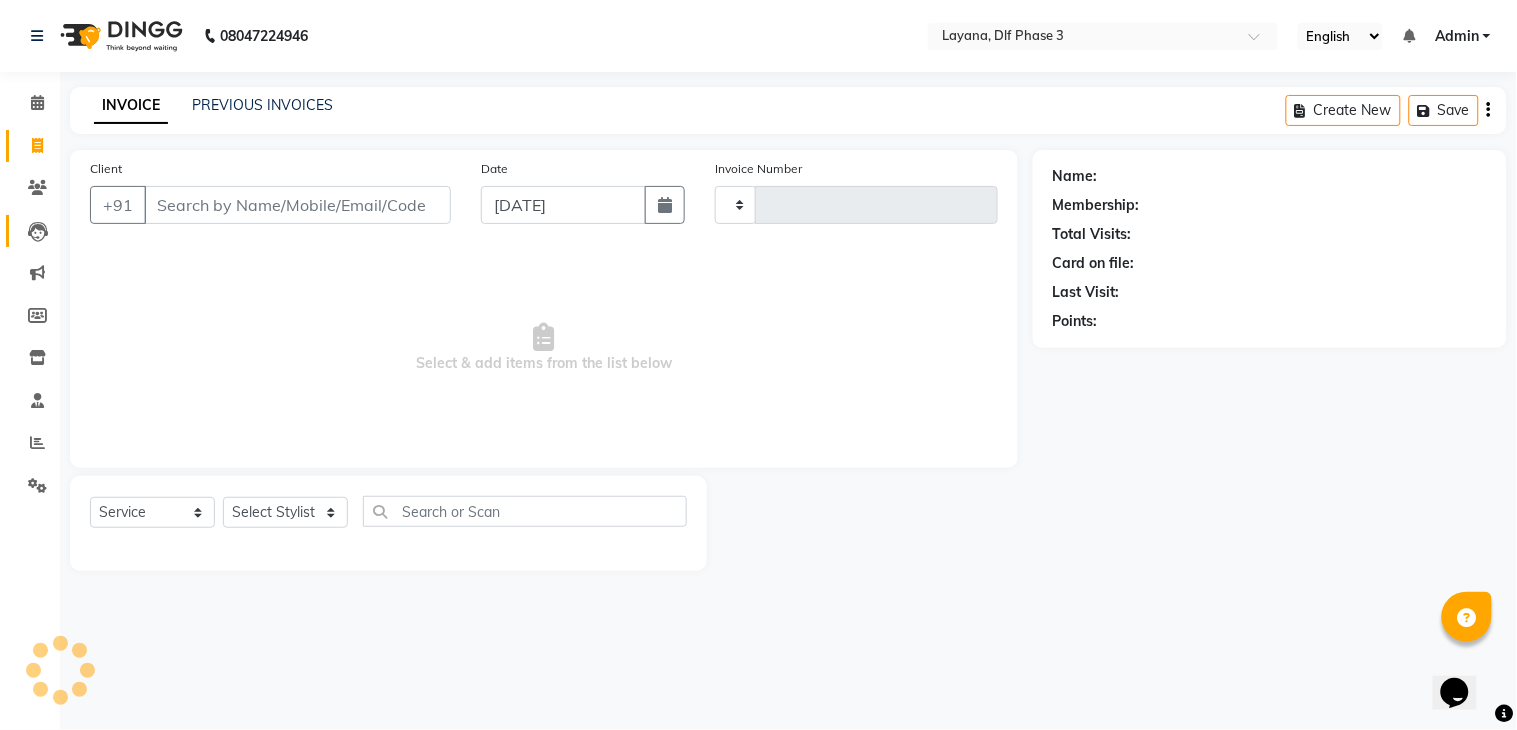 type on "1936" 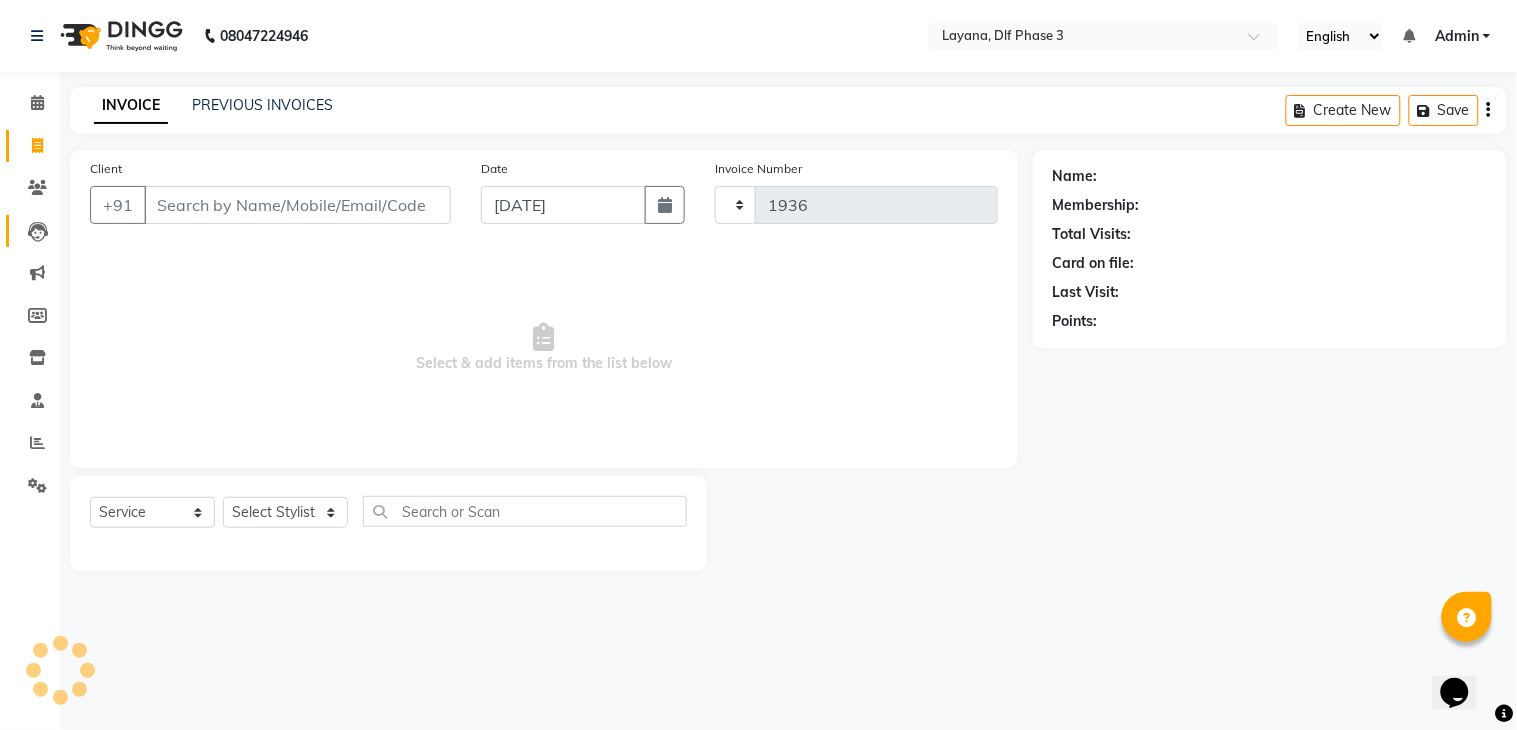 select on "6973" 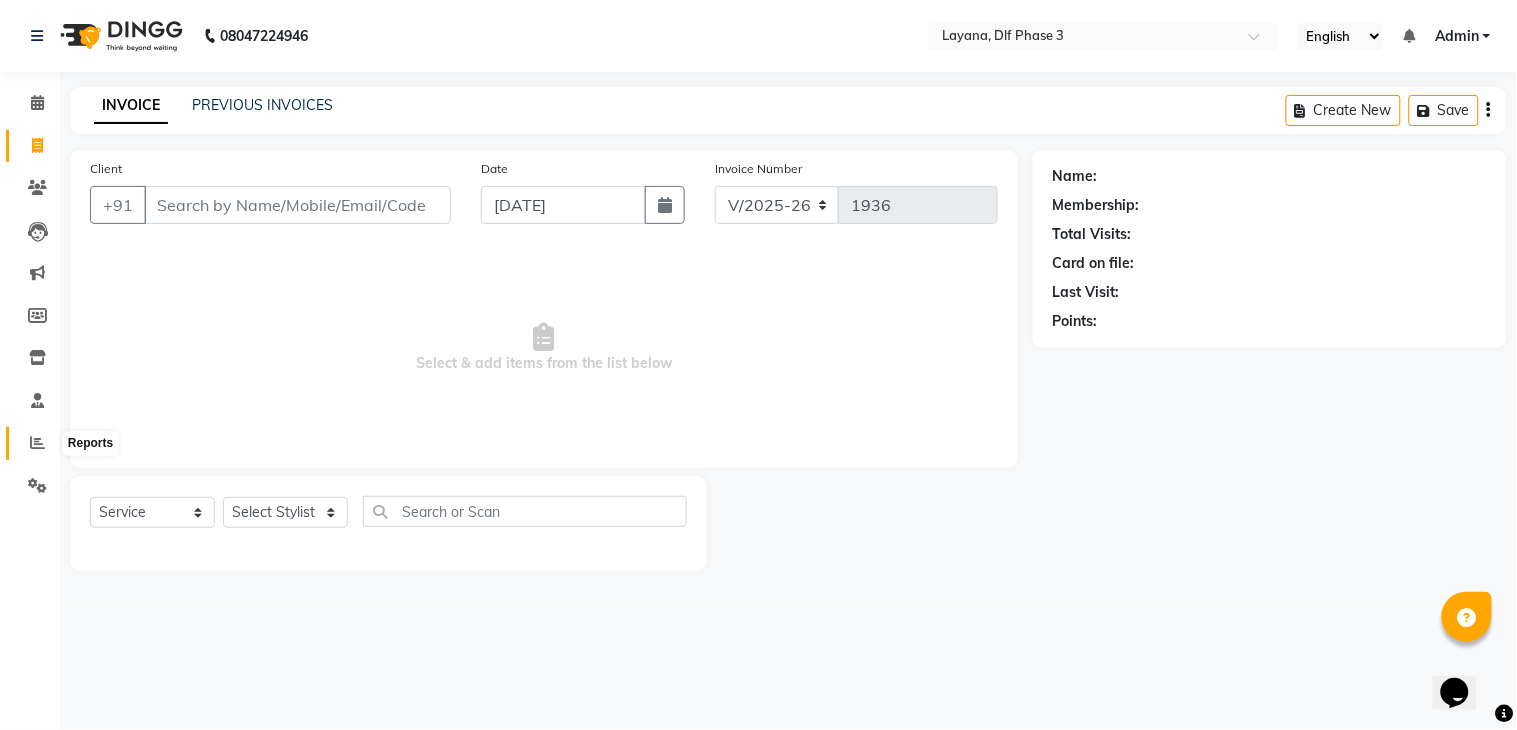 click 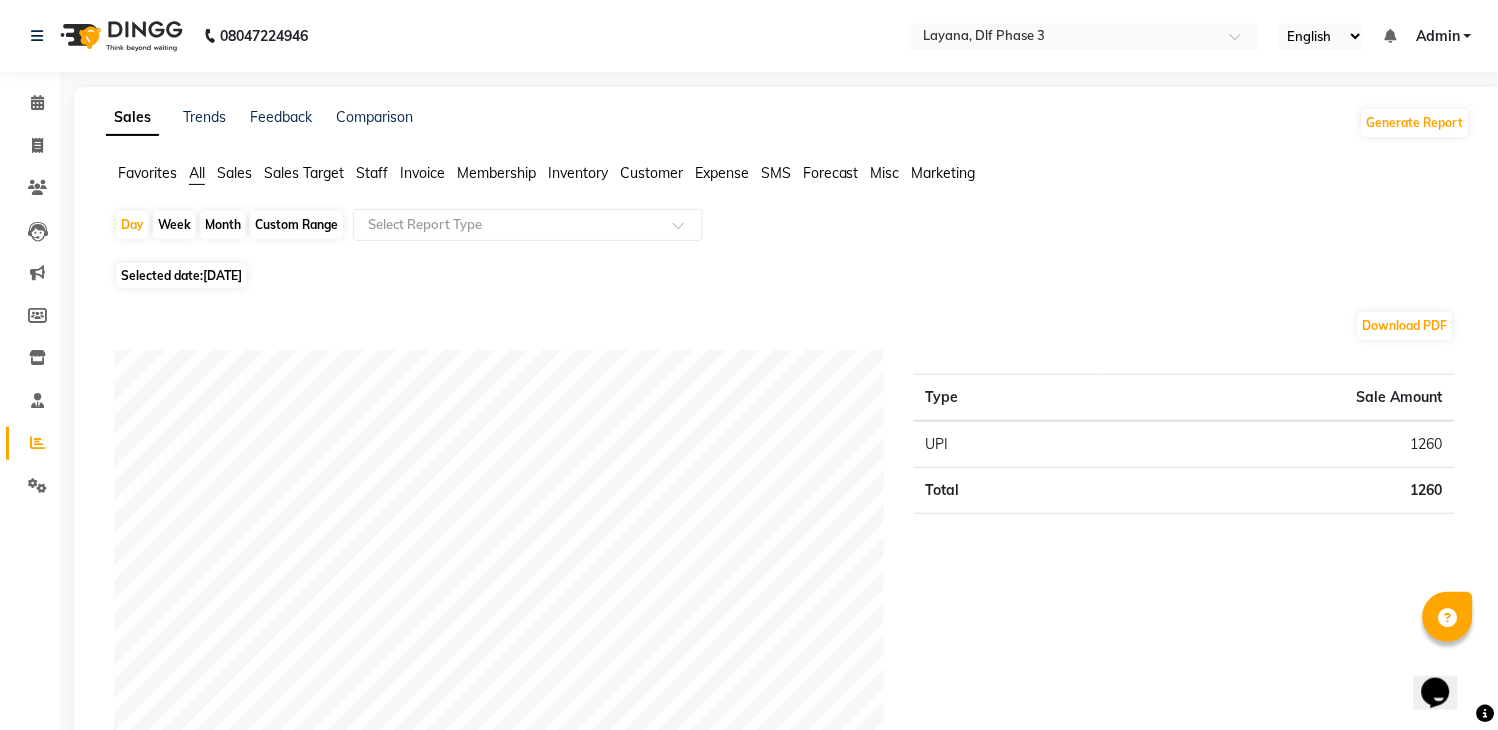 click on "Month" 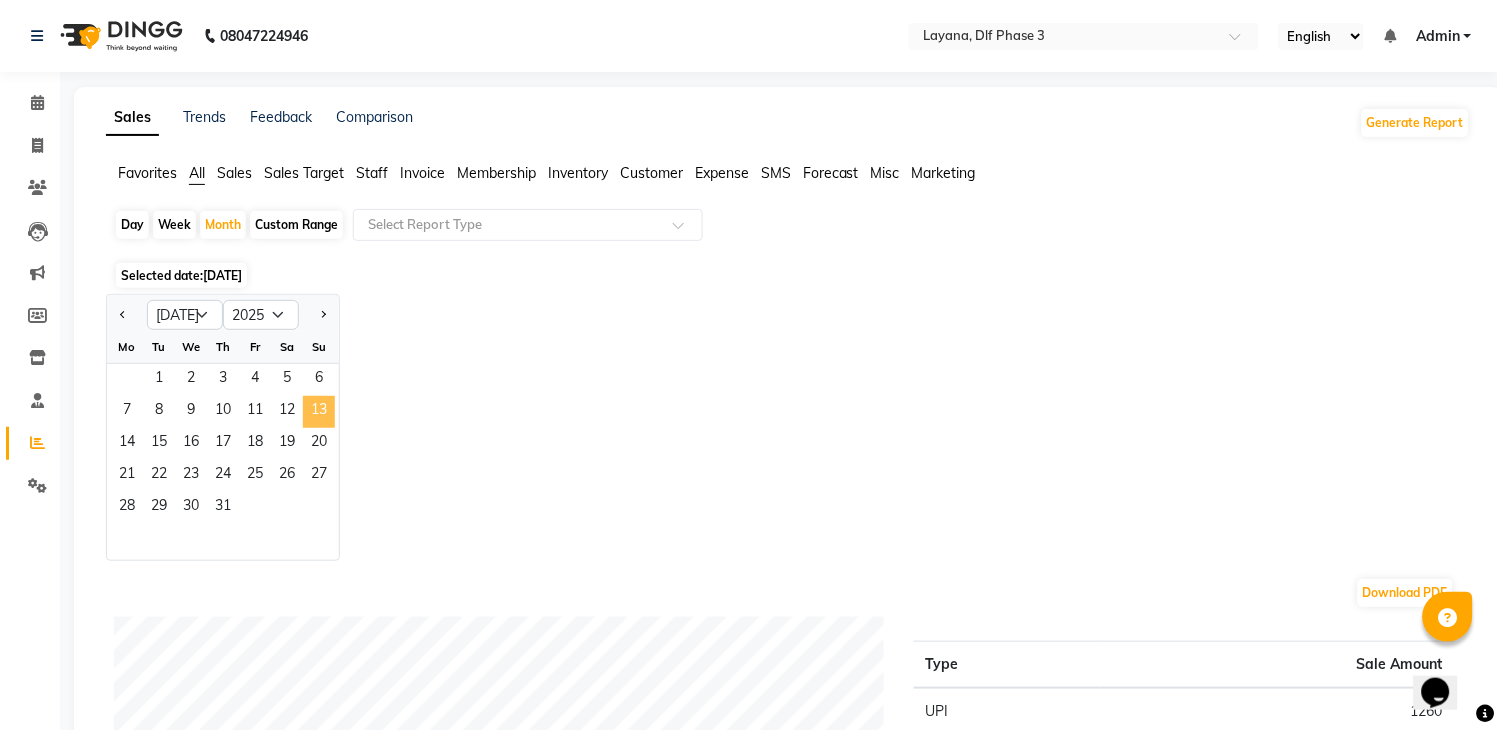 click on "13" 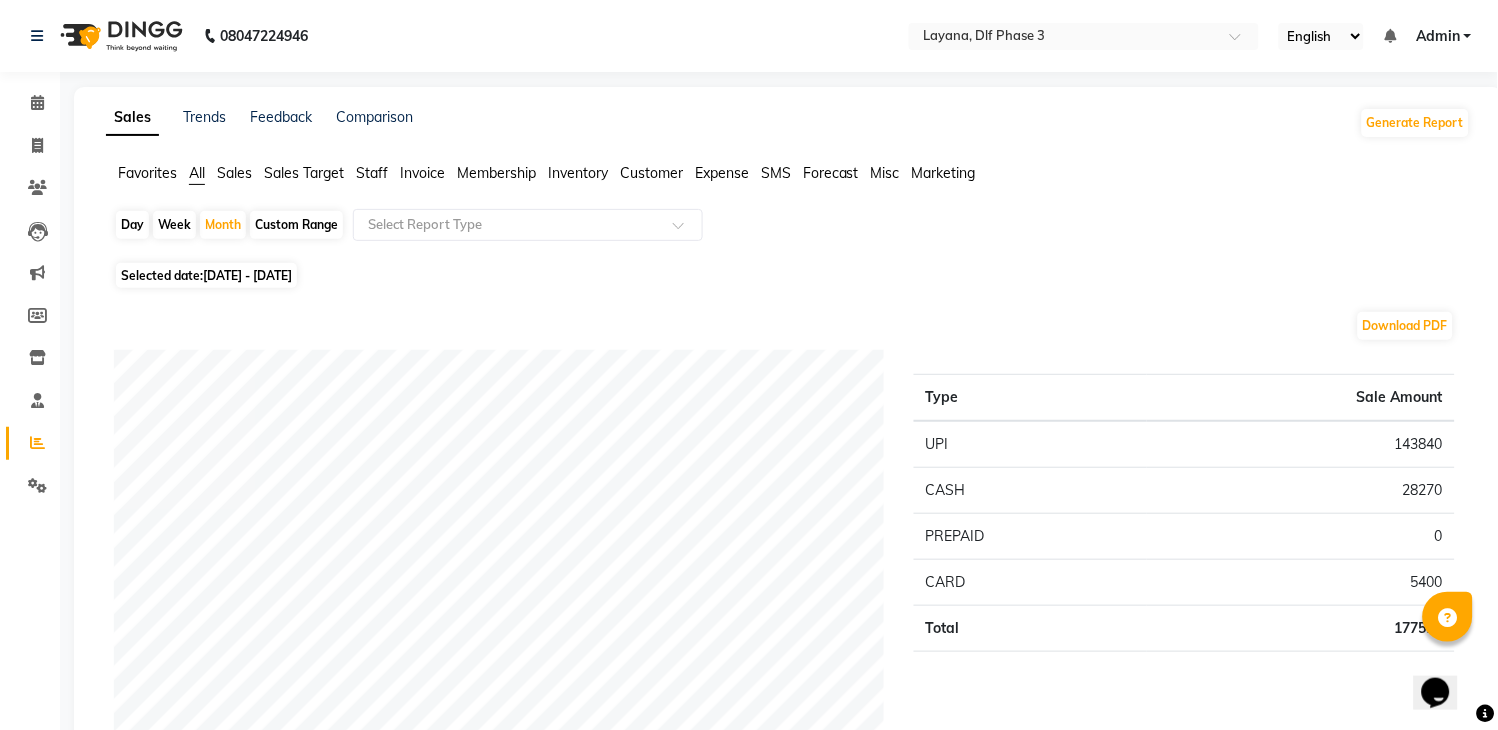 scroll, scrollTop: 638, scrollLeft: 0, axis: vertical 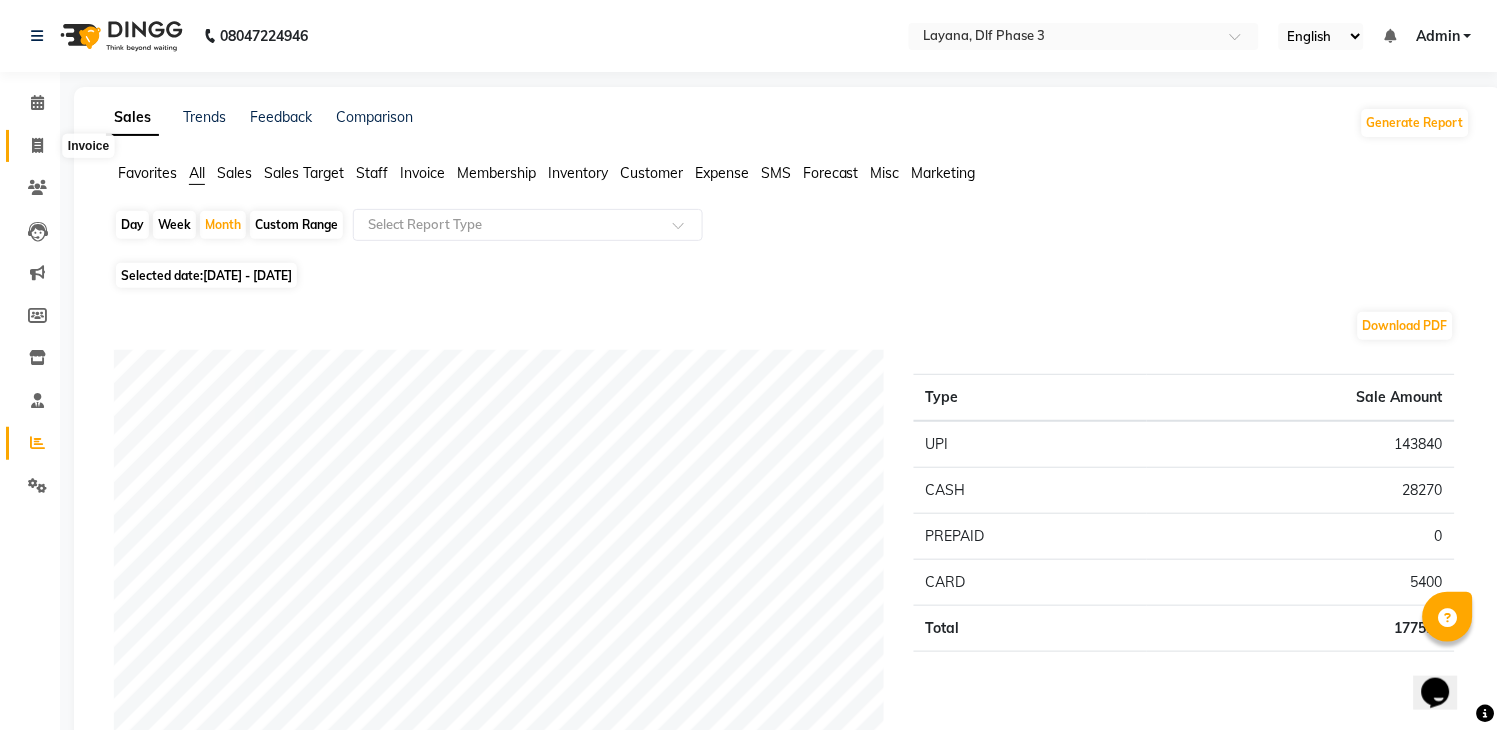 click 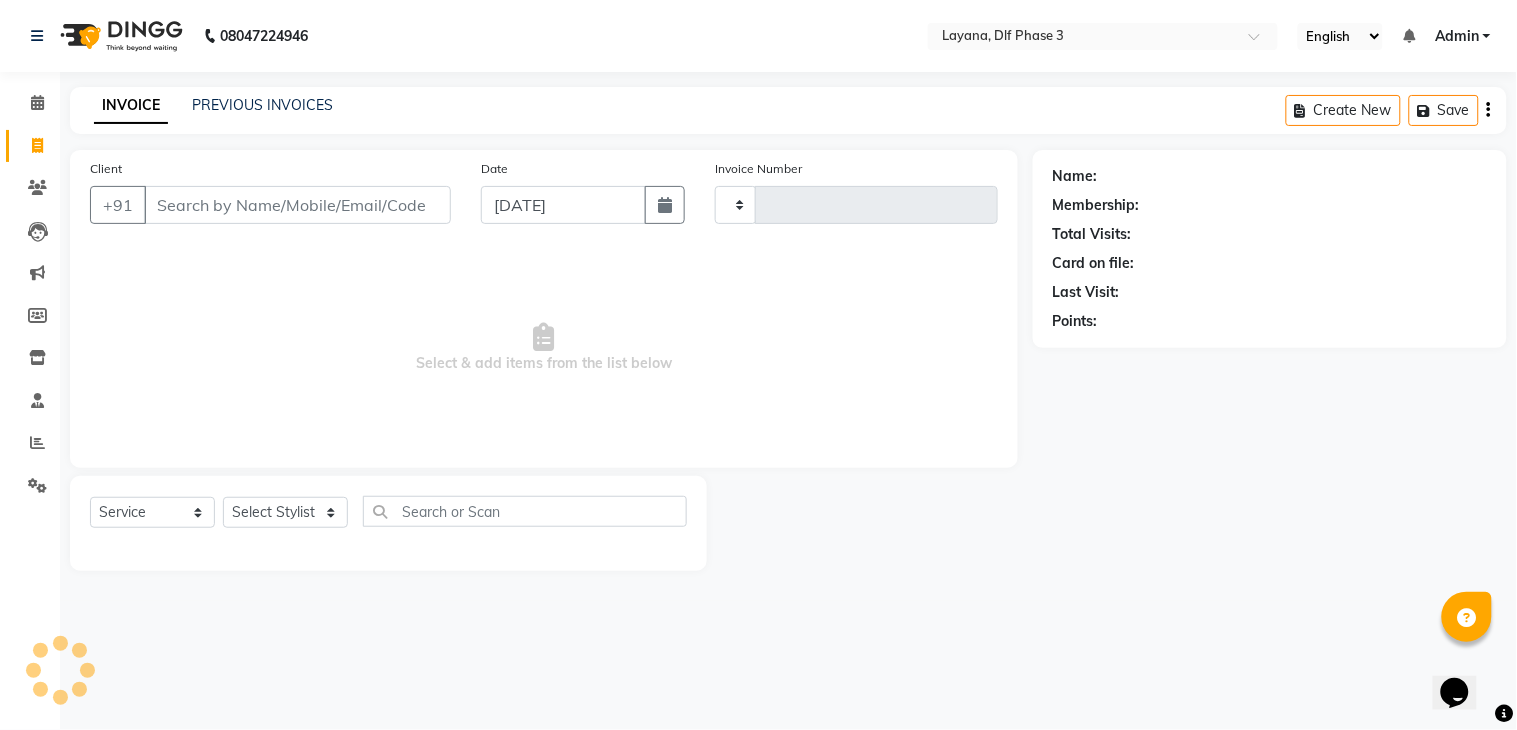 type on "1936" 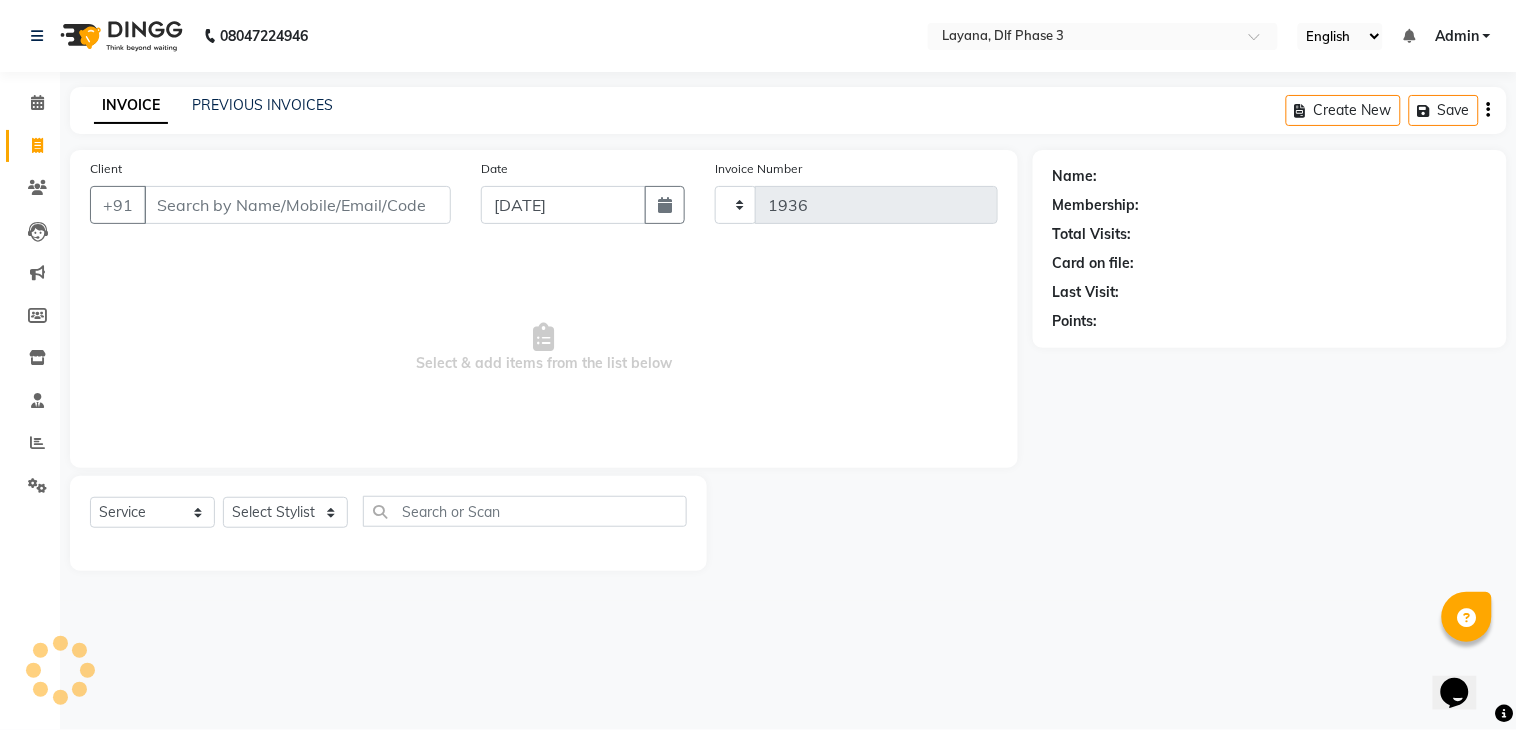 select on "6973" 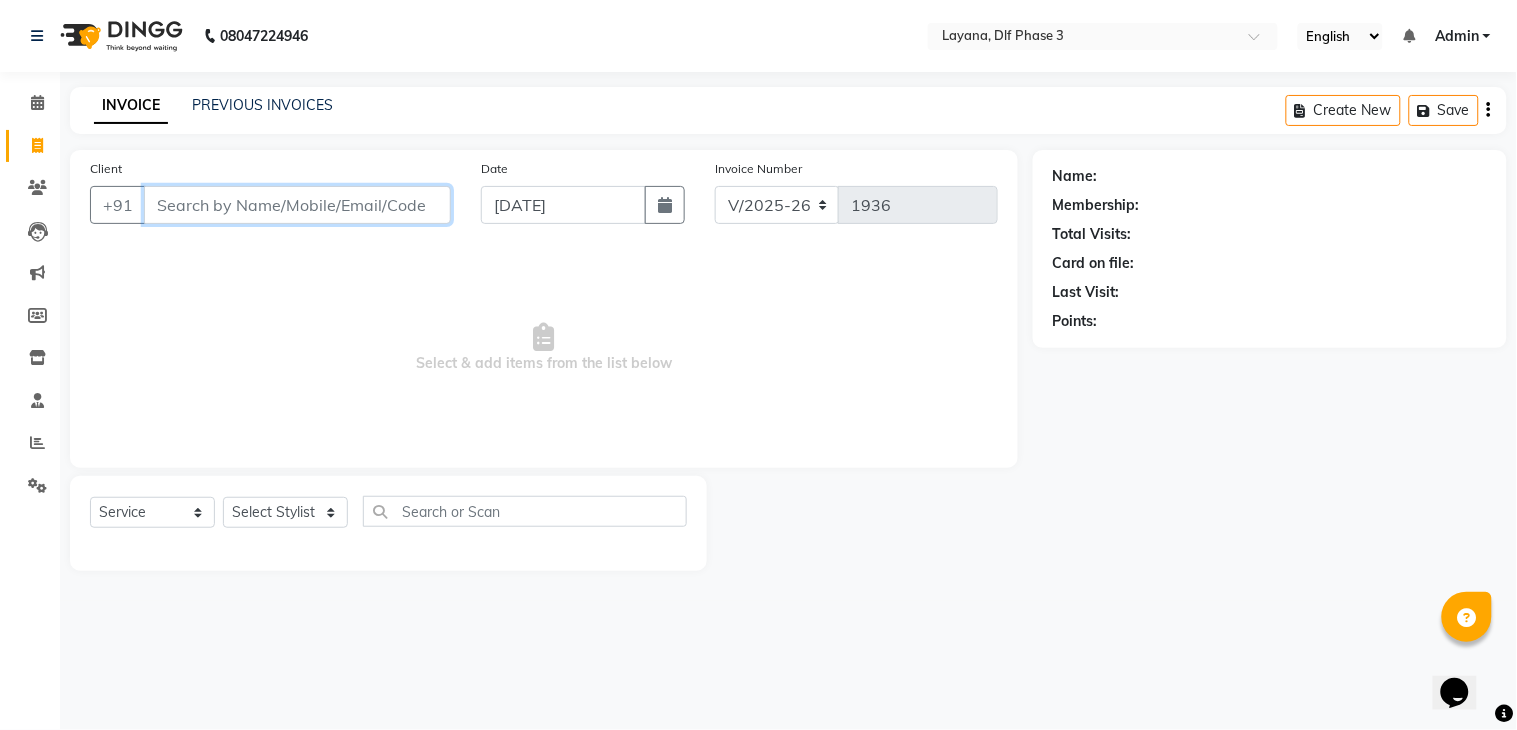 click on "Client" at bounding box center [297, 205] 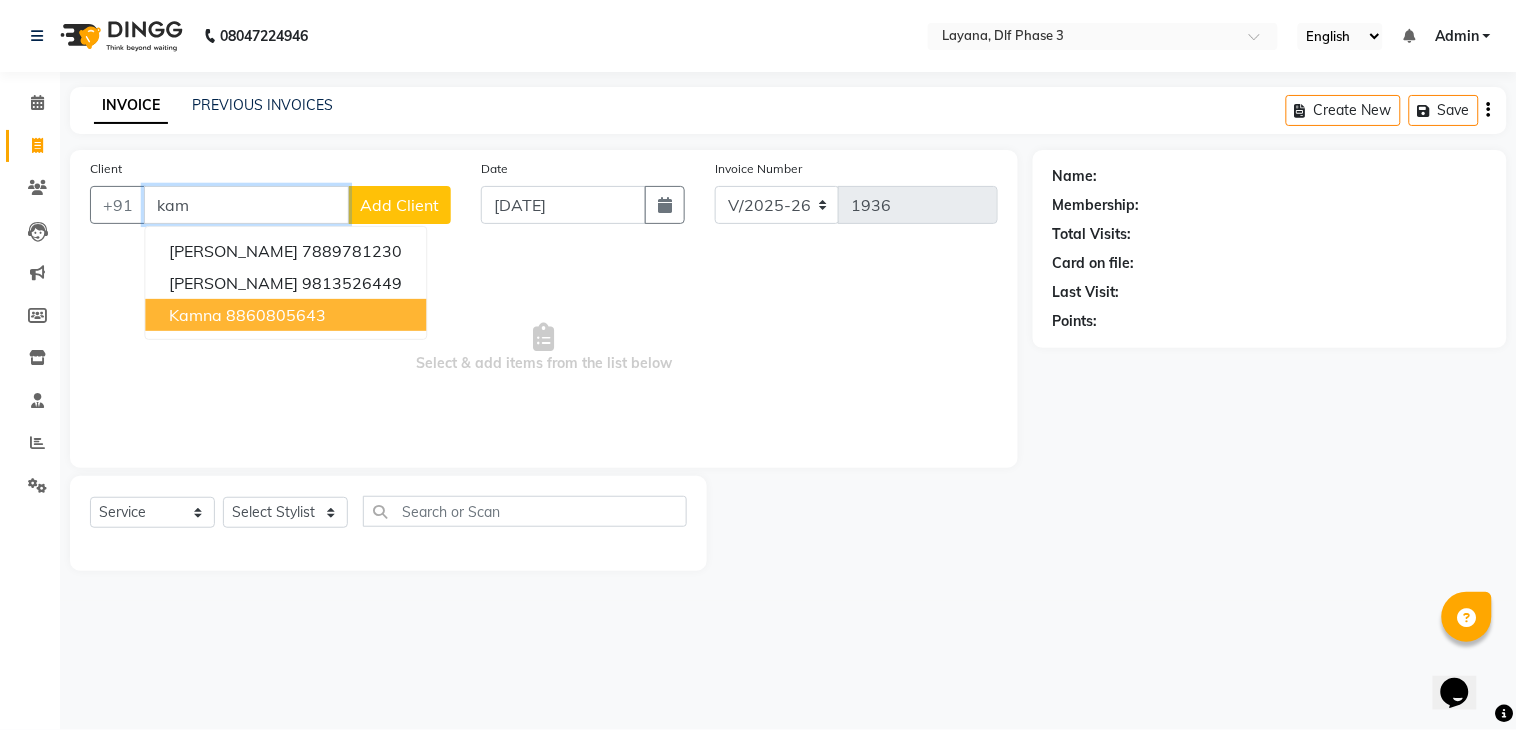 click on "8860805643" at bounding box center [276, 315] 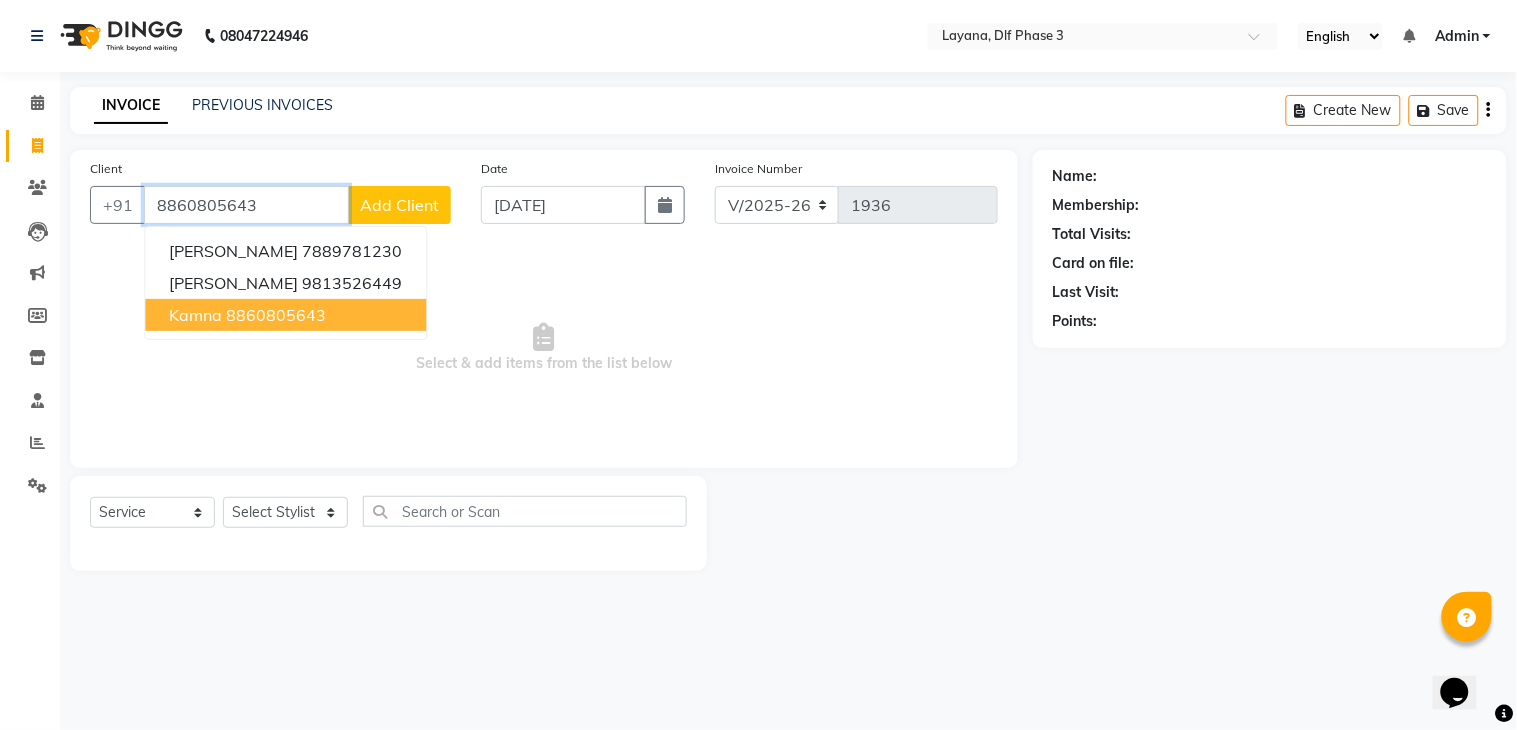 type on "8860805643" 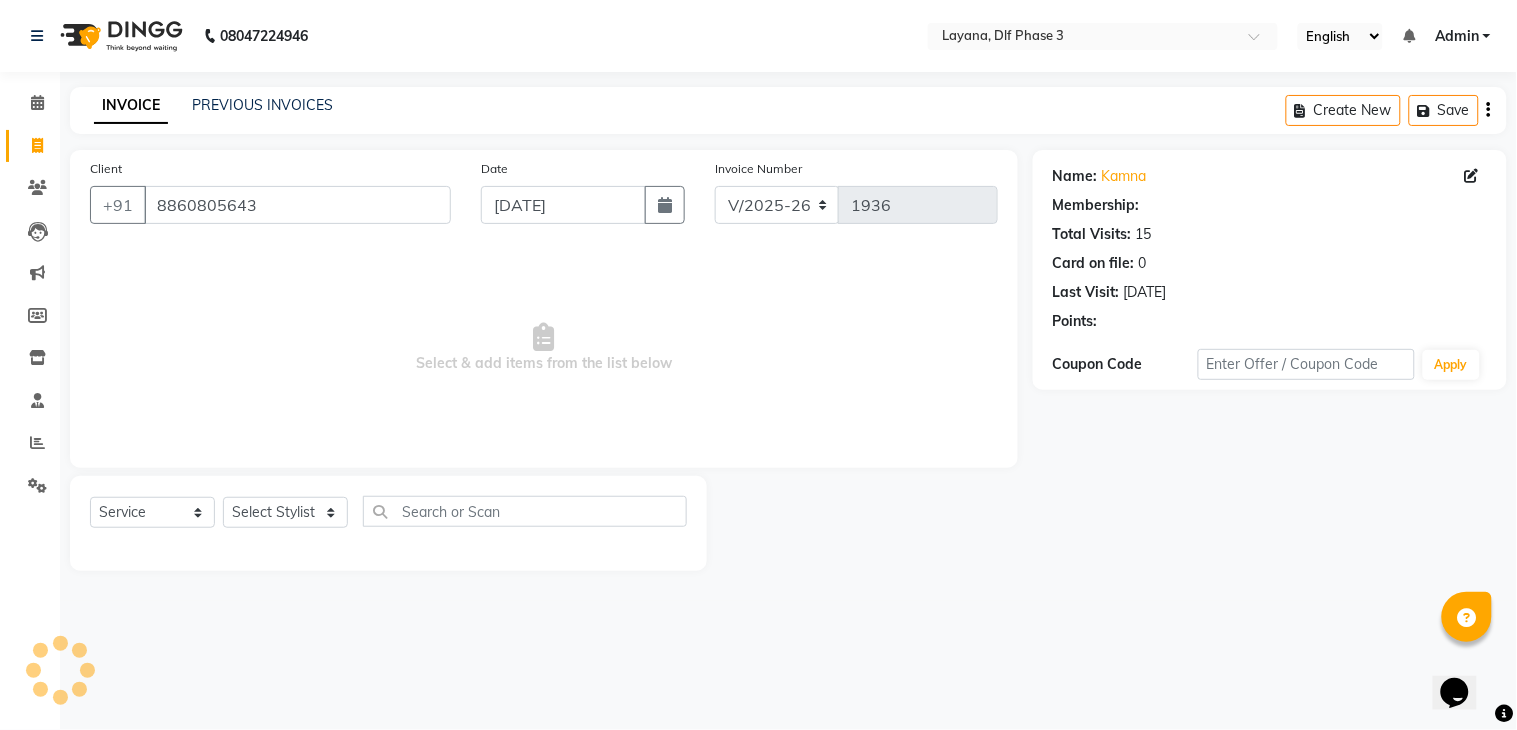 select on "1: Object" 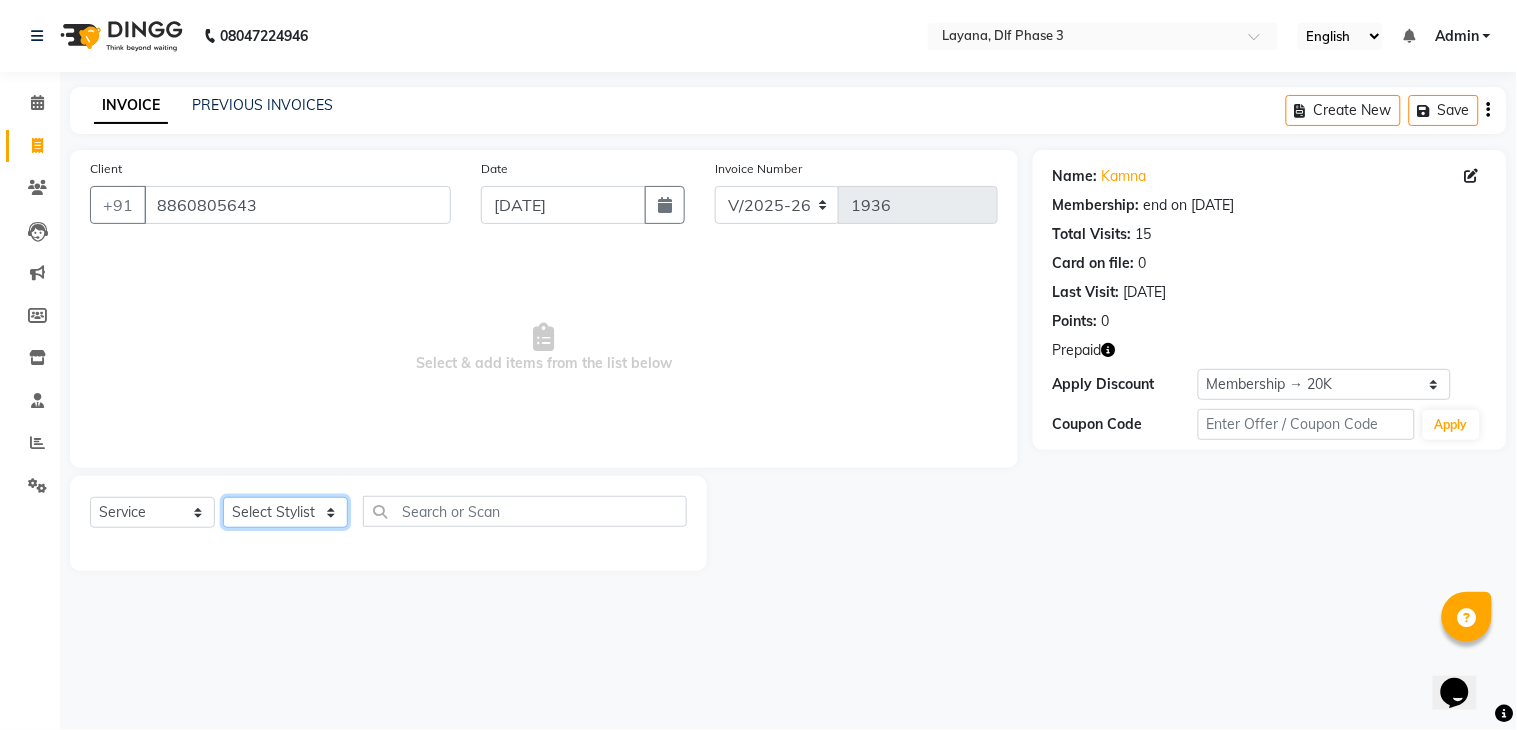click on "Select Stylist aditya Attul kamal Kartik  keshav sanjana Shadab supriya" 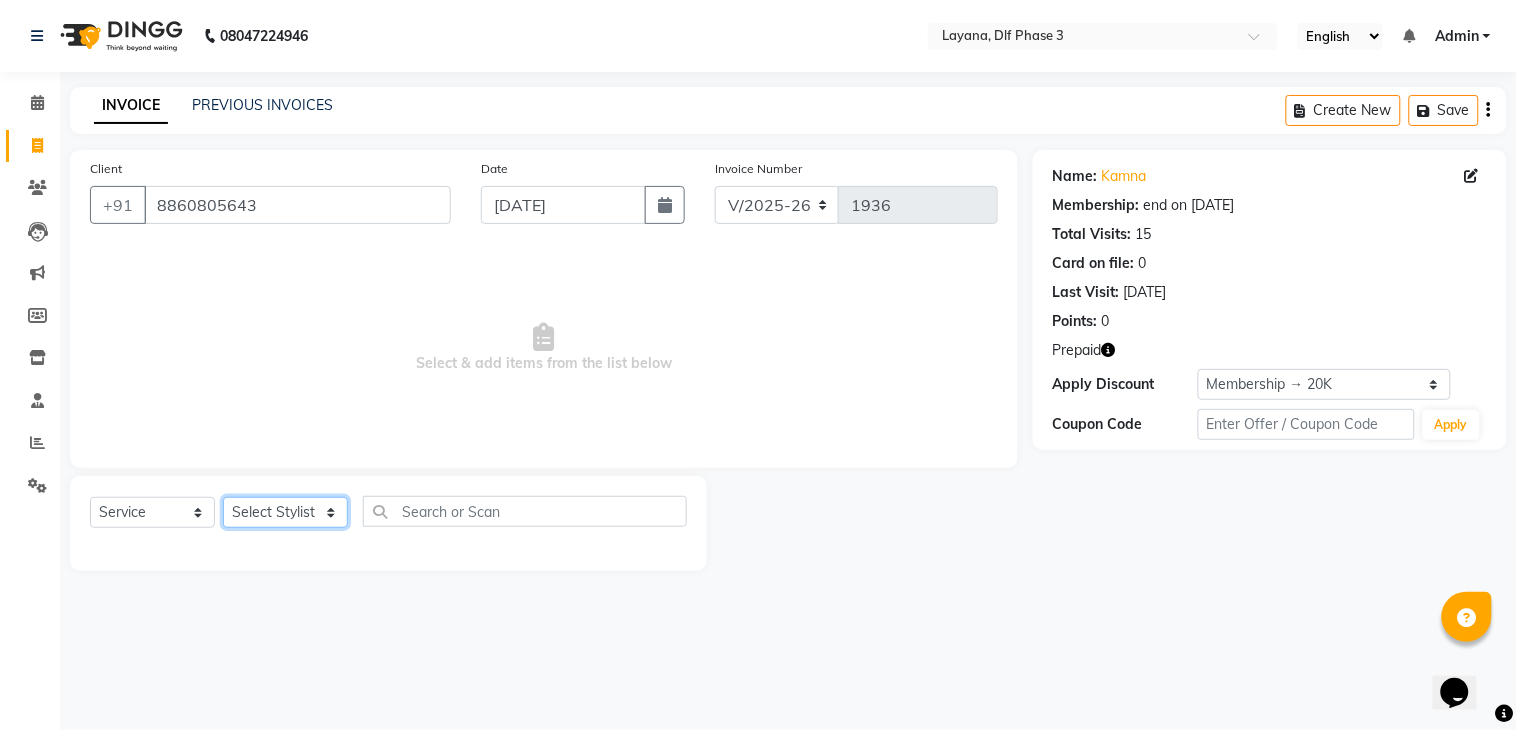 select on "57636" 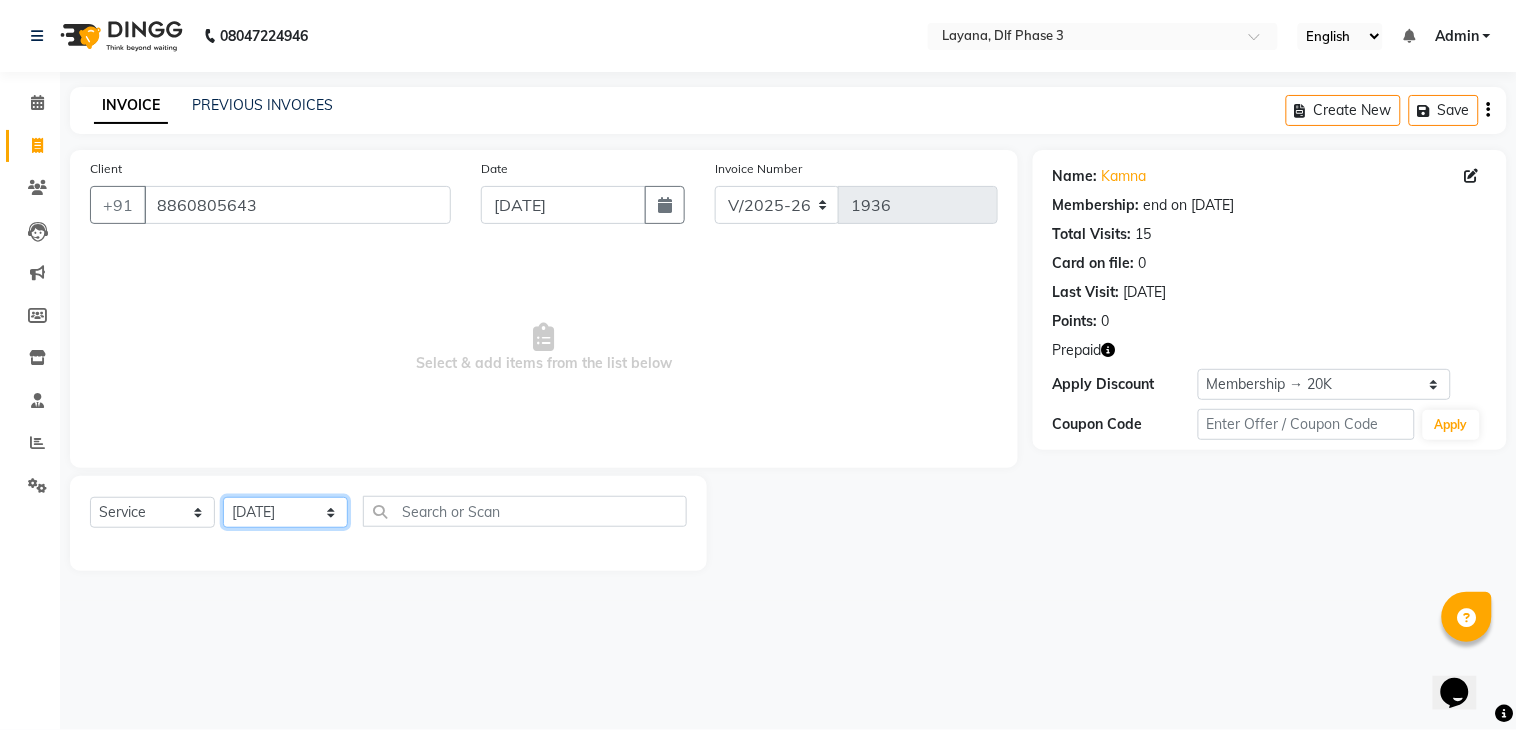 click on "Select Stylist aditya Attul kamal Kartik  keshav sanjana Shadab supriya" 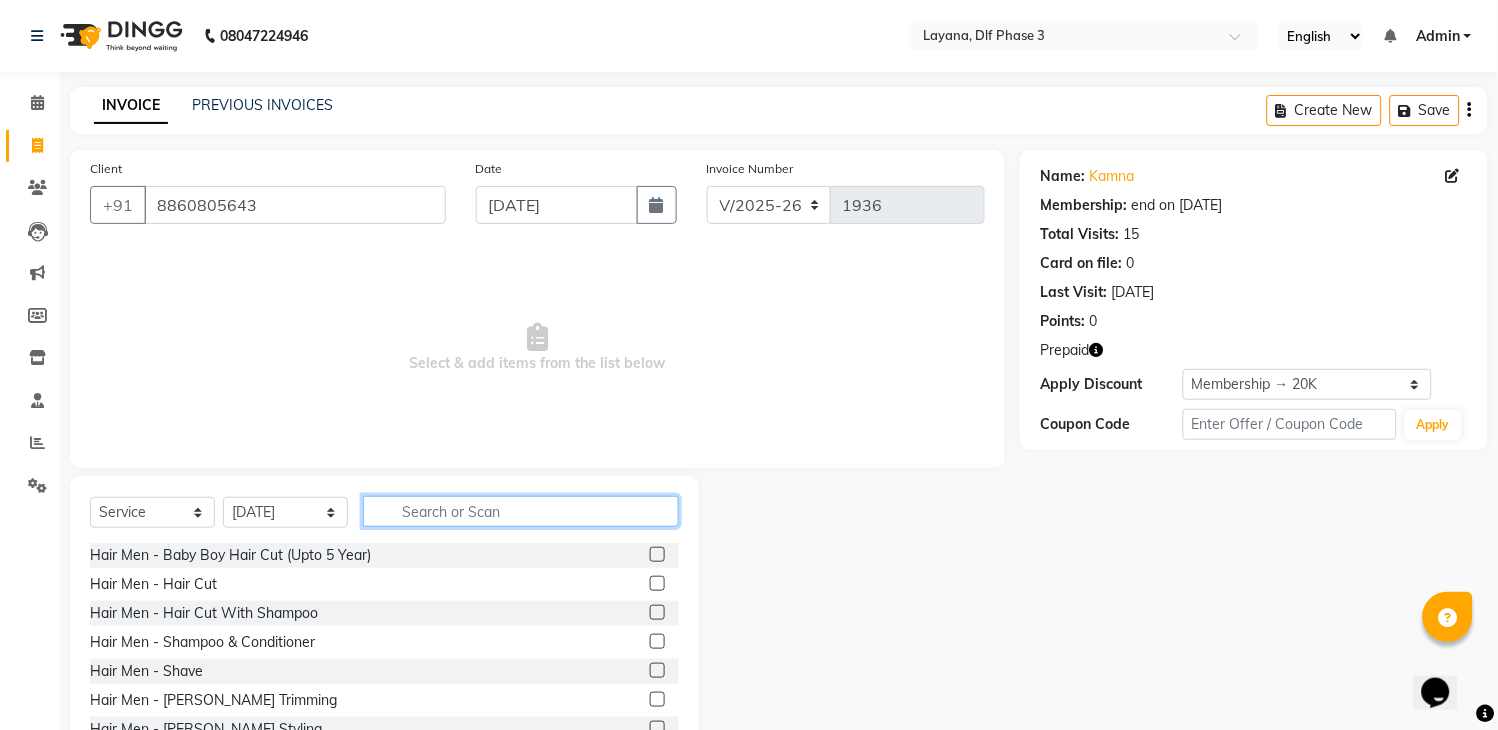 click 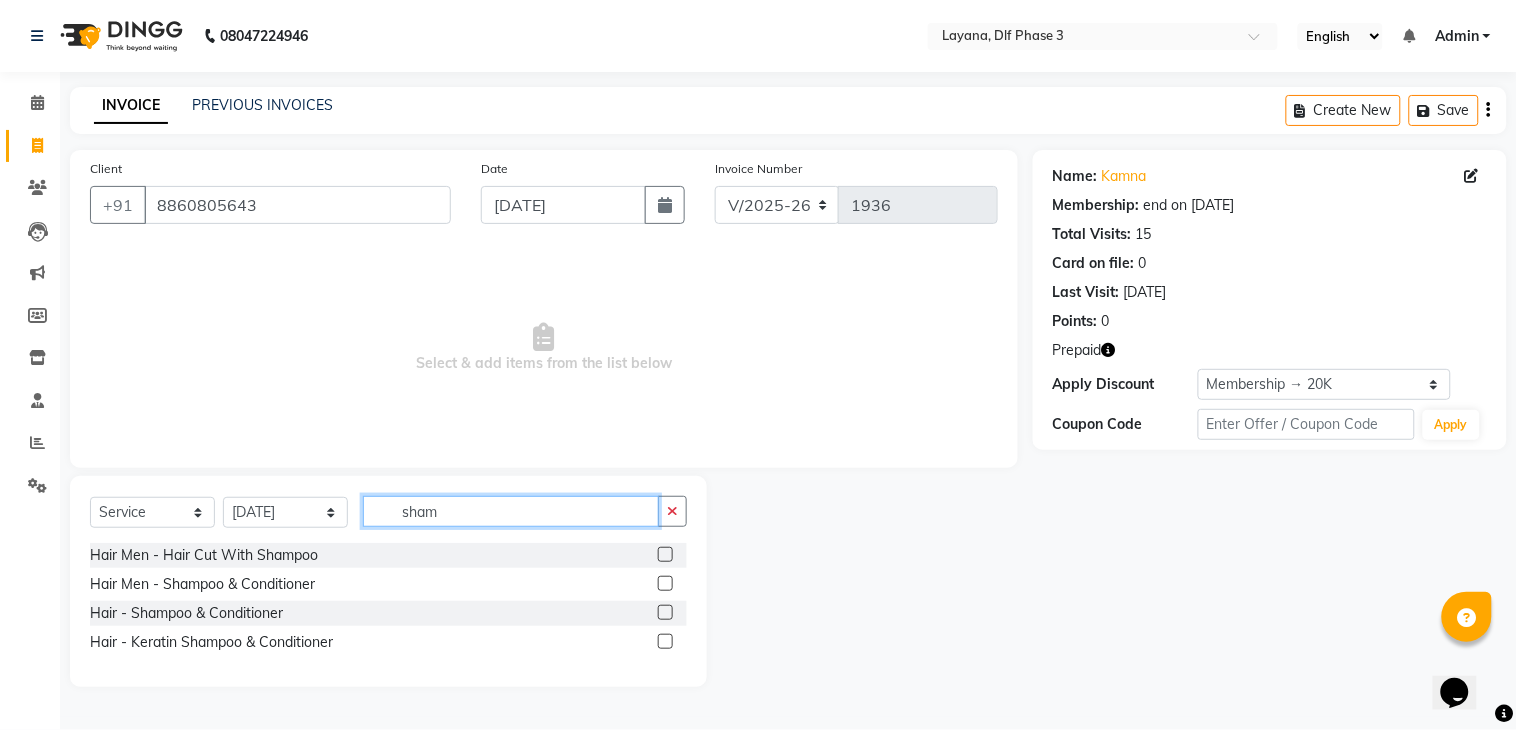 type on "sham" 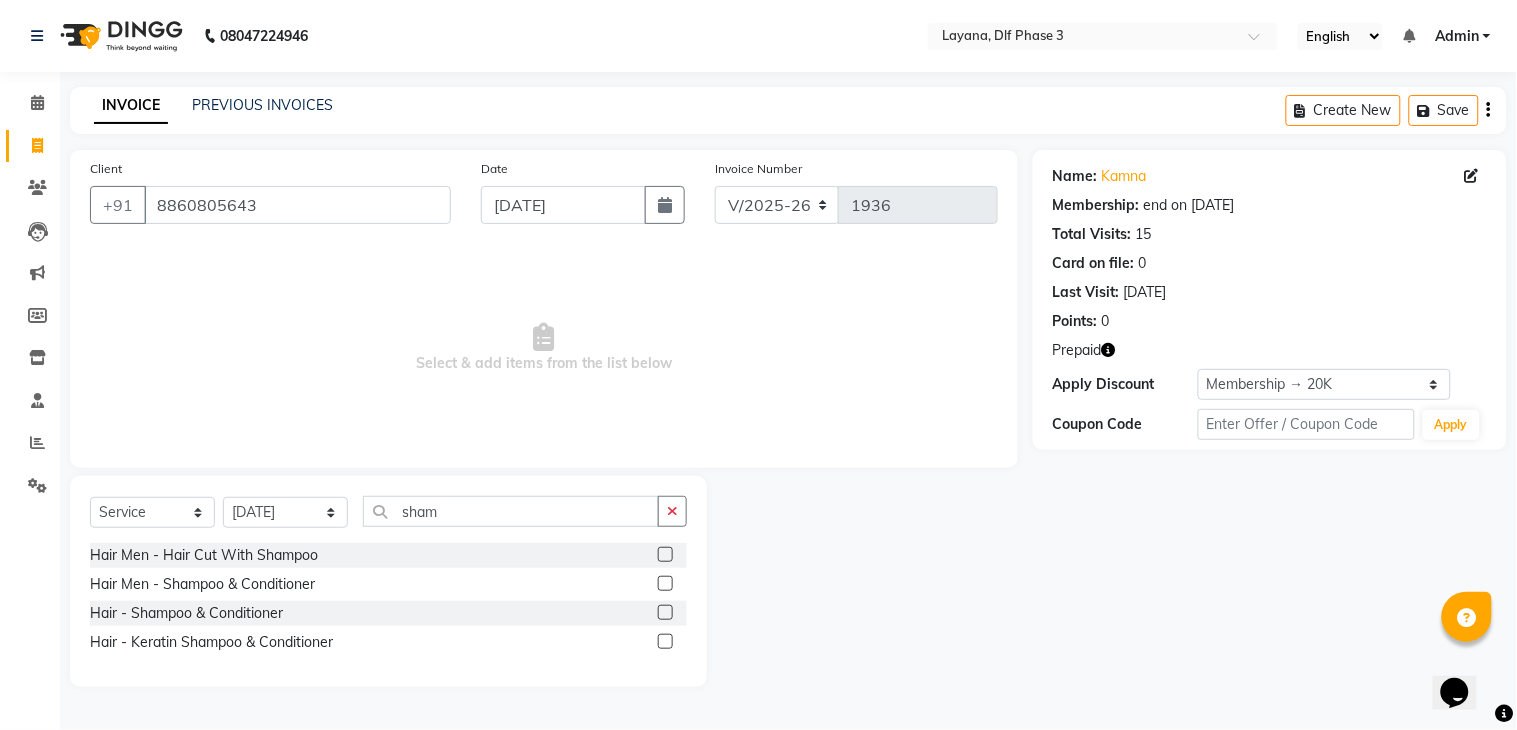click 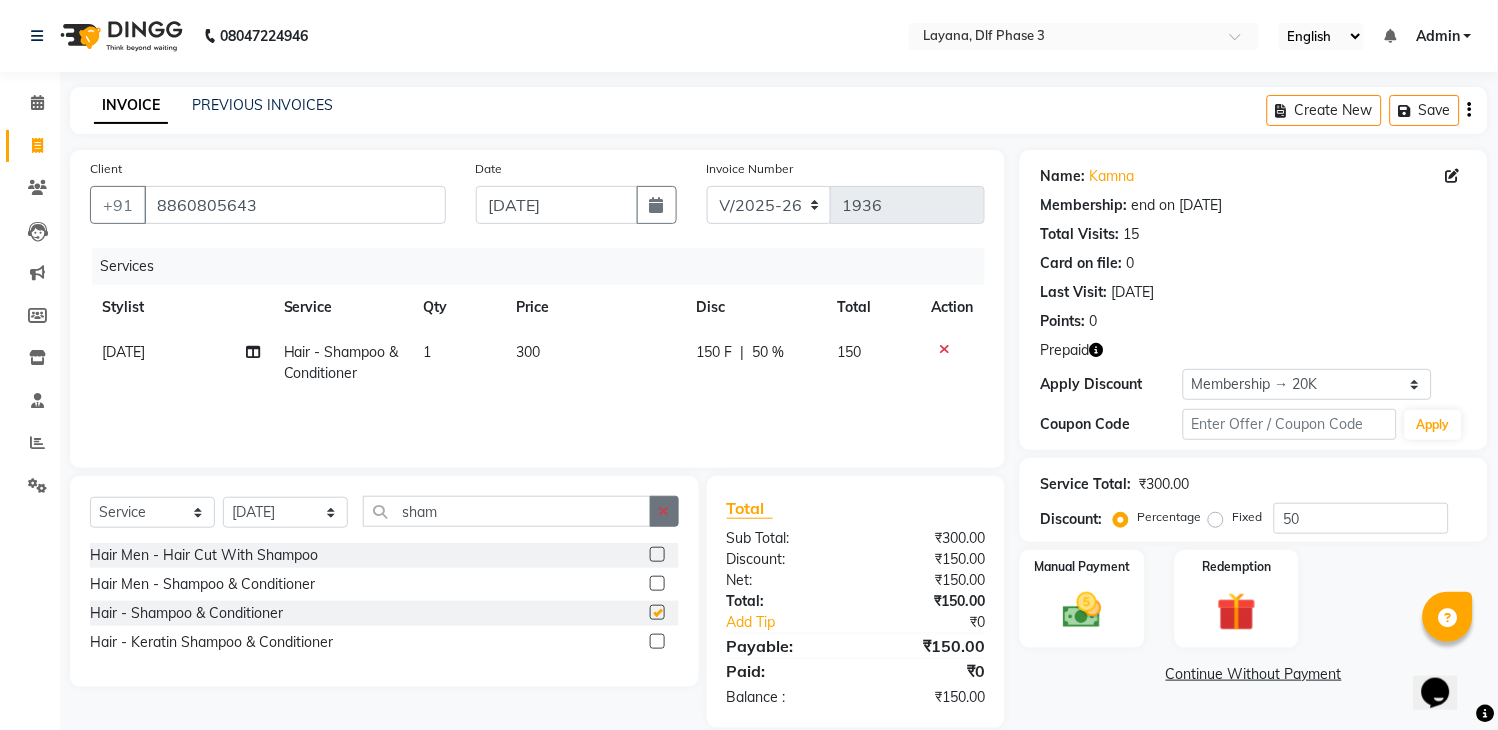 checkbox on "false" 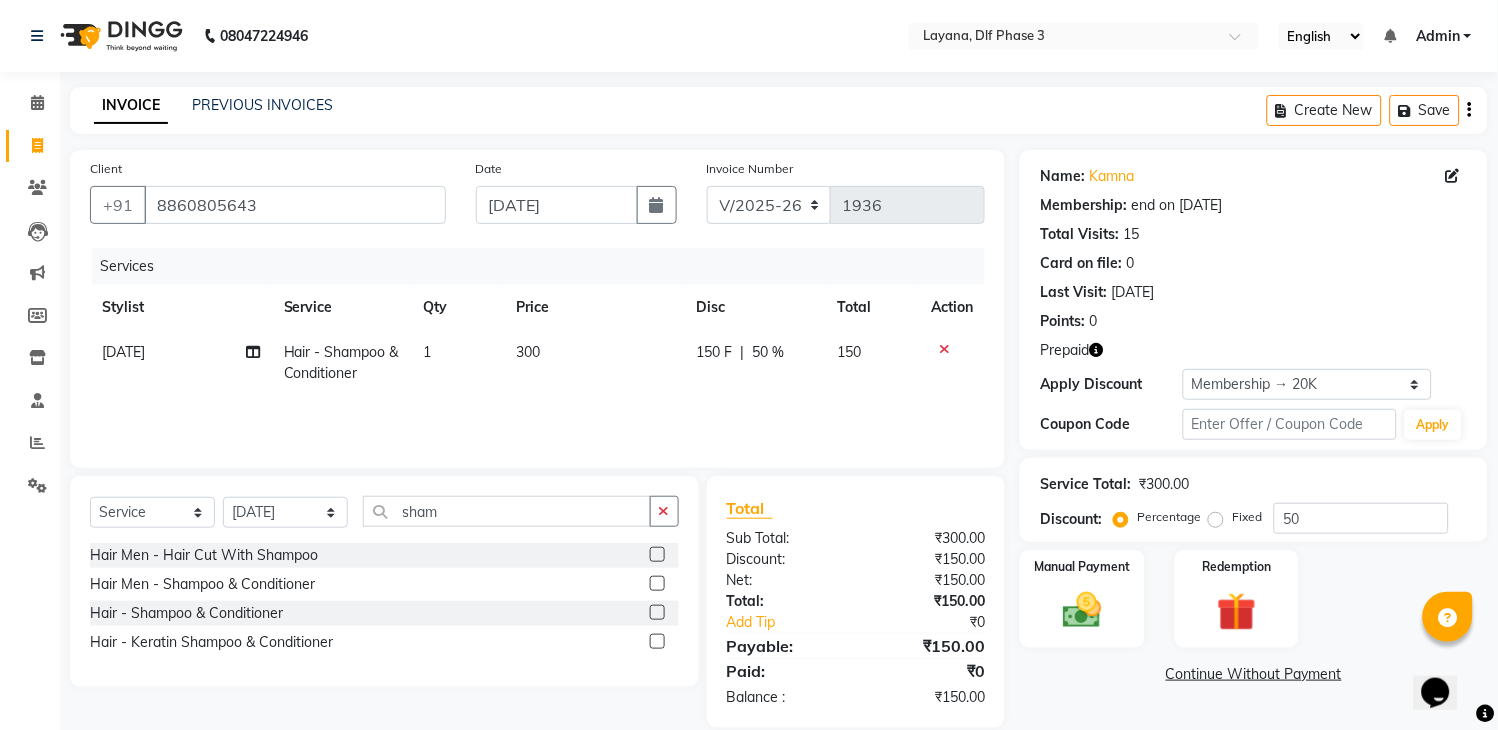 click 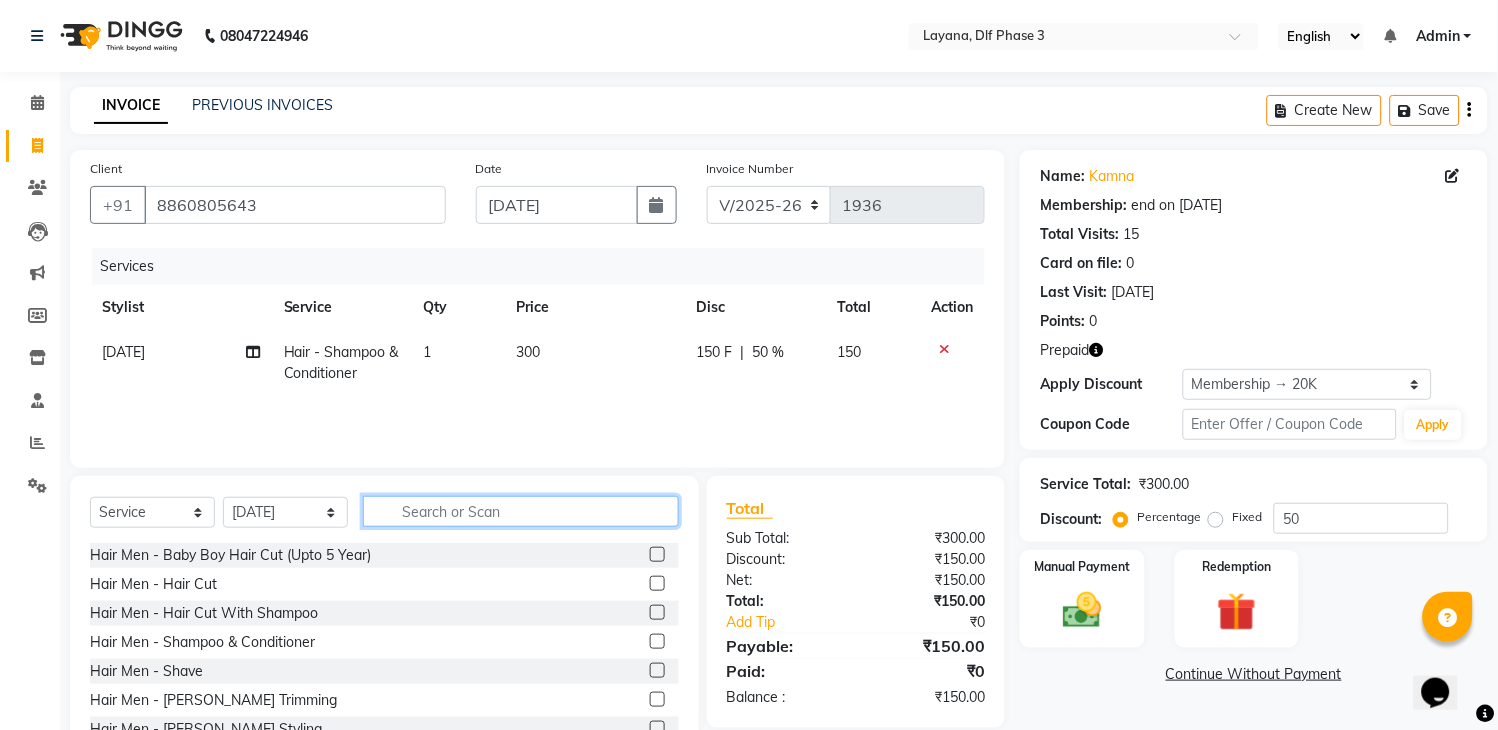click 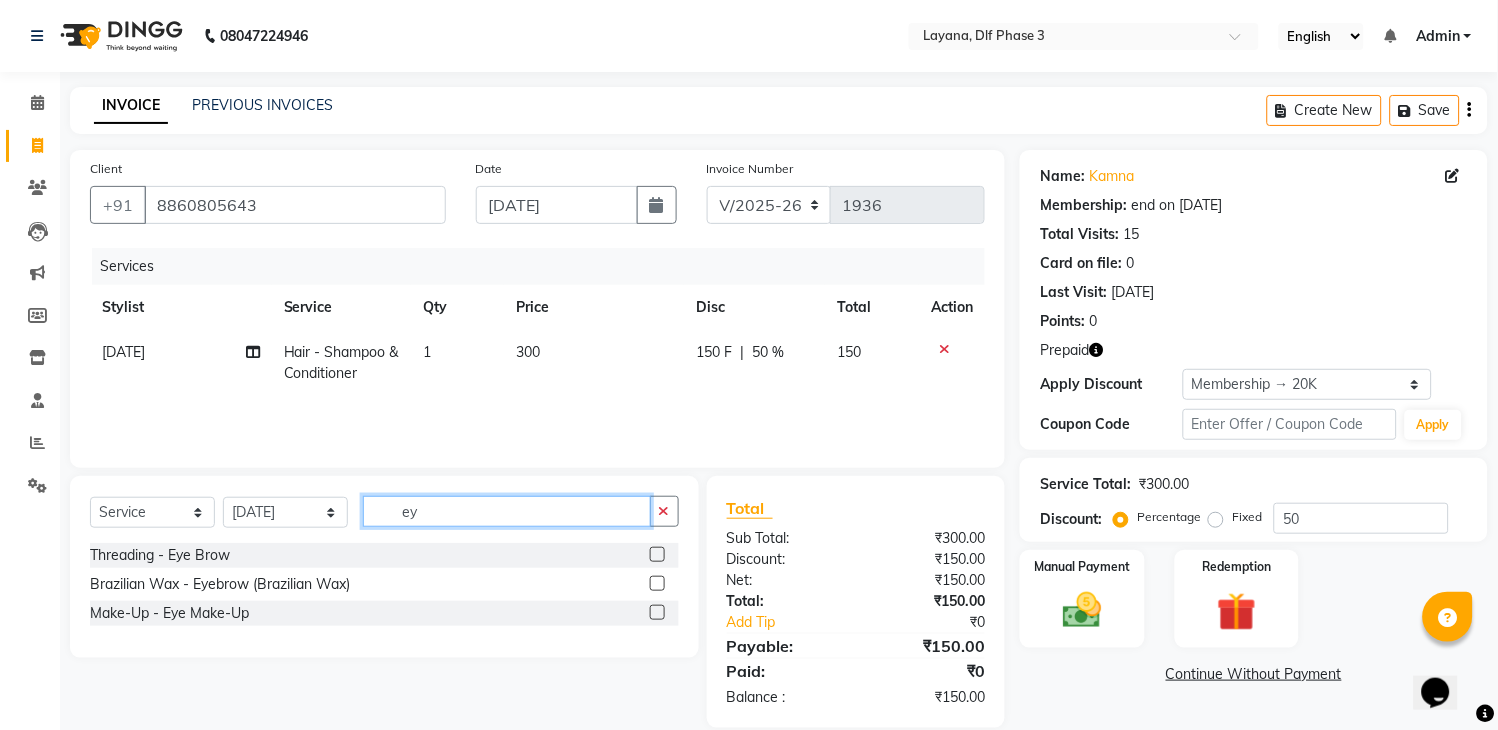 type on "ey" 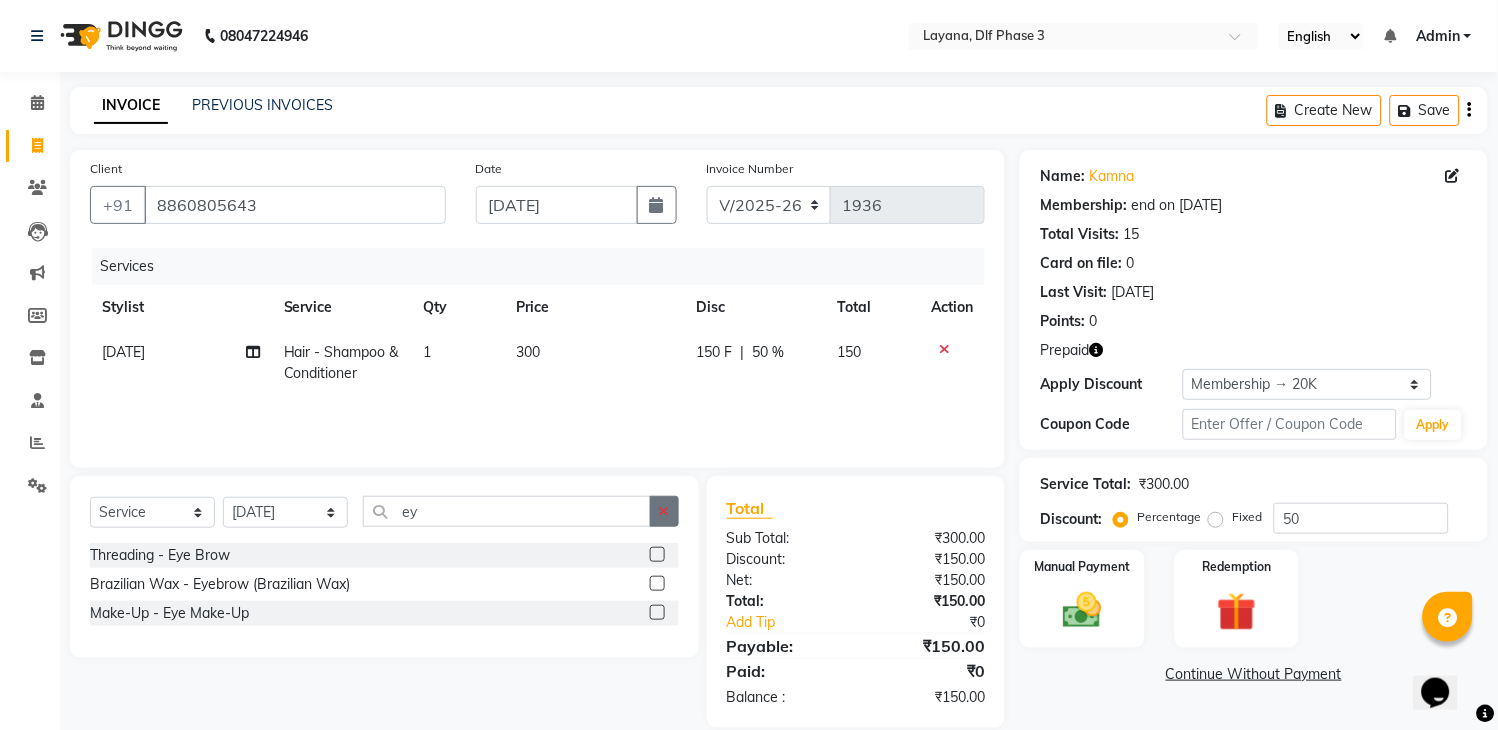 click 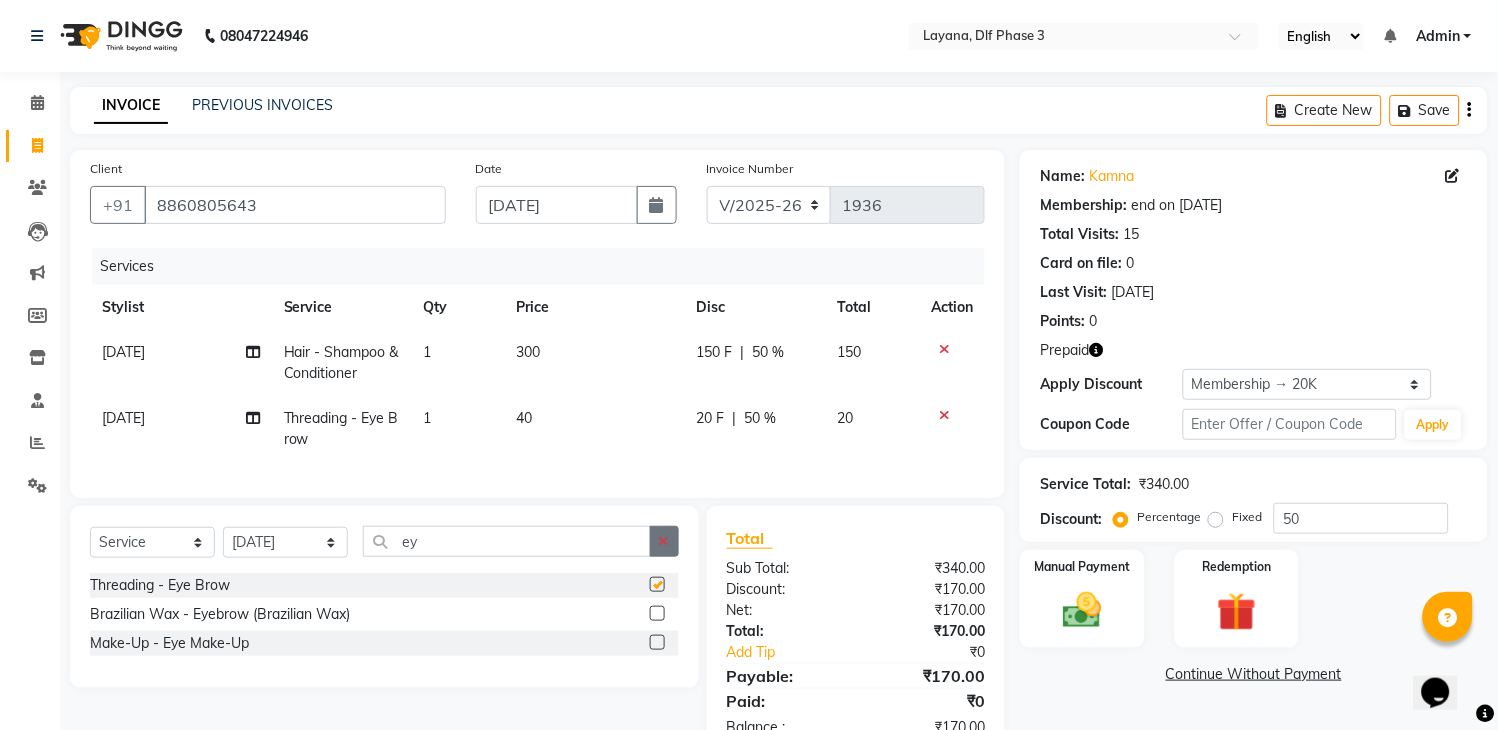 checkbox on "false" 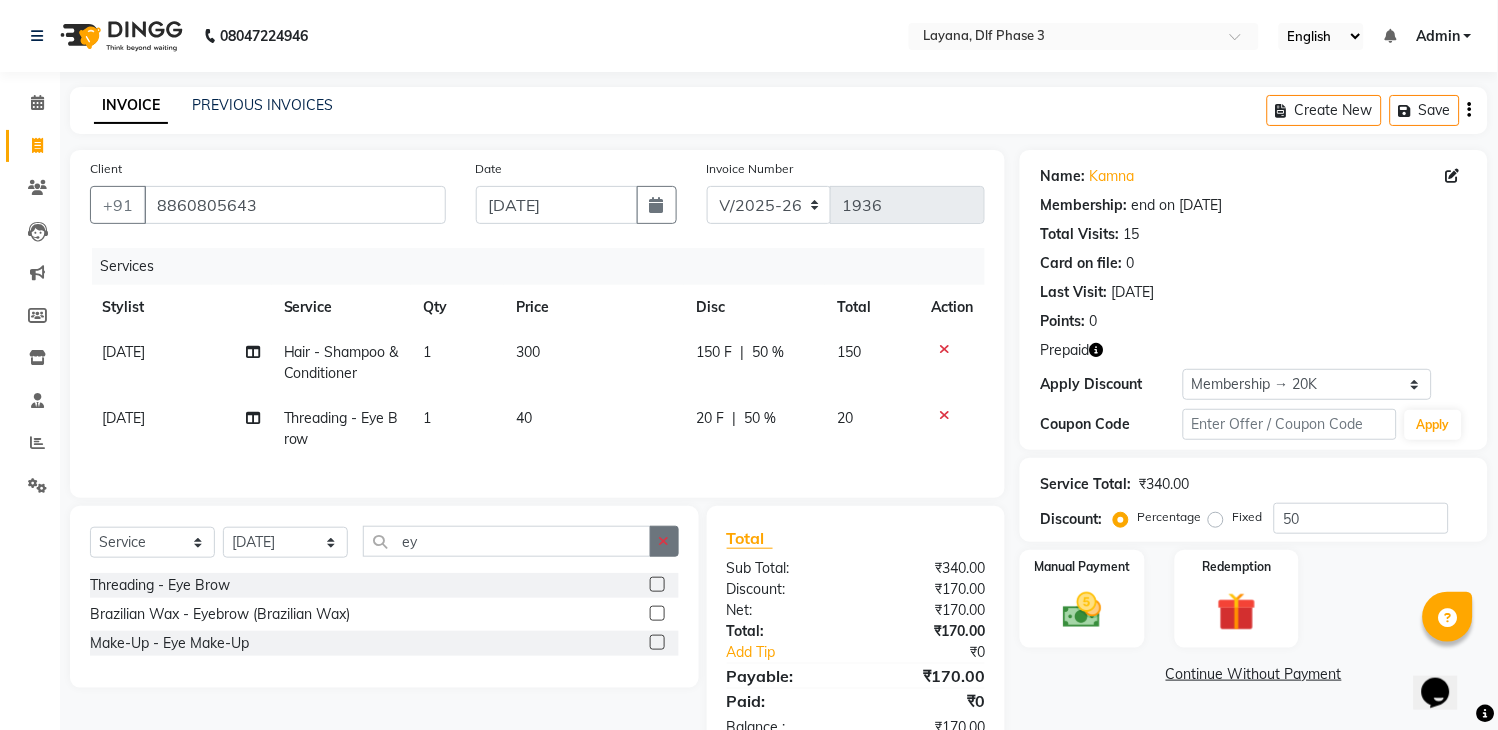 click 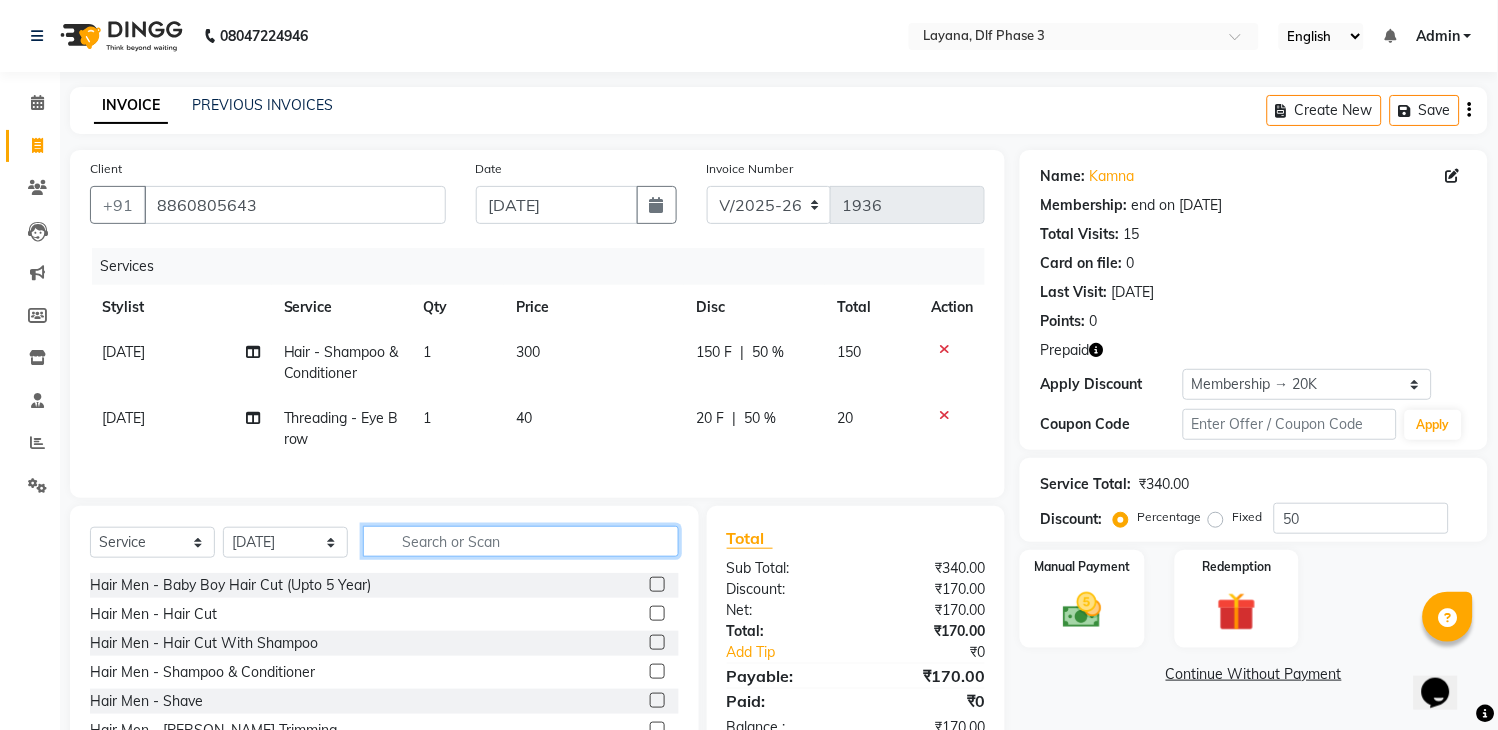 click 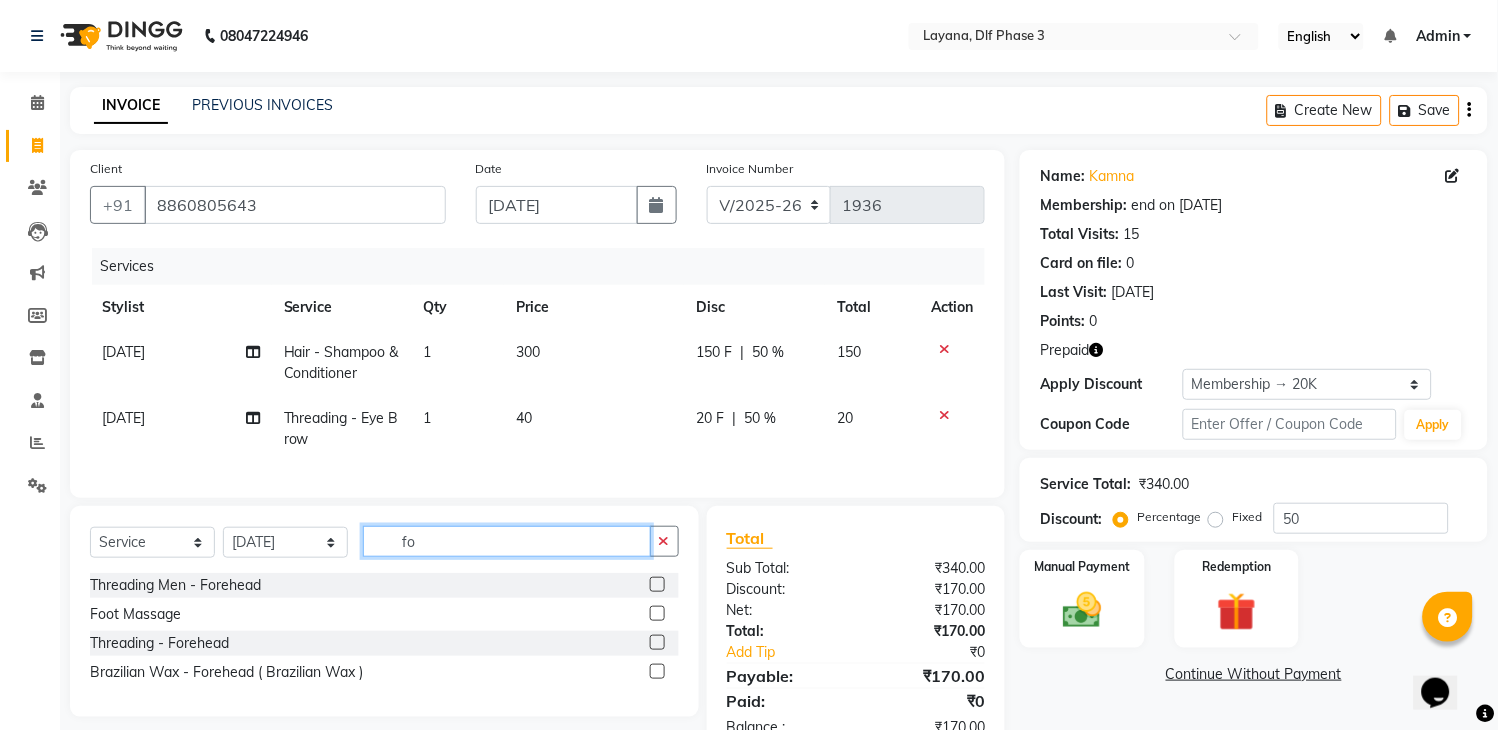 type on "fo" 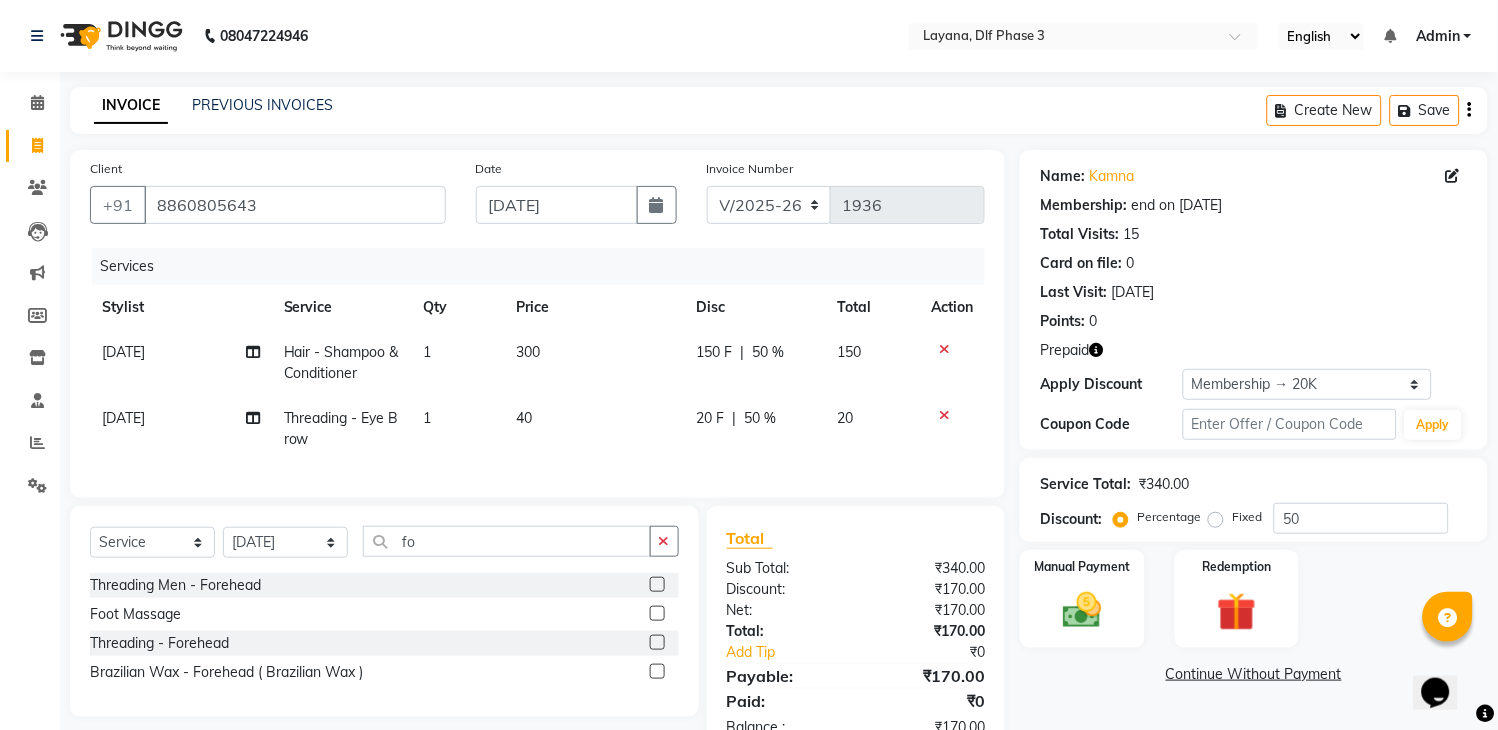 drag, startPoint x: 655, startPoint y: 660, endPoint x: 655, endPoint y: 646, distance: 14 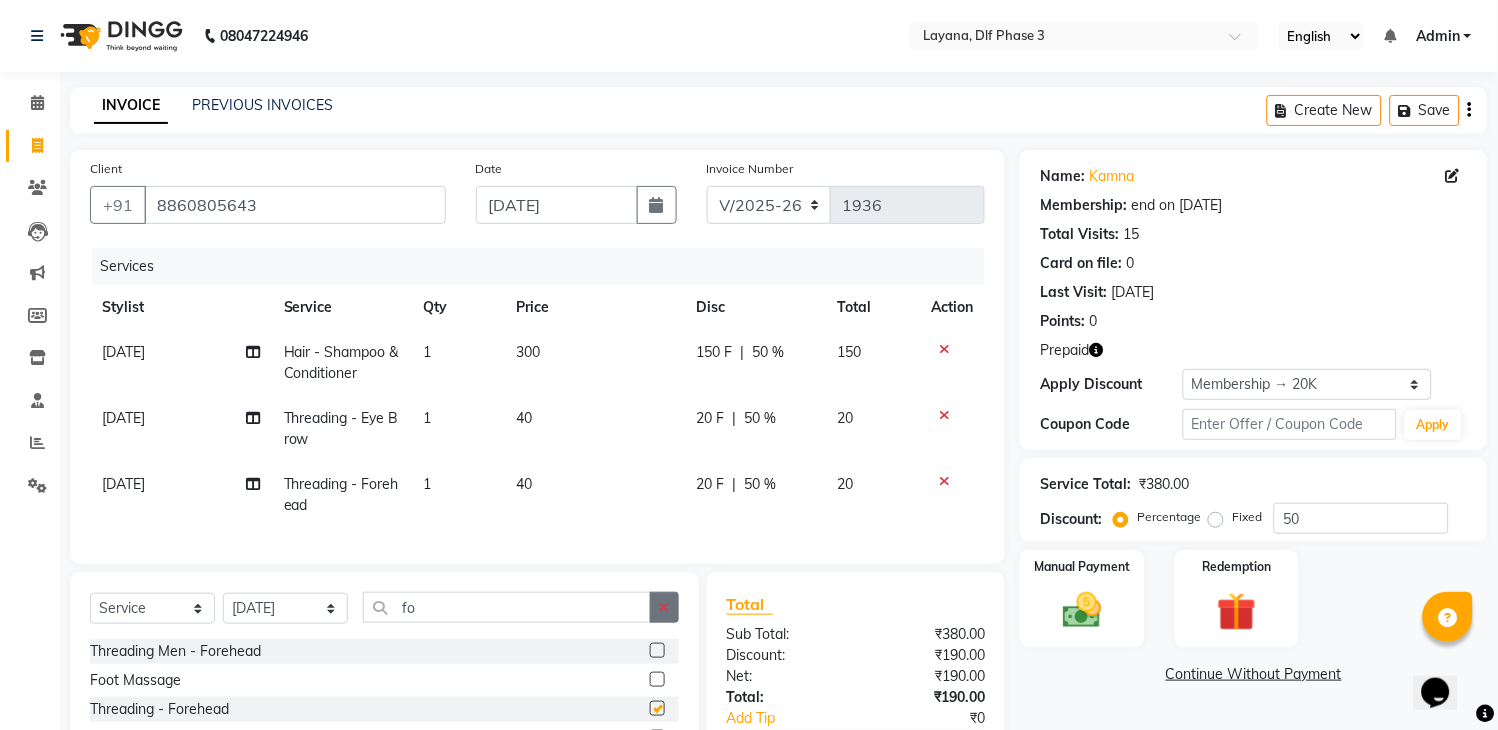 checkbox on "false" 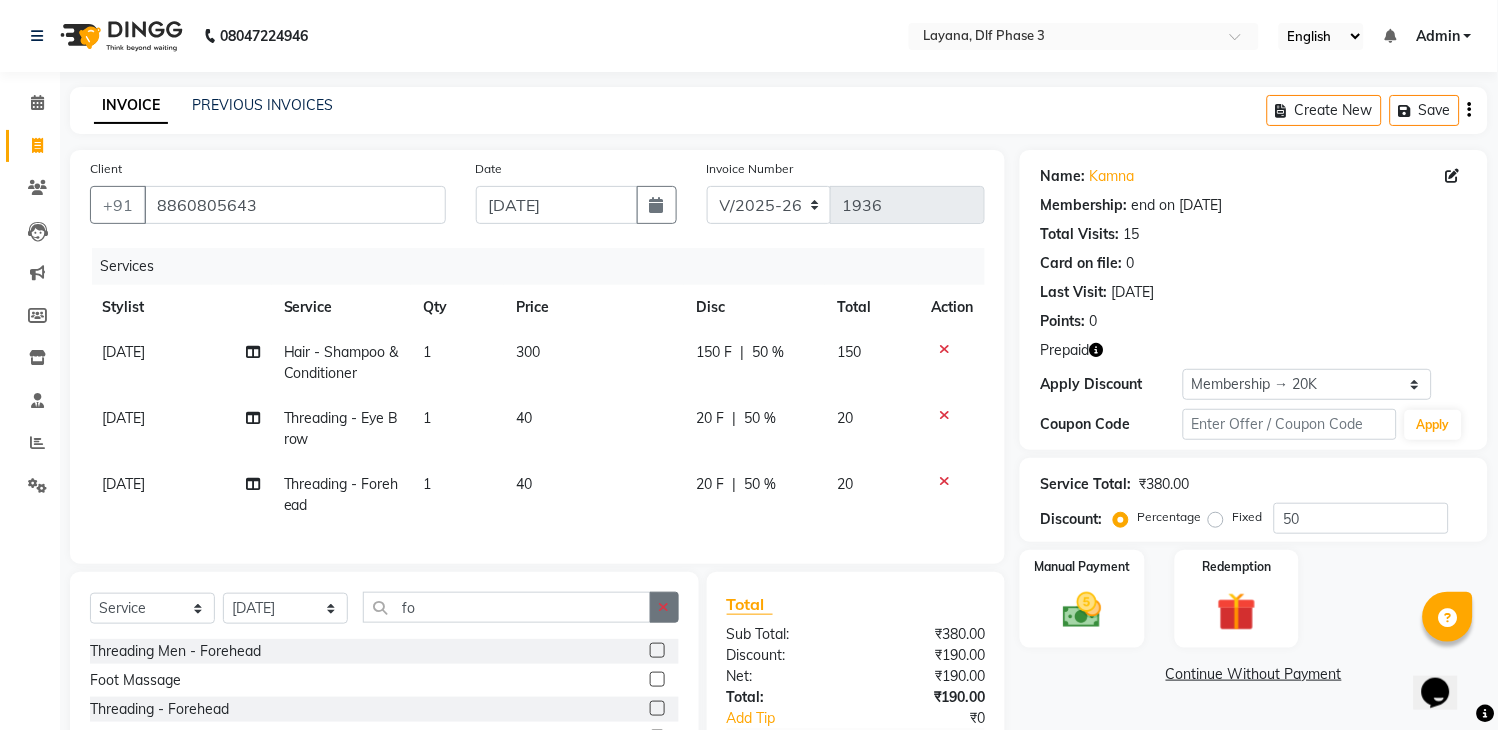 click 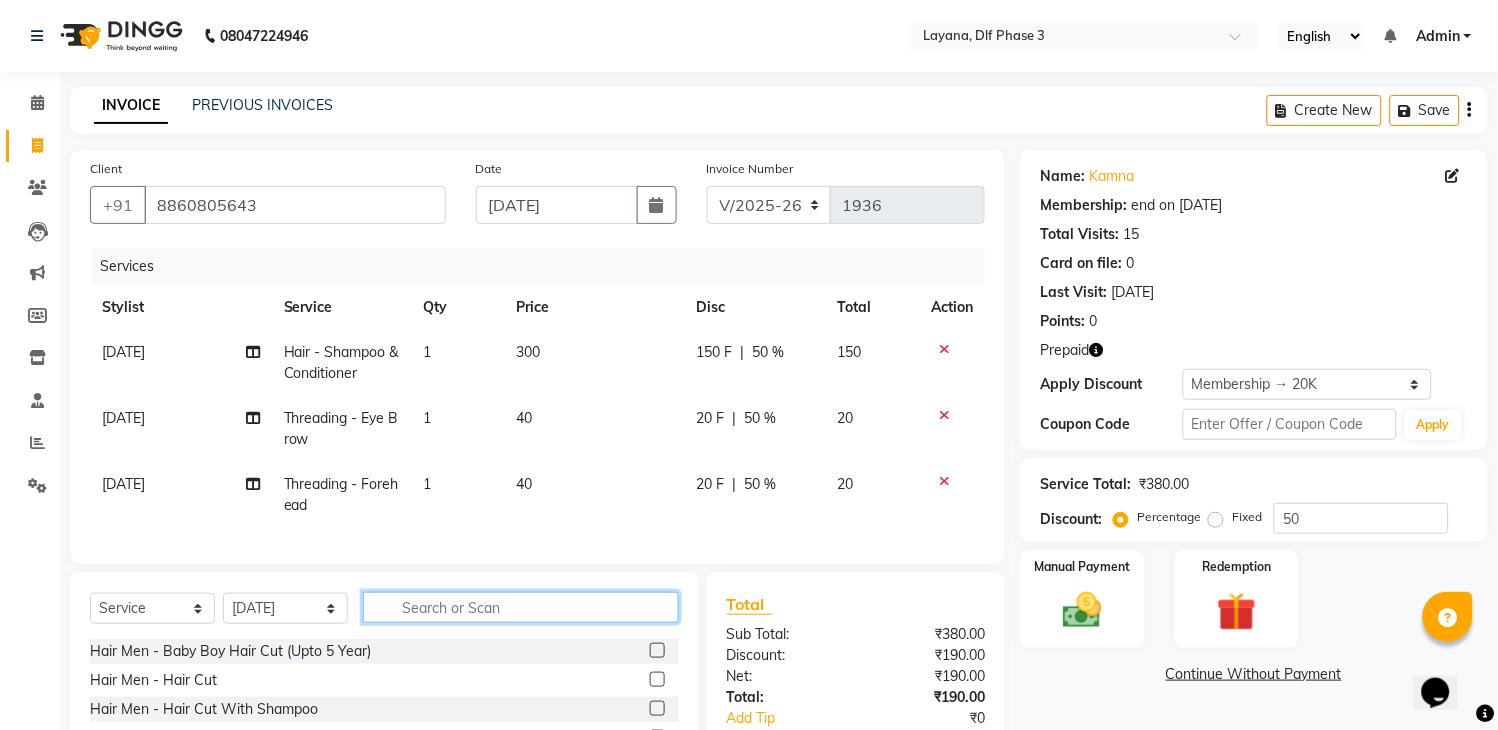click 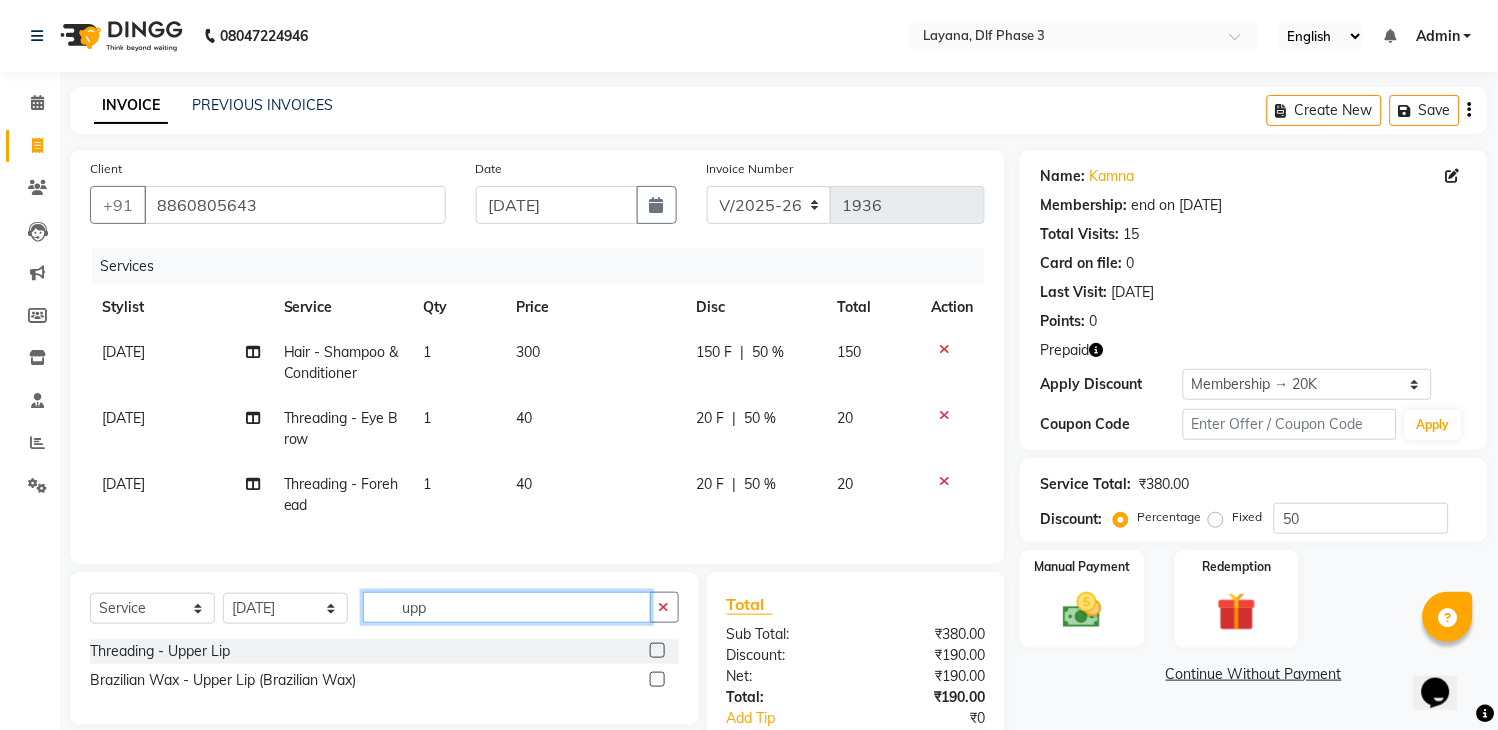 type on "upp" 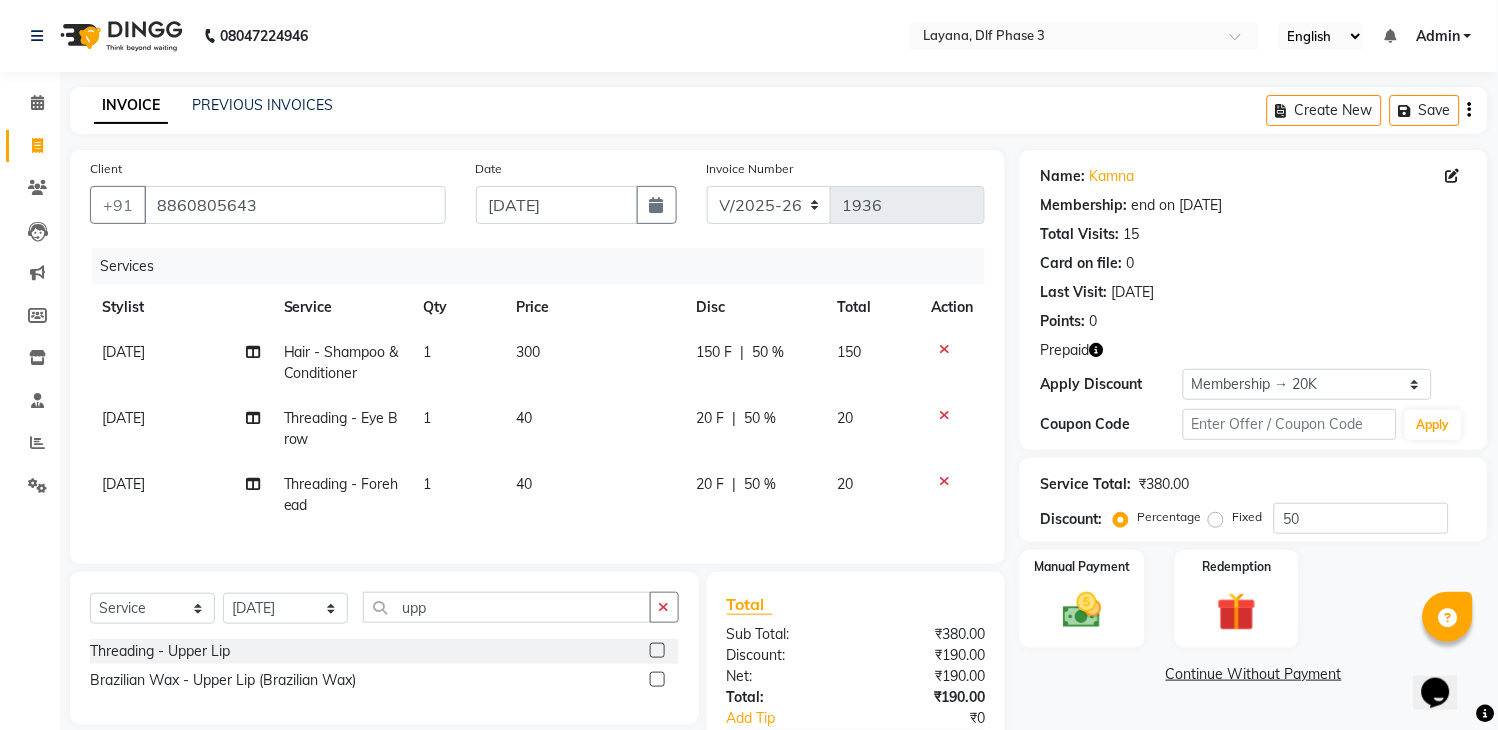 click 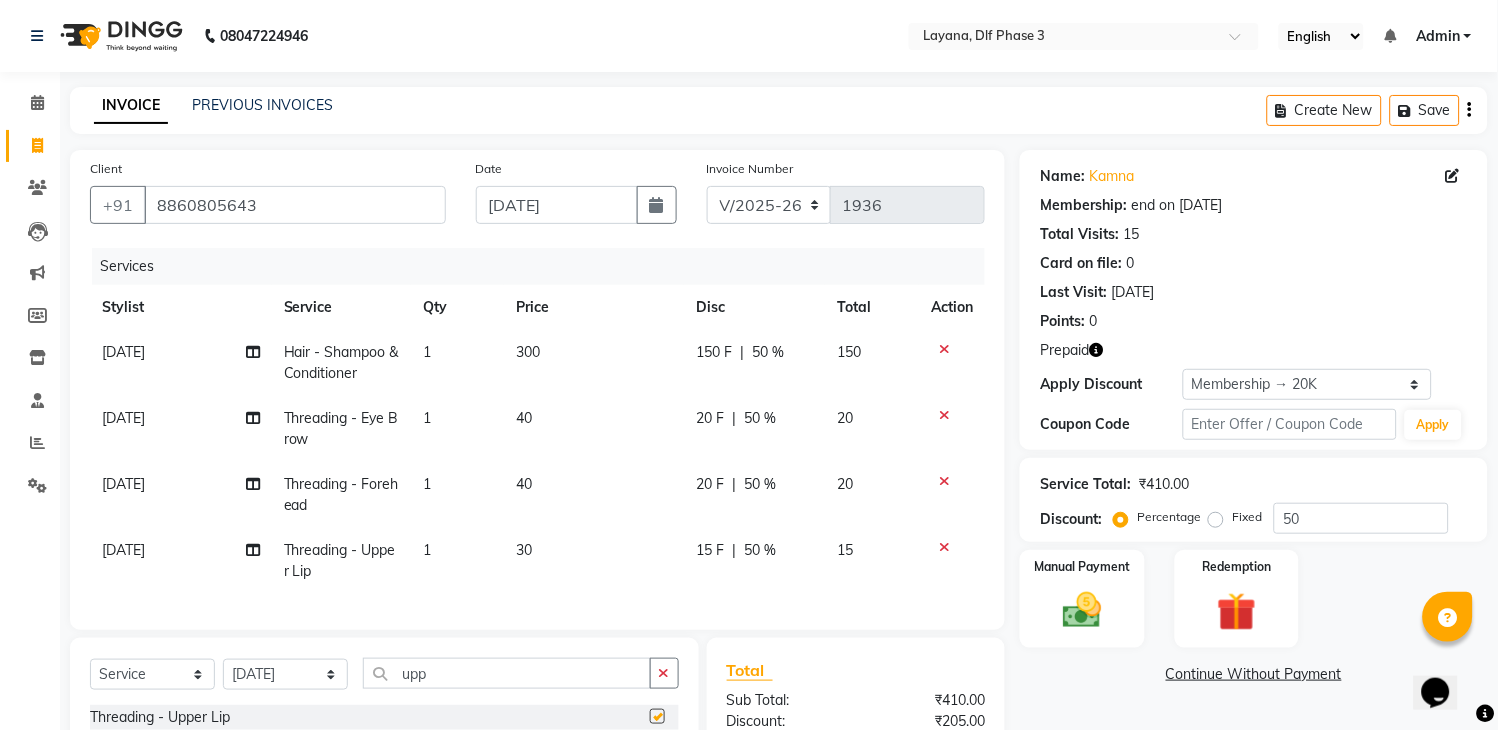 checkbox on "false" 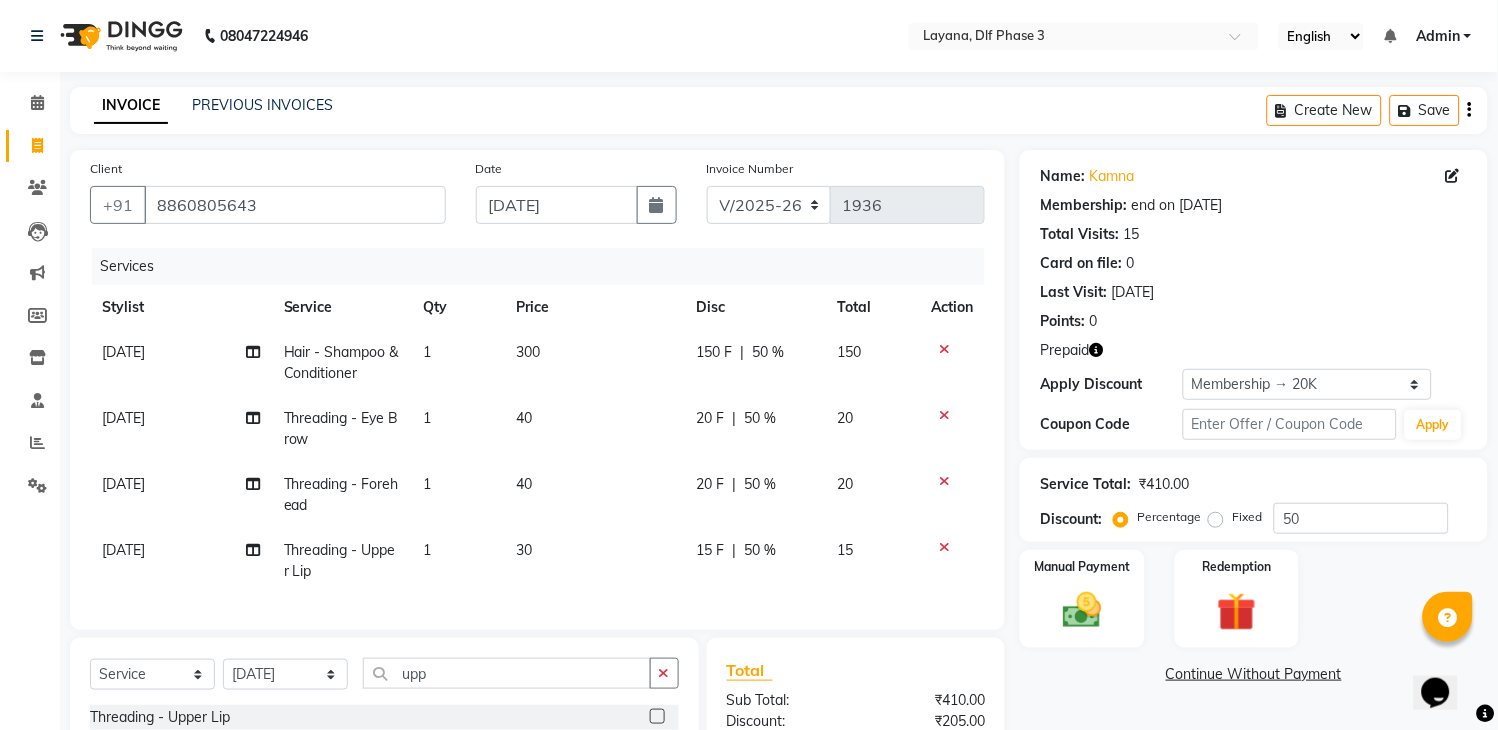 scroll, scrollTop: 208, scrollLeft: 0, axis: vertical 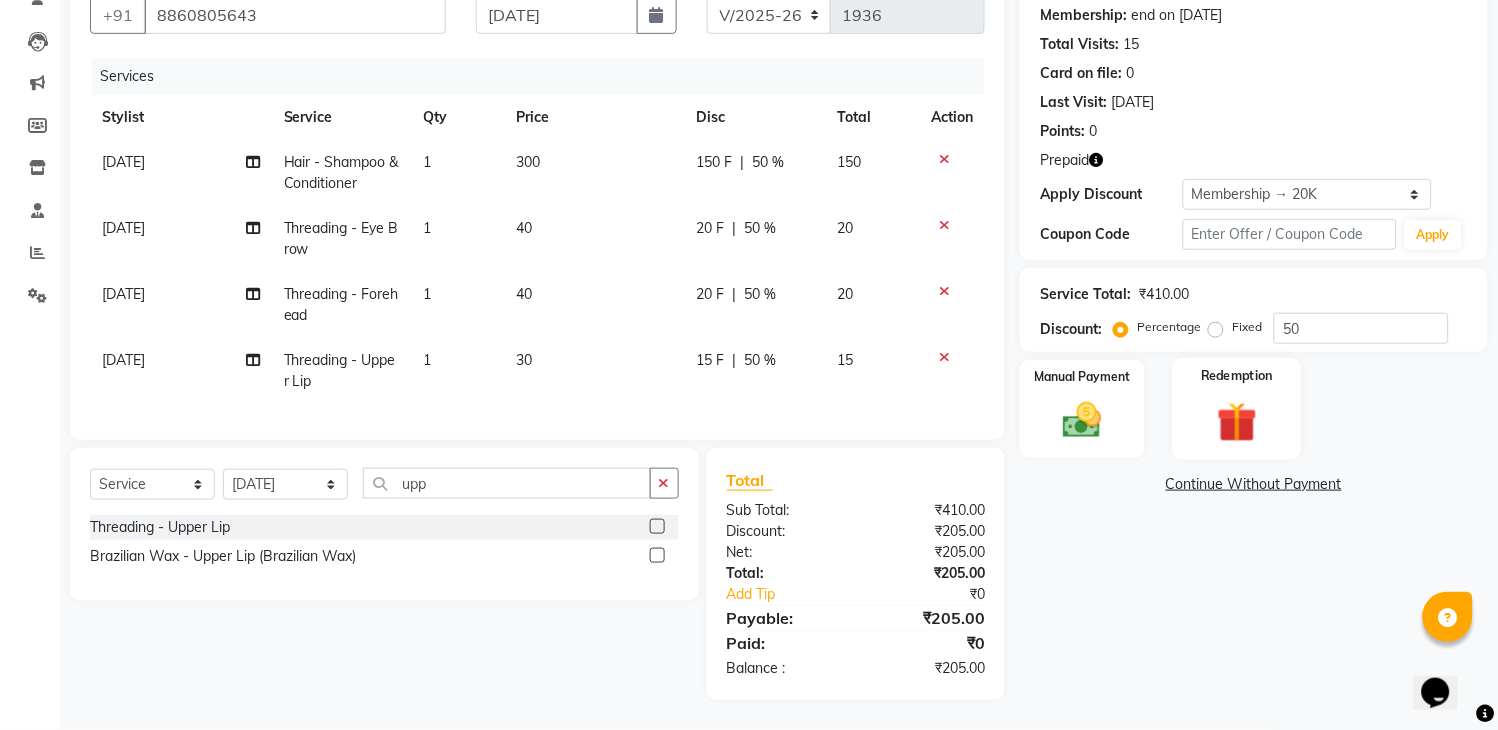 click on "Redemption" 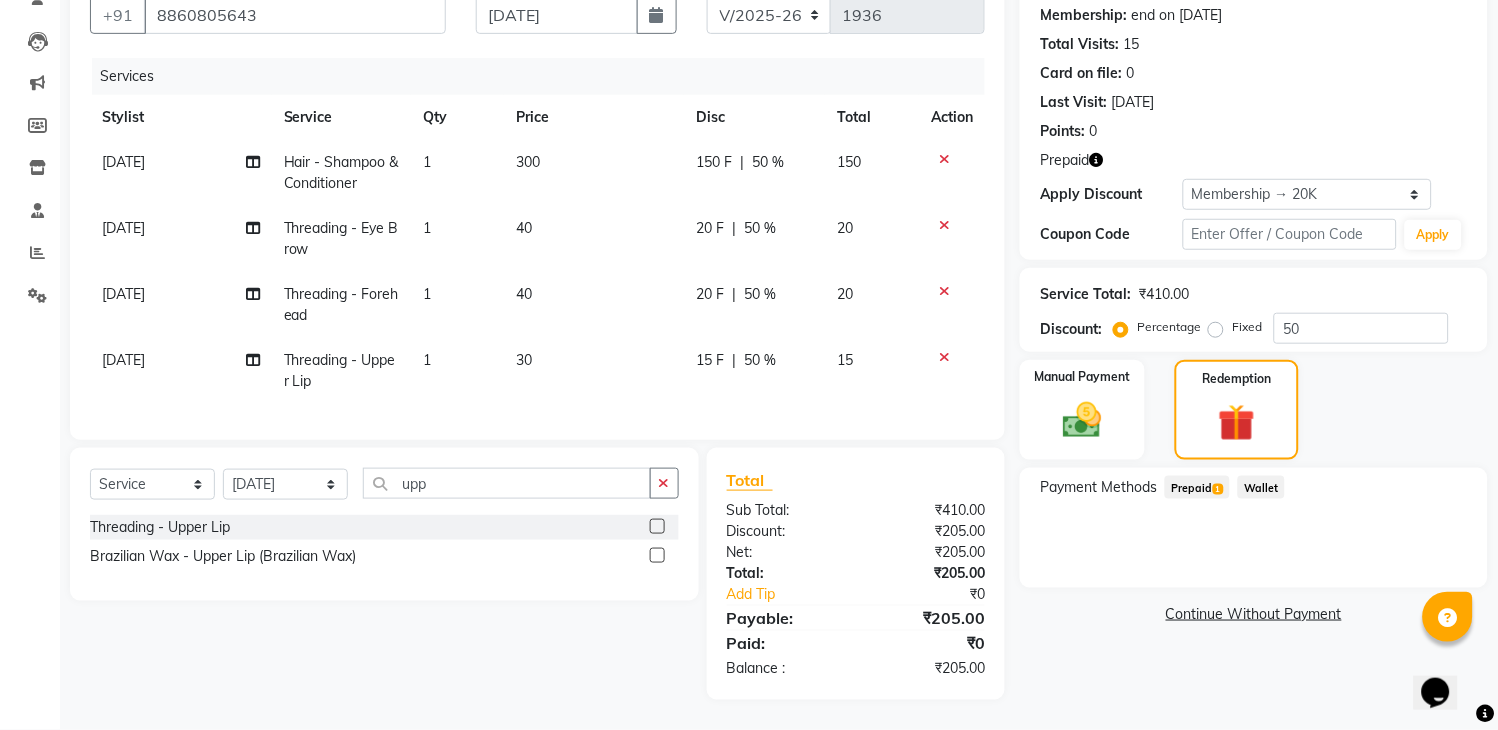 click on "Prepaid  1" 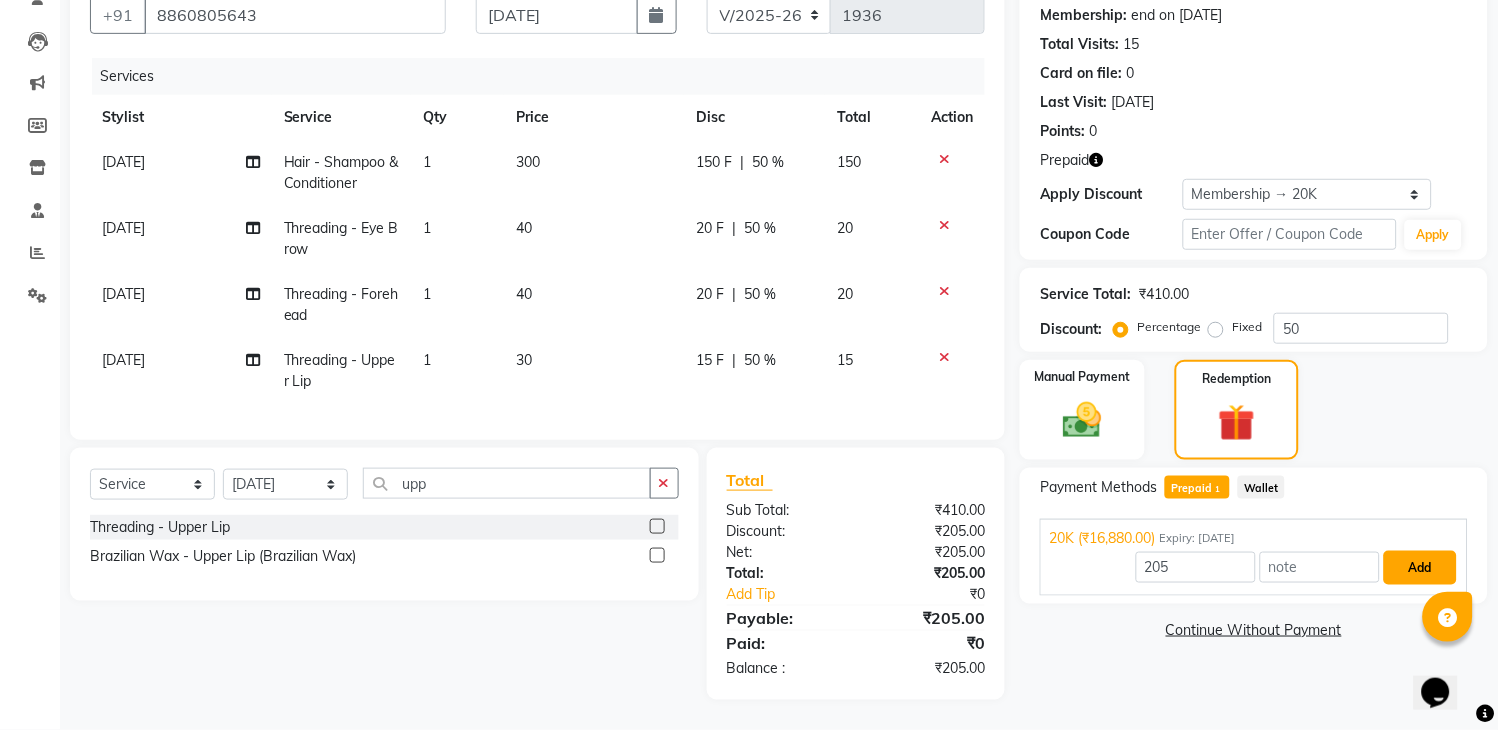 click on "Add" at bounding box center (1420, 568) 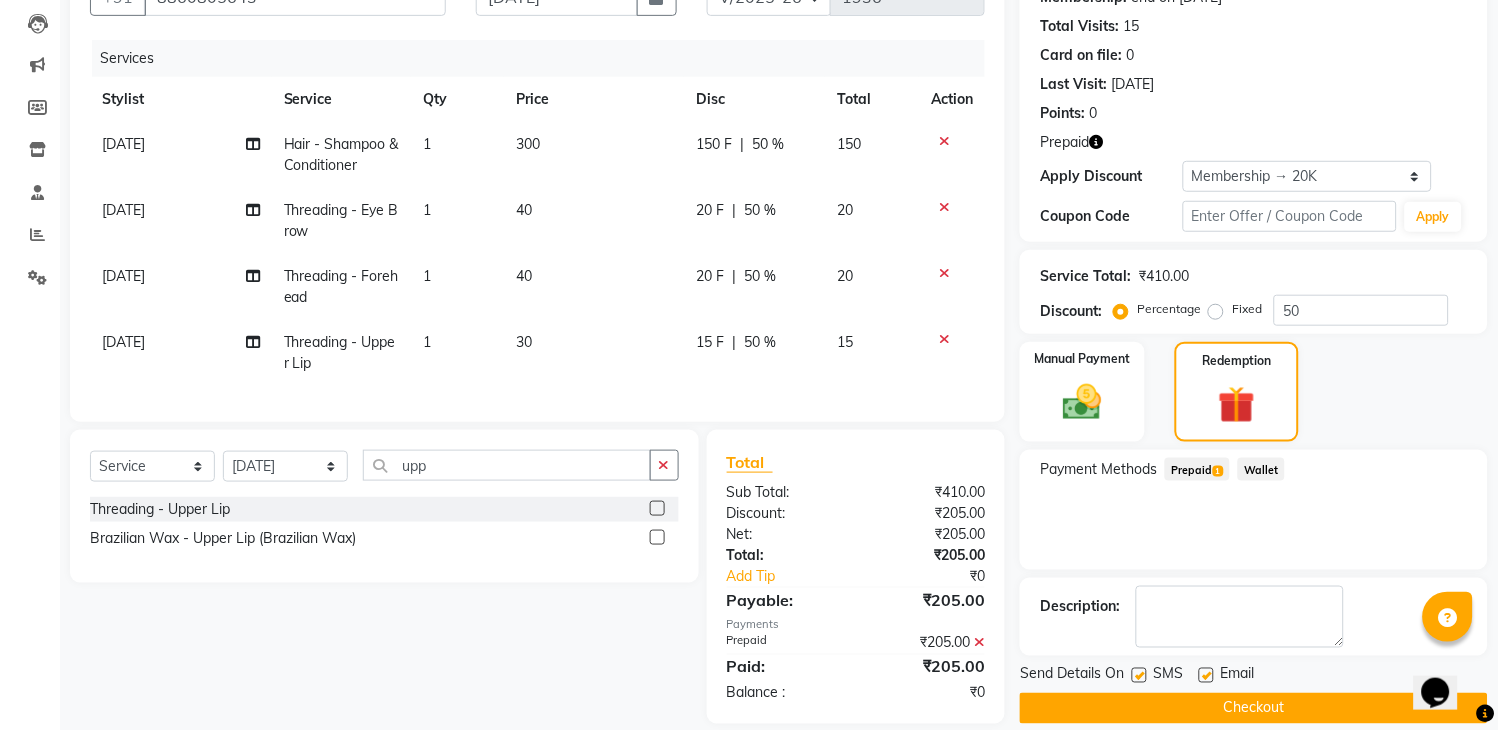 scroll, scrollTop: 251, scrollLeft: 0, axis: vertical 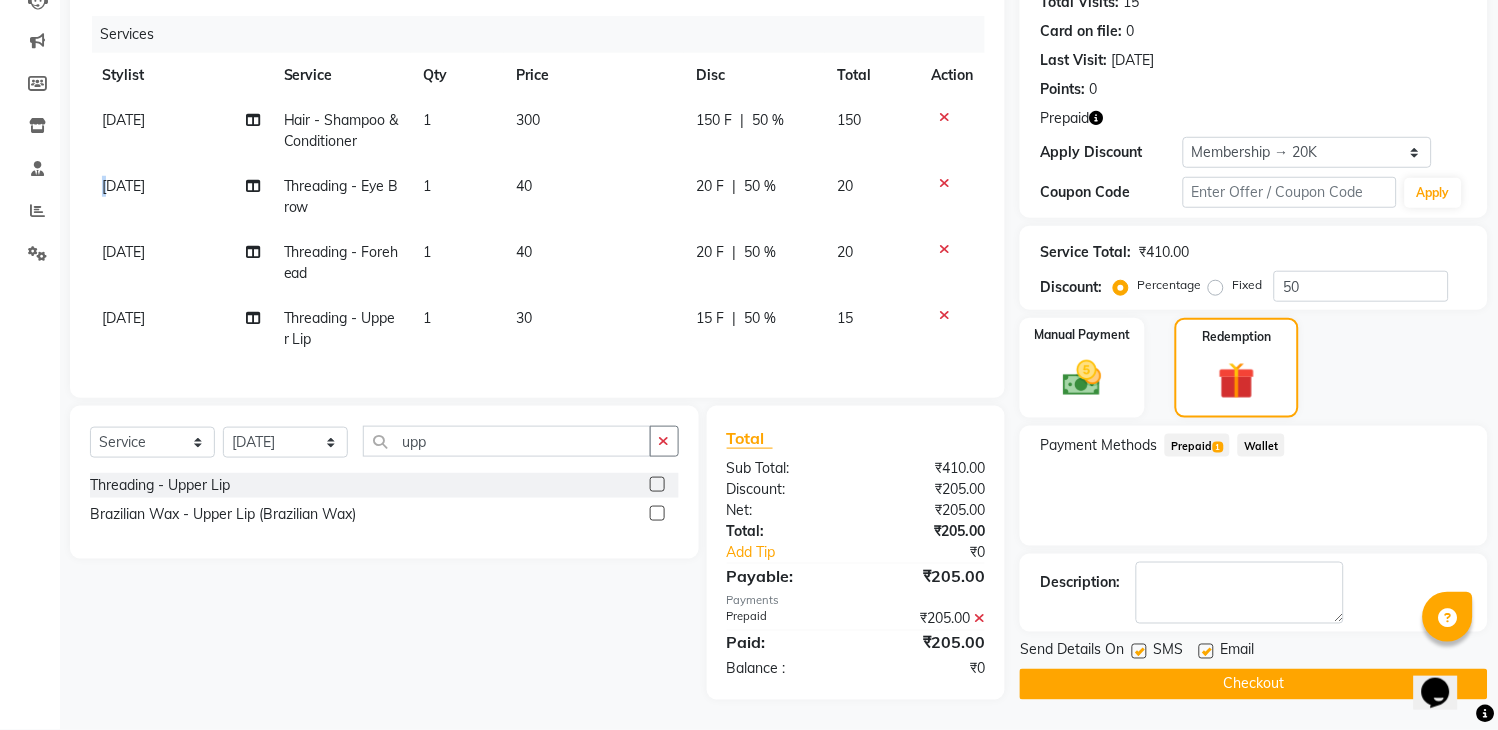 click on "[DATE]" 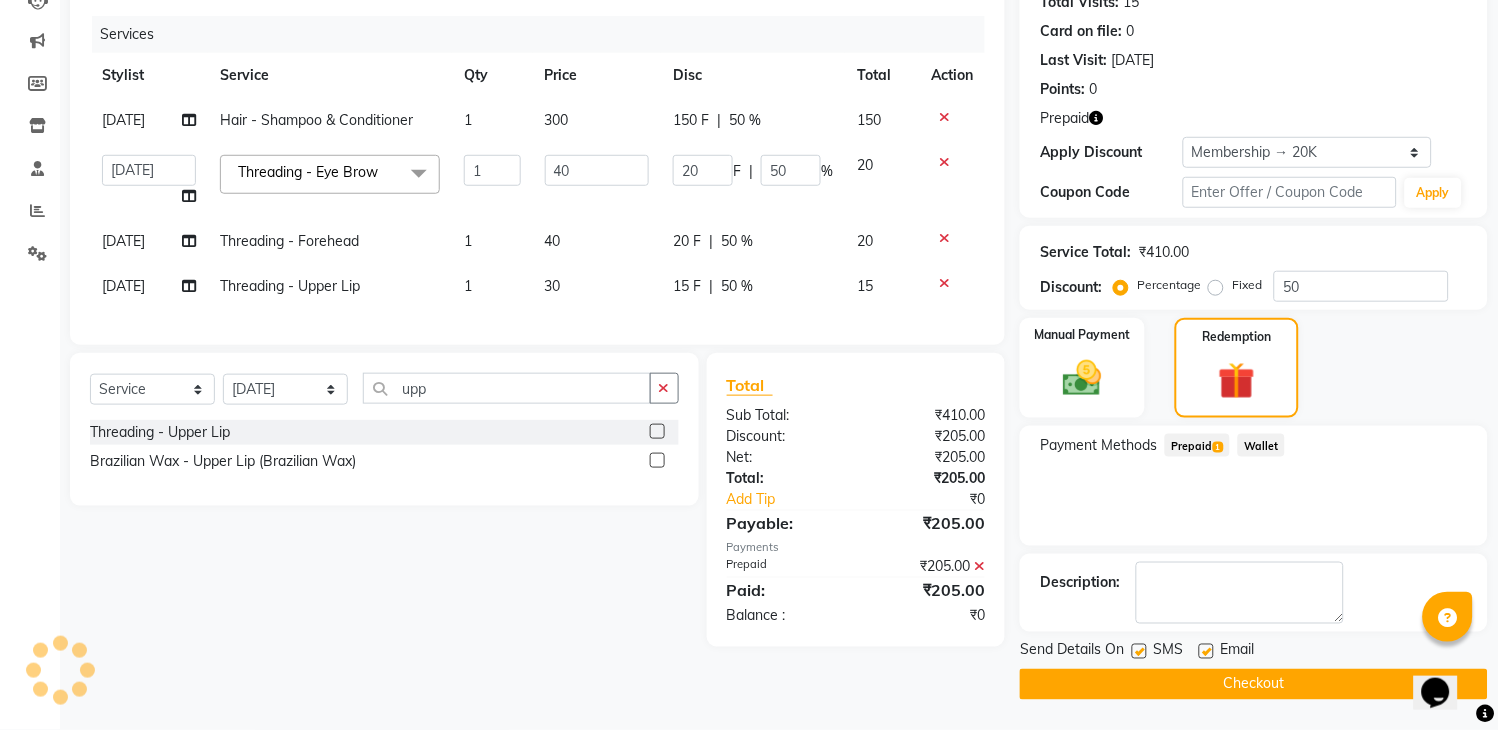 scroll, scrollTop: 231, scrollLeft: 0, axis: vertical 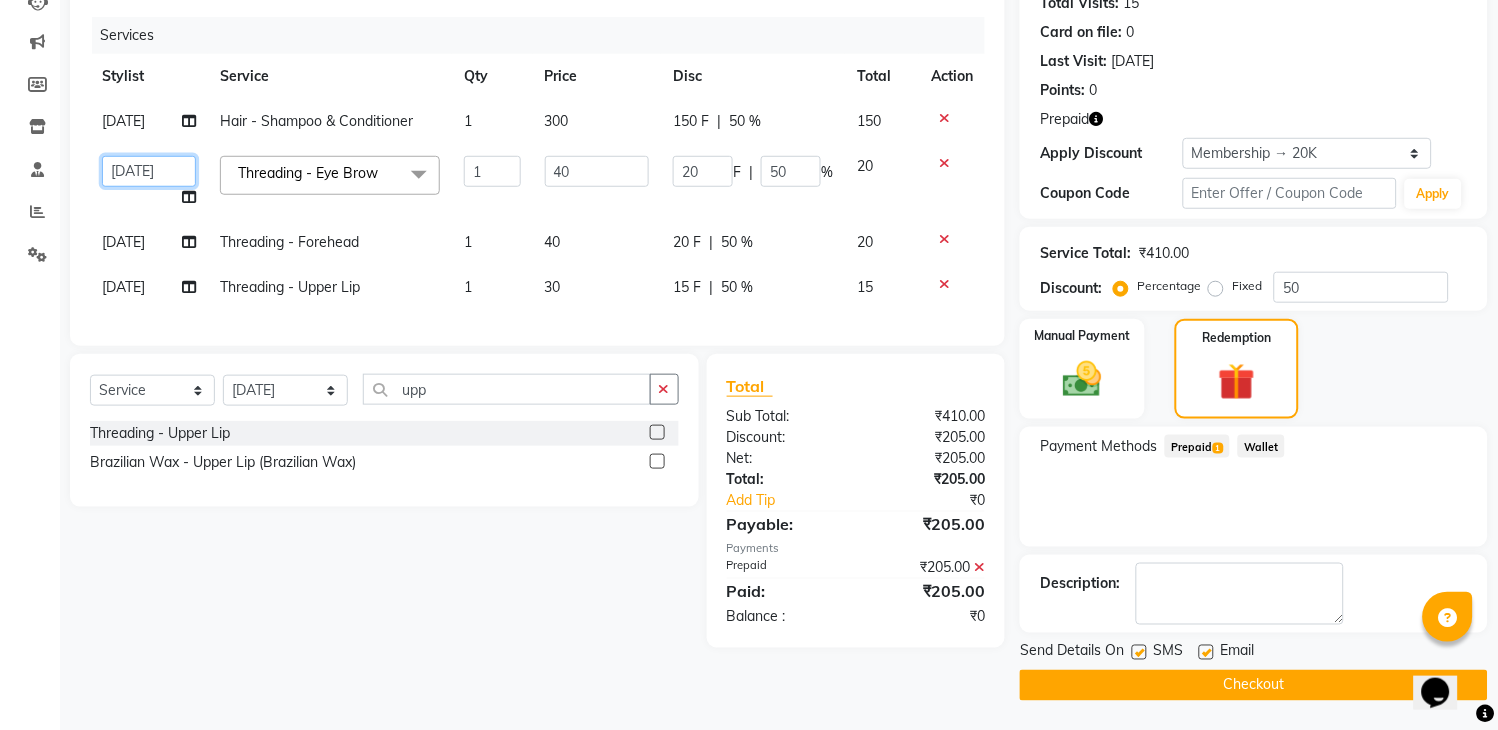 click on "aditya   Attul   kamal   Kartik    keshav   sanjana   Shadab   supriya" 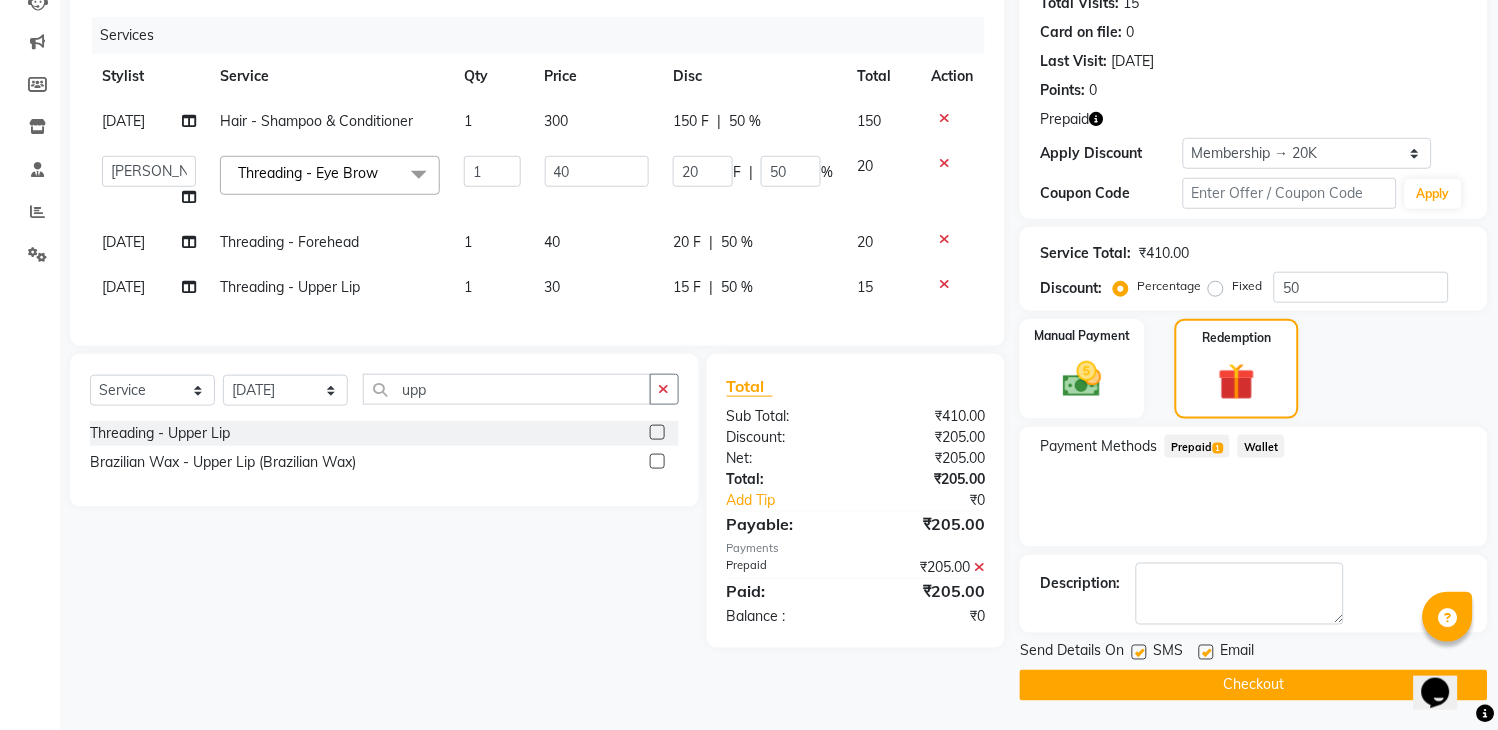 select on "70193" 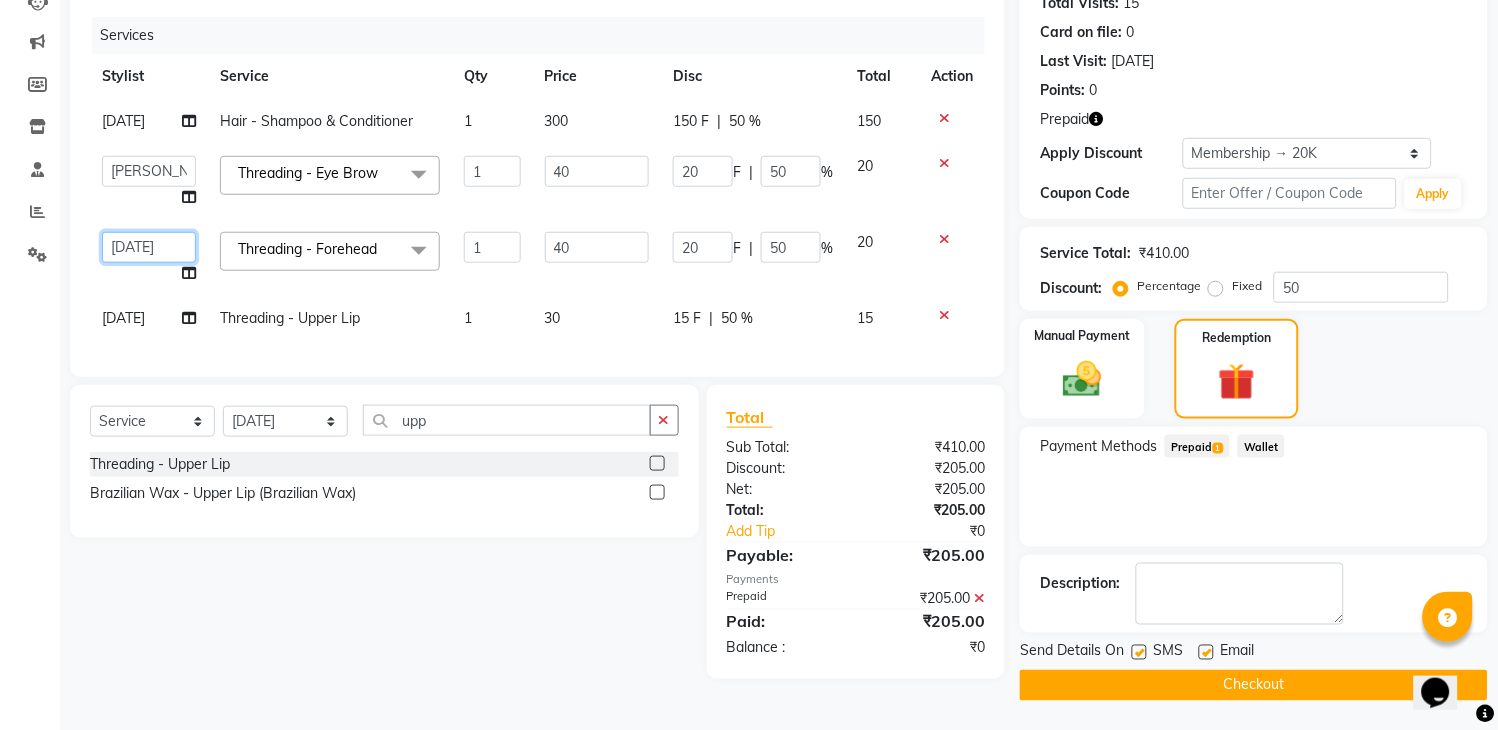 click on "aditya   Attul   kamal   Kartik    keshav   sanjana   Shadab   supriya" 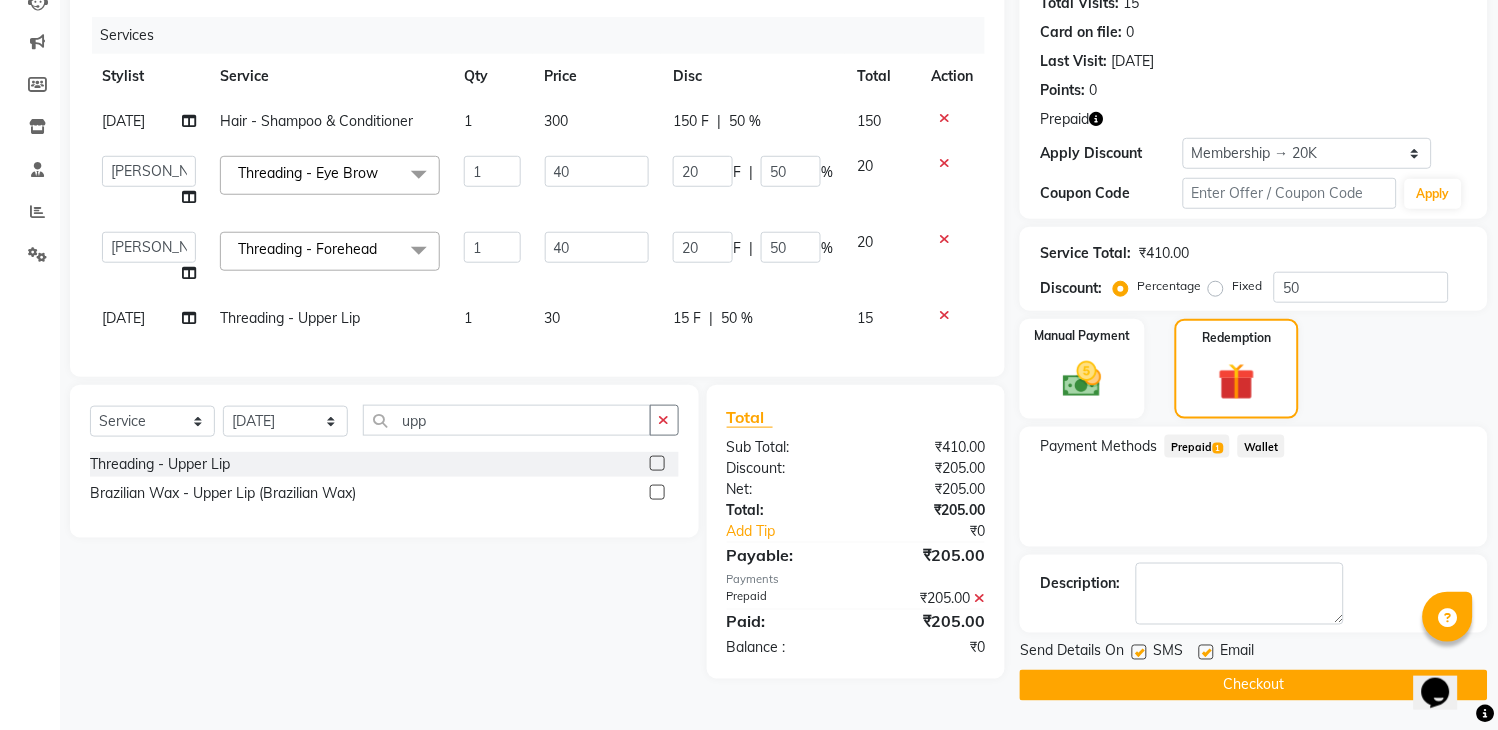 select on "57637" 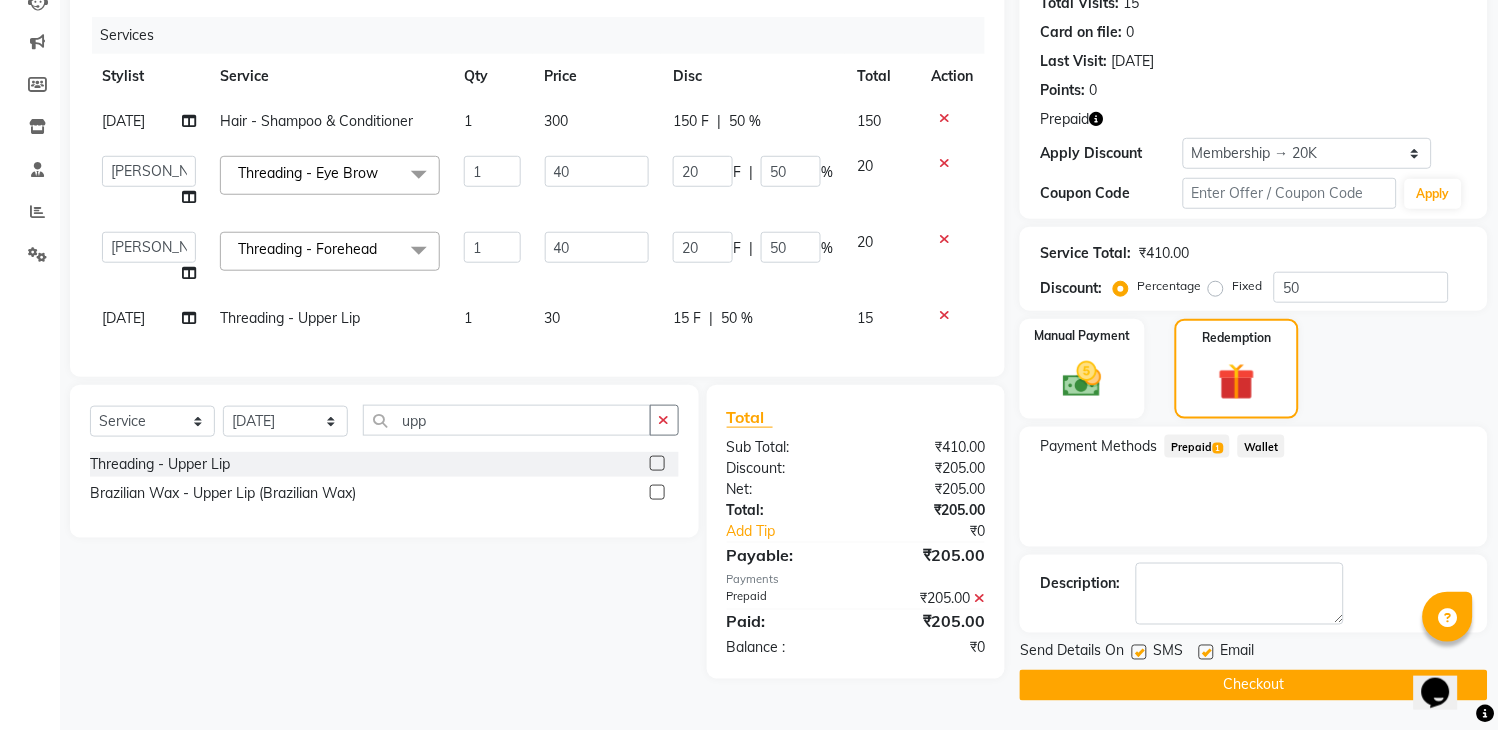 select on "57636" 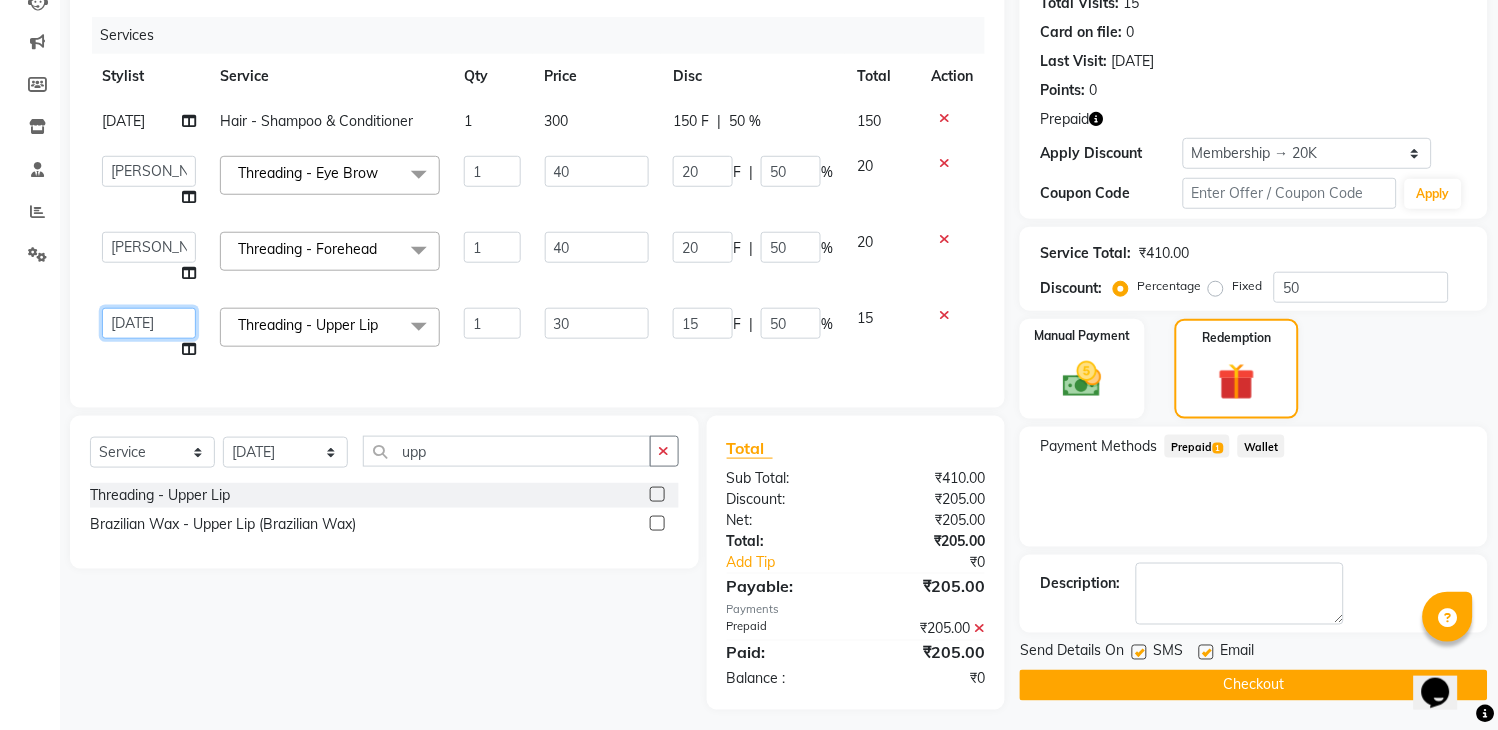 click on "aditya   Attul   kamal   Kartik    keshav   sanjana   Shadab   supriya" 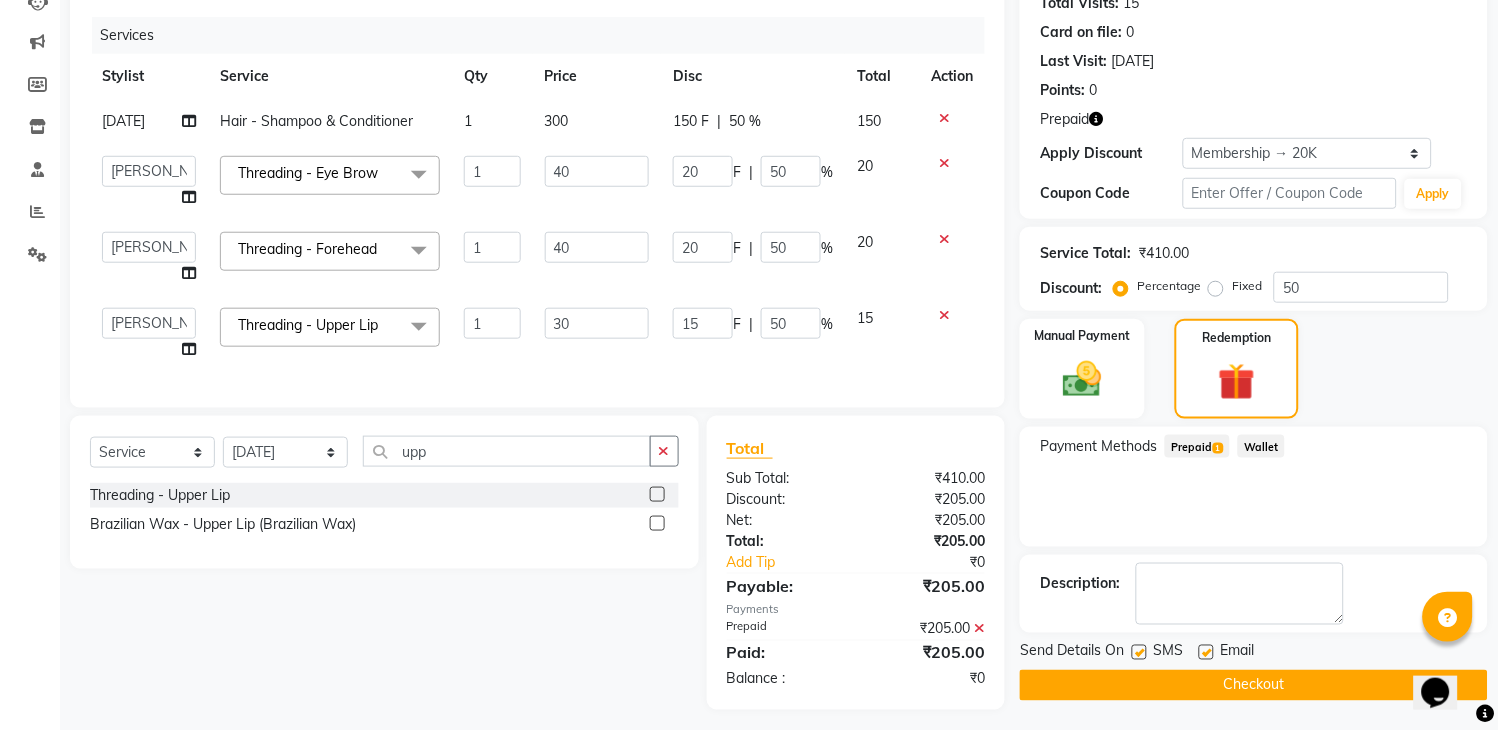 select on "57637" 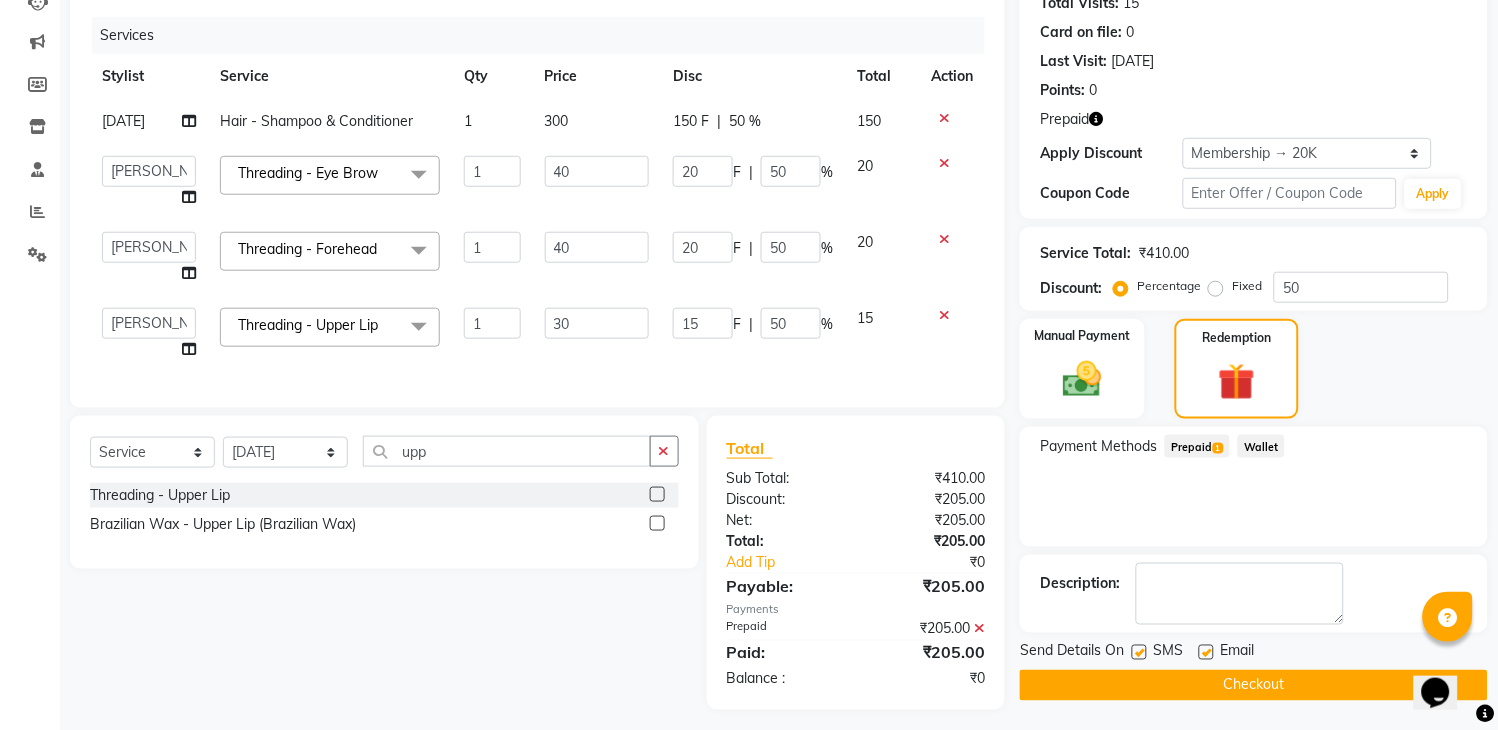 click on "Checkout" 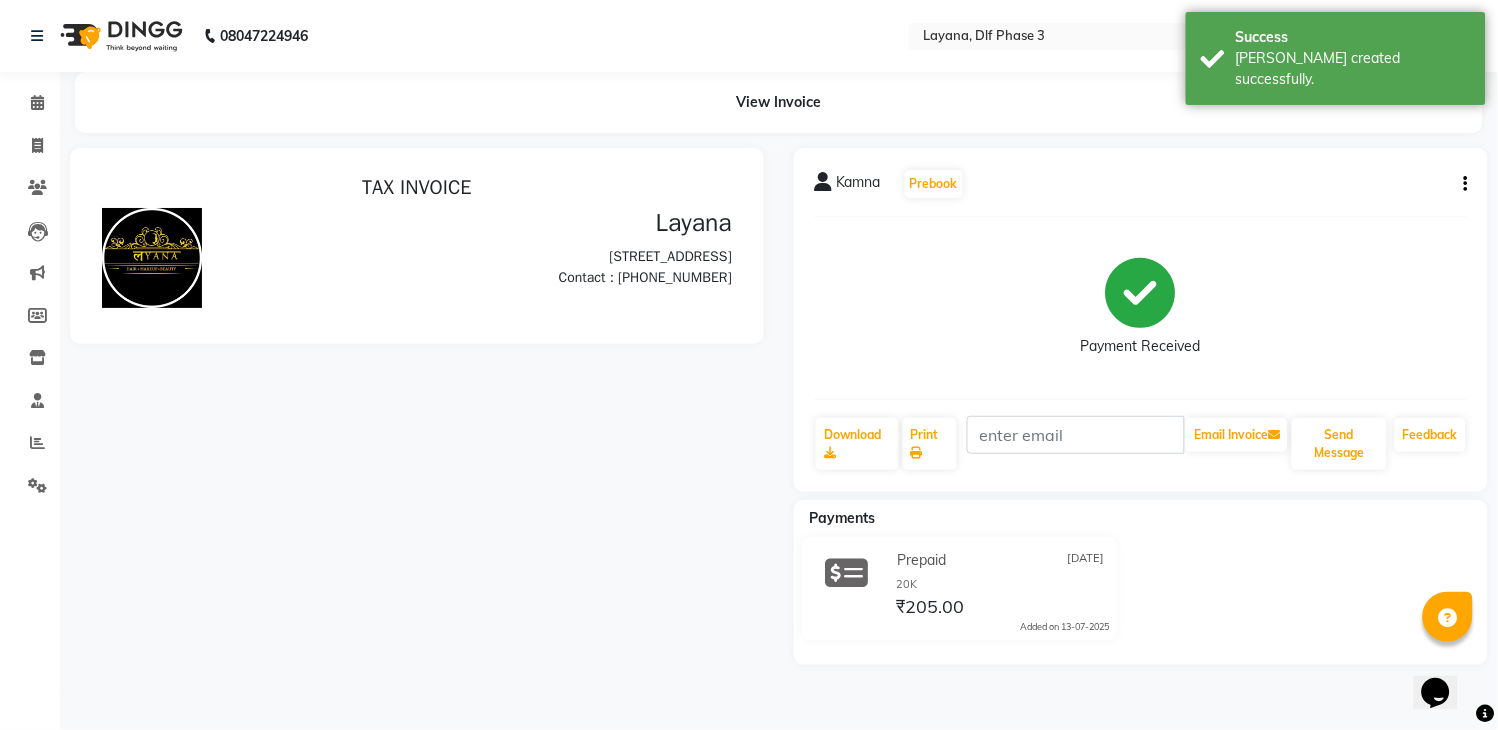 scroll, scrollTop: 0, scrollLeft: 0, axis: both 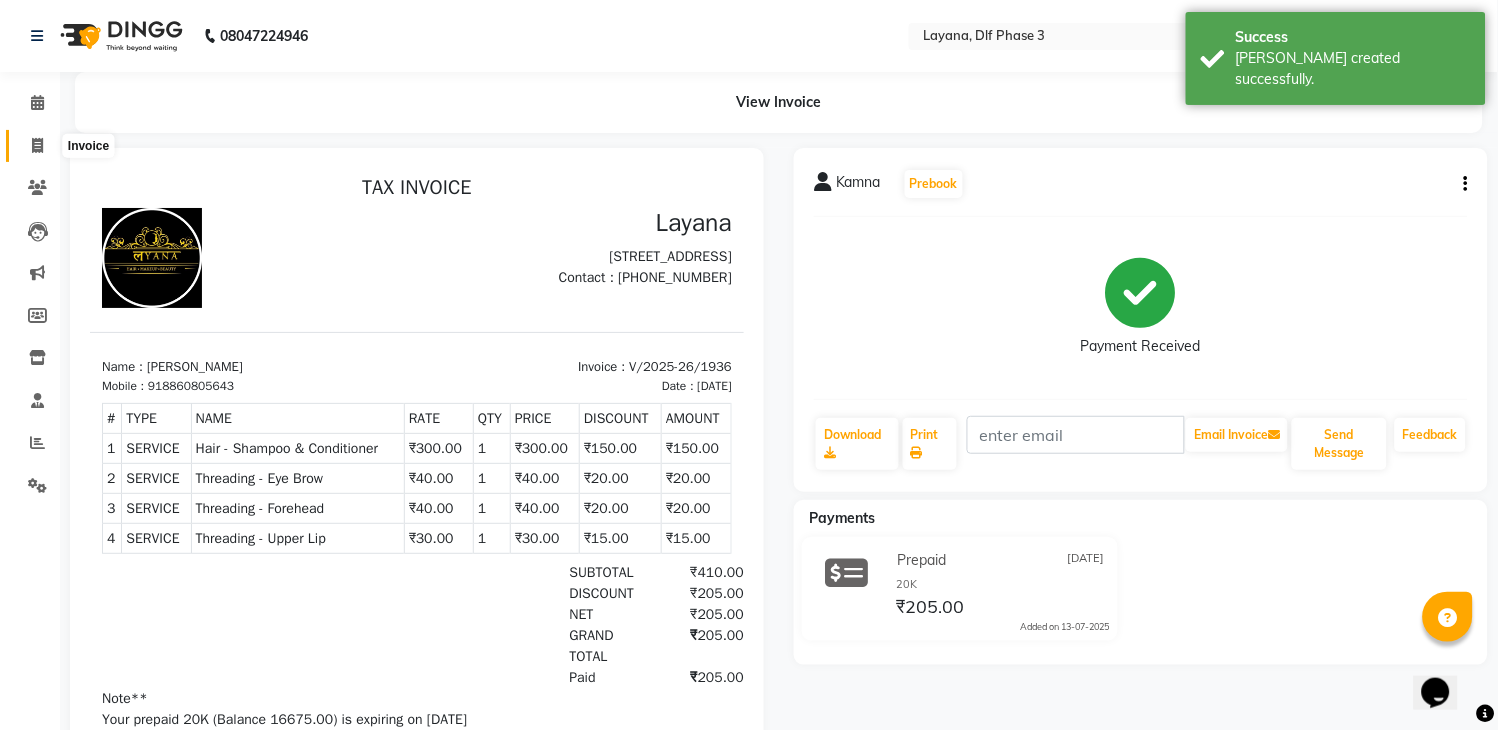 click 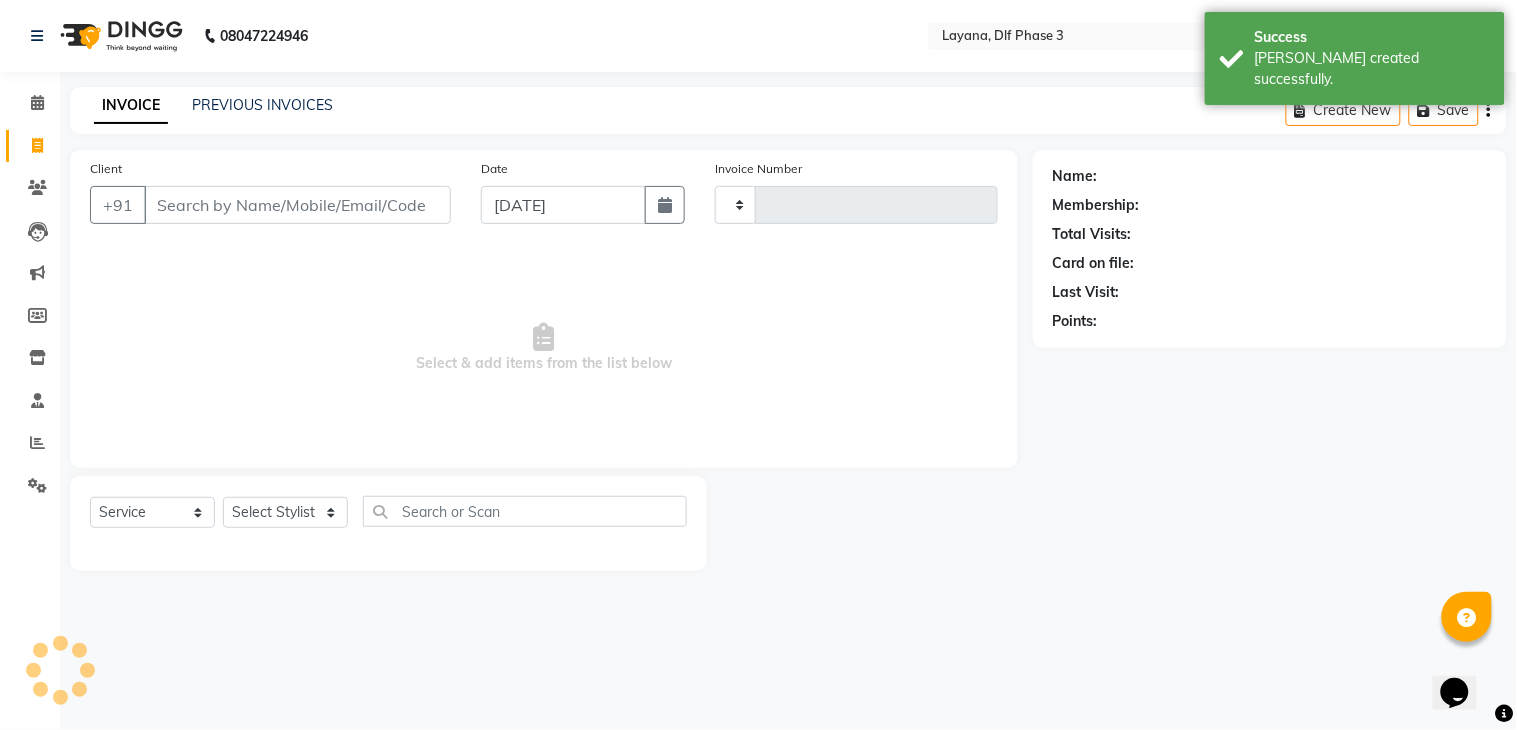 type on "1937" 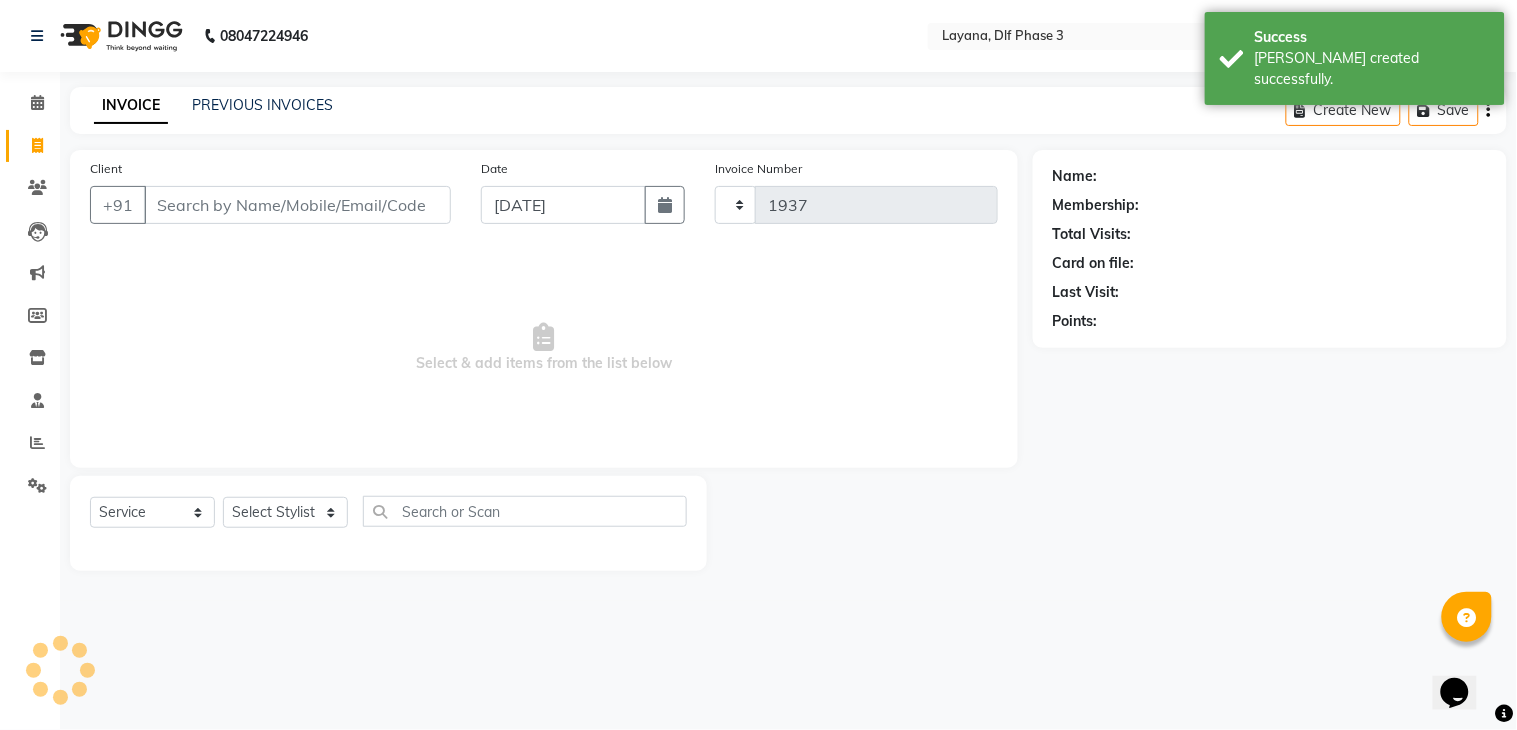select on "6973" 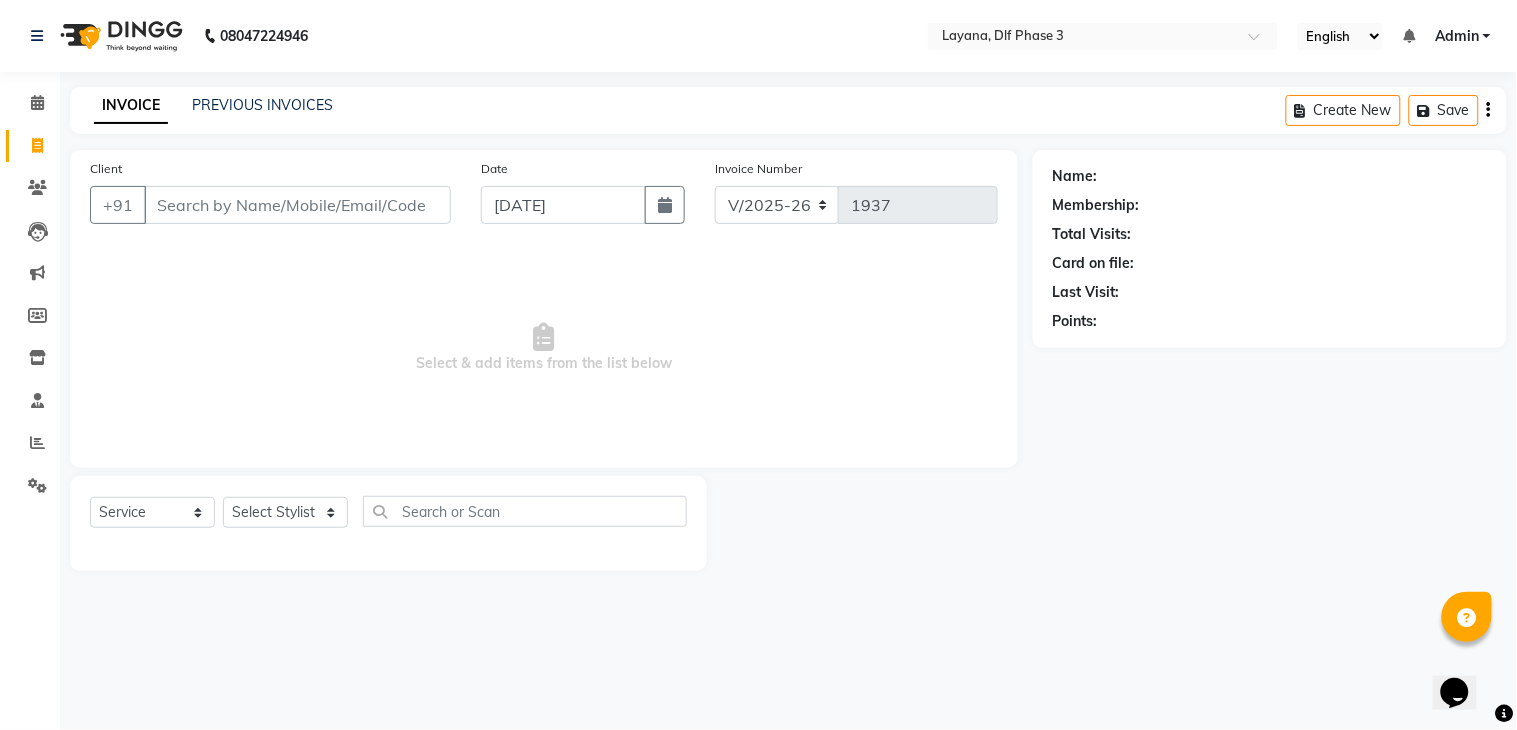 click 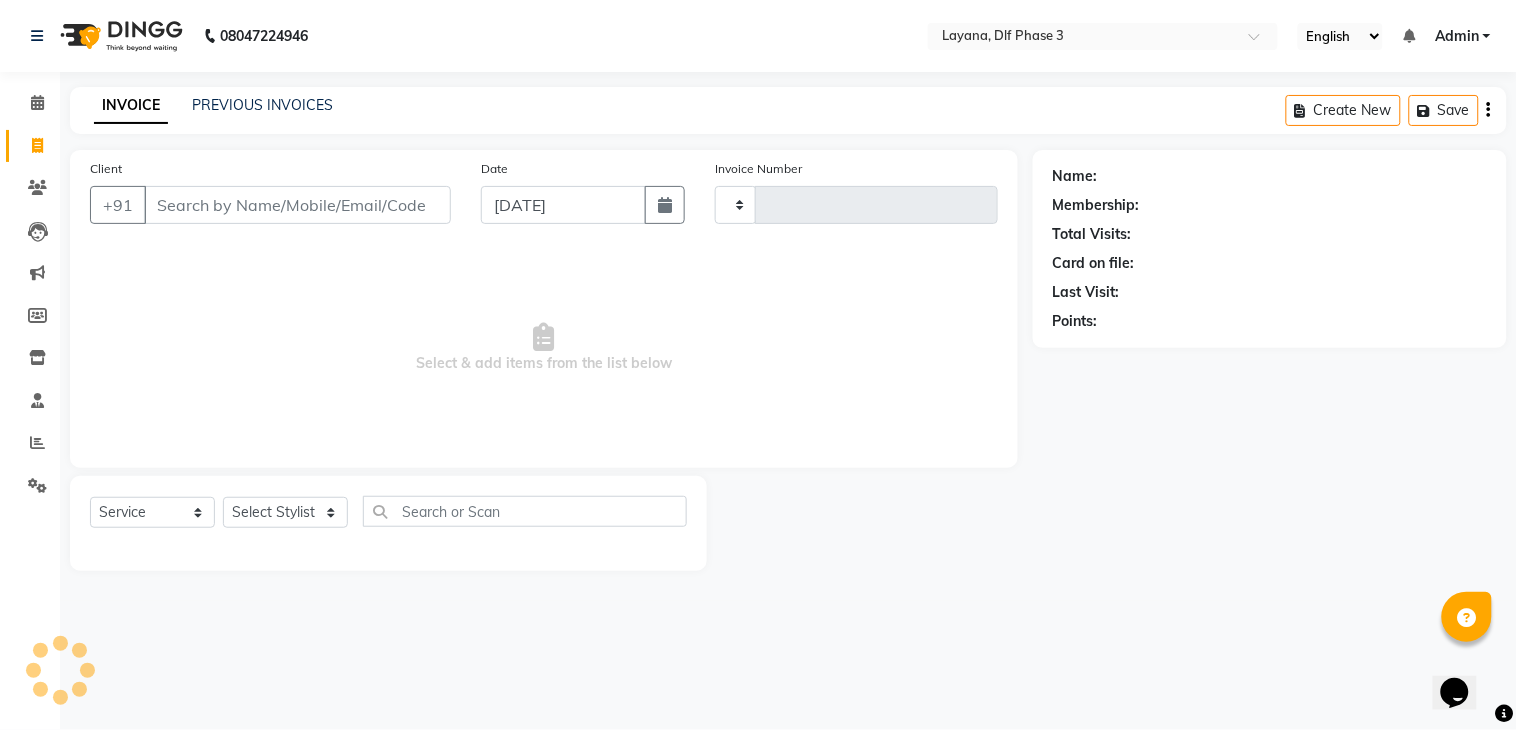 type on "1937" 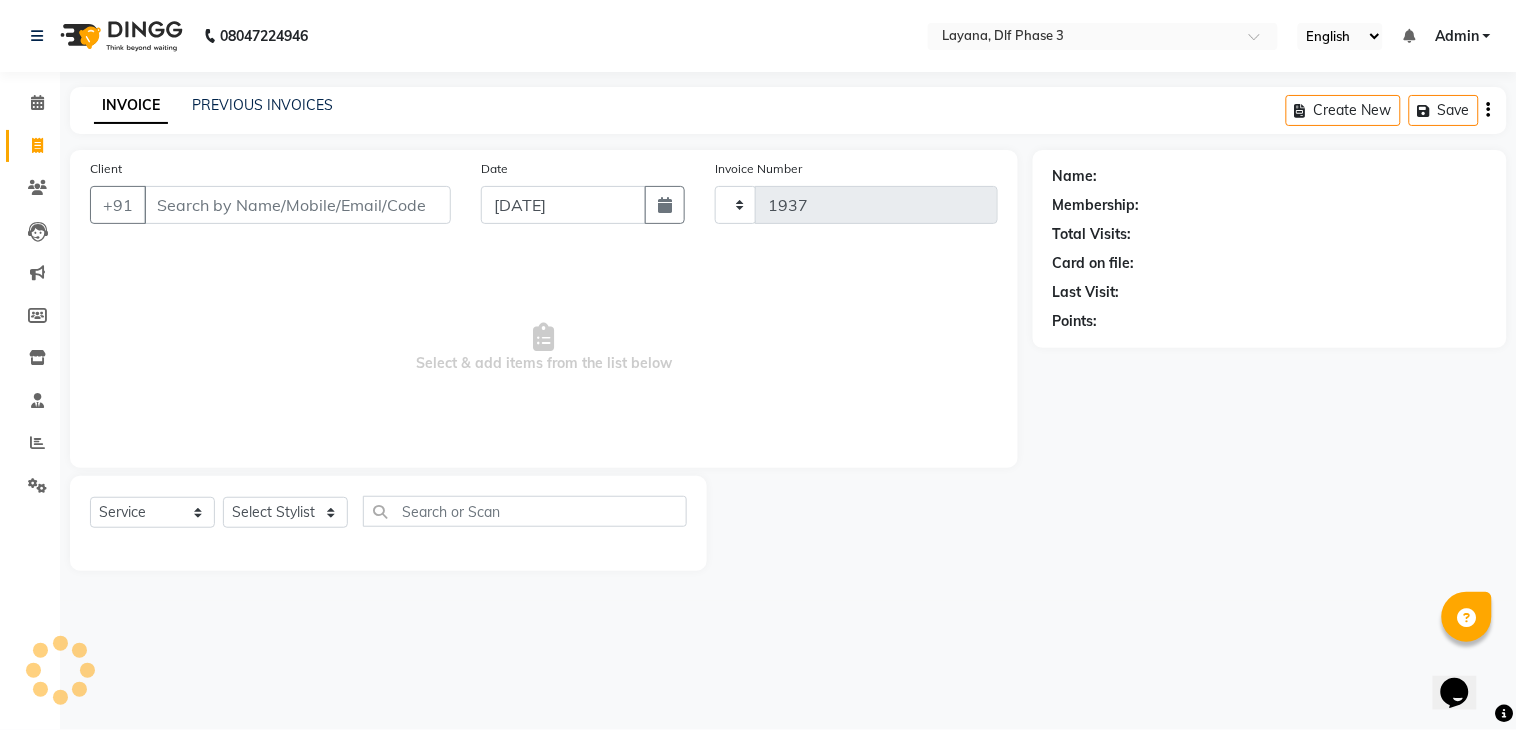 select on "6973" 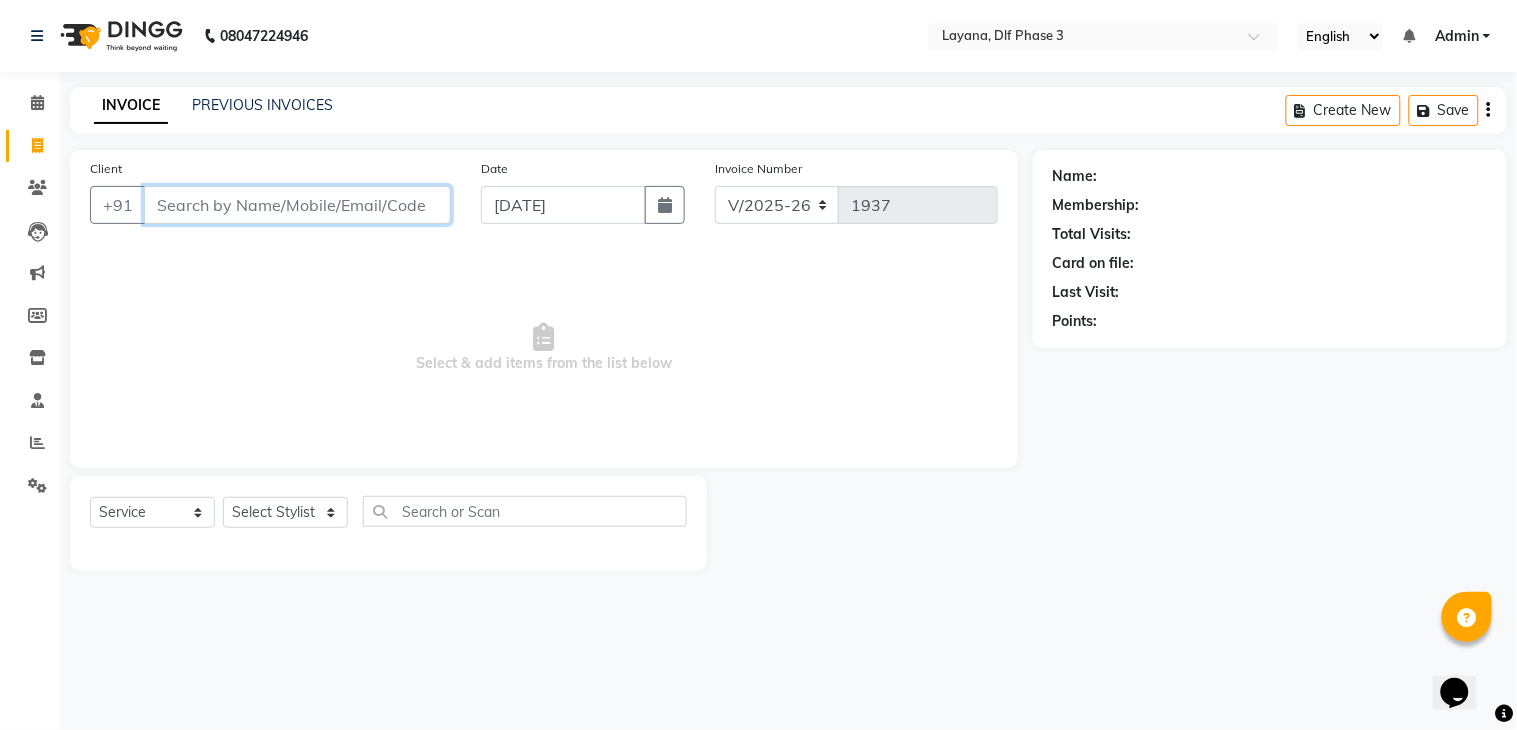 click on "Client" at bounding box center (297, 205) 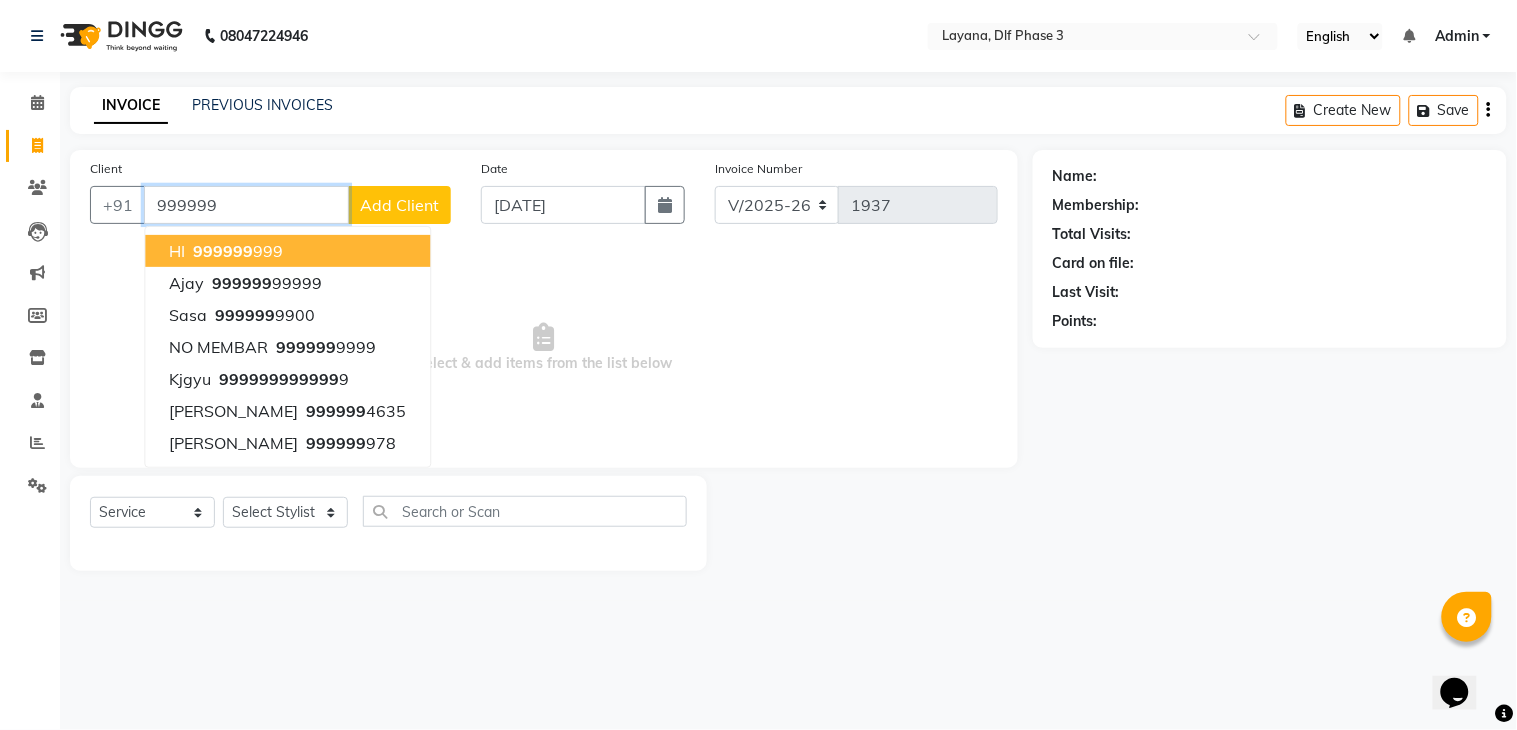 click on "HI   999999 999" at bounding box center (287, 251) 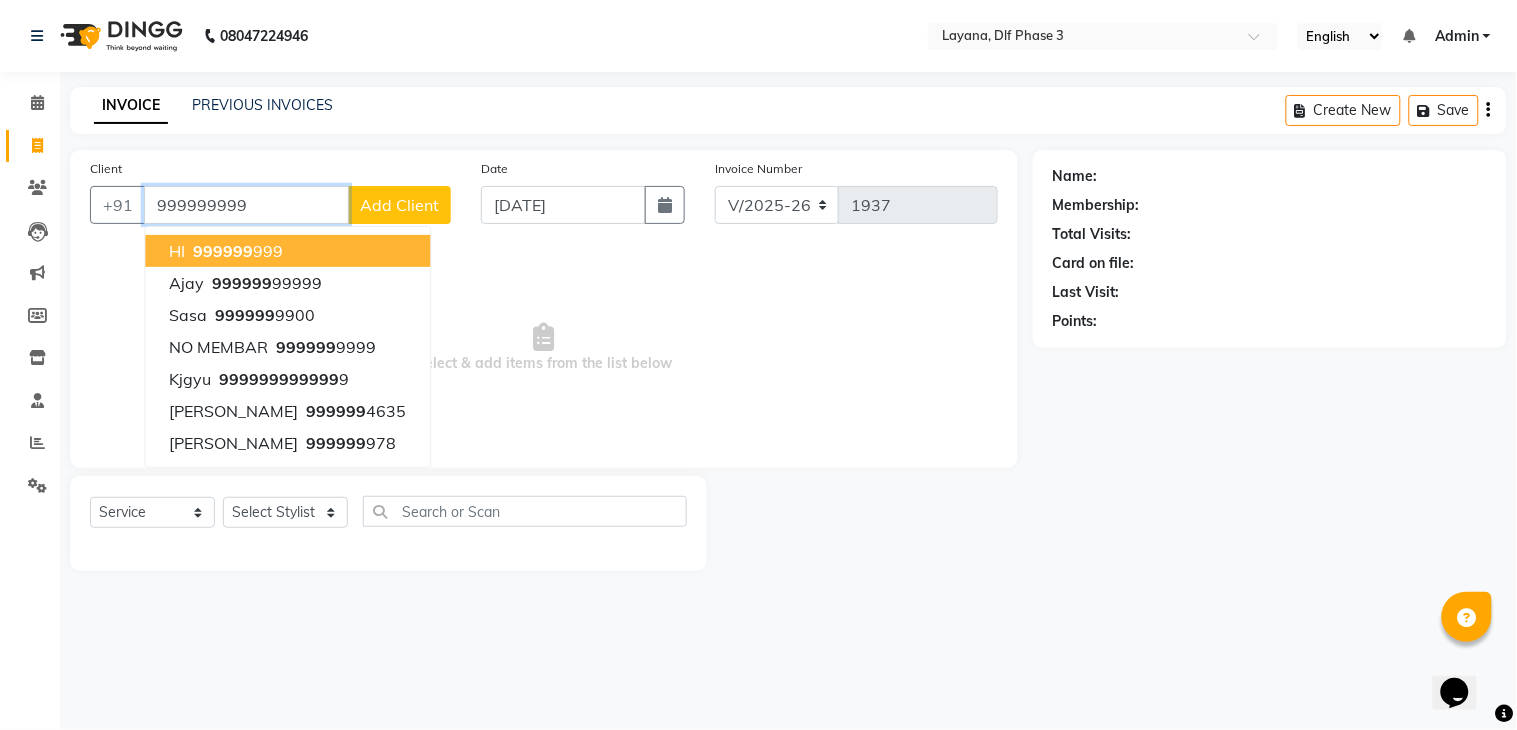 type on "999999999" 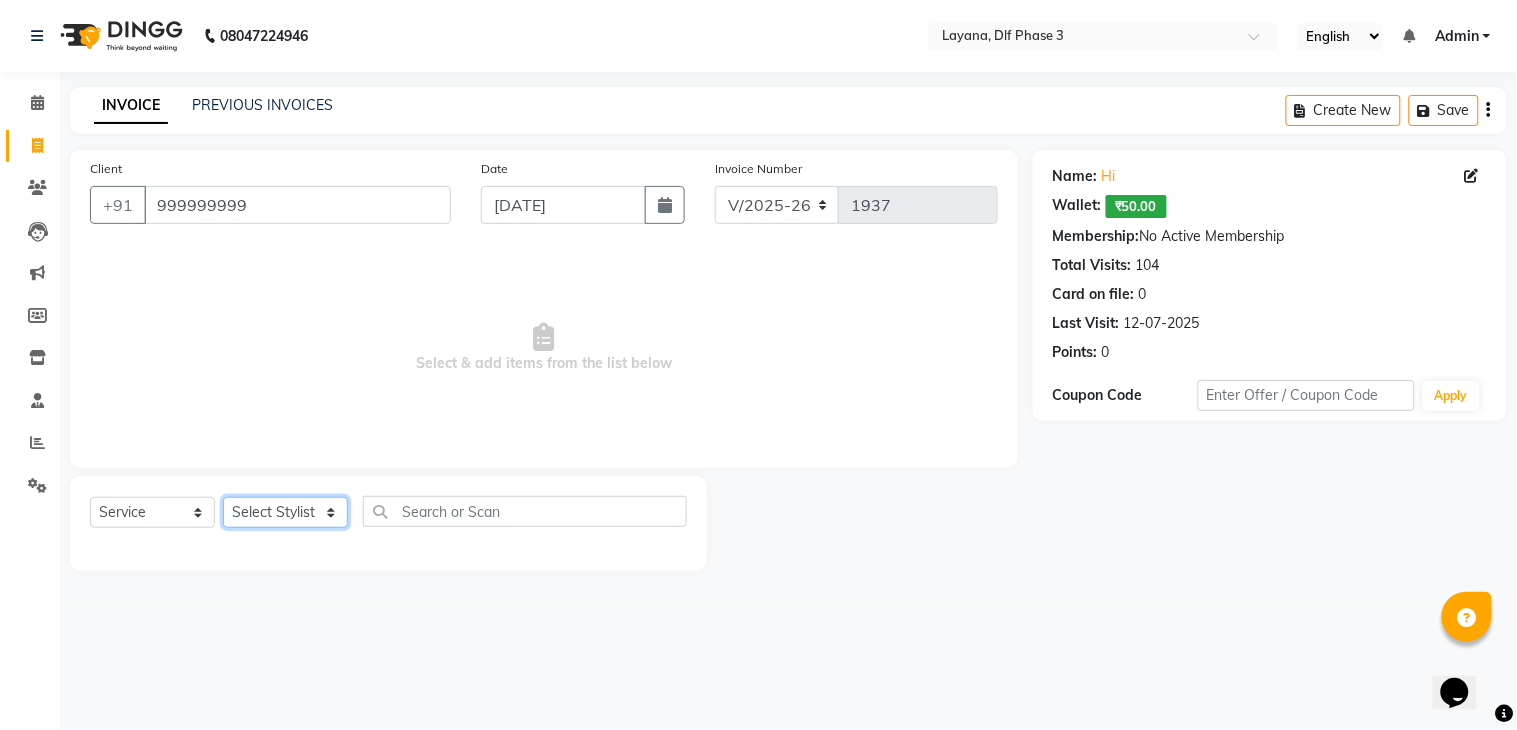 click on "Select Stylist aditya Attul kamal Kartik  keshav sanjana Shadab supriya" 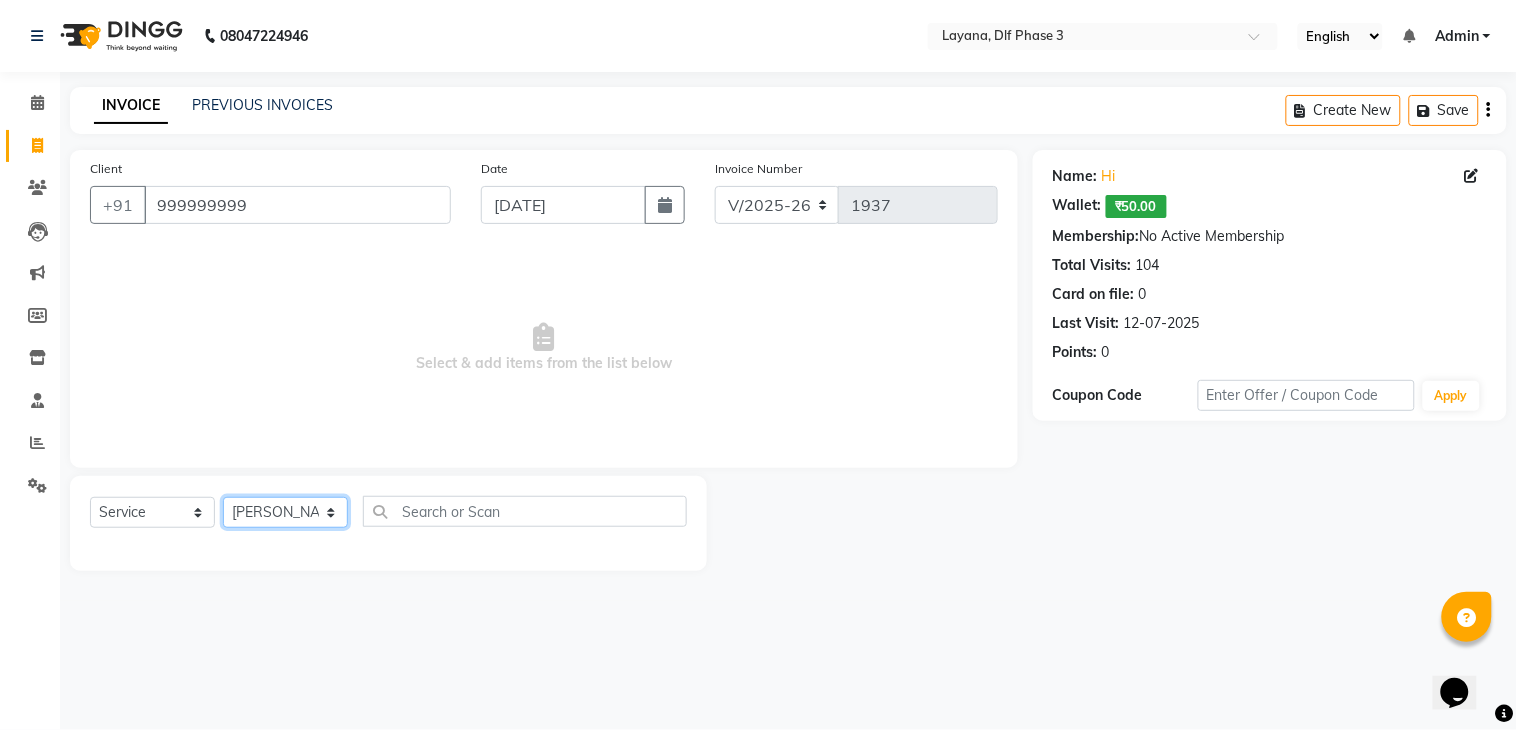 click on "Select Stylist aditya Attul kamal Kartik  keshav sanjana Shadab supriya" 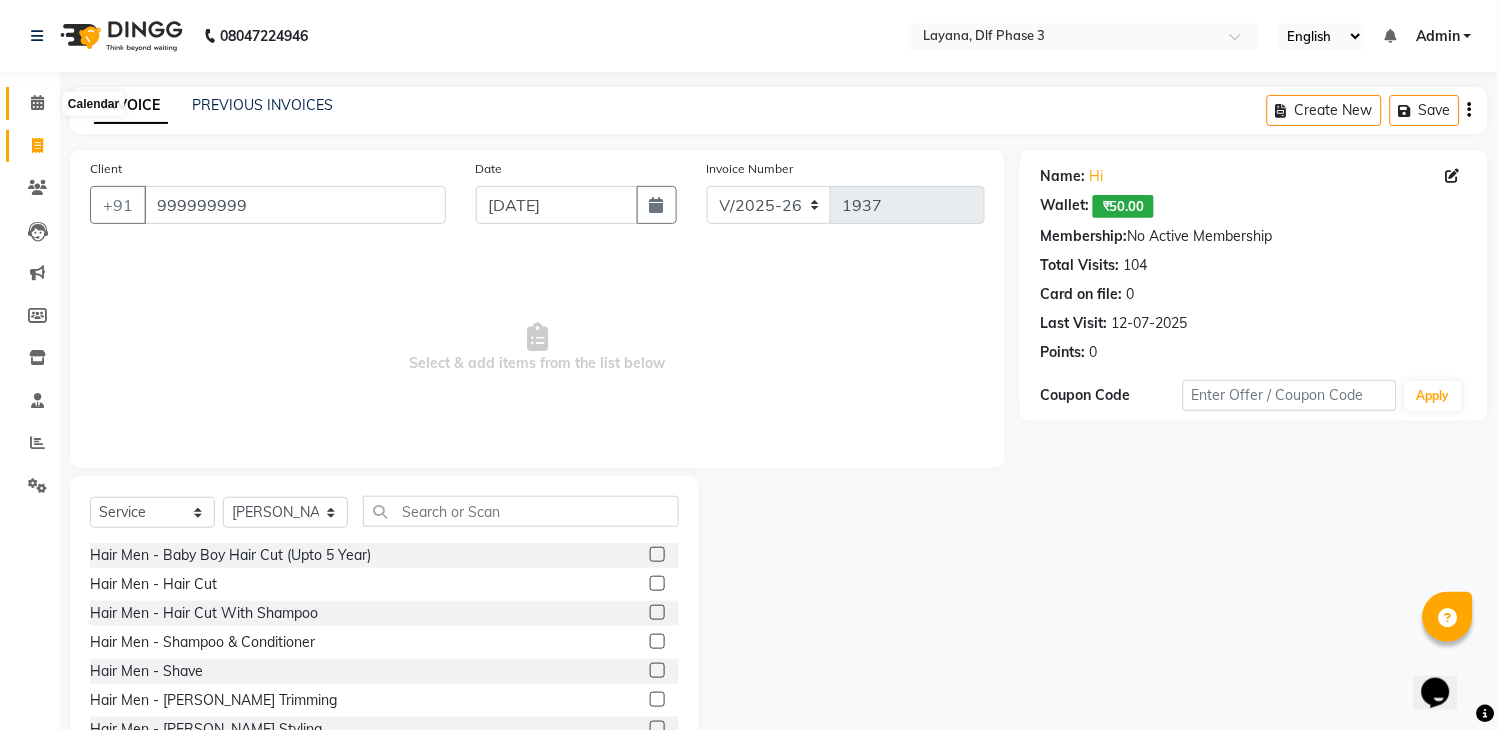 click 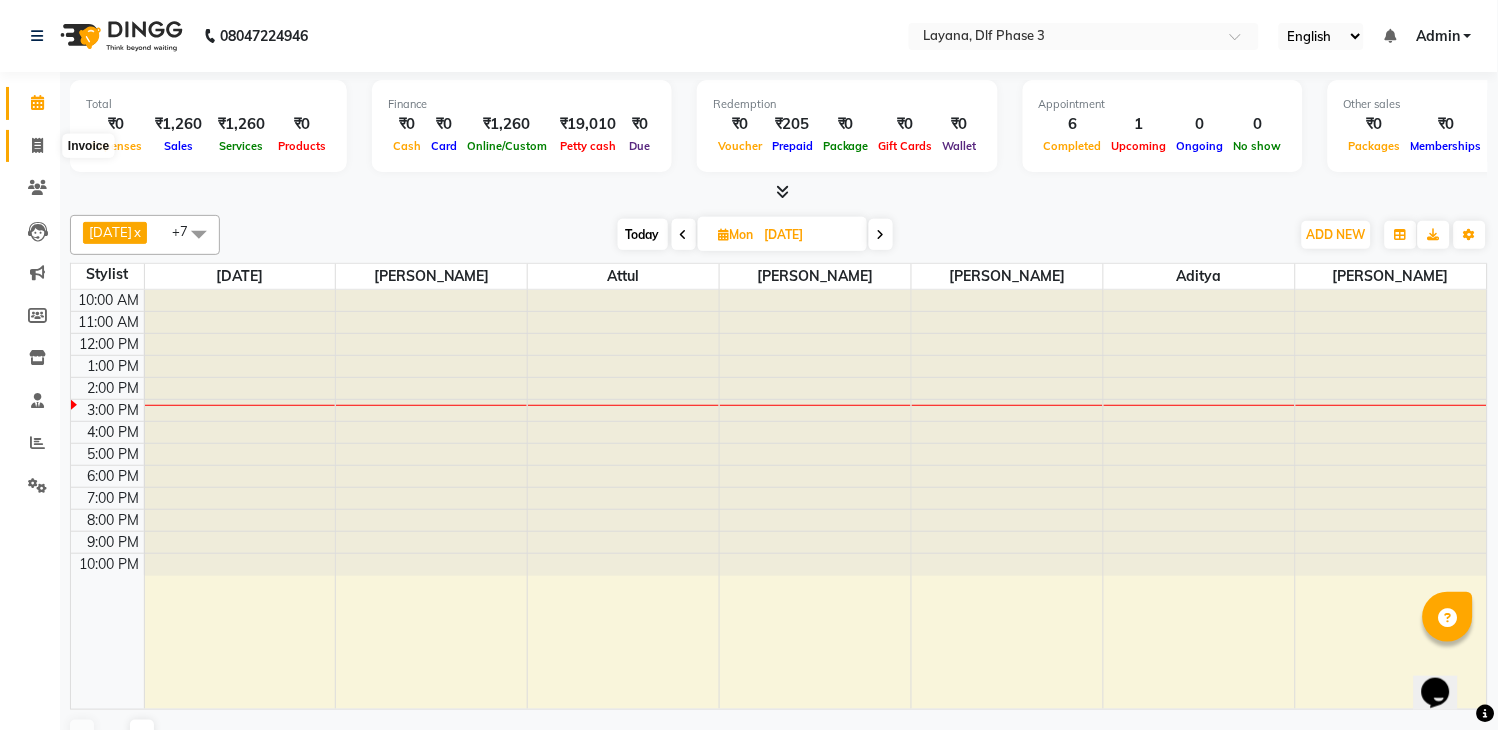 click 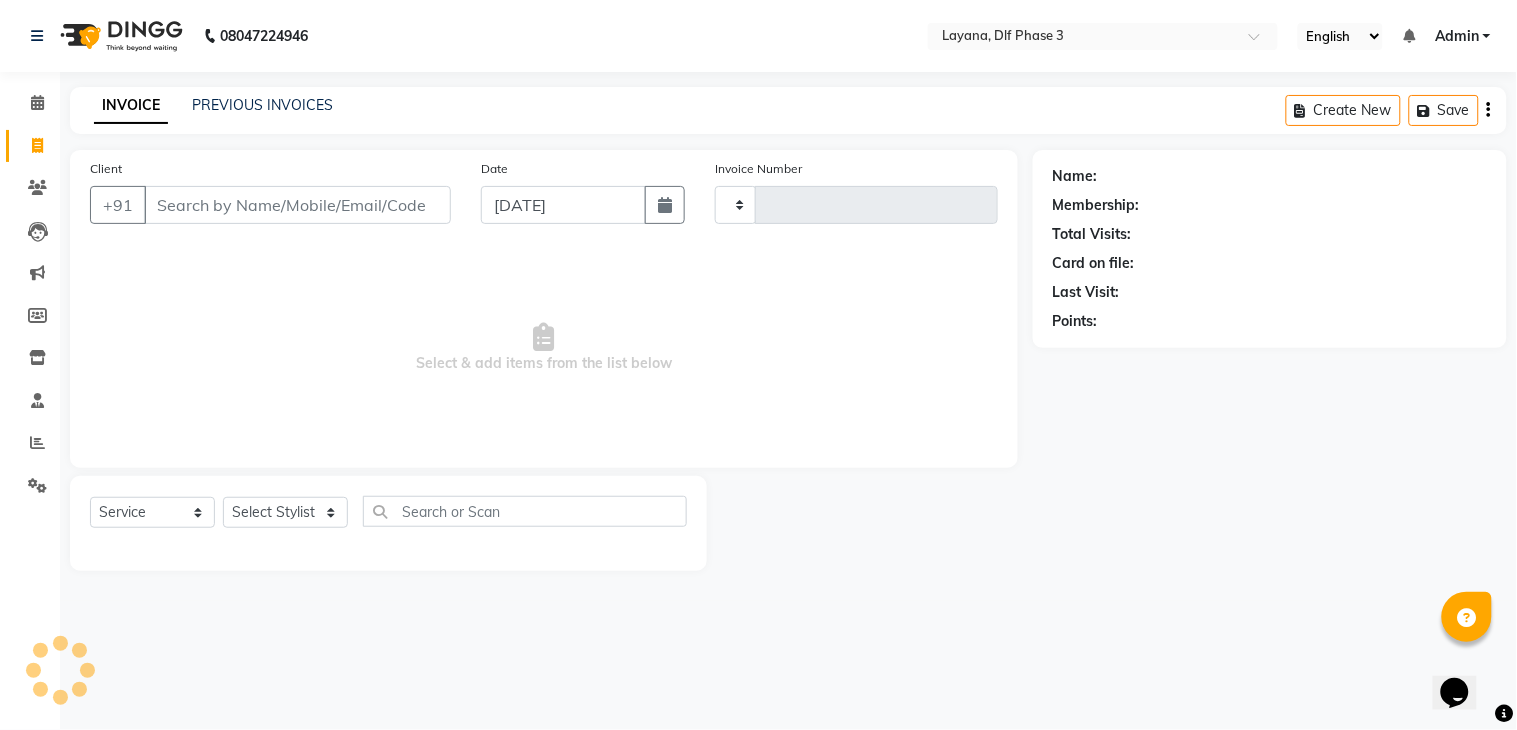 type on "1937" 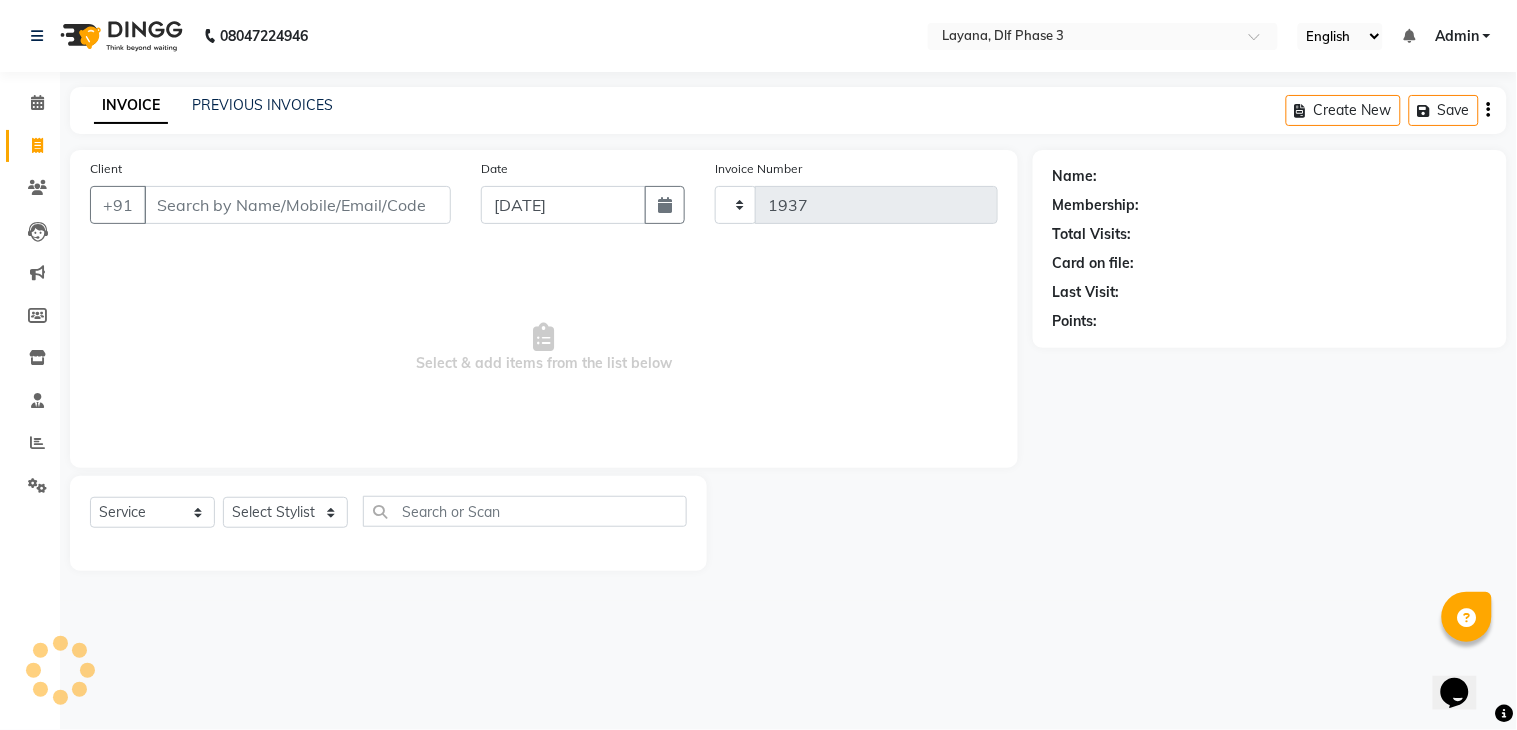 select on "6973" 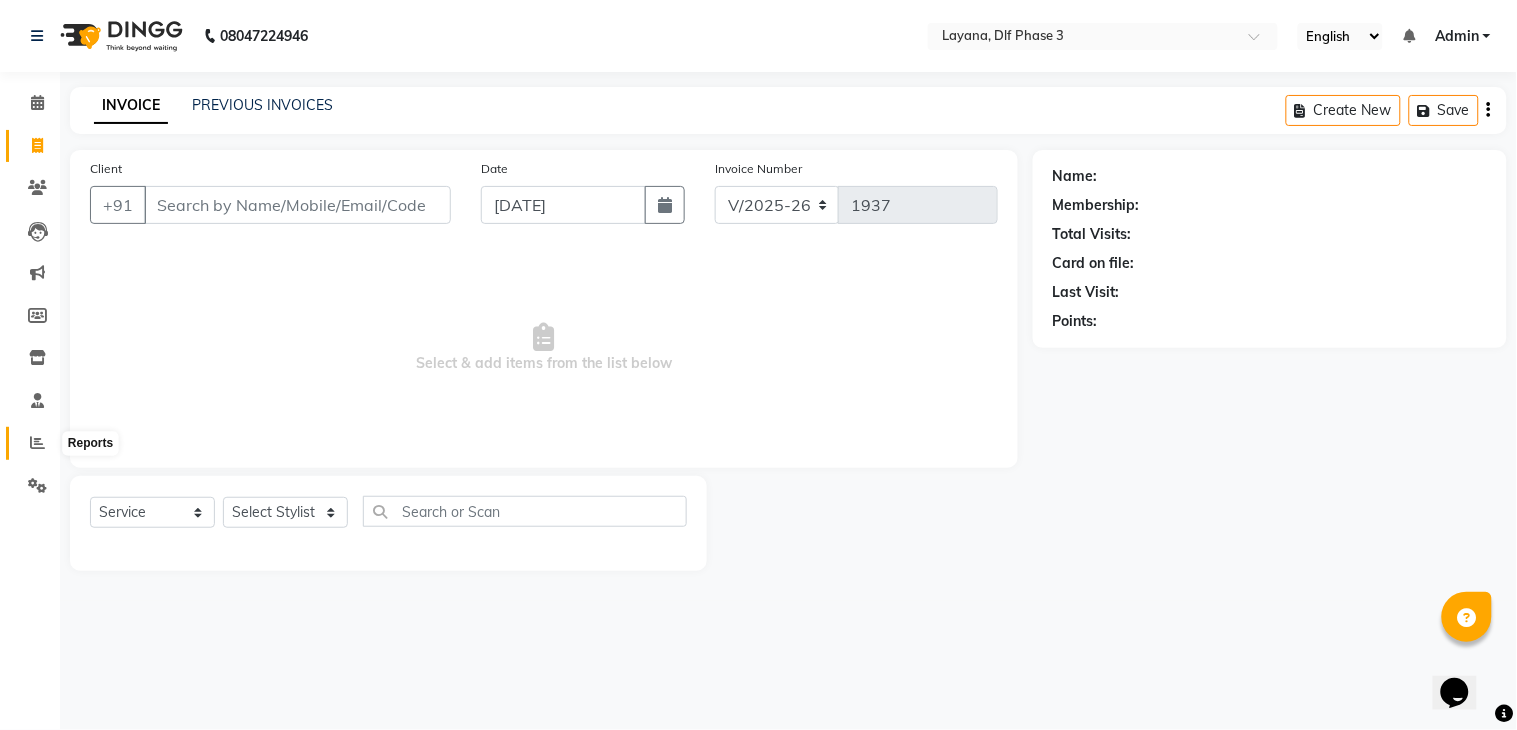 click 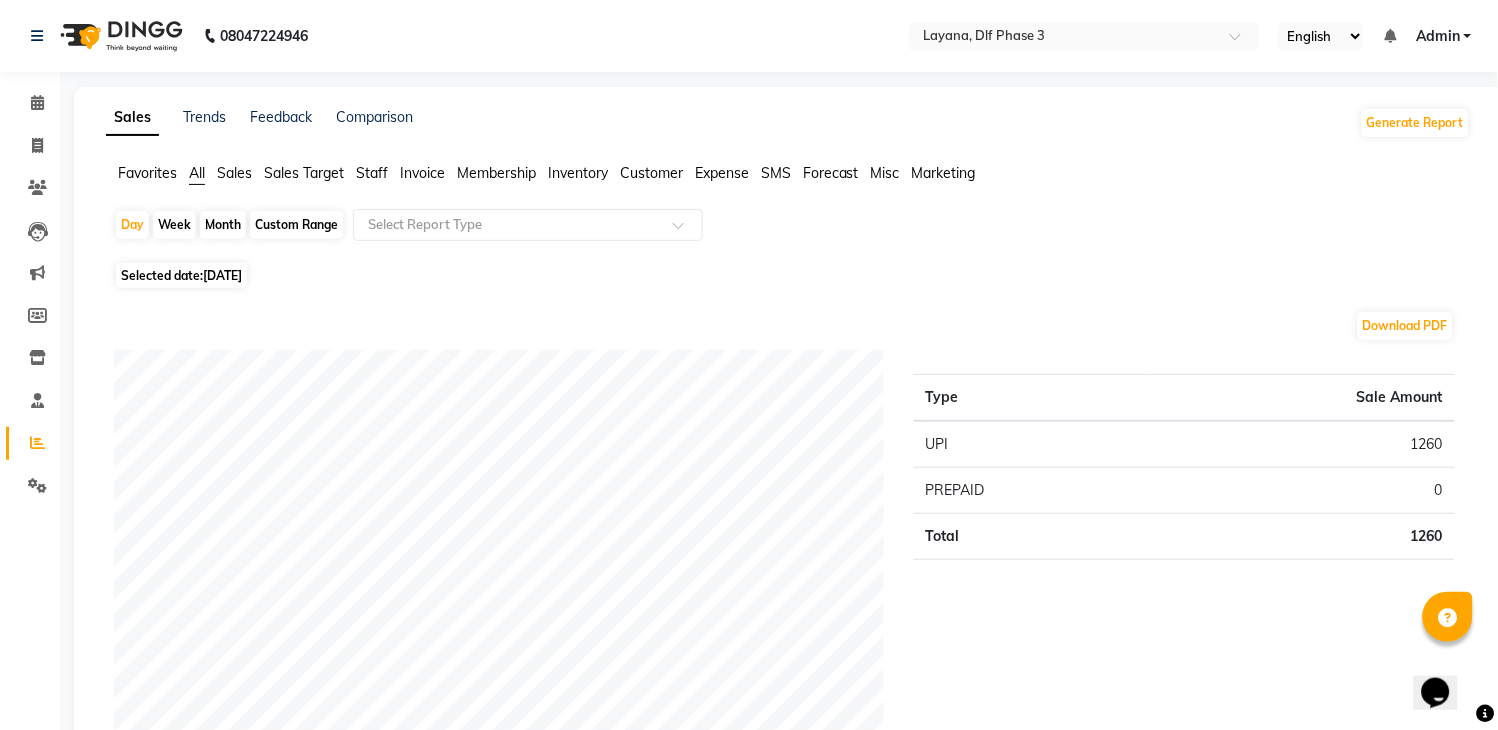 click on "Month" 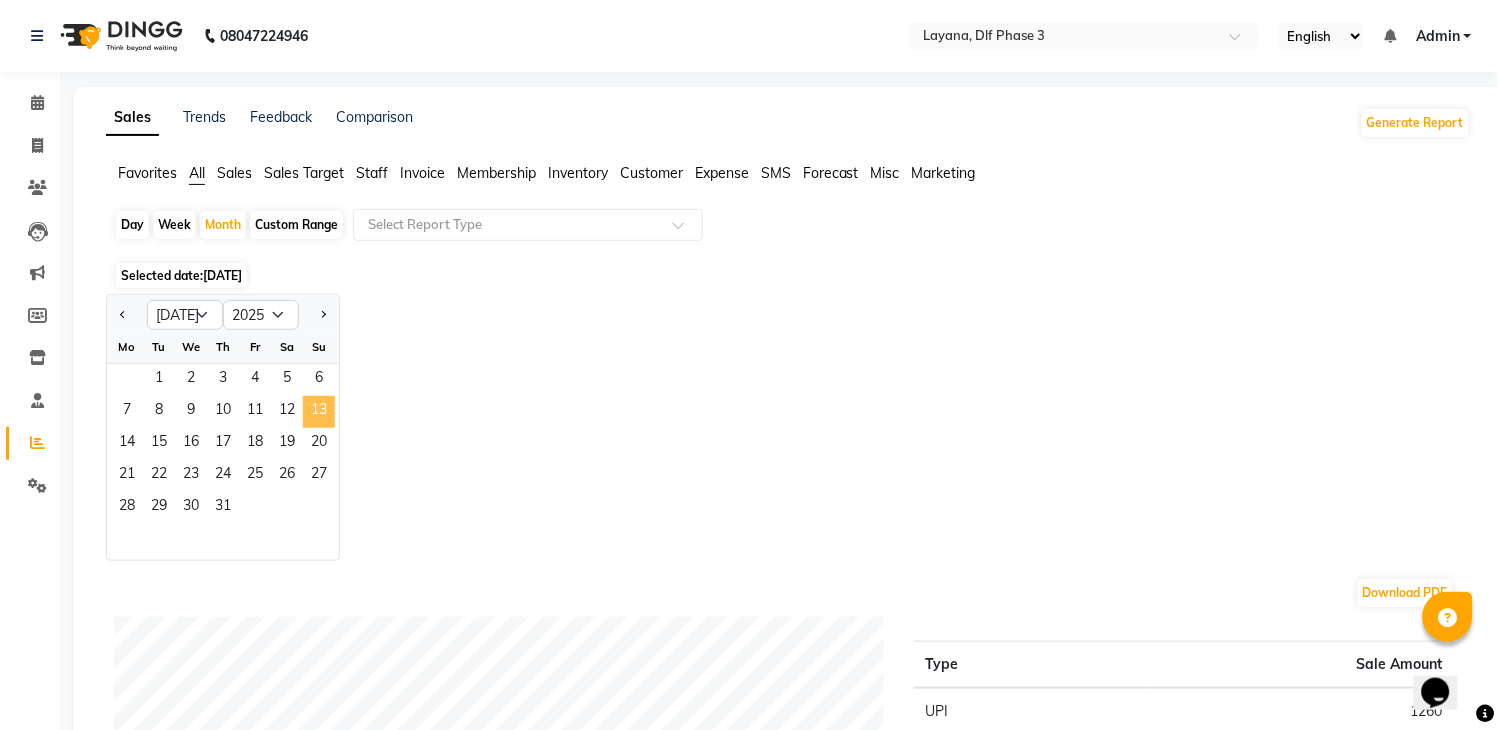 click on "13" 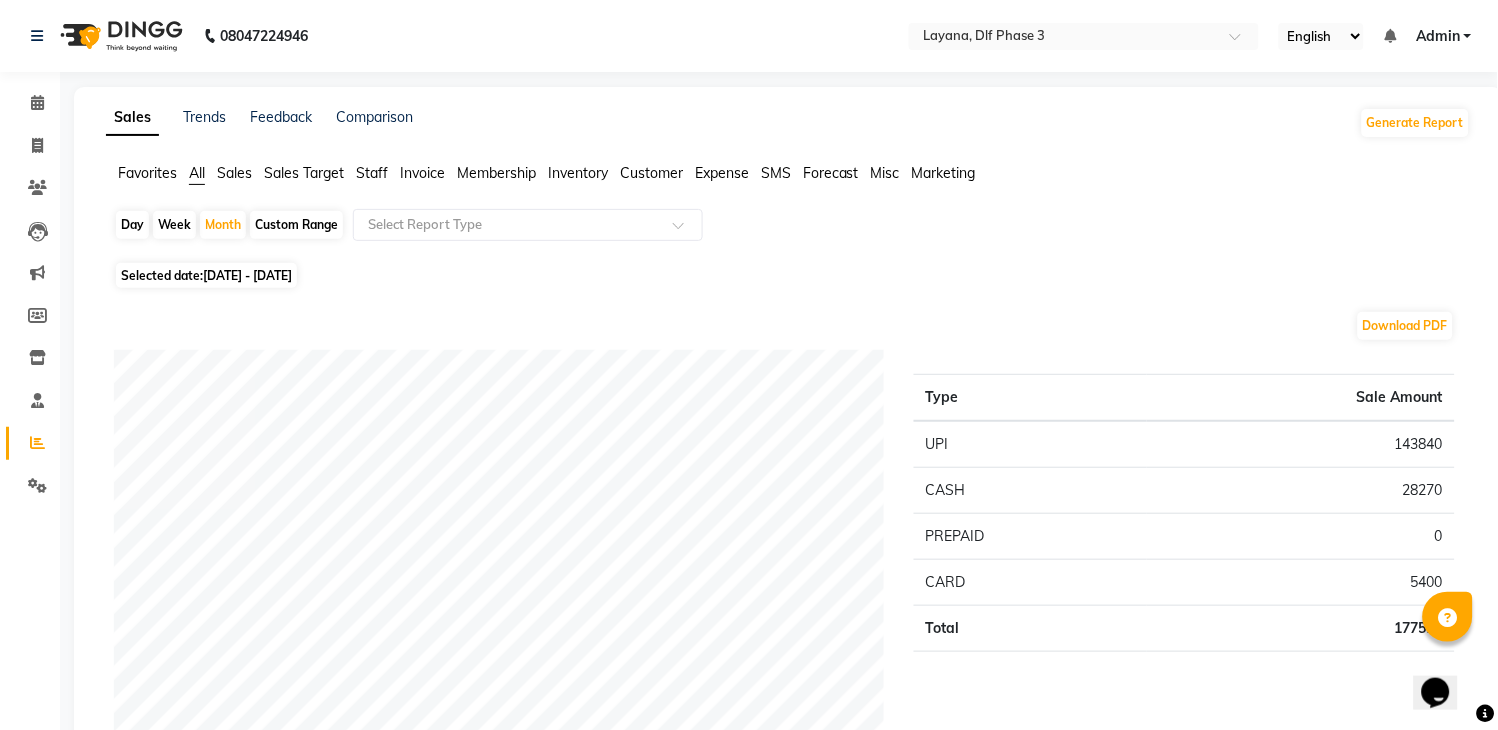 scroll, scrollTop: 638, scrollLeft: 0, axis: vertical 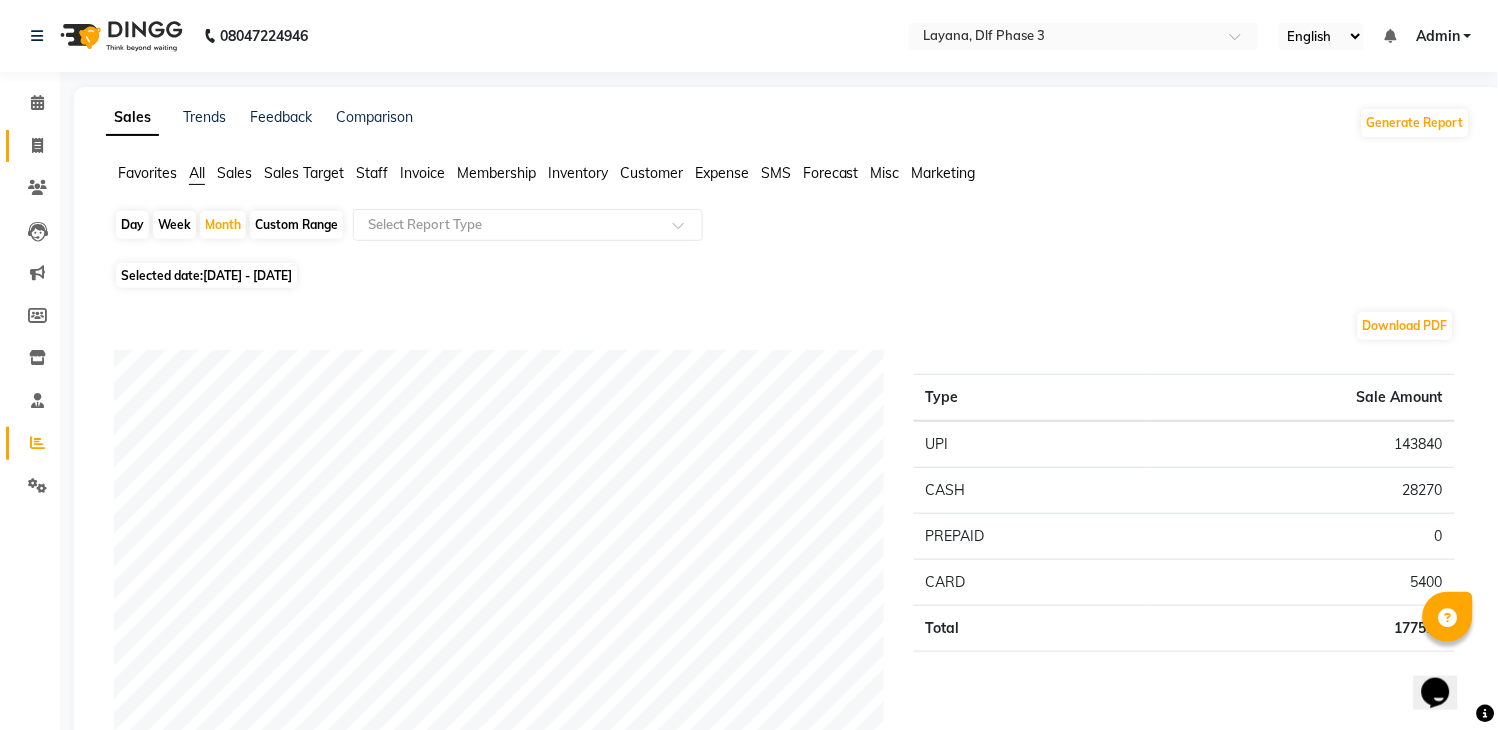 click on "Invoice" 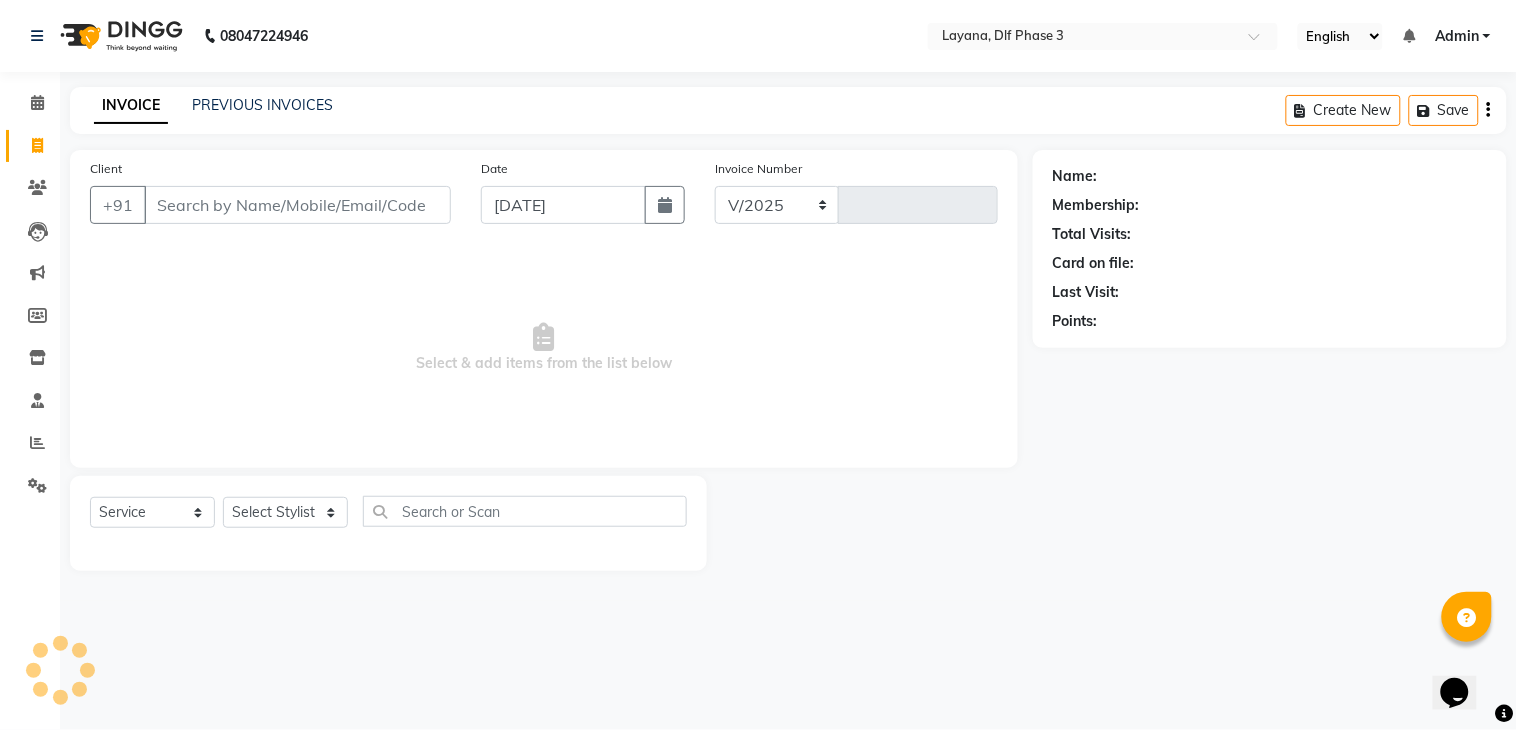 select on "6973" 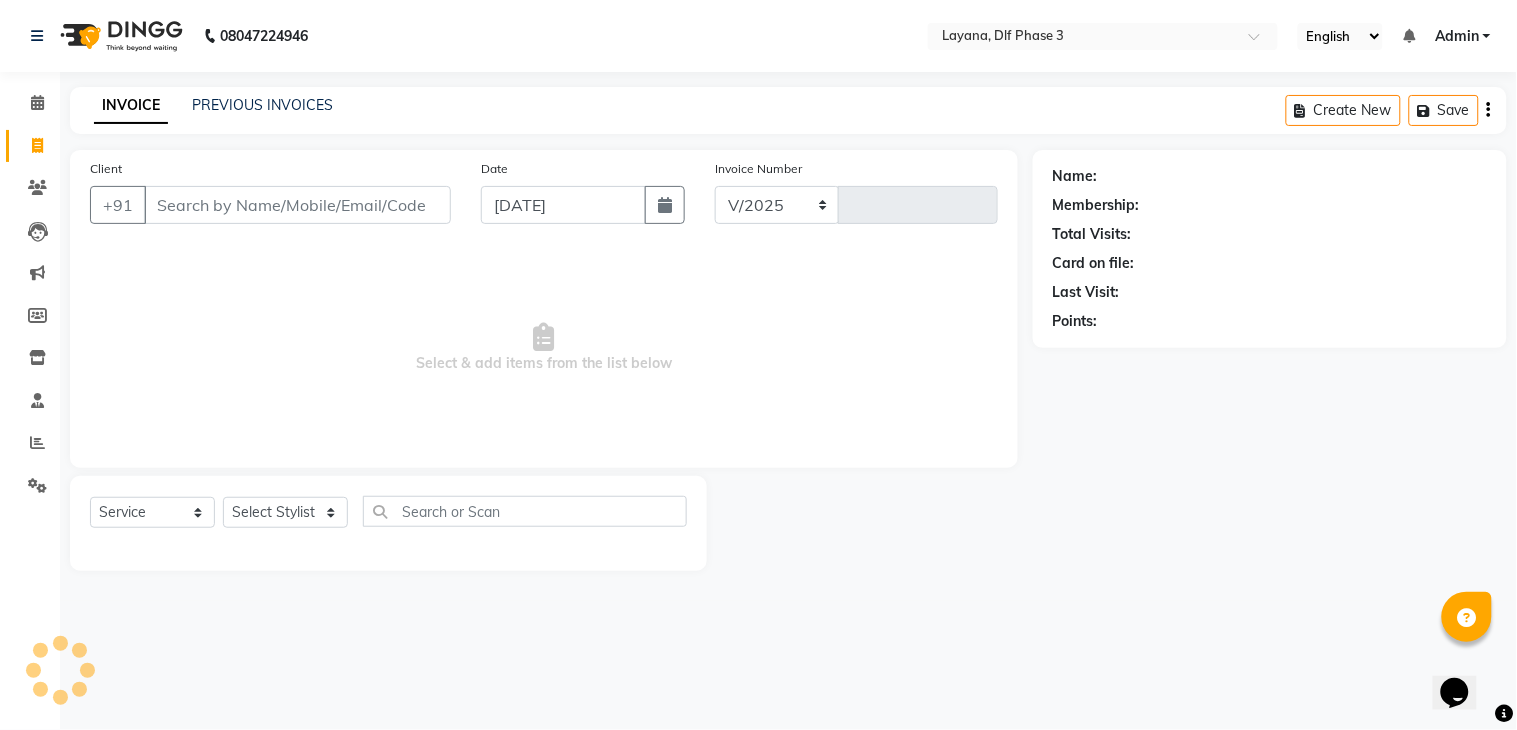 type on "1937" 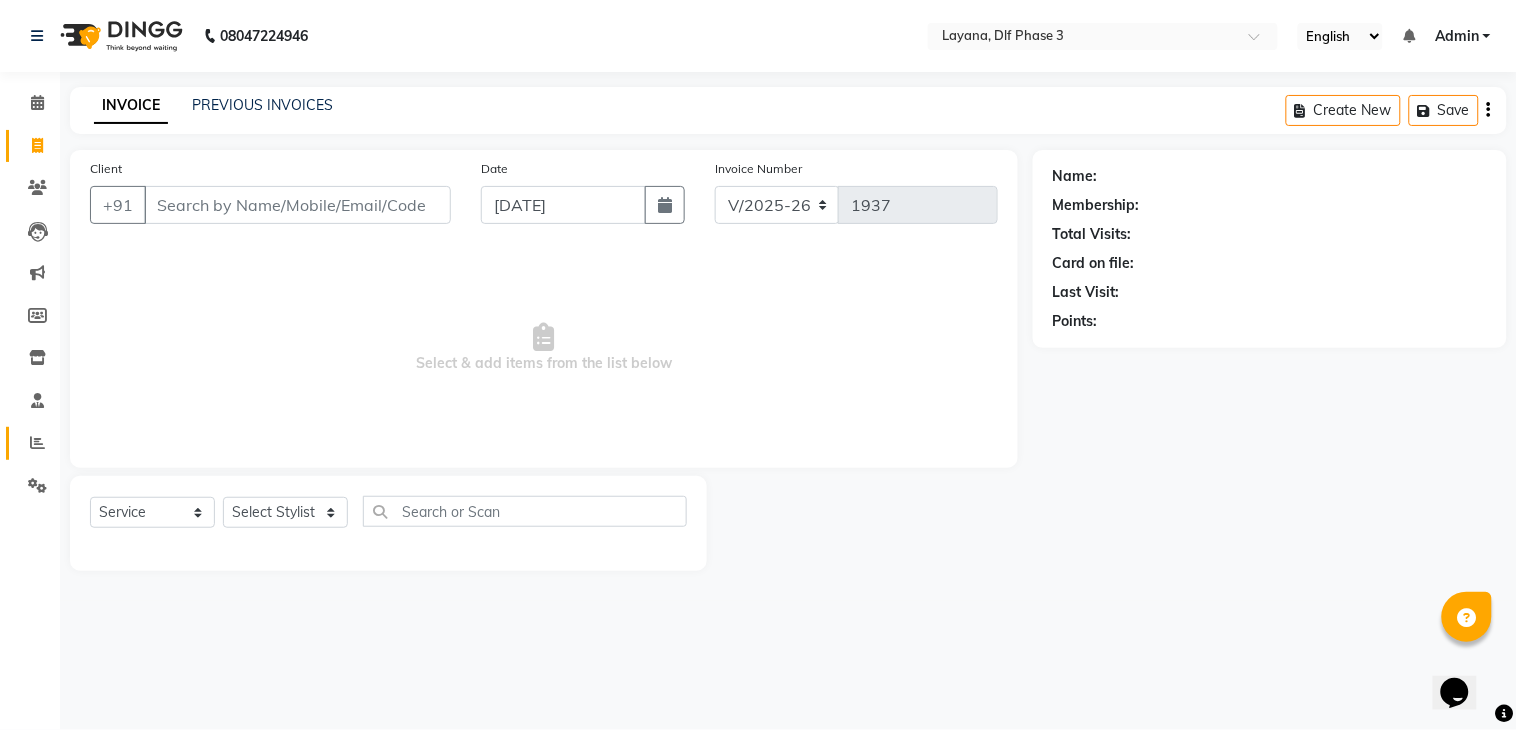 click on "Reports" 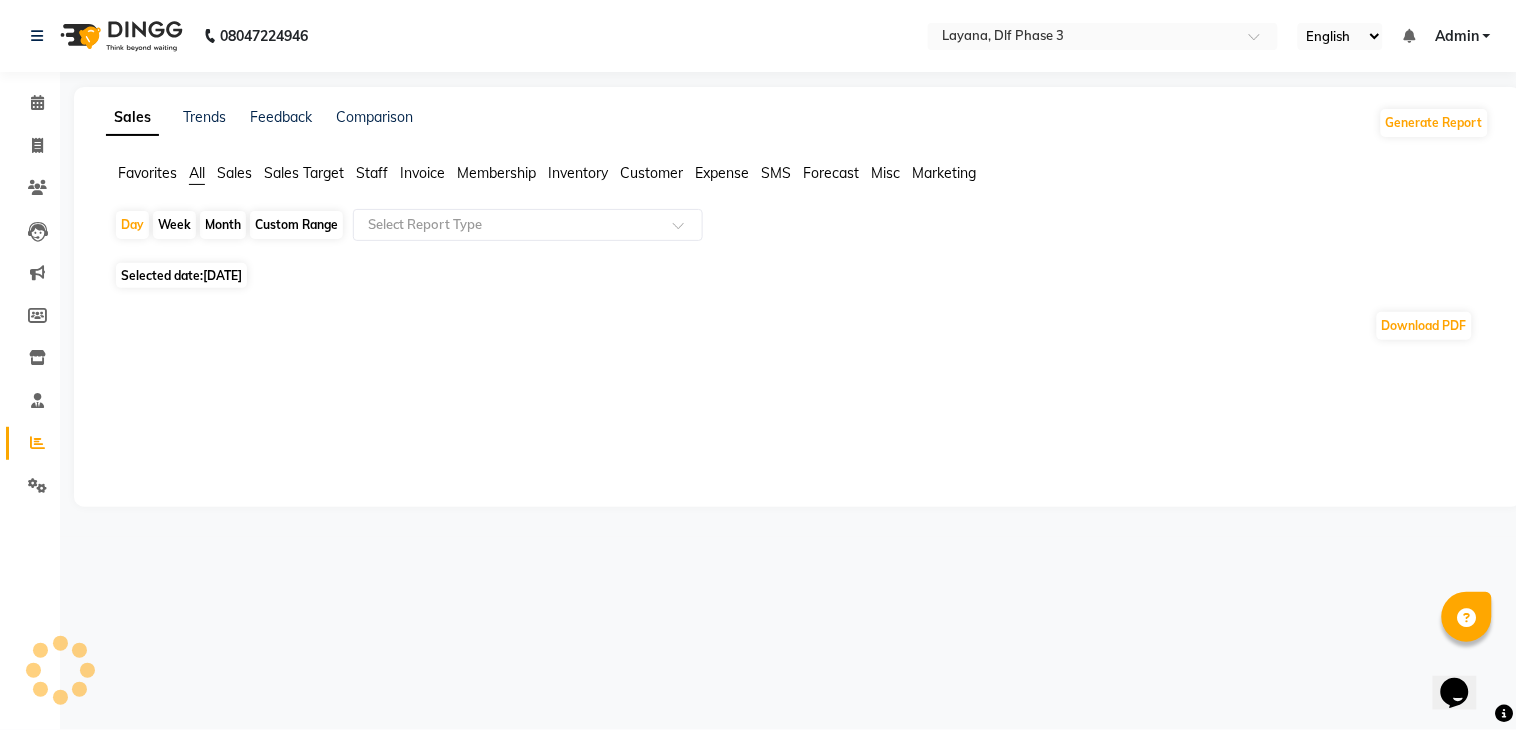 click on "Month" 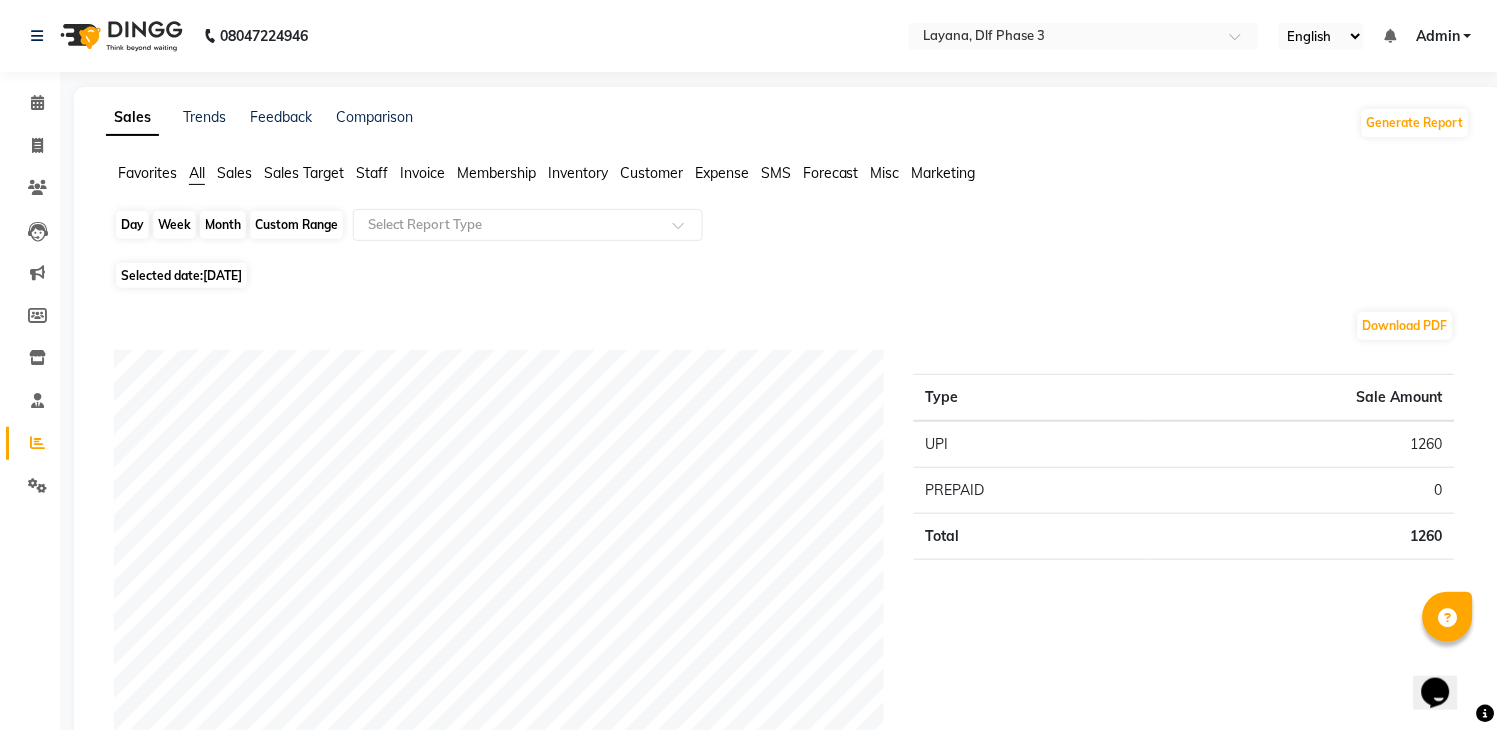 click on "Month" 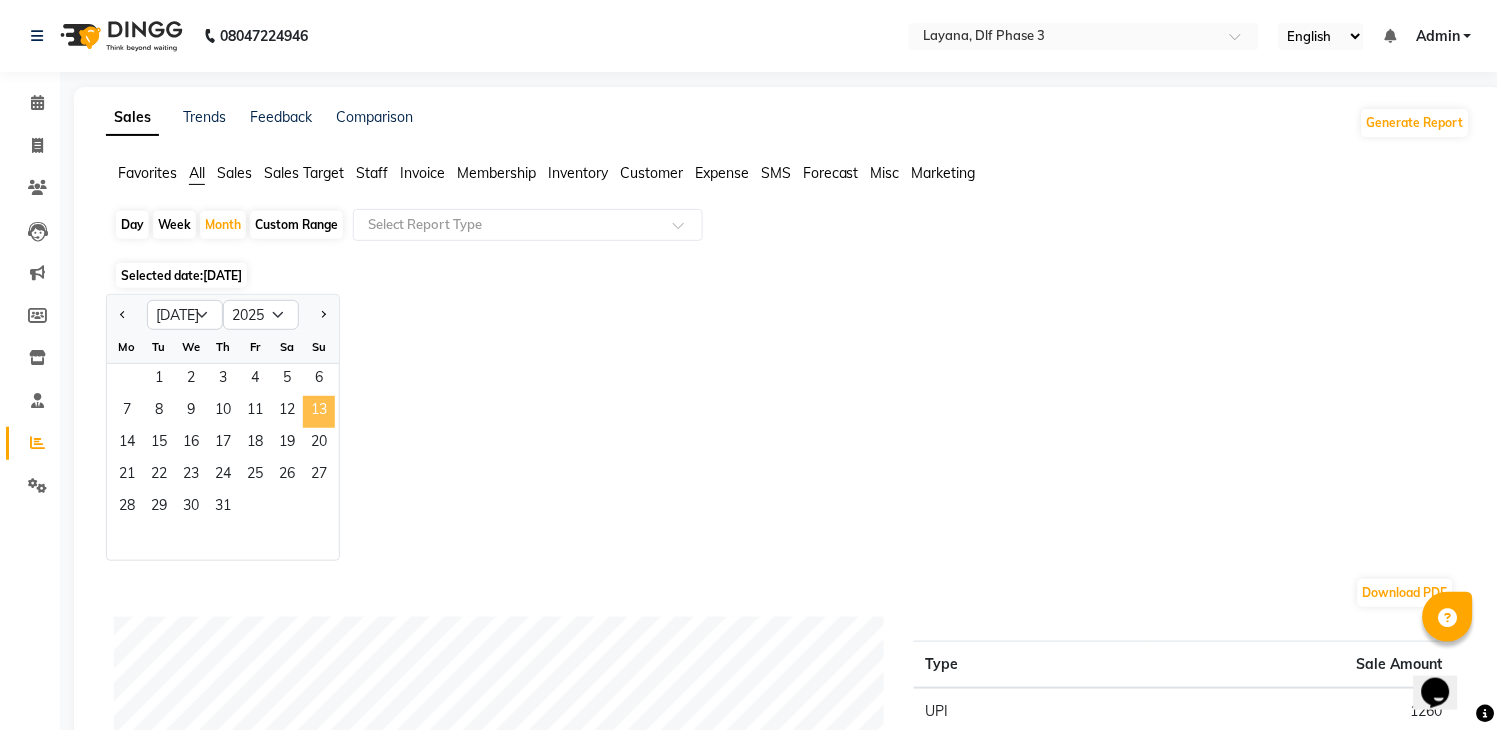 click on "13" 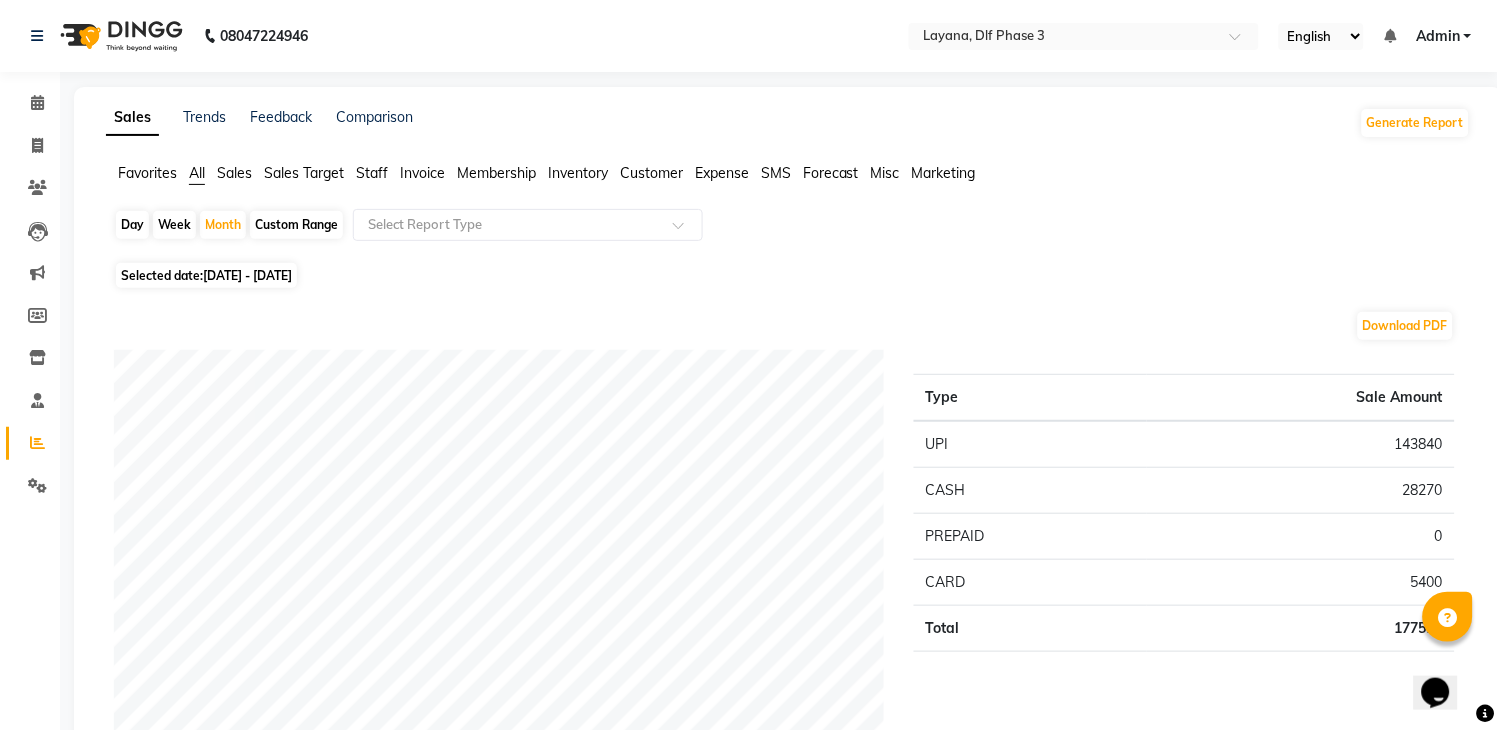 scroll, scrollTop: 638, scrollLeft: 0, axis: vertical 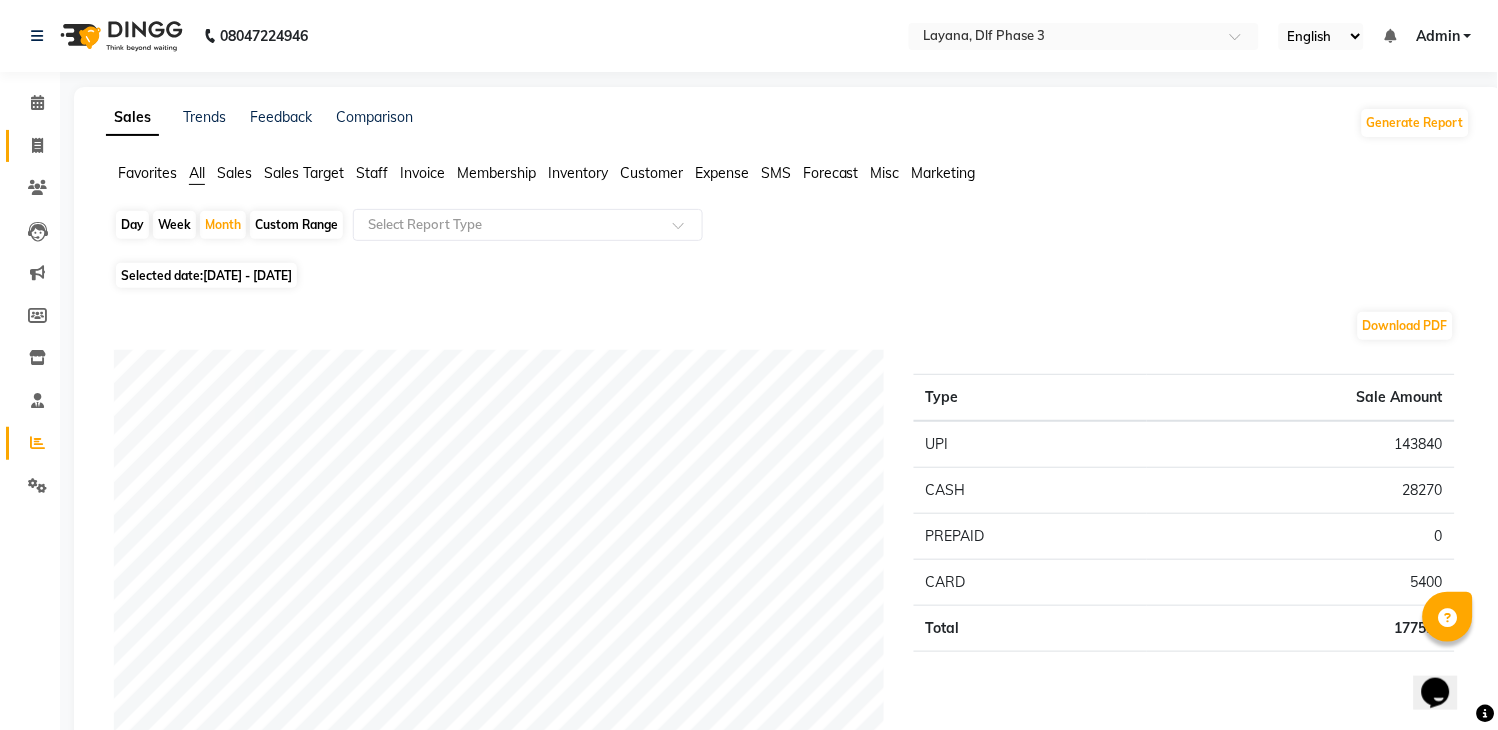click on "Invoice" 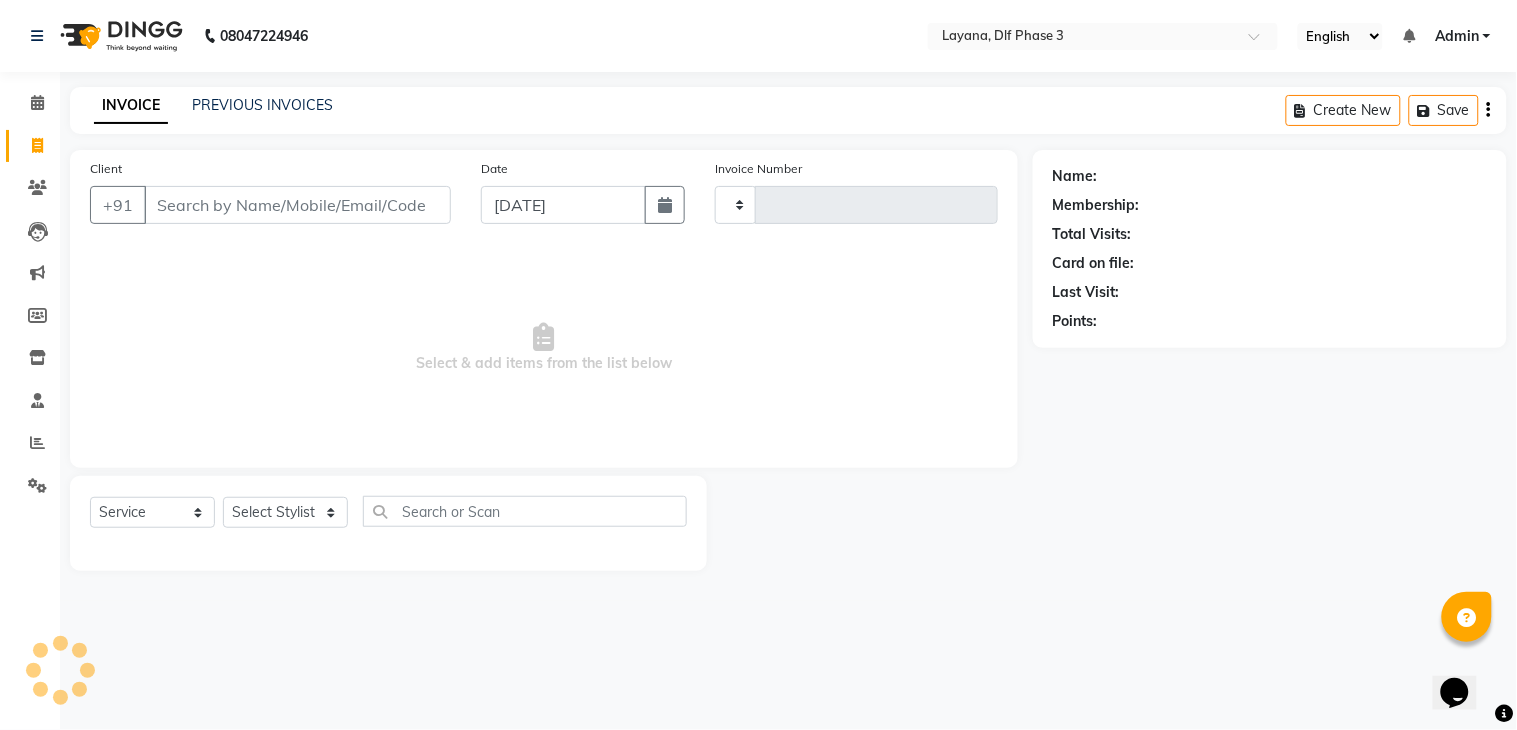 type on "1937" 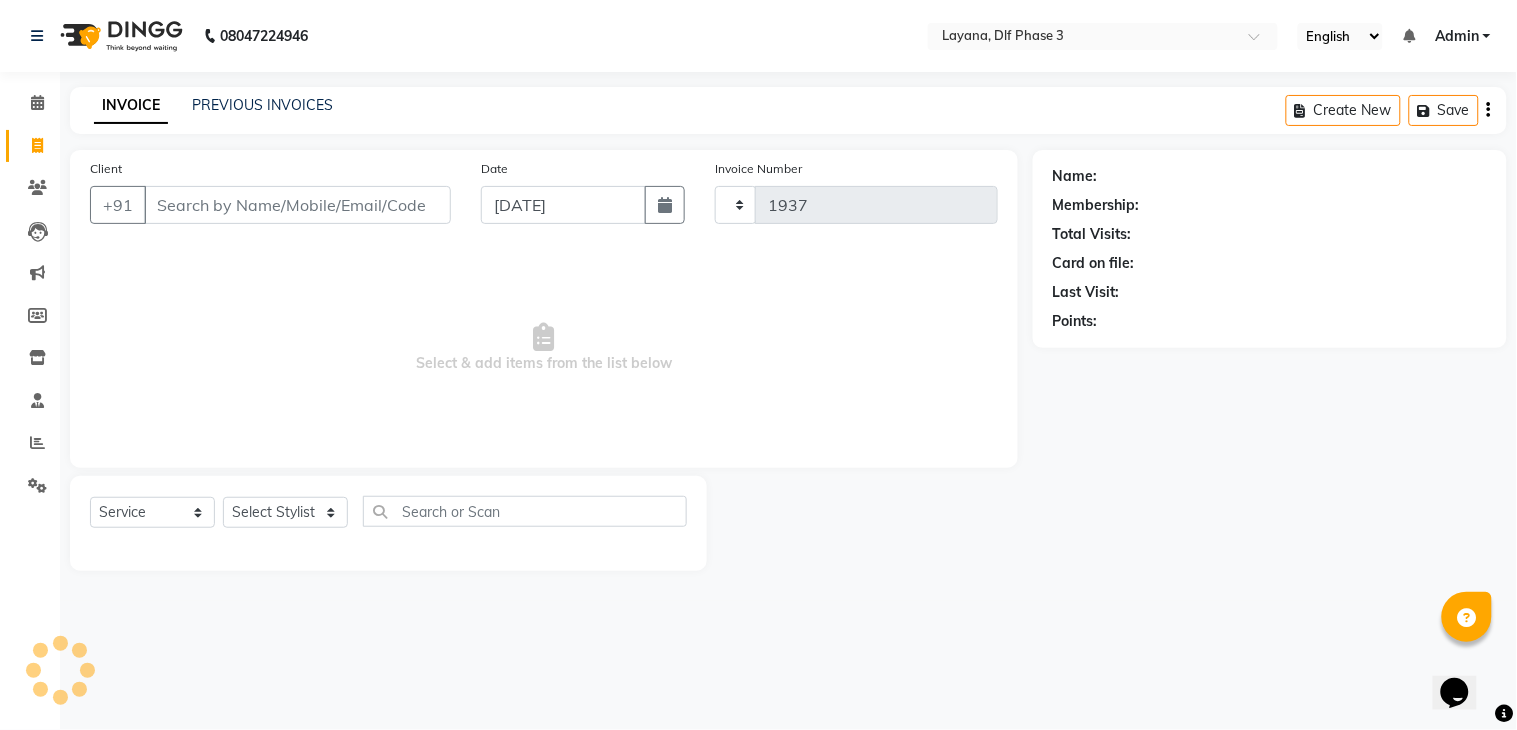 select on "6973" 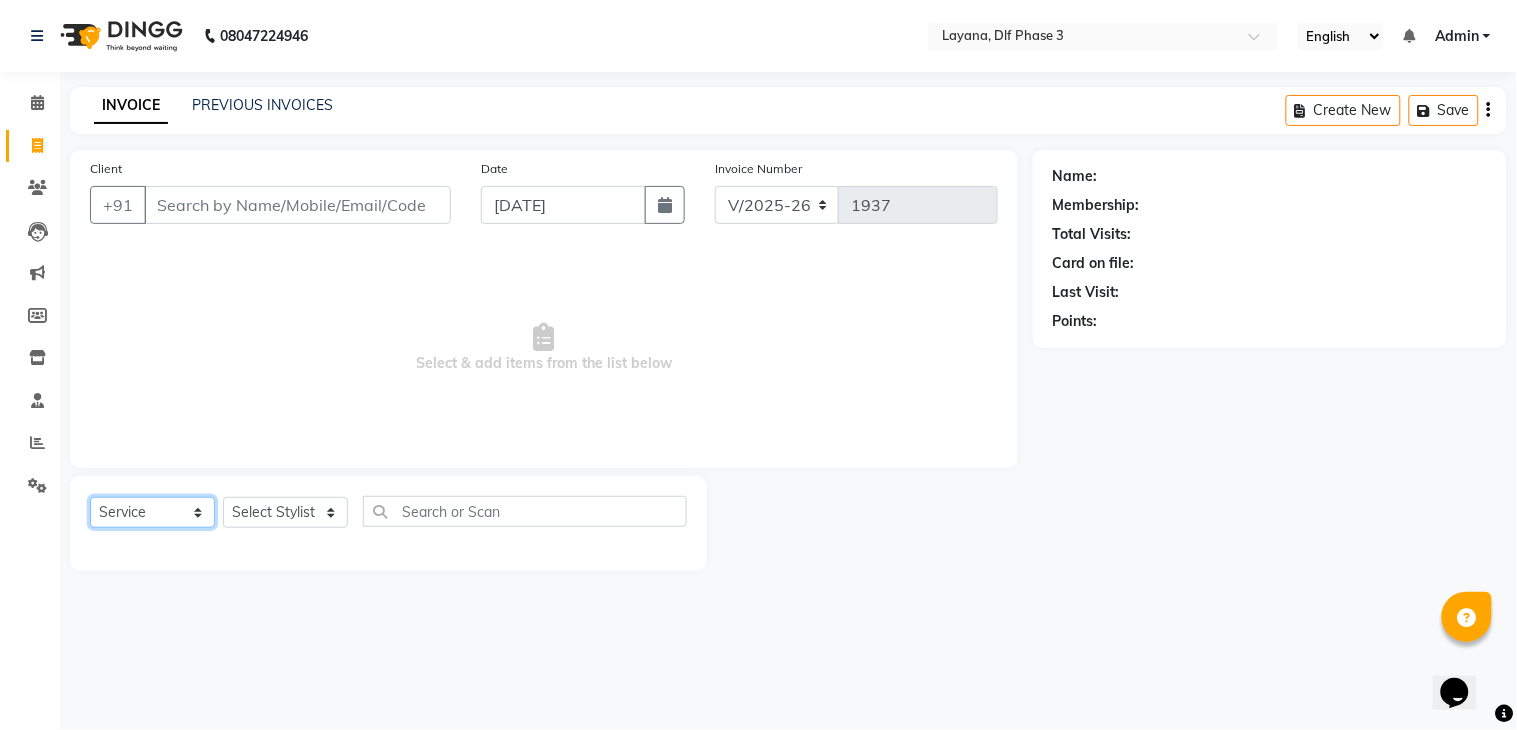 click on "Select  Service  Product  Membership  Package Voucher Prepaid Gift Card" 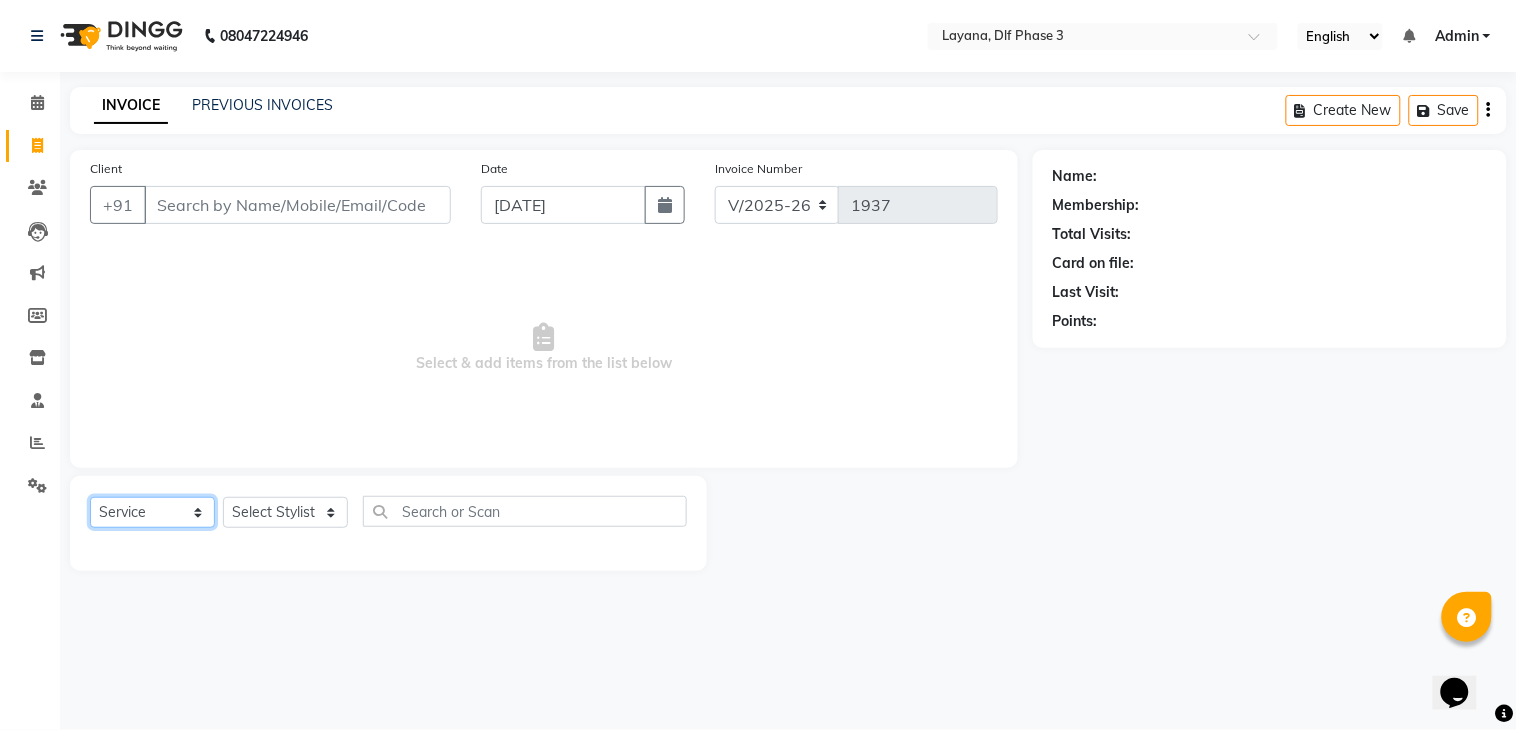 select on "membership" 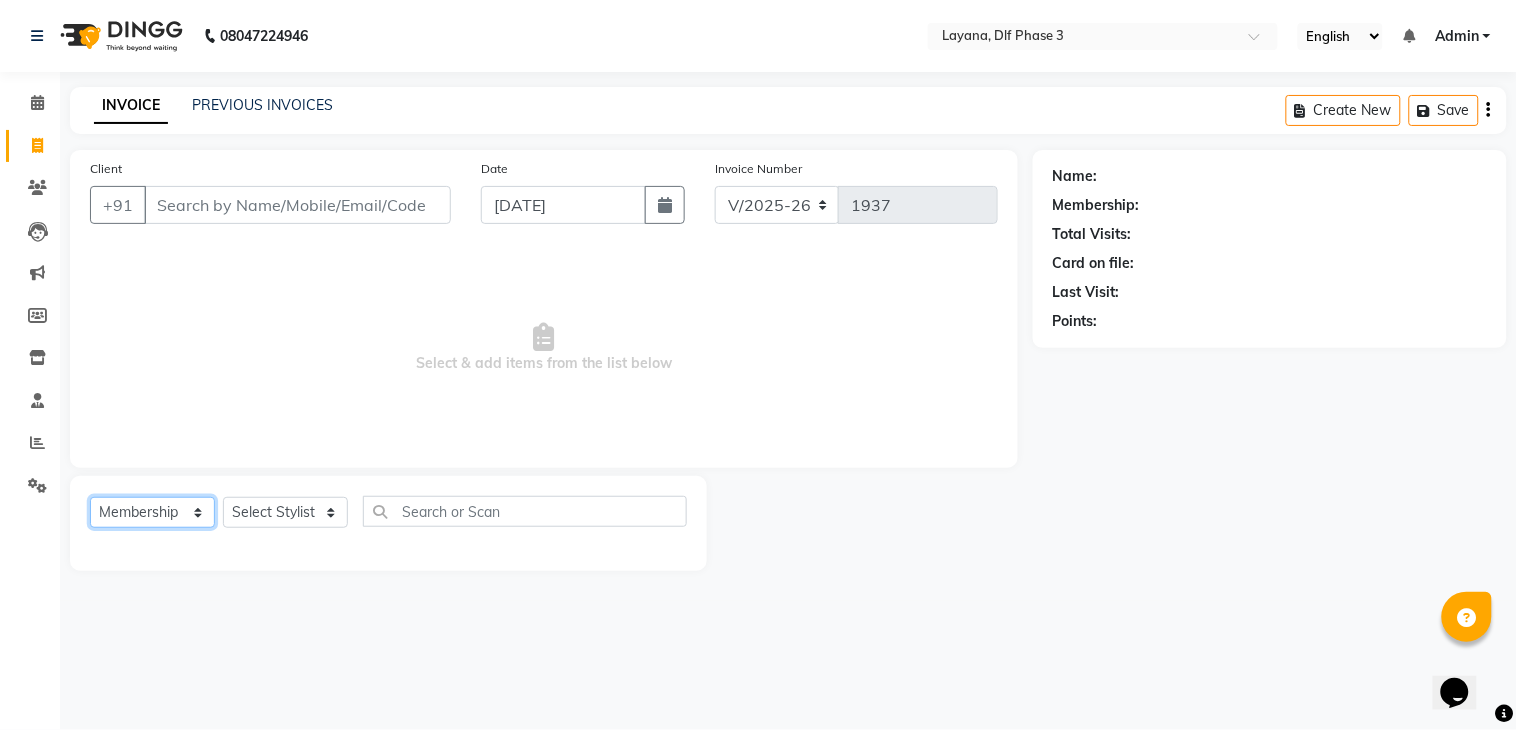 click on "Select  Service  Product  Membership  Package Voucher Prepaid Gift Card" 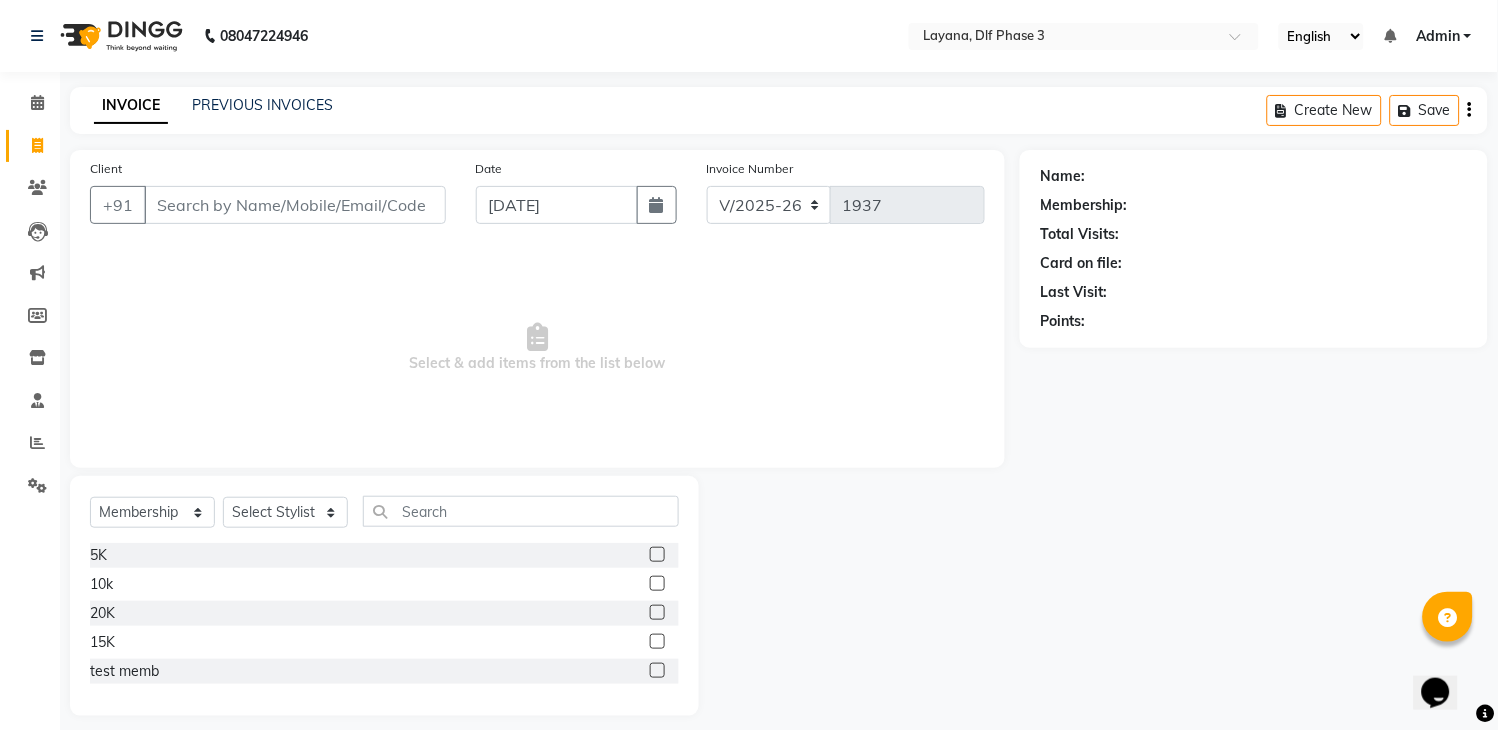 click 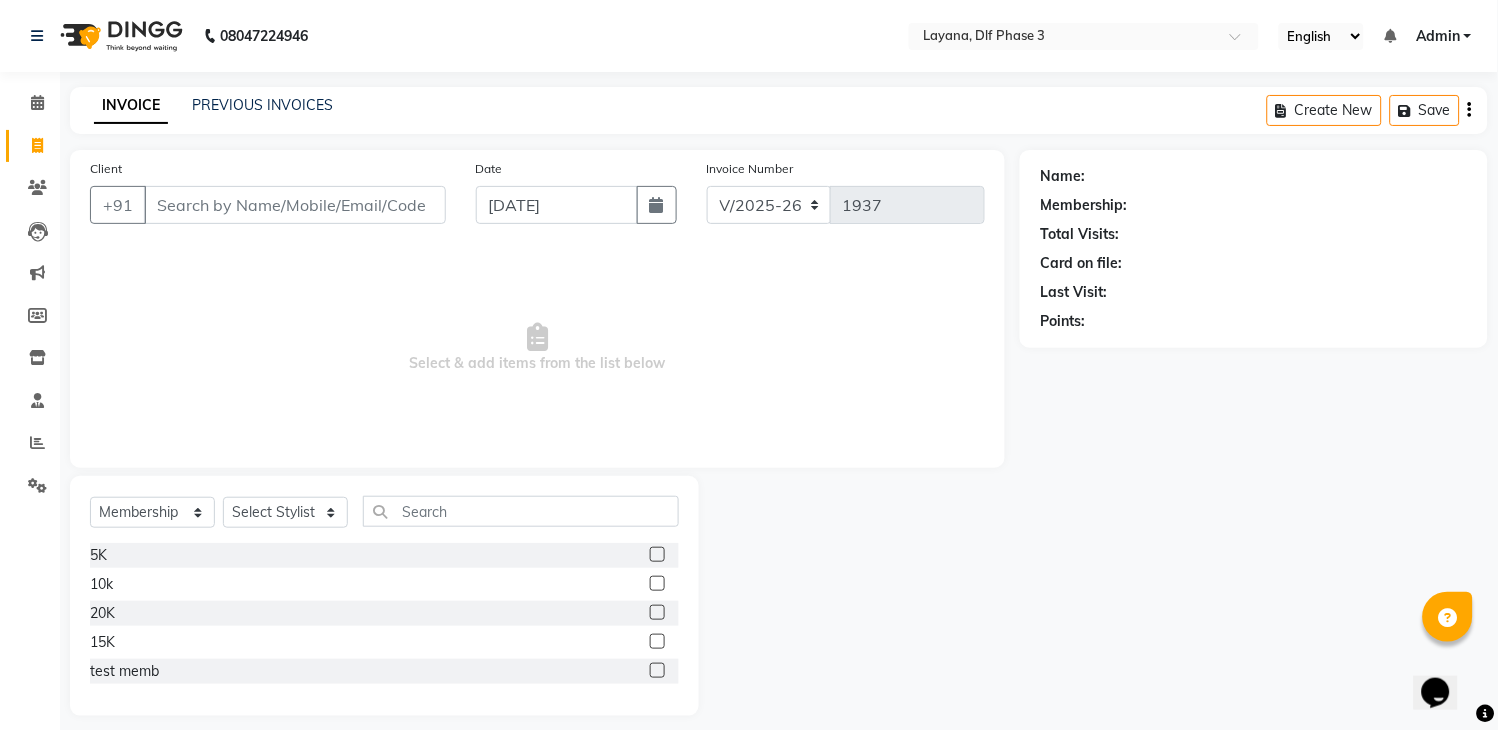 click 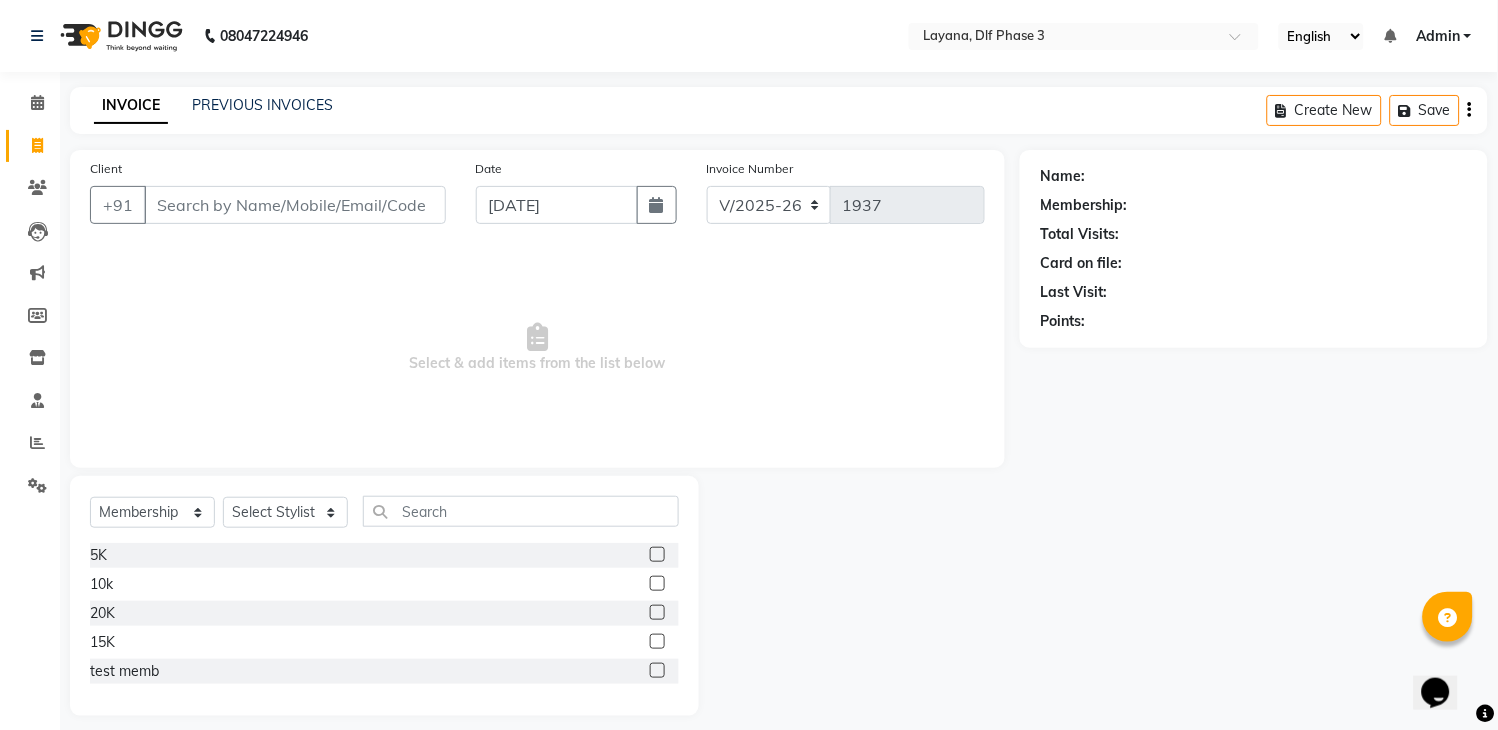 click 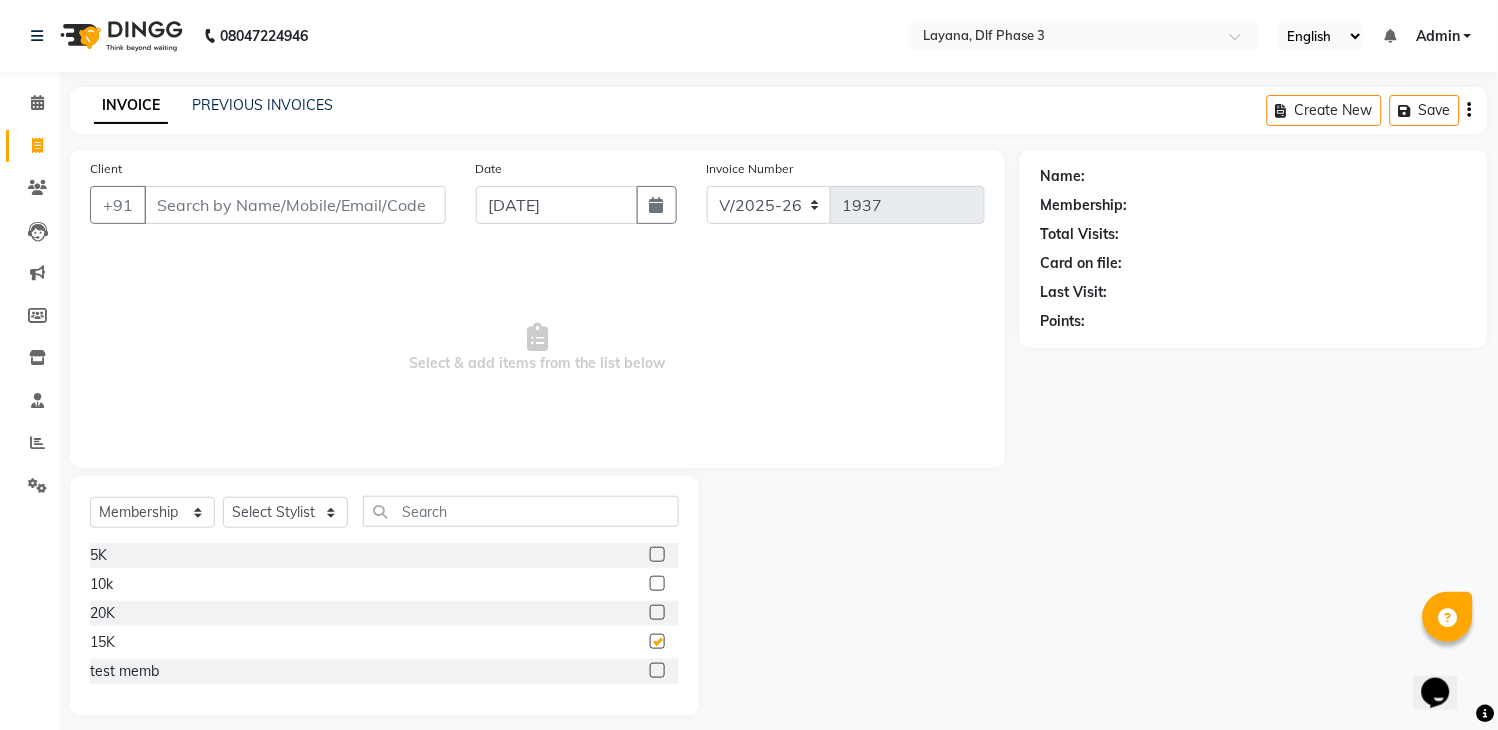click 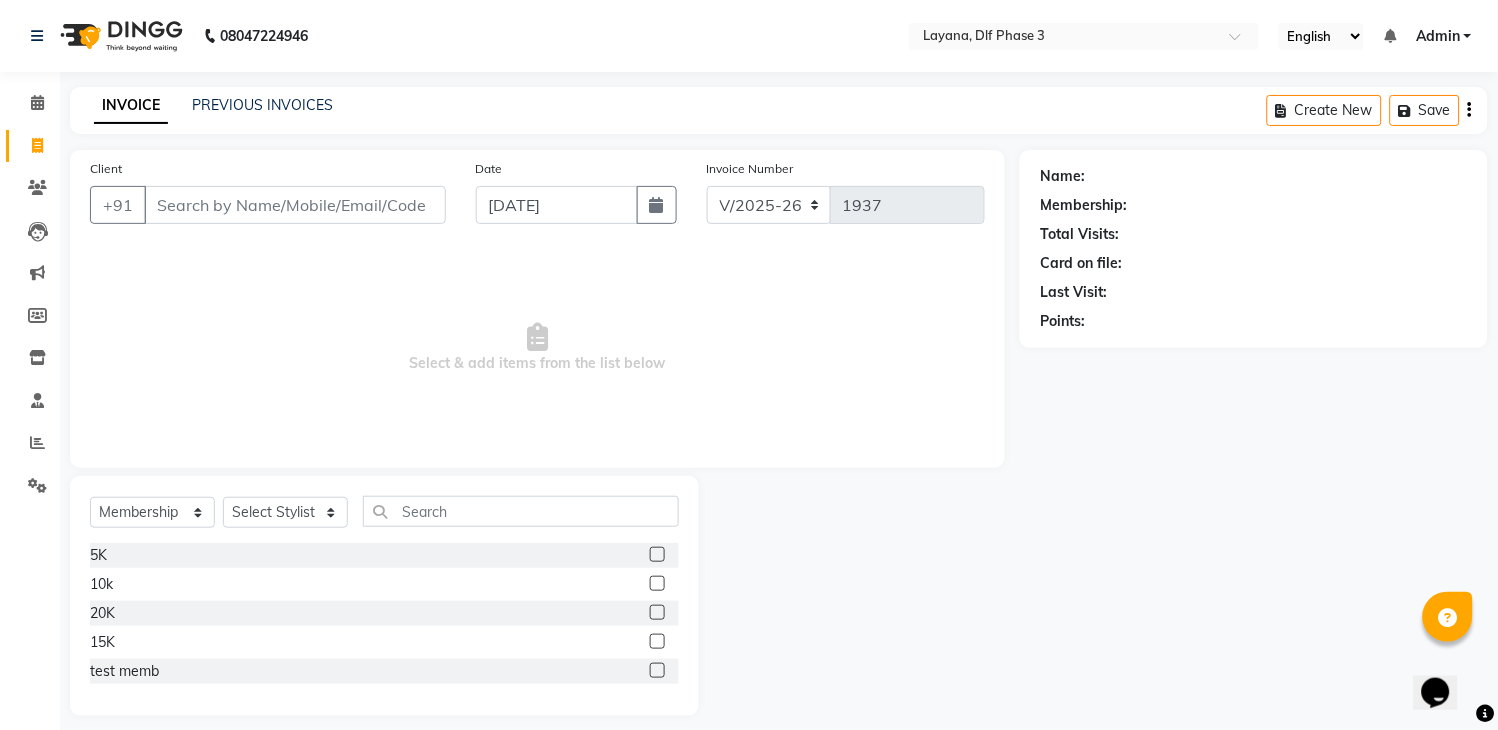click 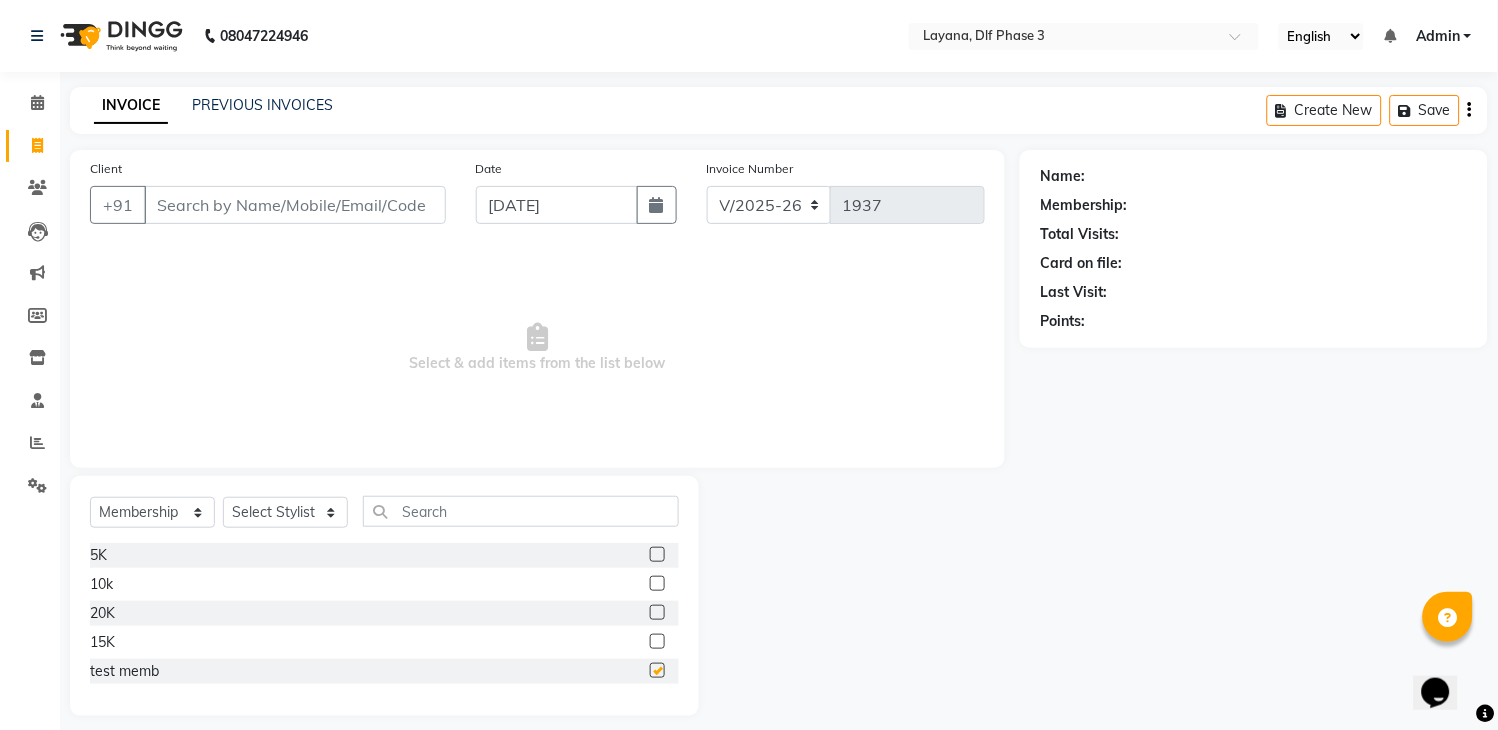 click 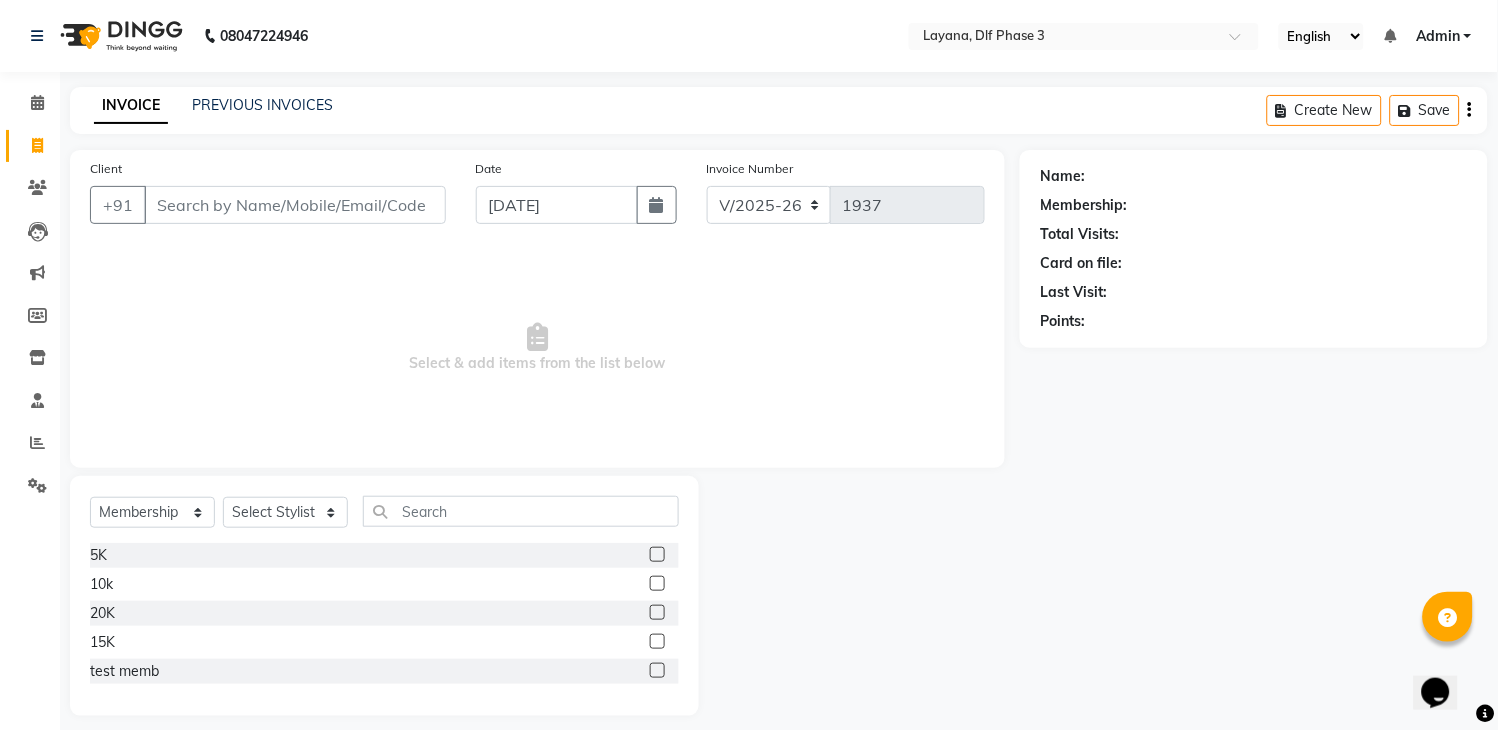 click 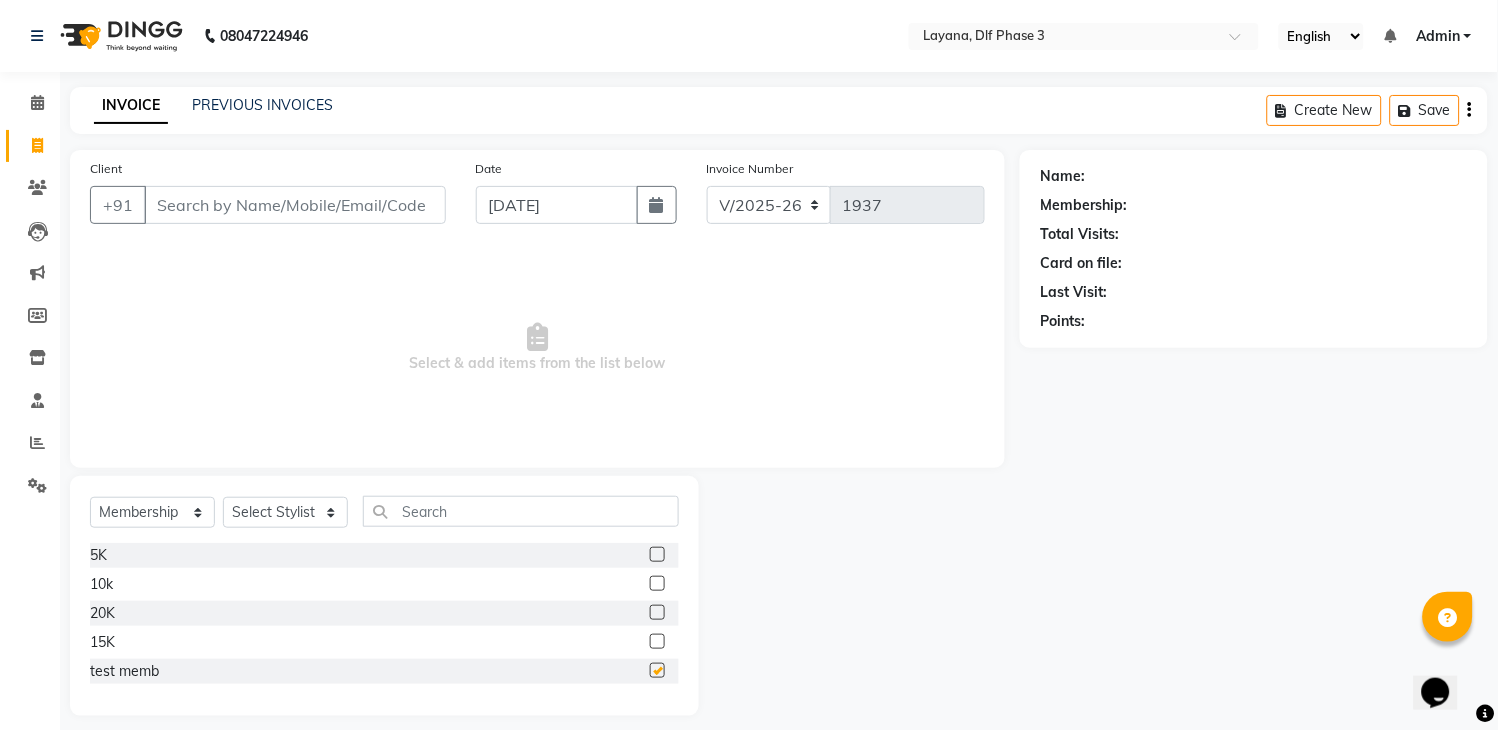 checkbox on "false" 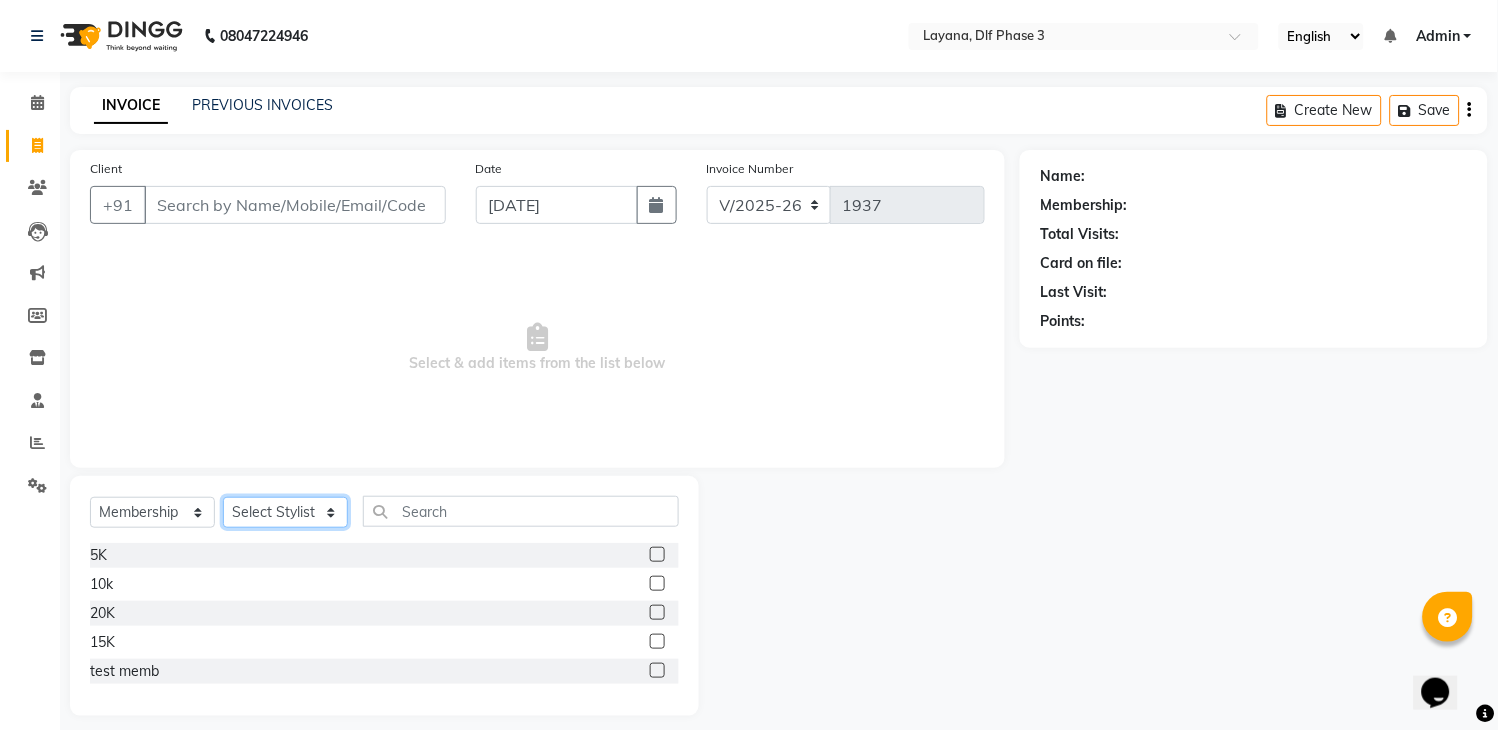 click on "Select Stylist aditya Attul kamal Kartik  keshav sanjana Shadab supriya" 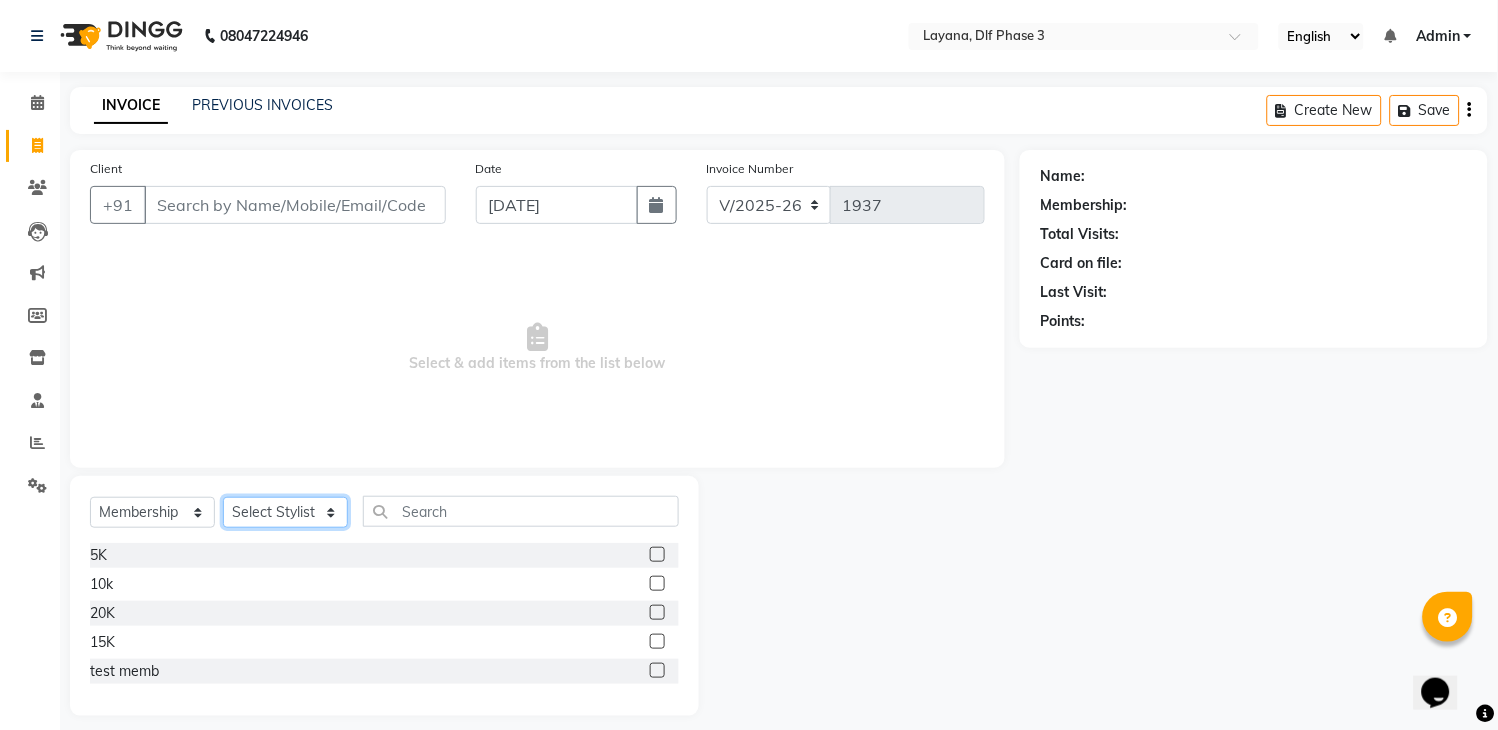 select on "68217" 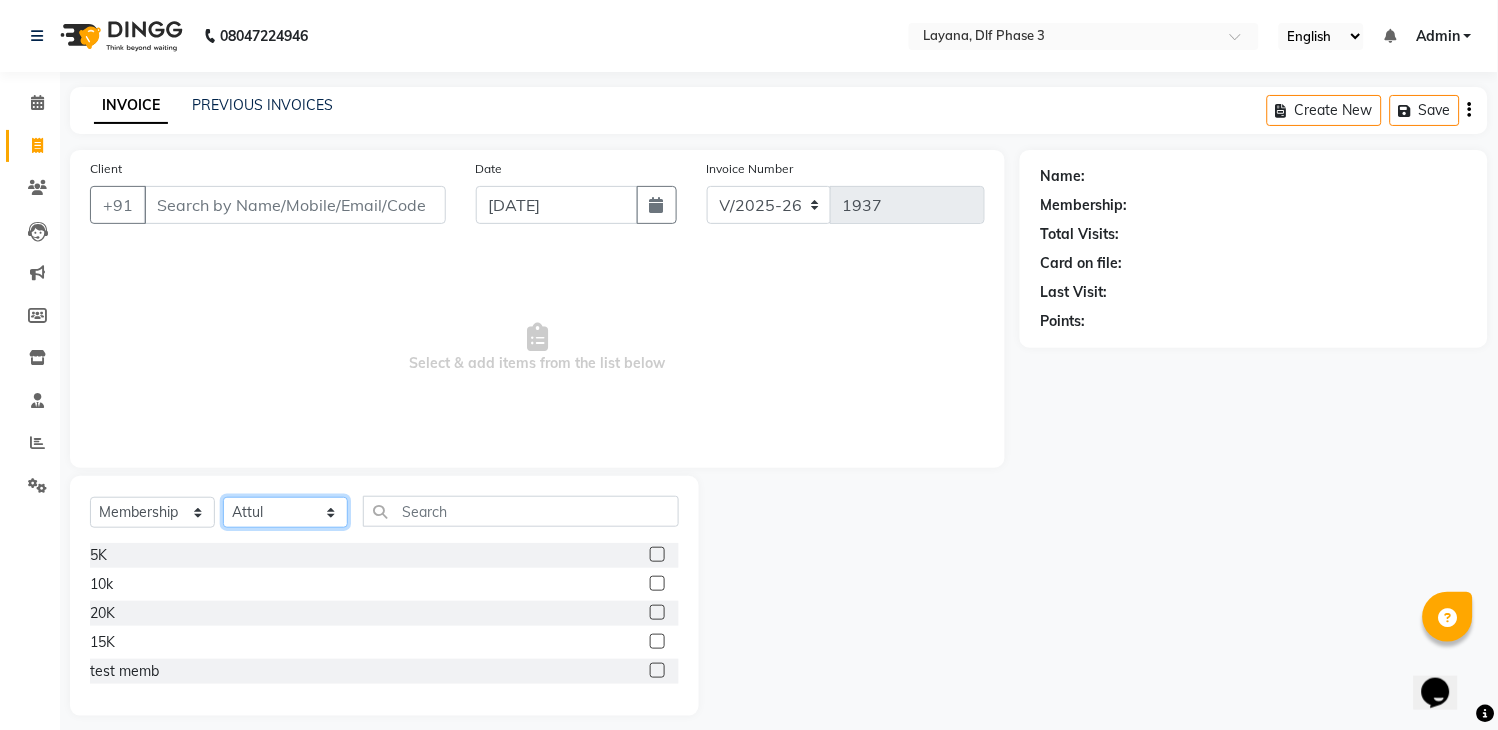 click on "Select Stylist aditya Attul kamal Kartik  keshav sanjana Shadab supriya" 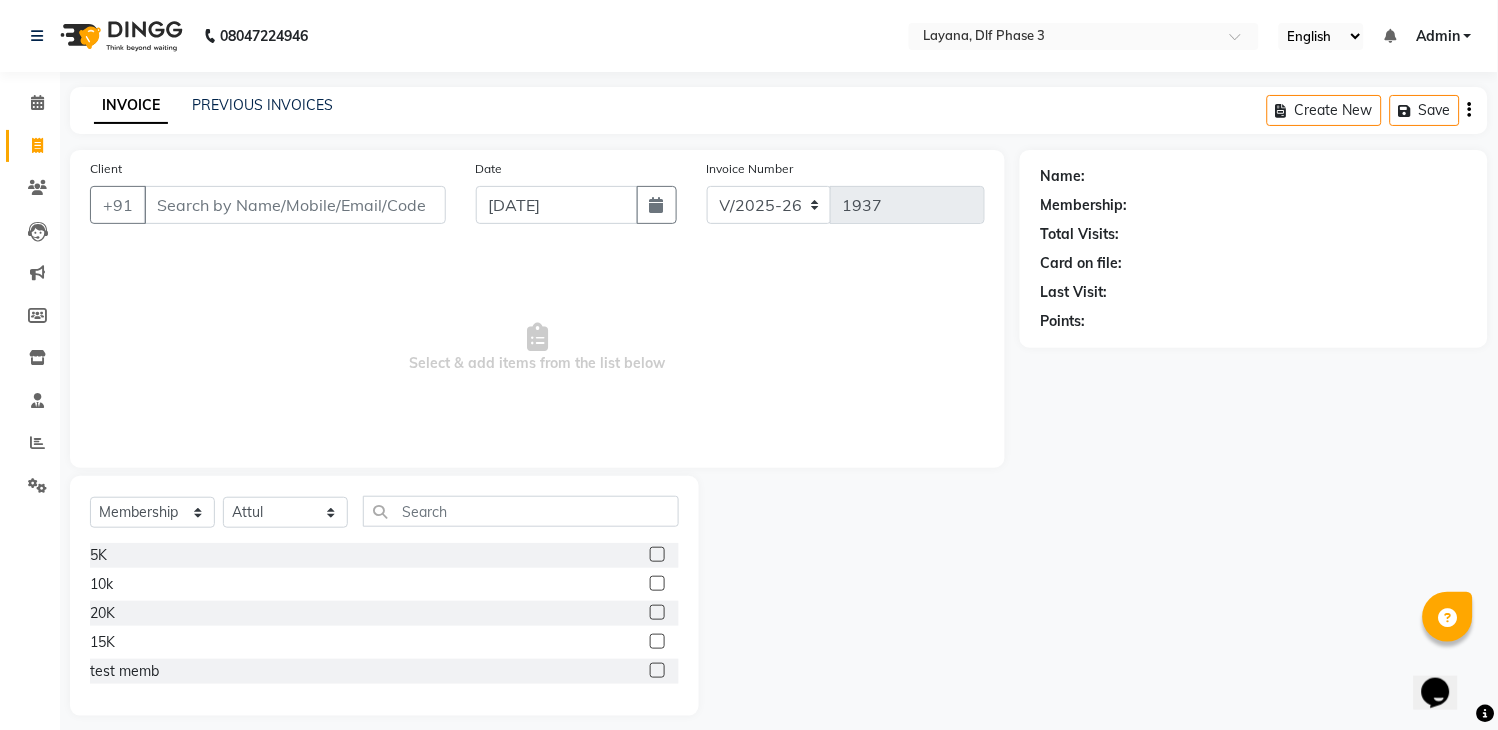 click 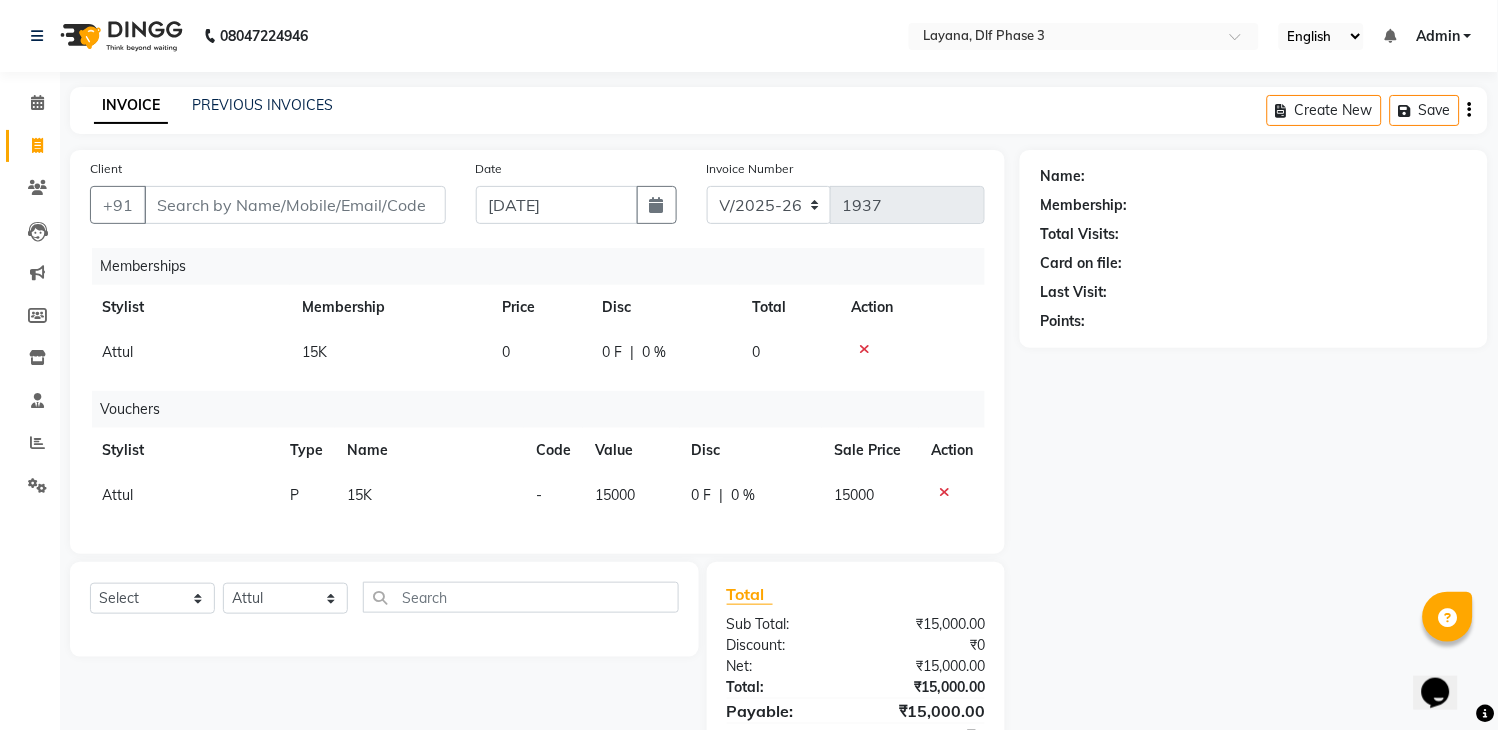 select on "select" 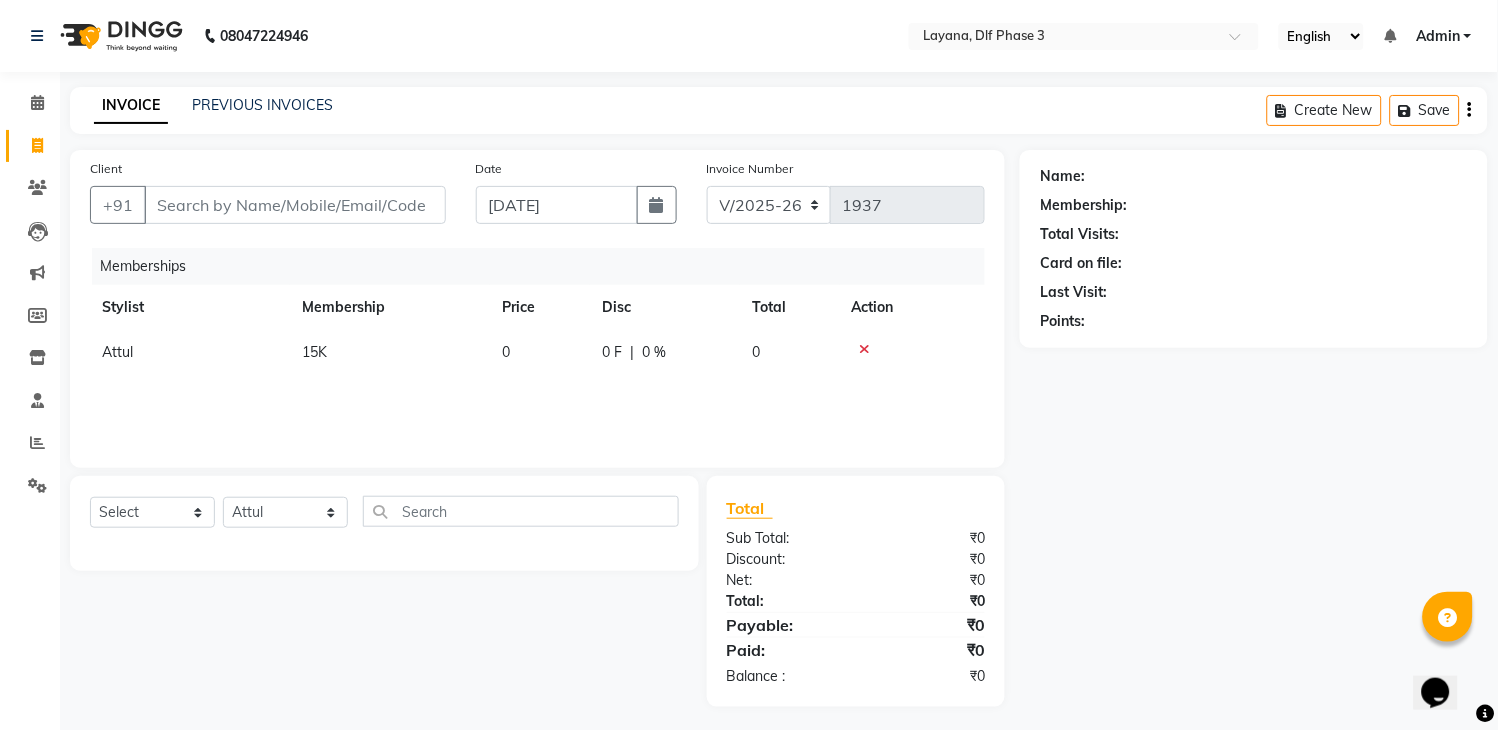click 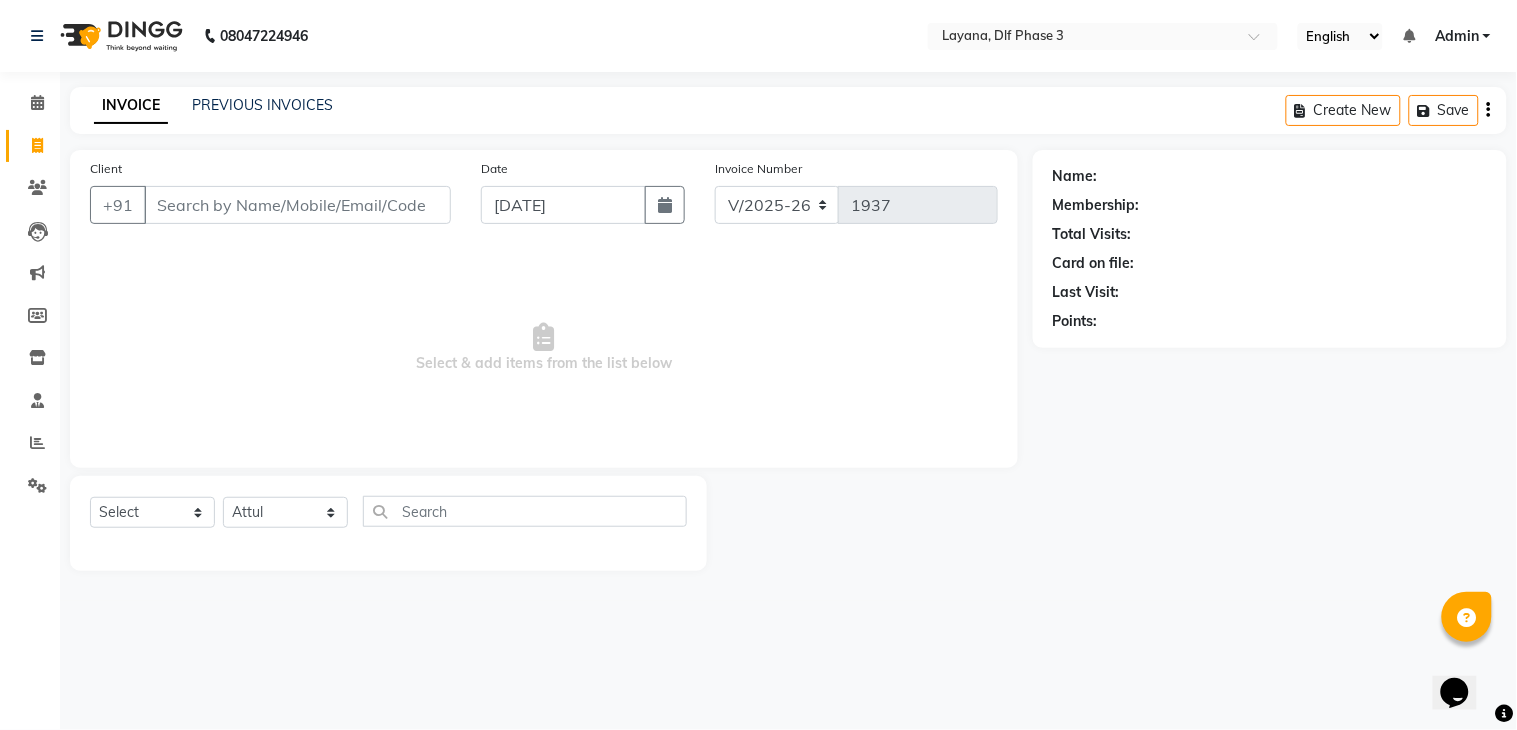 click on "Invoice" 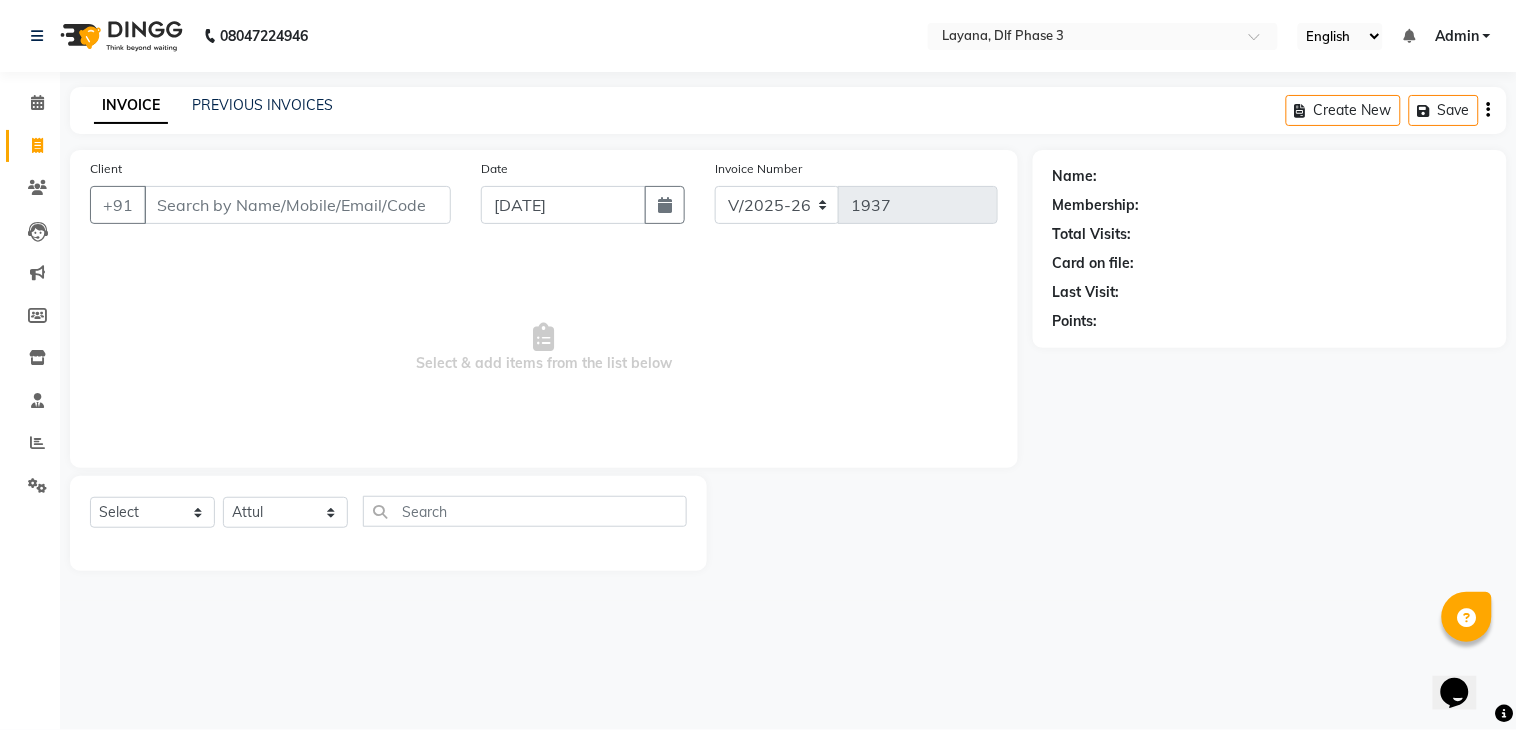 select on "service" 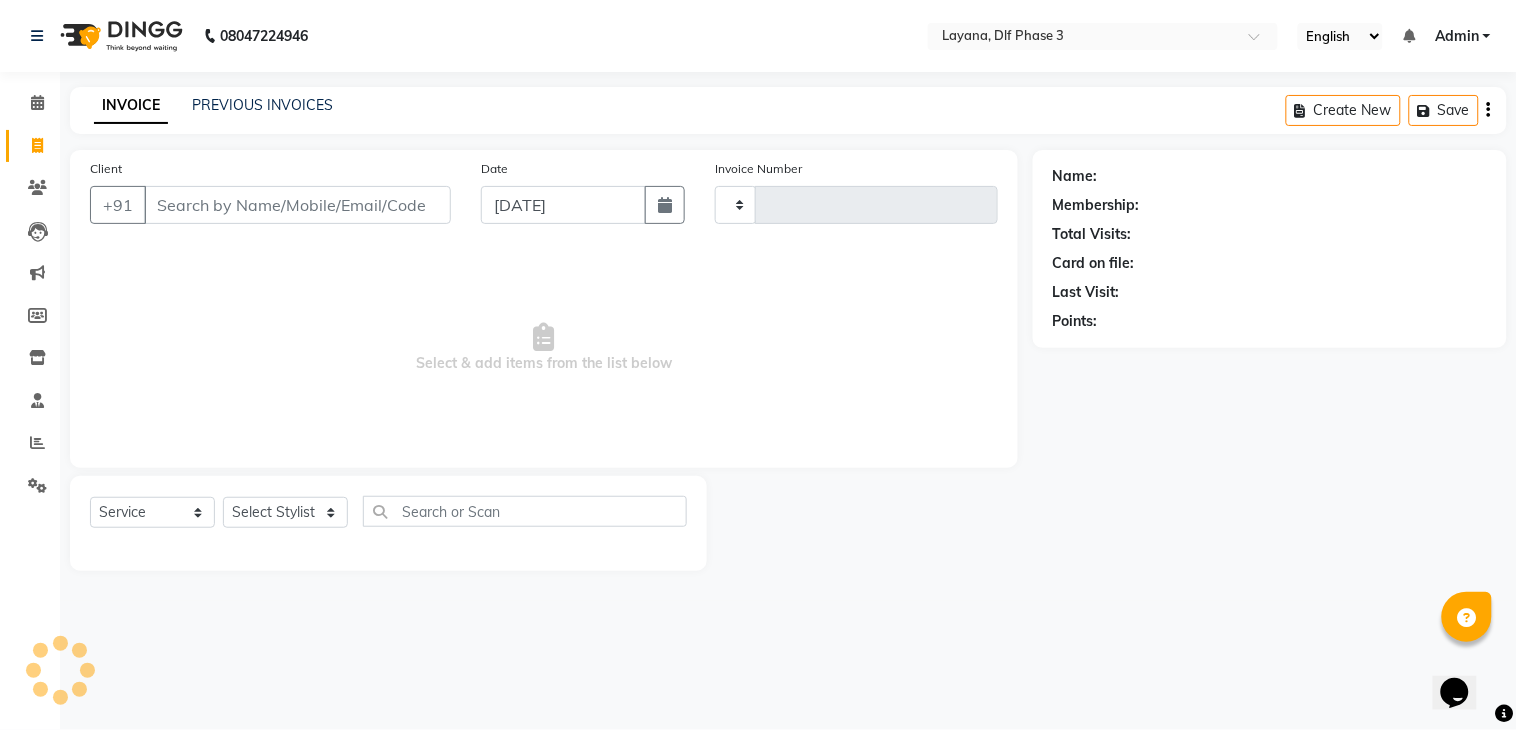 type on "1937" 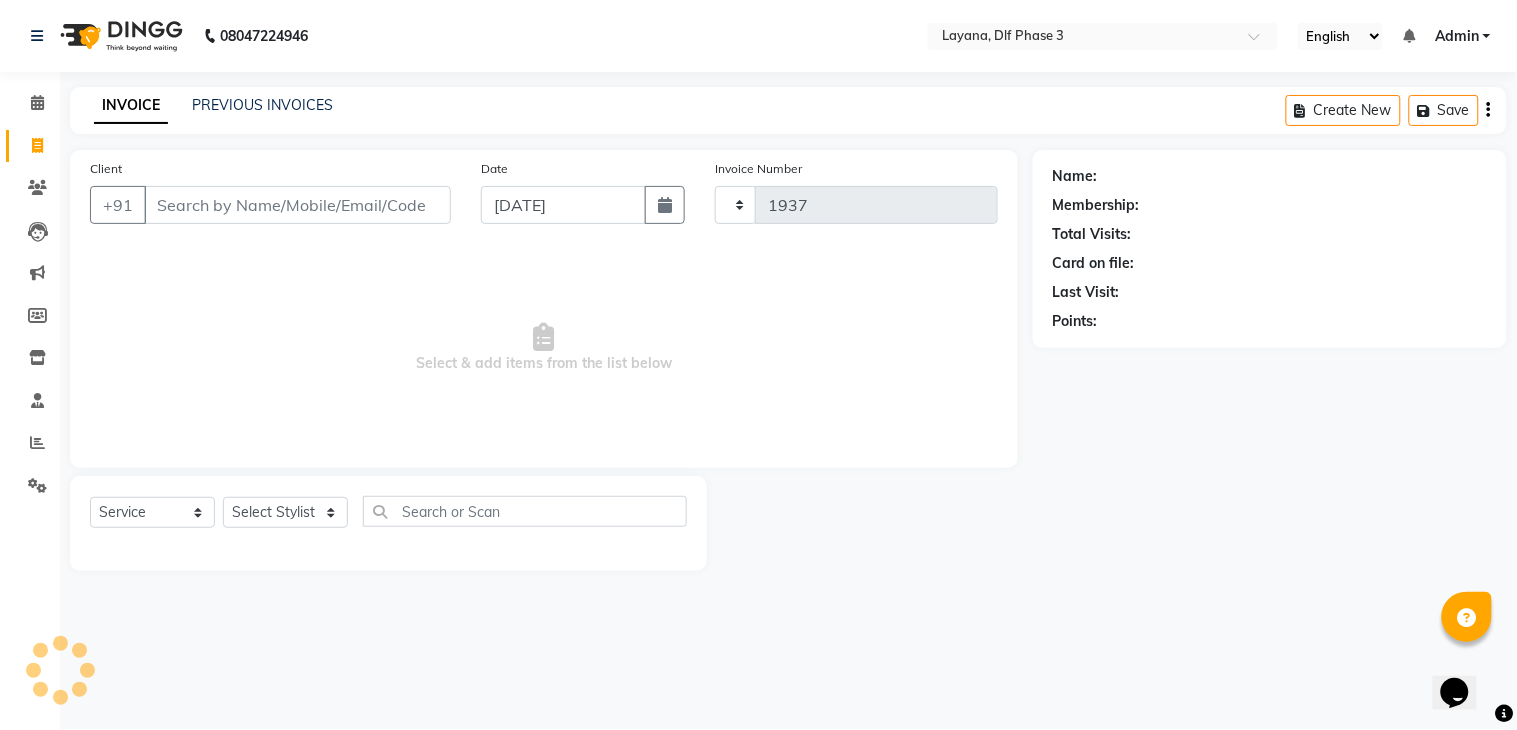select on "6973" 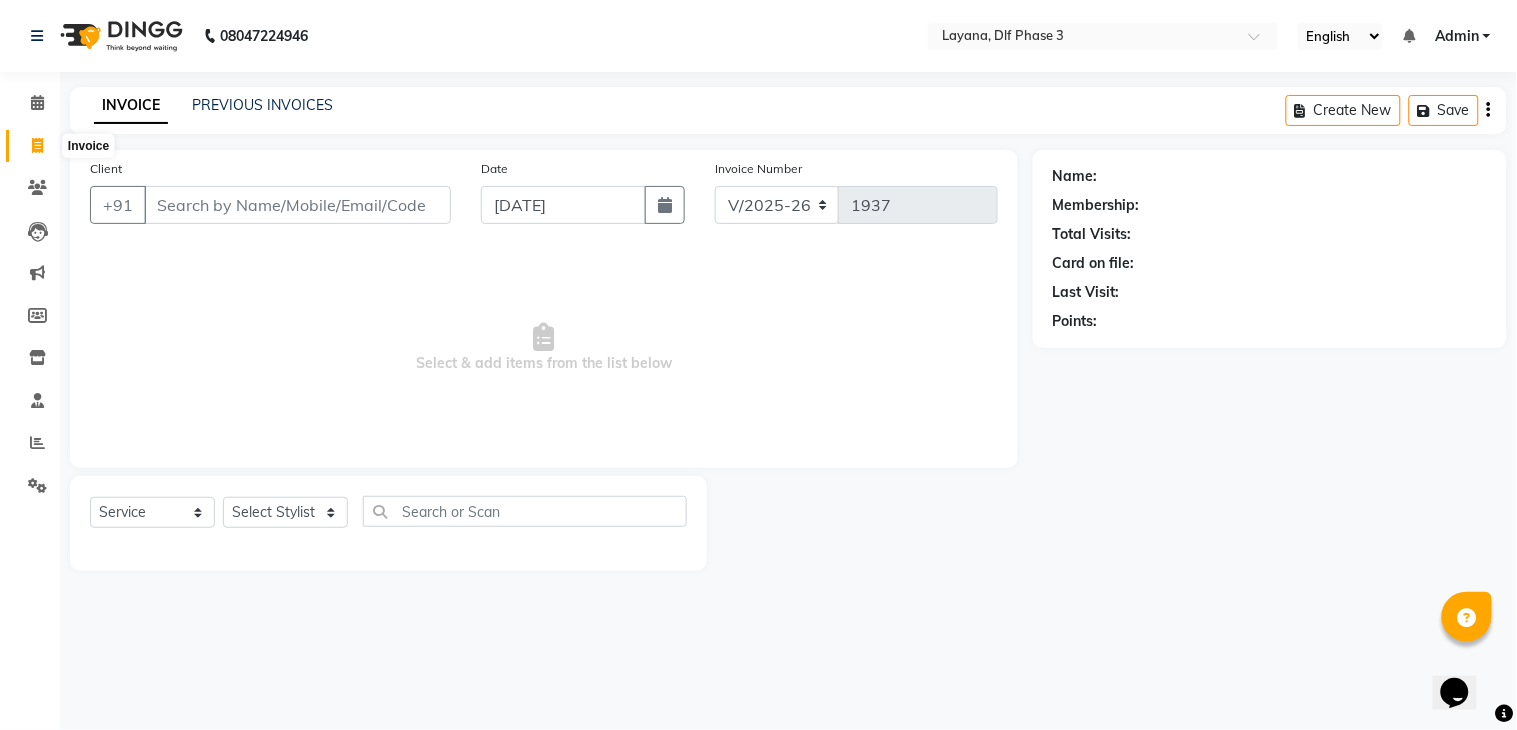 click 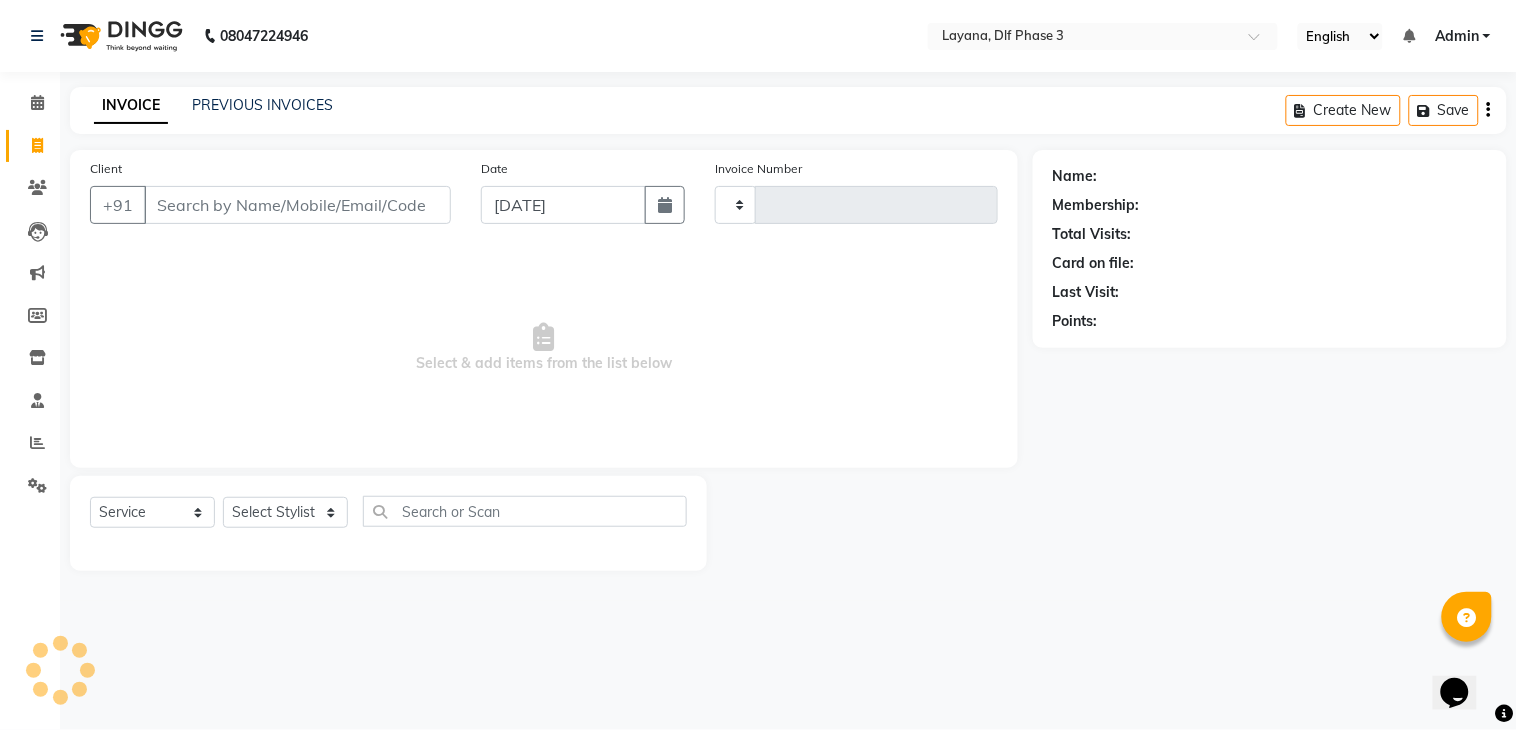 type on "1937" 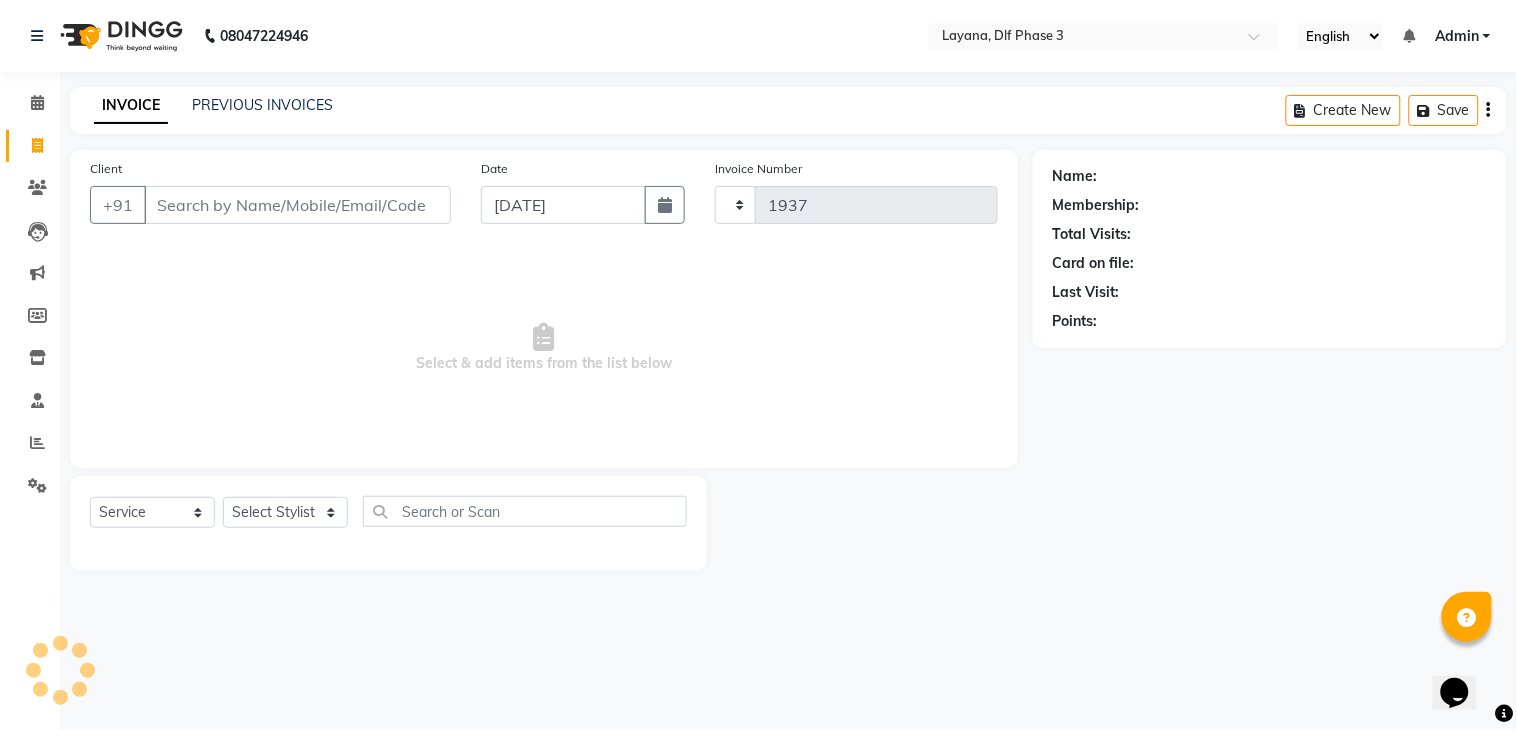 select on "6973" 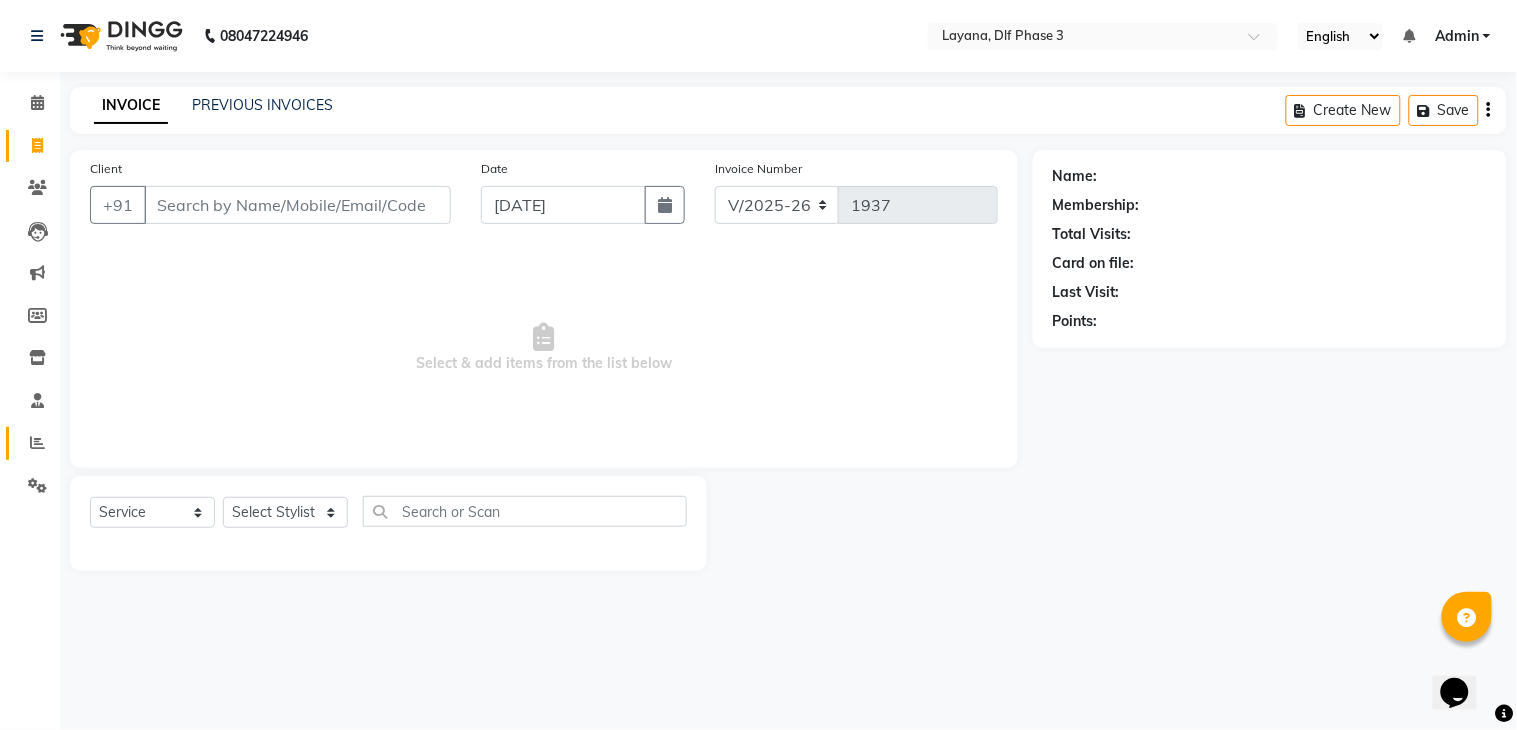 click on "Reports" 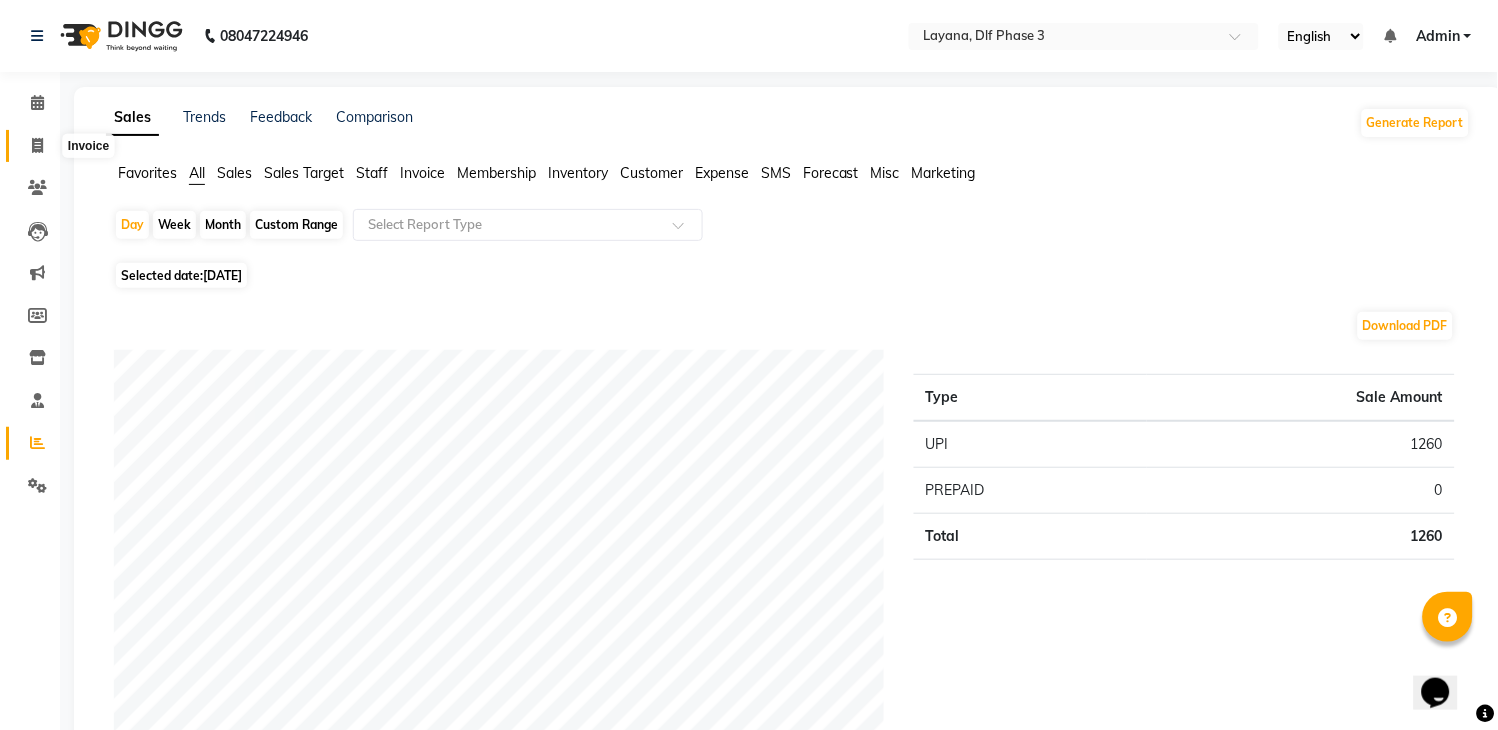 click 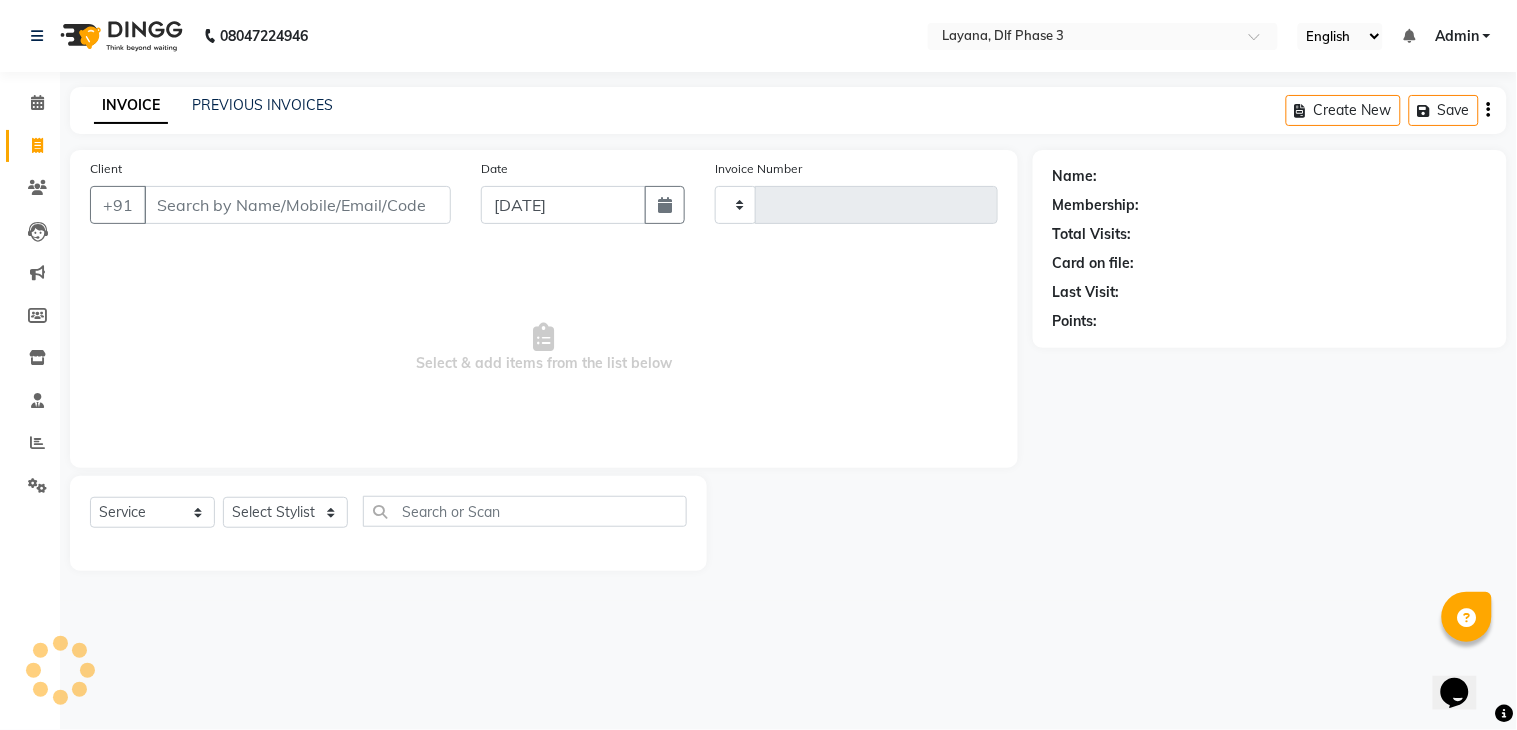 type on "1937" 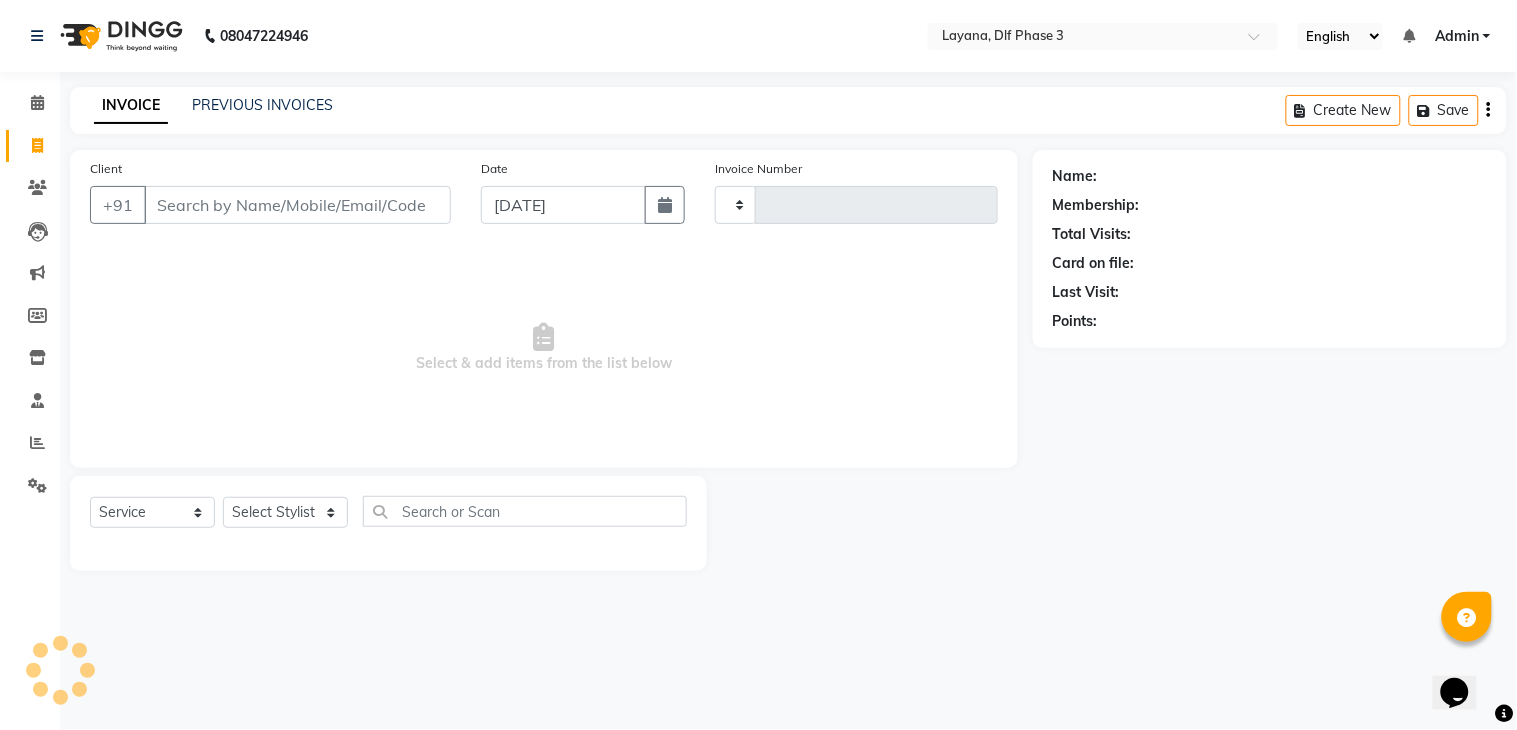 select on "6973" 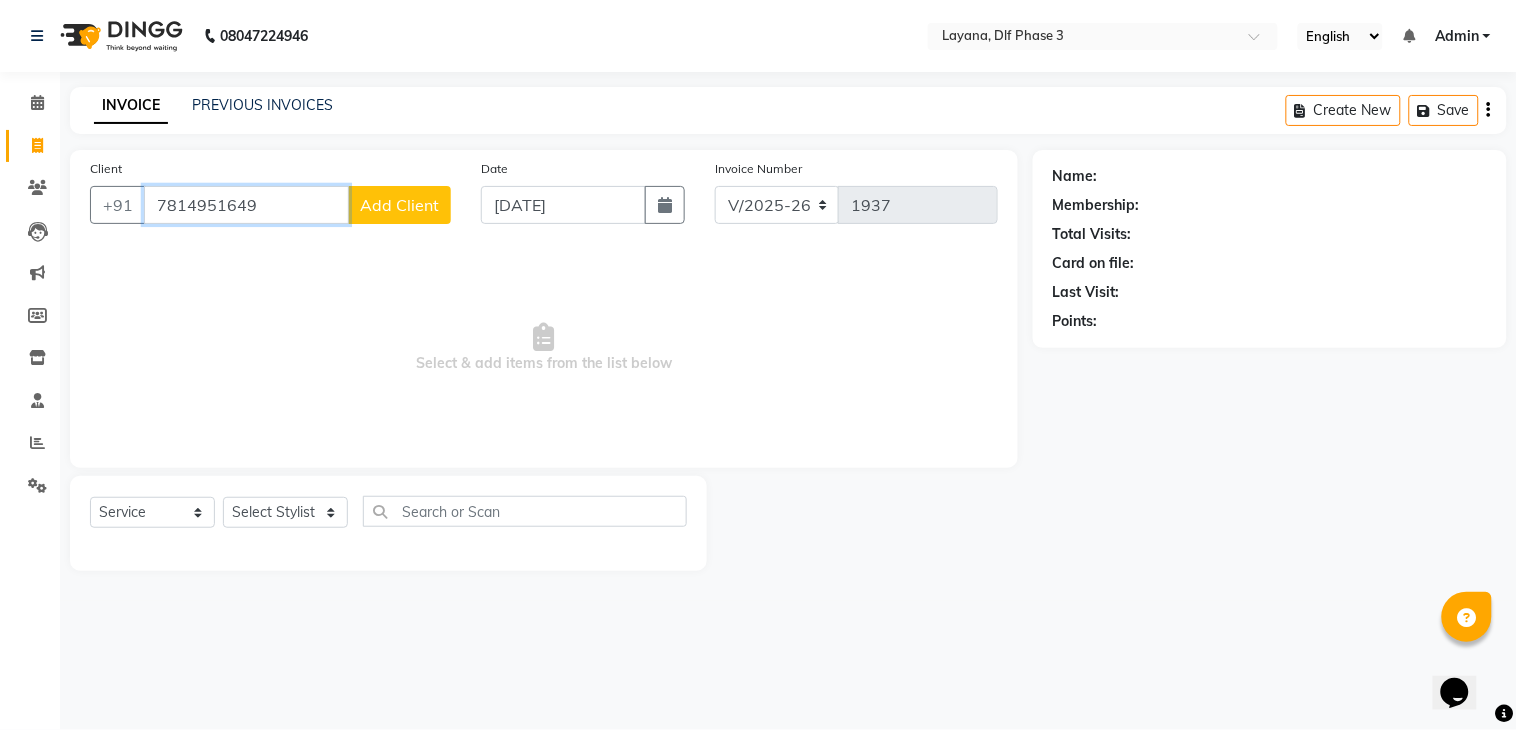 type on "7814951649" 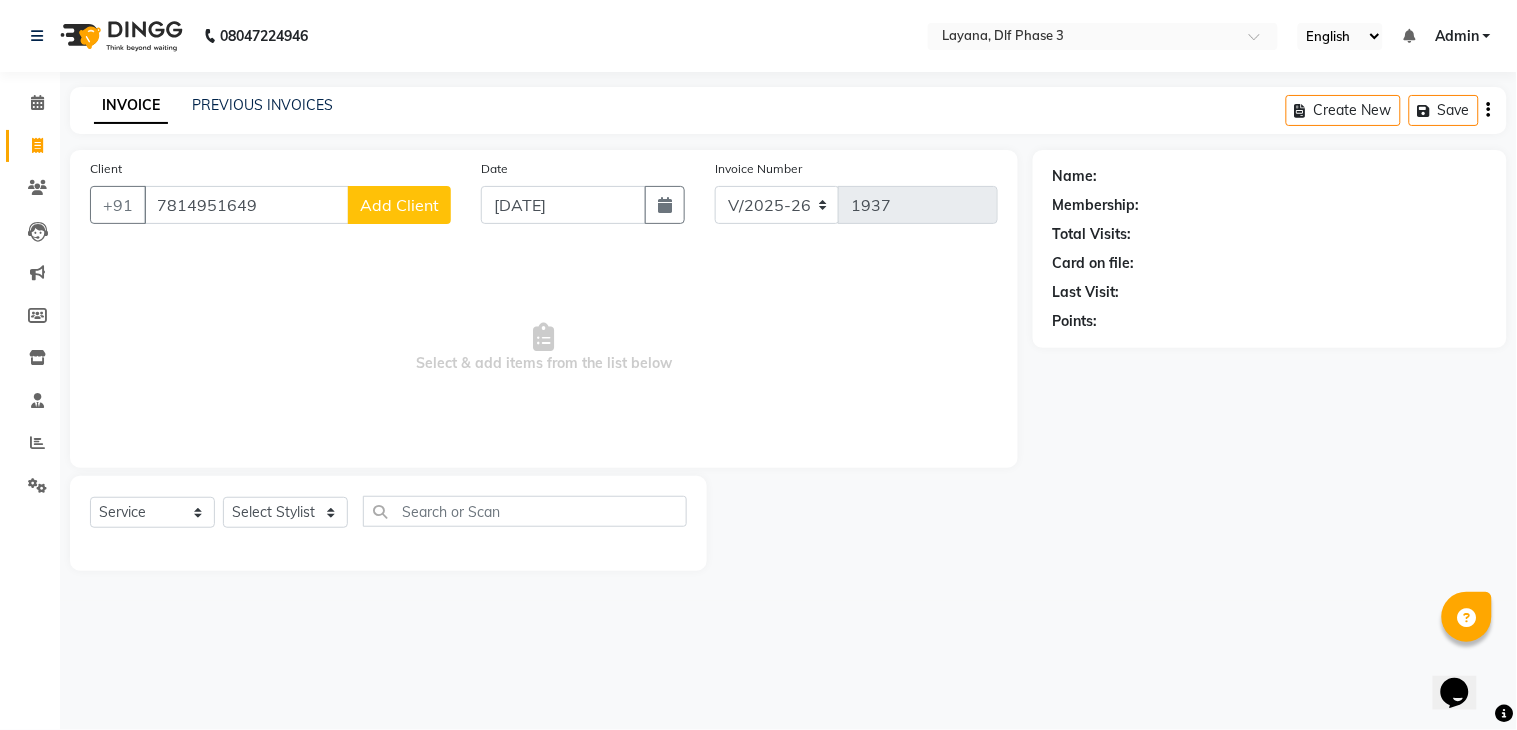 click on "Add Client" 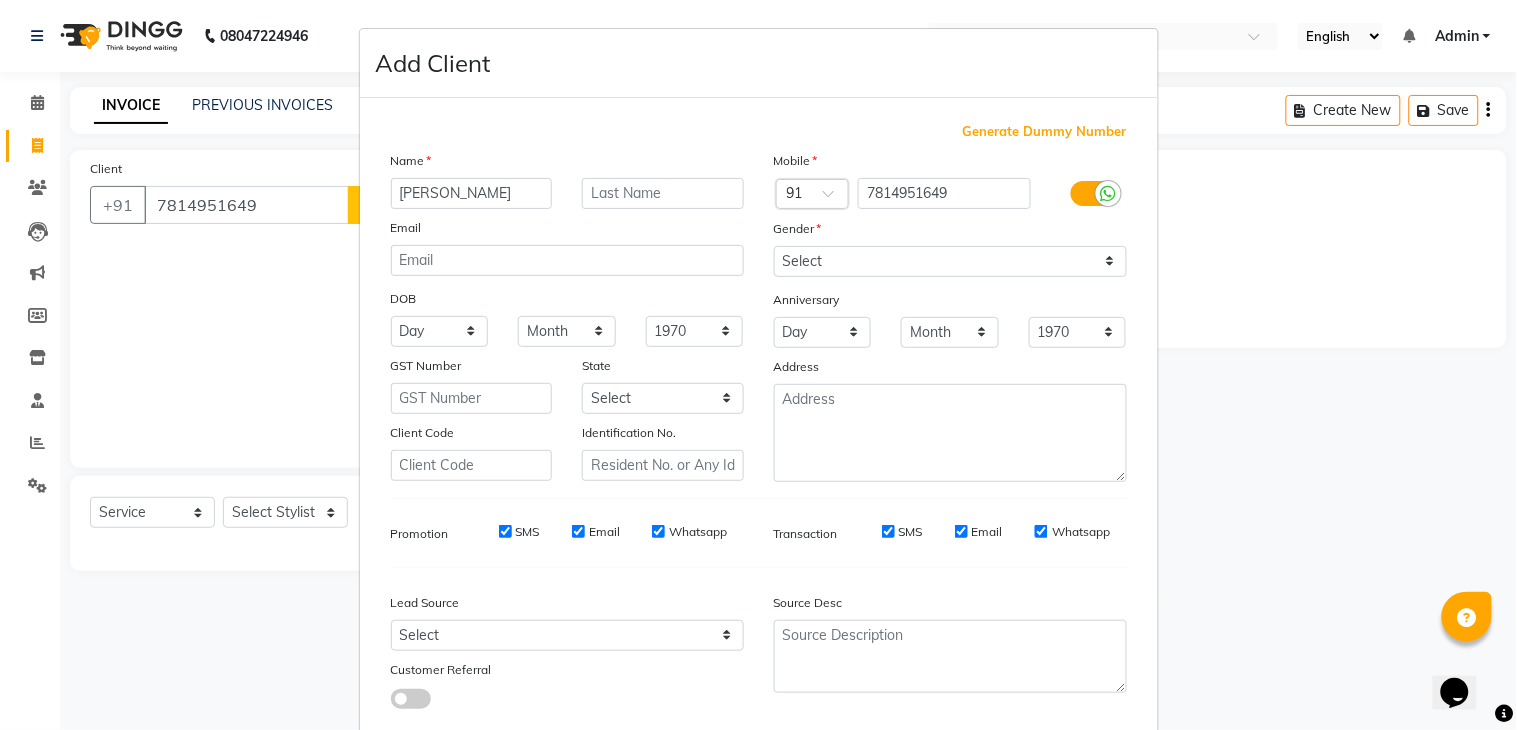 type on "manisha" 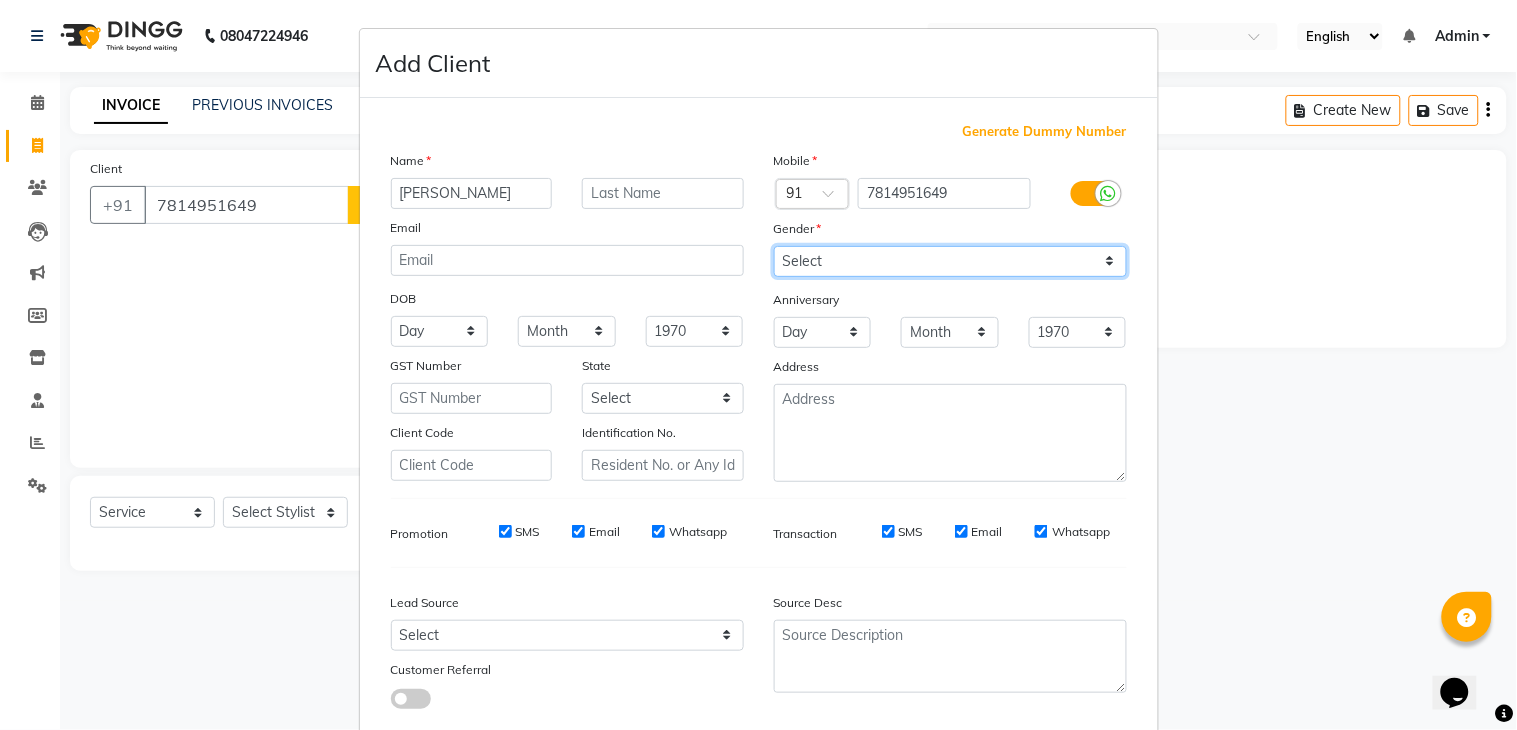 click on "Select Male Female Other Prefer Not To Say" at bounding box center (950, 261) 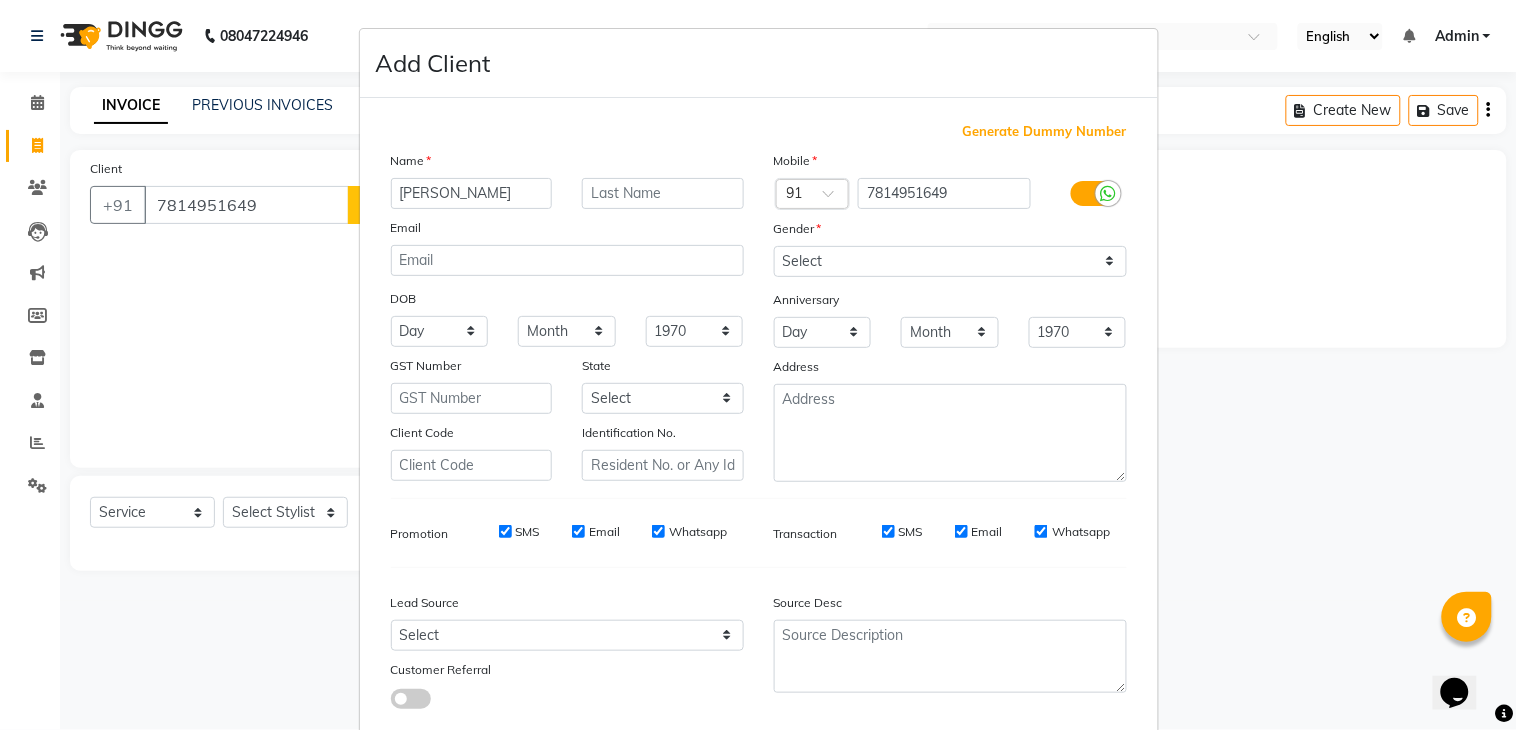 drag, startPoint x: 1417, startPoint y: 235, endPoint x: 1516, endPoint y: 773, distance: 547.0329 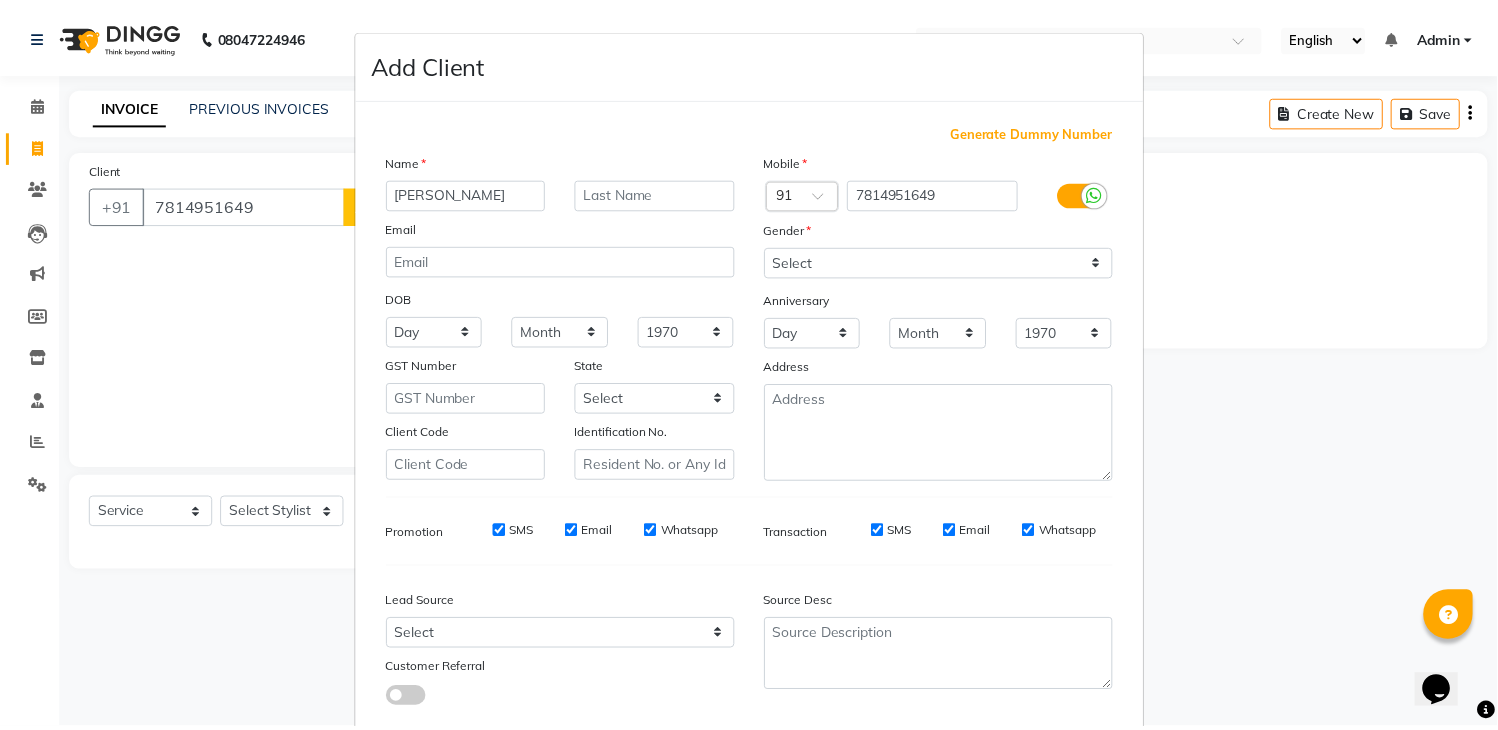 scroll, scrollTop: 121, scrollLeft: 0, axis: vertical 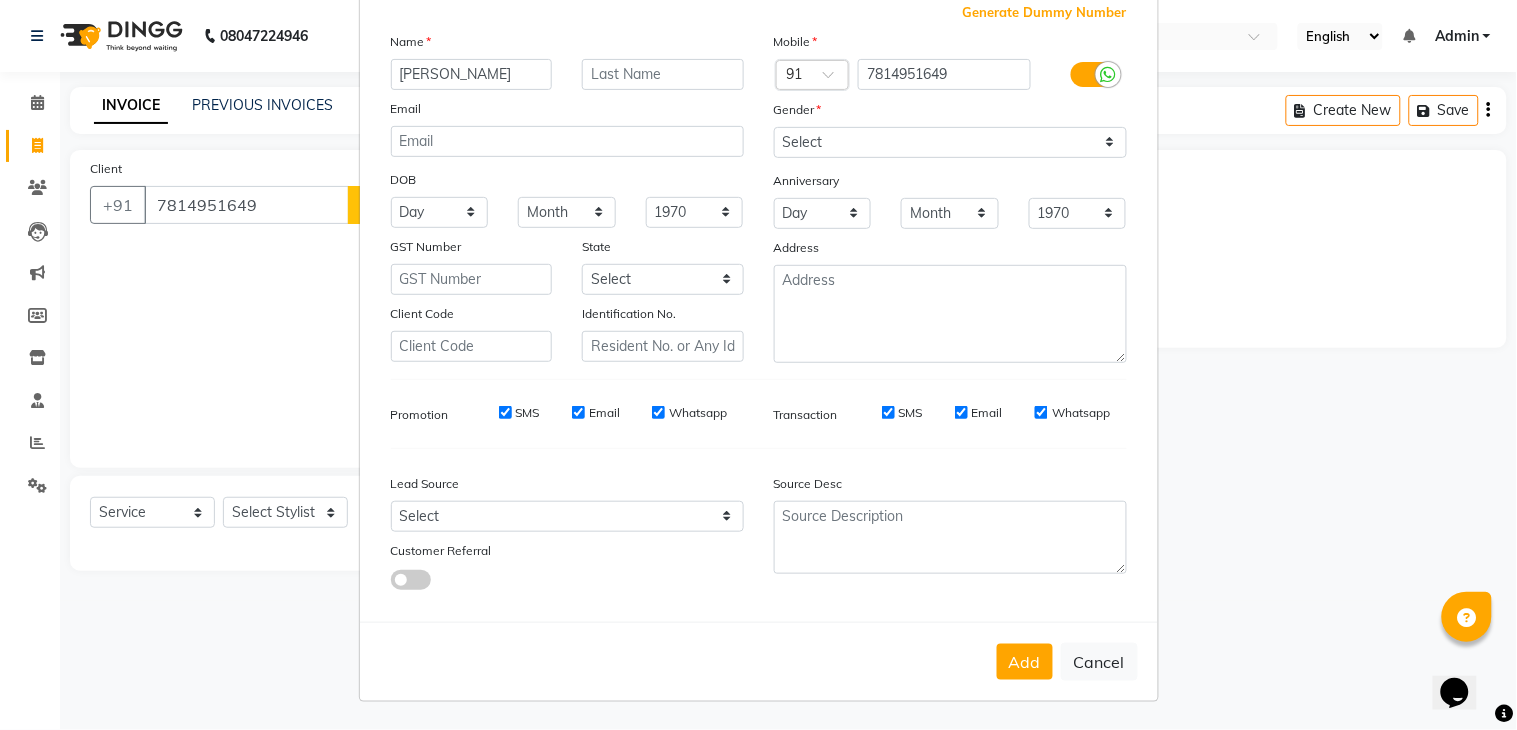 click on "Add   Cancel" at bounding box center (759, 661) 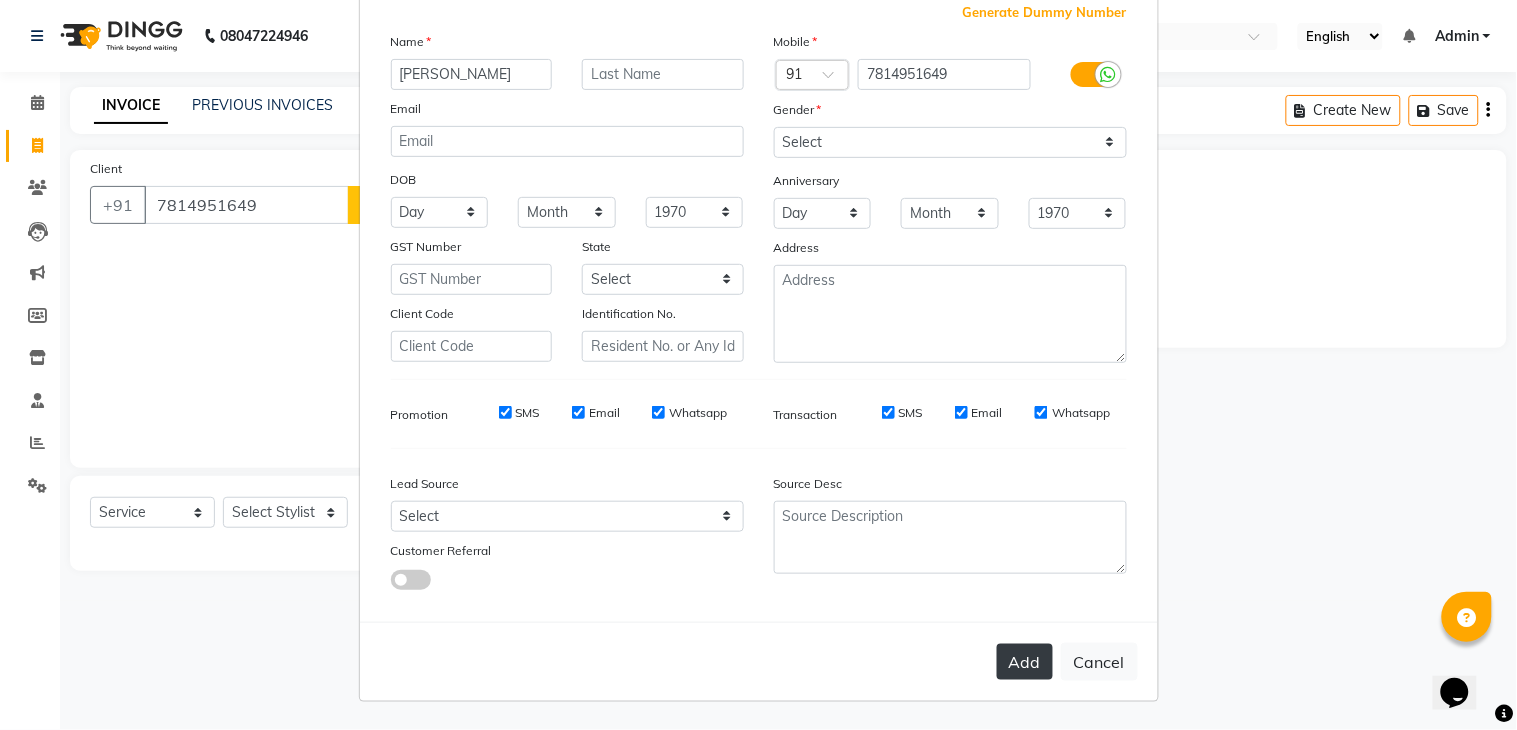 click on "Add" at bounding box center [1025, 662] 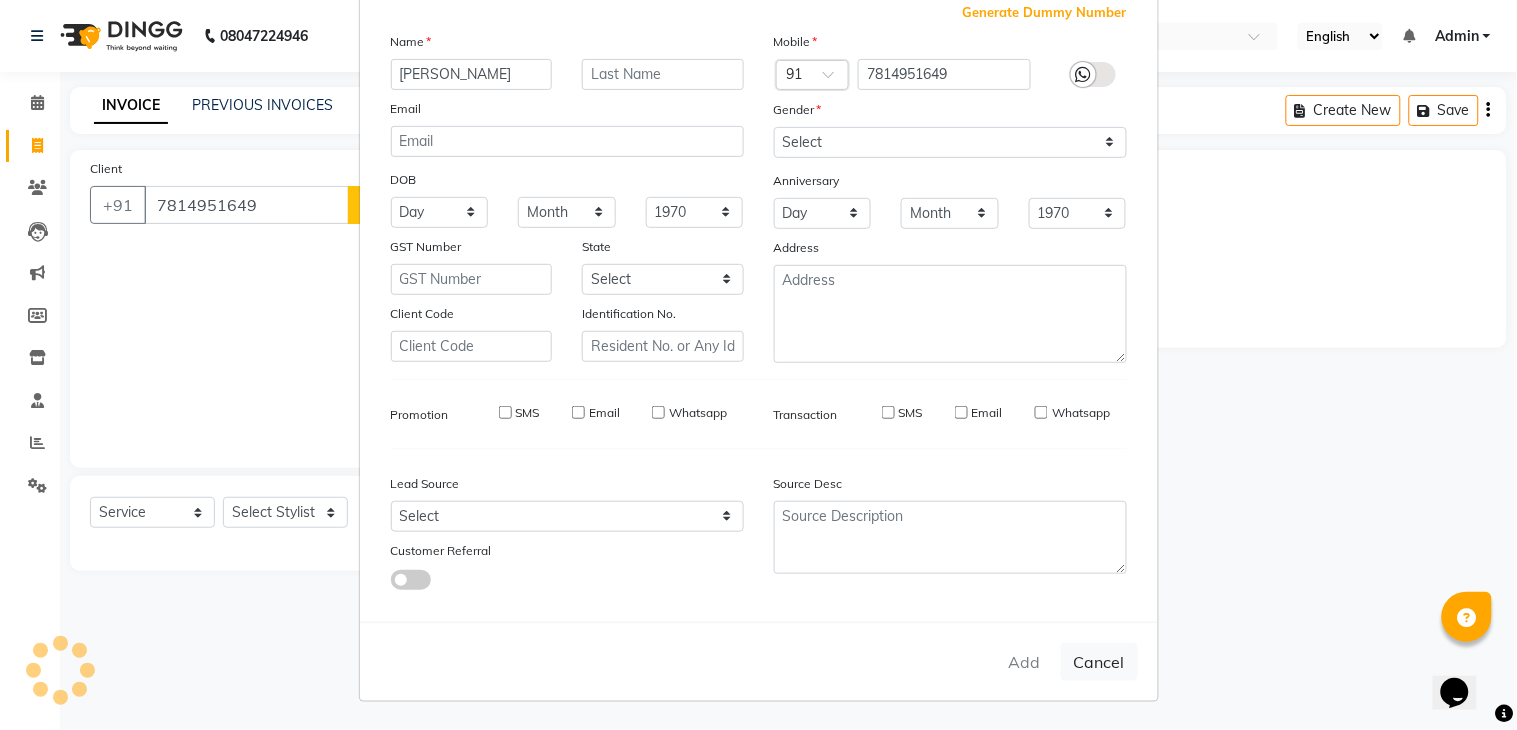 type 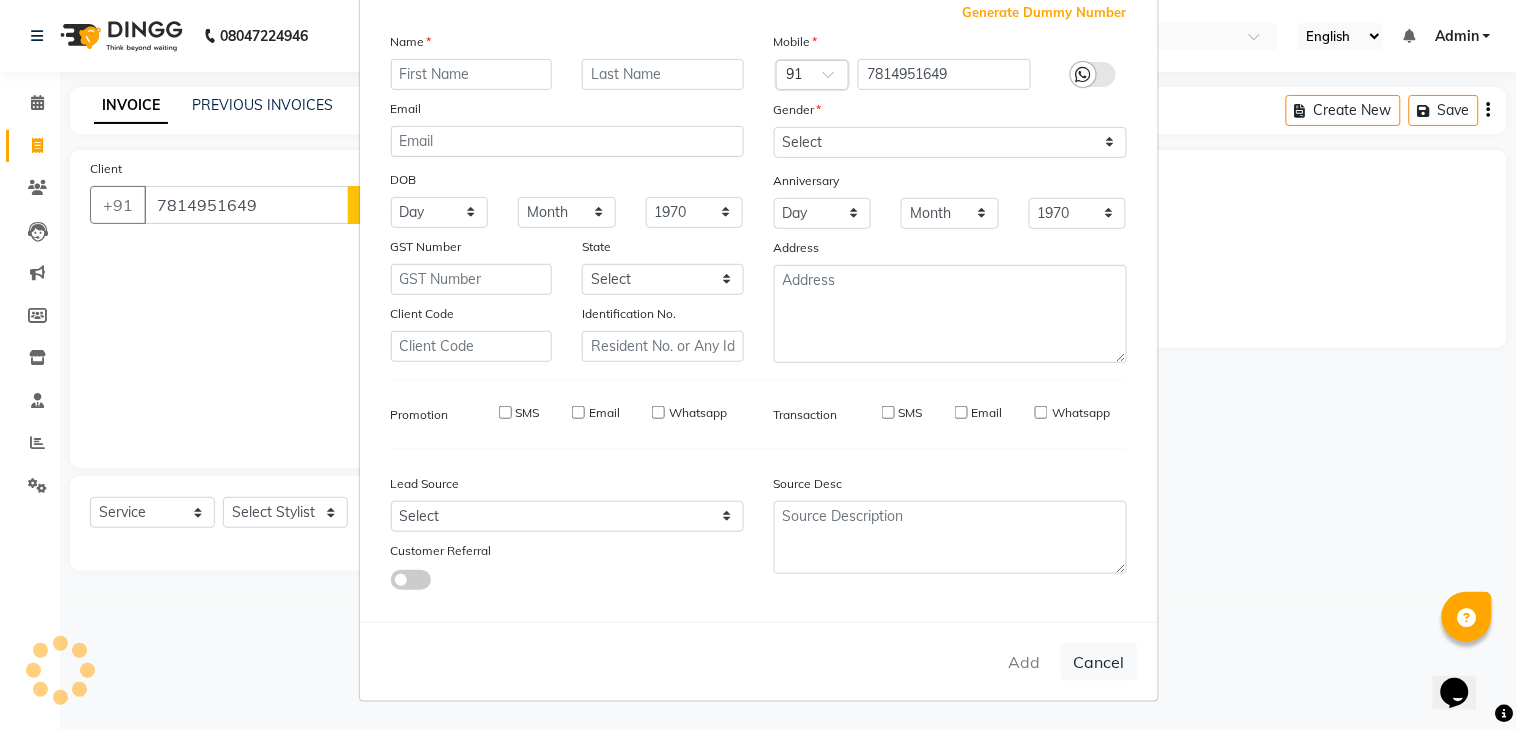 select 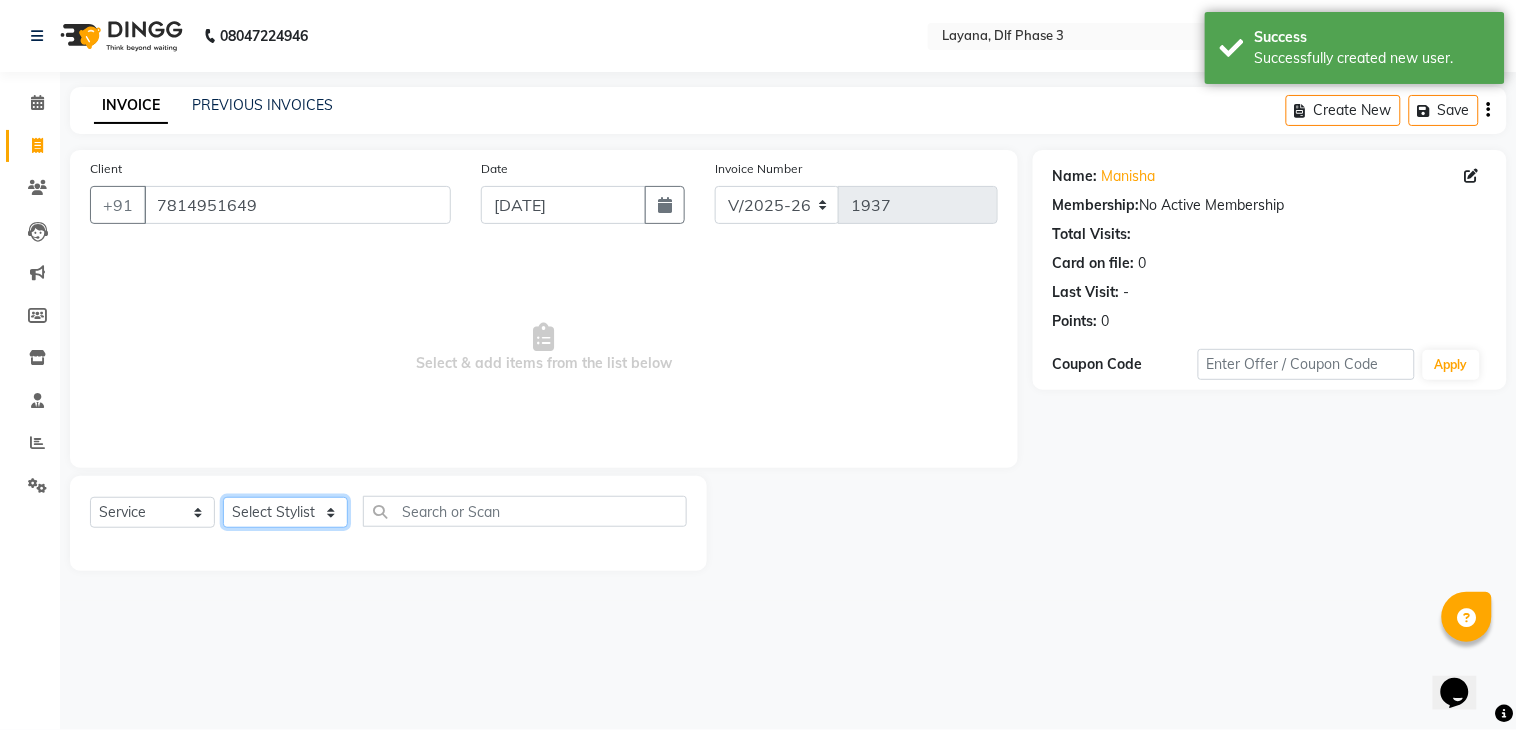 click on "Select Stylist aditya Attul kamal Kartik  keshav sanjana Shadab supriya" 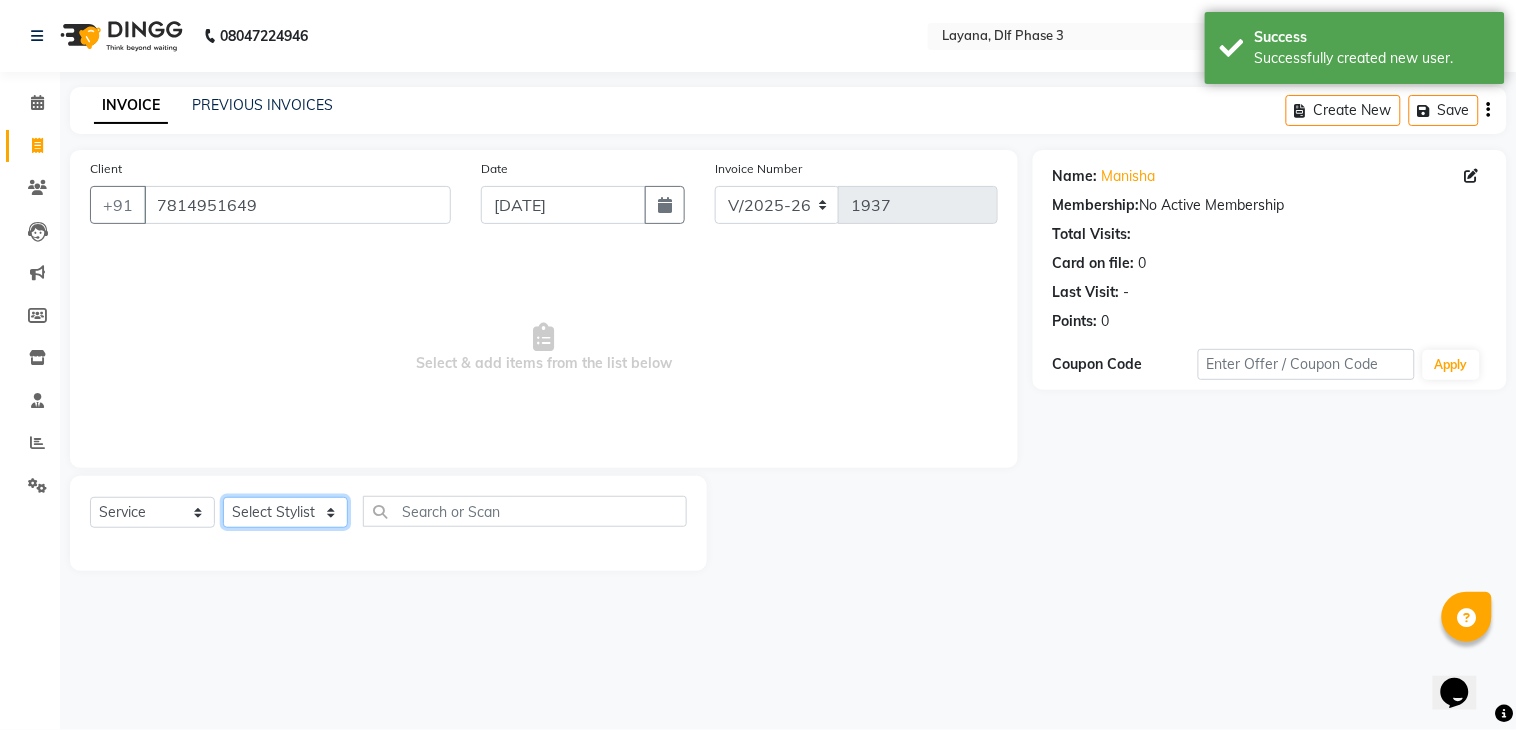 select on "74482" 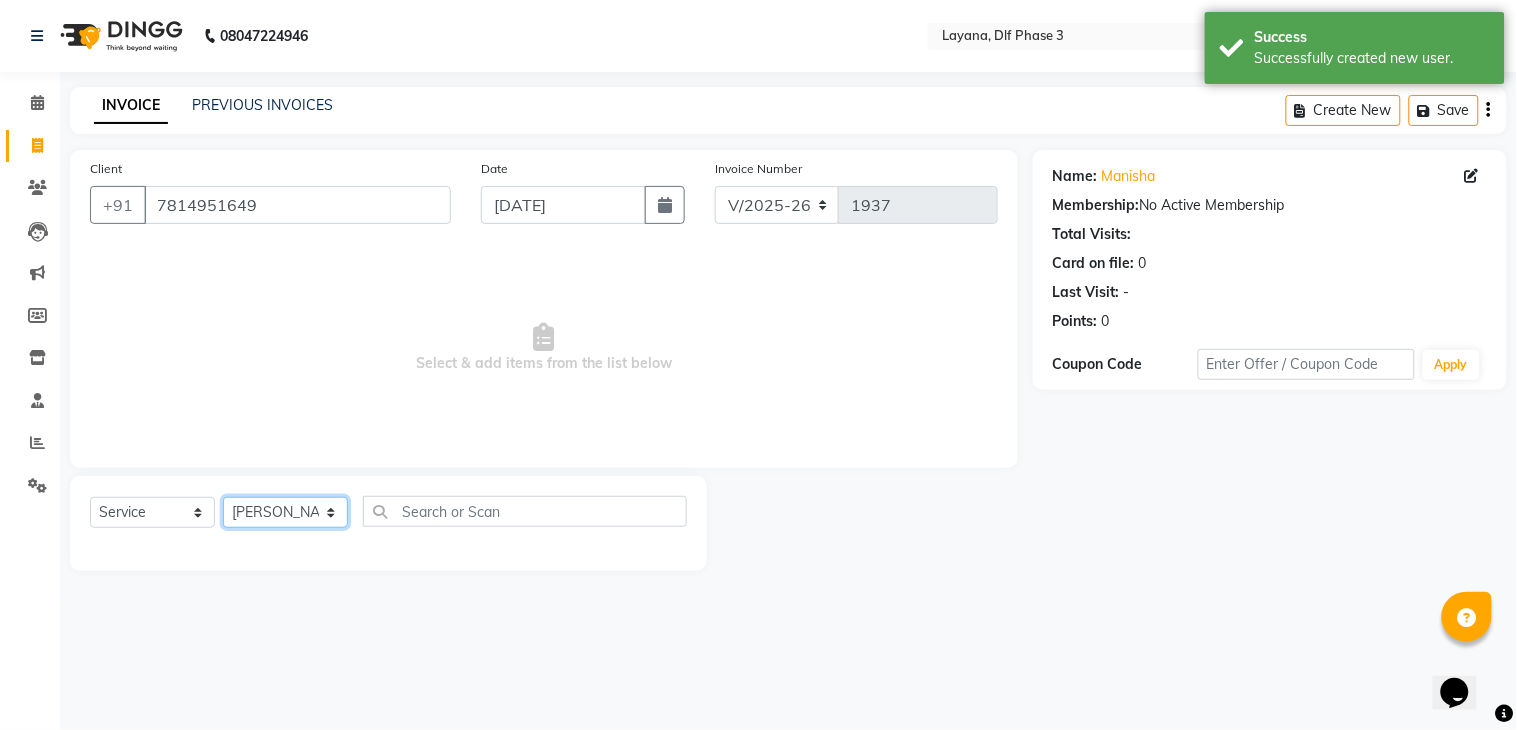 click on "Select Stylist aditya Attul kamal Kartik  keshav sanjana Shadab supriya" 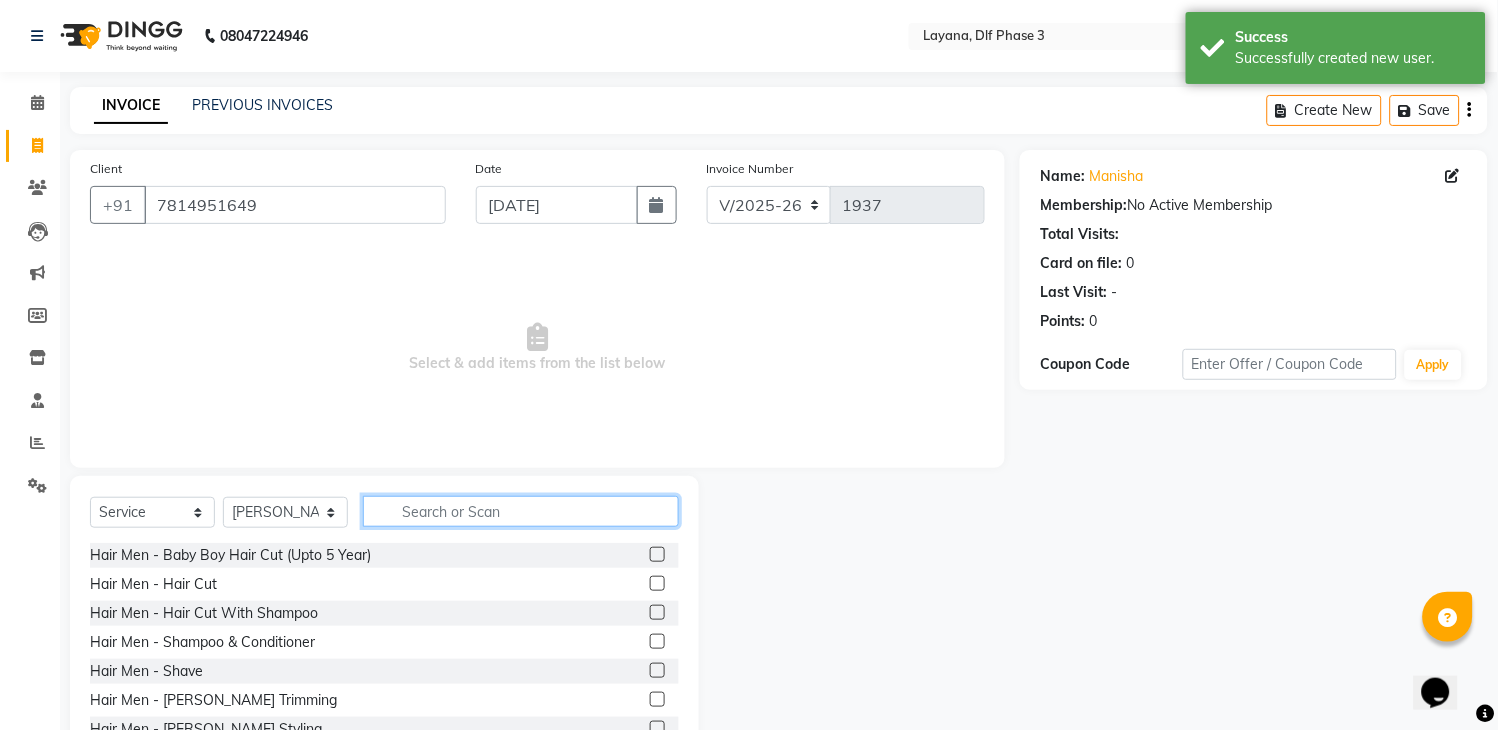 click 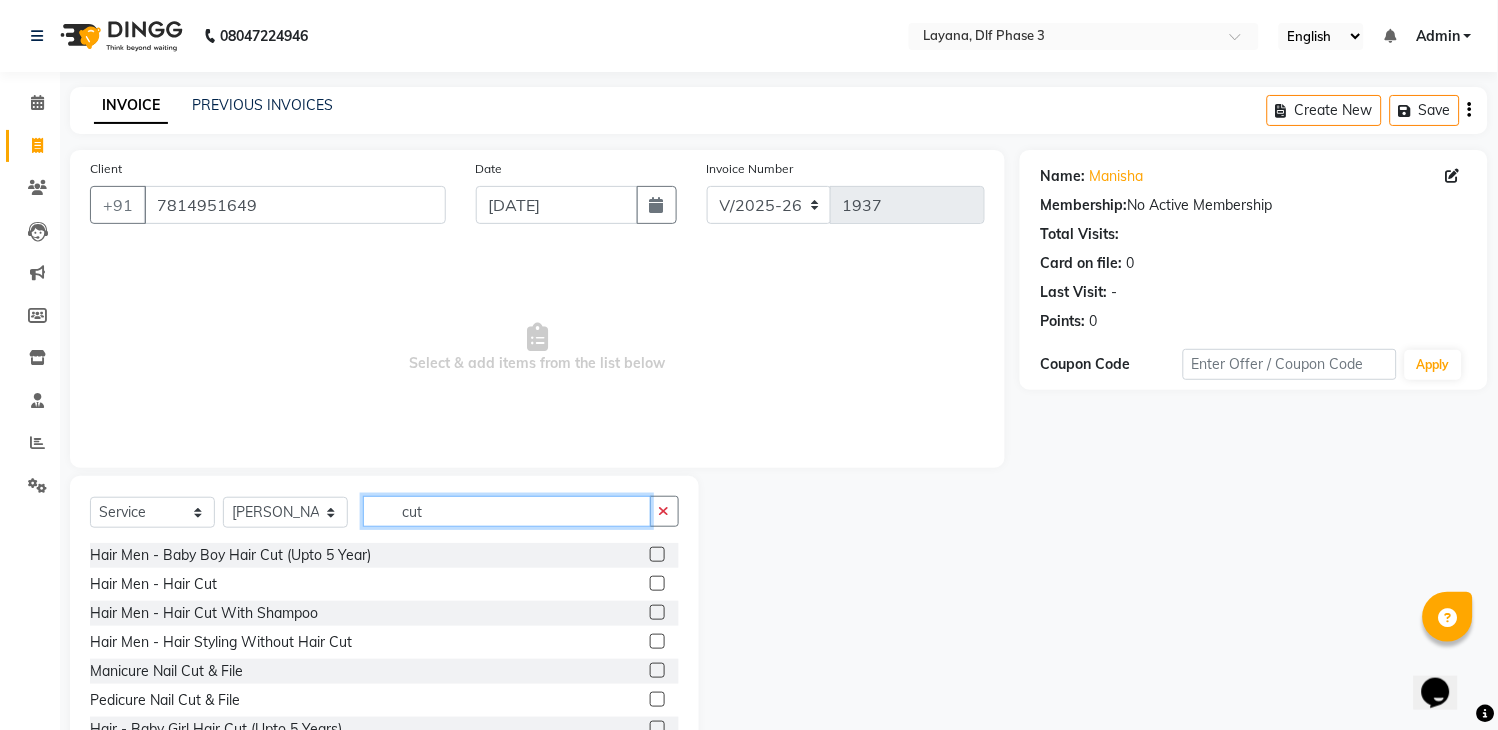scroll, scrollTop: 61, scrollLeft: 0, axis: vertical 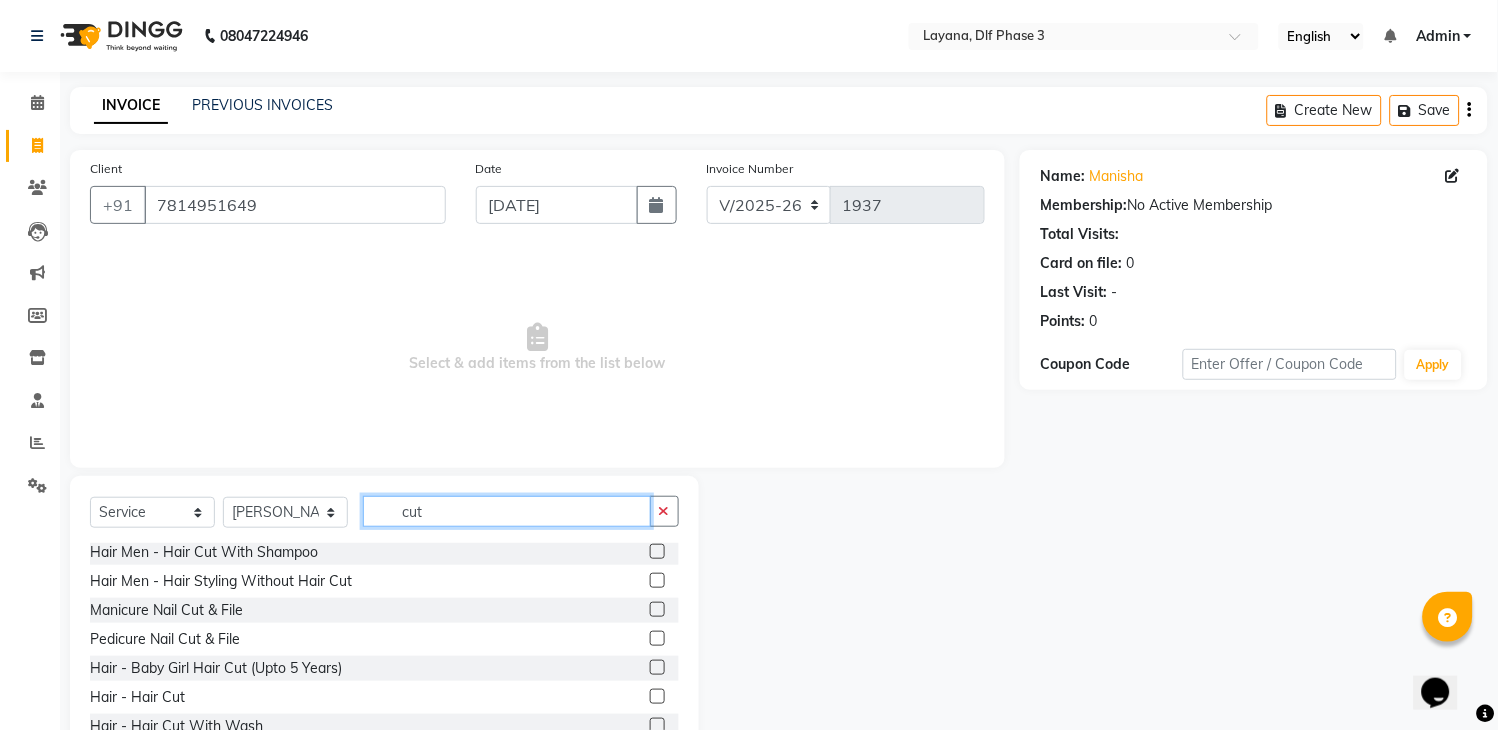 type on "cut" 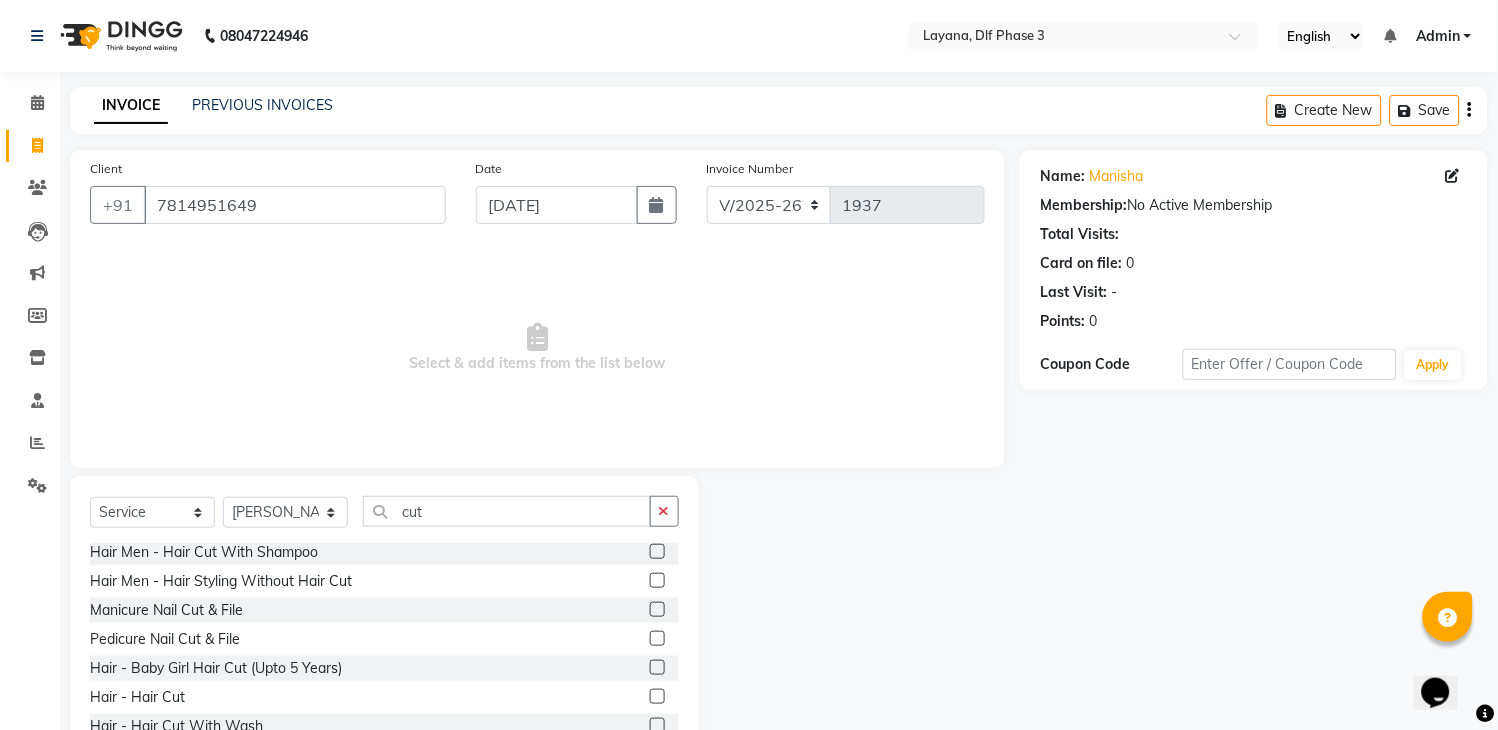 click 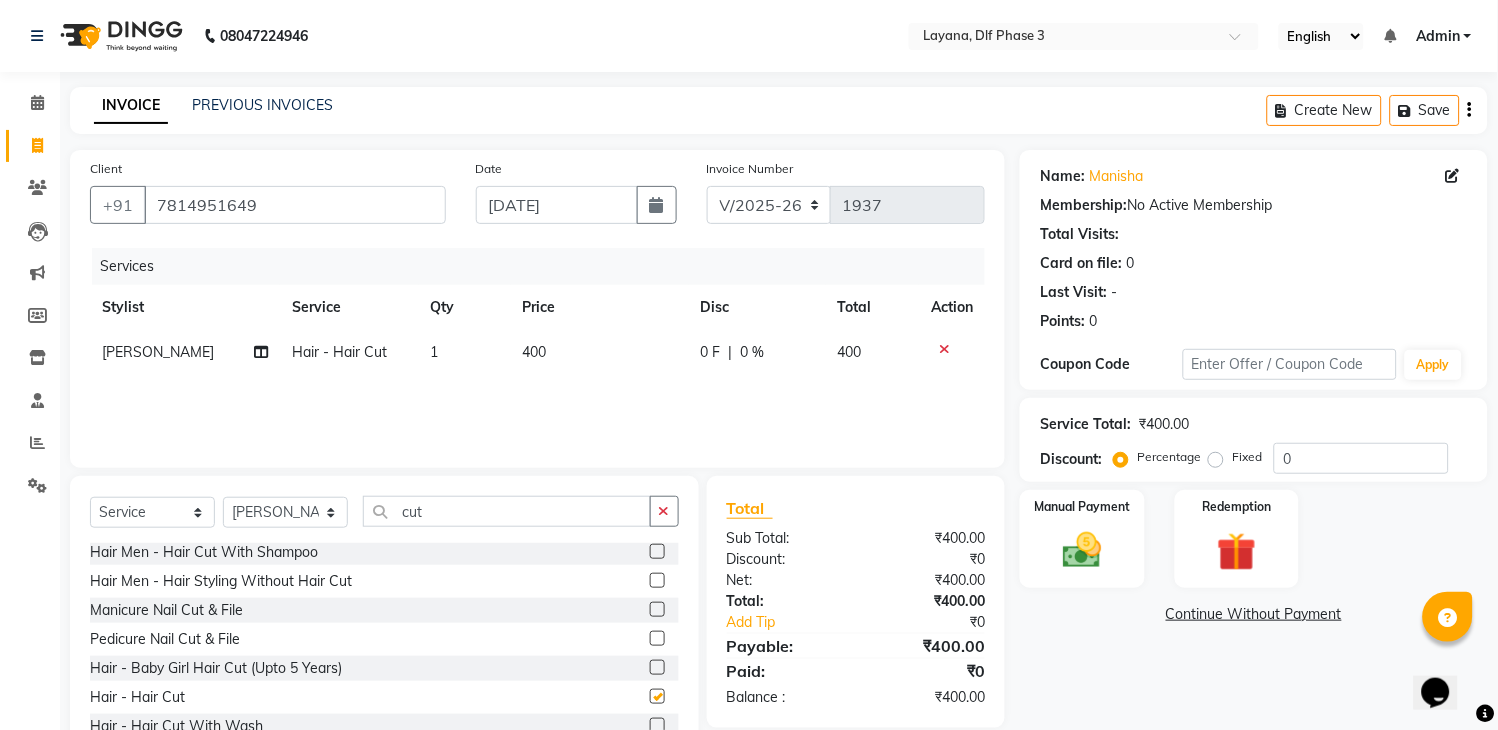 checkbox on "false" 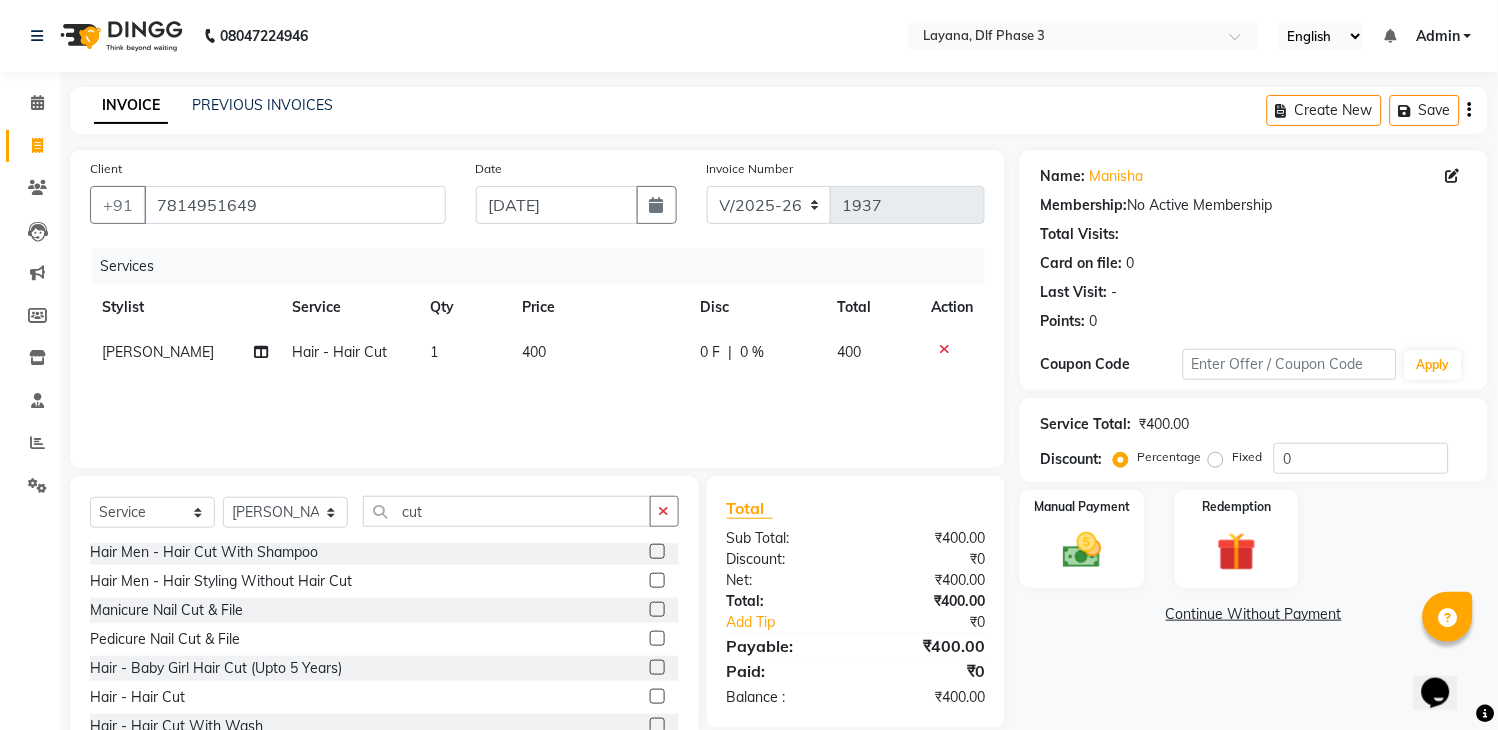 click on "0 F | 0 %" 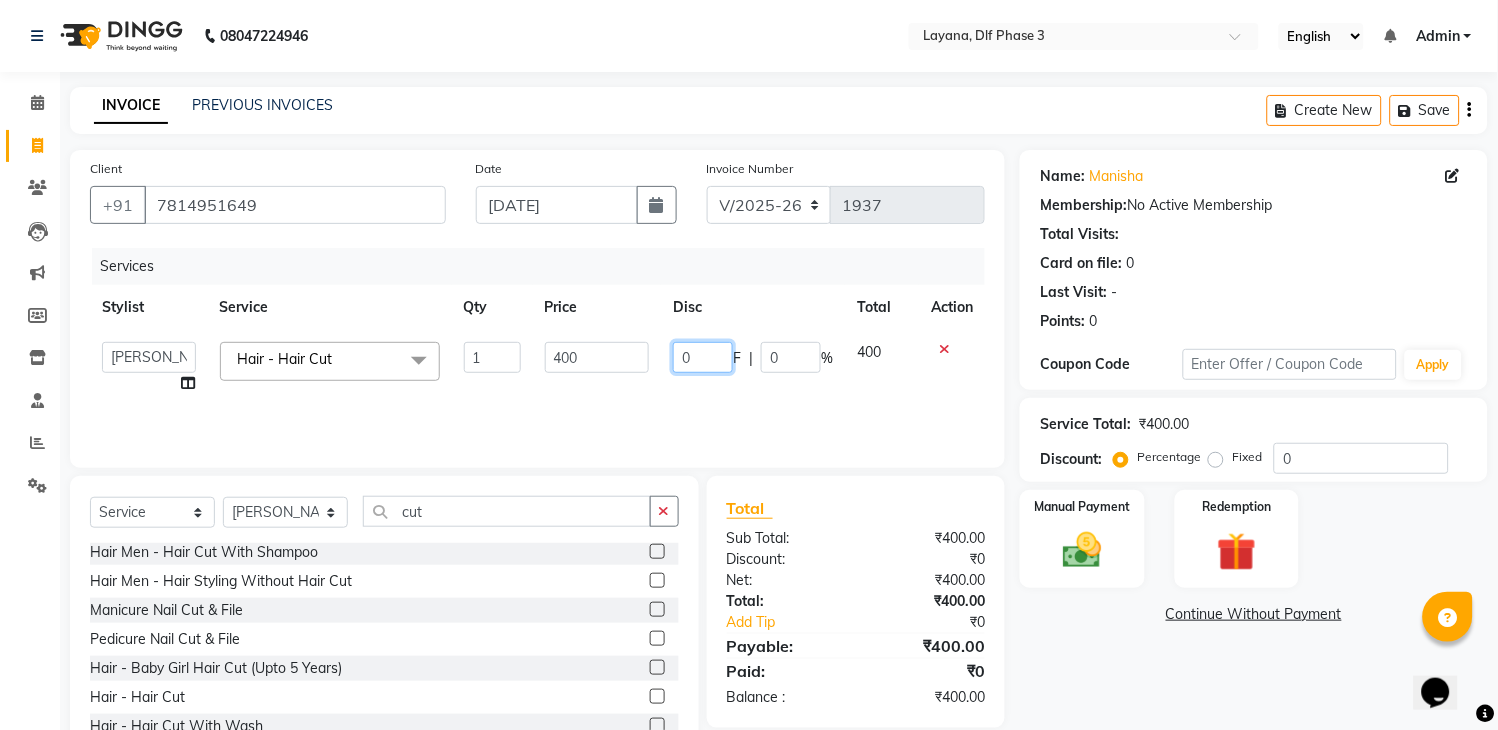 click on "0" 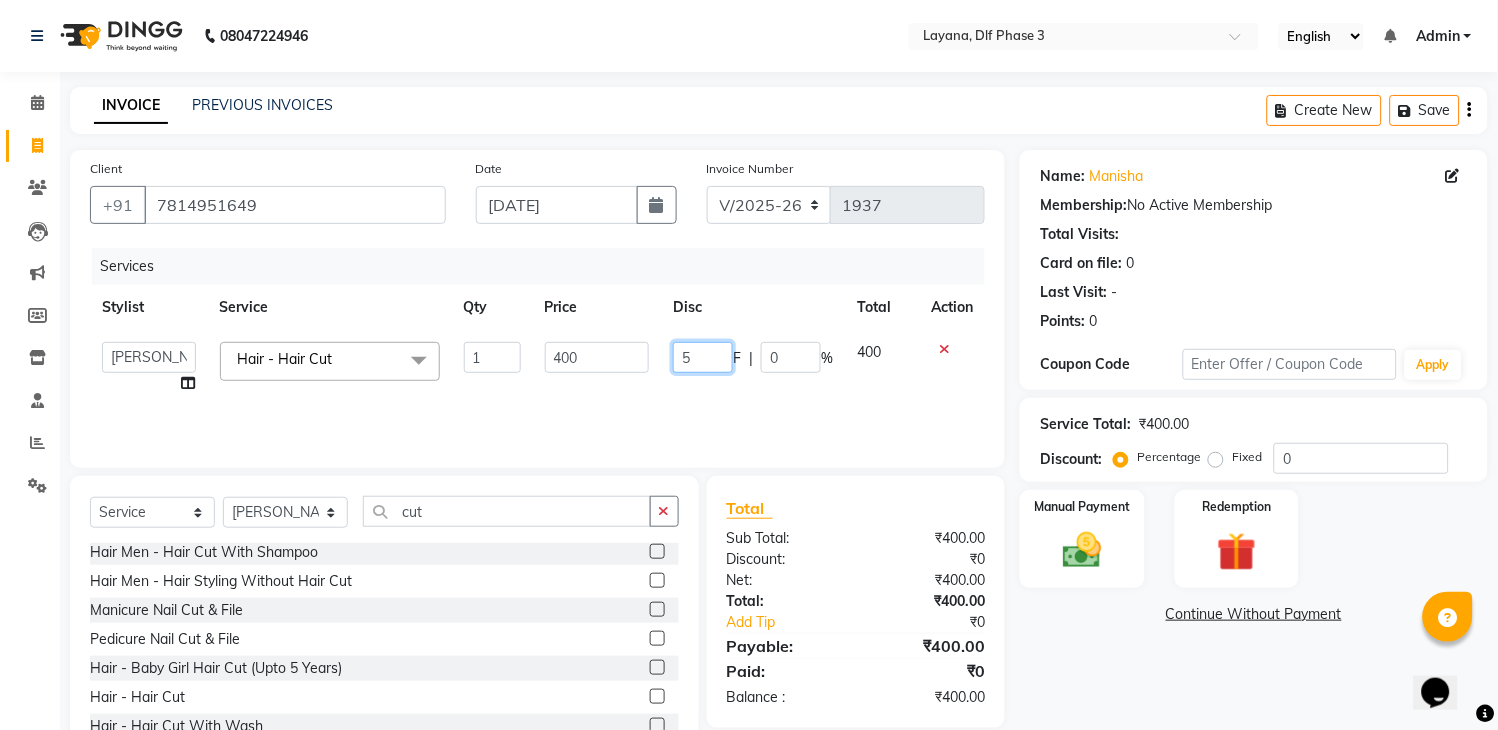 type on "50" 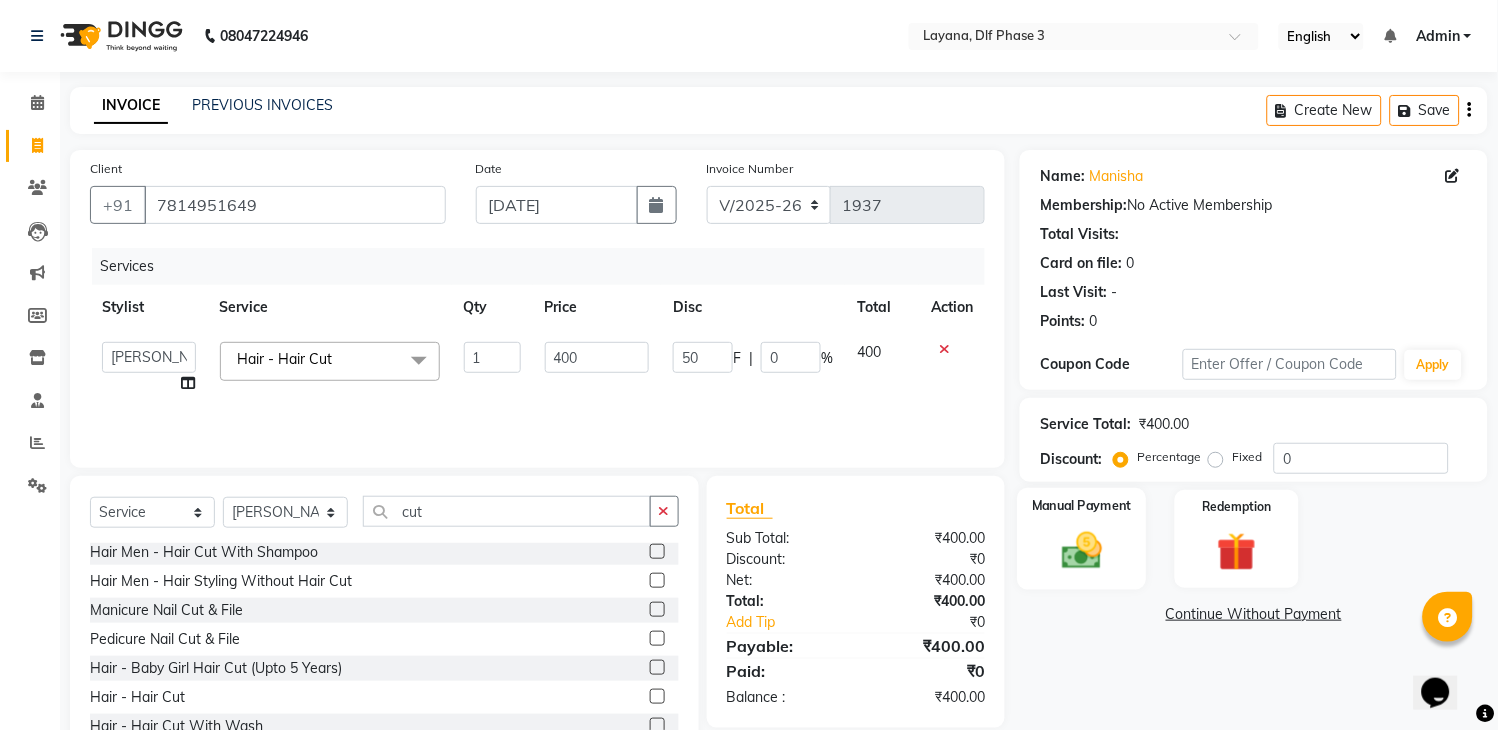 click 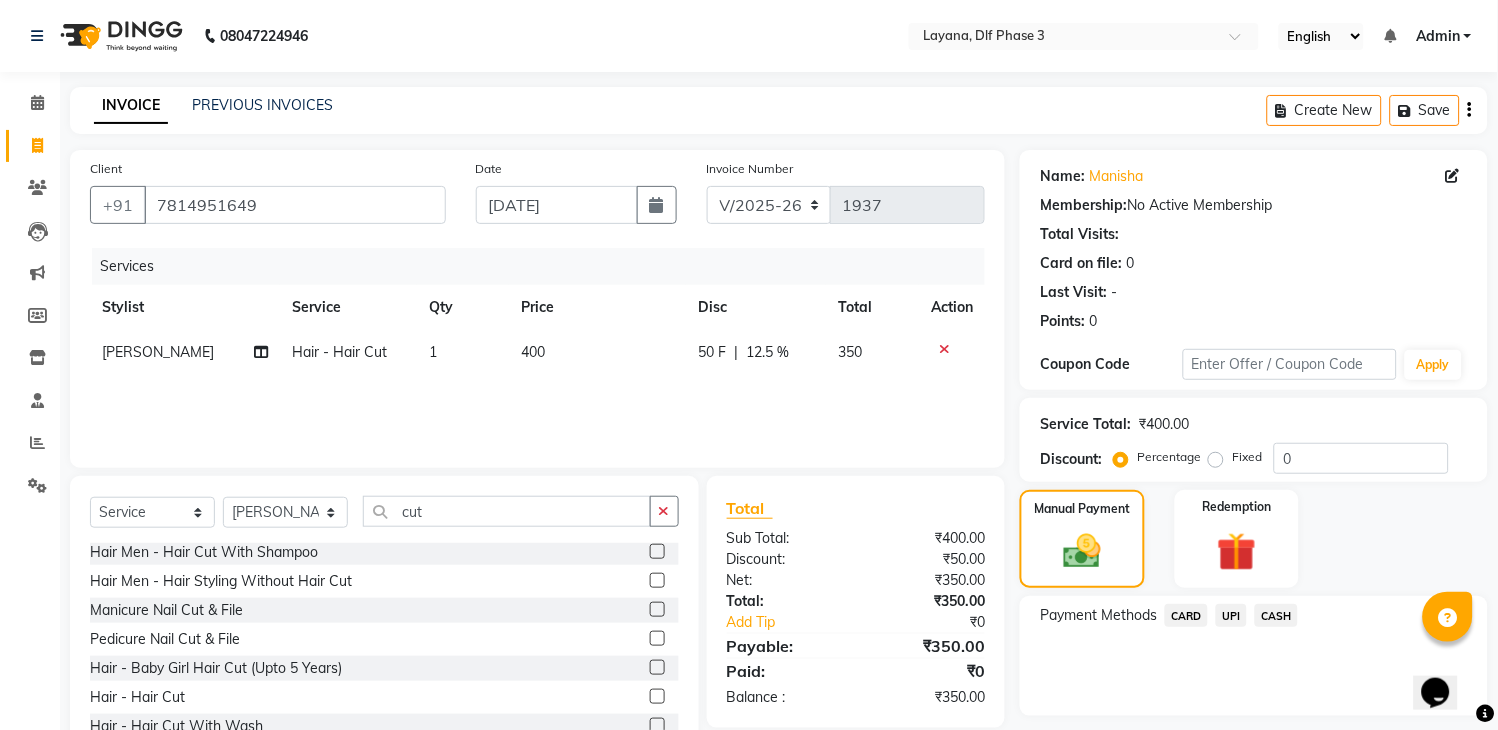 scroll, scrollTop: 71, scrollLeft: 0, axis: vertical 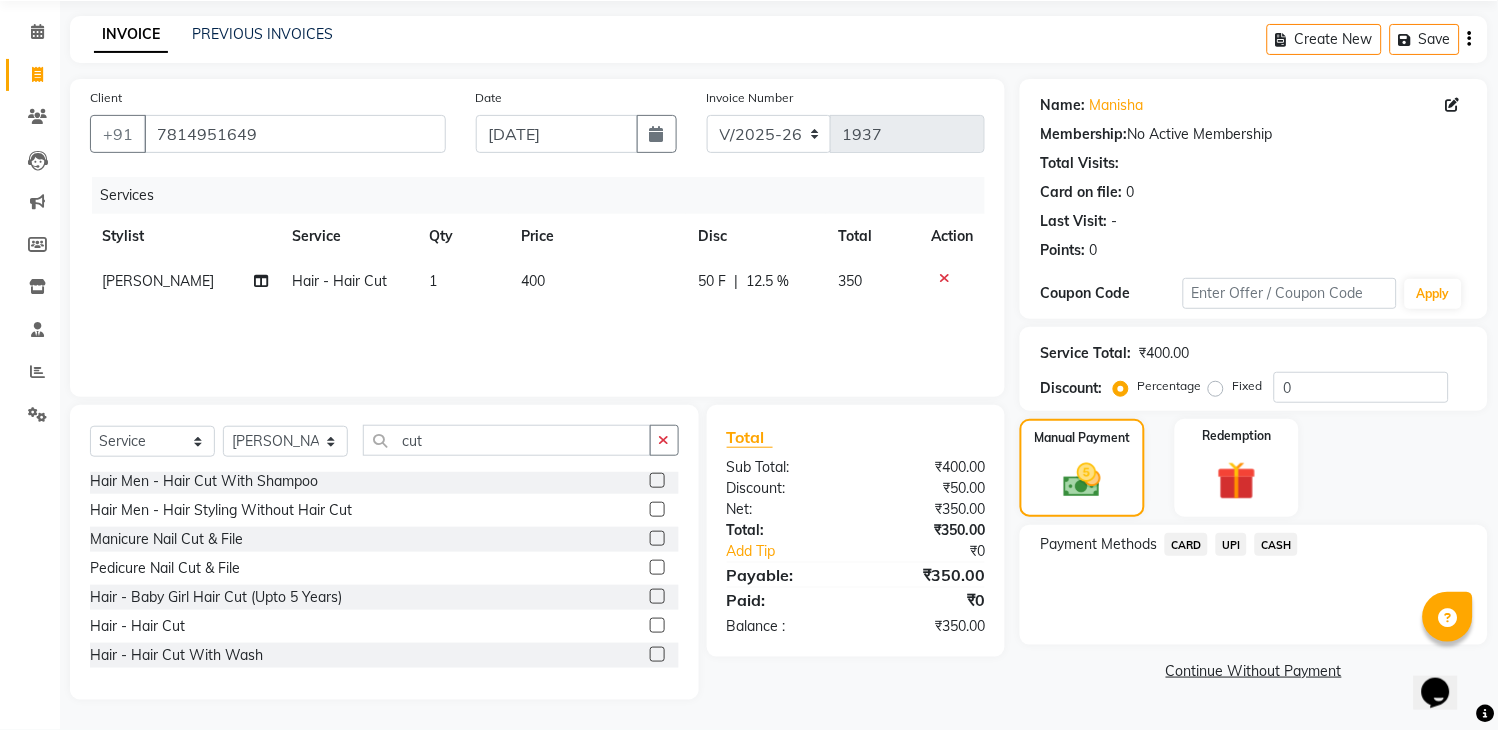 click on "UPI" 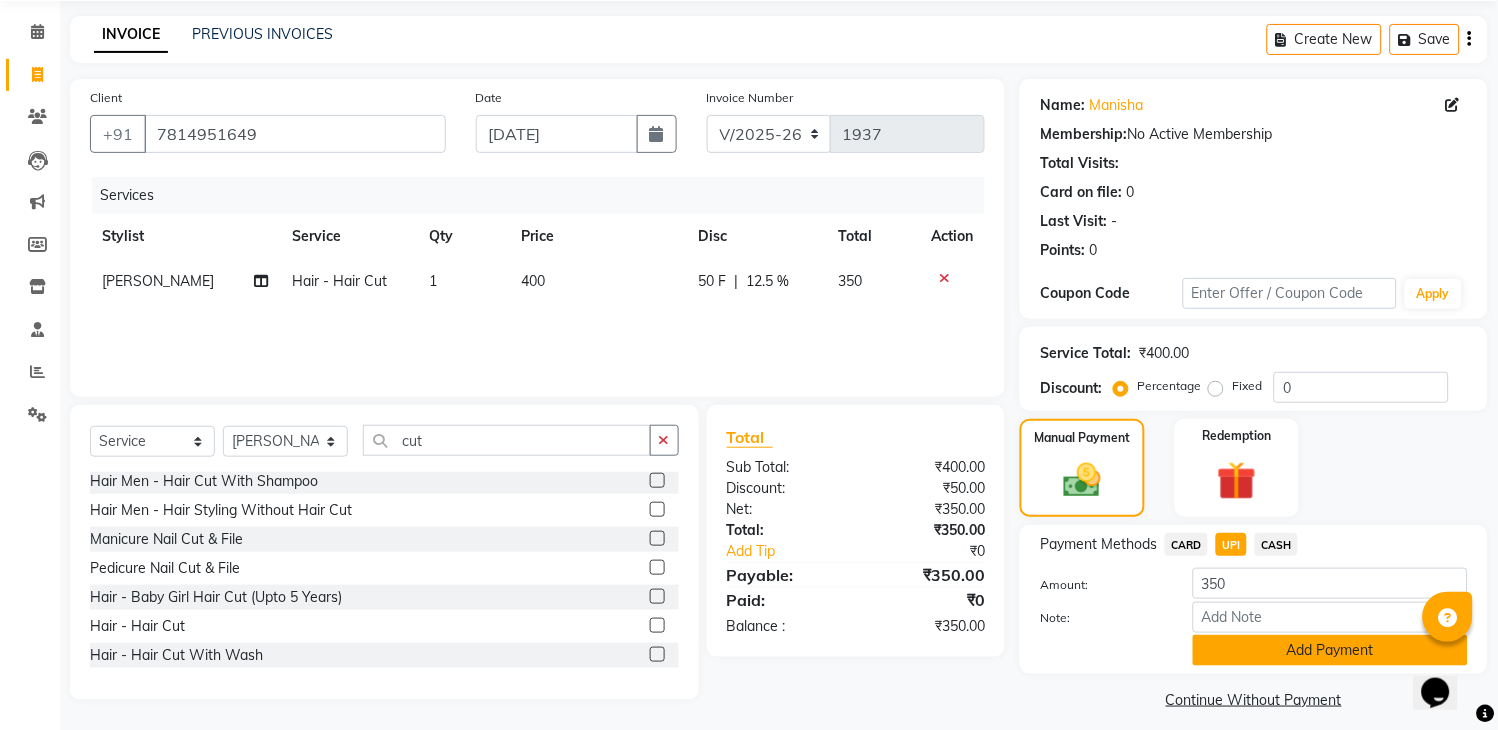 click on "Add Payment" 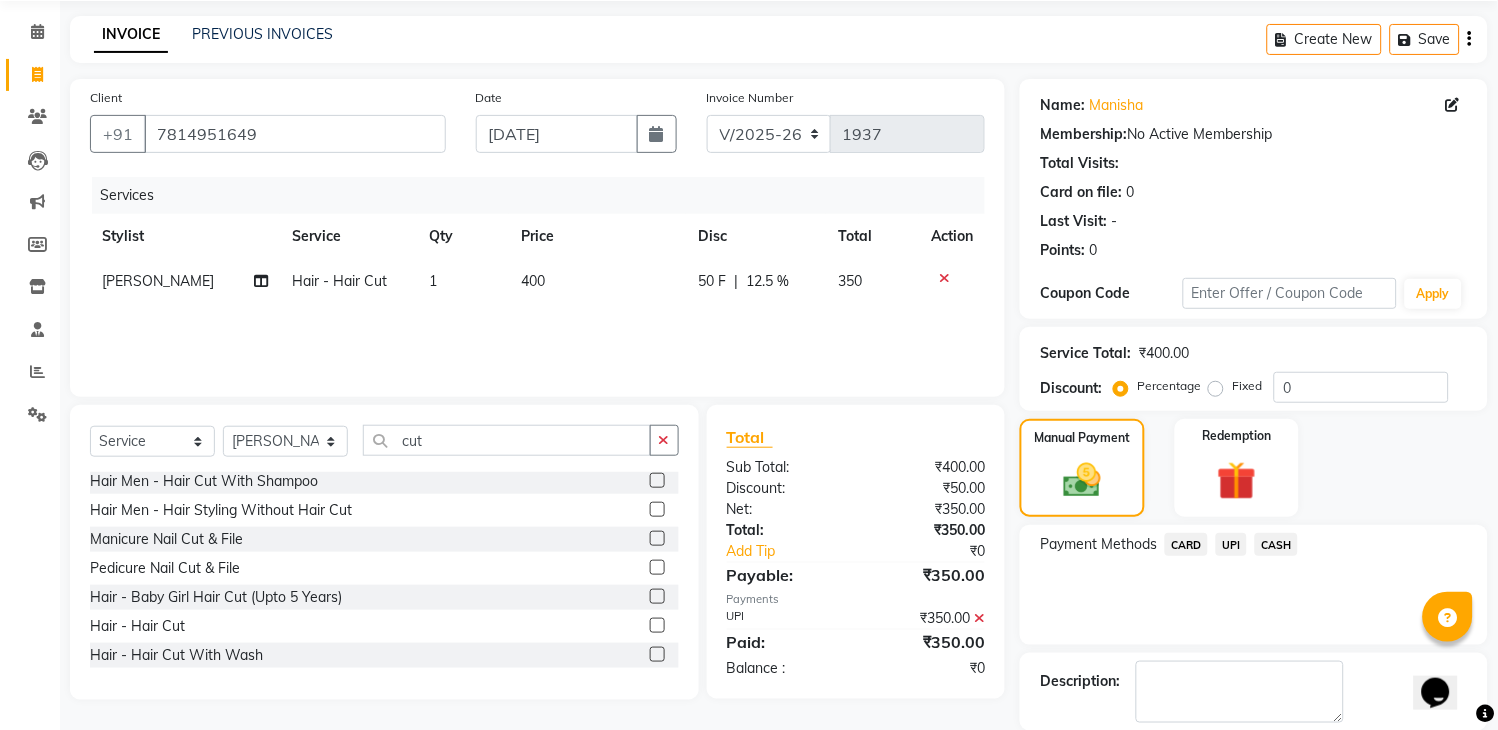 scroll, scrollTop: 170, scrollLeft: 0, axis: vertical 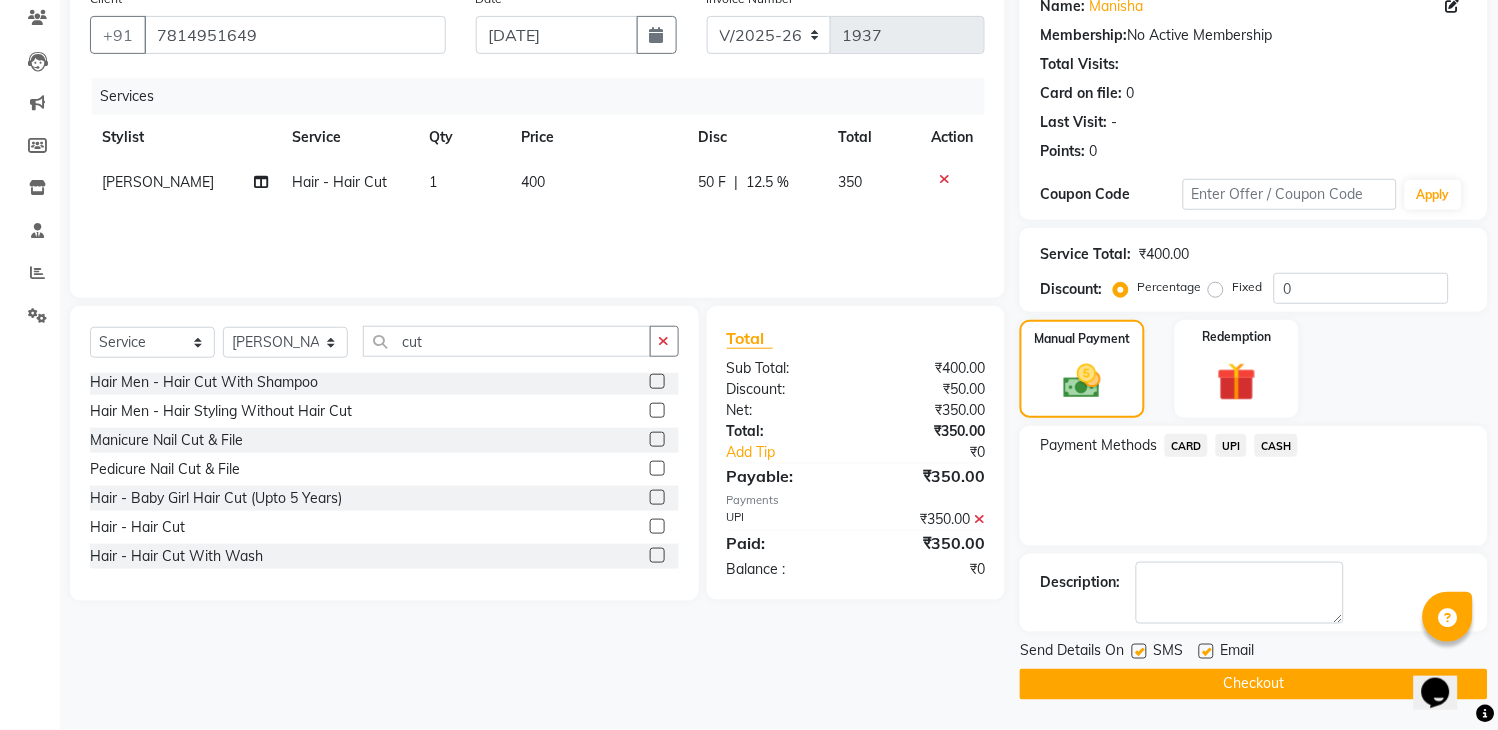 click 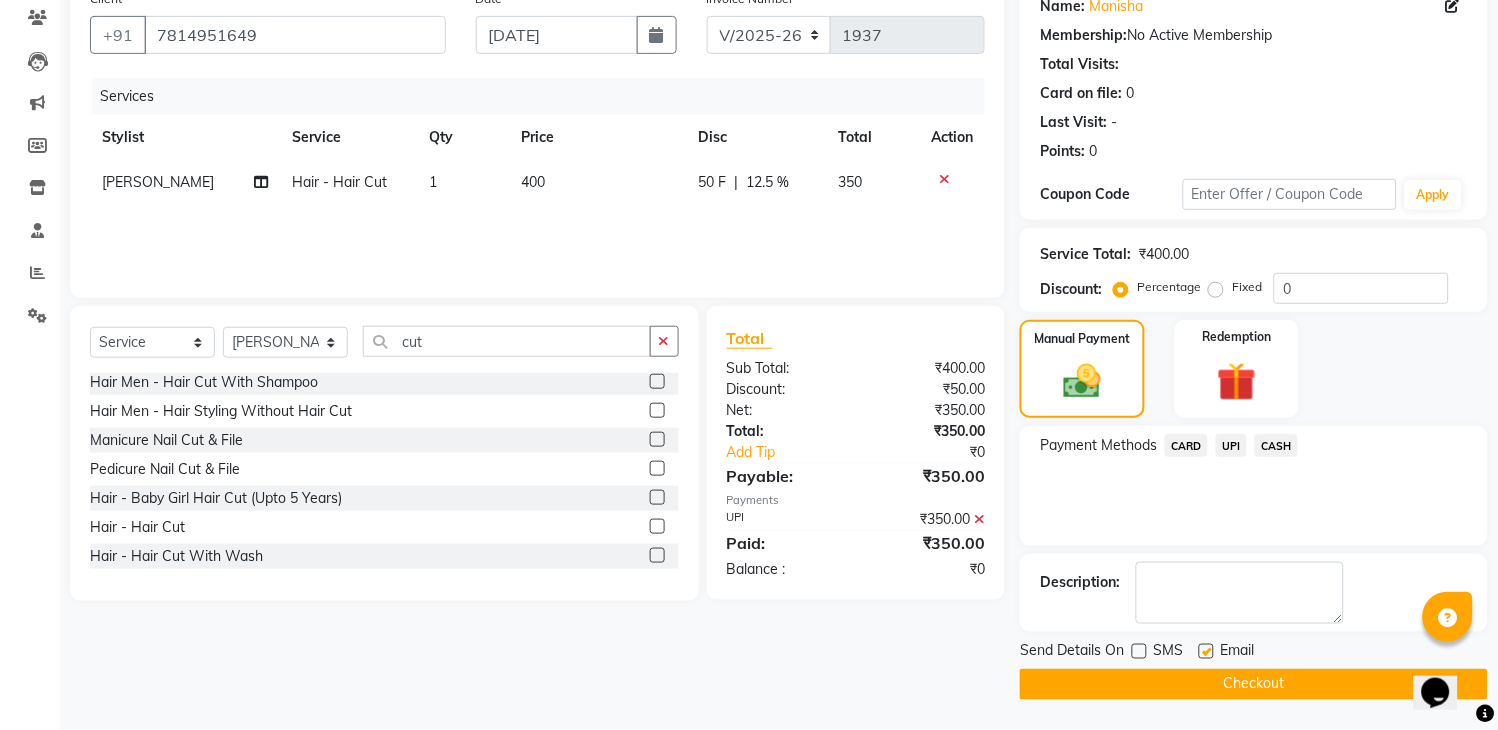 click on "Checkout" 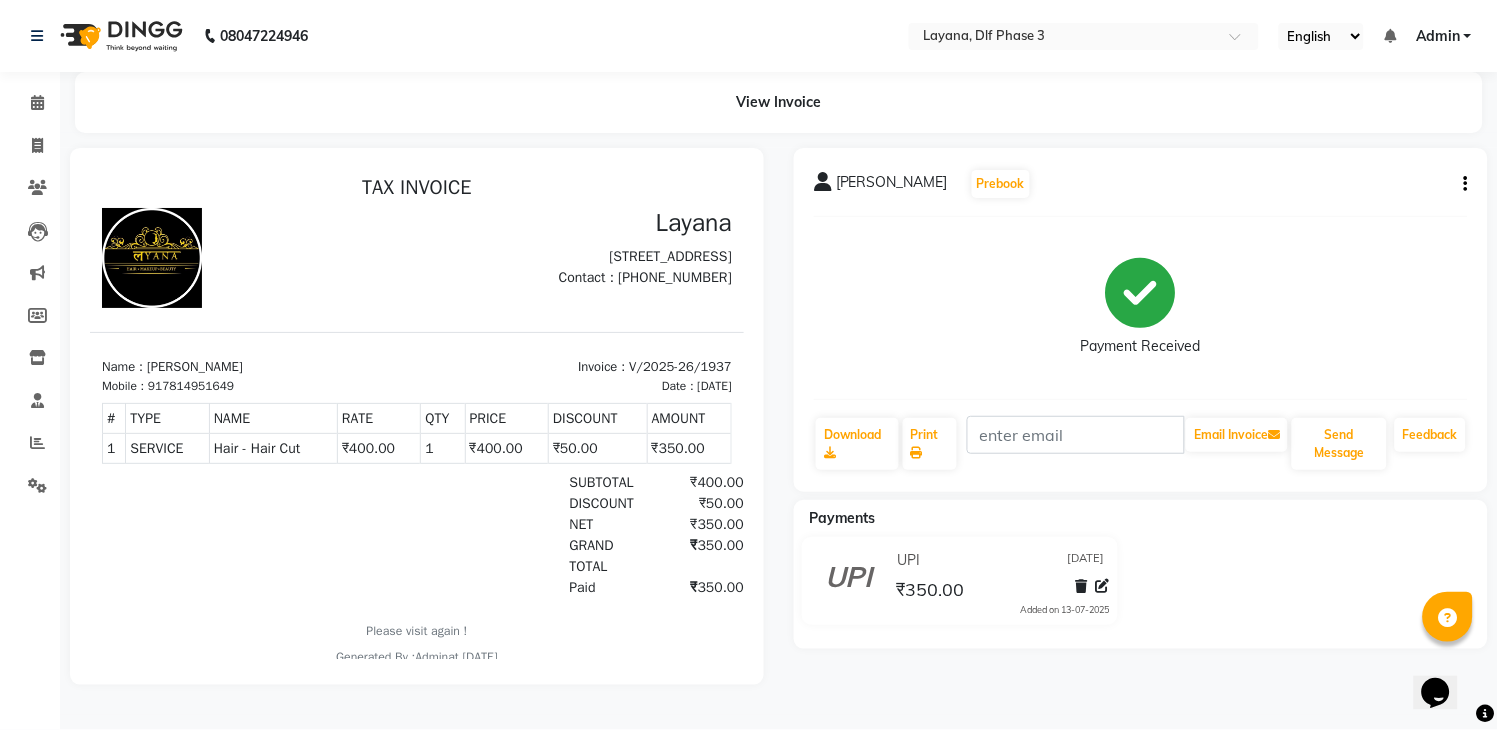 scroll, scrollTop: 0, scrollLeft: 0, axis: both 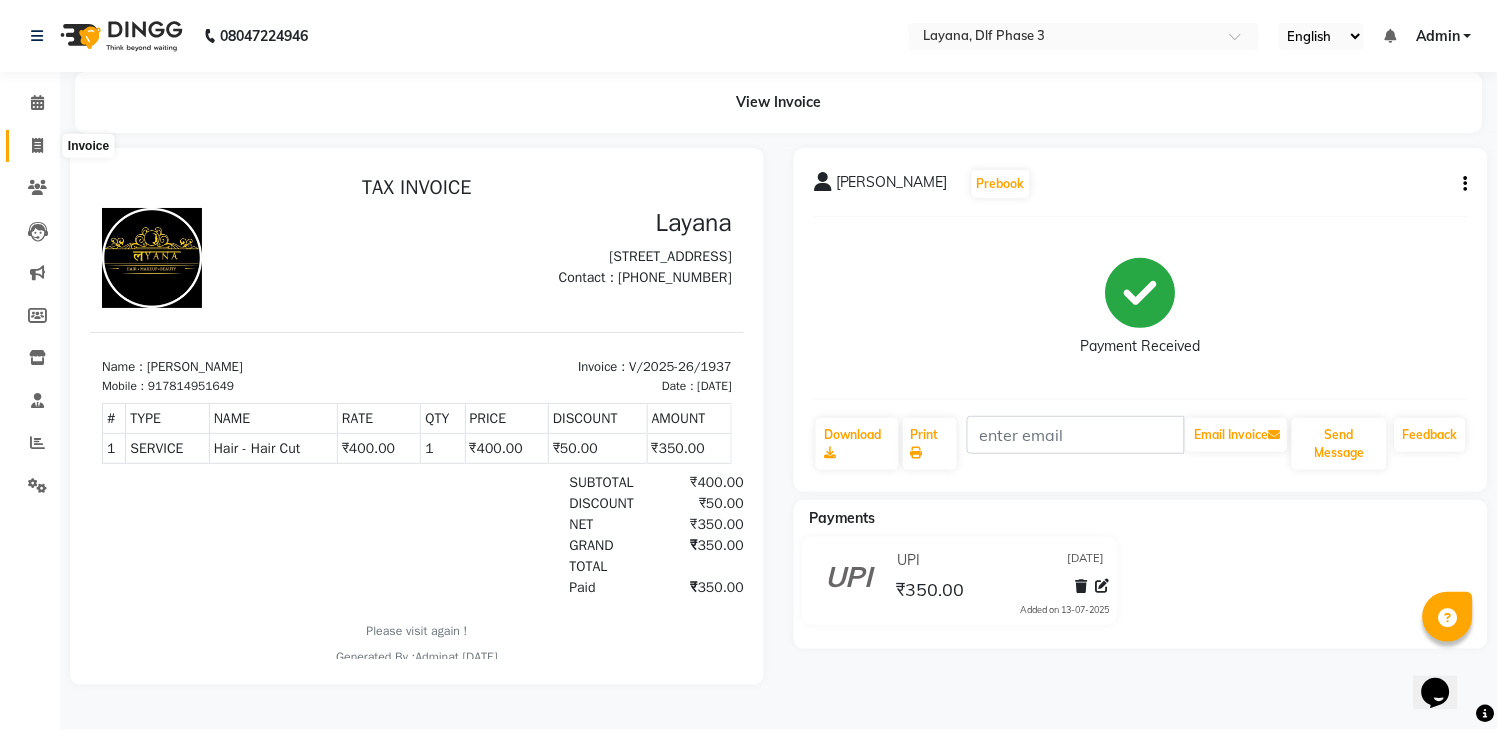 click 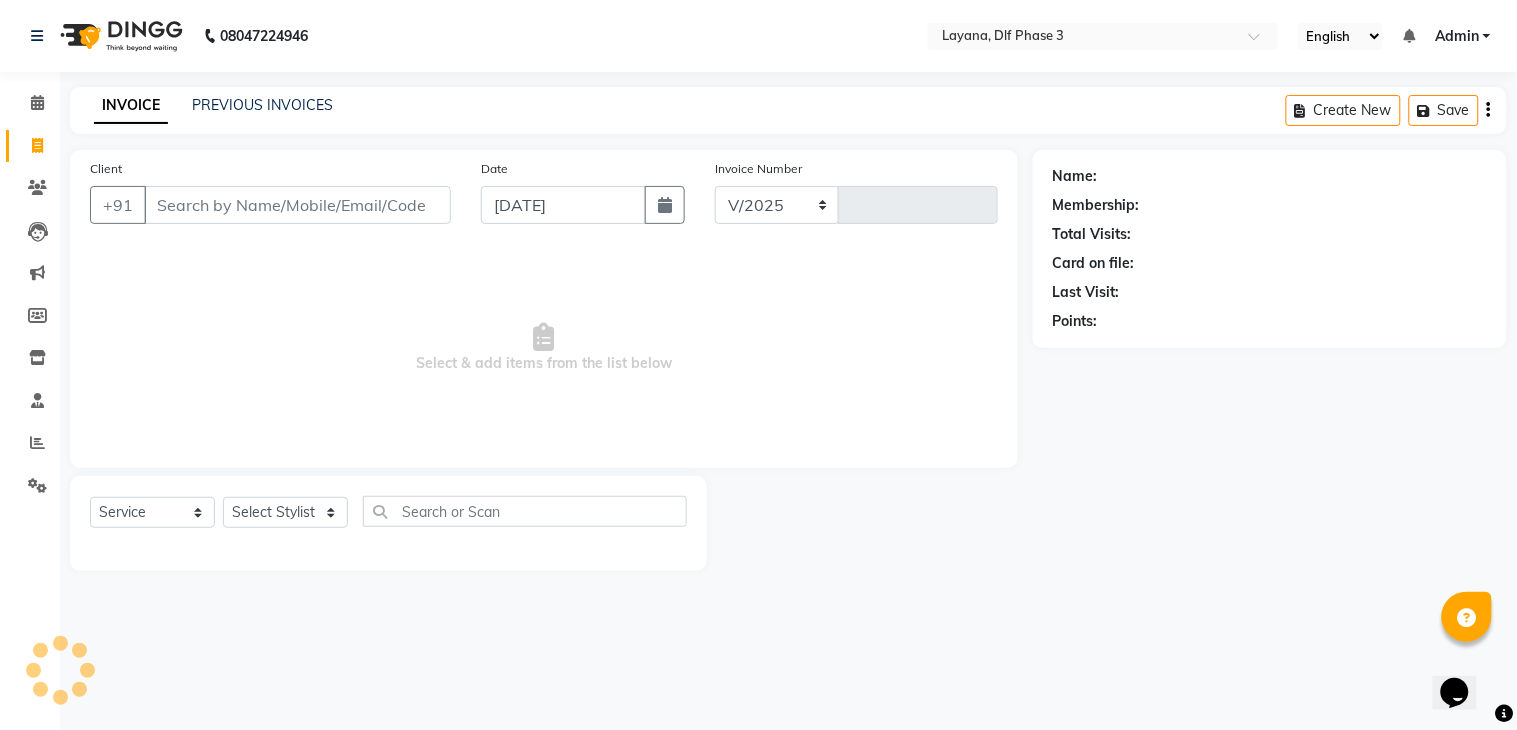 select on "6973" 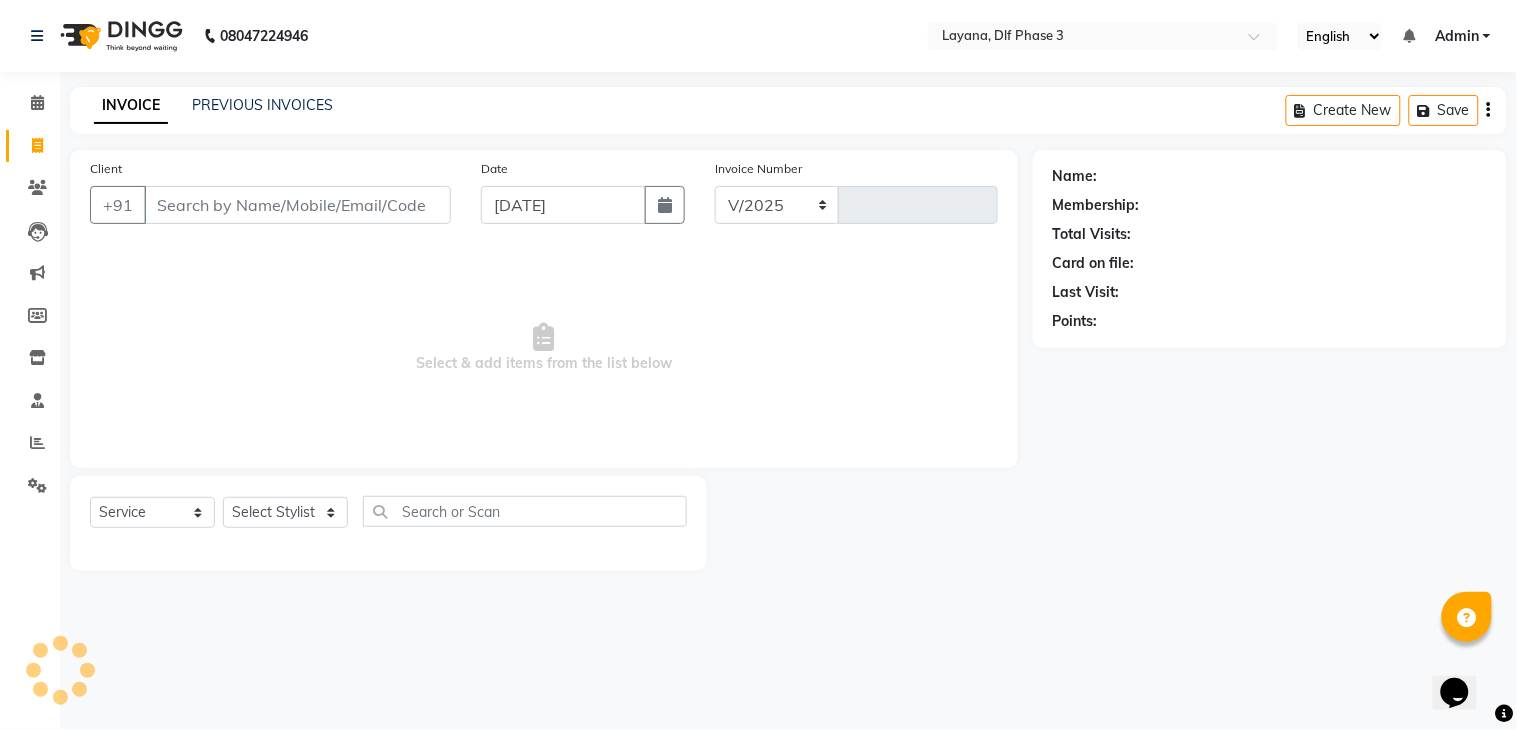 type on "1938" 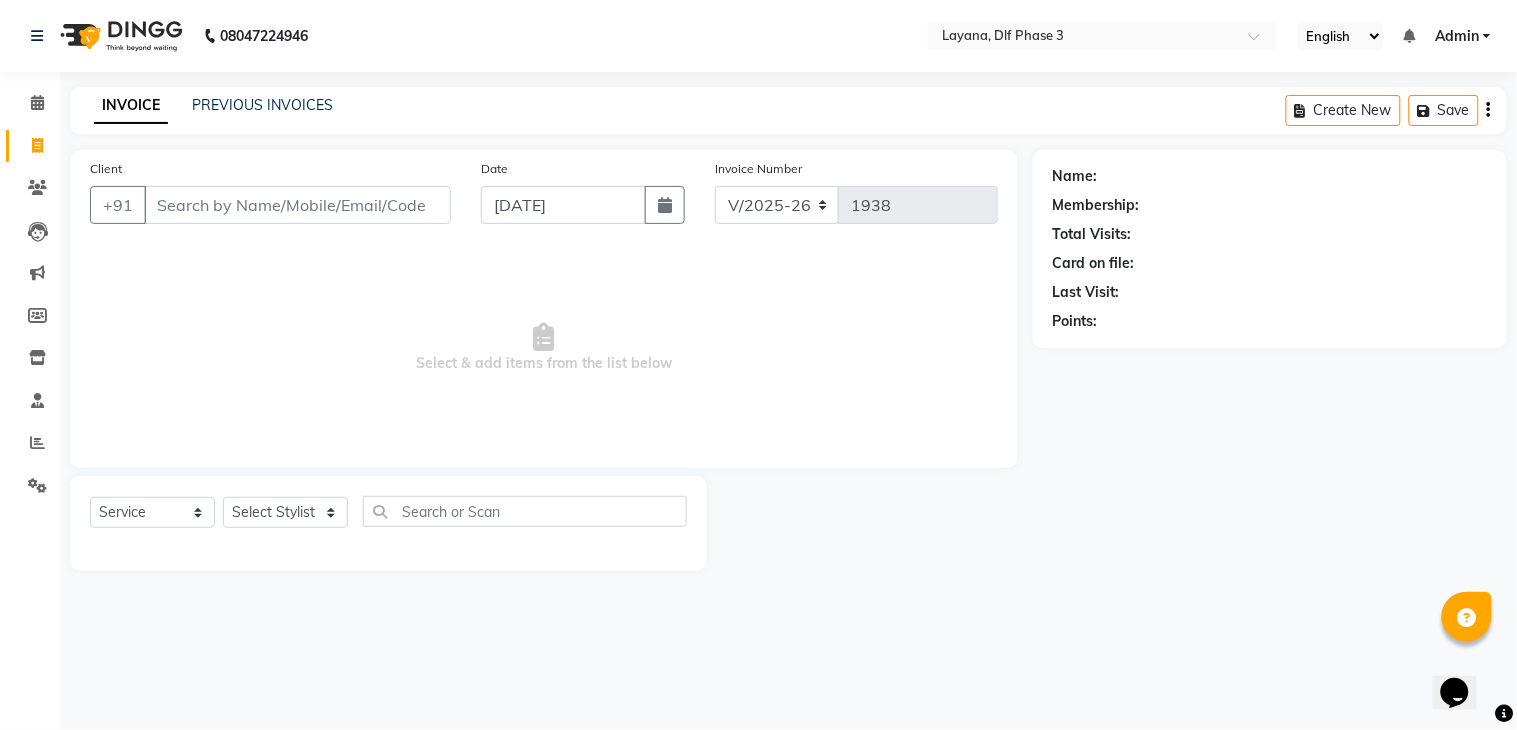 click on "Name: Membership: Total Visits: Card on file: Last Visit:  Points:" 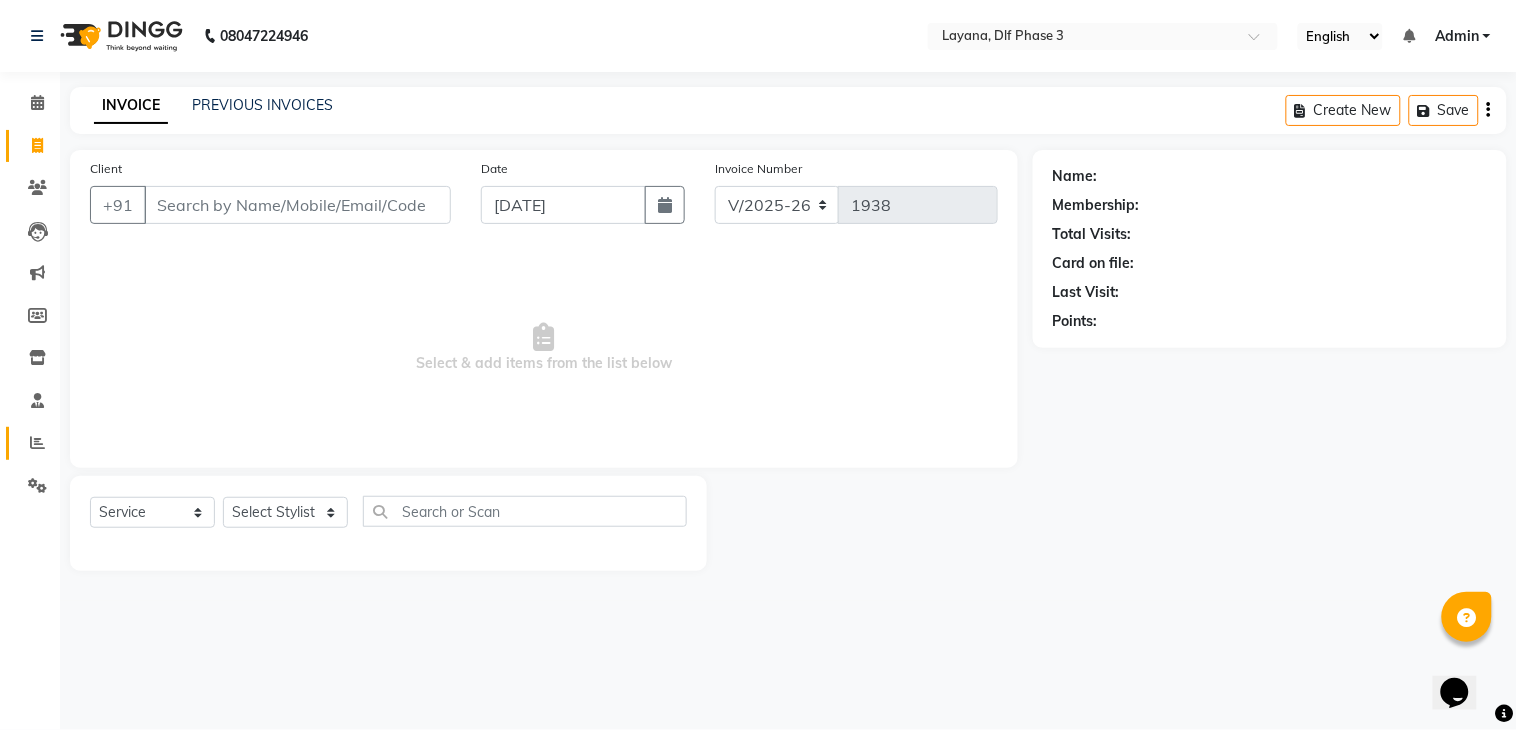 click on "Reports" 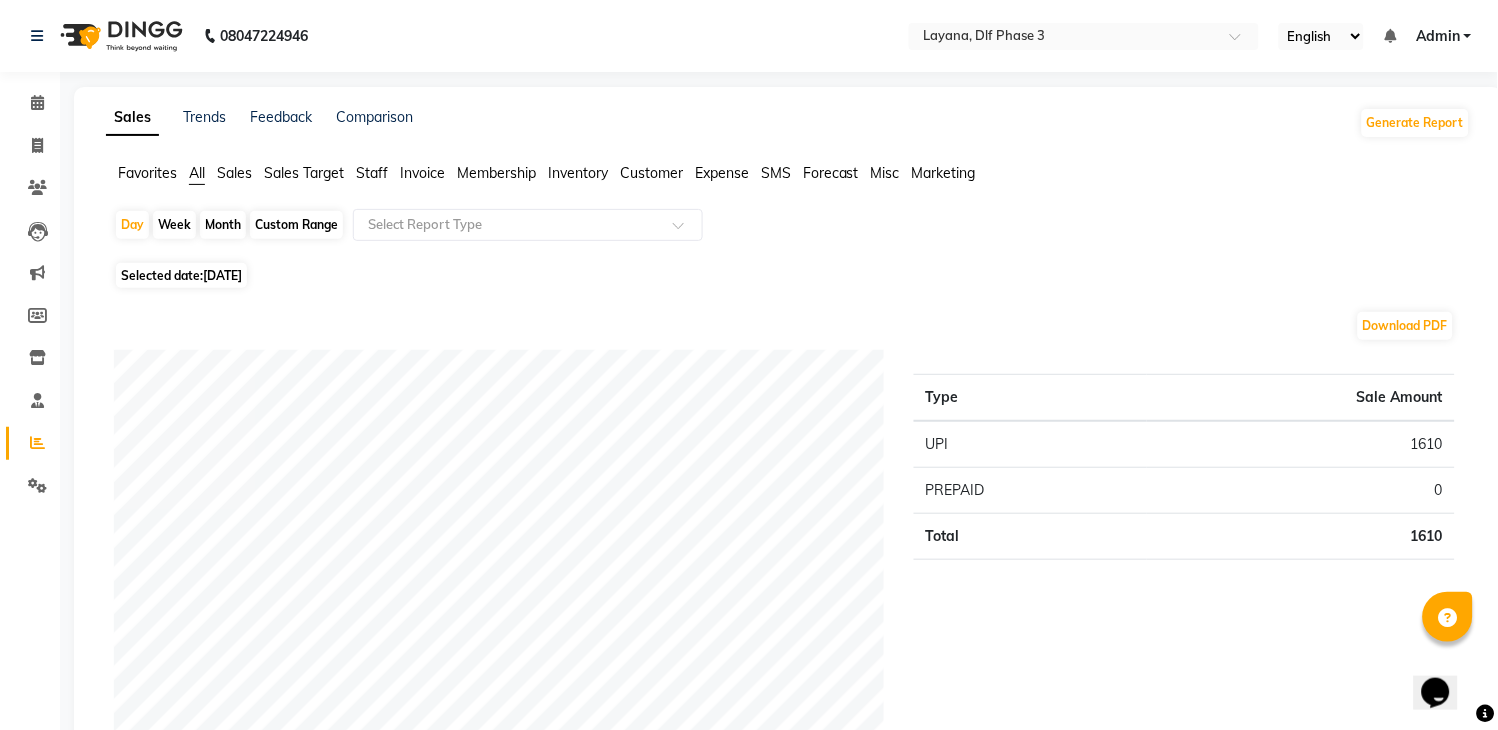 click on "Month" 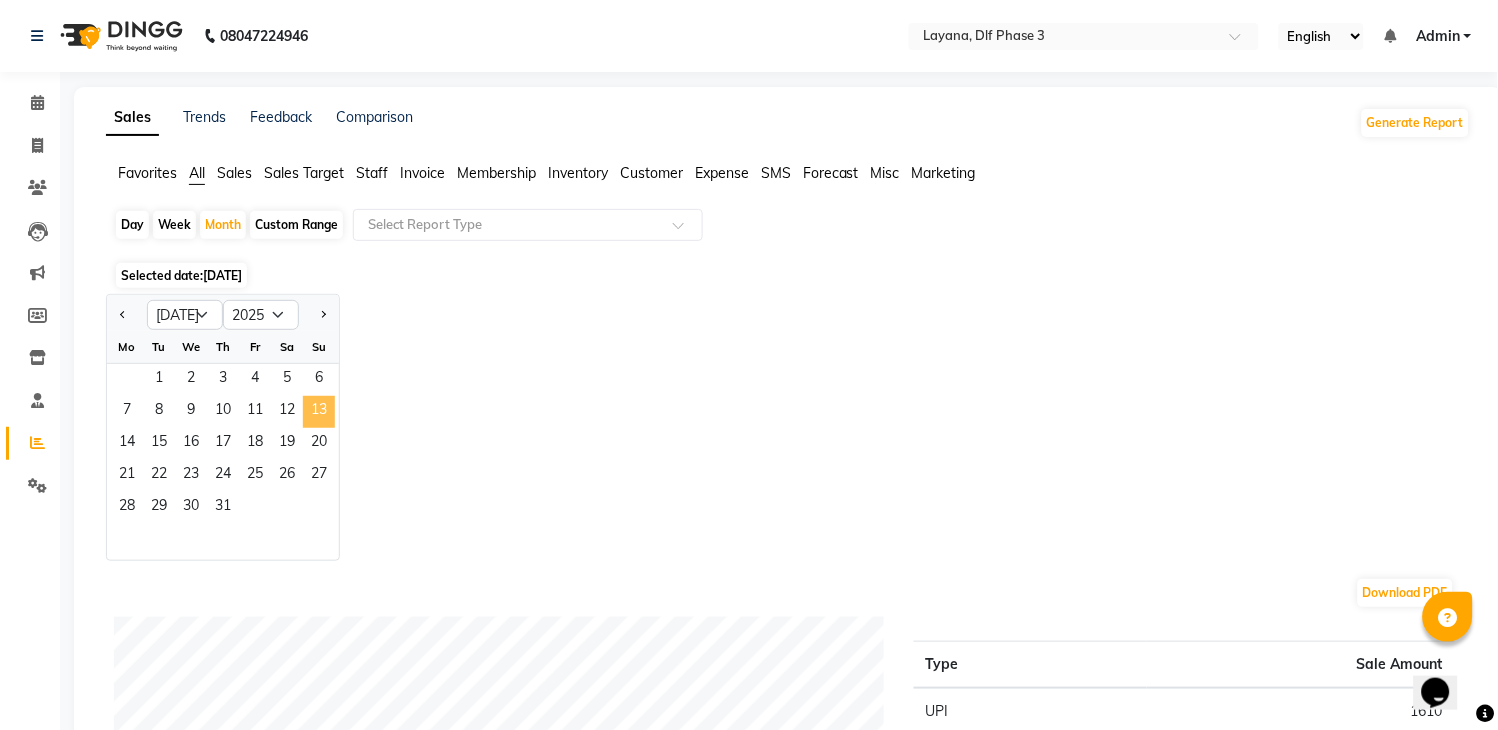 click on "13" 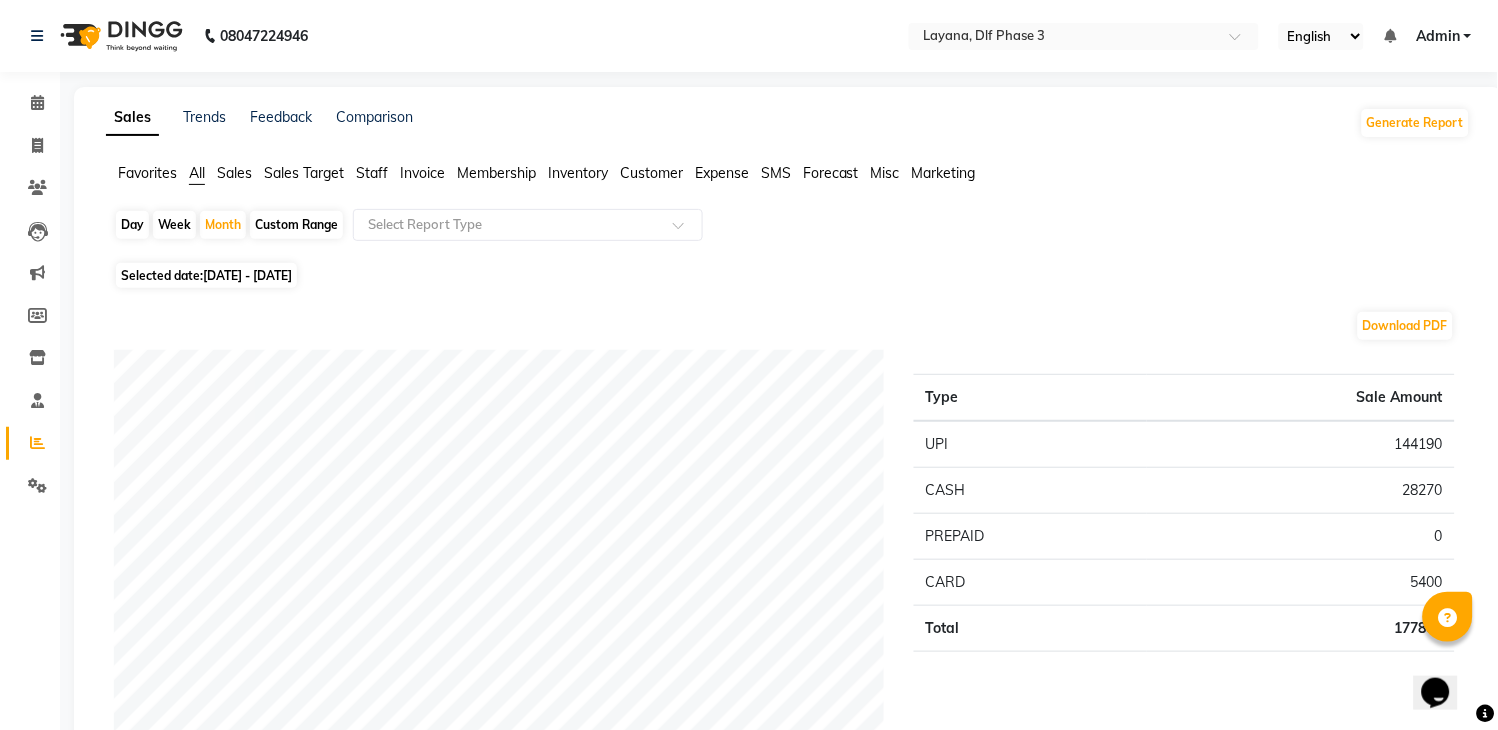 scroll, scrollTop: 638, scrollLeft: 0, axis: vertical 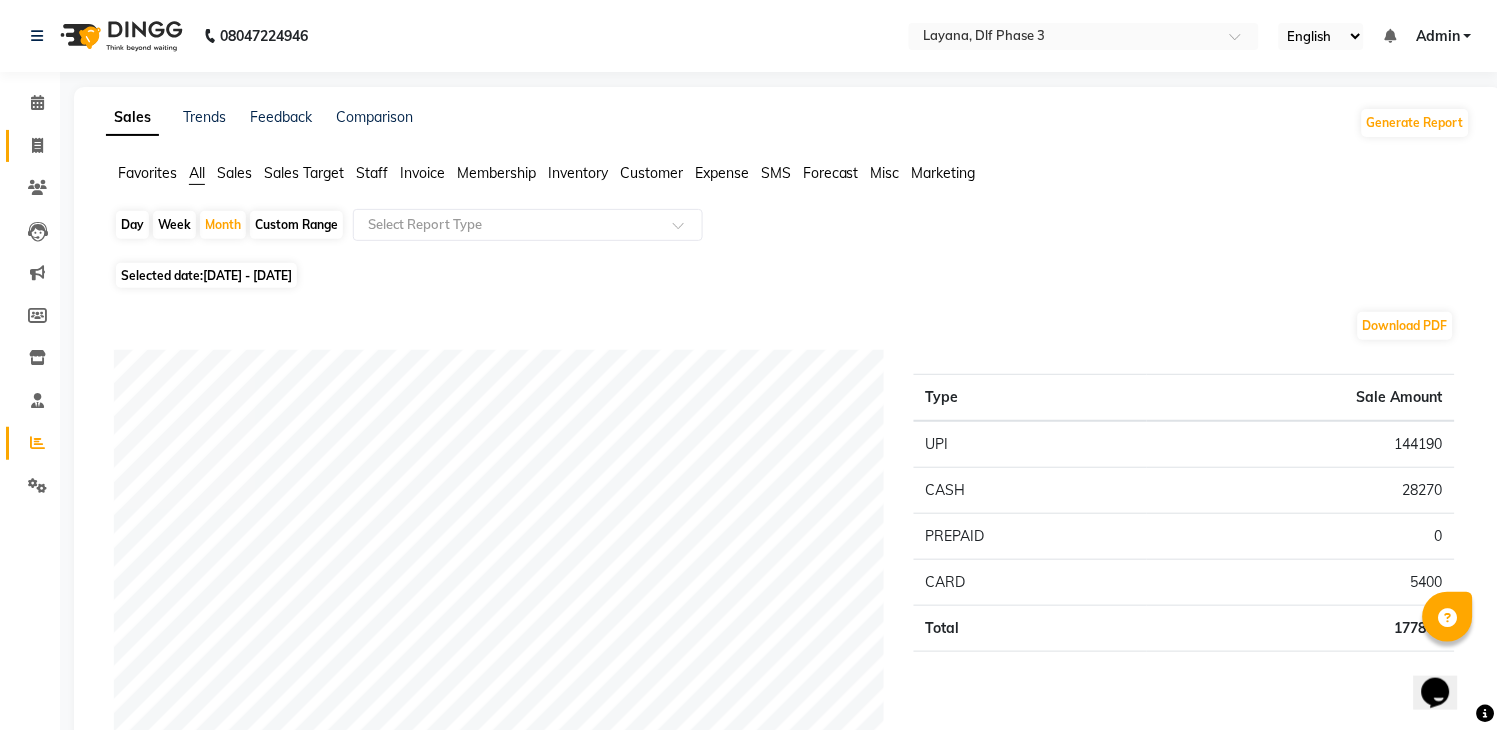 click on "Invoice" 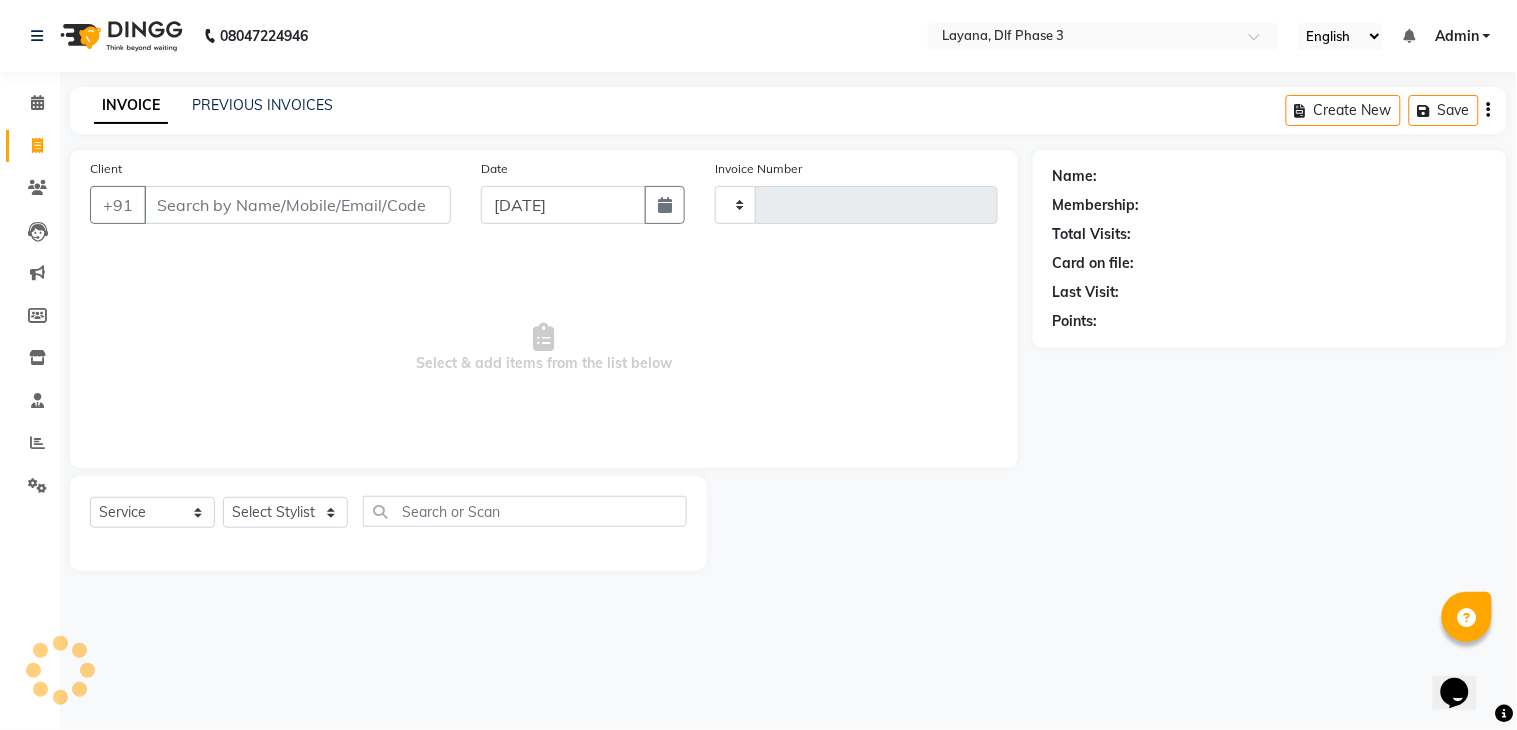 type on "1938" 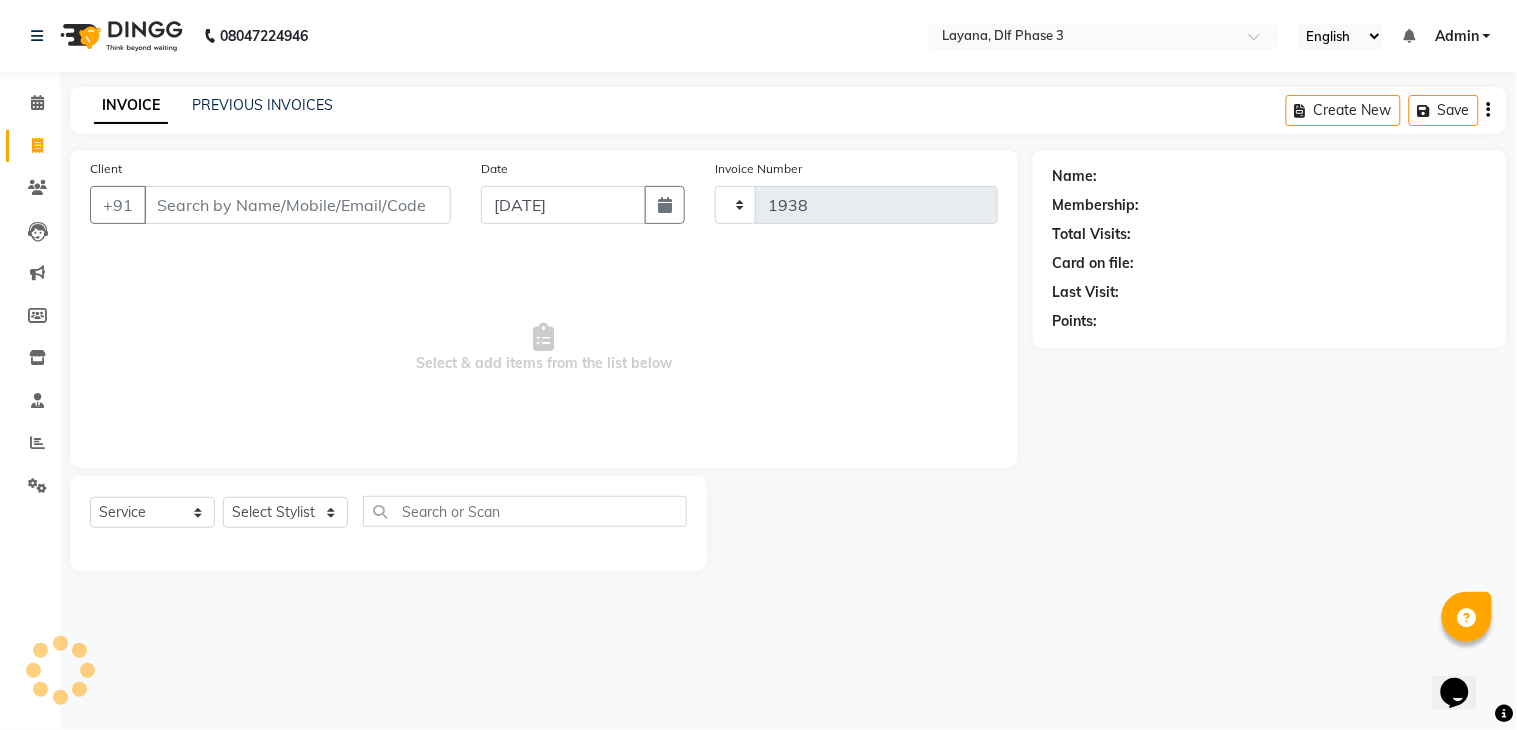 select on "6973" 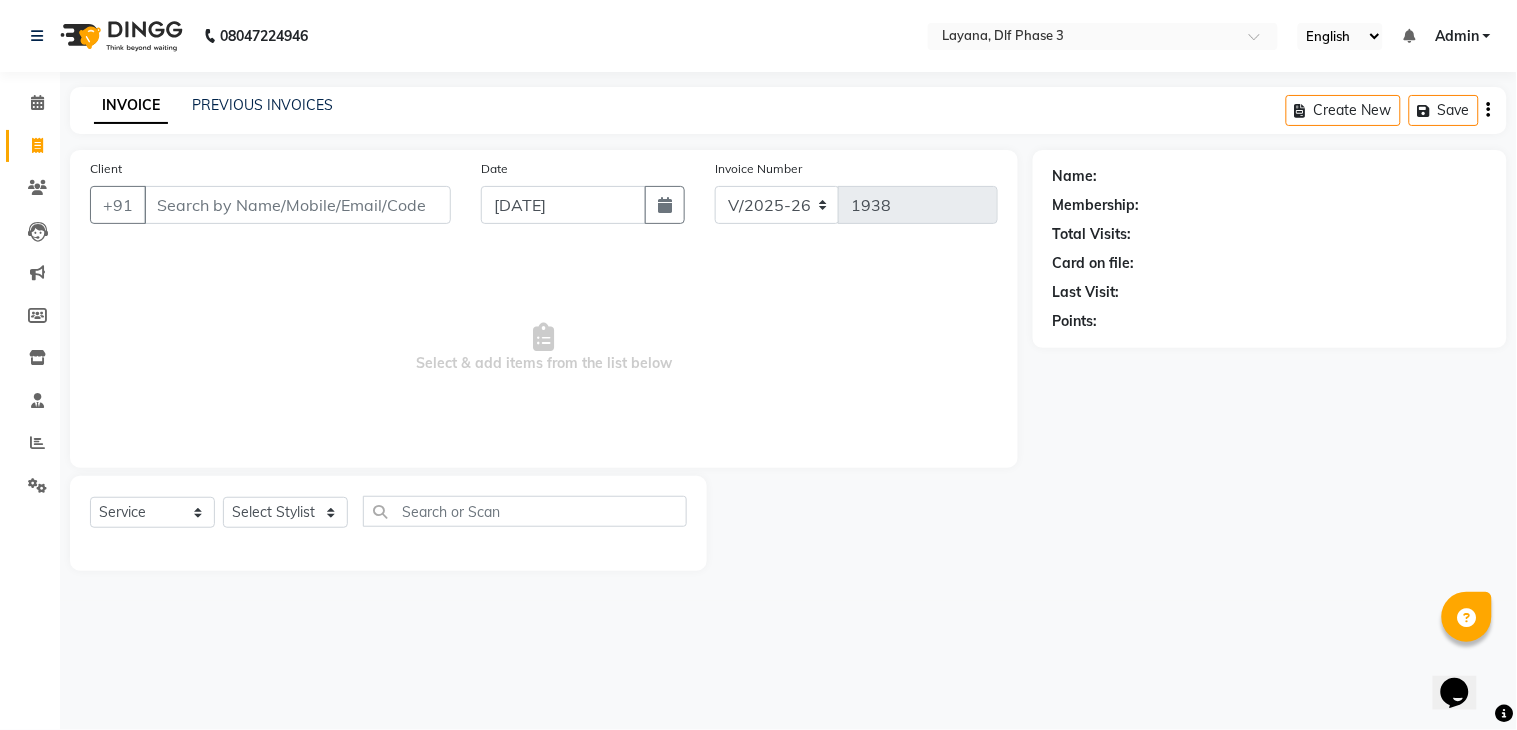 click on "Invoice" 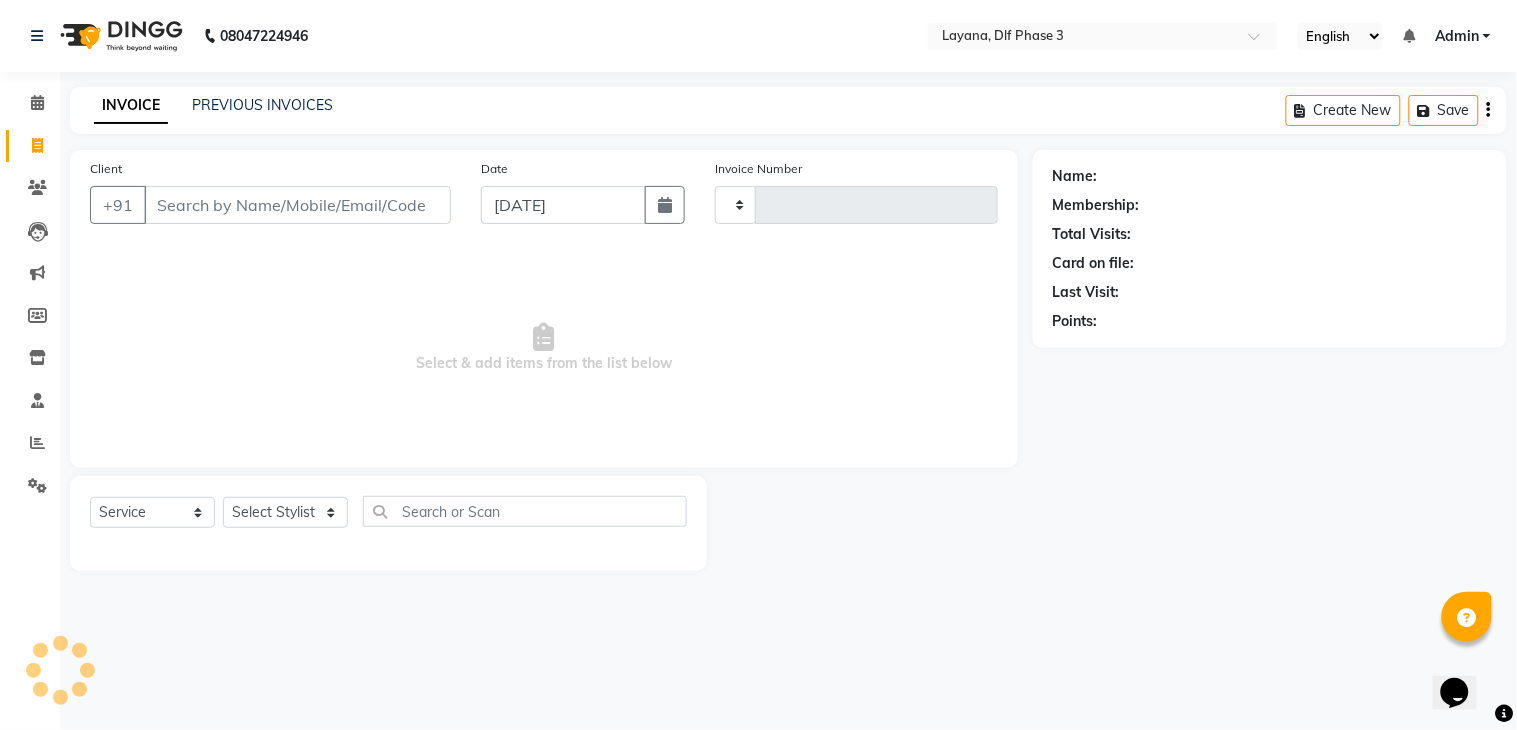 type on "1938" 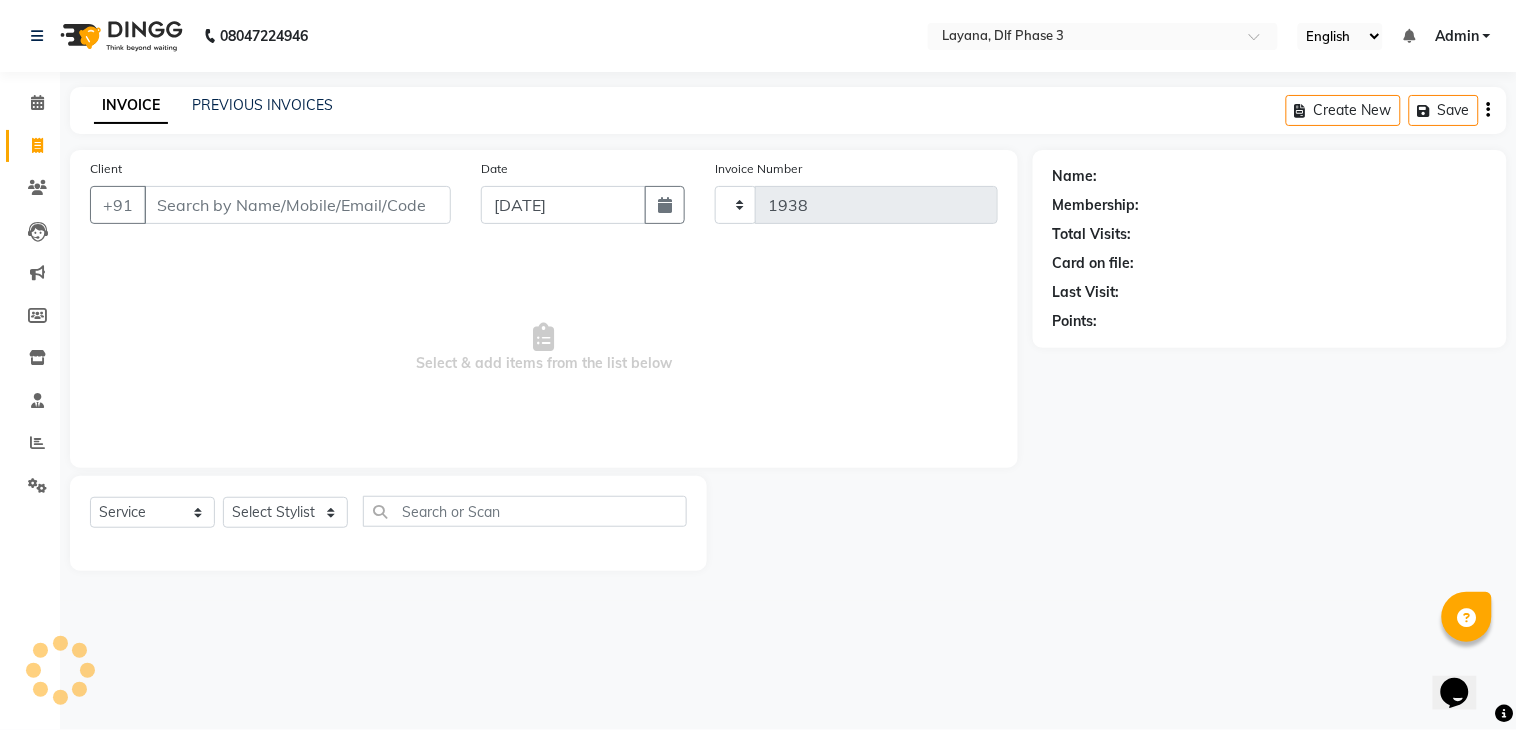 select on "6973" 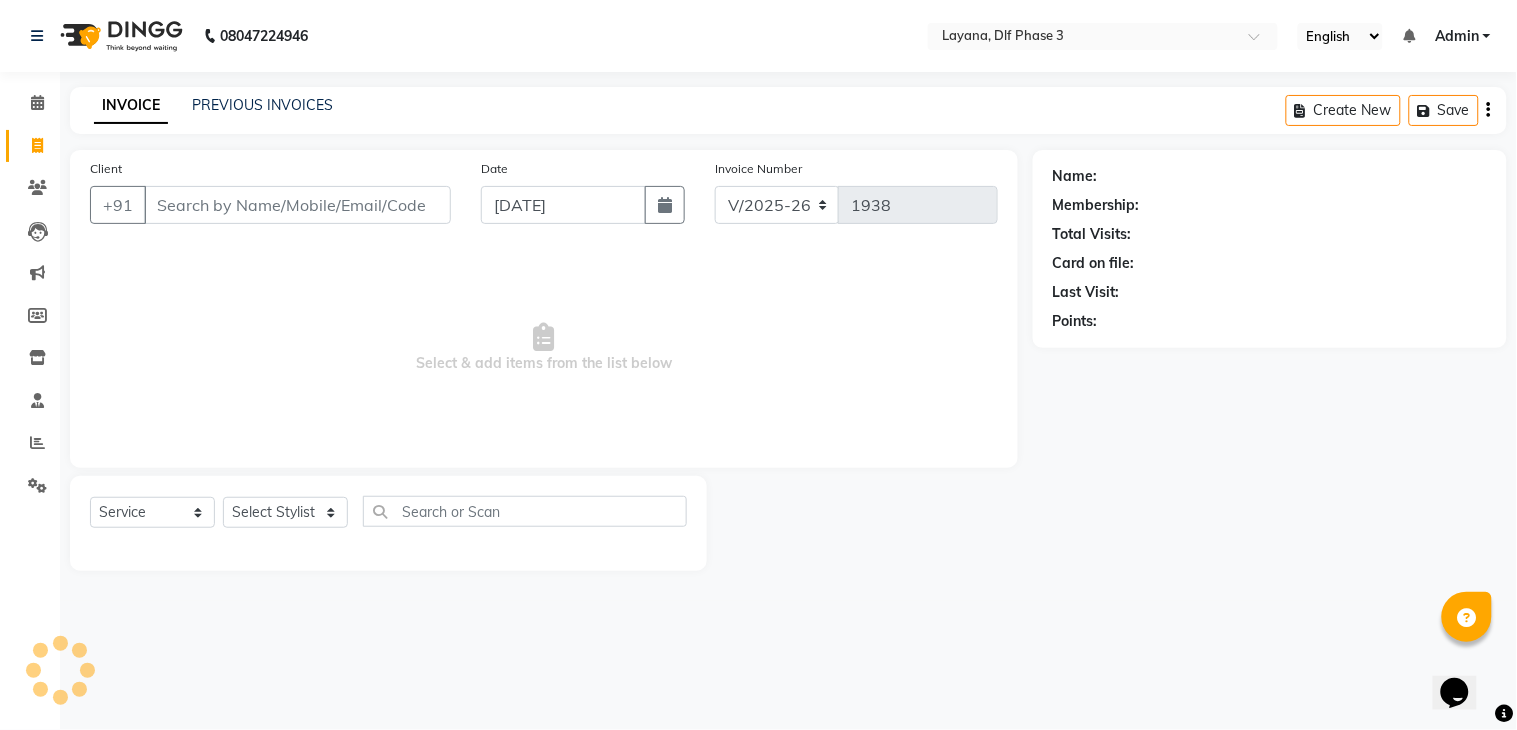 click on "Client" at bounding box center (297, 205) 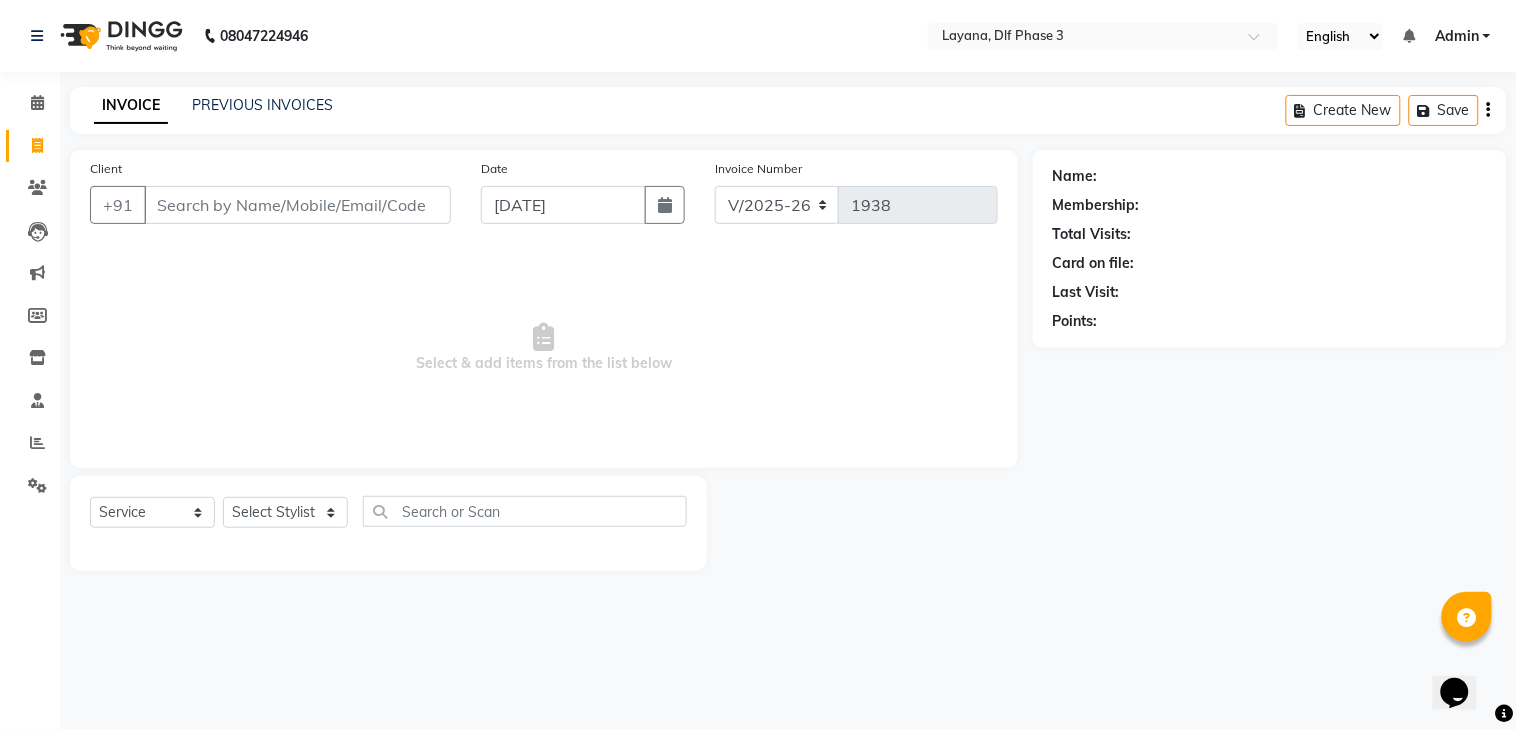 click on "Client" at bounding box center (297, 205) 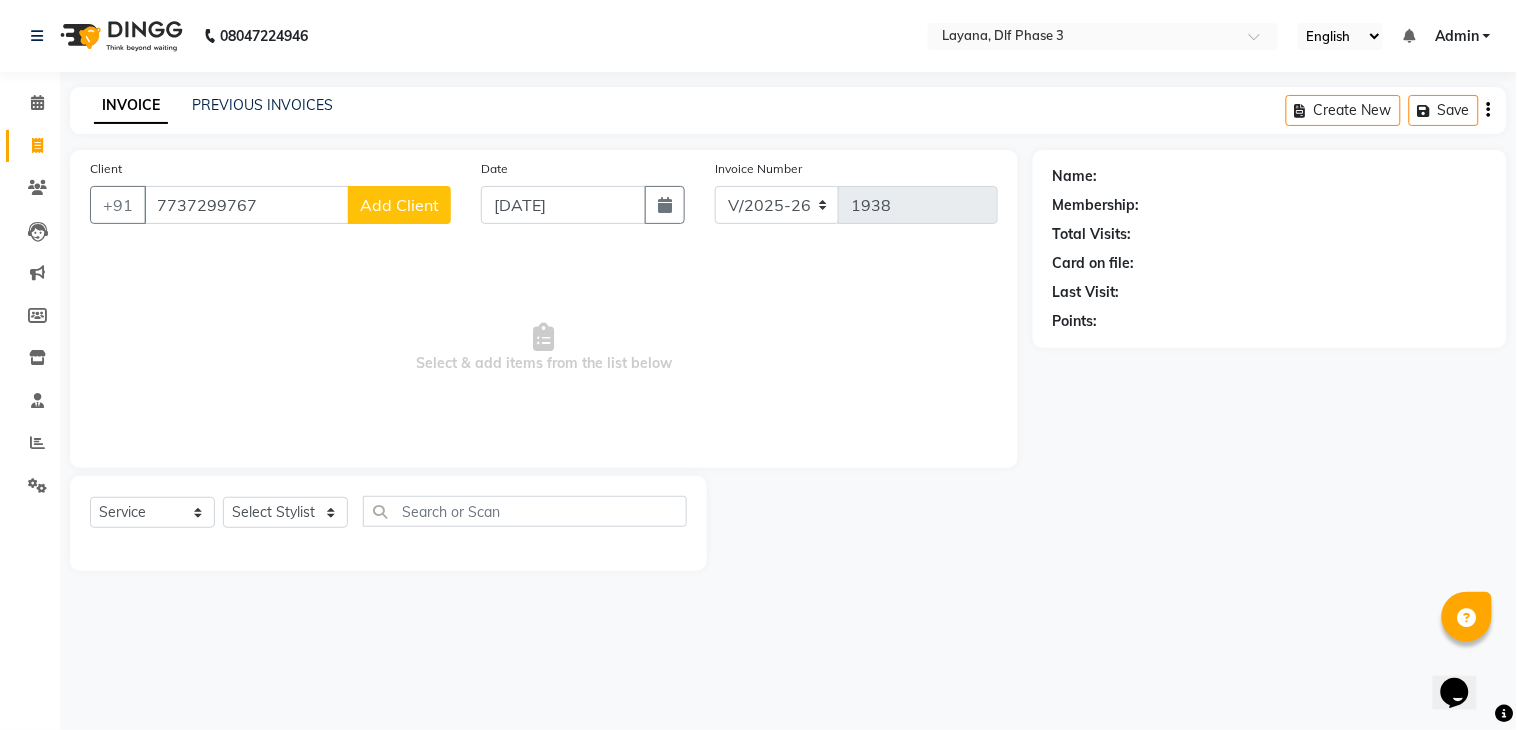 type on "7737299767" 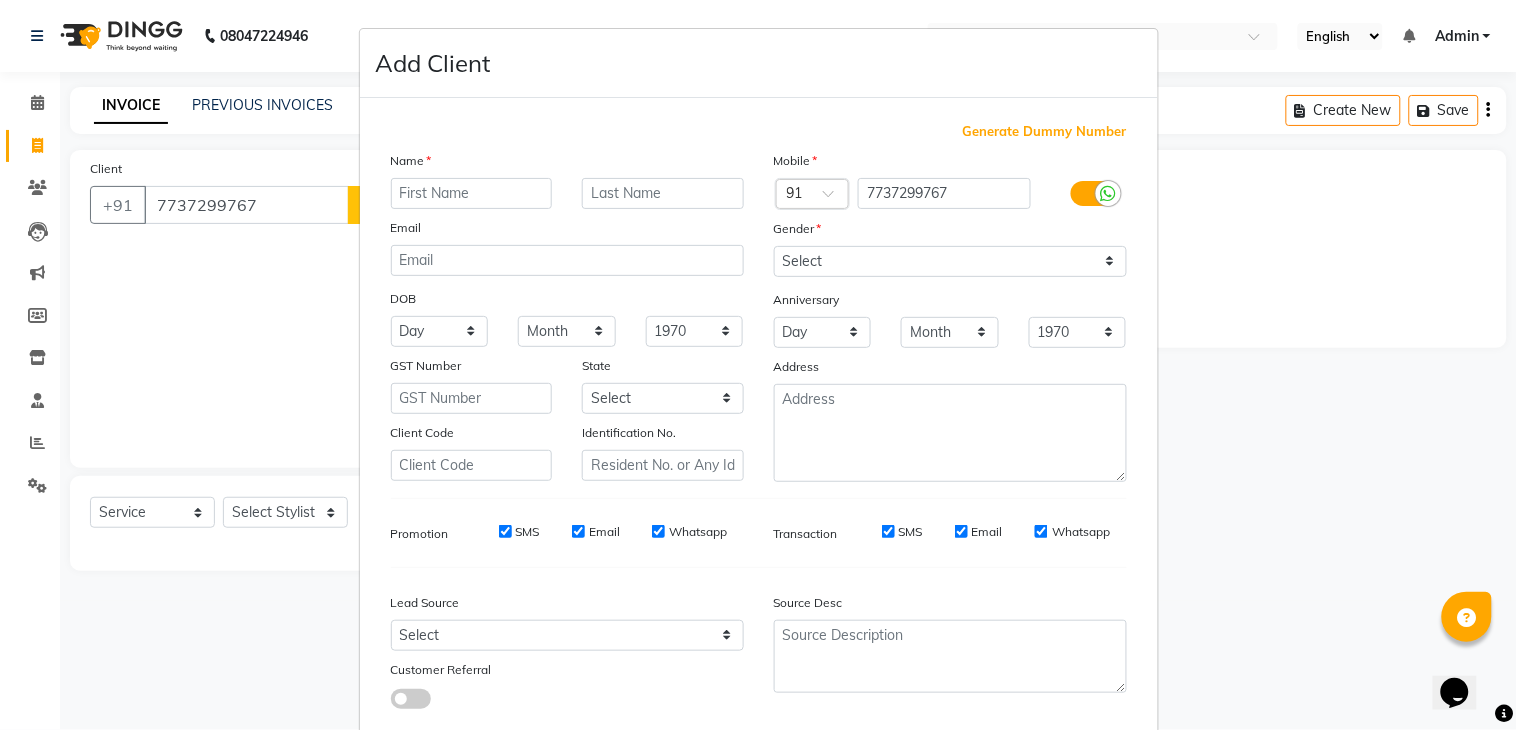 click at bounding box center (472, 193) 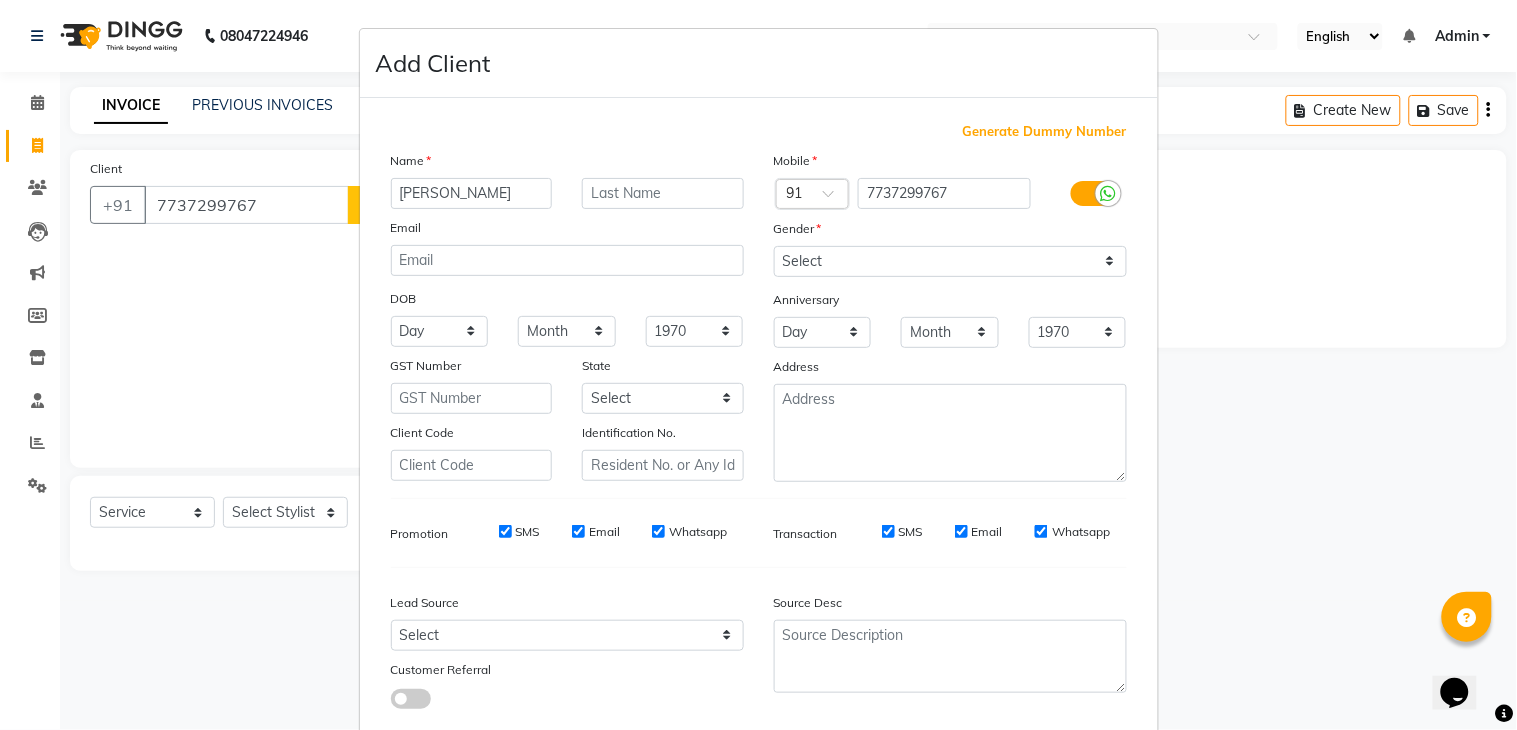 type on "supriti" 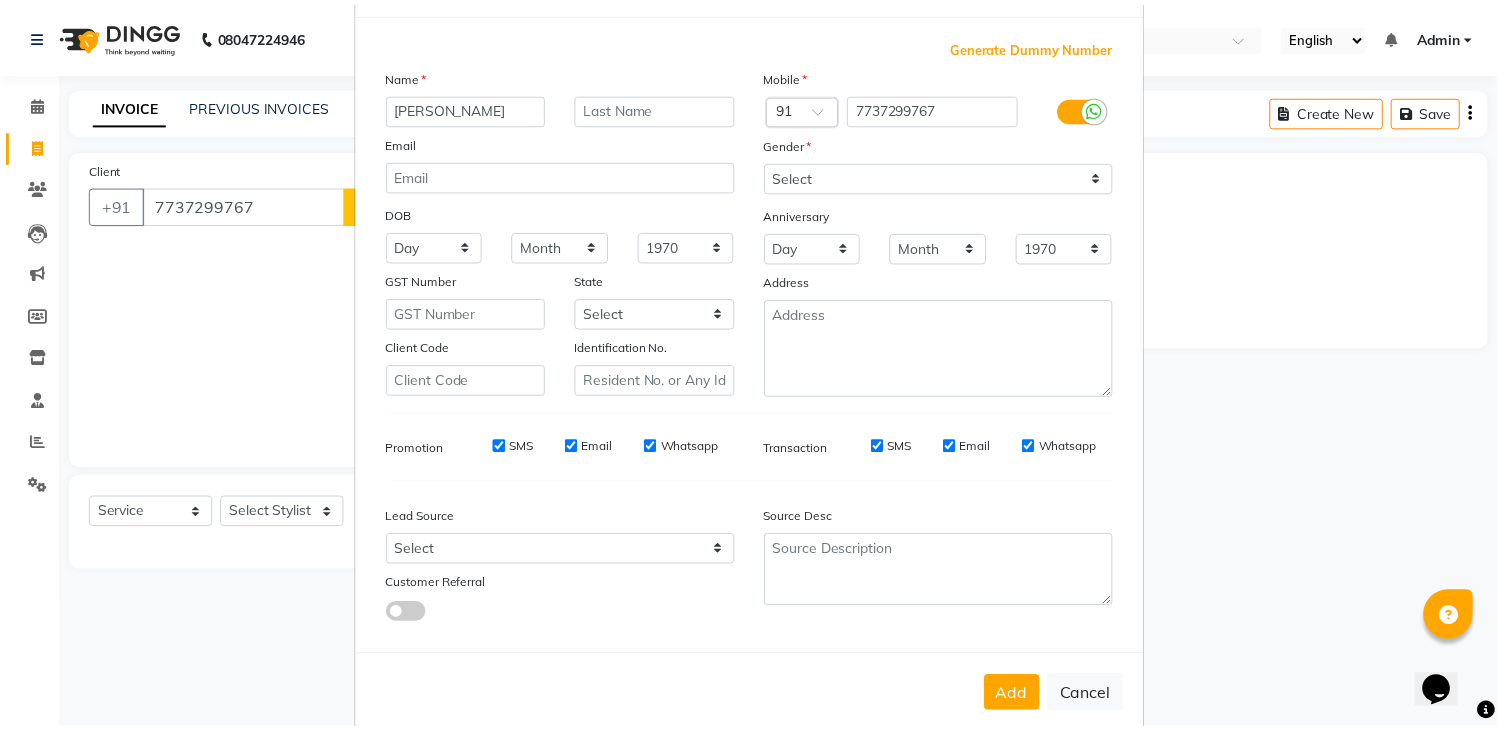 scroll, scrollTop: 86, scrollLeft: 0, axis: vertical 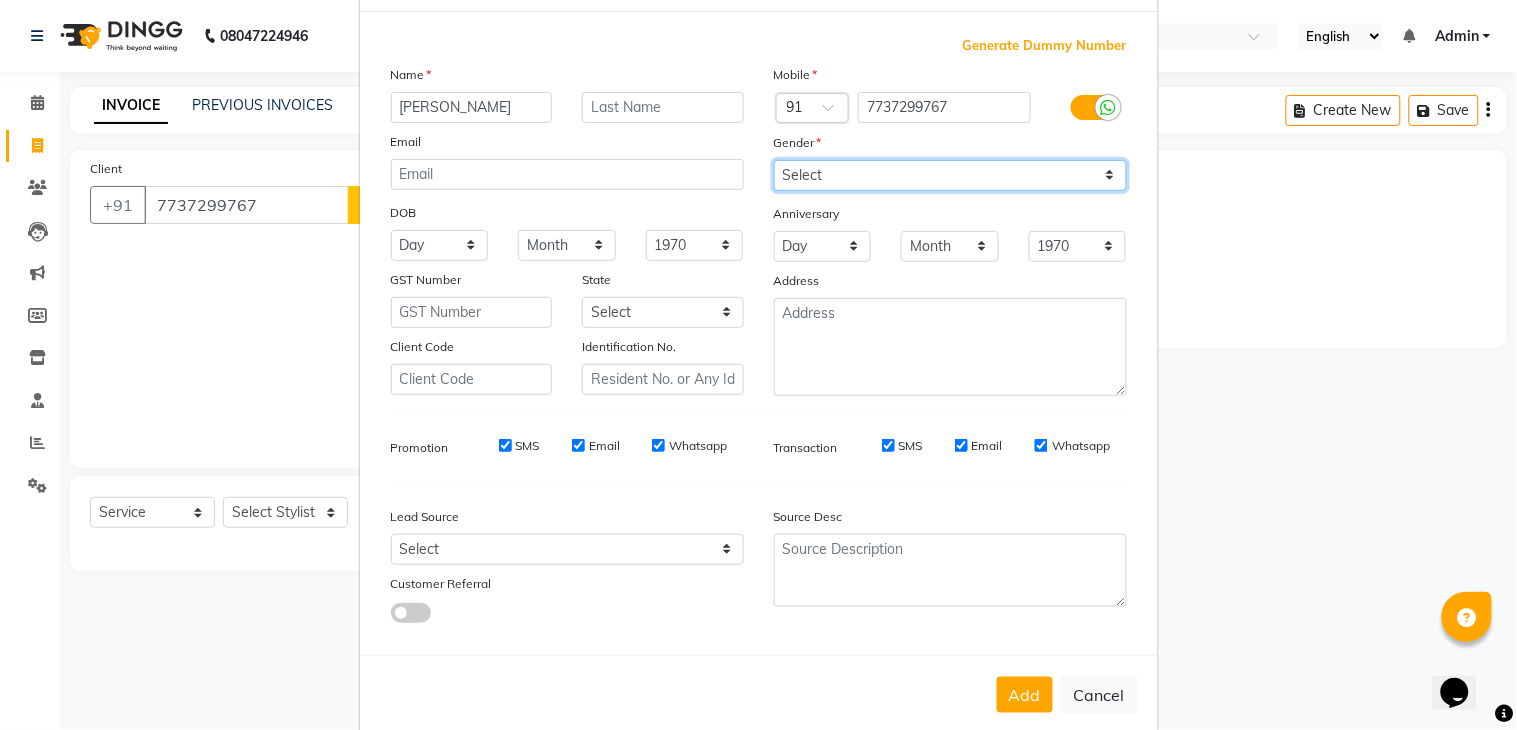 click on "Select Male Female Other Prefer Not To Say" at bounding box center (950, 175) 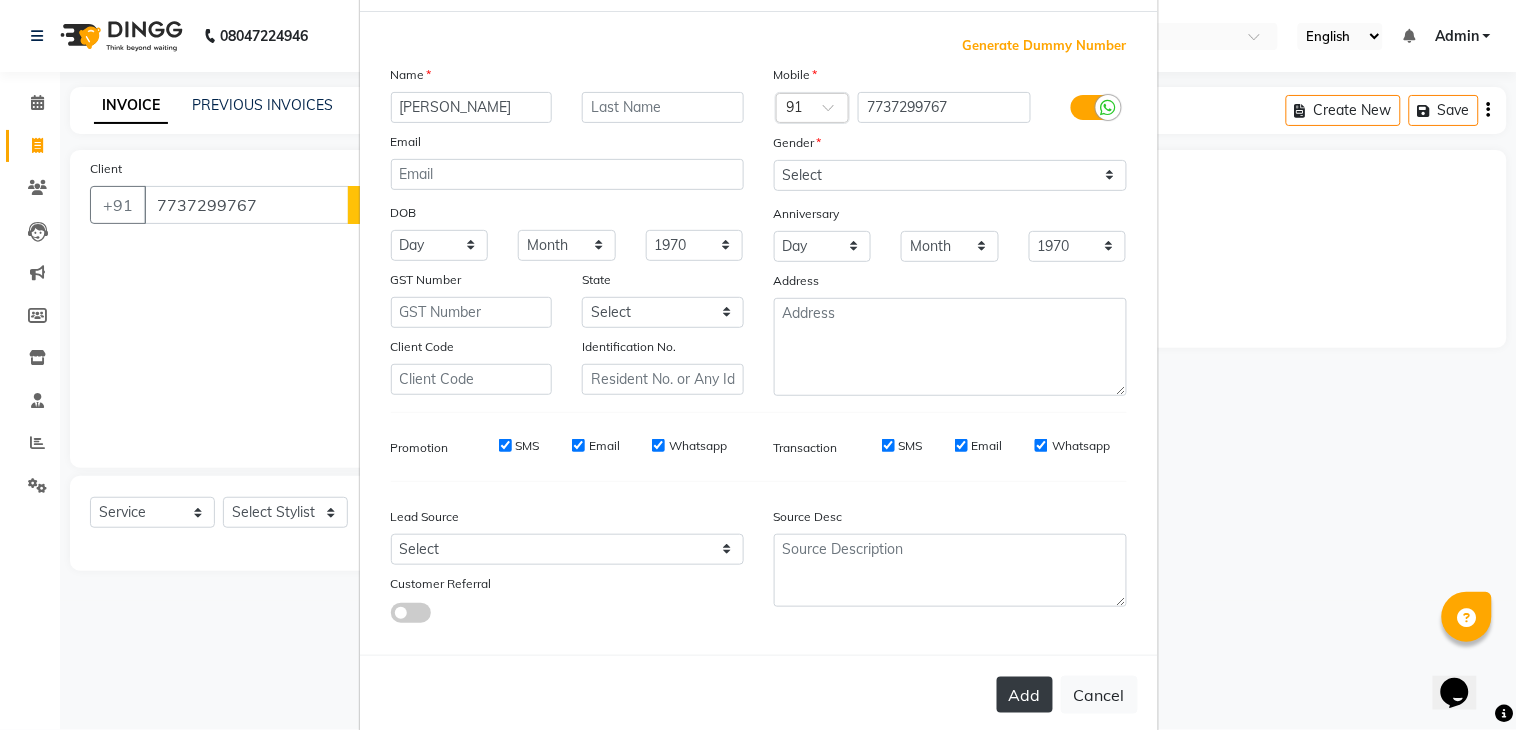 click on "Add" at bounding box center [1025, 695] 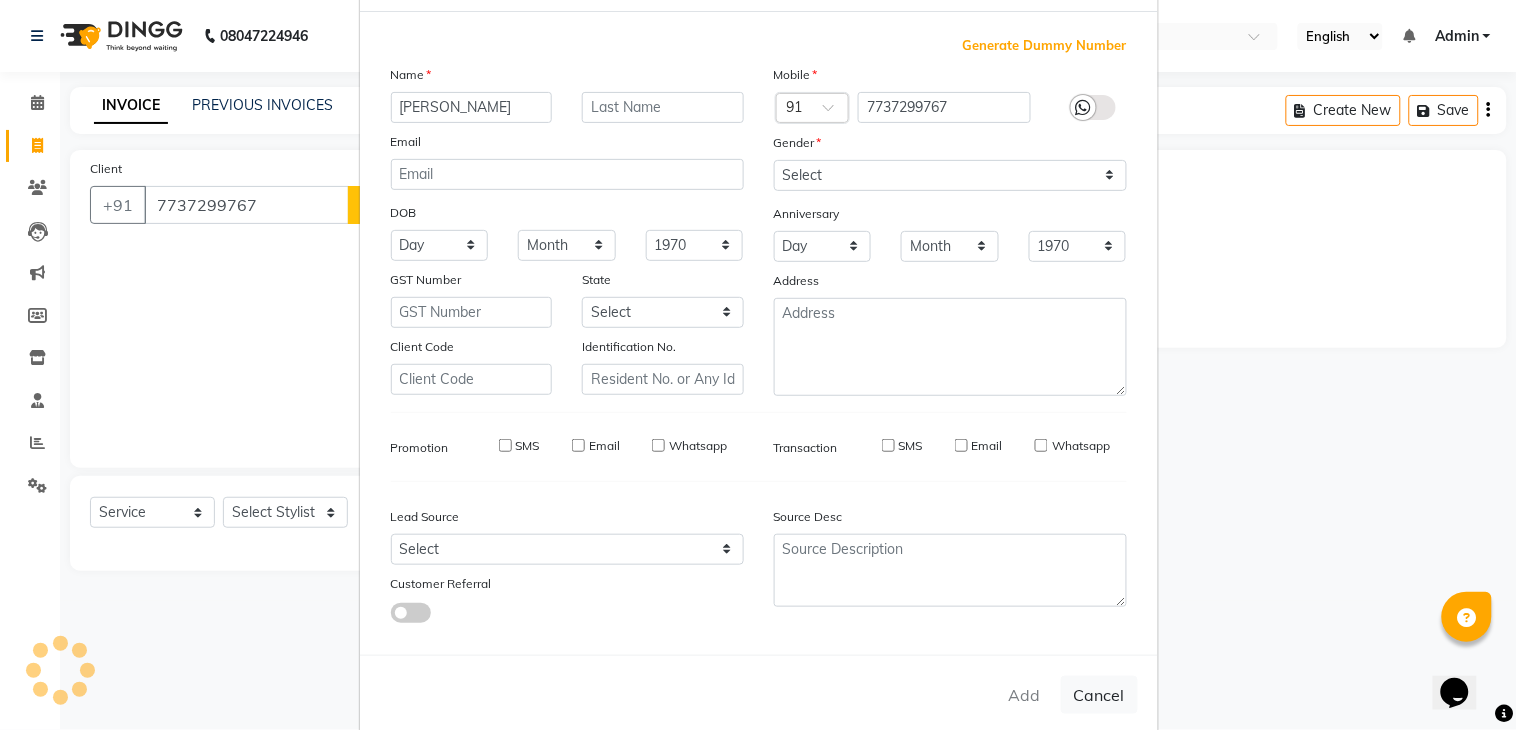 type 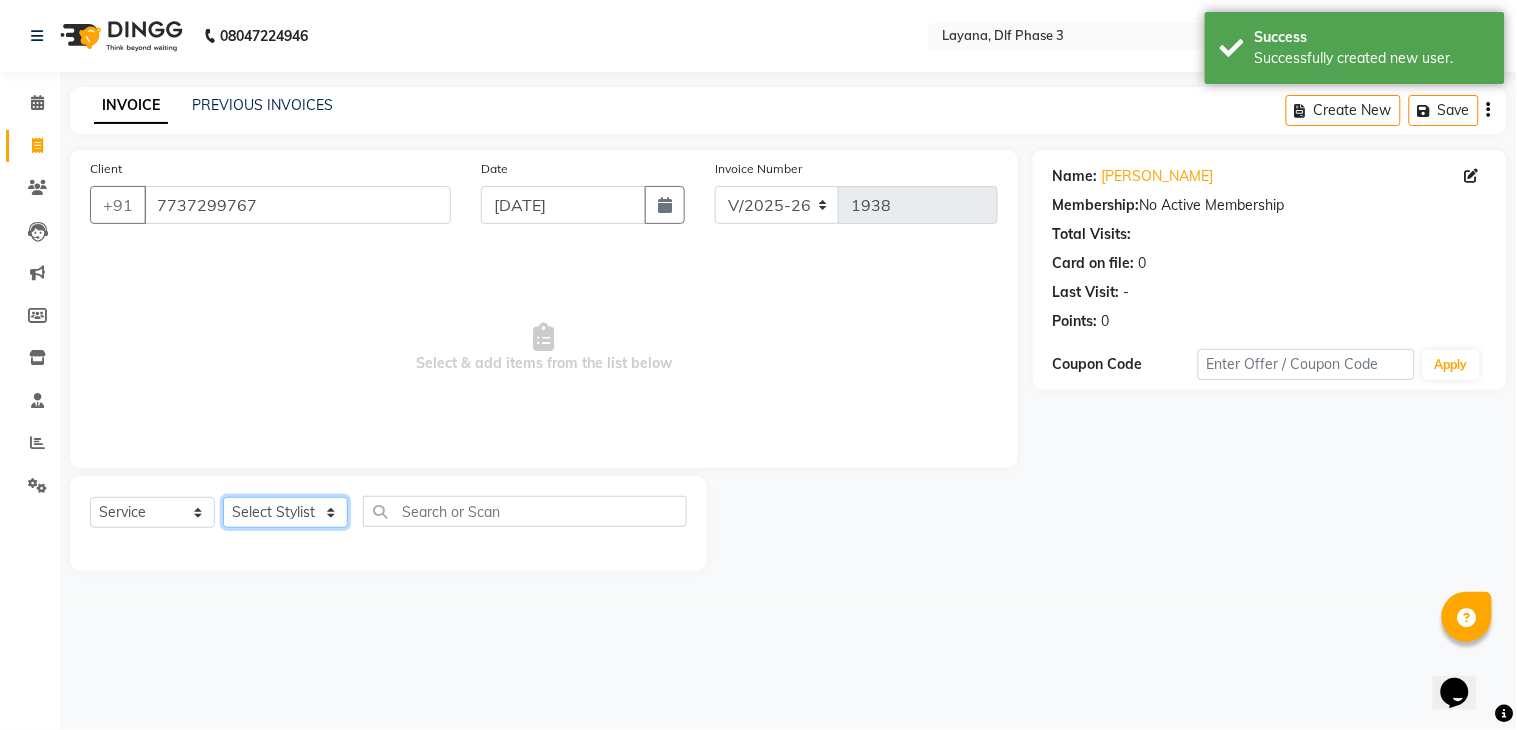 click on "Select Stylist aditya Attul kamal Kartik  keshav sanjana Shadab supriya" 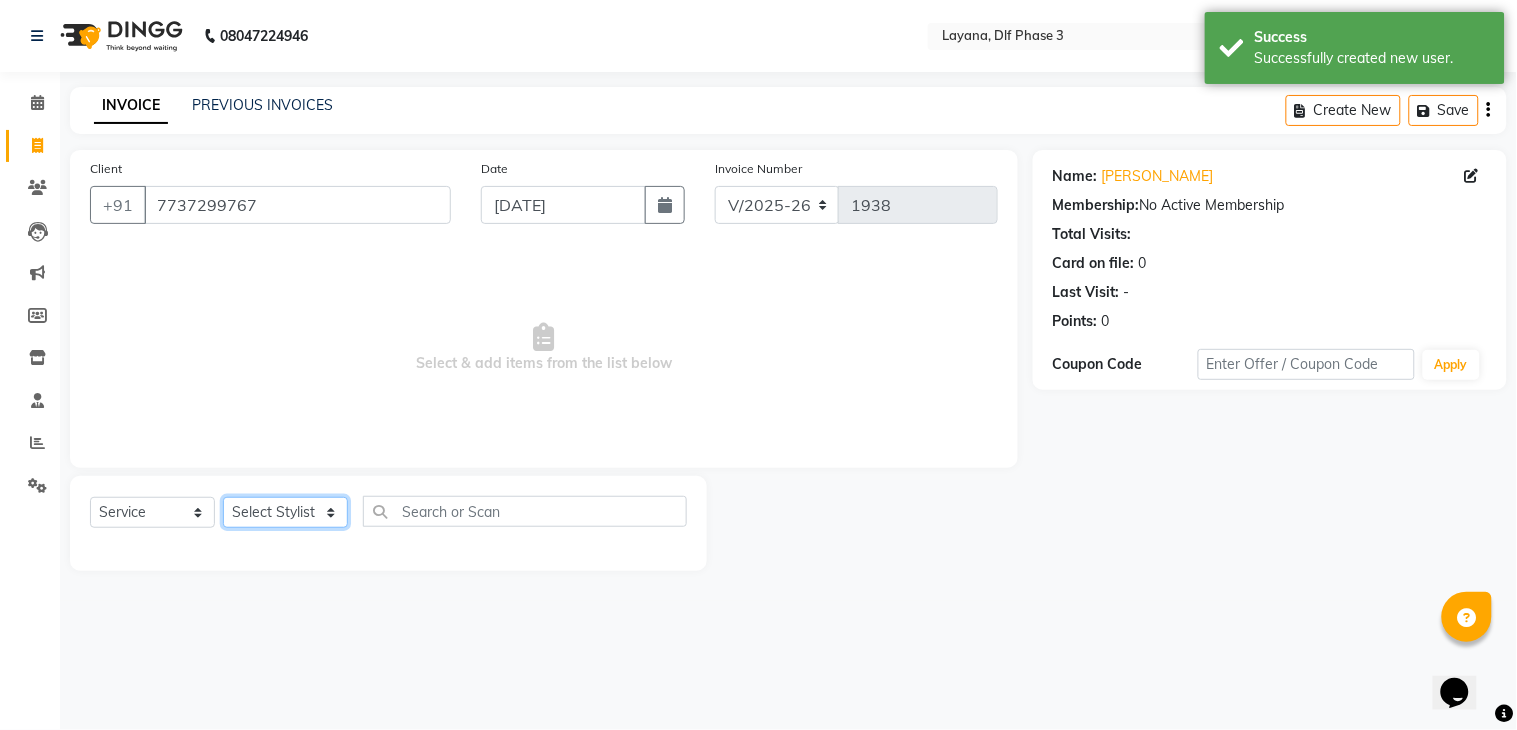 select on "57636" 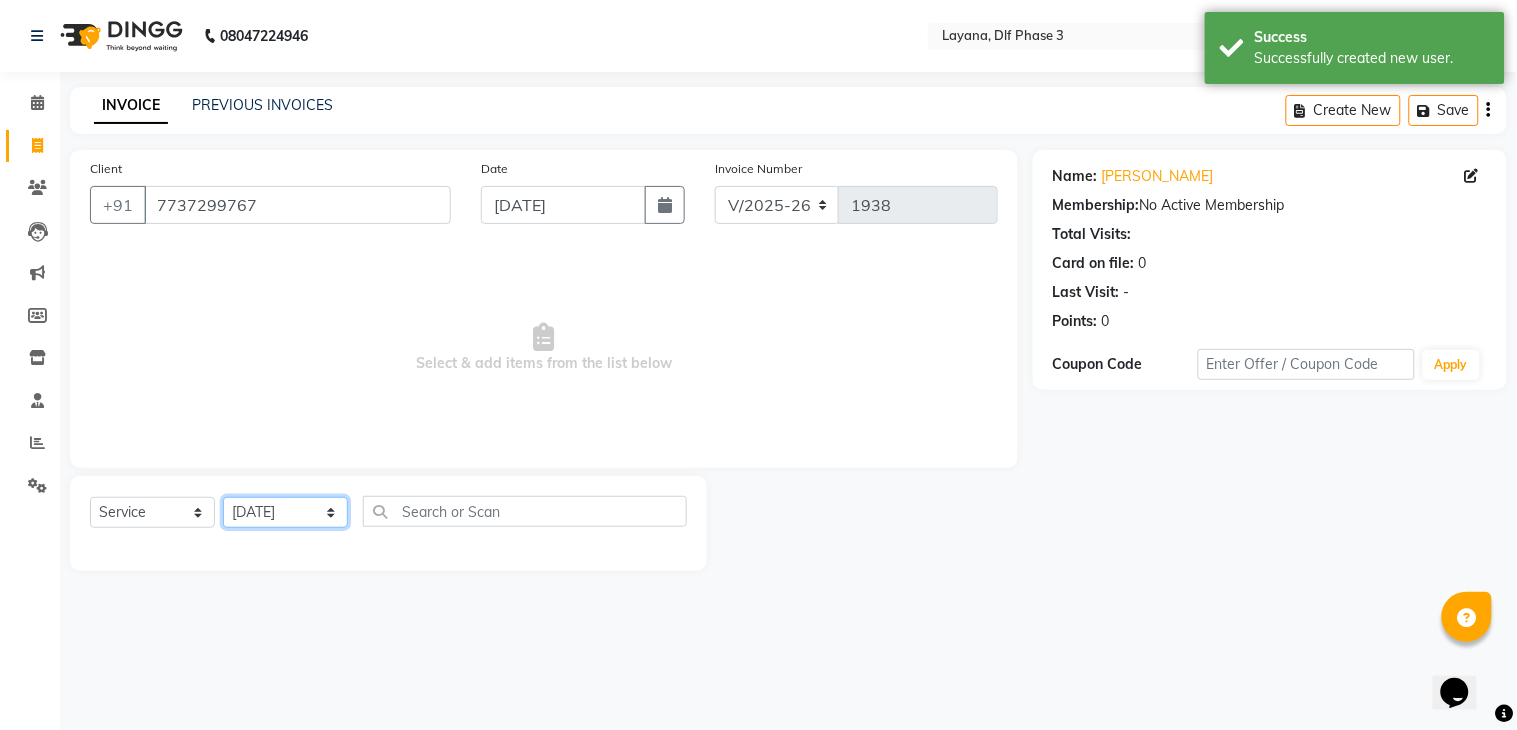 click on "Select Stylist aditya Attul kamal Kartik  keshav sanjana Shadab supriya" 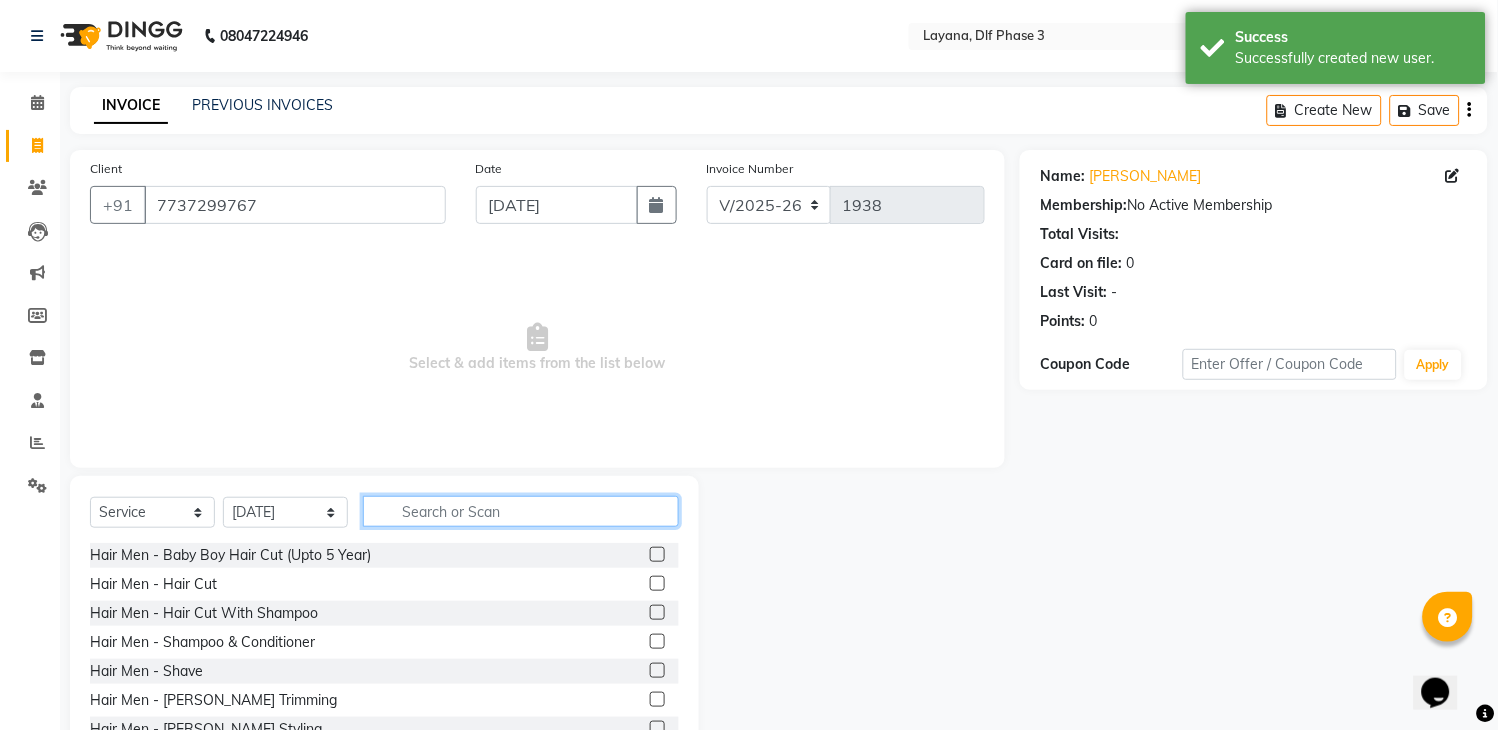 click 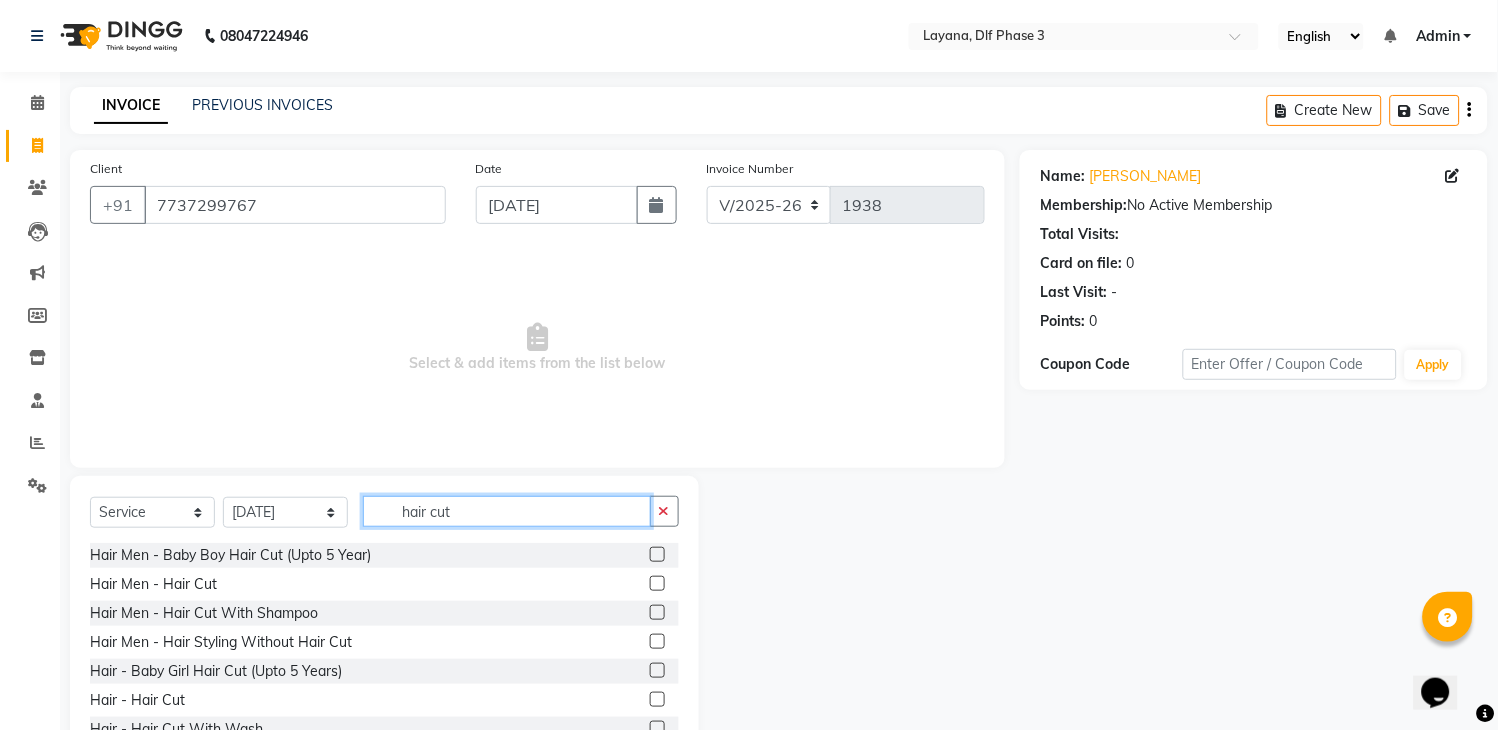 type on "hair cut" 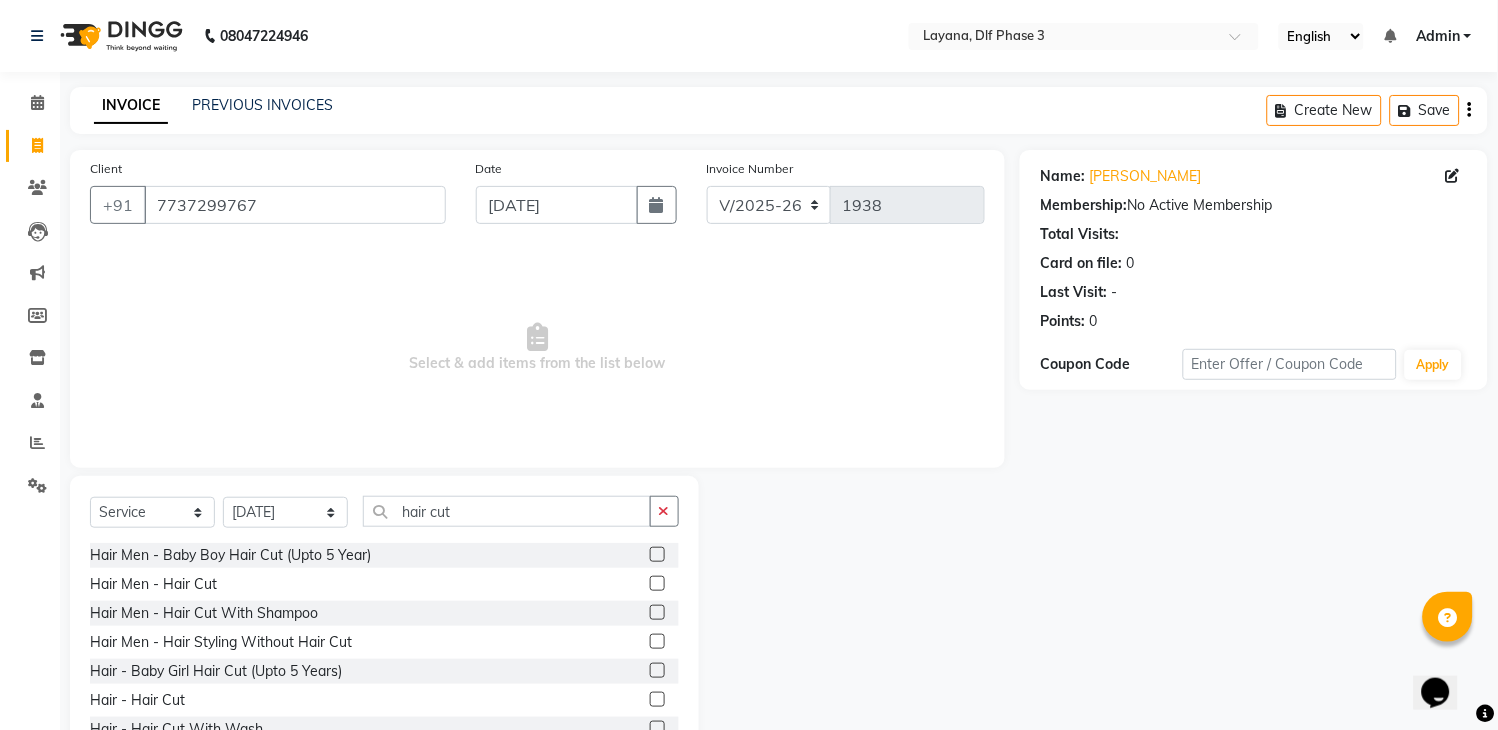 drag, startPoint x: 636, startPoint y: 697, endPoint x: 640, endPoint y: 671, distance: 26.305893 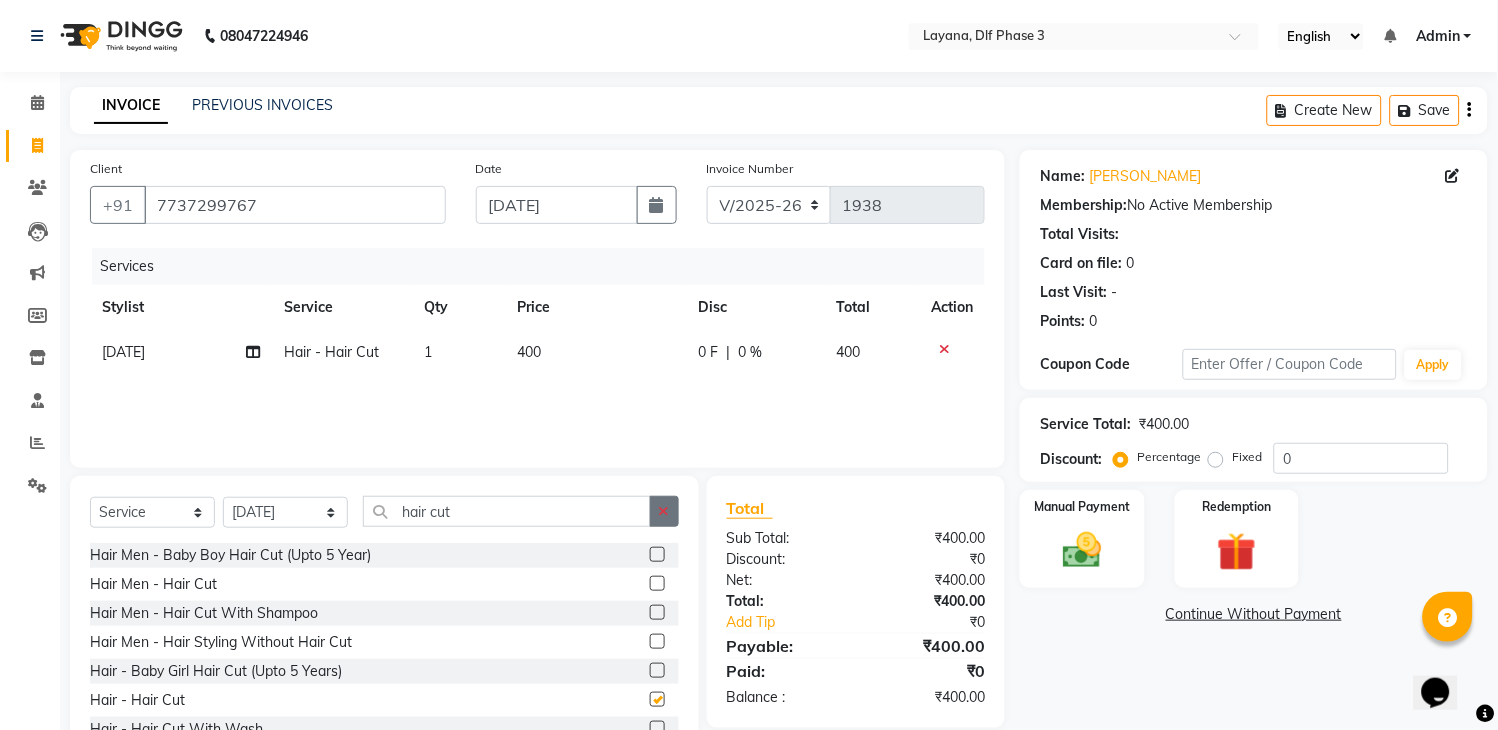 checkbox on "false" 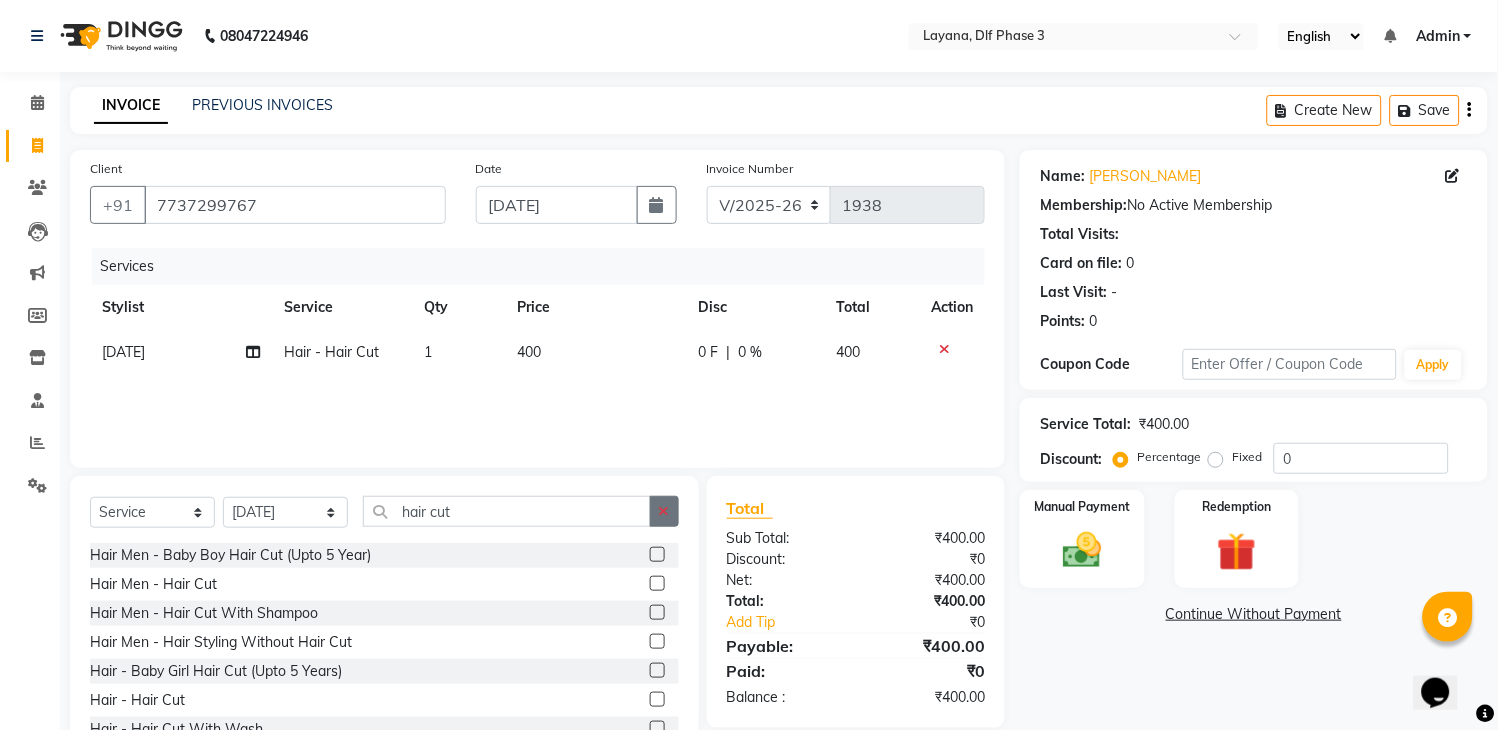 click 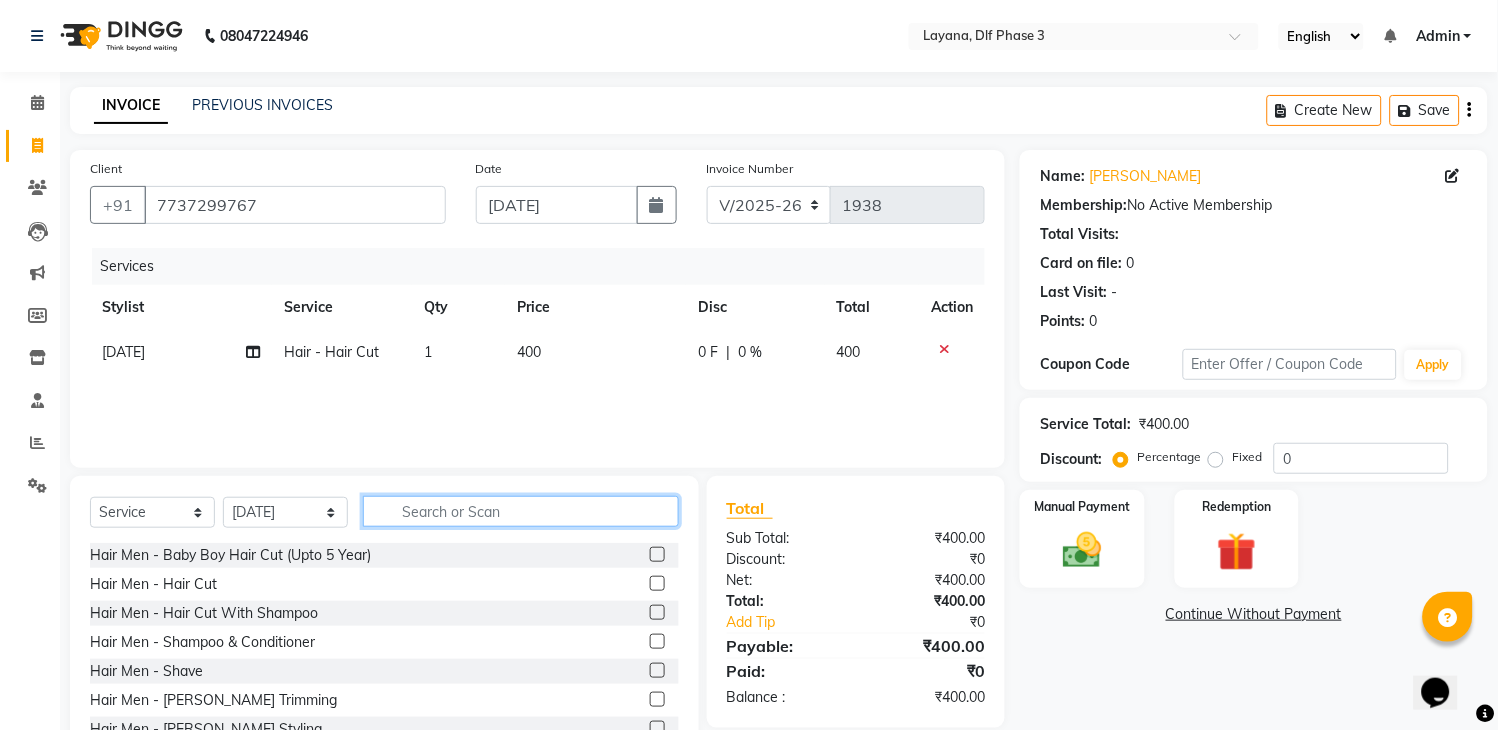 click 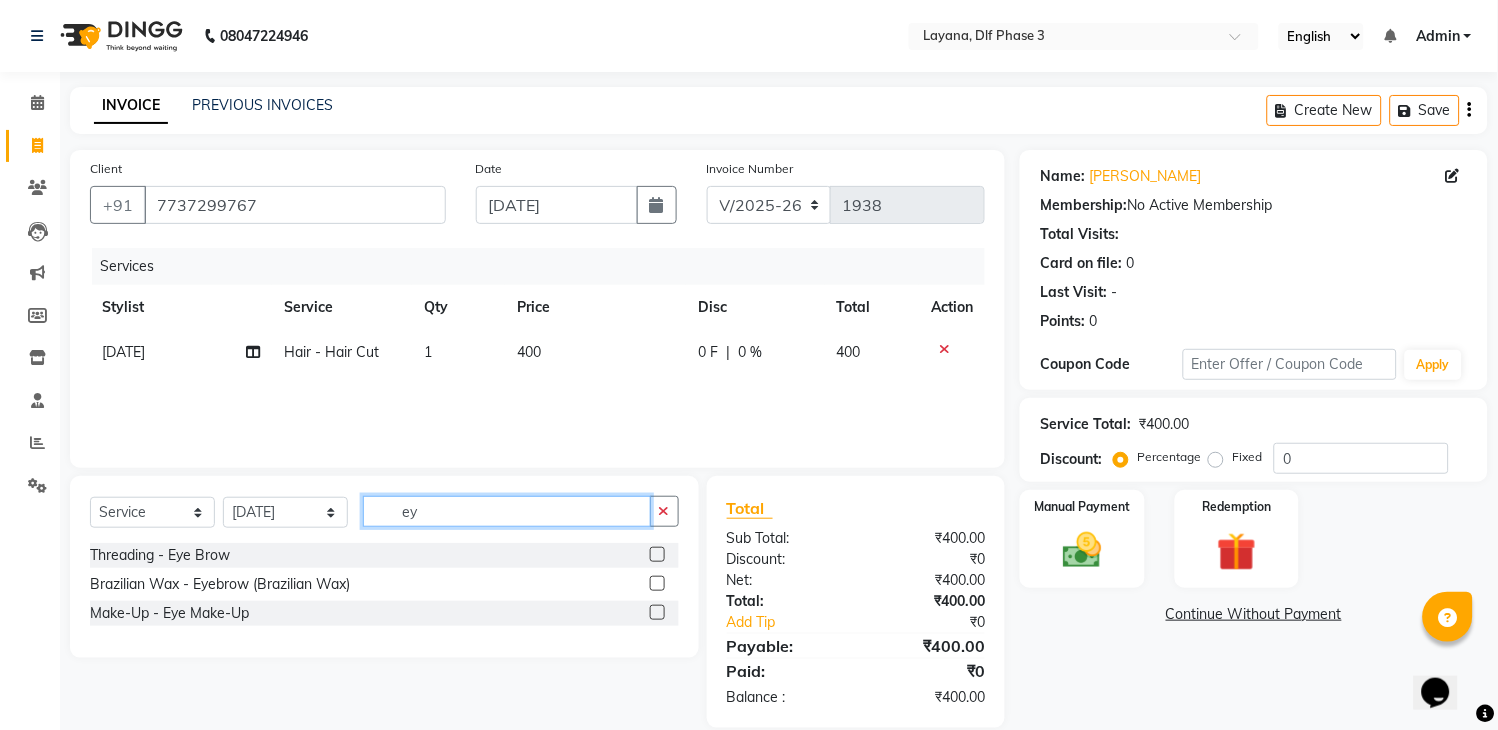 type on "ey" 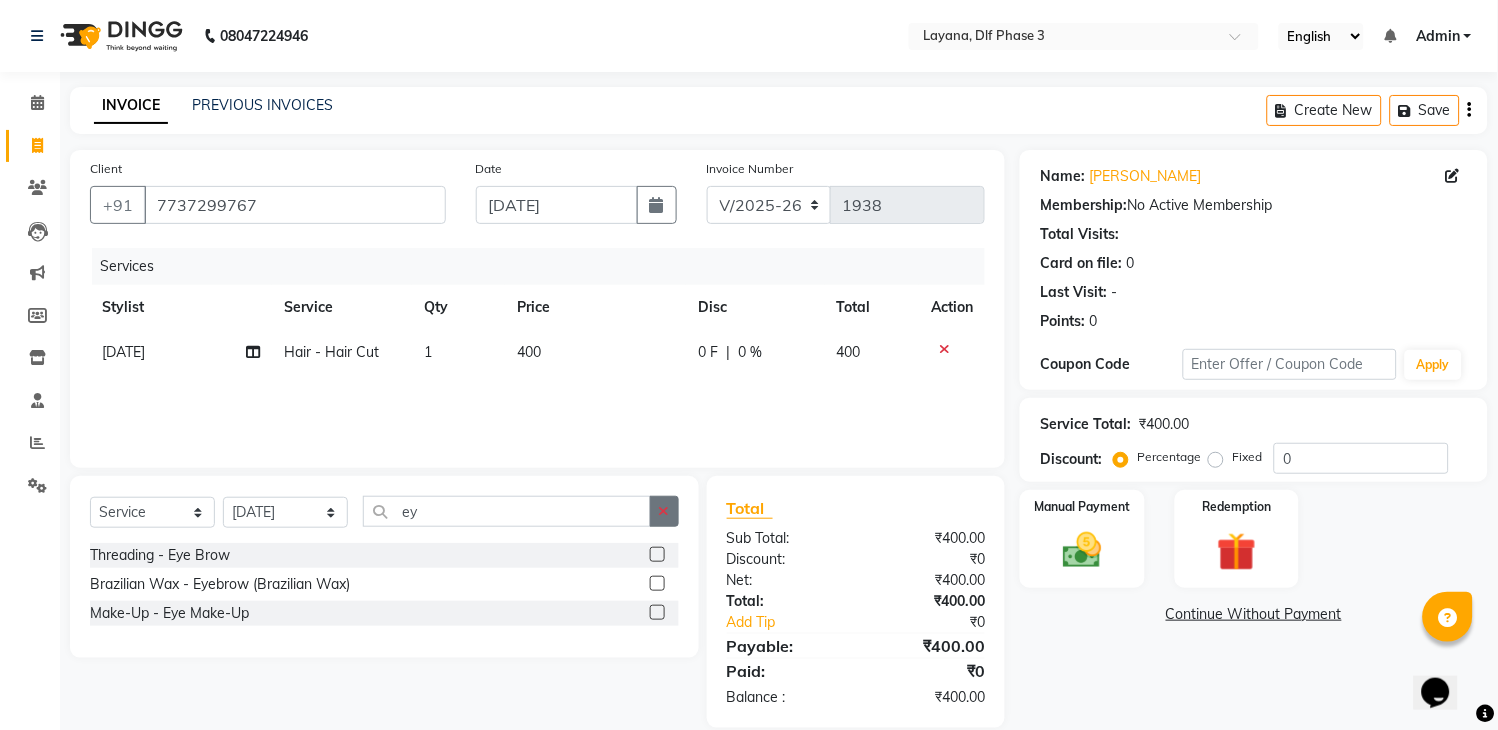 click 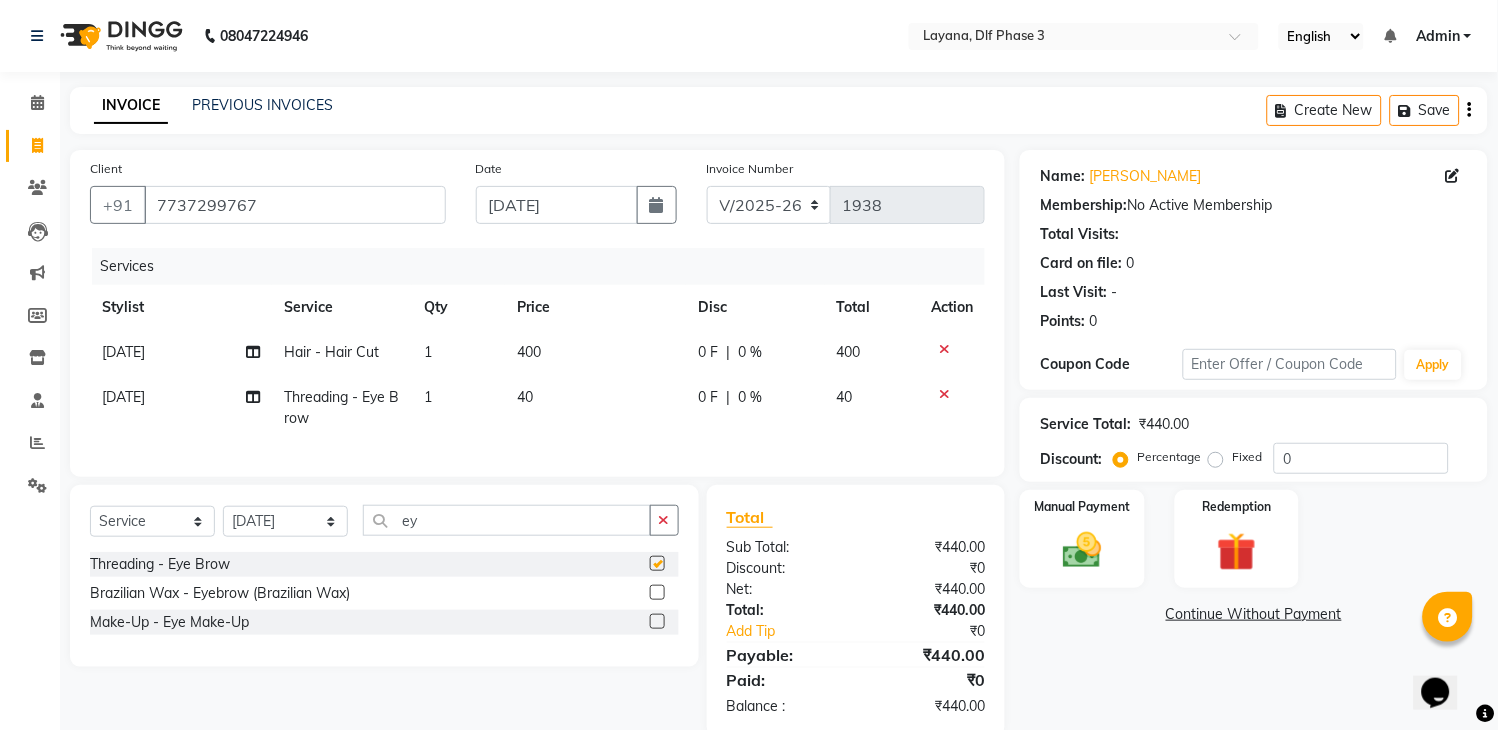 checkbox on "false" 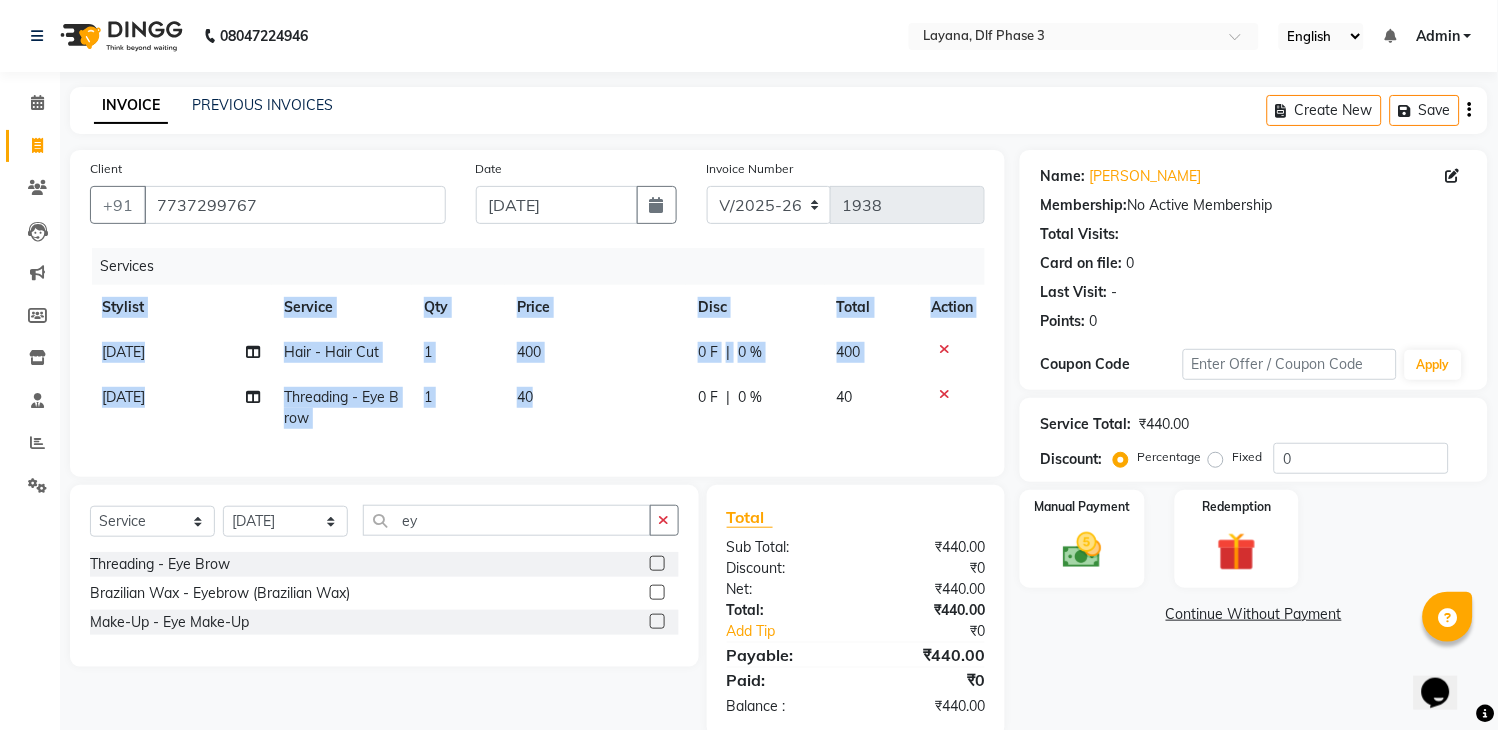 drag, startPoint x: 590, startPoint y: 446, endPoint x: 588, endPoint y: 434, distance: 12.165525 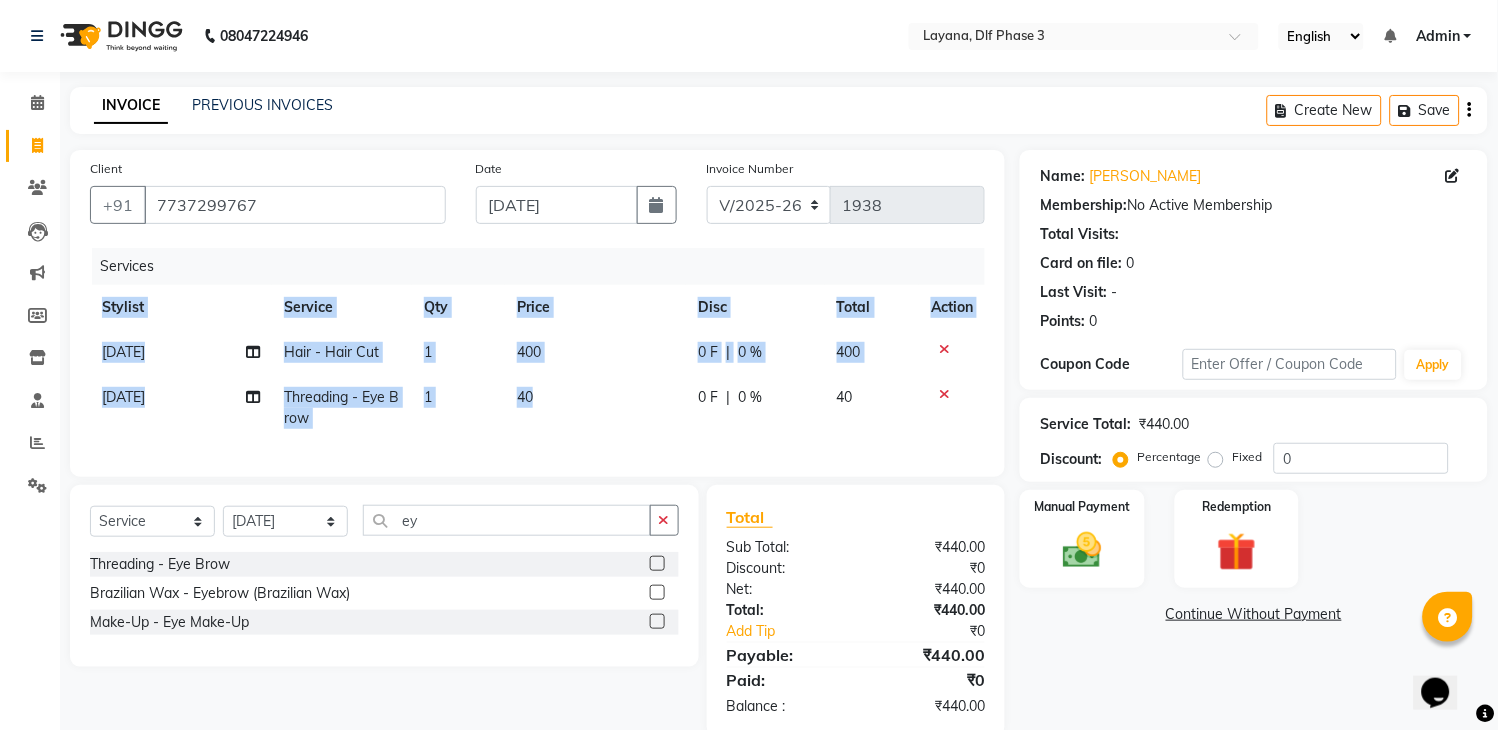 click on "40" 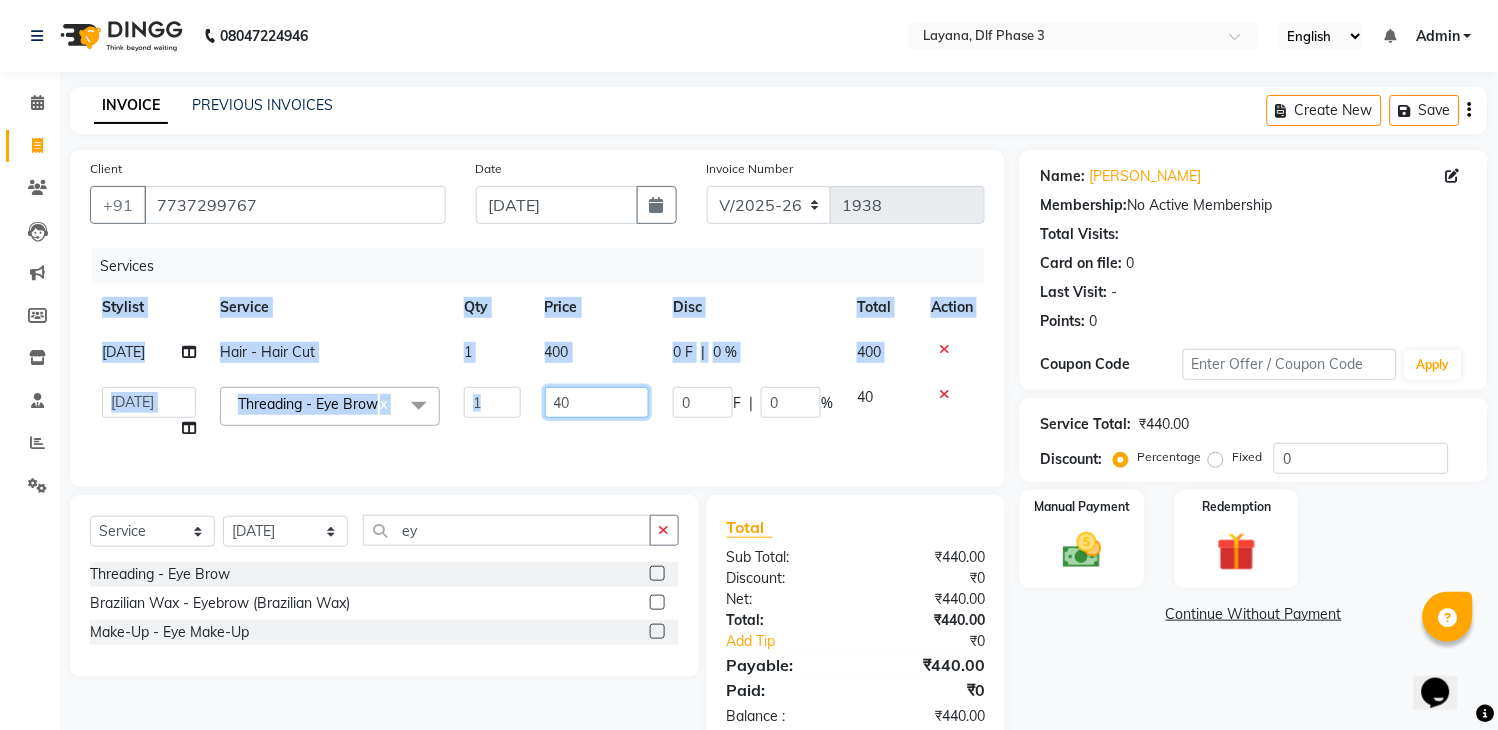 click on "40" 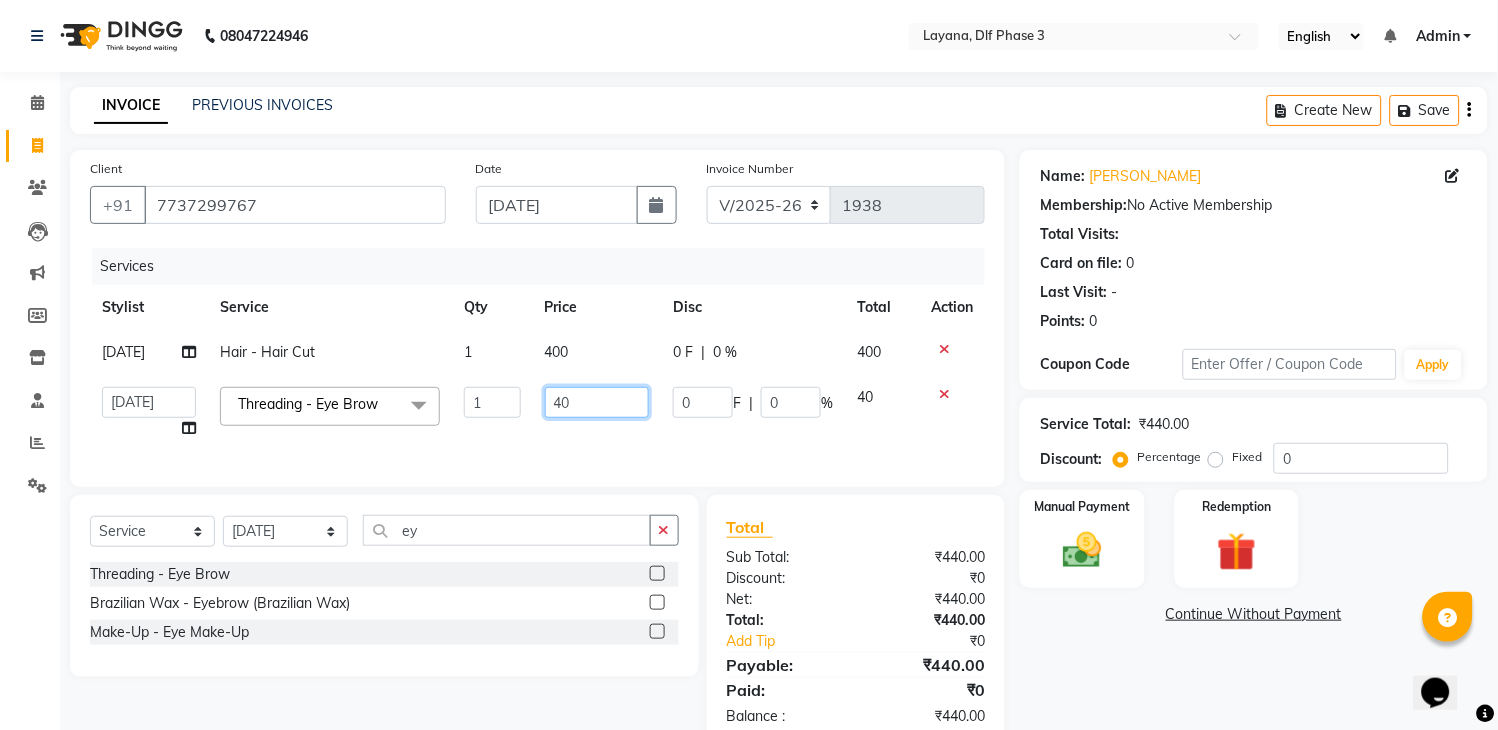 type on "4" 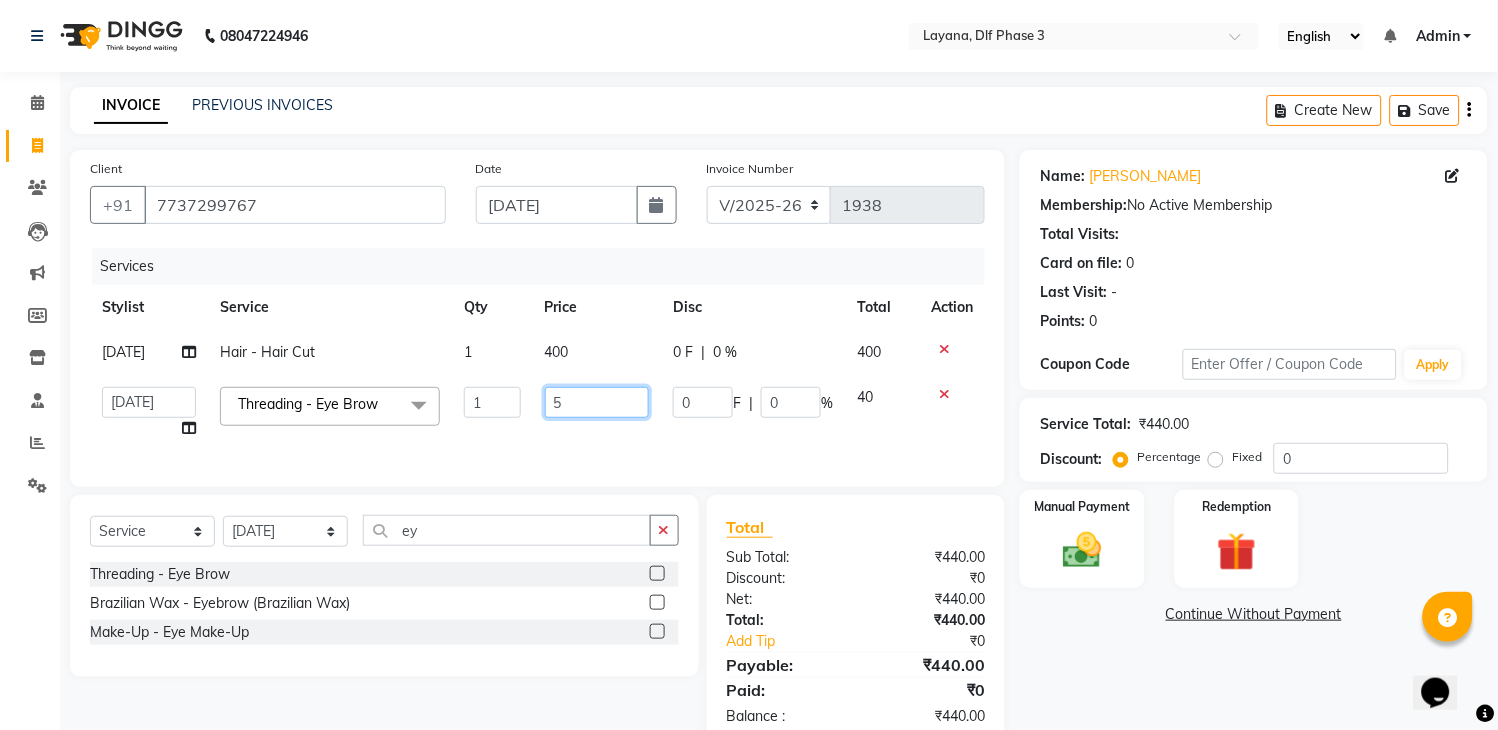 type on "50" 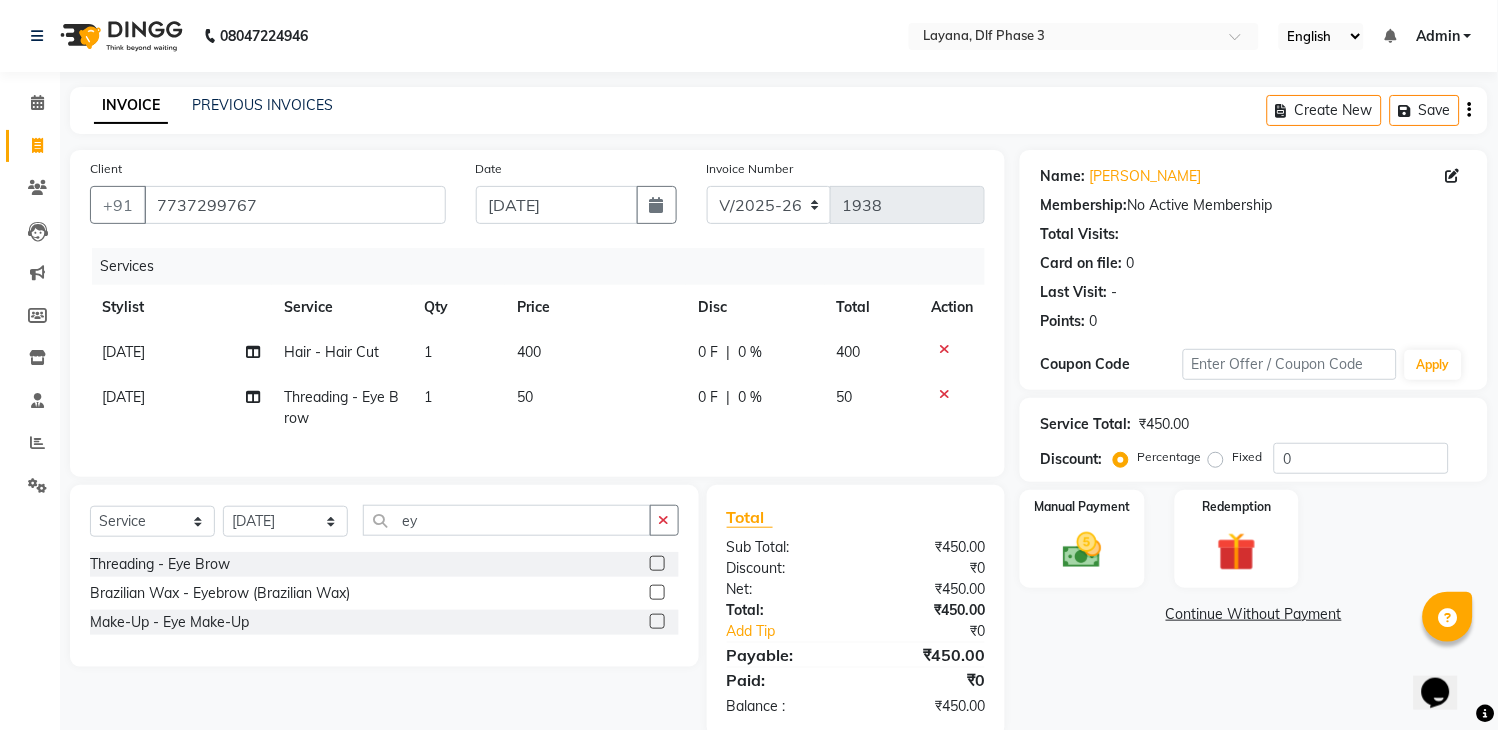 click on "Services Stylist Service Qty Price Disc Total Action Kartik  Hair - Hair Cut 1 400 0 F | 0 % 400 Kartik  Threading - Eye Brow 1 50 0 F | 0 % 50" 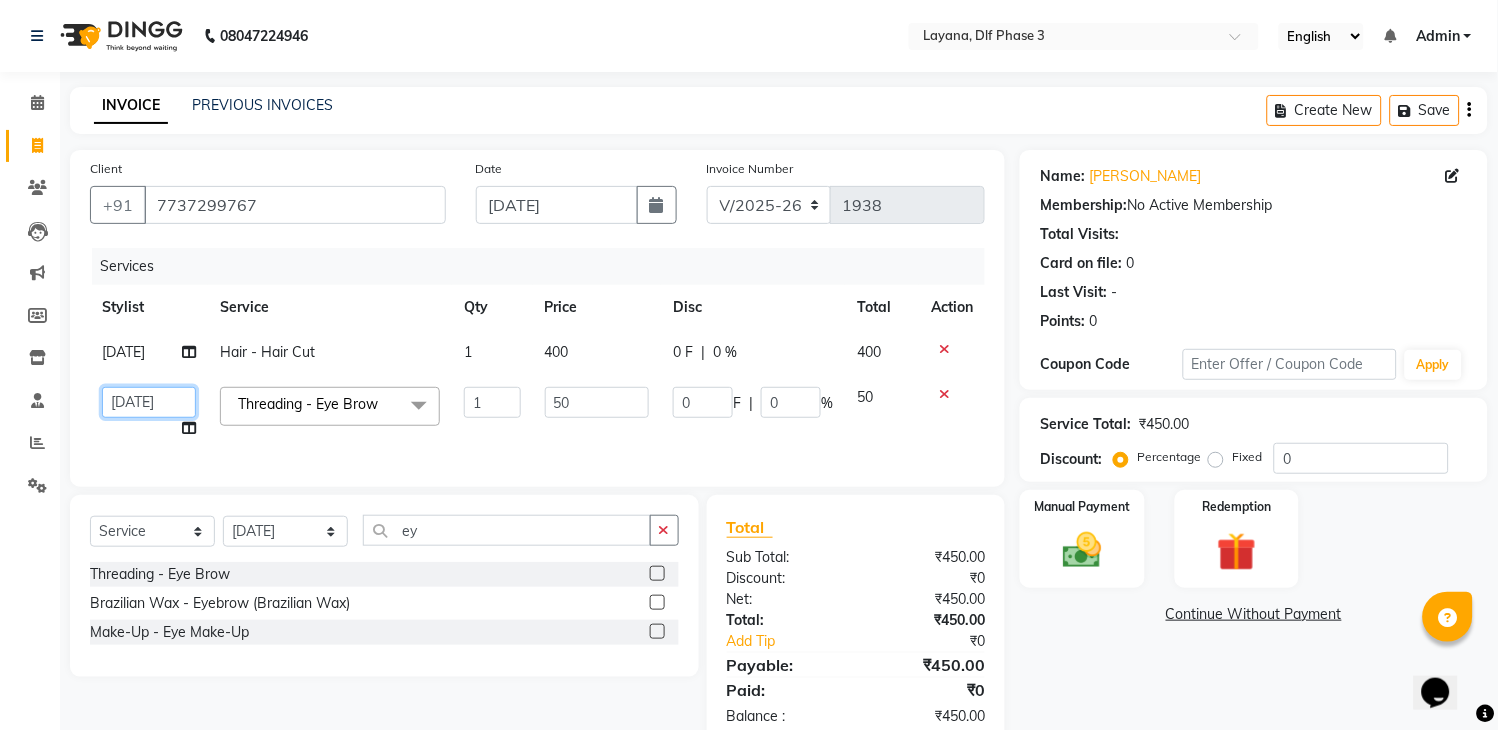 click on "aditya   Attul   kamal   Kartik    keshav   sanjana   Shadab   supriya" 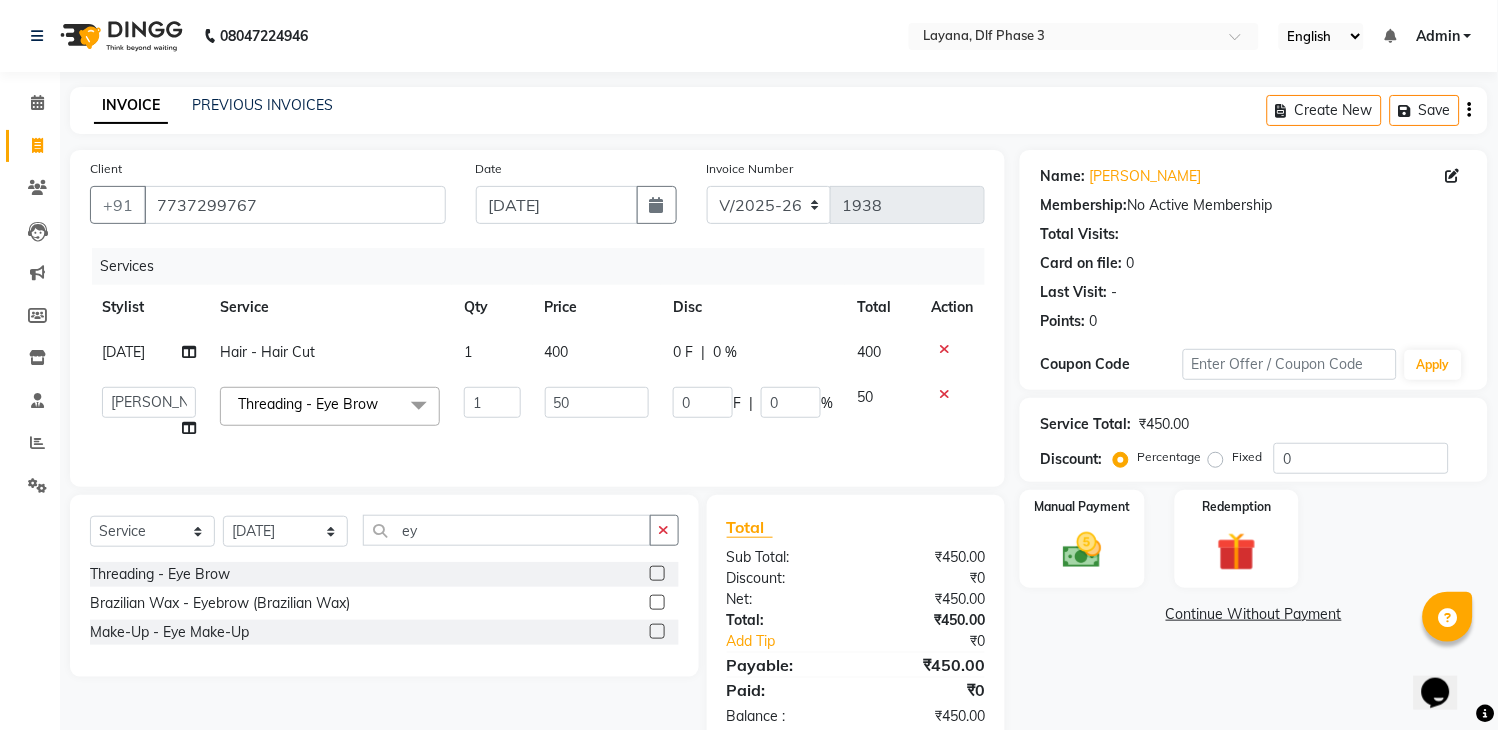 select on "57637" 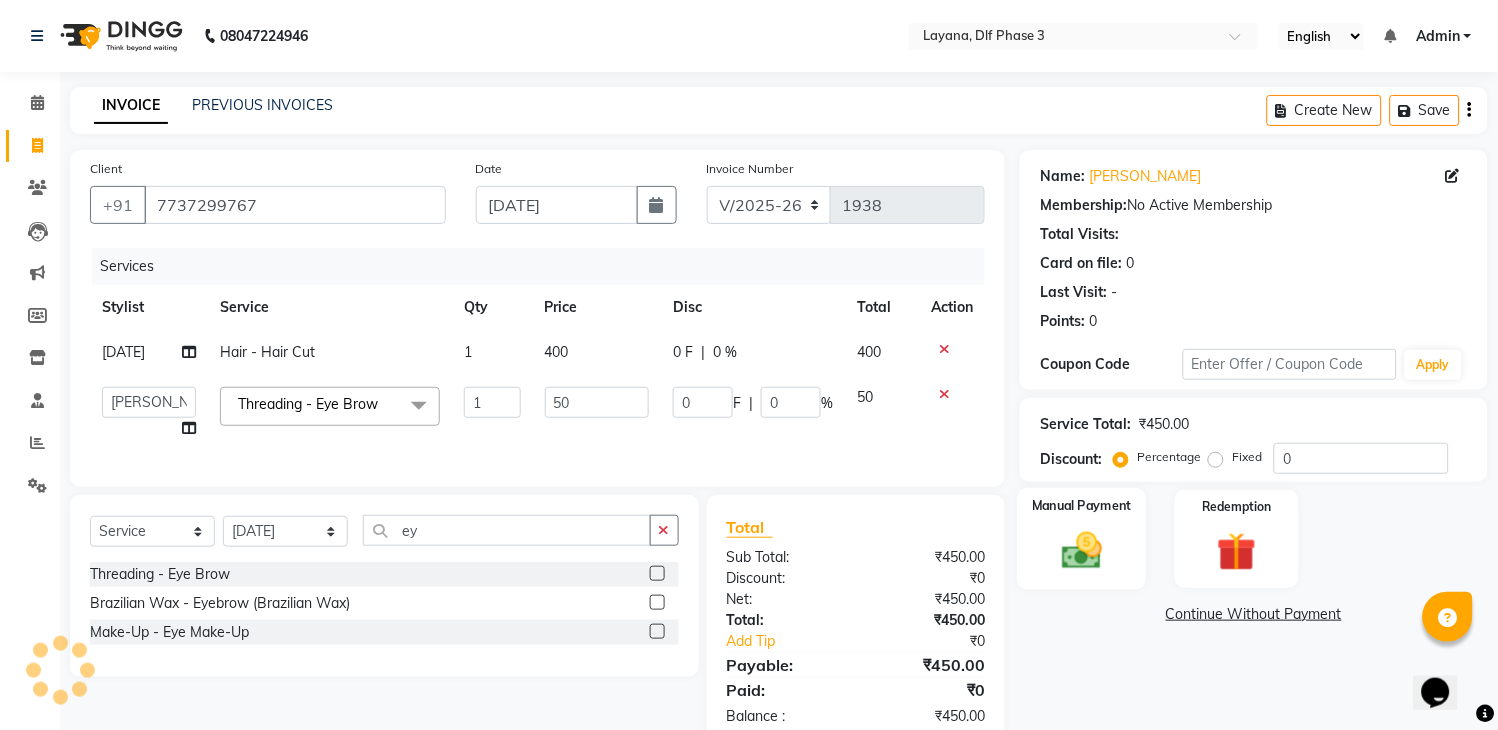 click 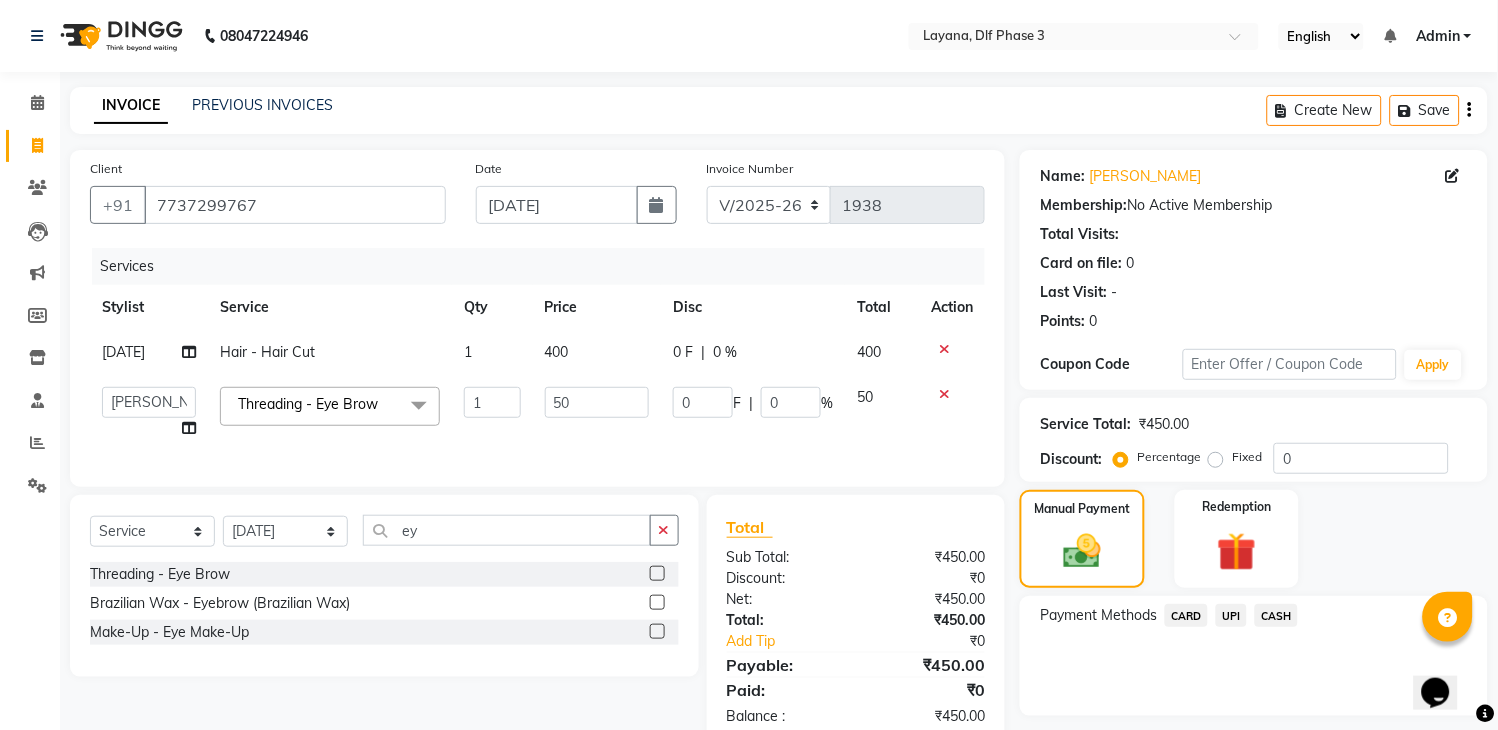 click on "UPI" 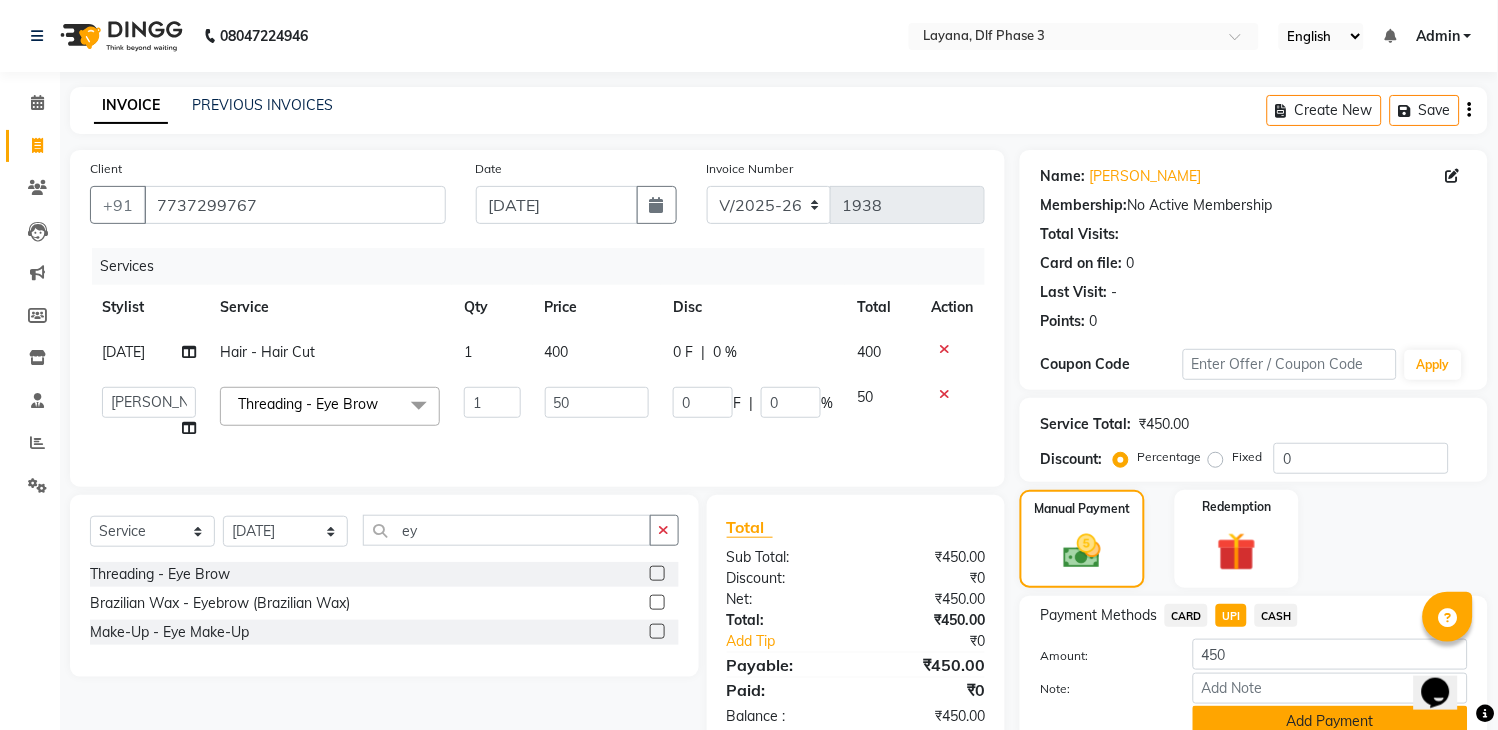 click on "Add Payment" 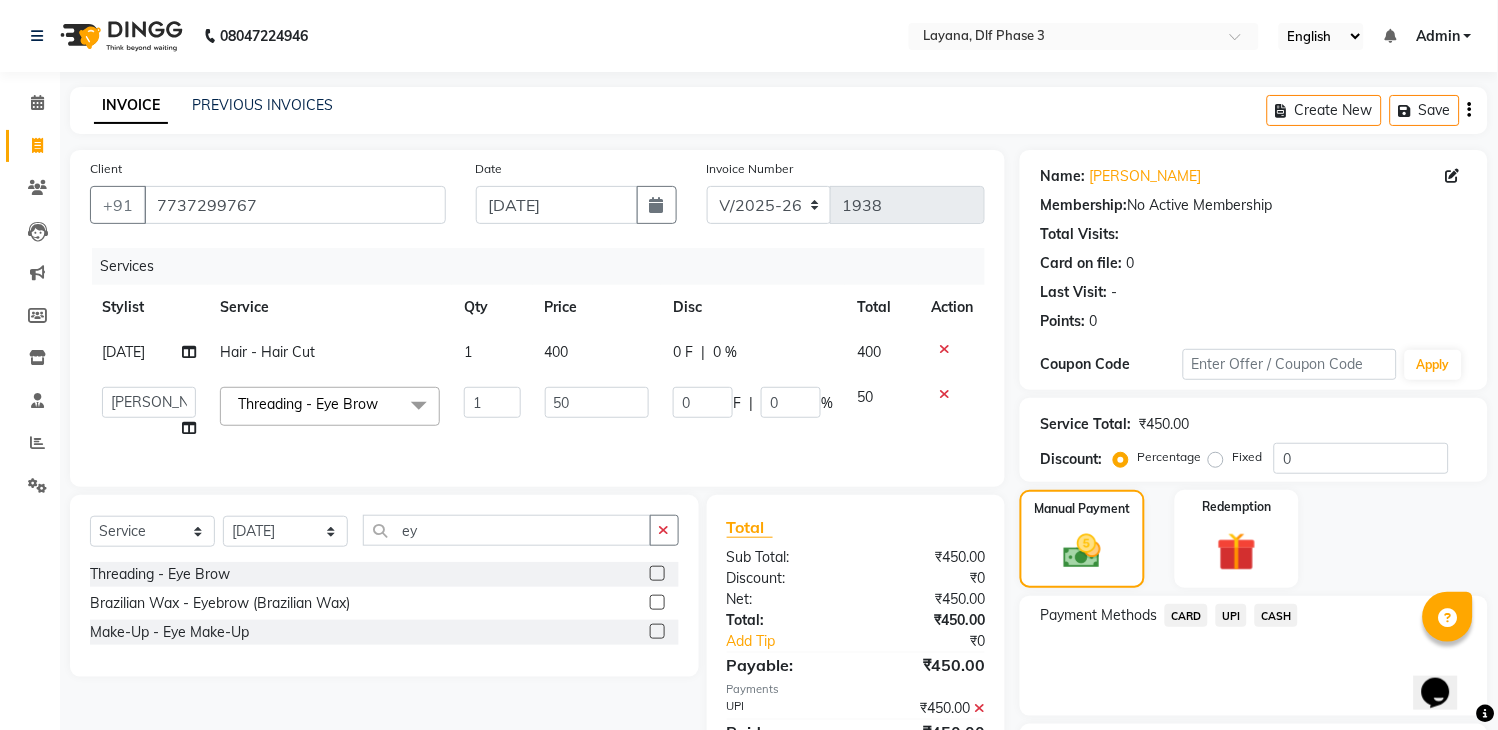 click on "Name: Supriti  Membership:  No Active Membership  Total Visits:   Card on file:  0 Last Visit:   - Points:   0  Coupon Code Apply Service Total:  ₹450.00  Discount:  Percentage   Fixed  0 Manual Payment Redemption Payment Methods  CARD   UPI   CASH  Description:                  Send Details On SMS Email  Checkout" 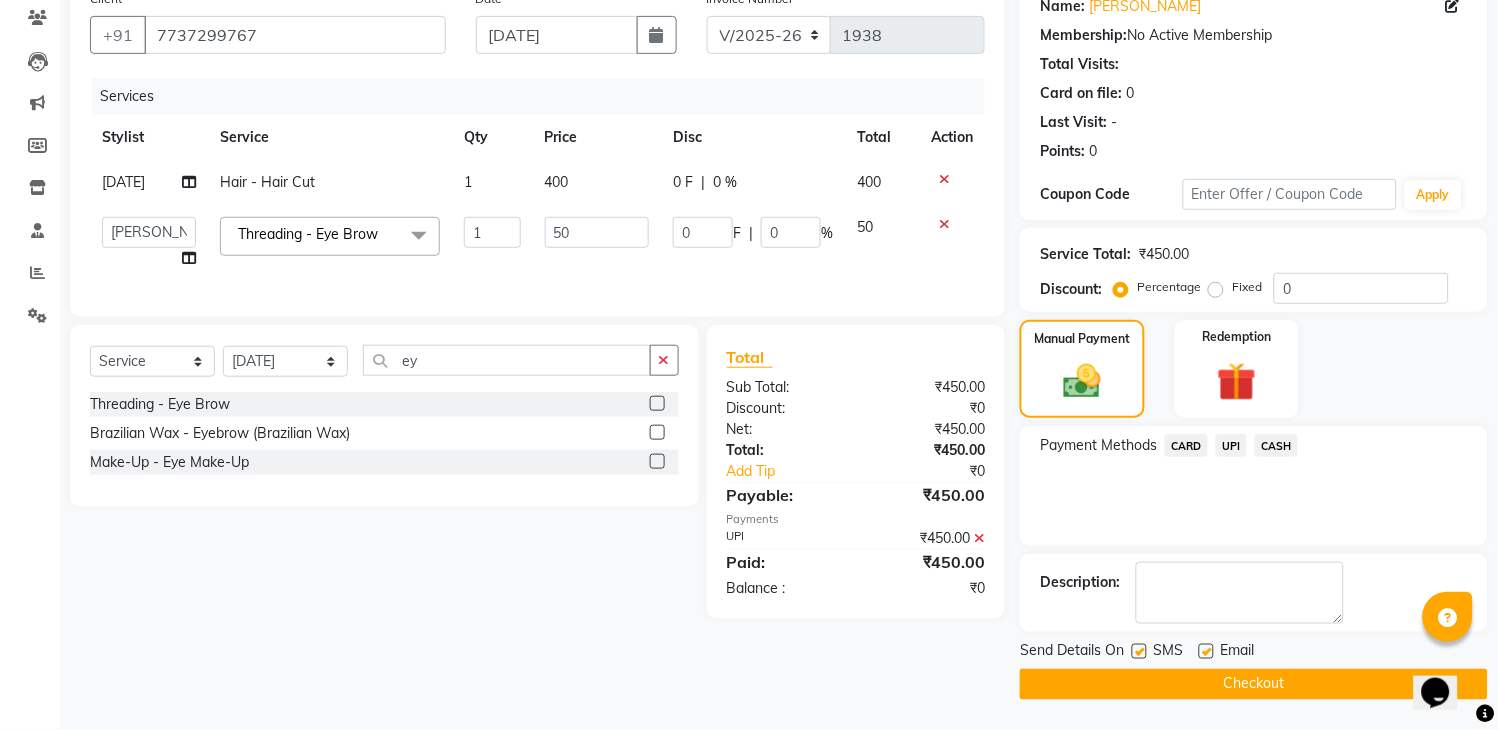 click on "Checkout" 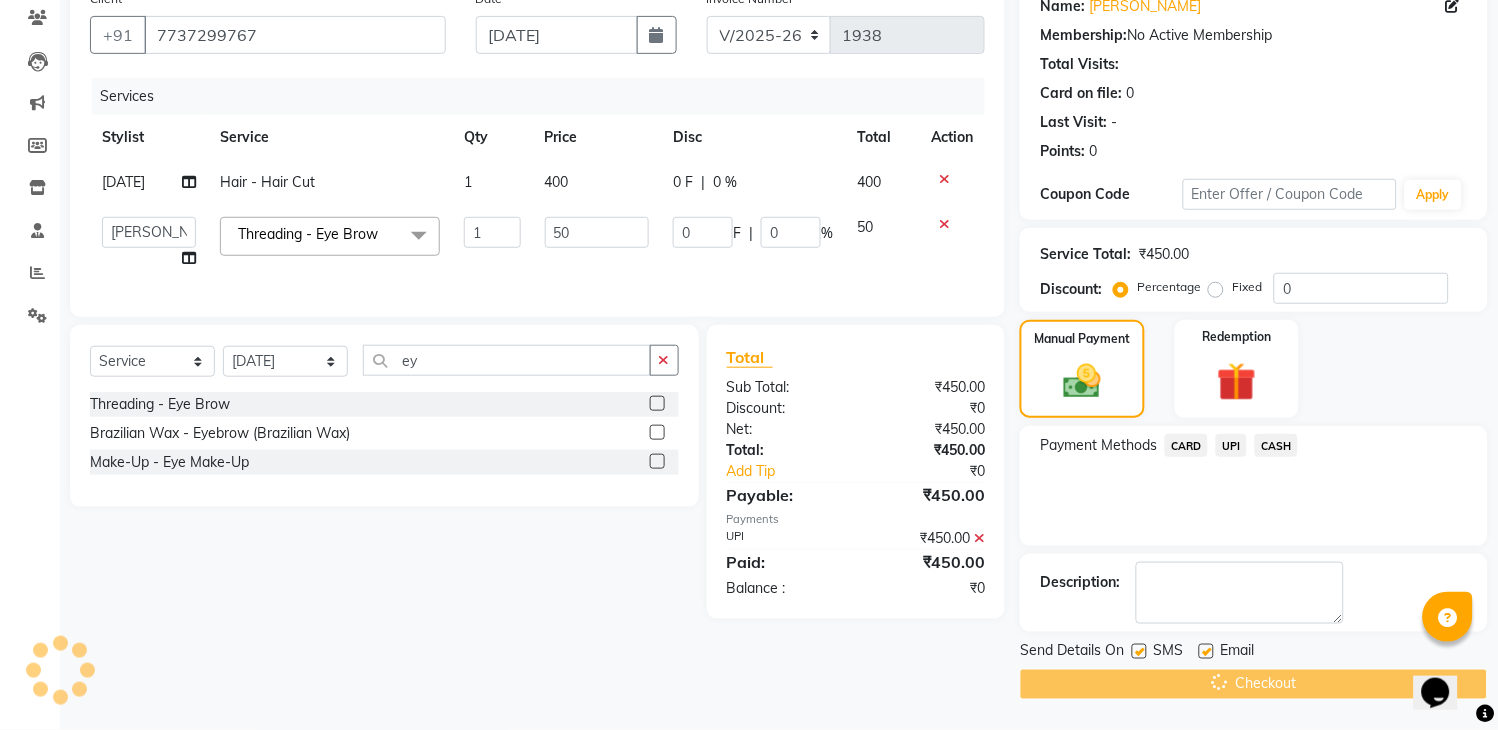 scroll, scrollTop: 0, scrollLeft: 0, axis: both 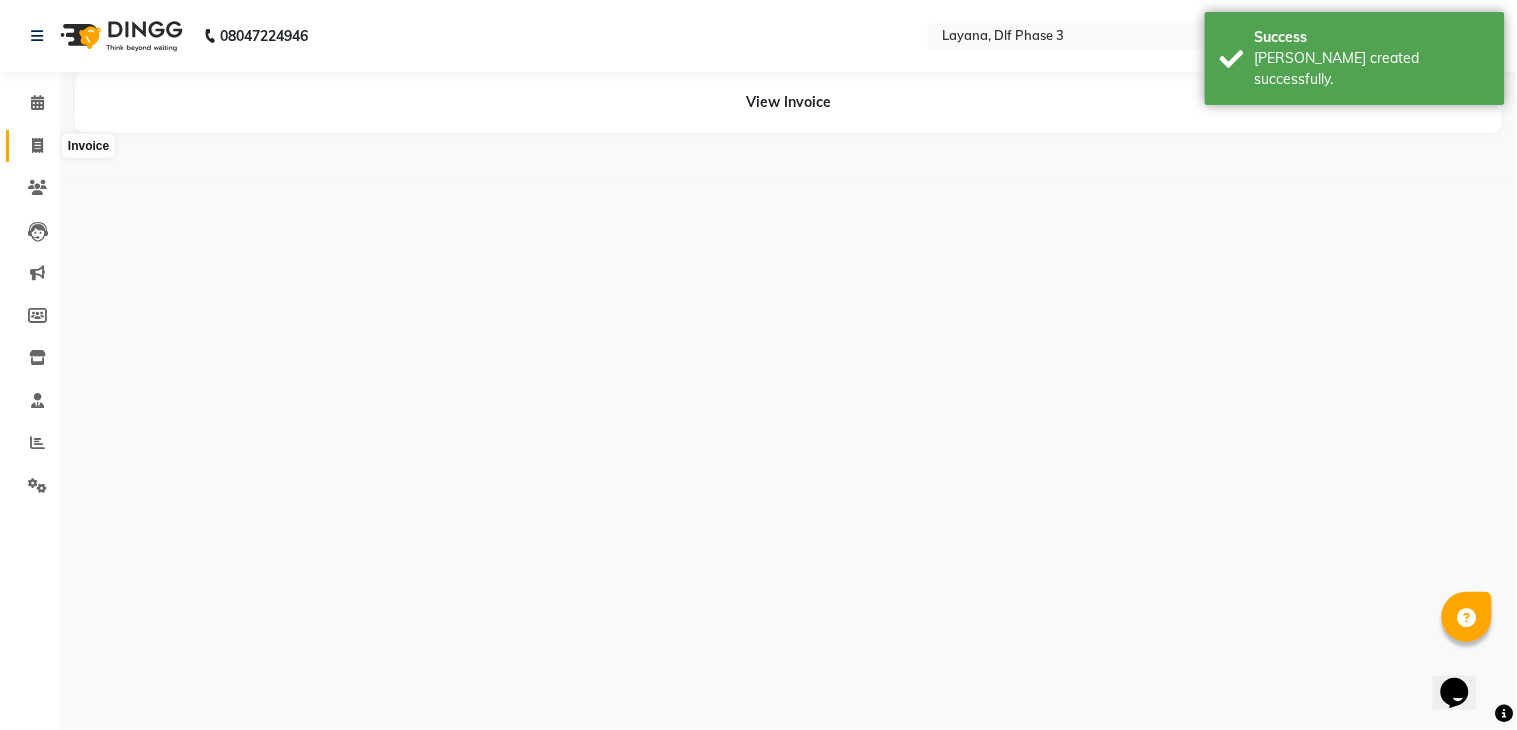 click 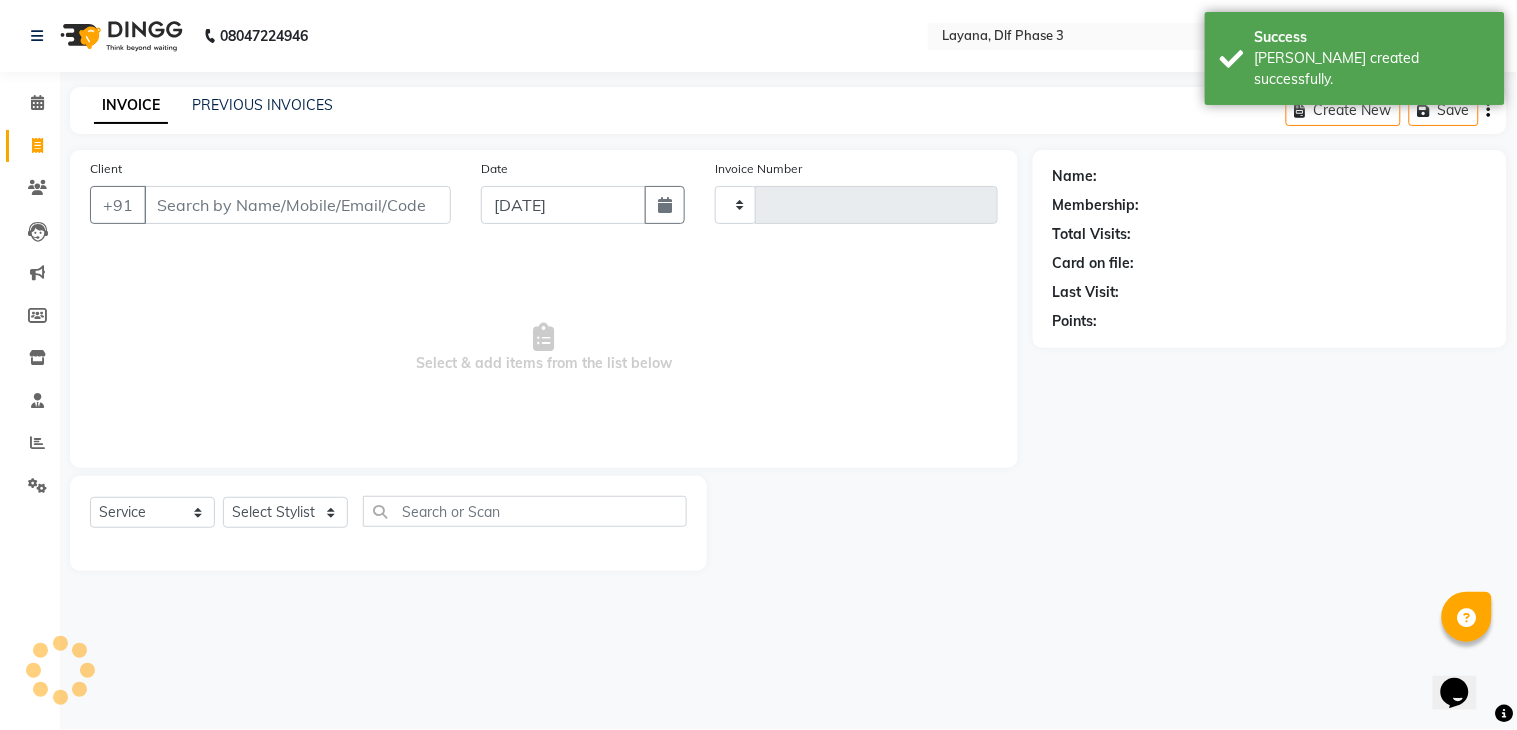 click on "Client" at bounding box center [297, 205] 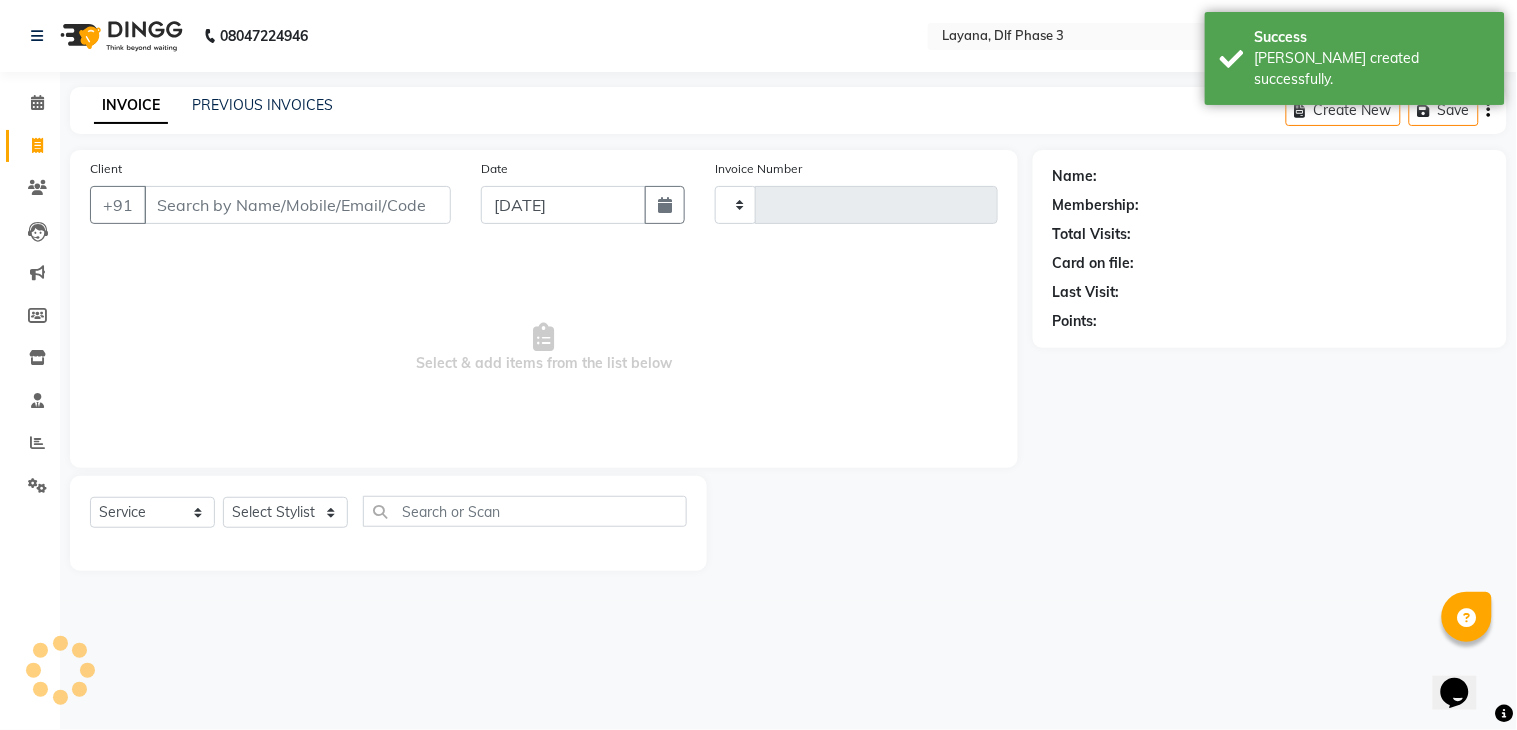 type on "1939" 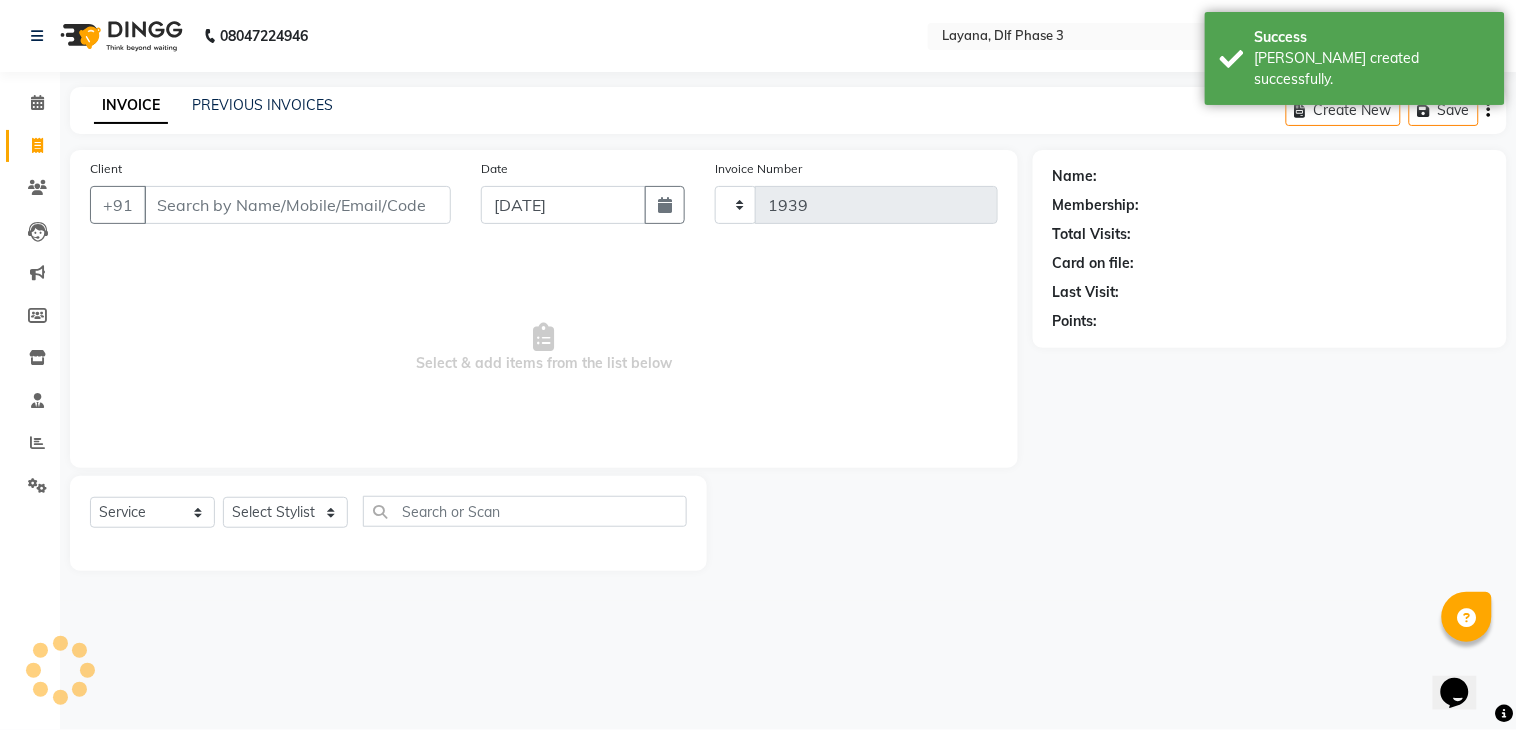 select on "6973" 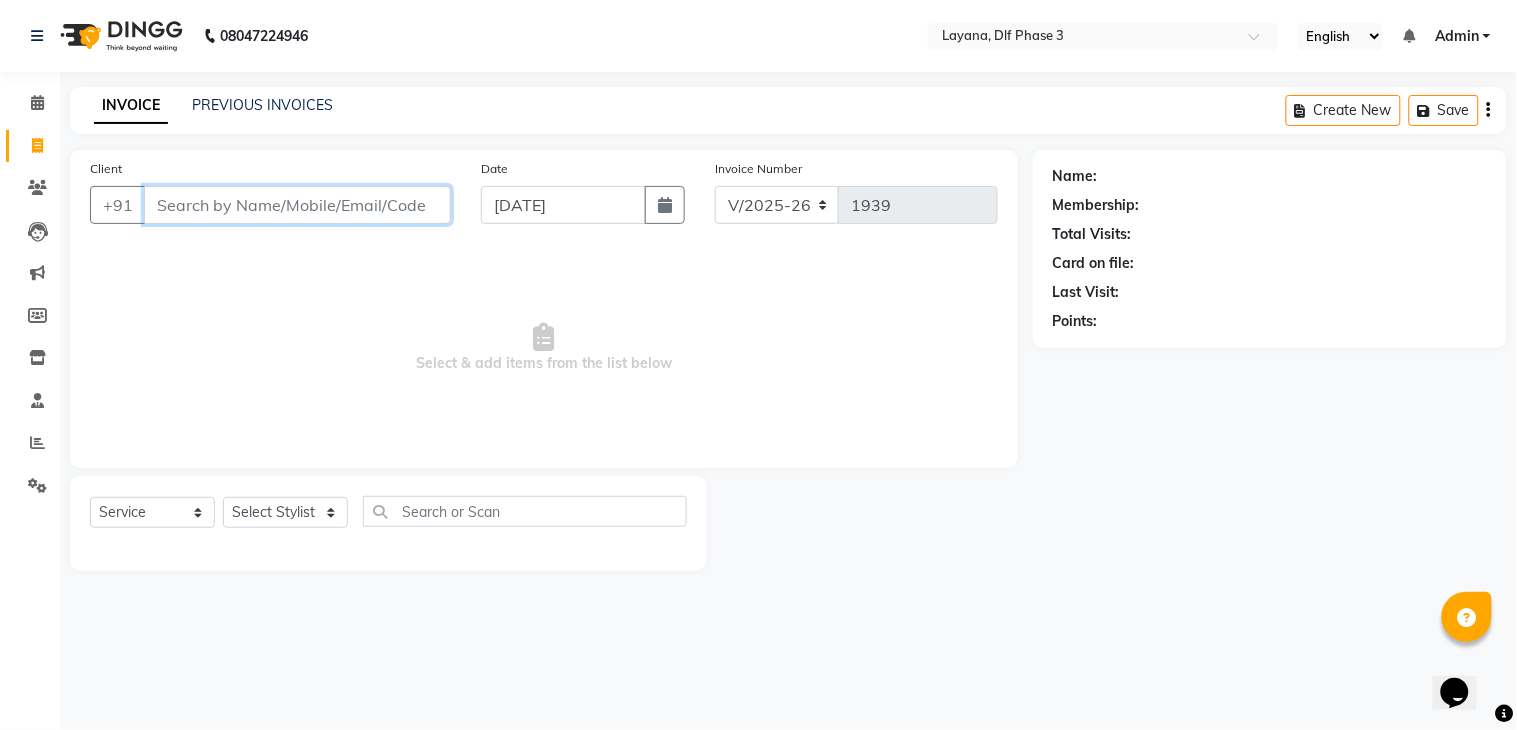 click on "Client" at bounding box center (297, 205) 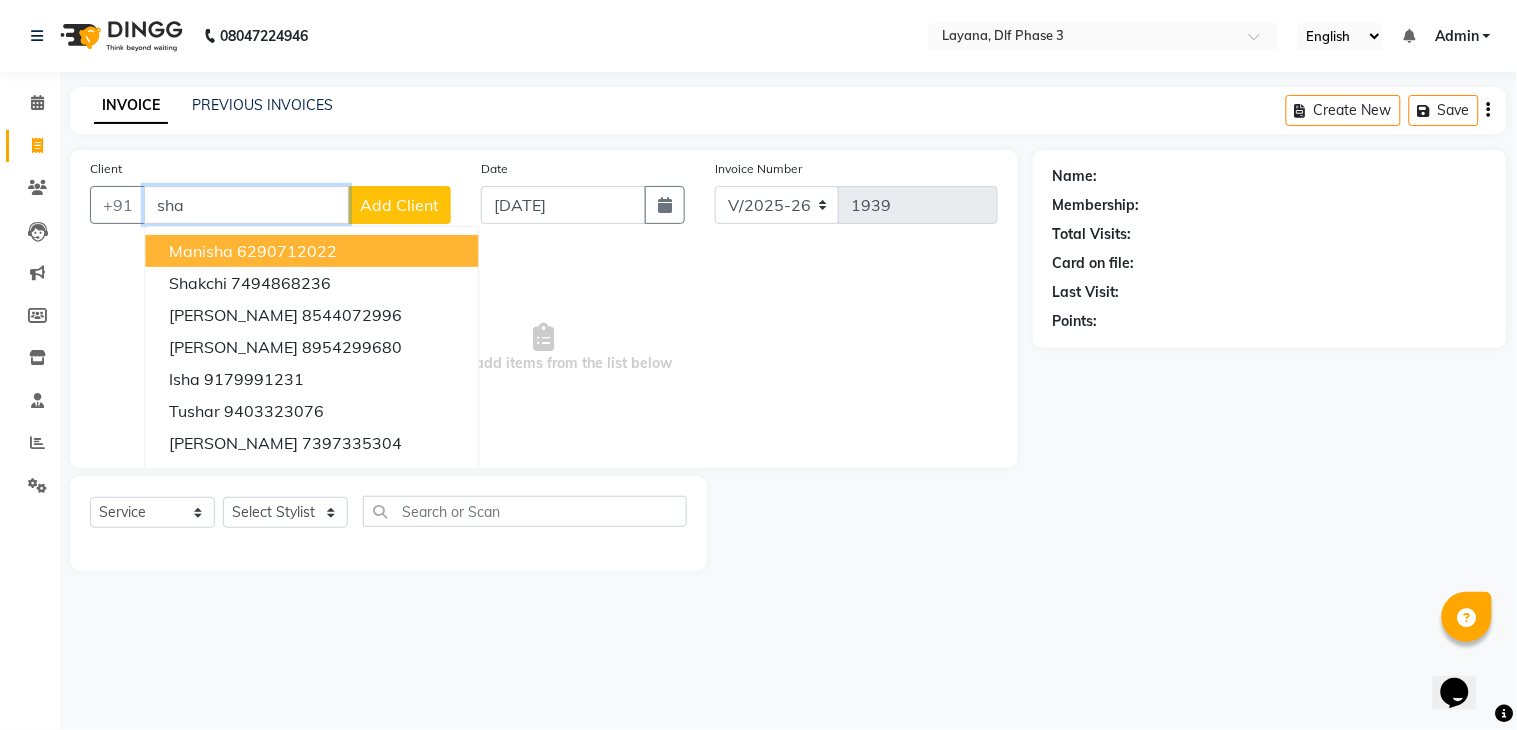 click on "sha" at bounding box center [246, 205] 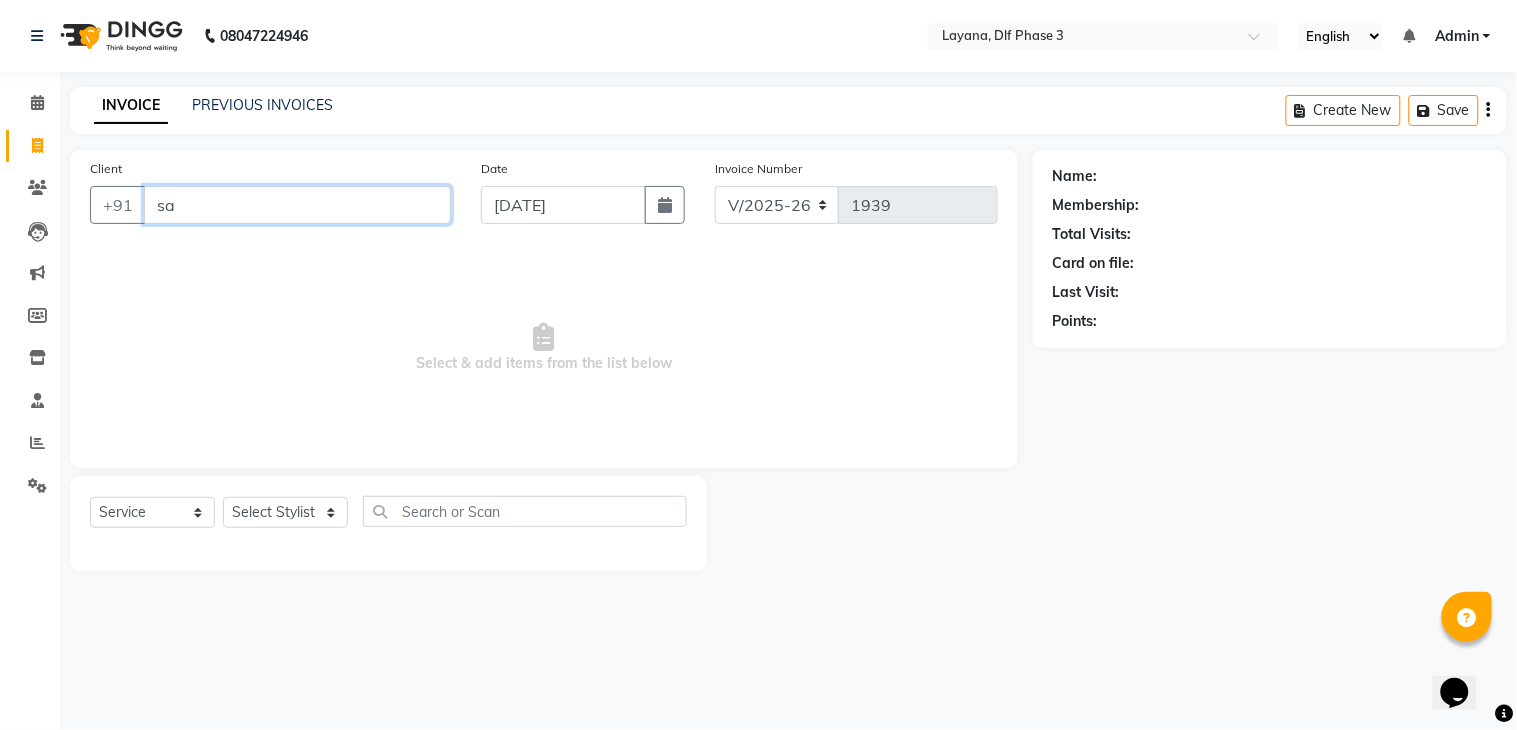 type on "s" 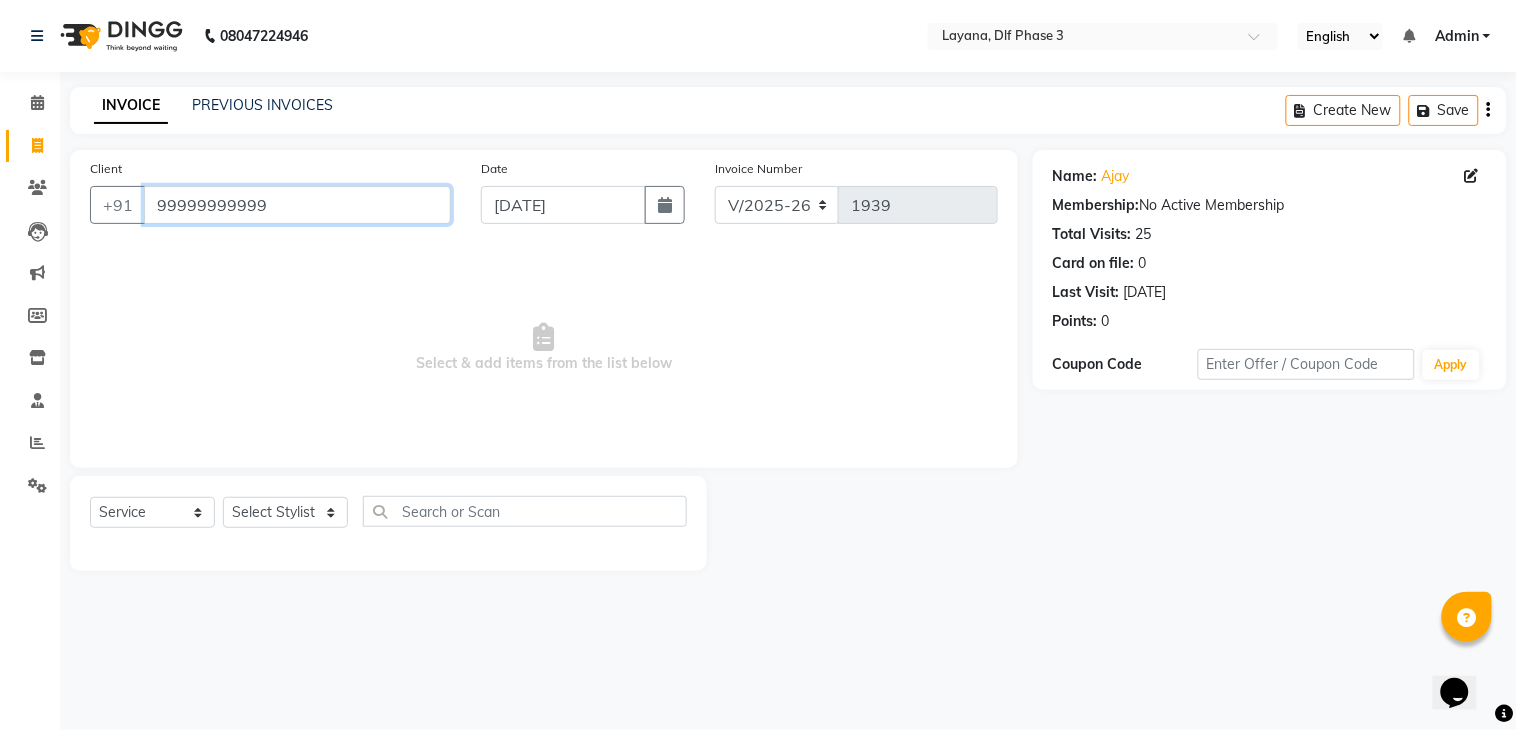 click on "99999999999" at bounding box center (297, 205) 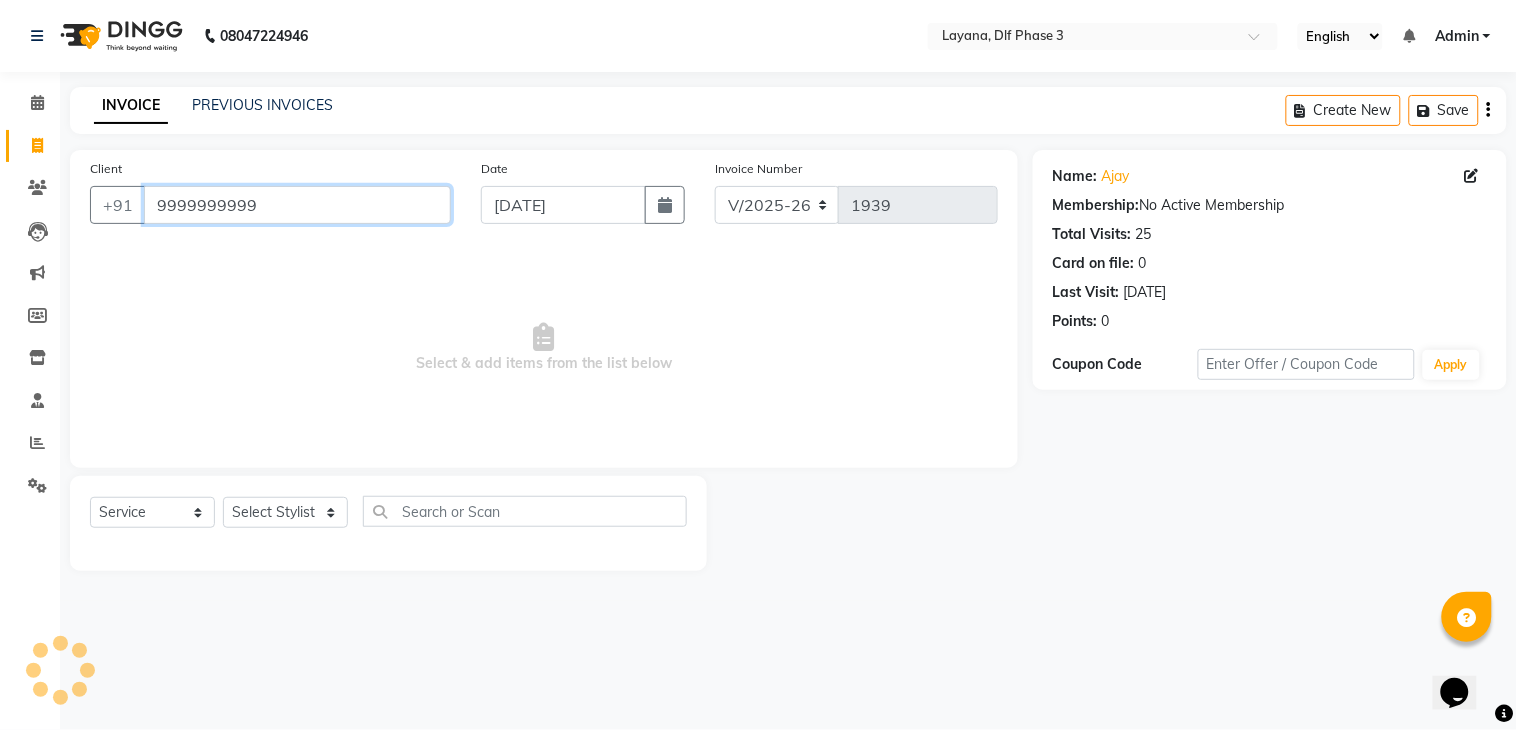 type on "9999999999" 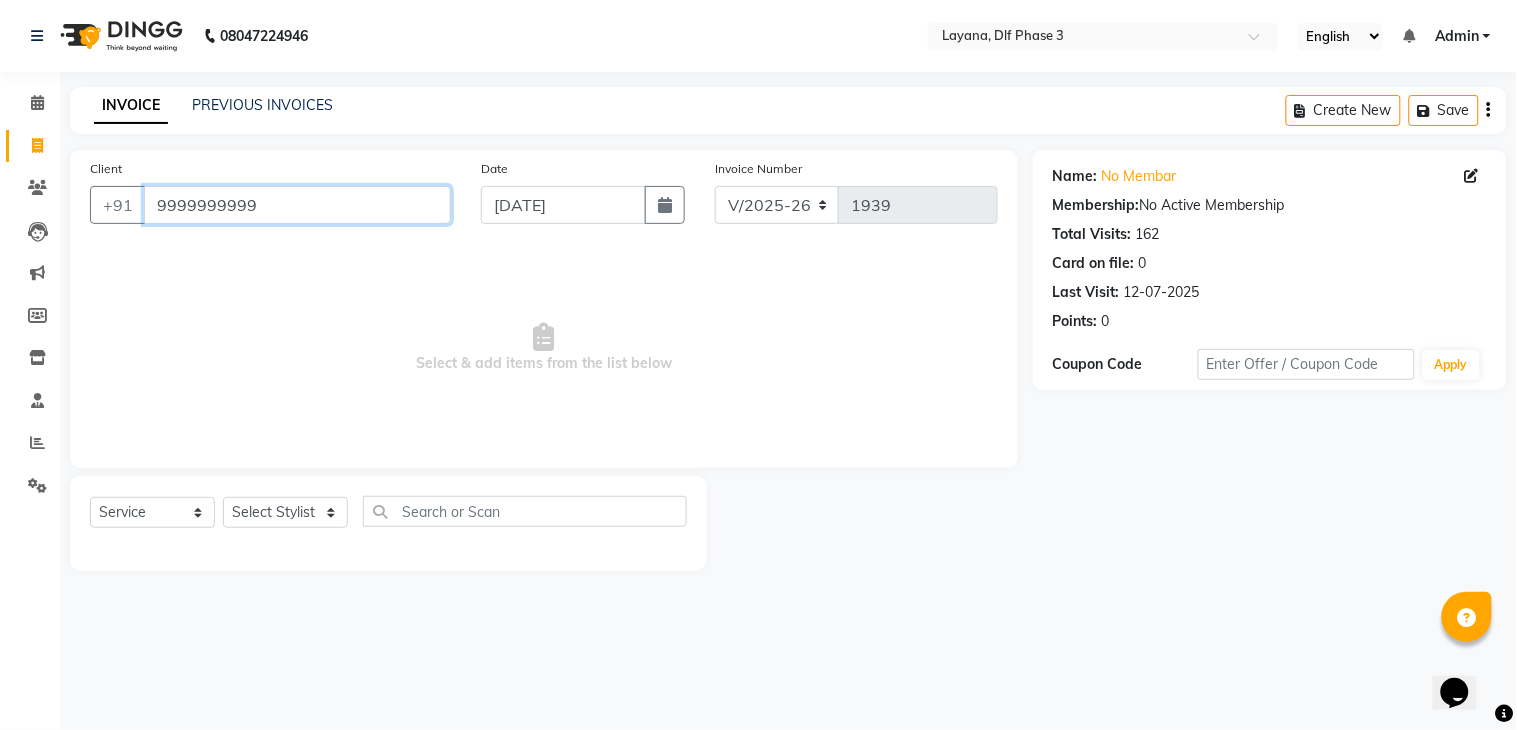 click on "9999999999" at bounding box center [297, 205] 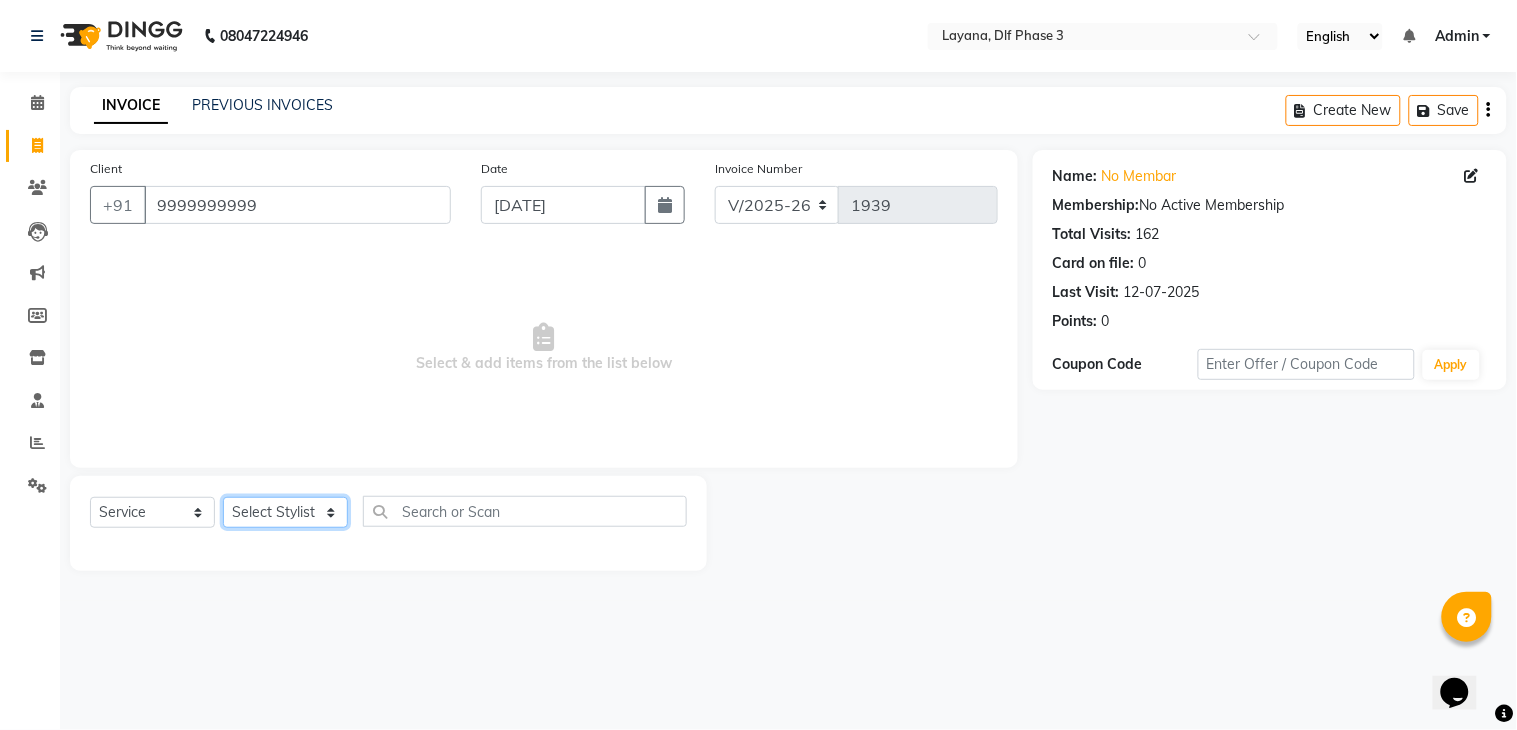 click on "Select Stylist aditya Attul kamal Kartik  keshav sanjana Shadab supriya" 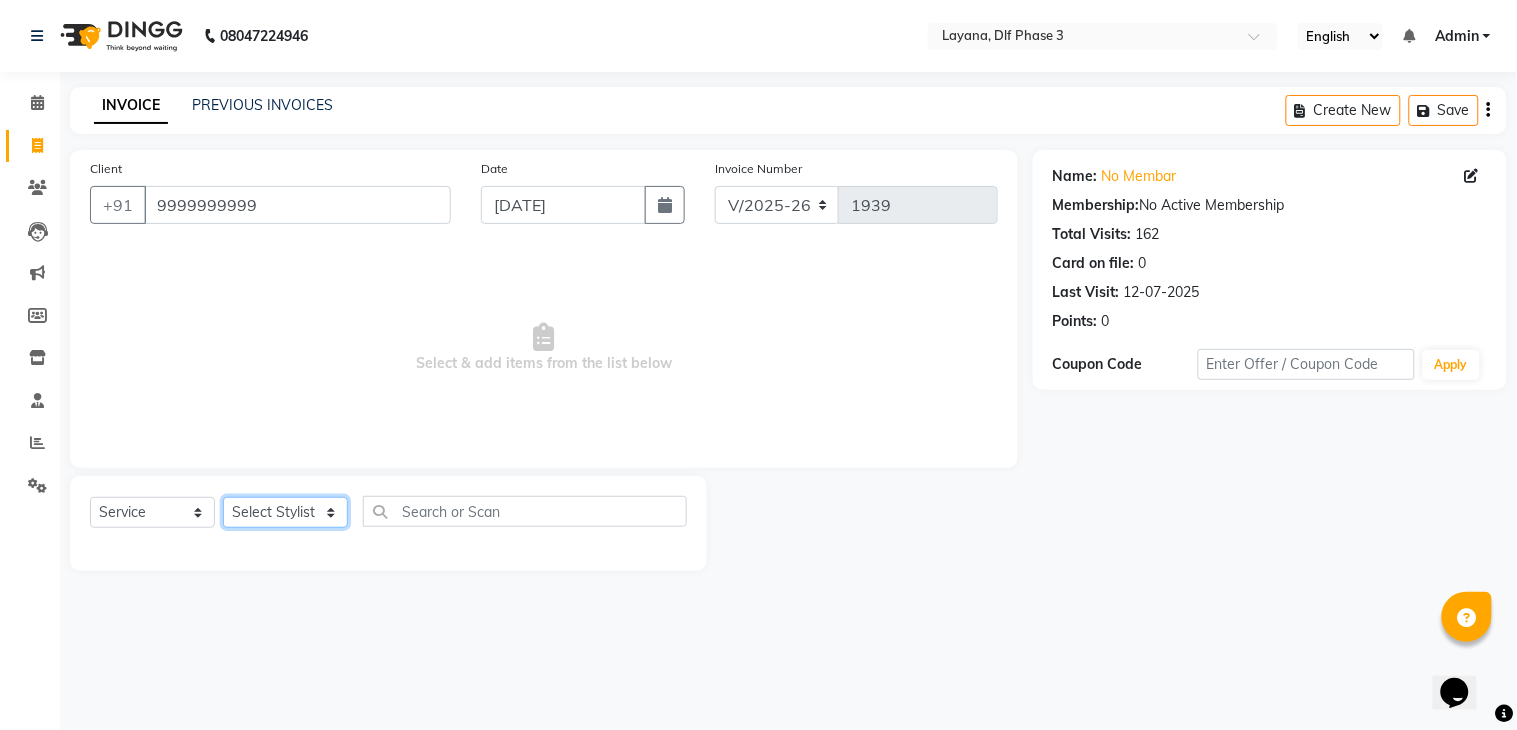 select on "85237" 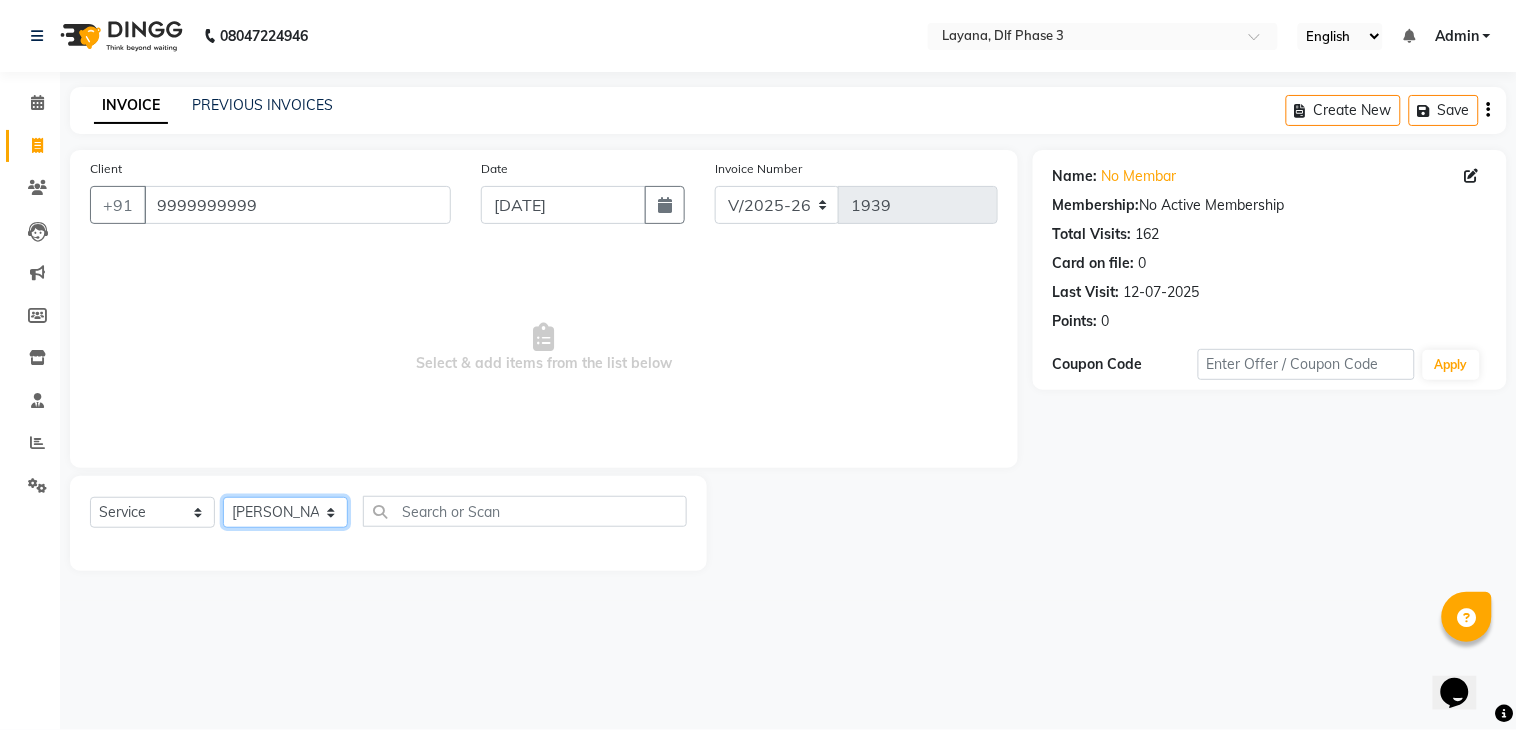click on "Select Stylist aditya Attul kamal Kartik  keshav sanjana Shadab supriya" 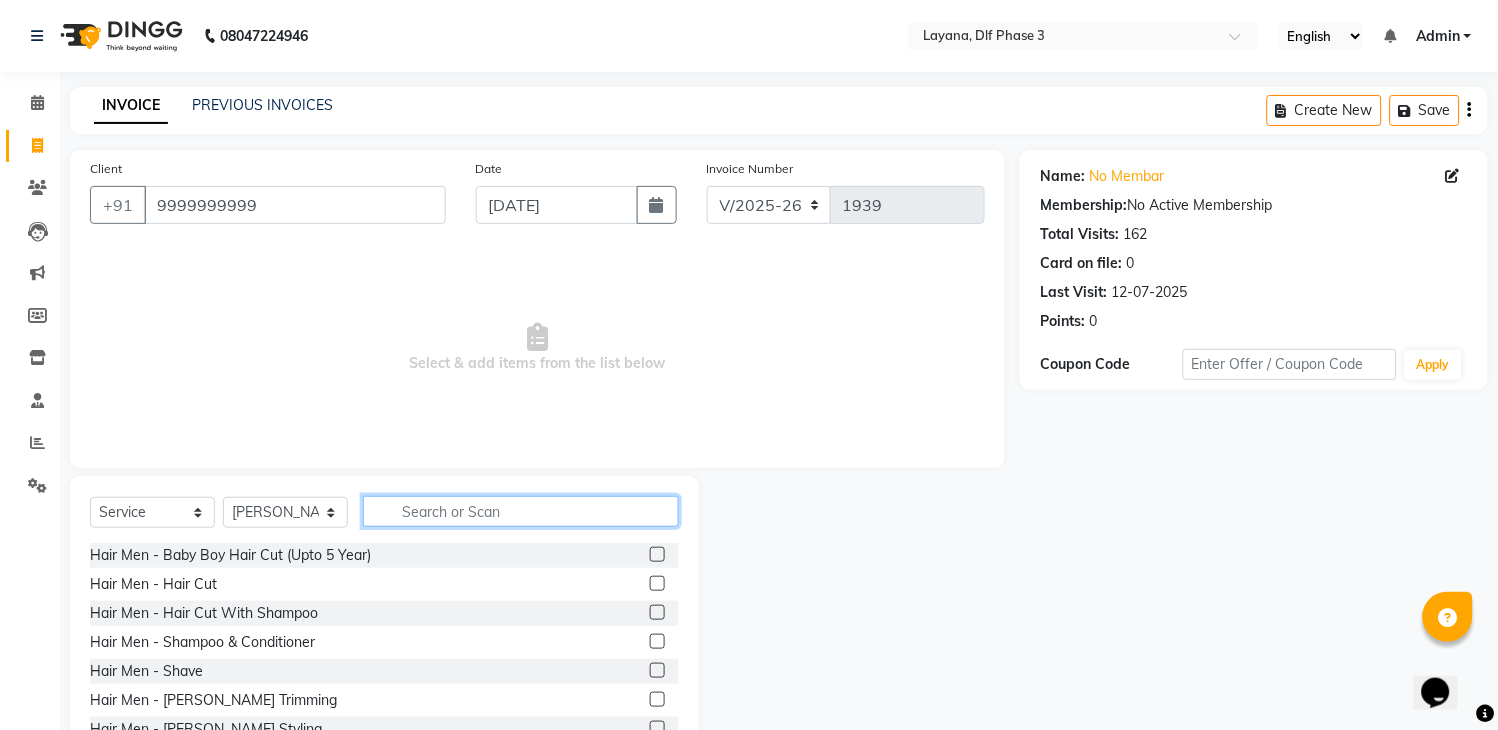 click 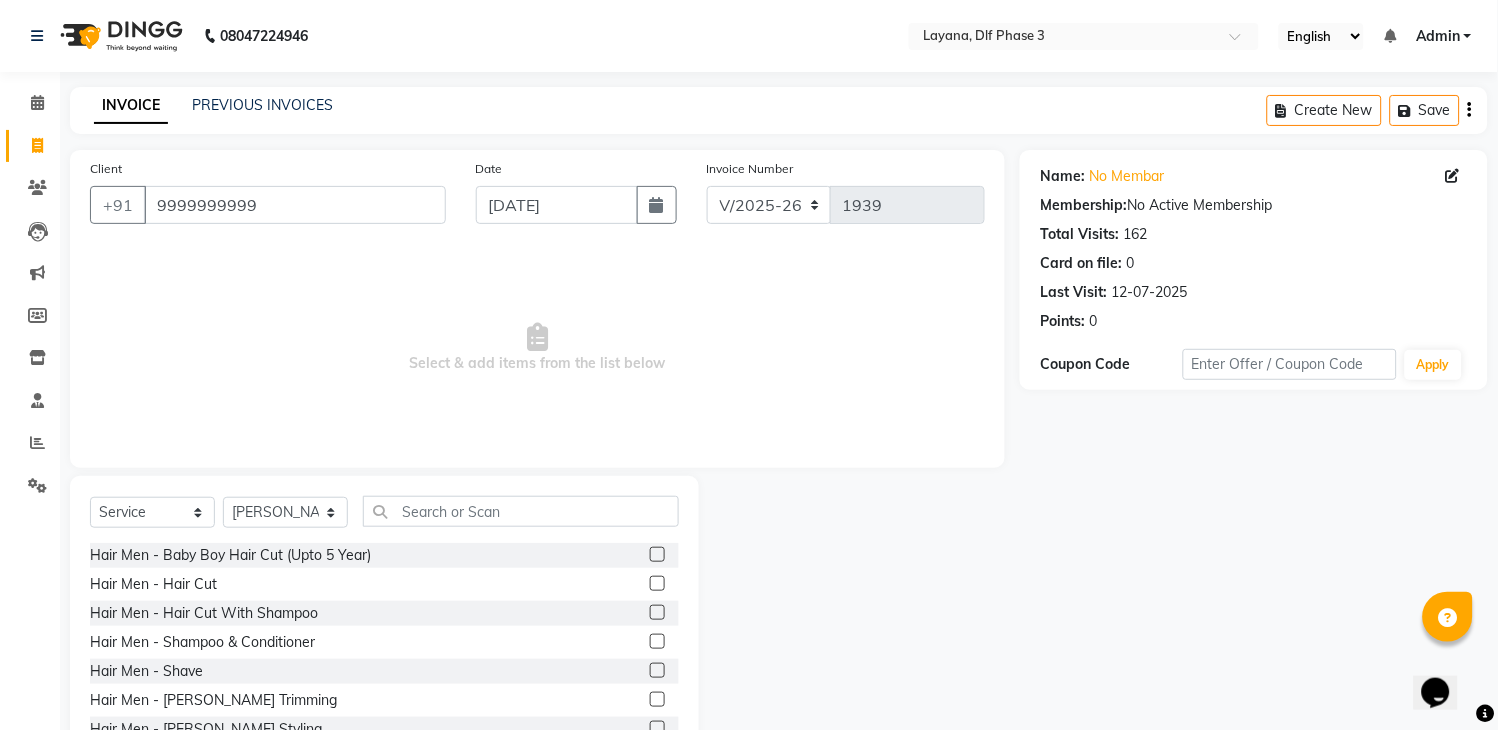 click 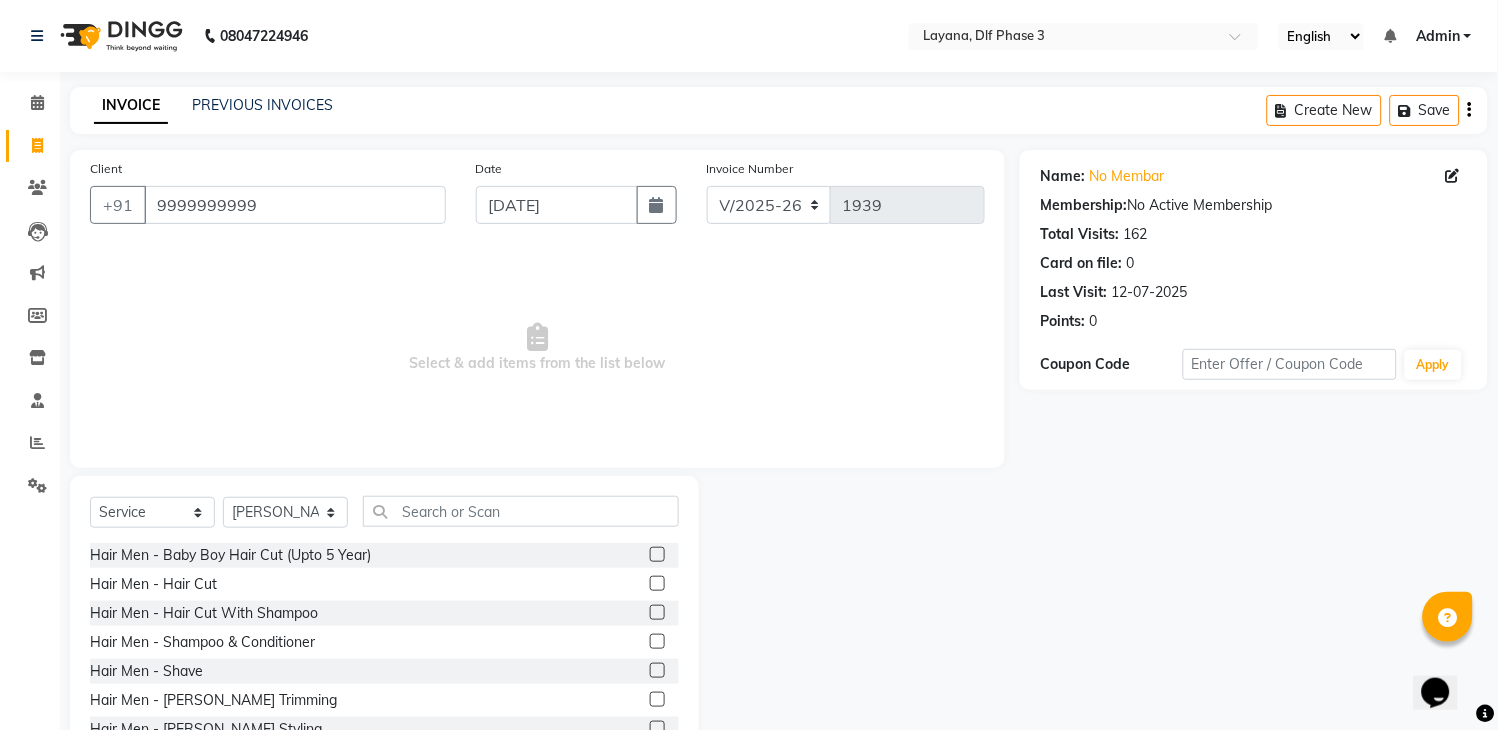 click at bounding box center (656, 613) 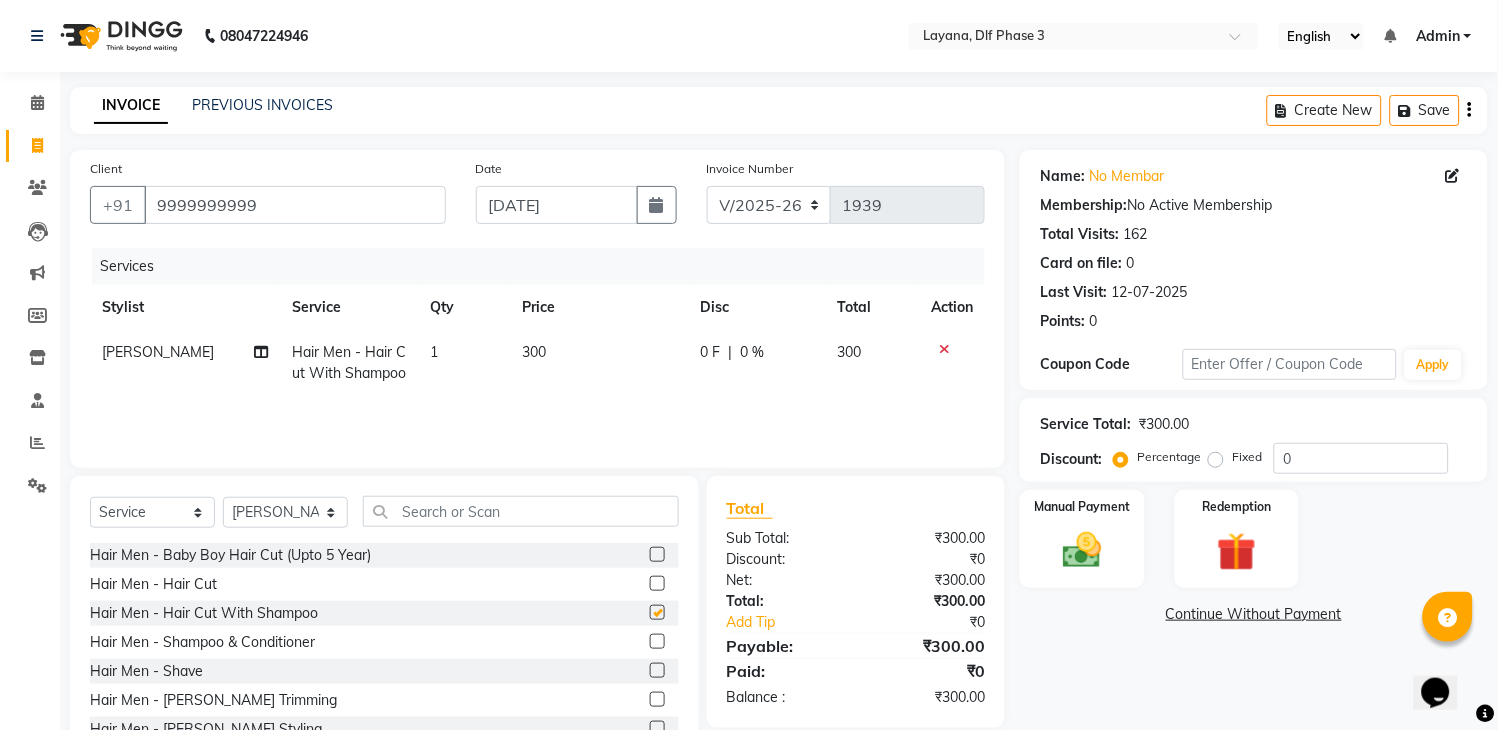 checkbox on "false" 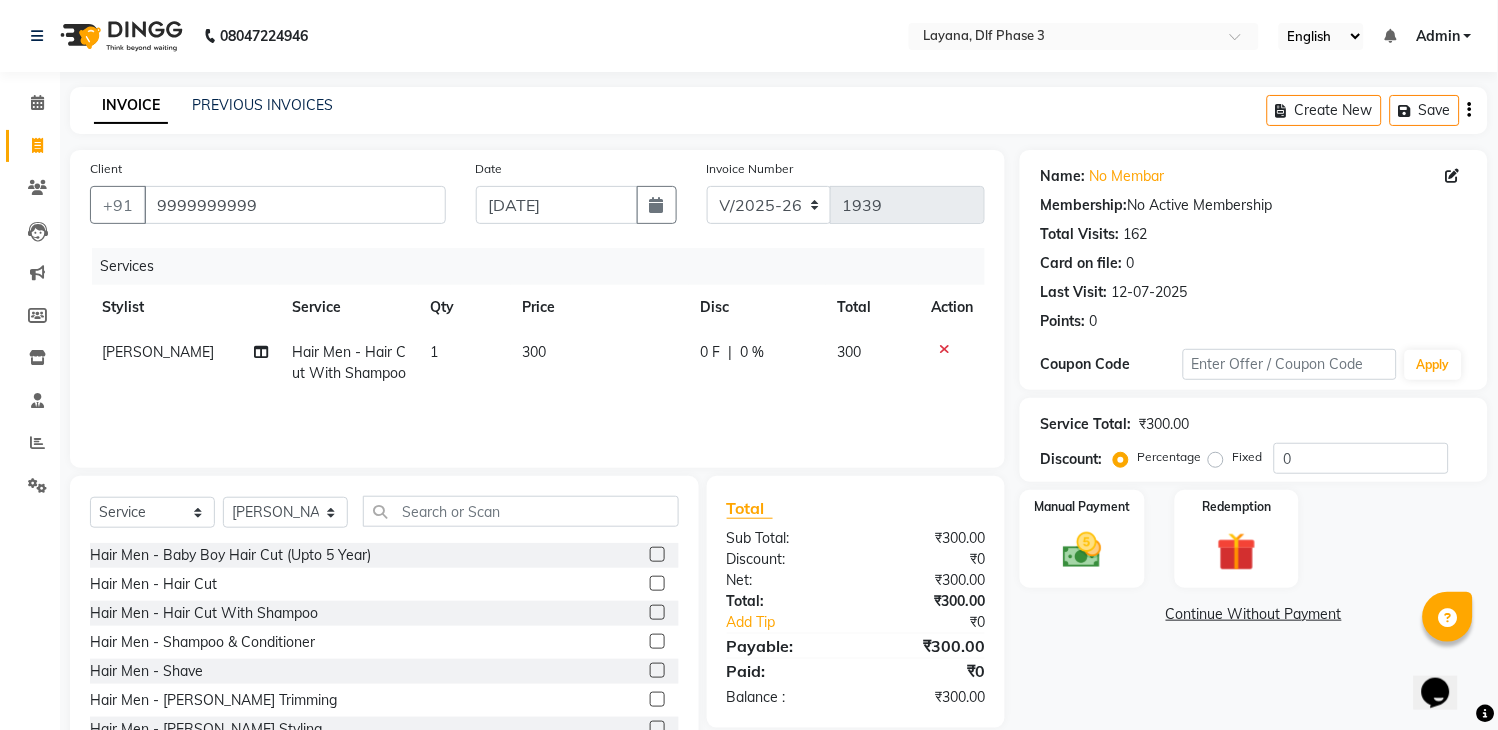click 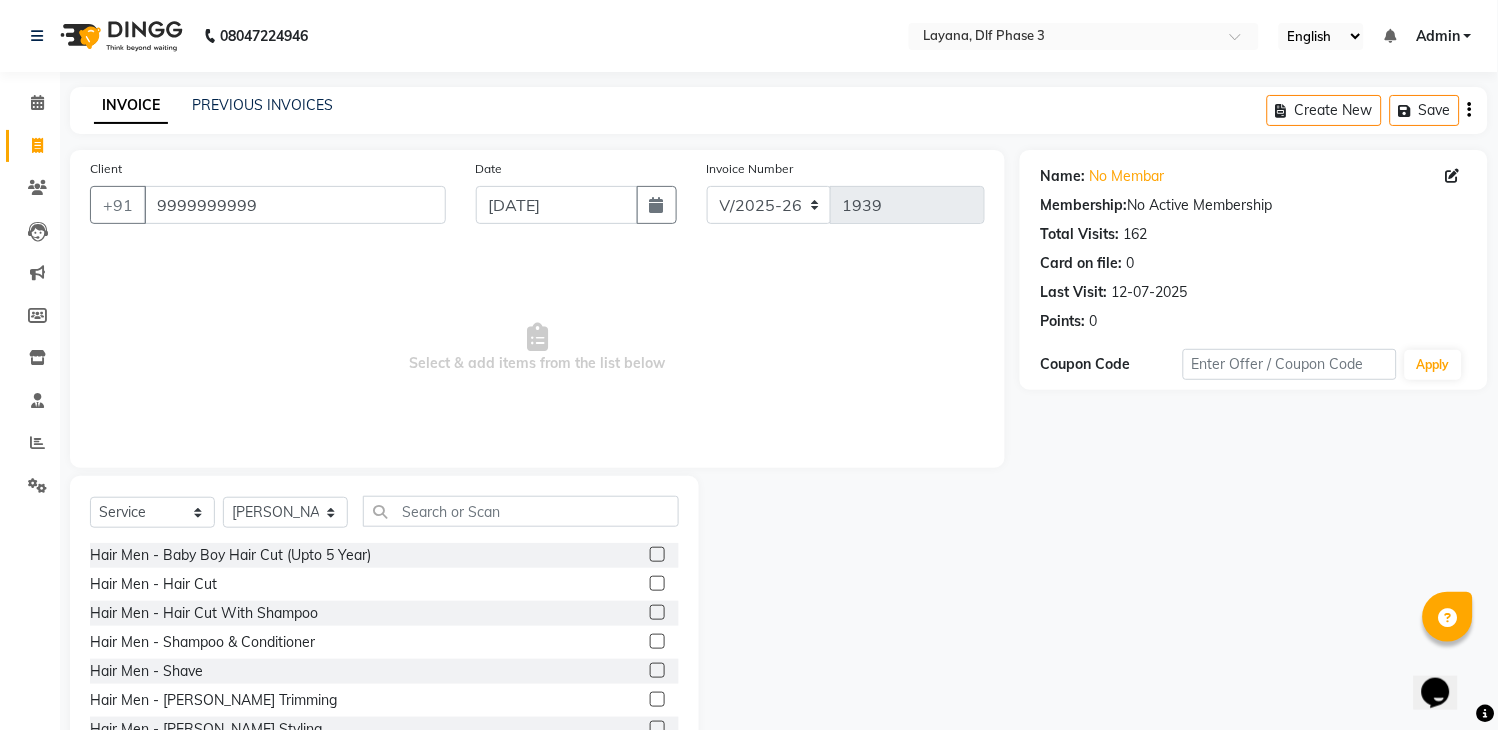 click 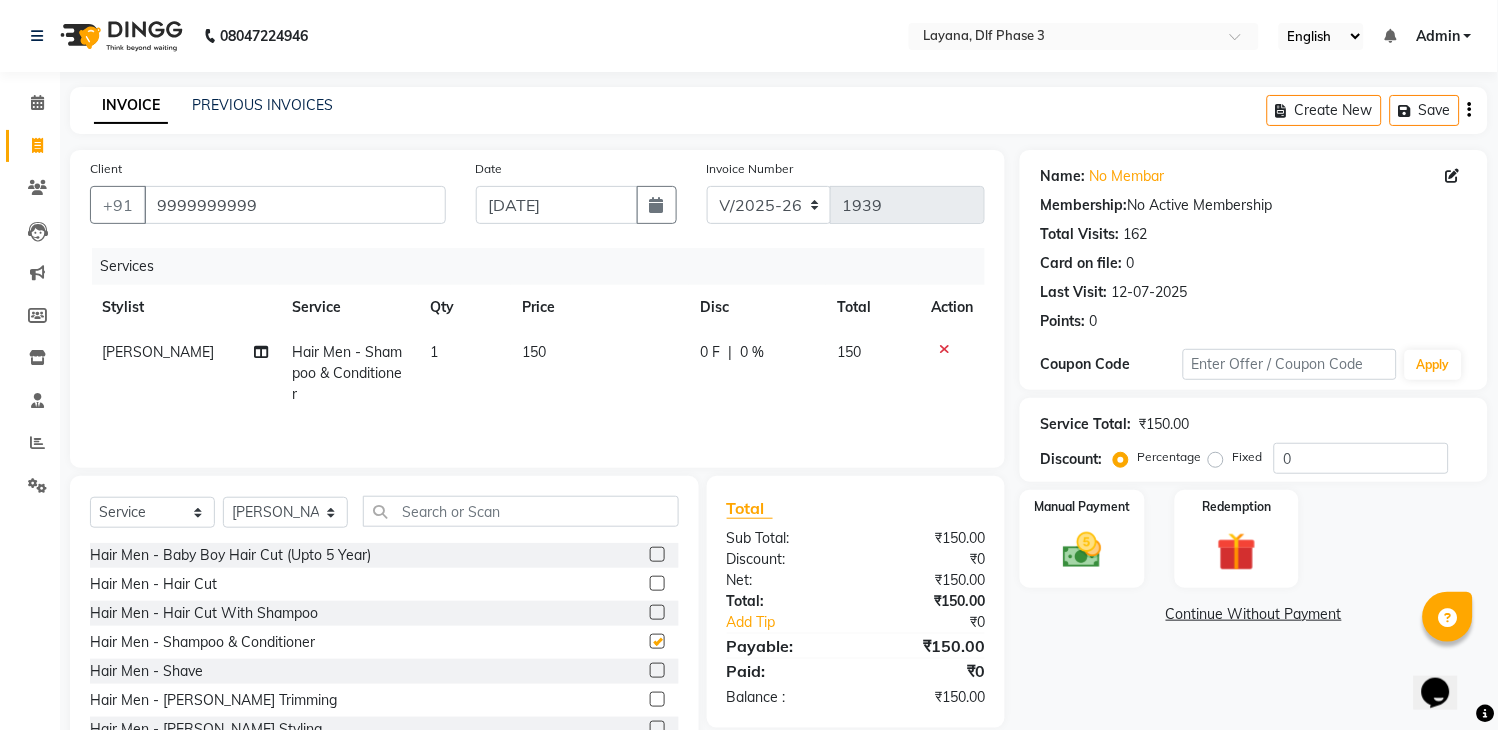 checkbox on "false" 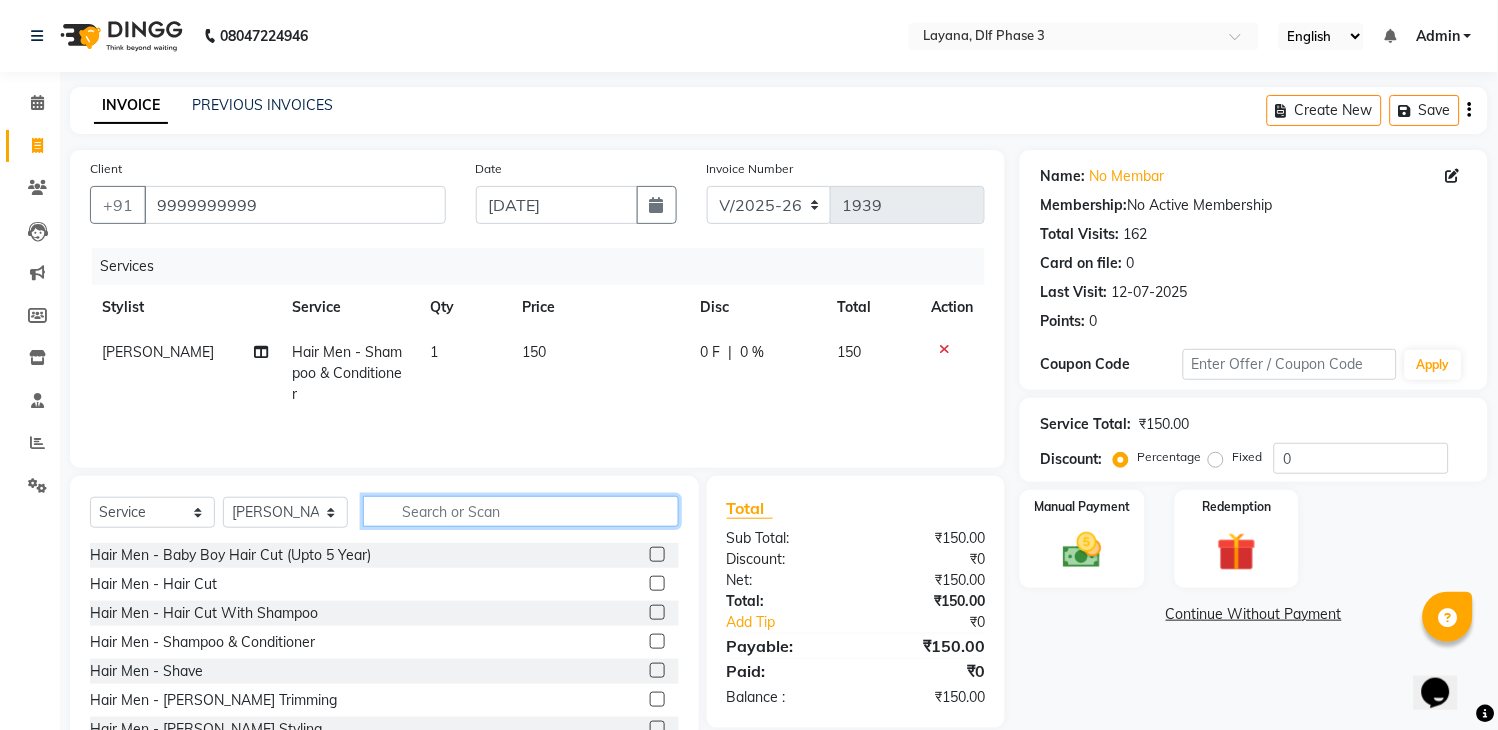 click 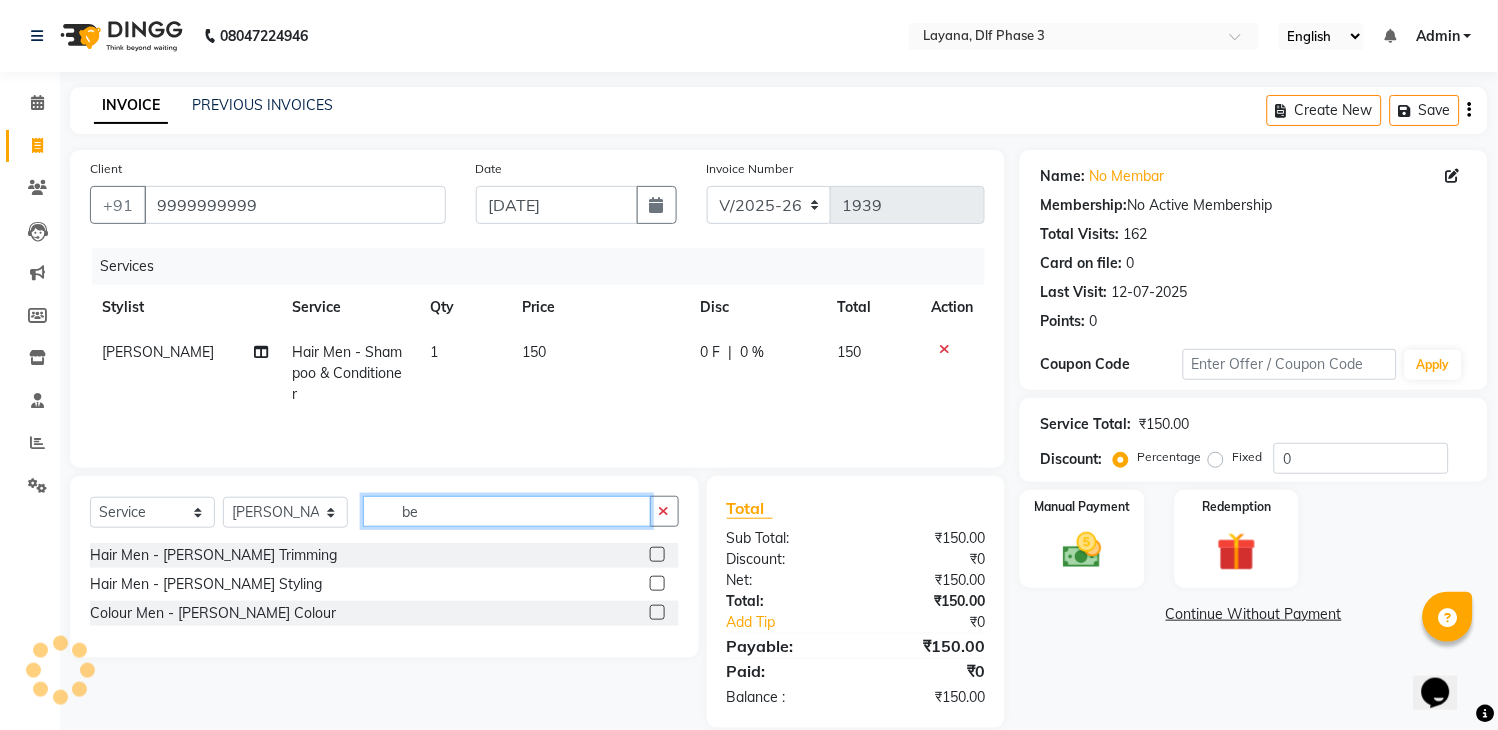 type on "be" 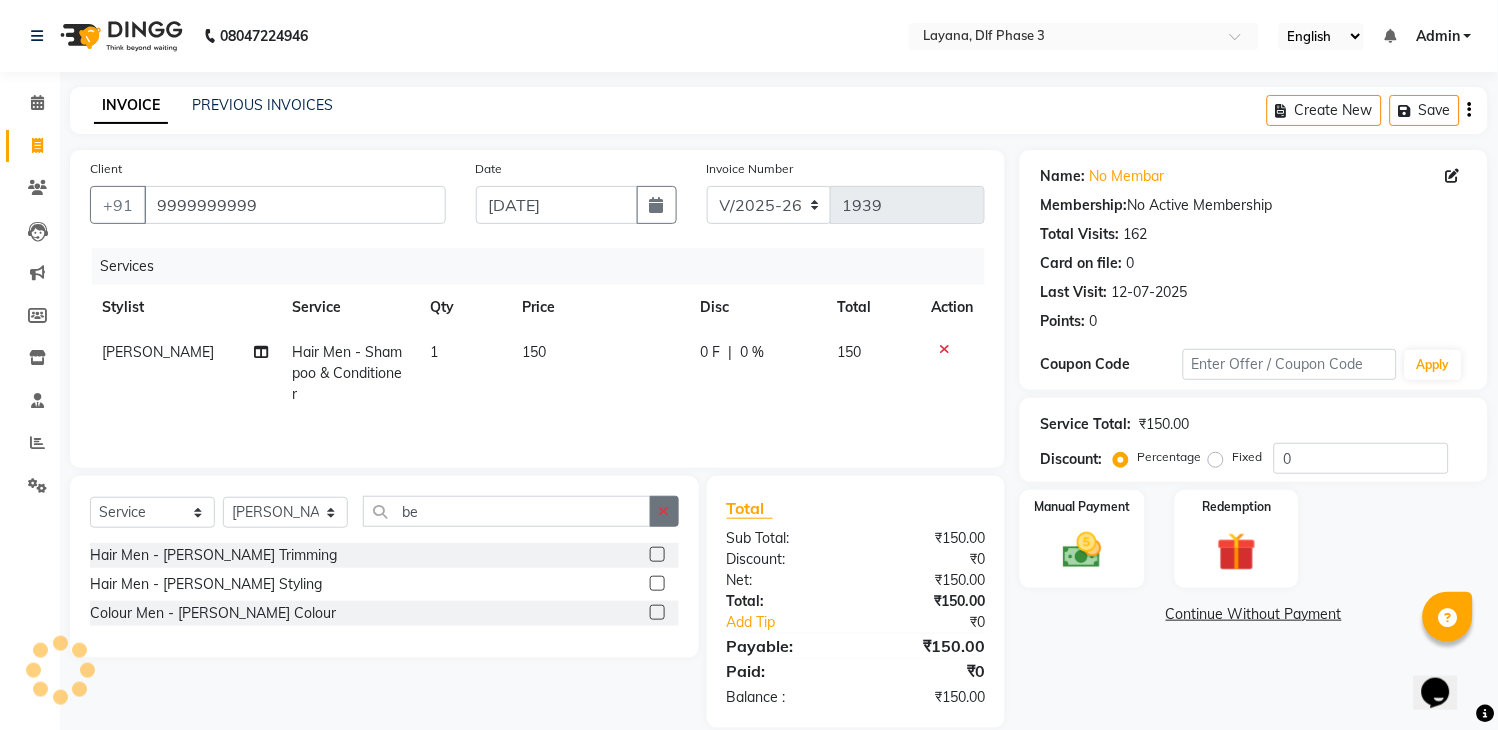 drag, startPoint x: 653, startPoint y: 587, endPoint x: 657, endPoint y: 560, distance: 27.294687 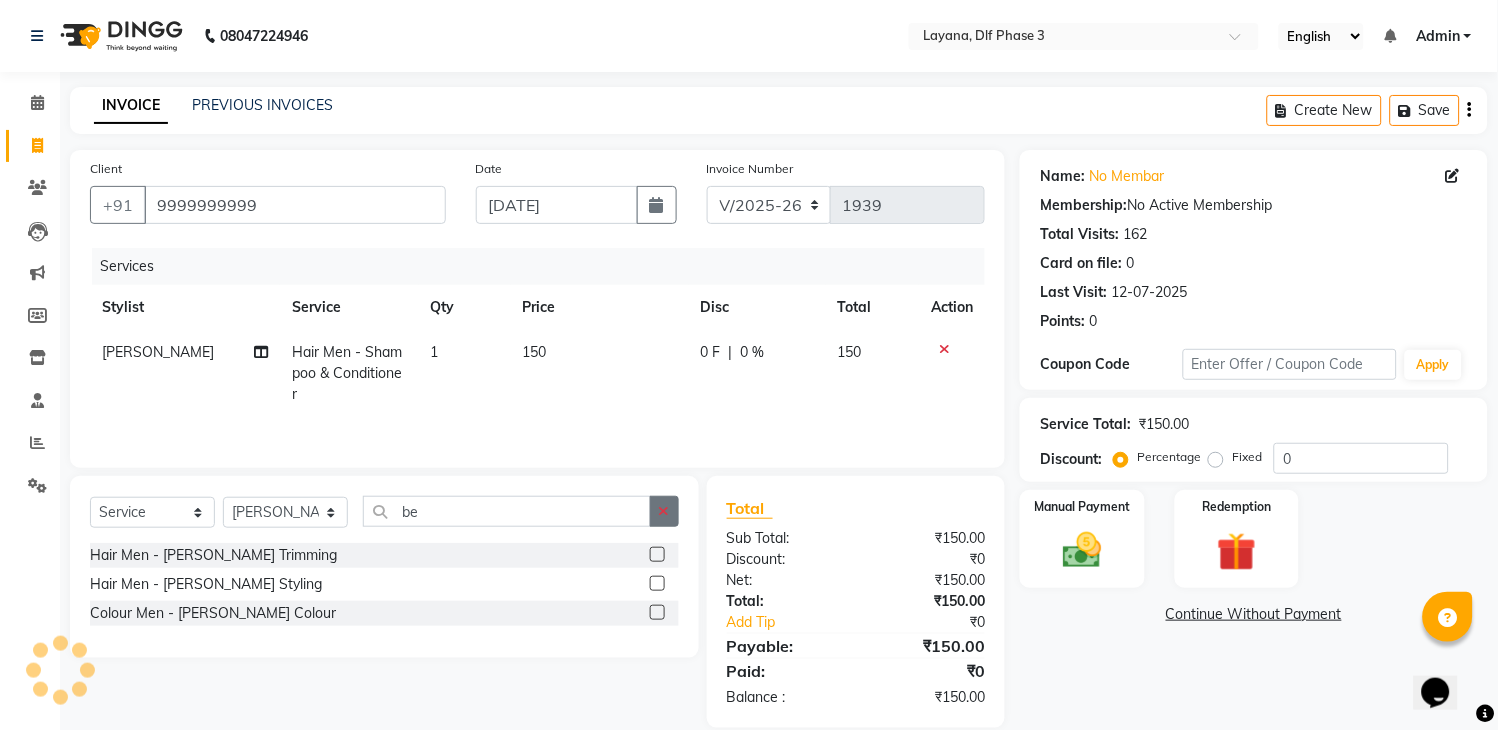 click 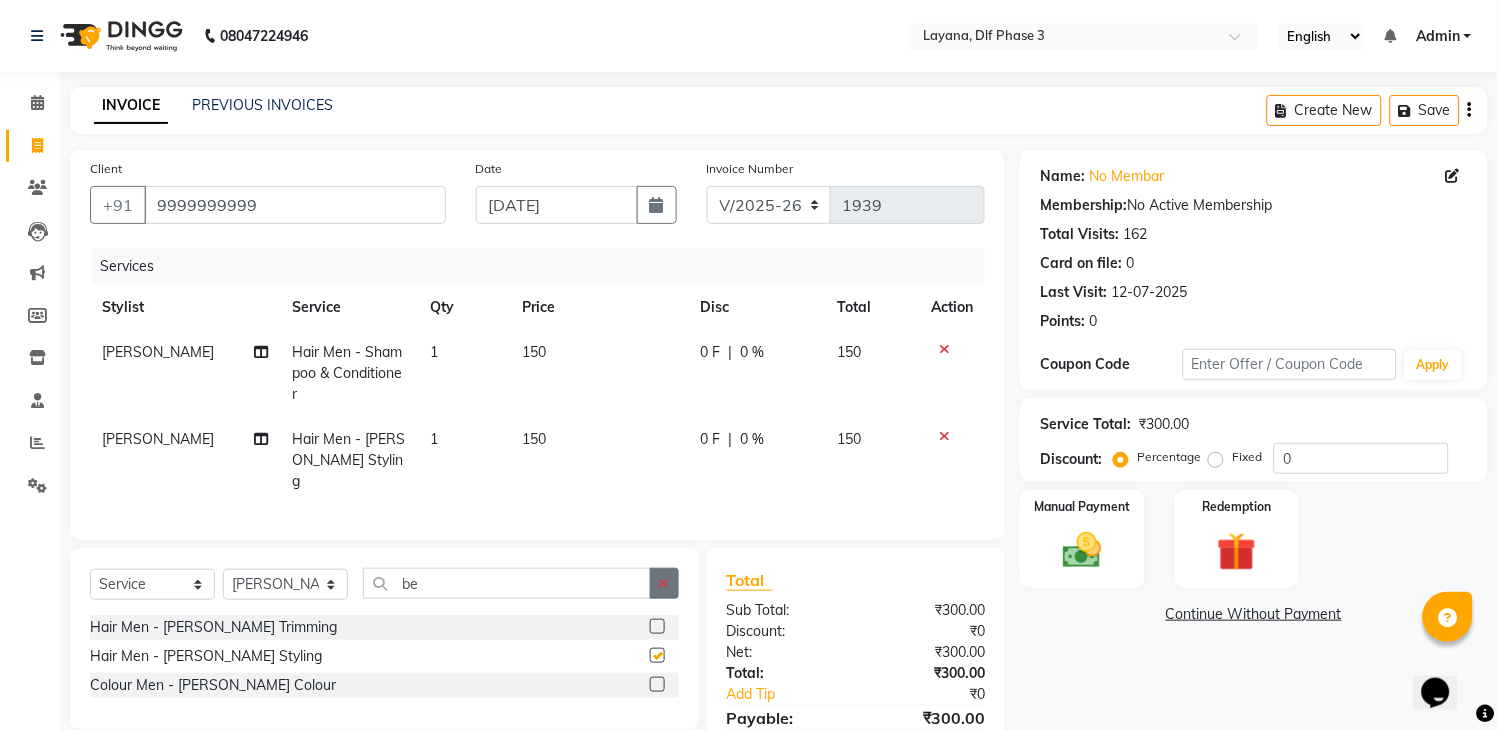 checkbox on "false" 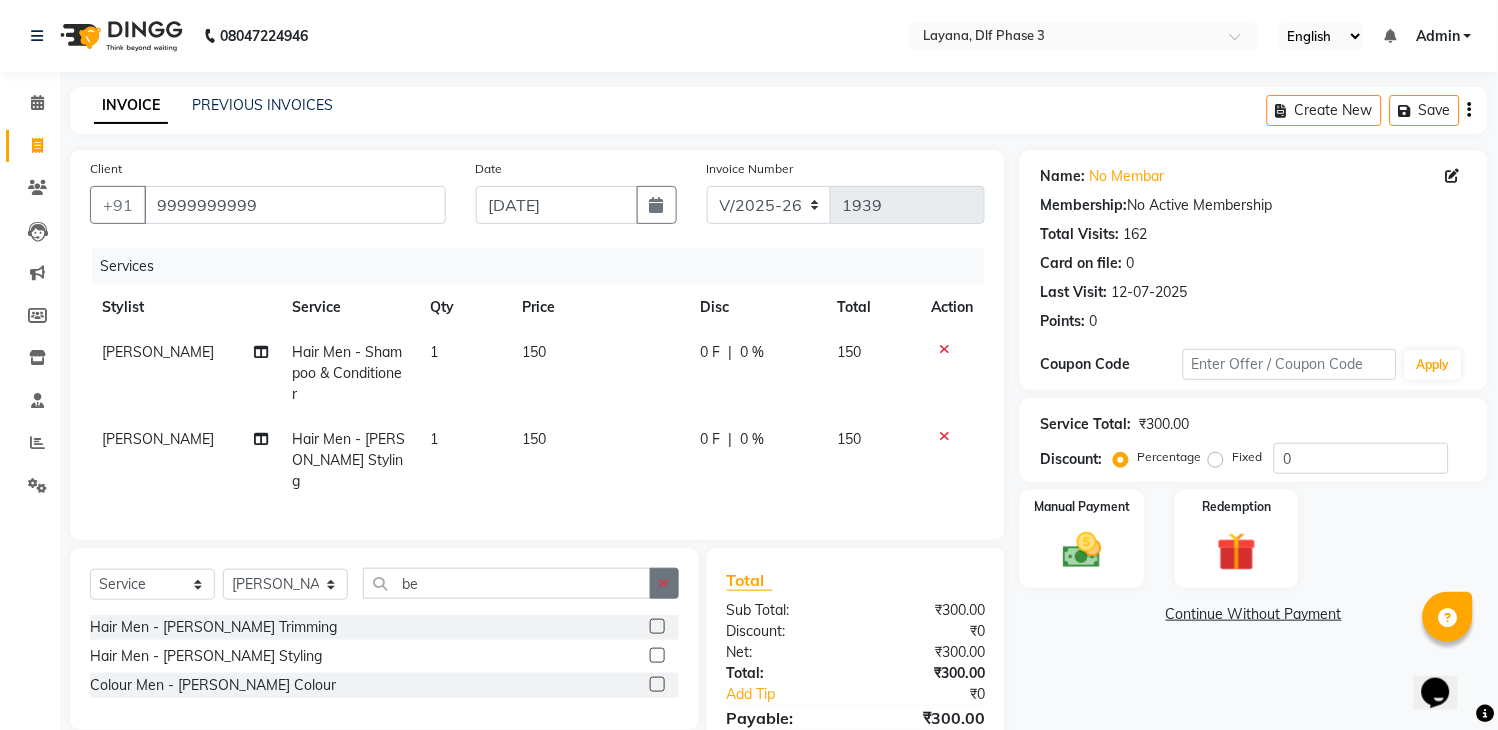 click 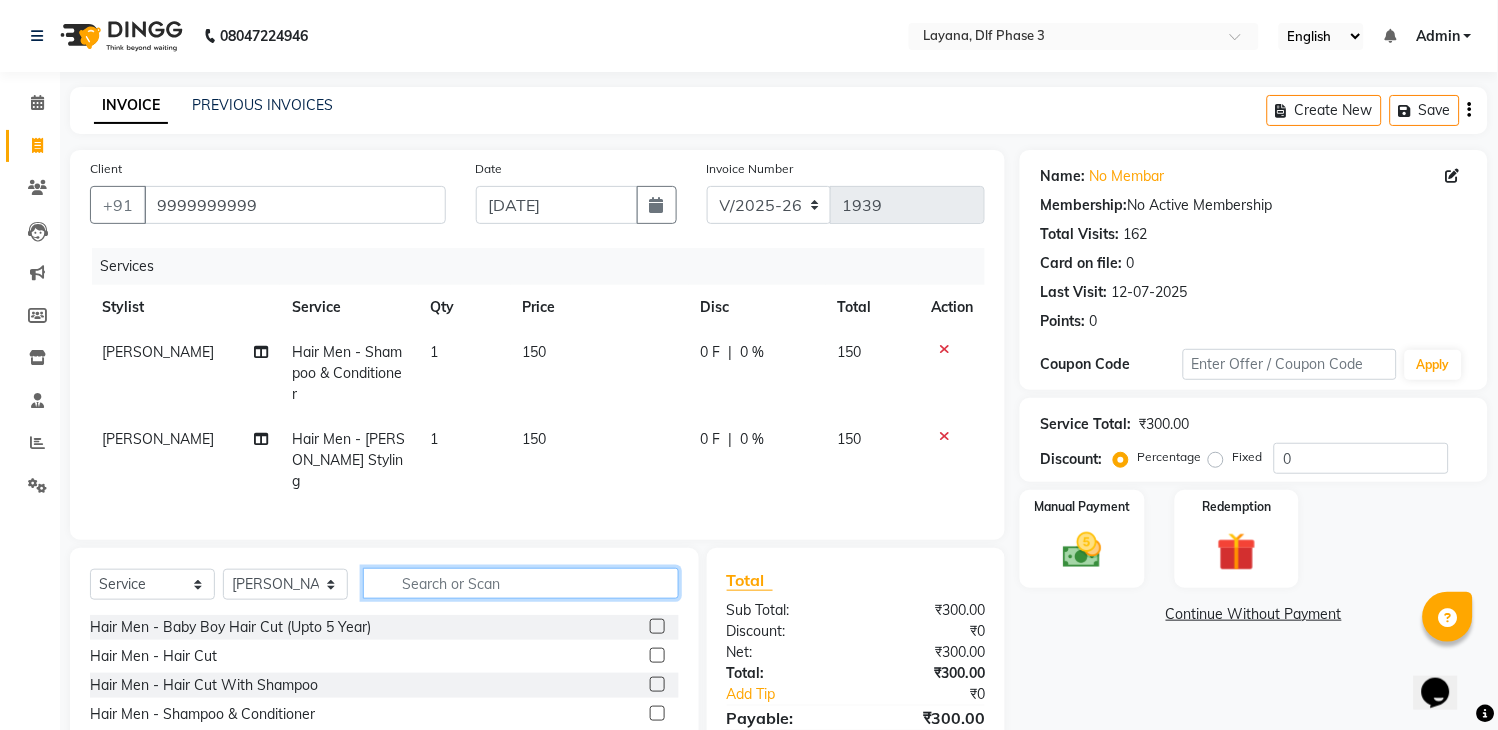 click 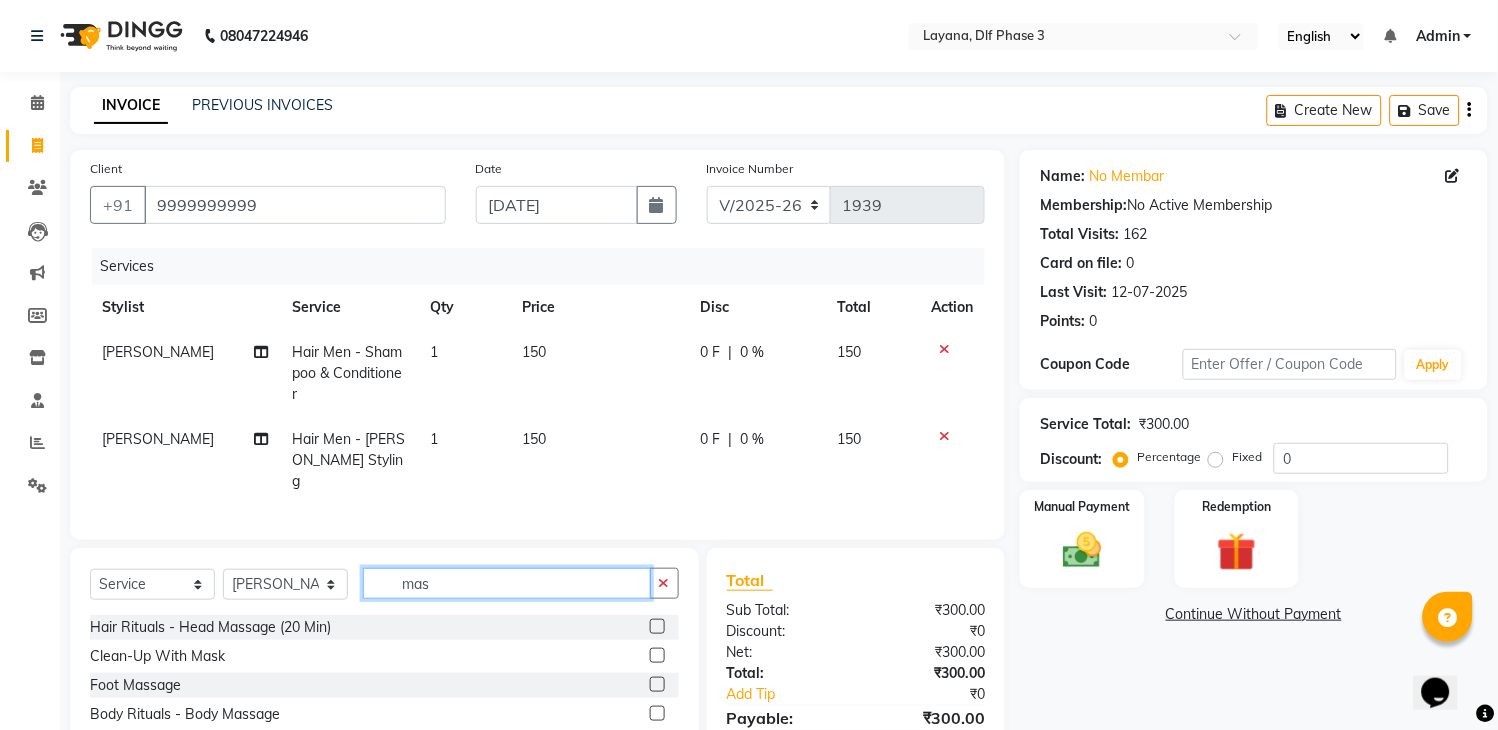 type on "mas" 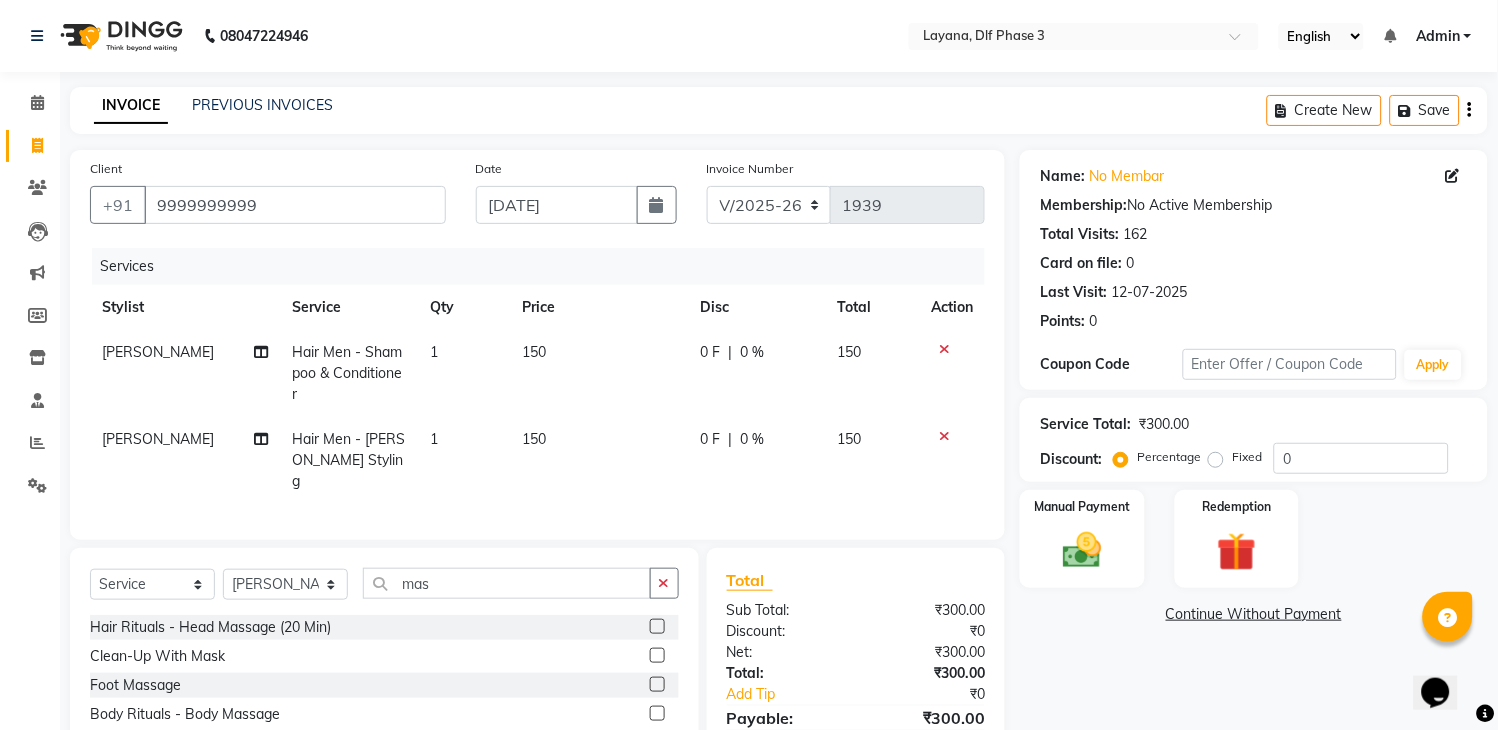 click 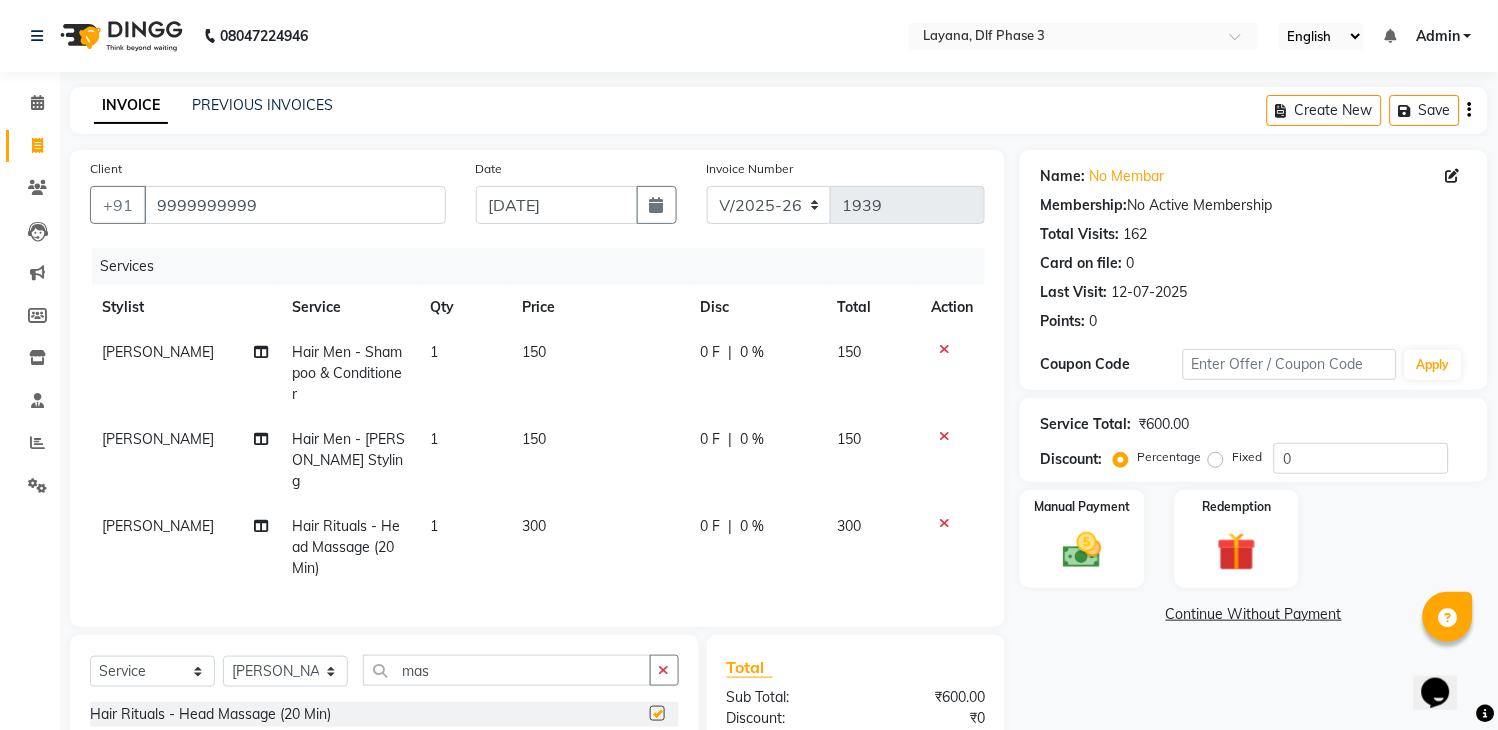 checkbox on "false" 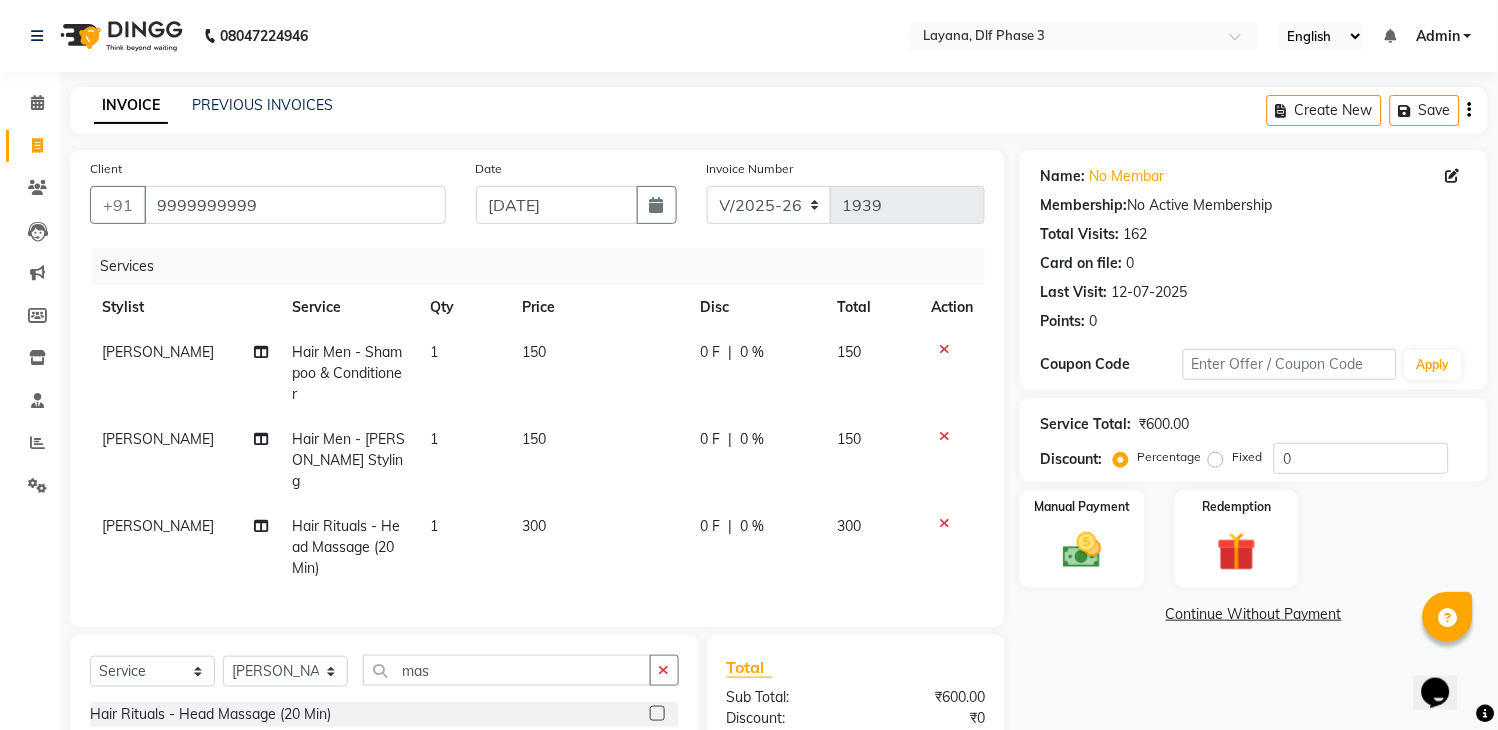 click on "0 F | 0 %" 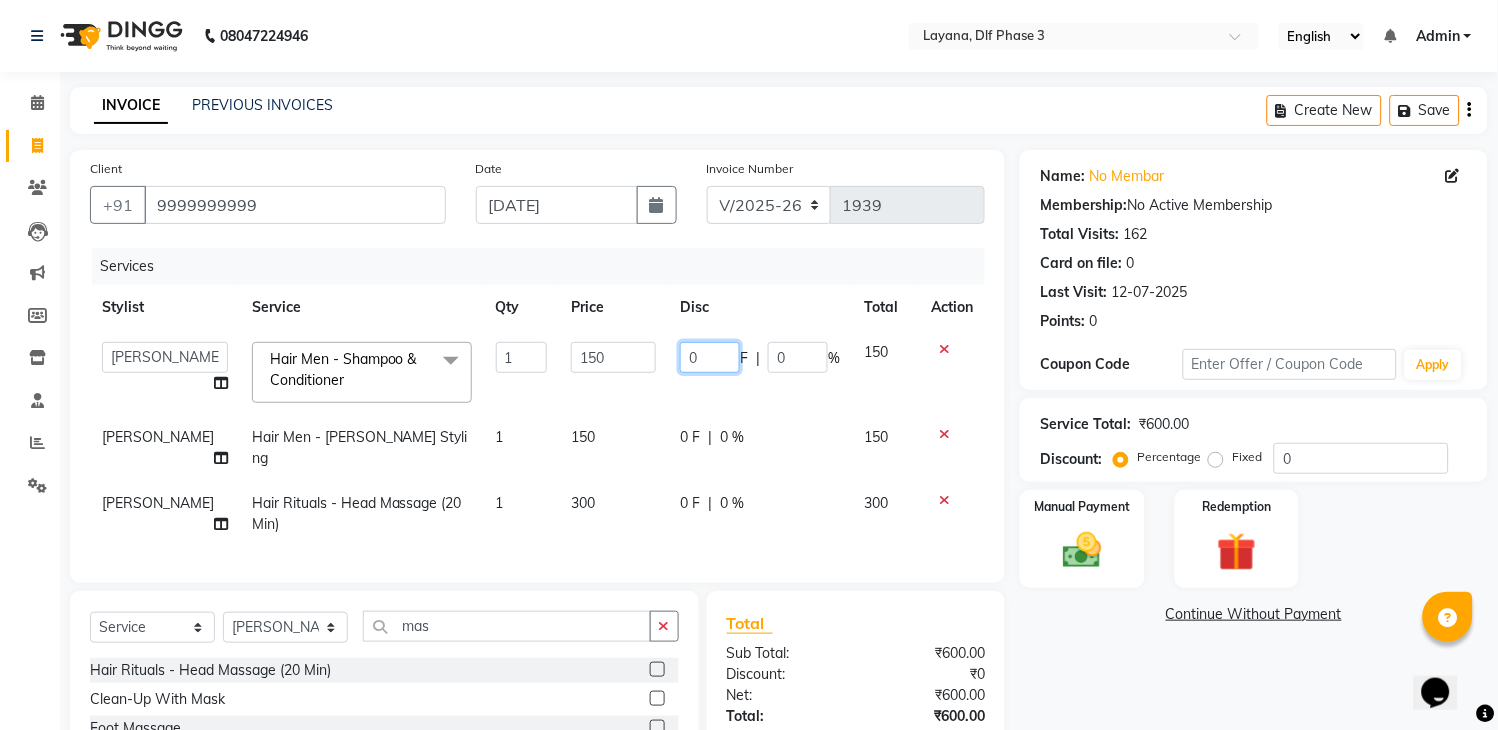 click on "0" 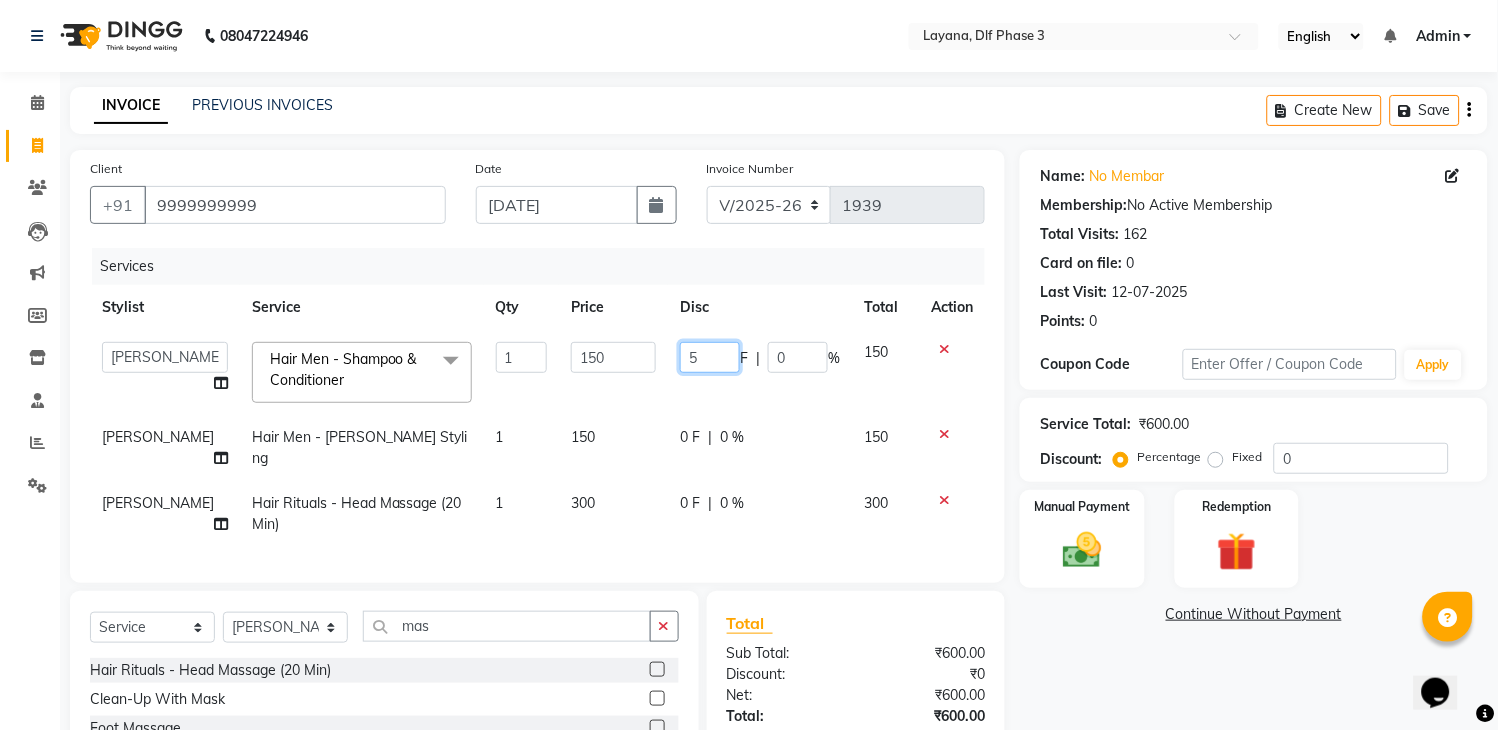 type on "50" 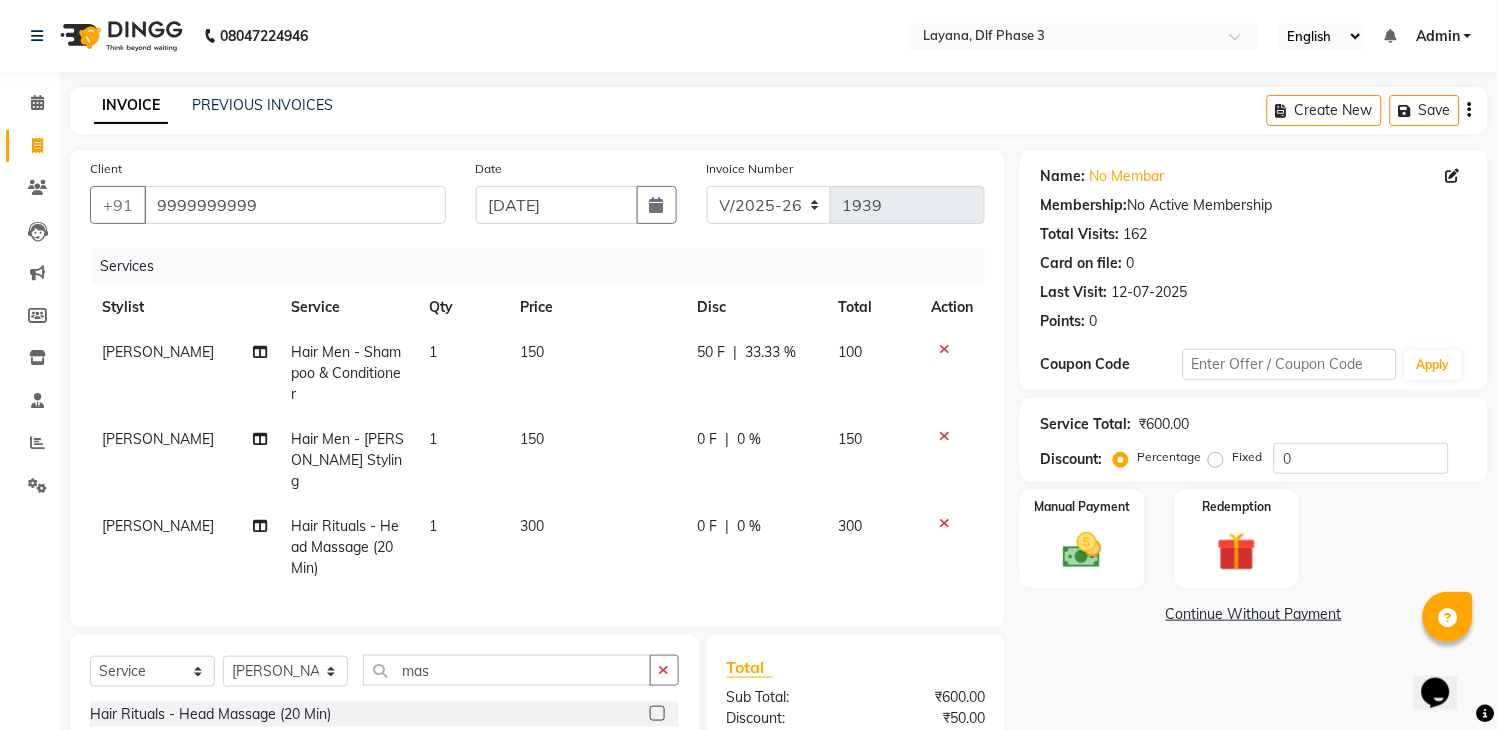 click on "50 F | 33.33 %" 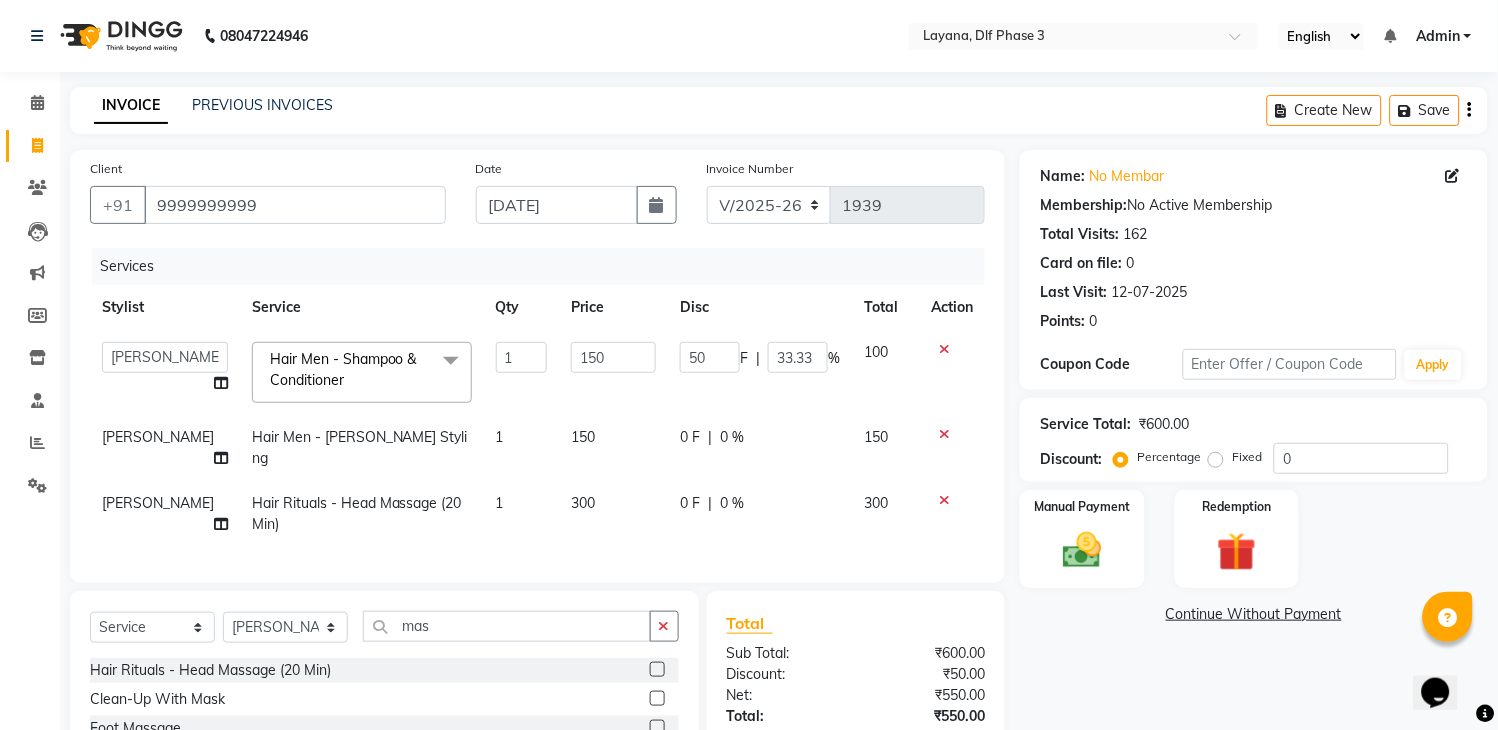scroll, scrollTop: 141, scrollLeft: 0, axis: vertical 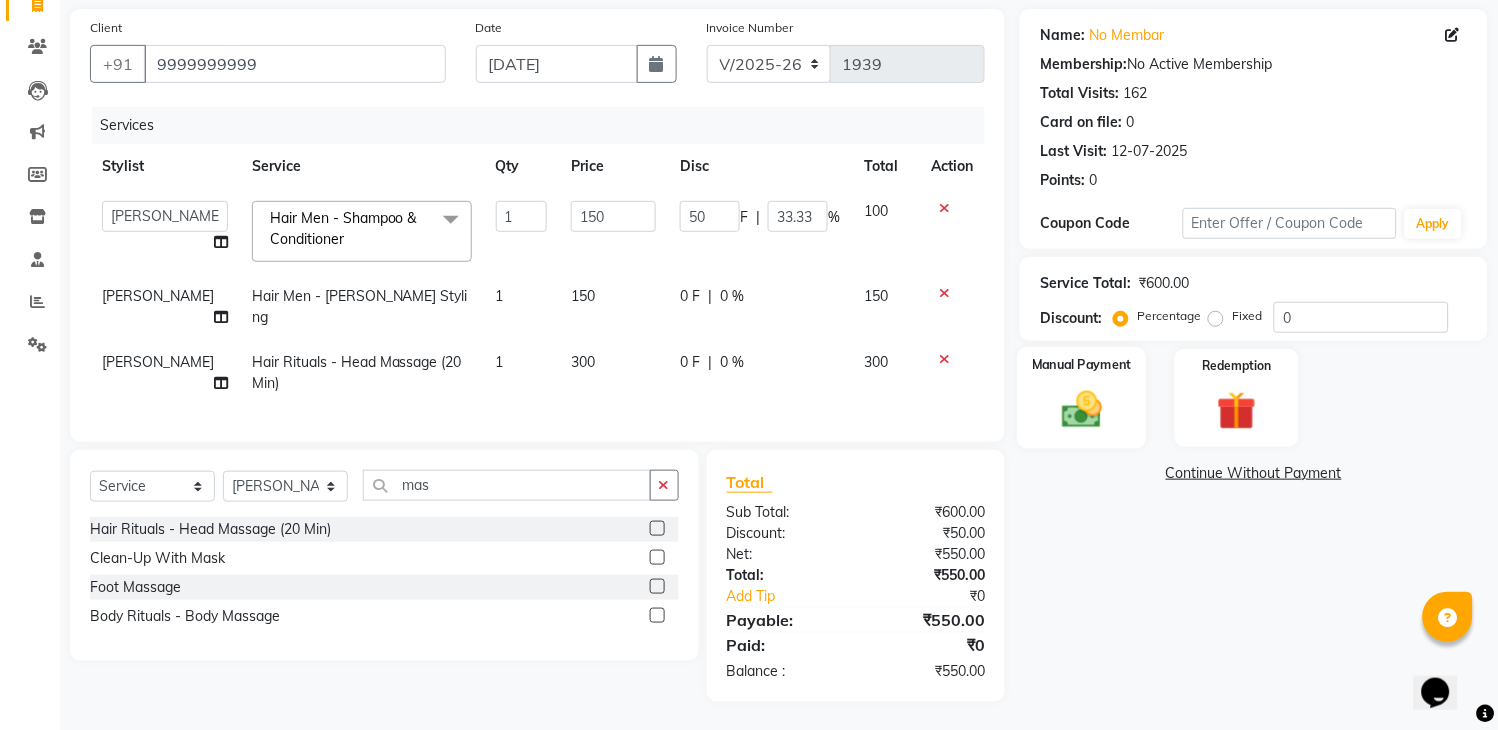 click on "Manual Payment" 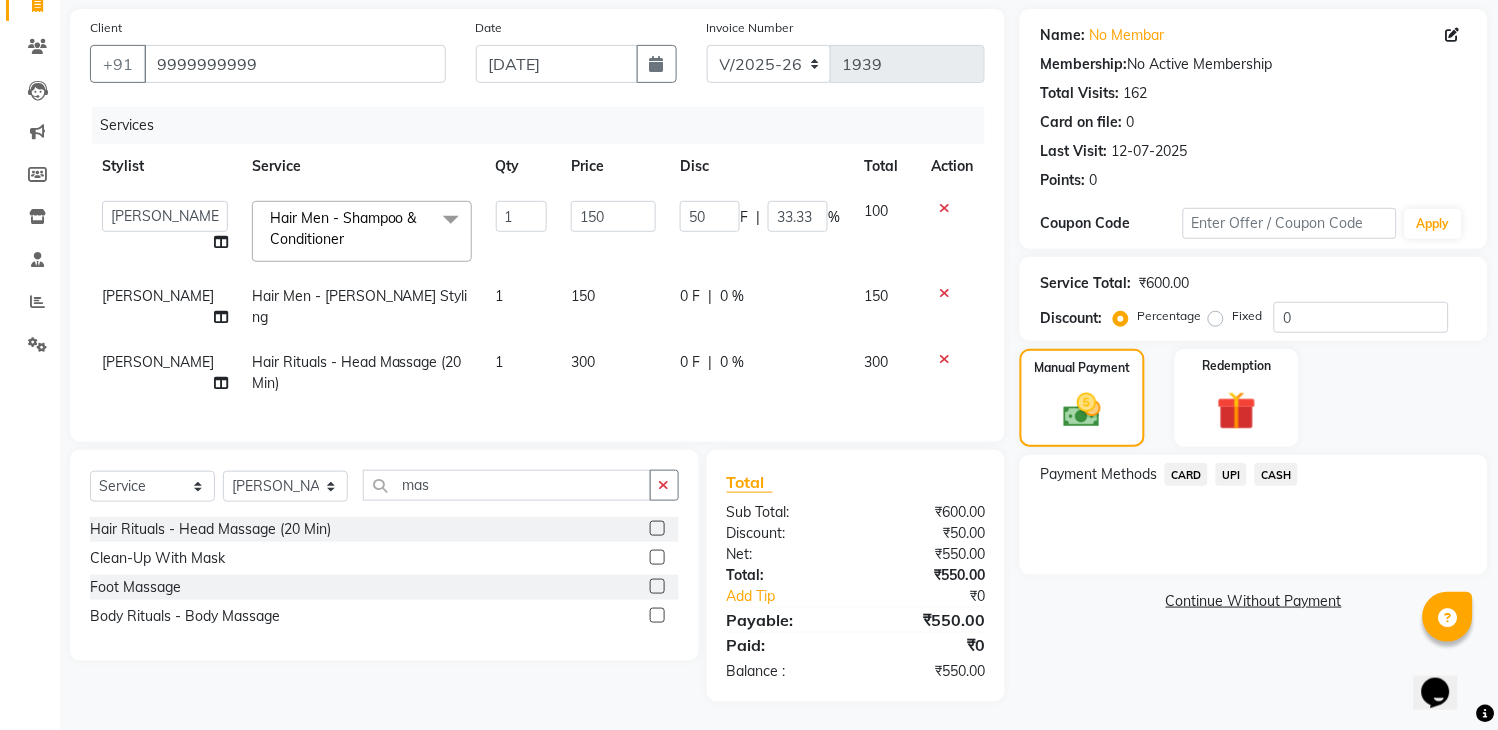 click on "UPI" 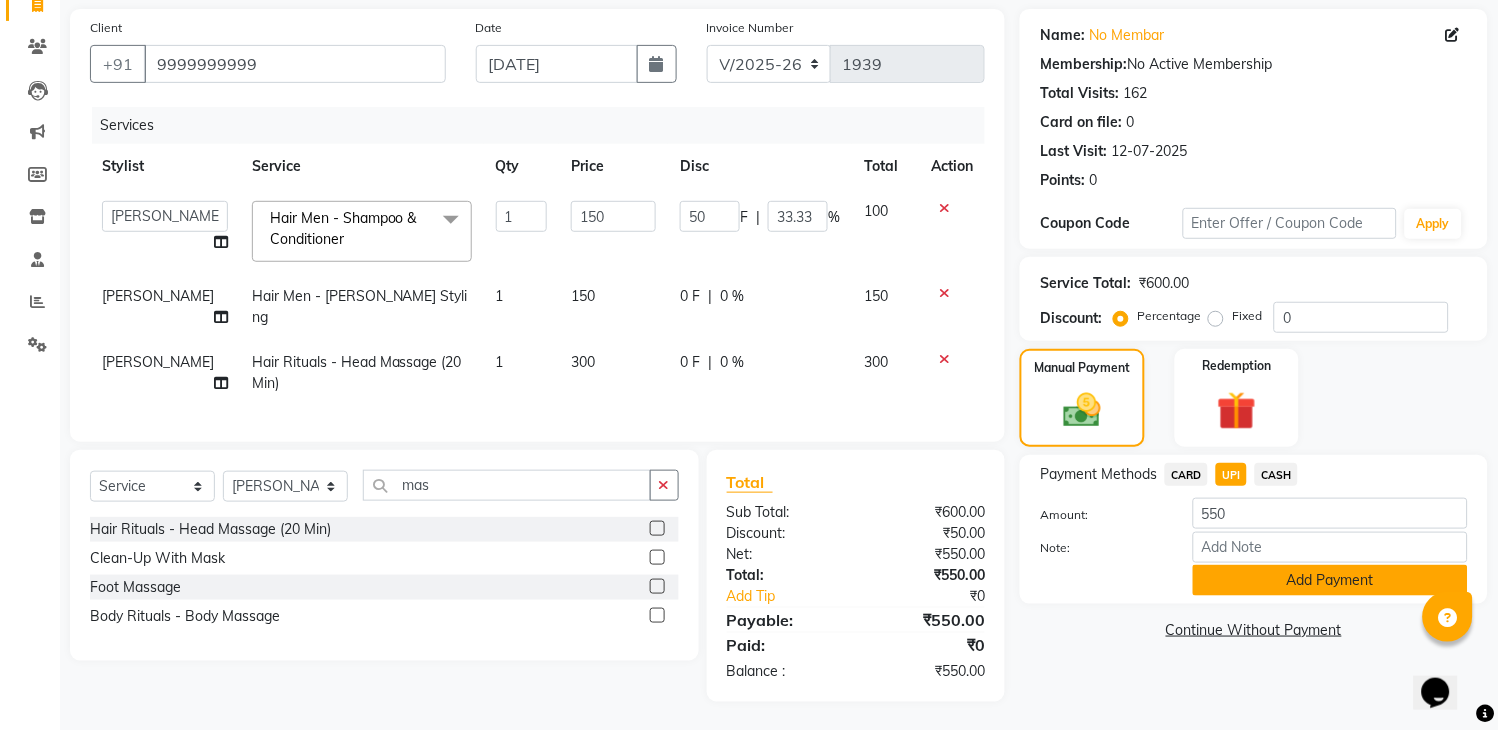 click on "Add Payment" 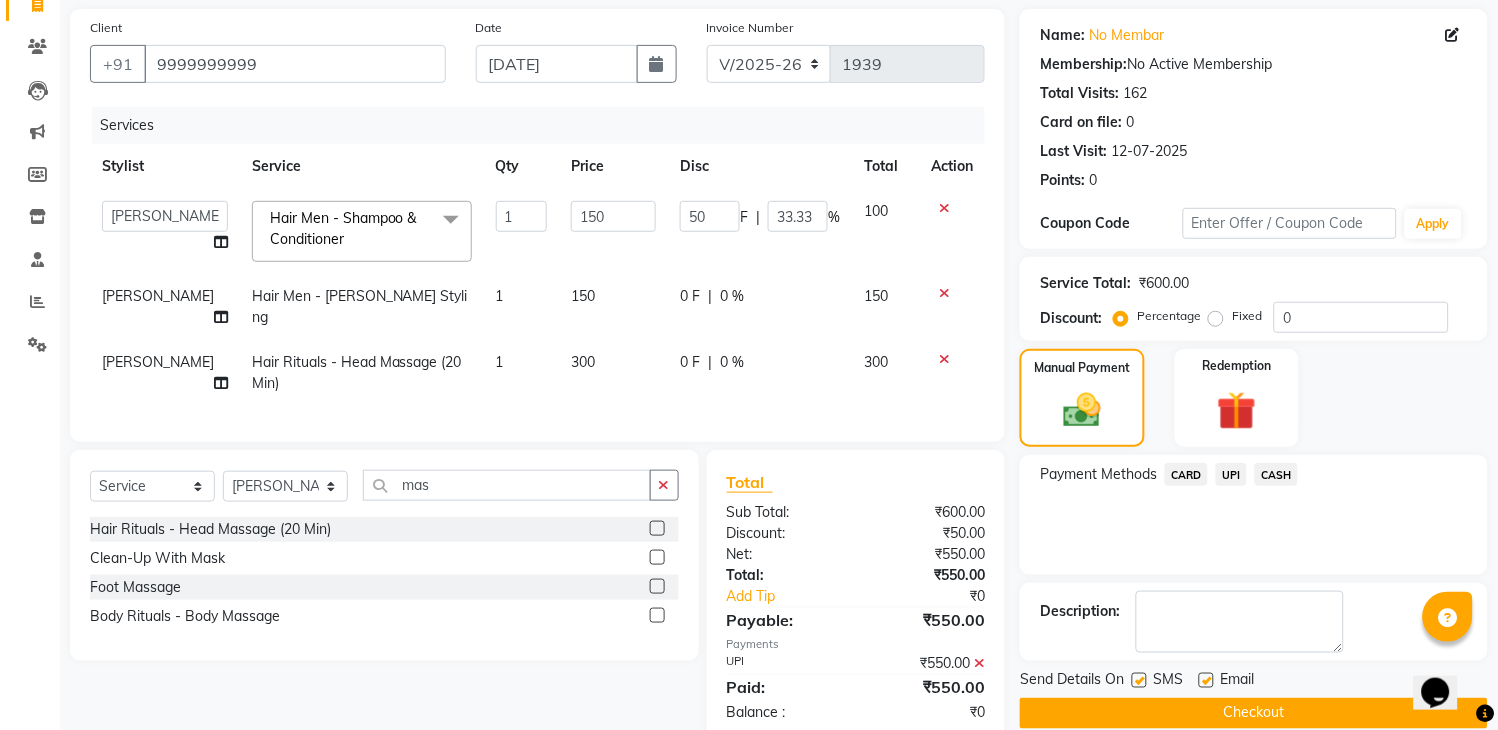 click 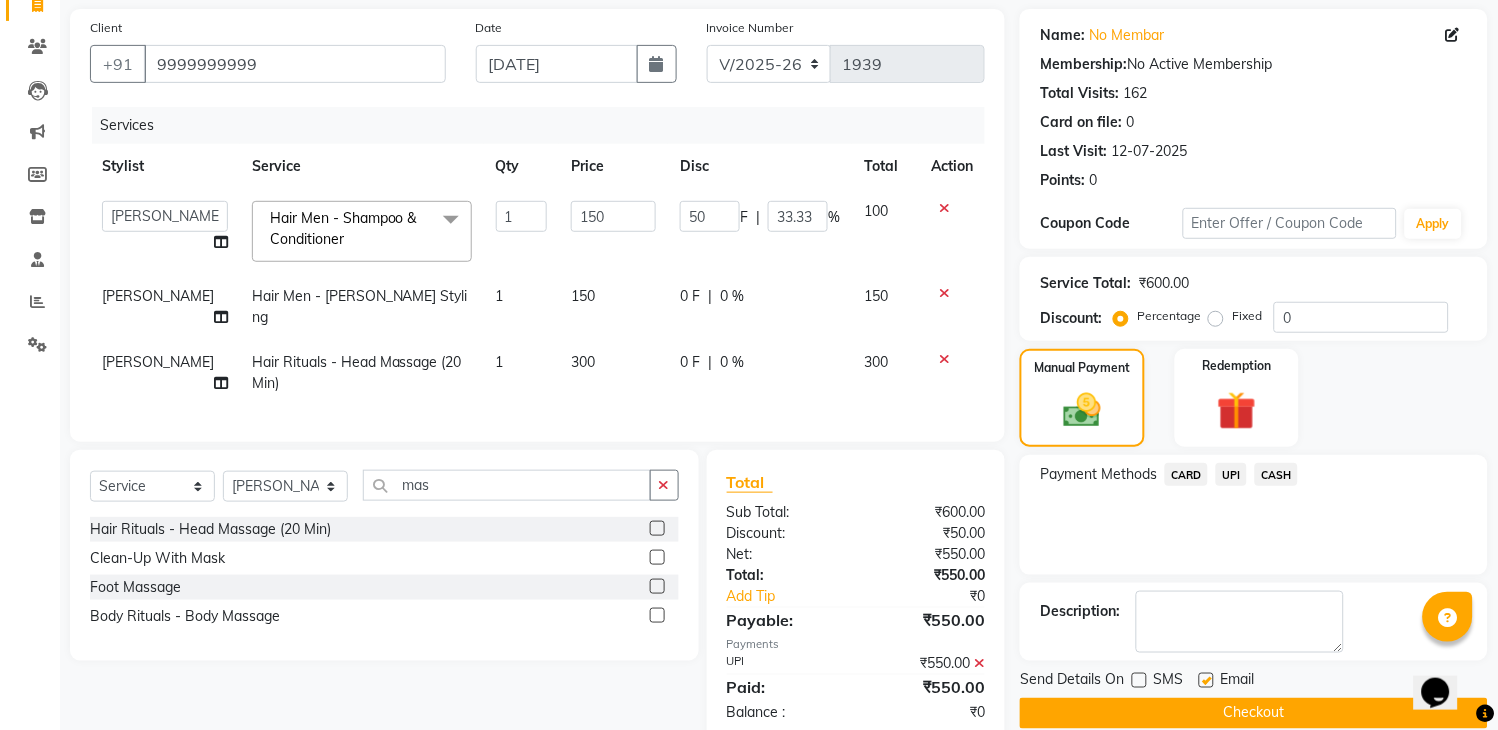 click on "Checkout" 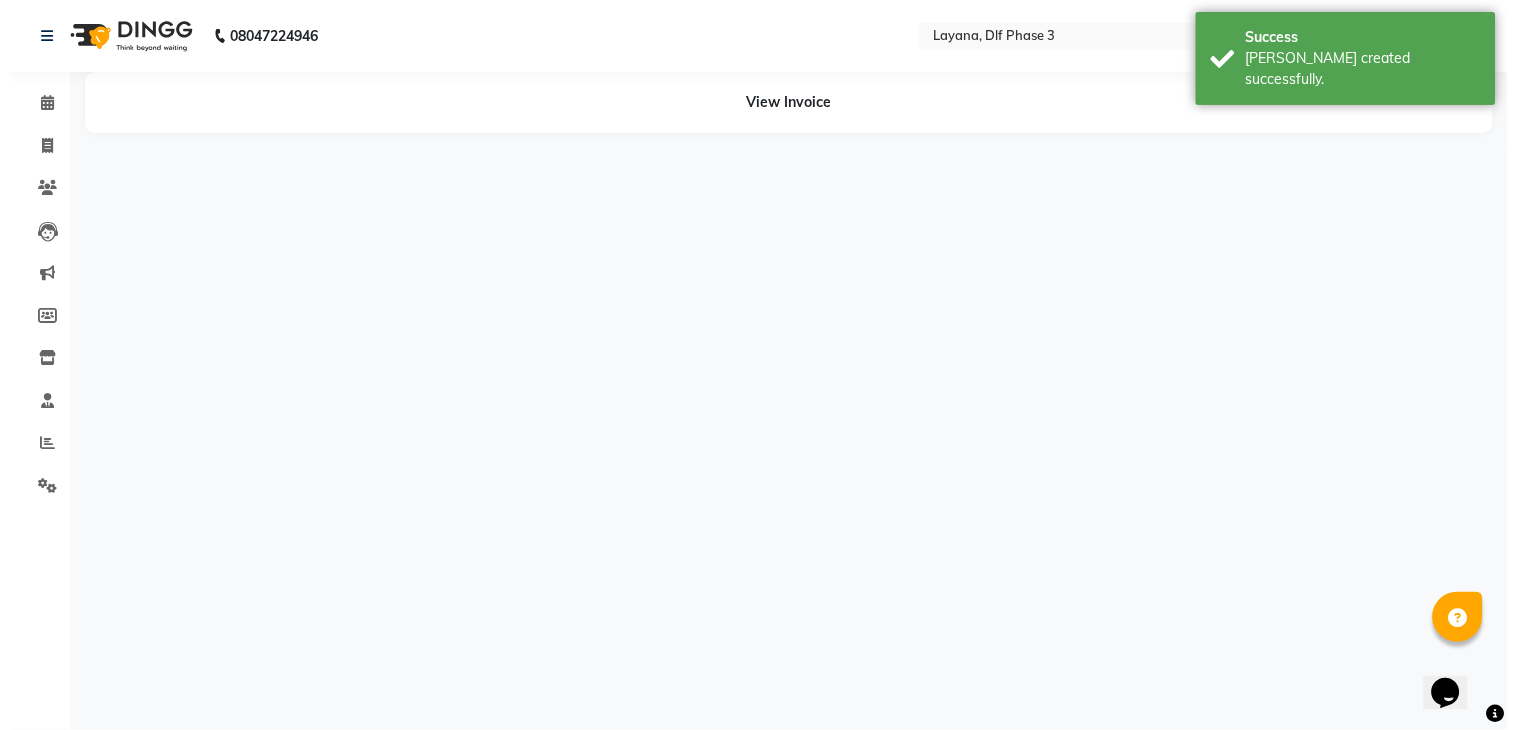 scroll, scrollTop: 0, scrollLeft: 0, axis: both 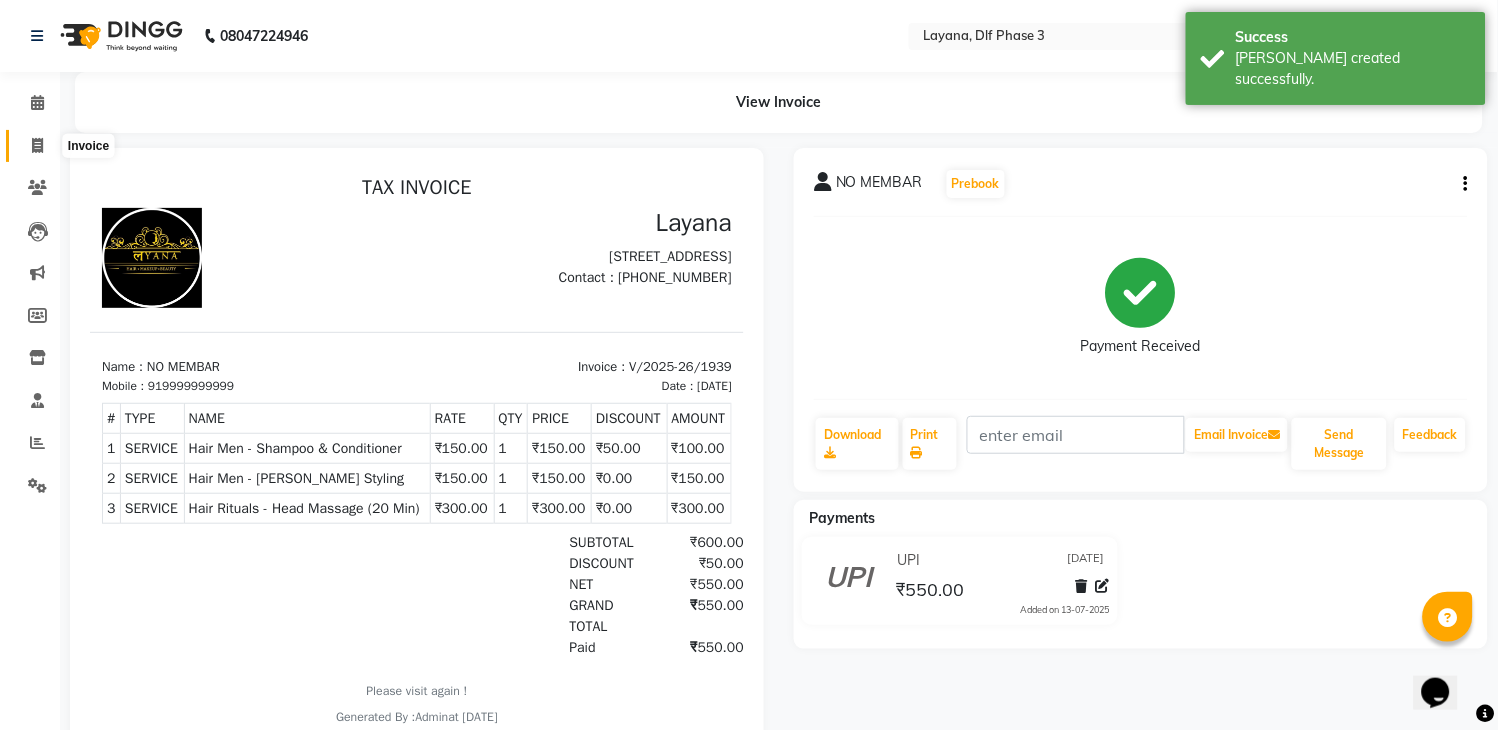 click 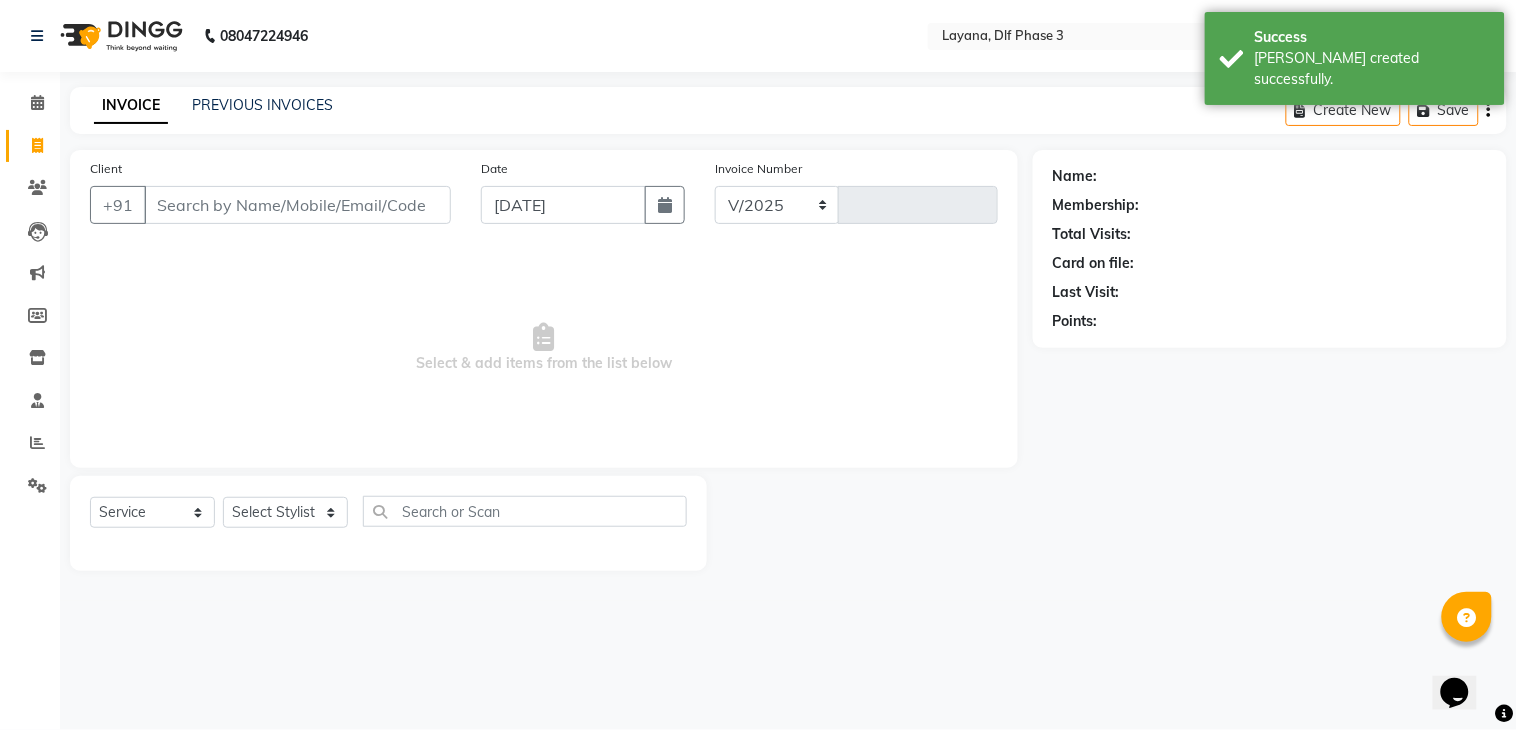 select on "6973" 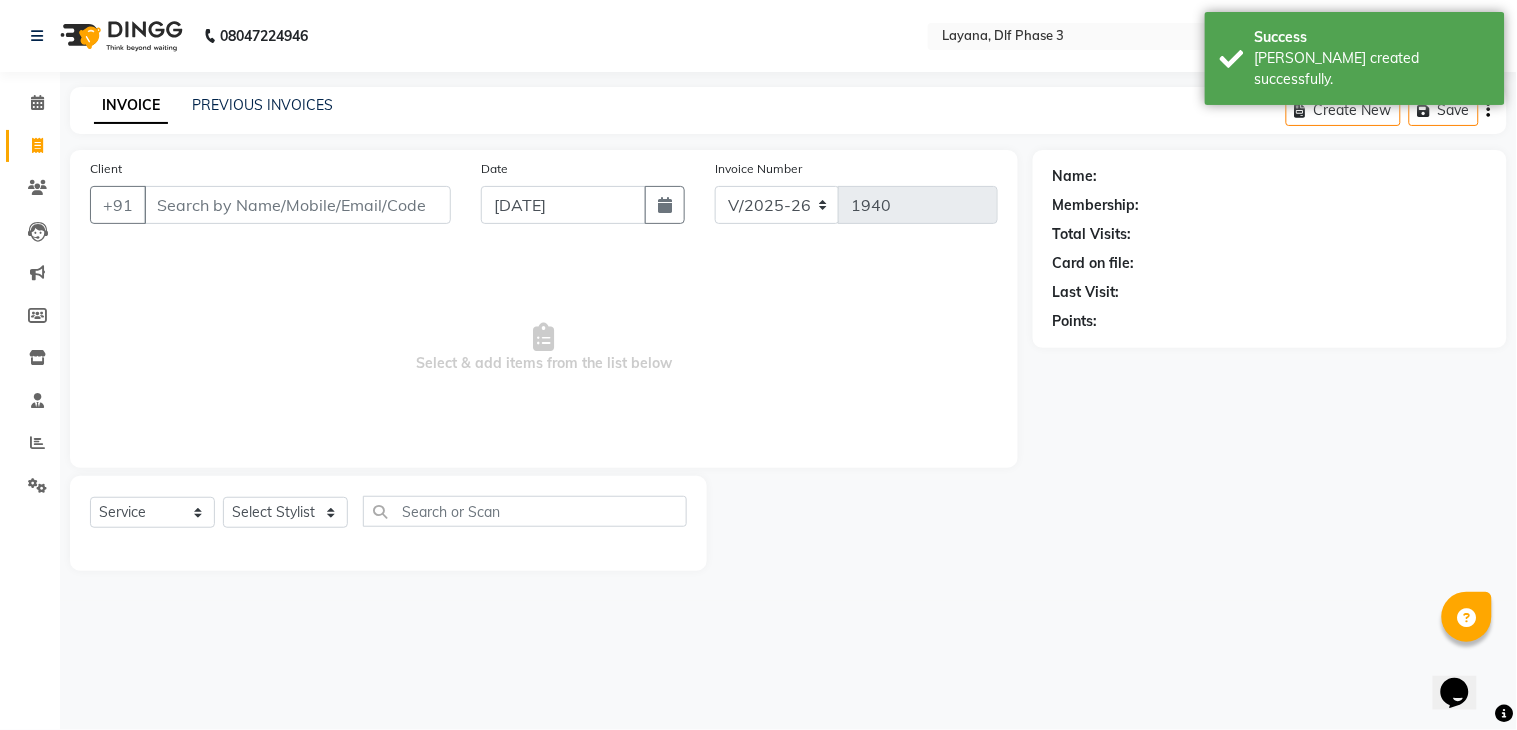 click on "Client" at bounding box center (297, 205) 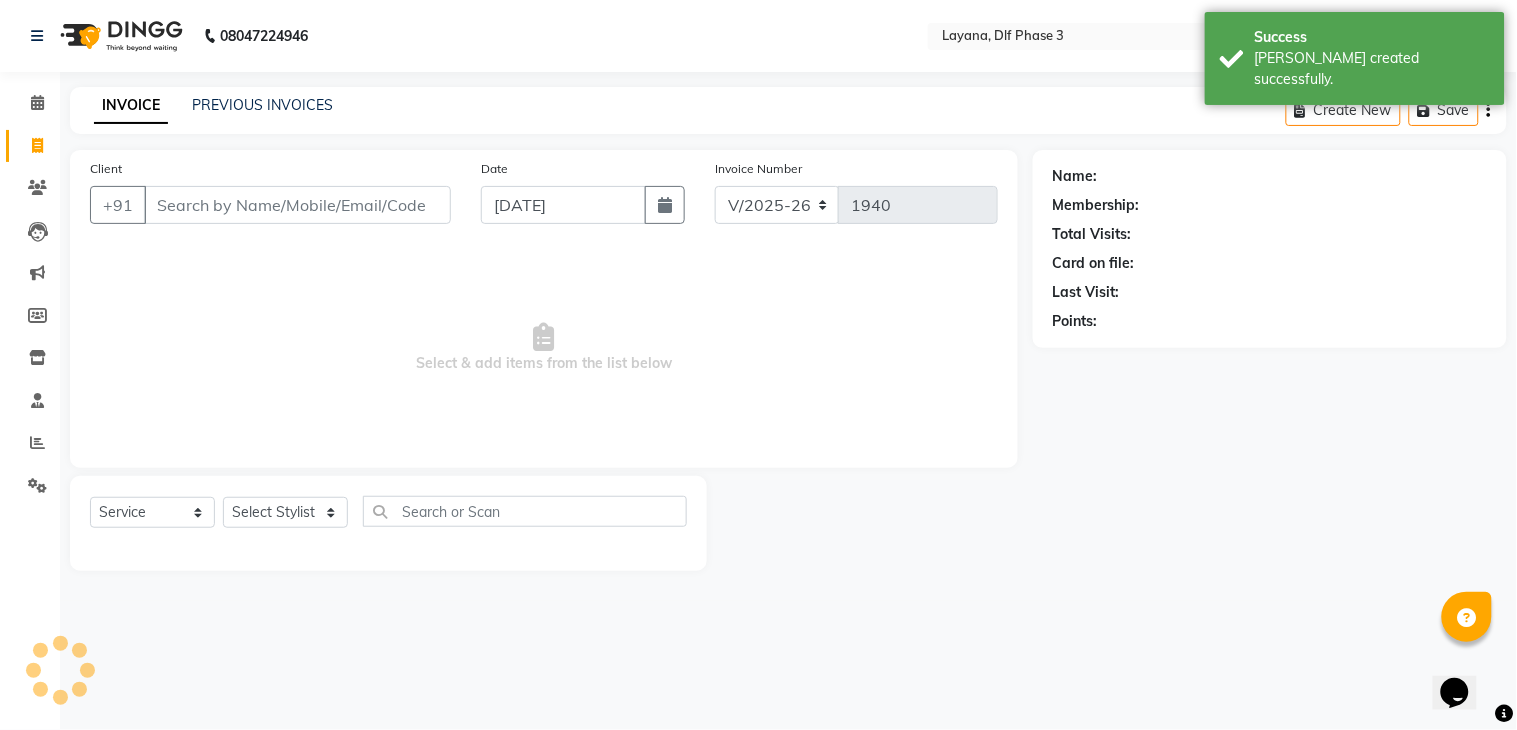 click 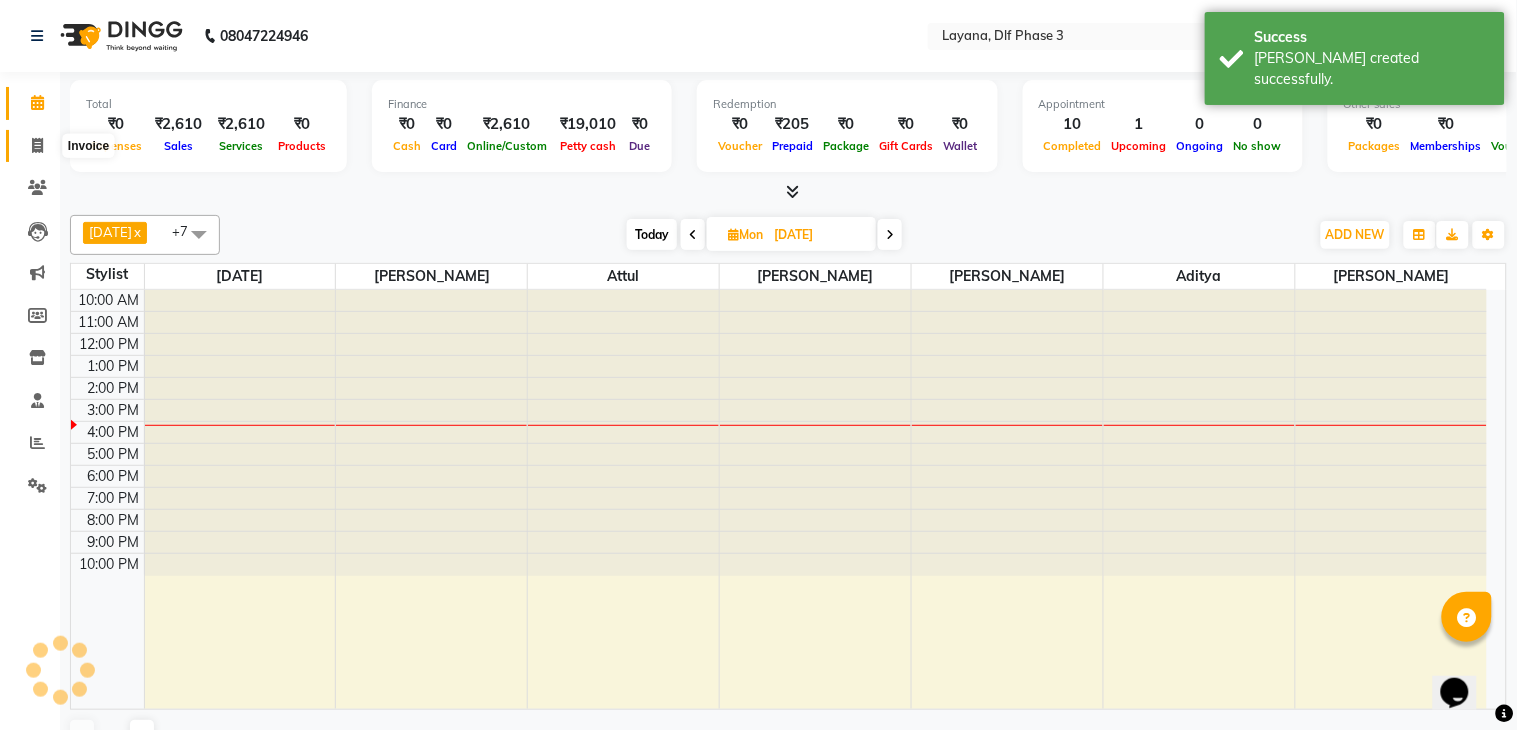 click 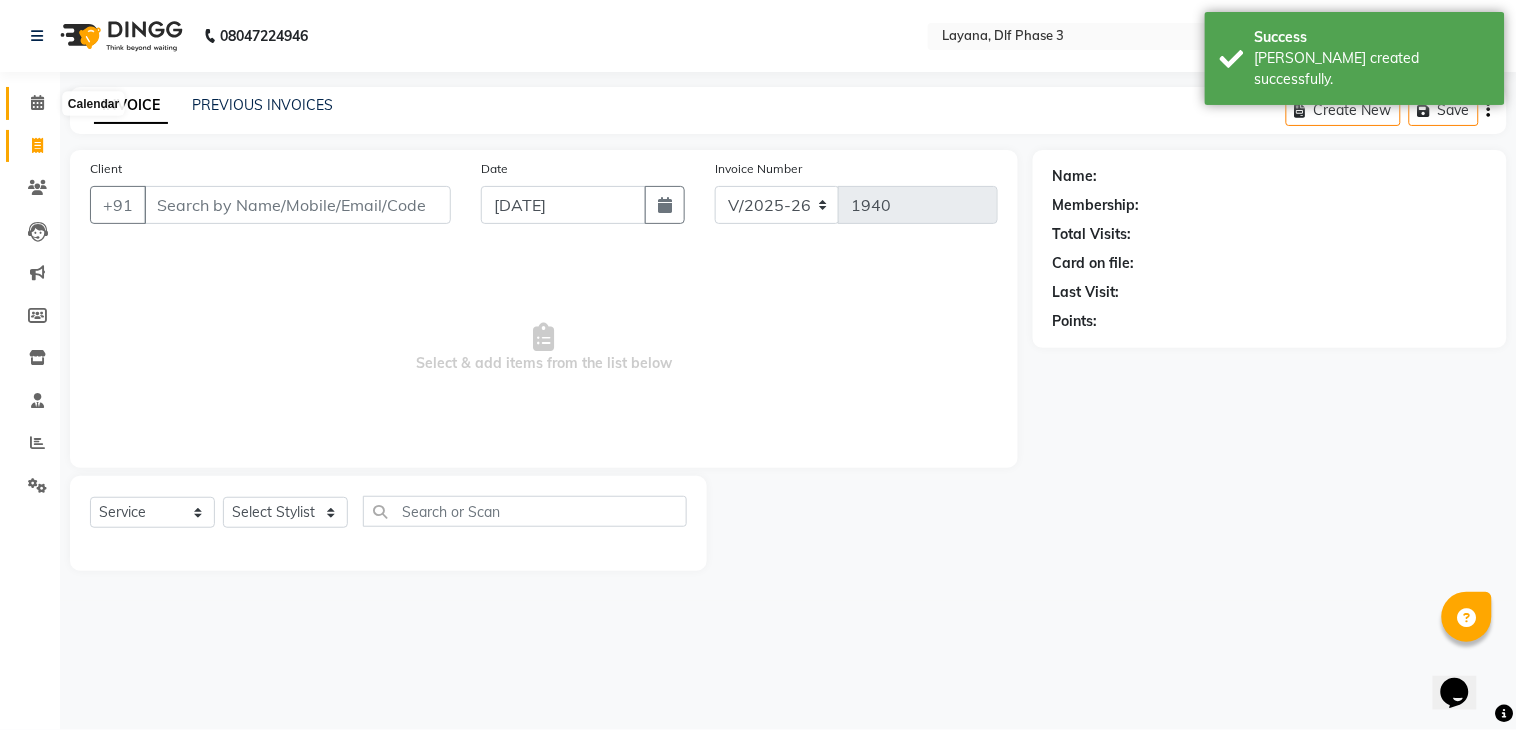 click 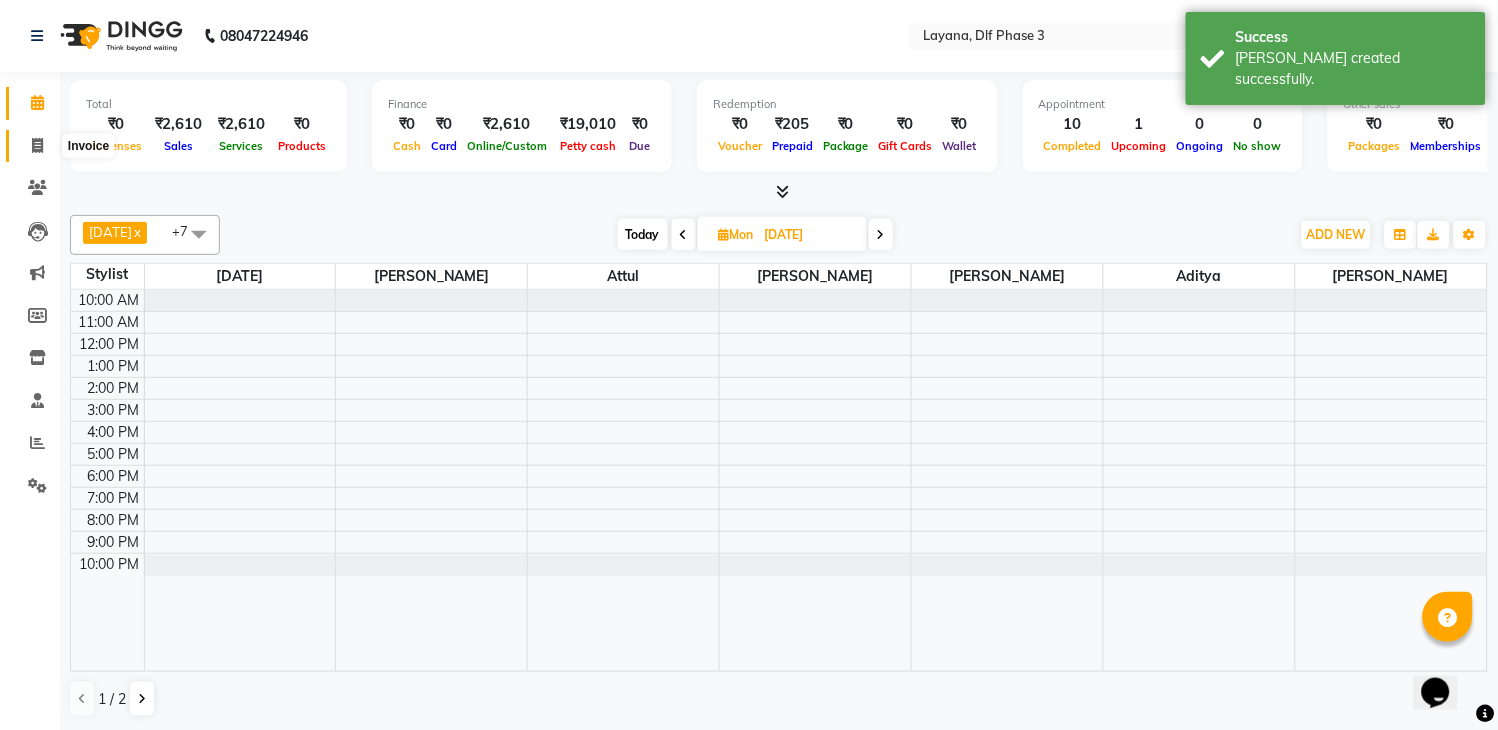 click 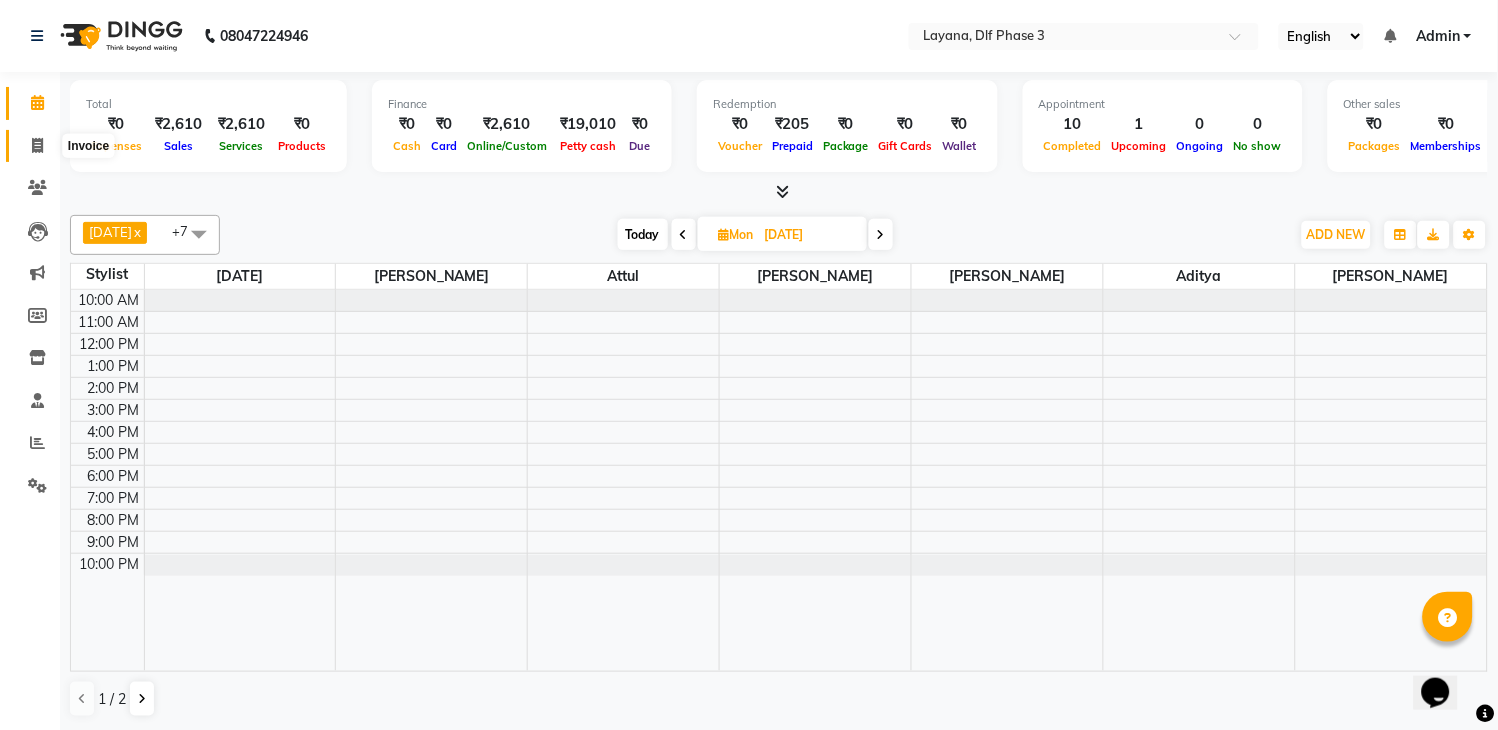 select on "service" 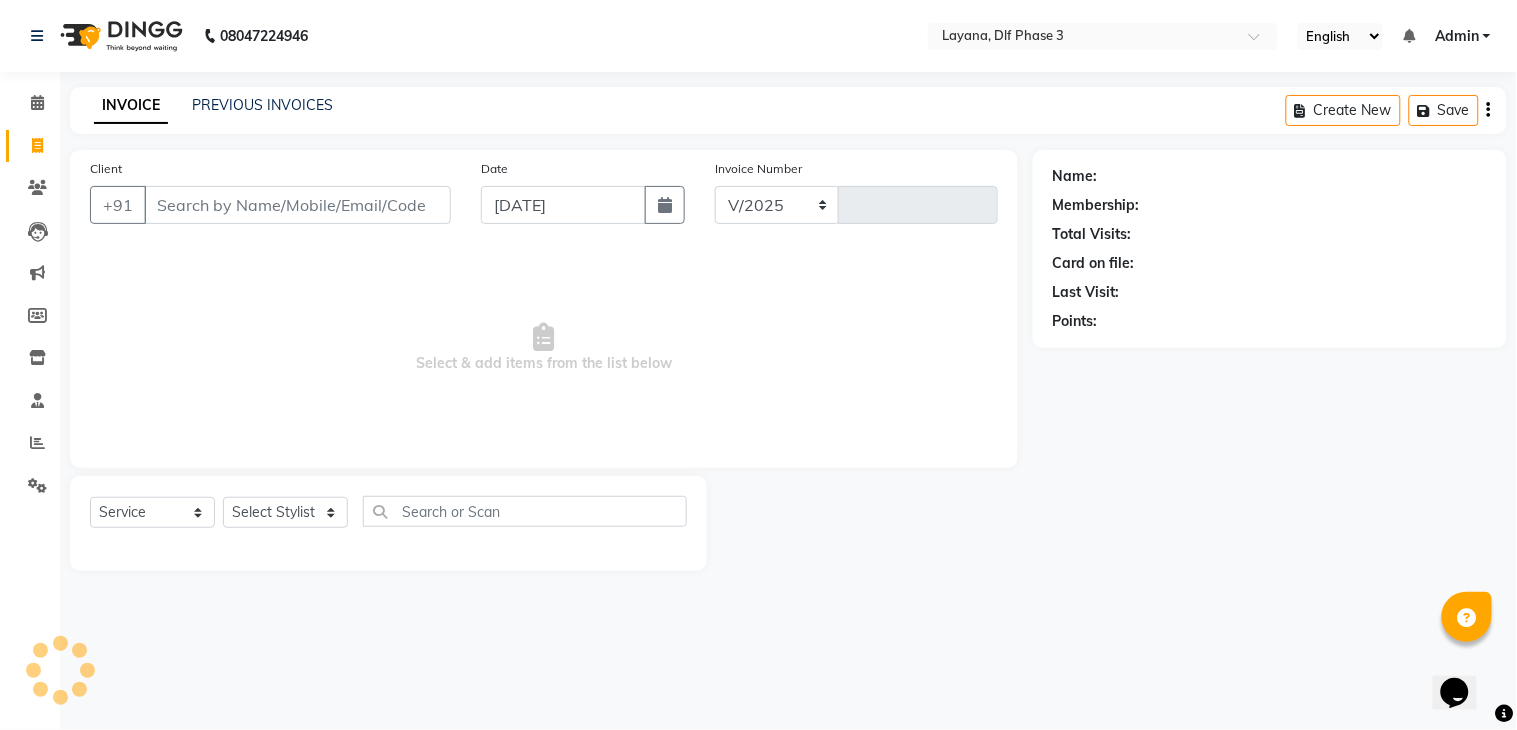 select on "6973" 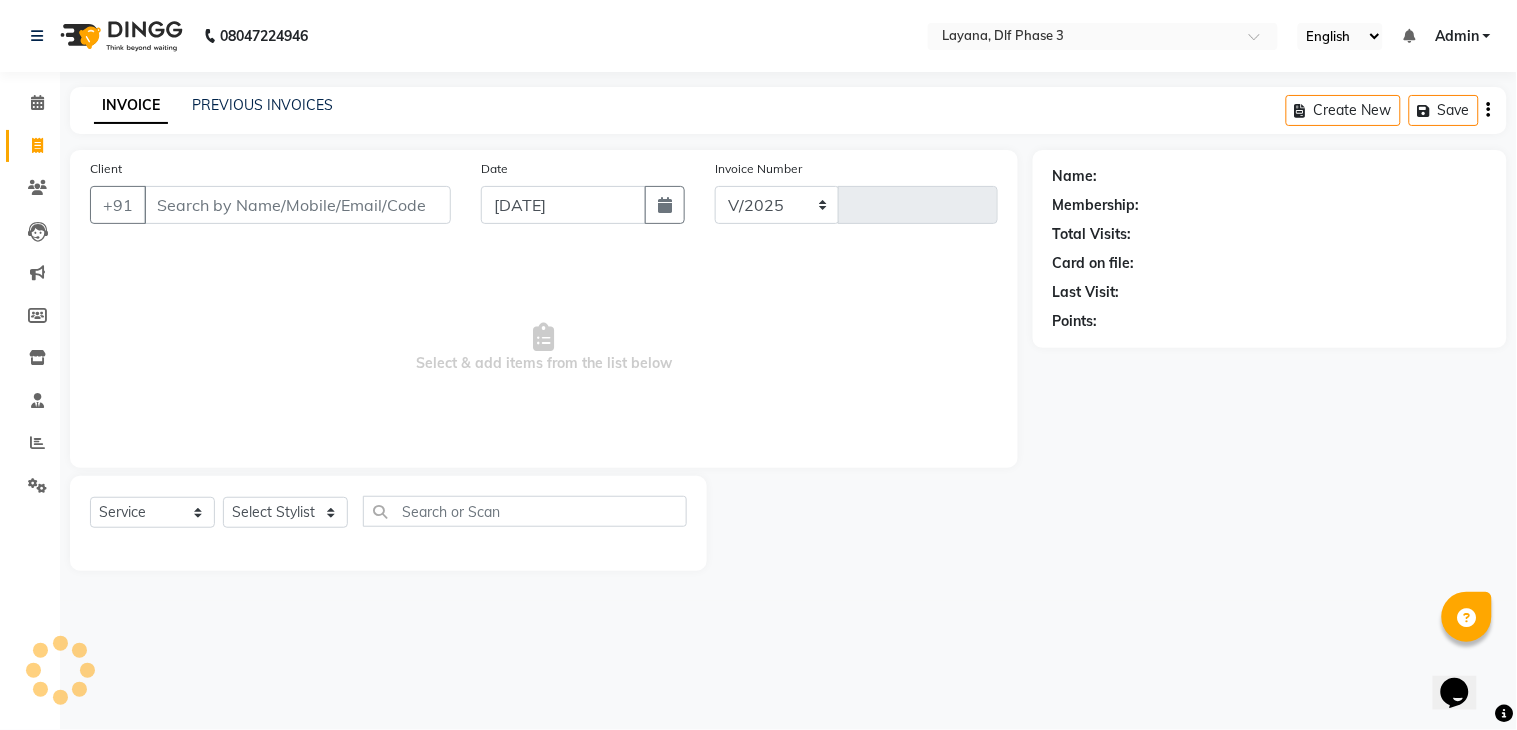 type on "1940" 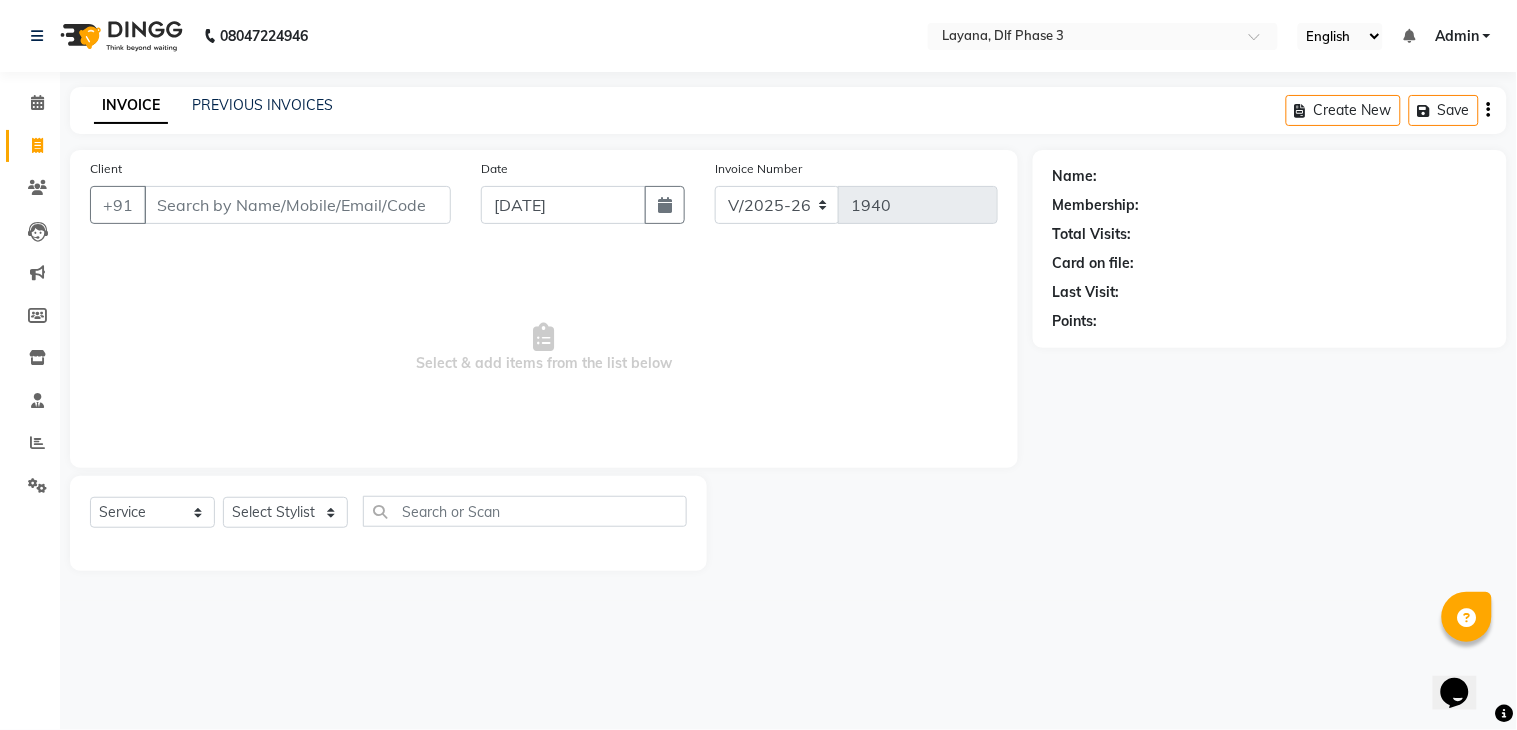 click on "Client" at bounding box center (297, 205) 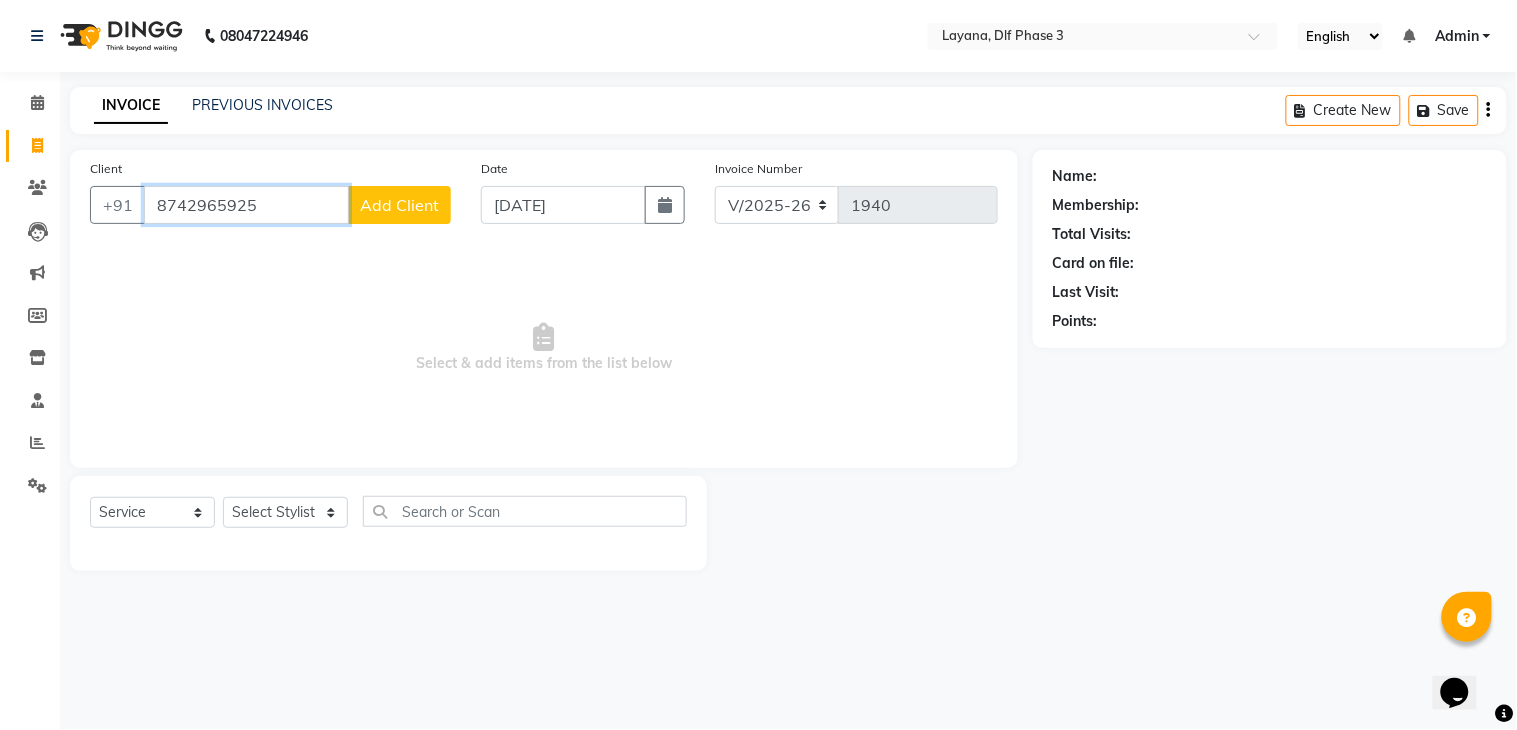 type on "8742965925" 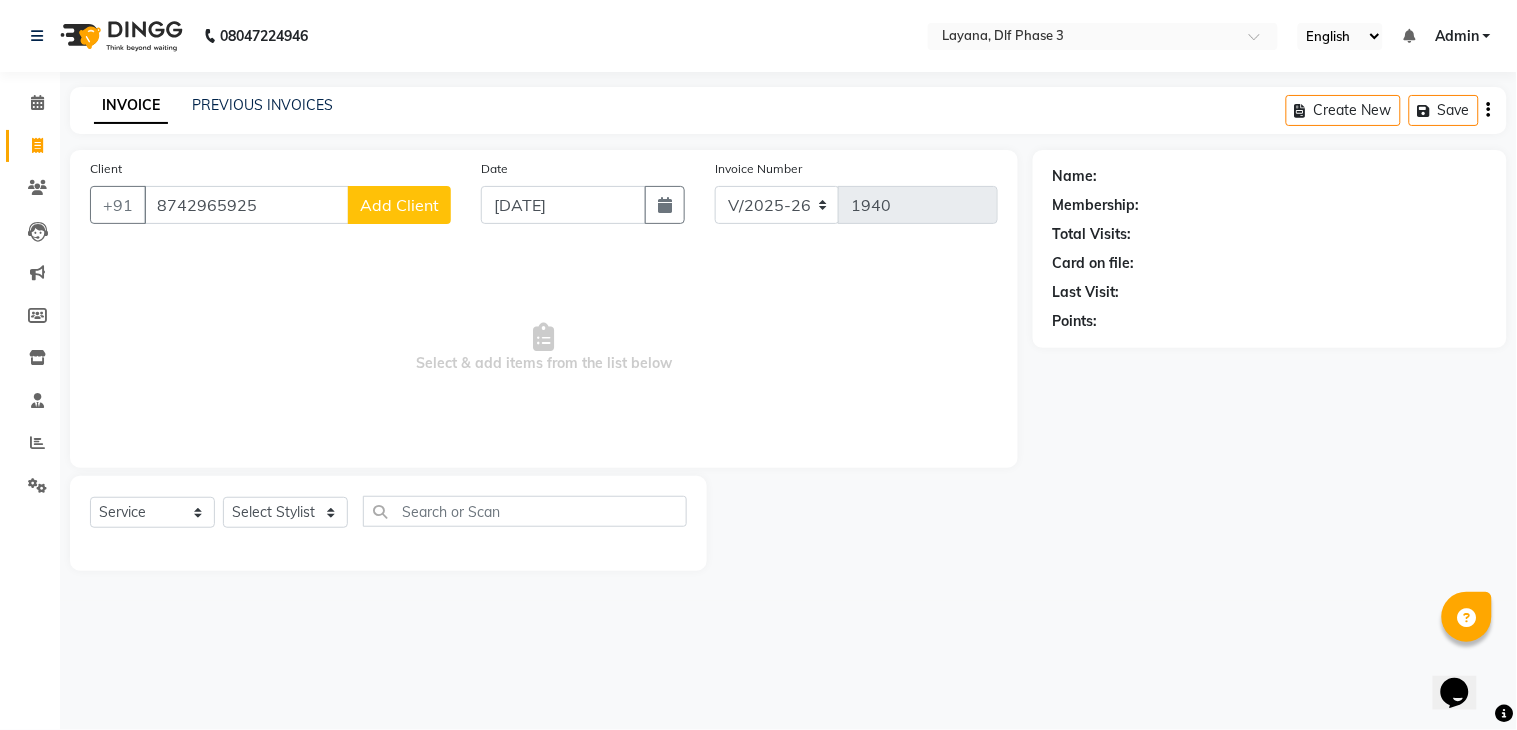 click on "Add Client" 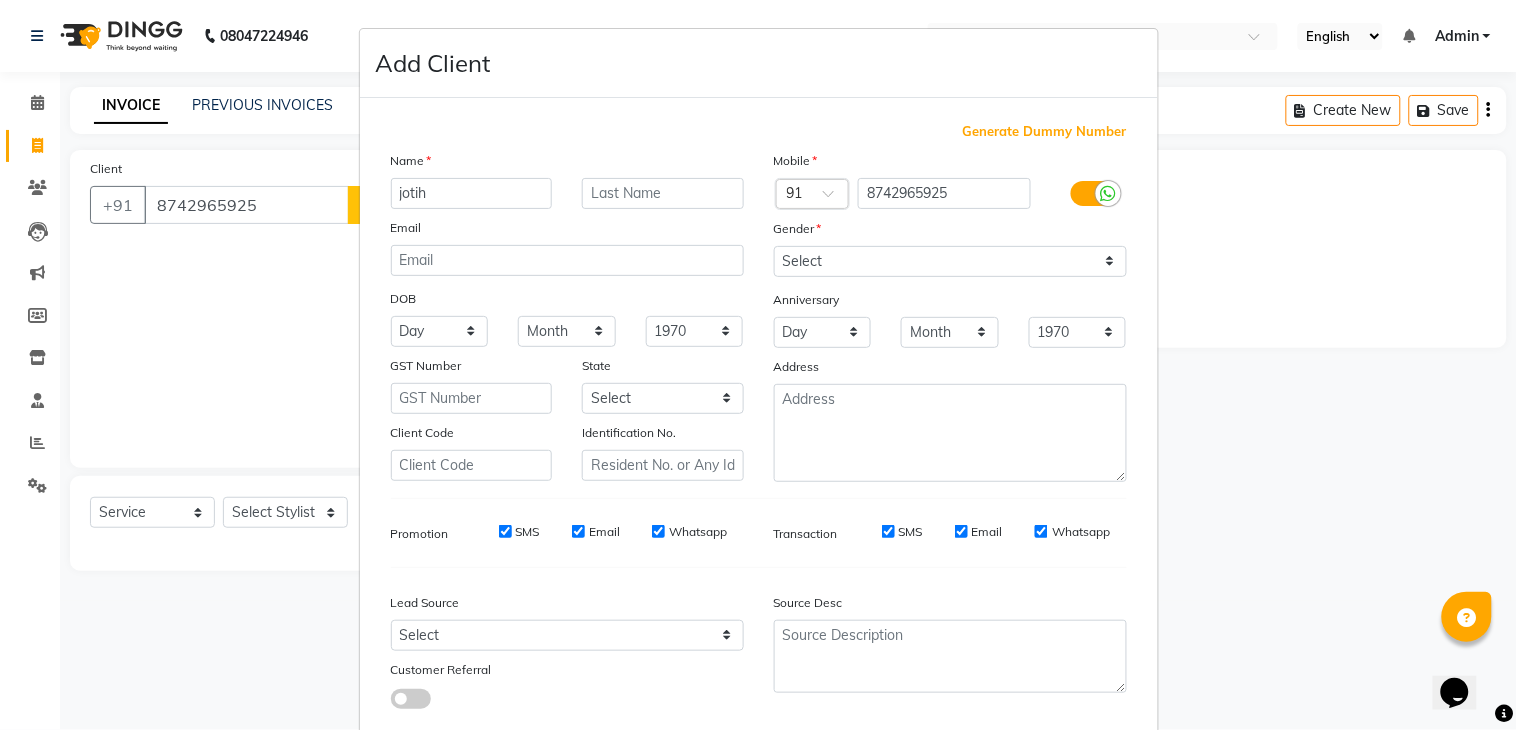 type on "jotih" 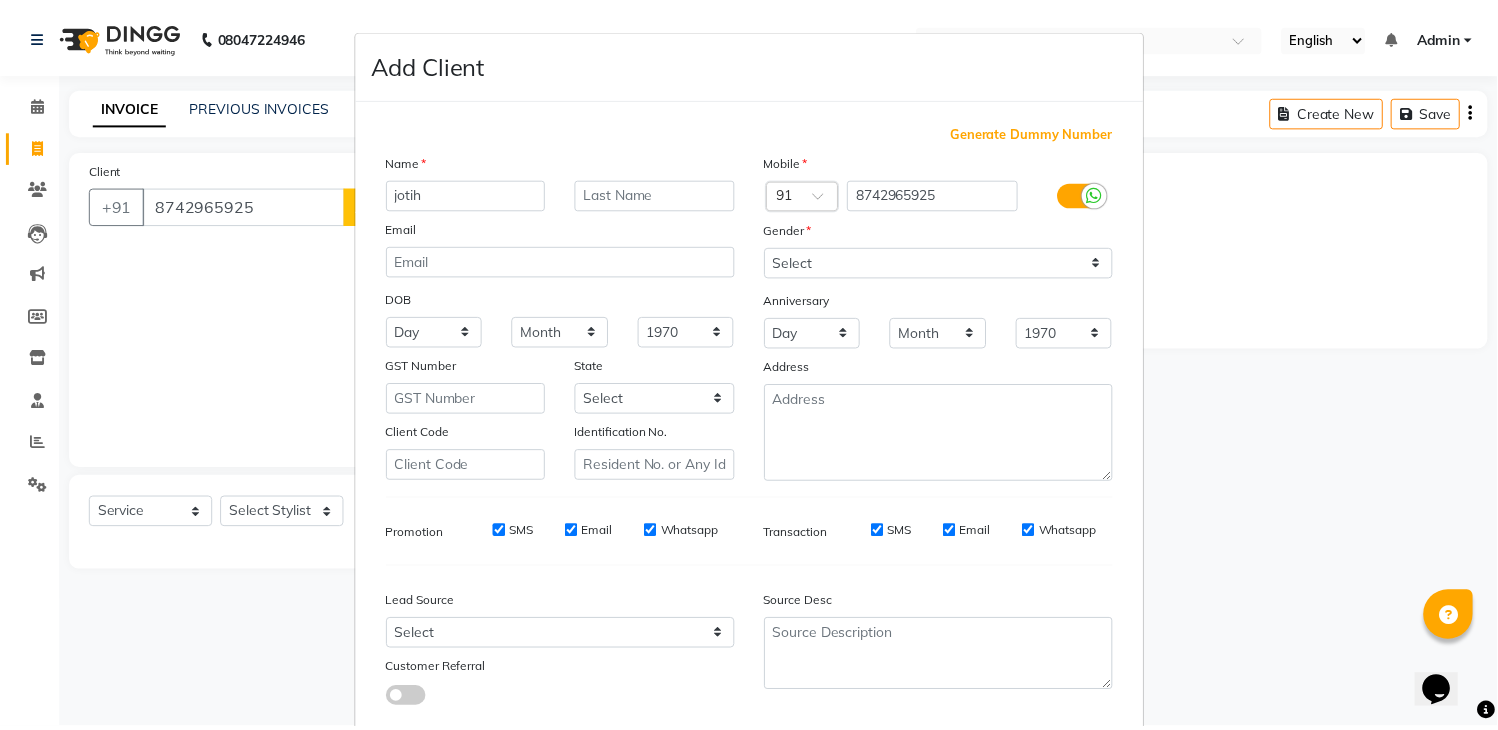 scroll, scrollTop: 121, scrollLeft: 0, axis: vertical 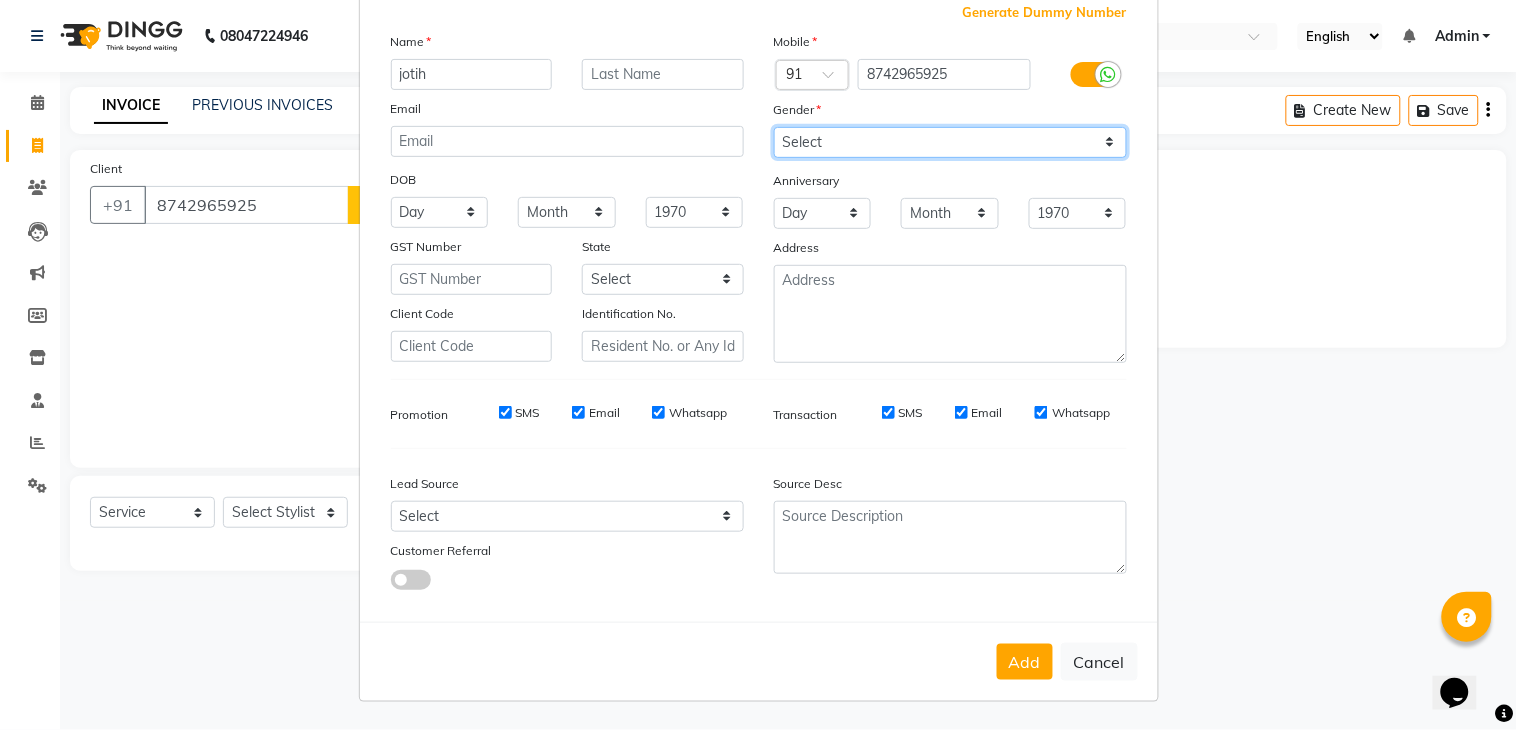click on "Select Male Female Other Prefer Not To Say" at bounding box center [950, 142] 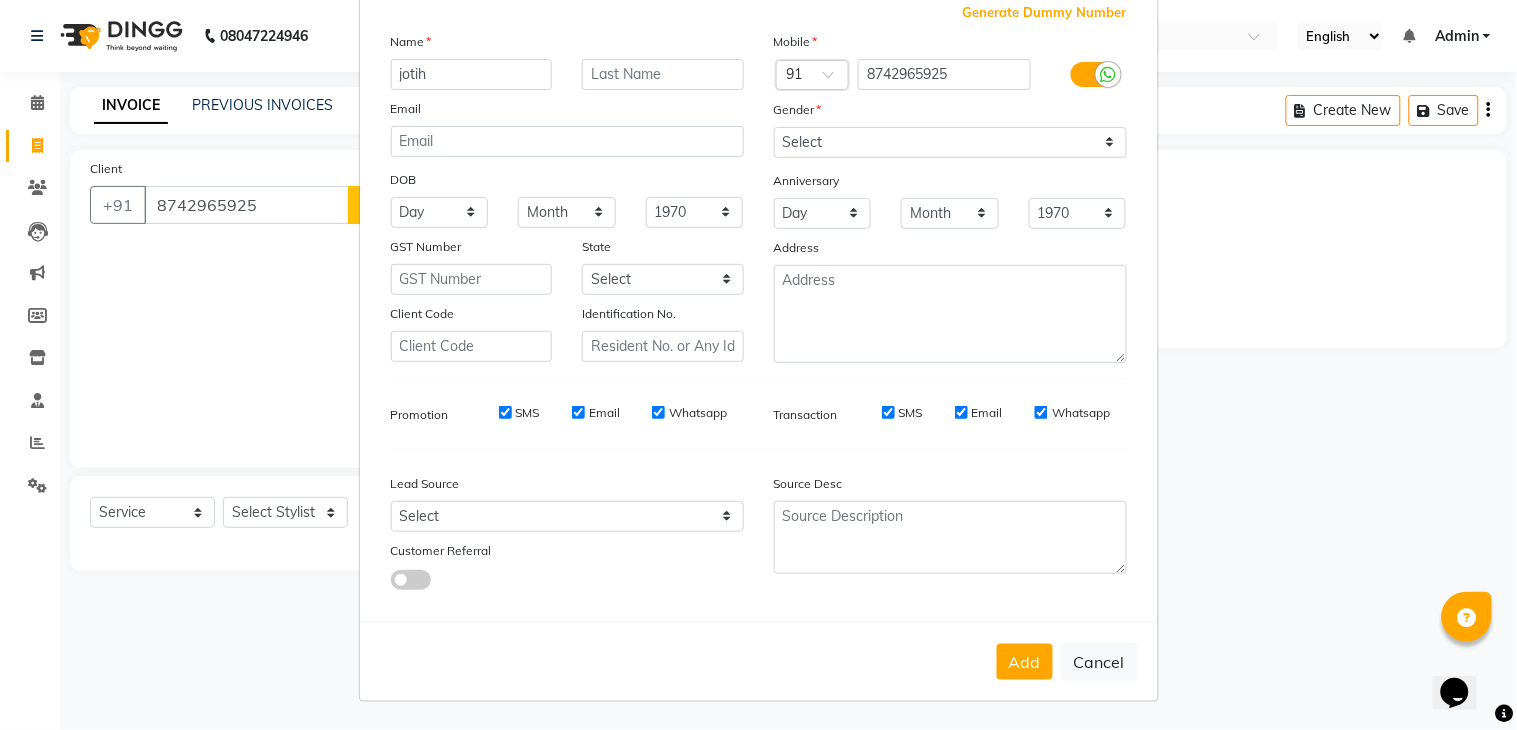 click on "Add   Cancel" at bounding box center [759, 661] 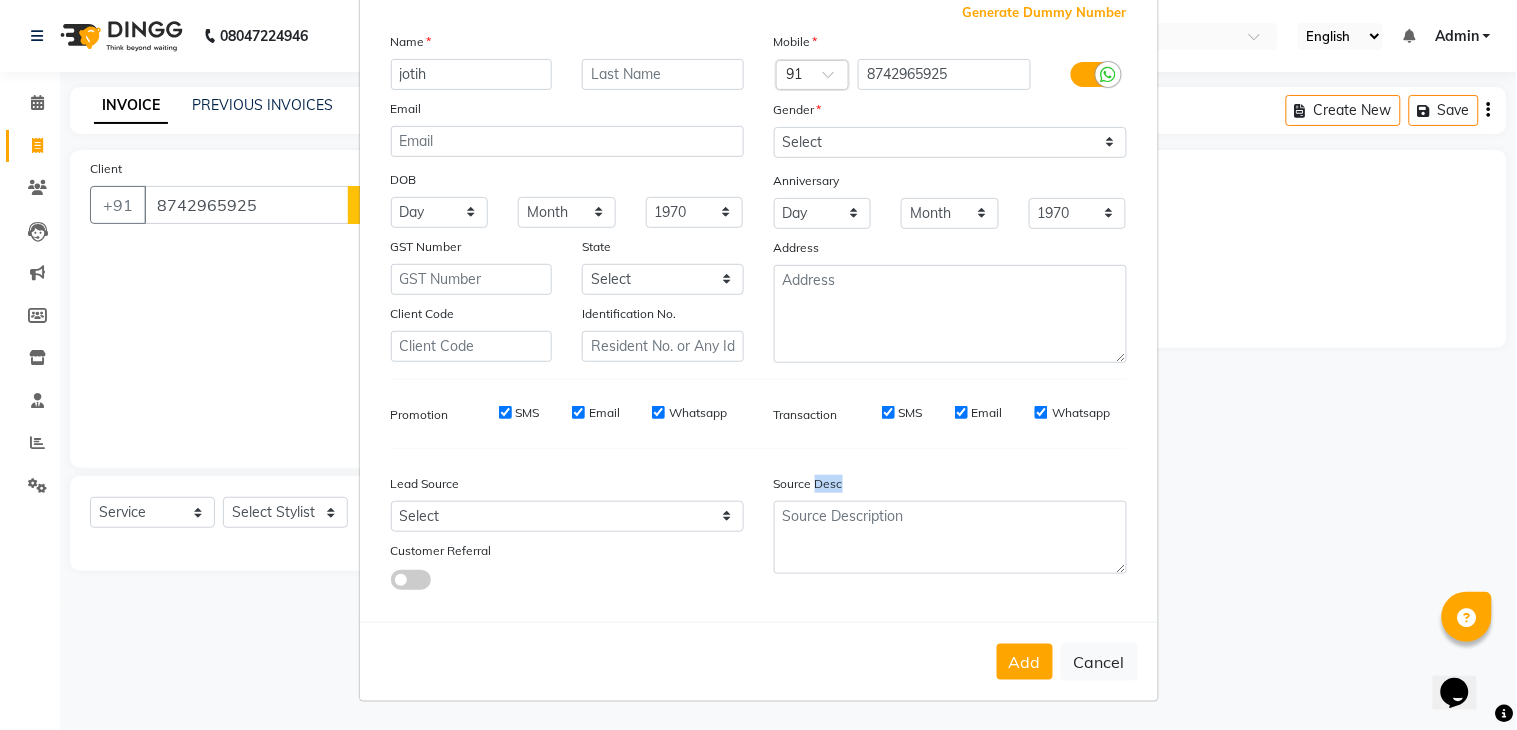 click on "Add   Cancel" at bounding box center [759, 661] 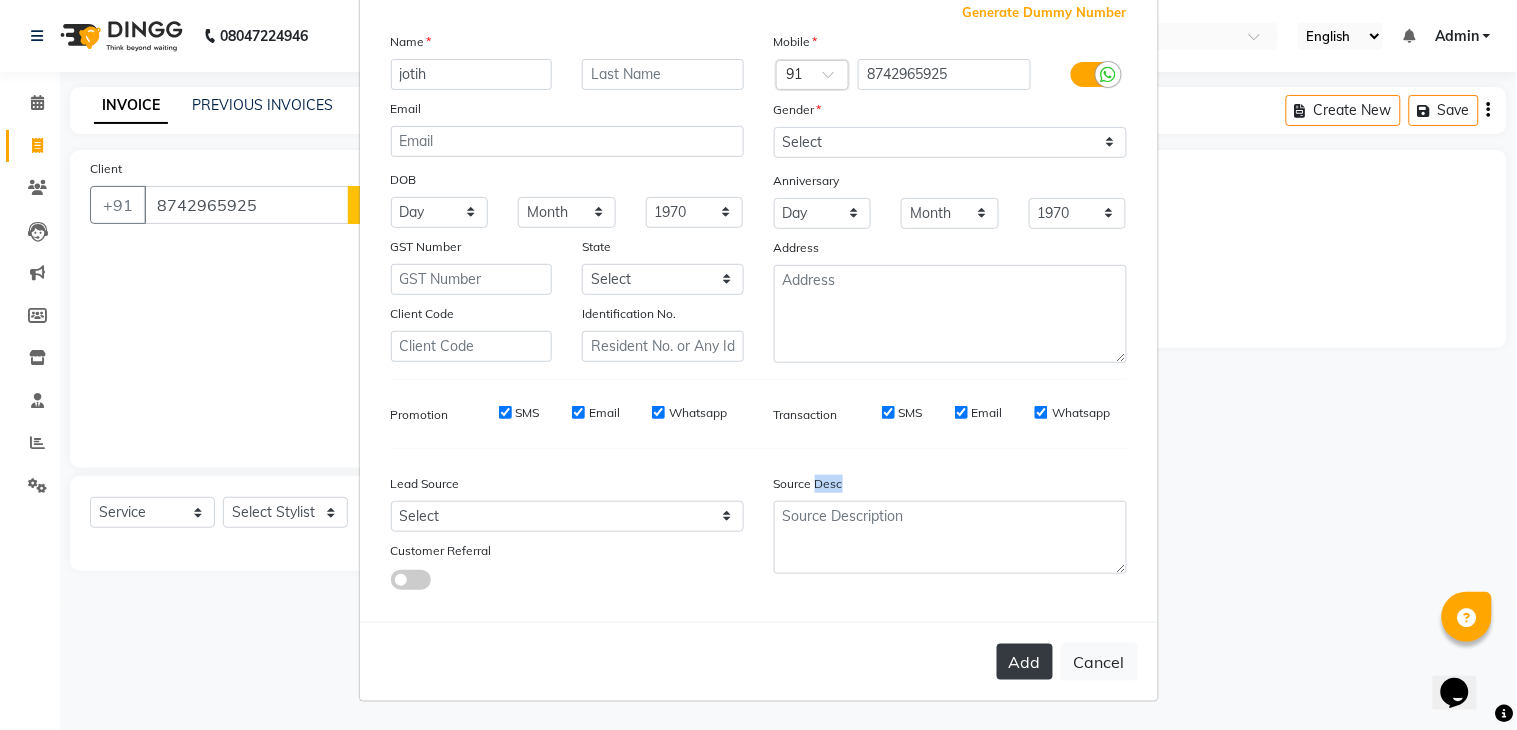 click on "Add" at bounding box center (1025, 662) 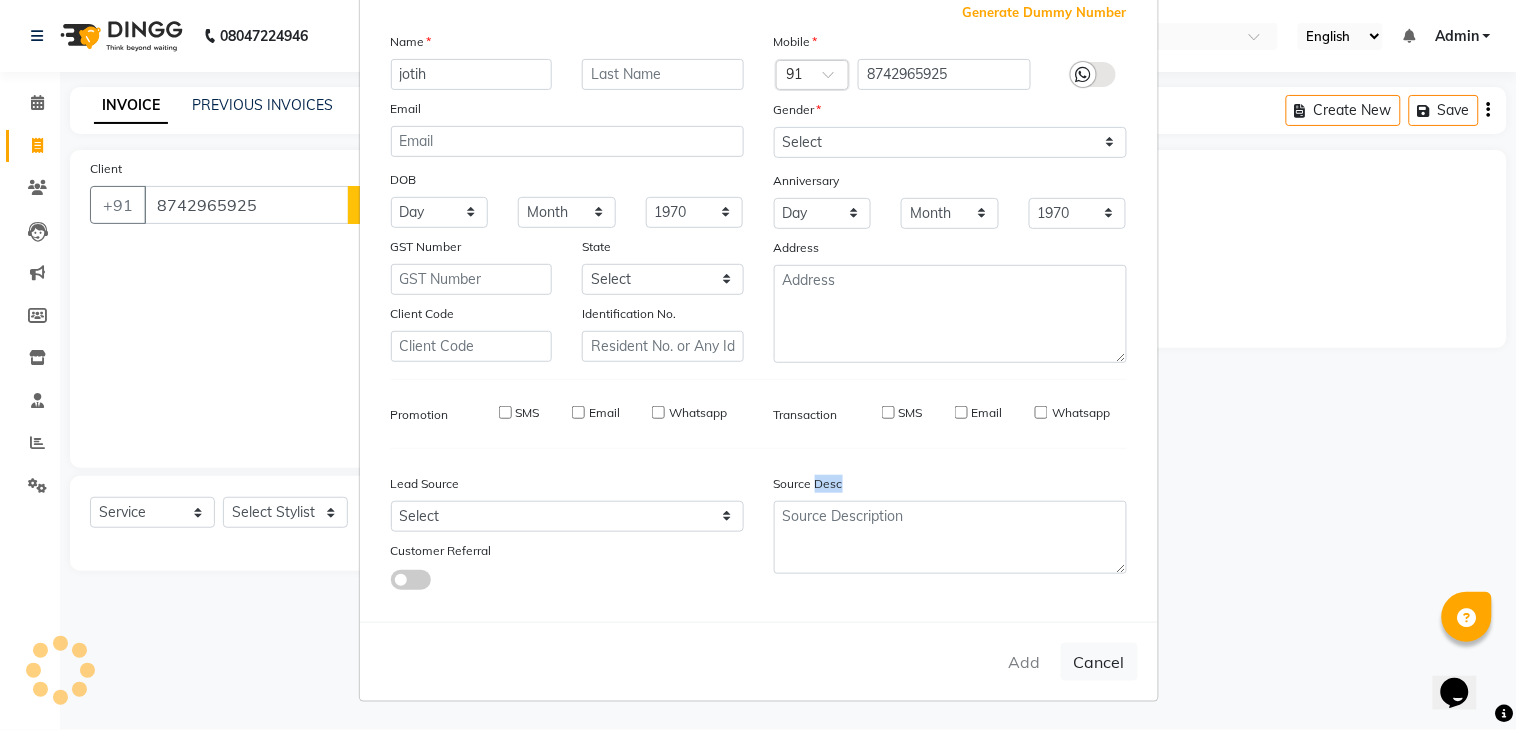 type 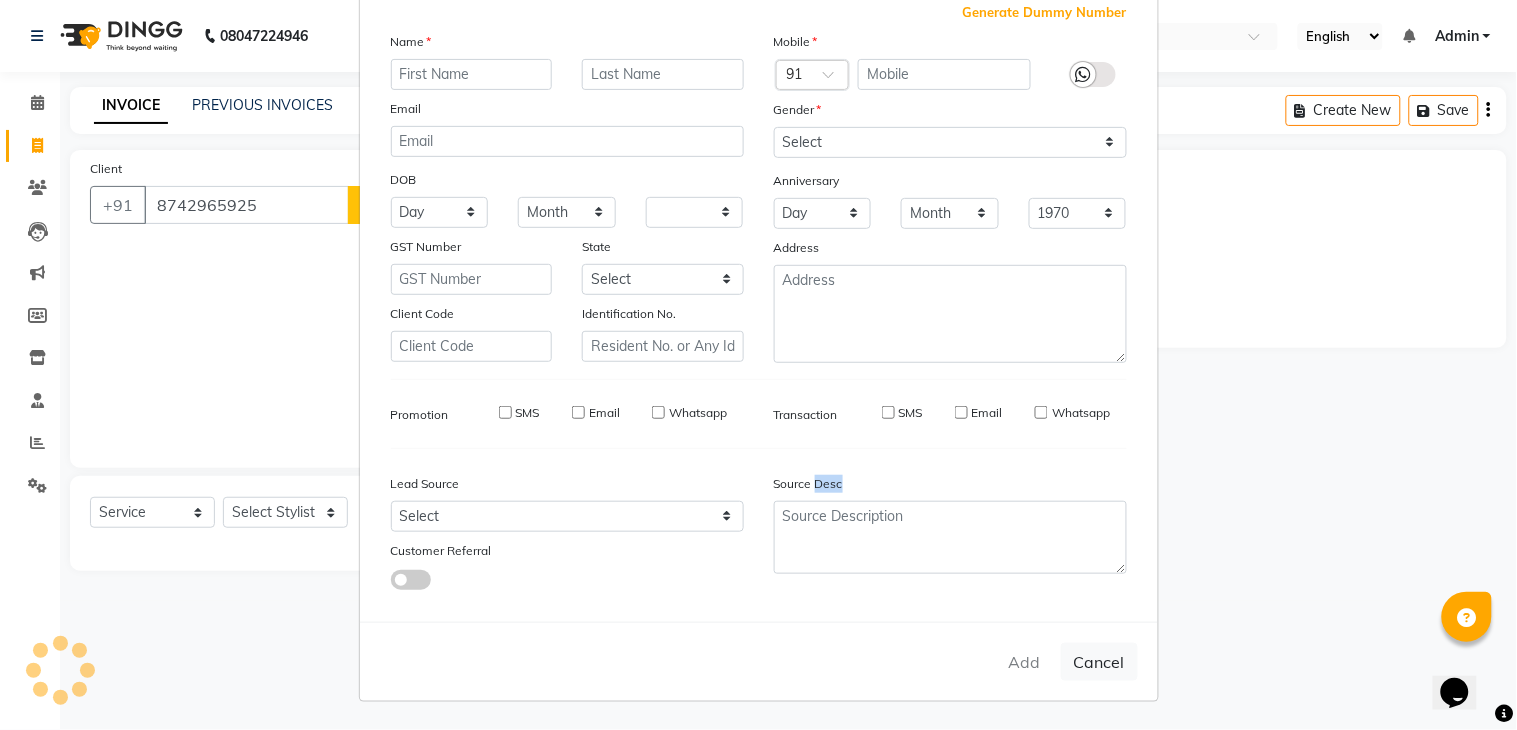 select 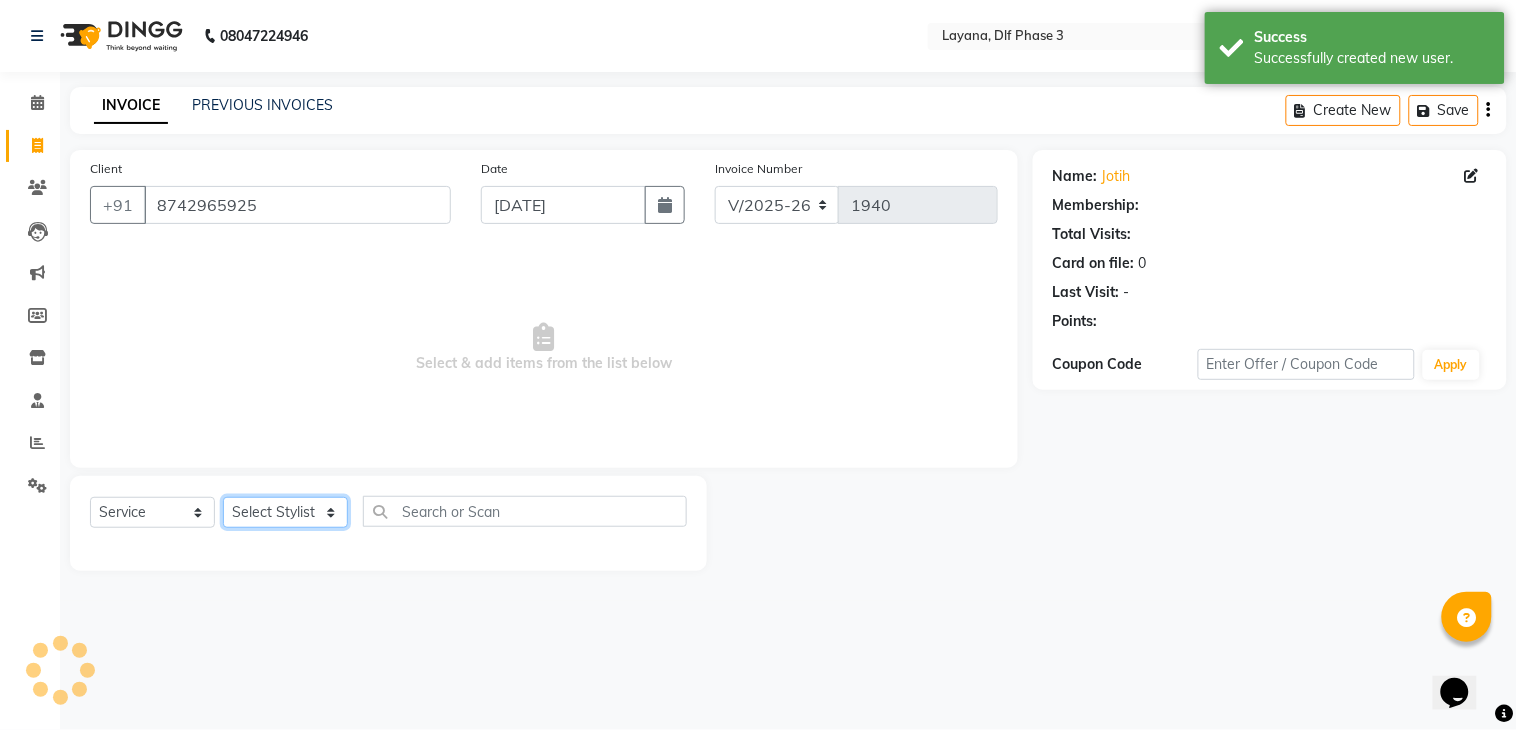 click on "Select Stylist aditya Attul kamal Kartik  keshav sanjana Shadab supriya" 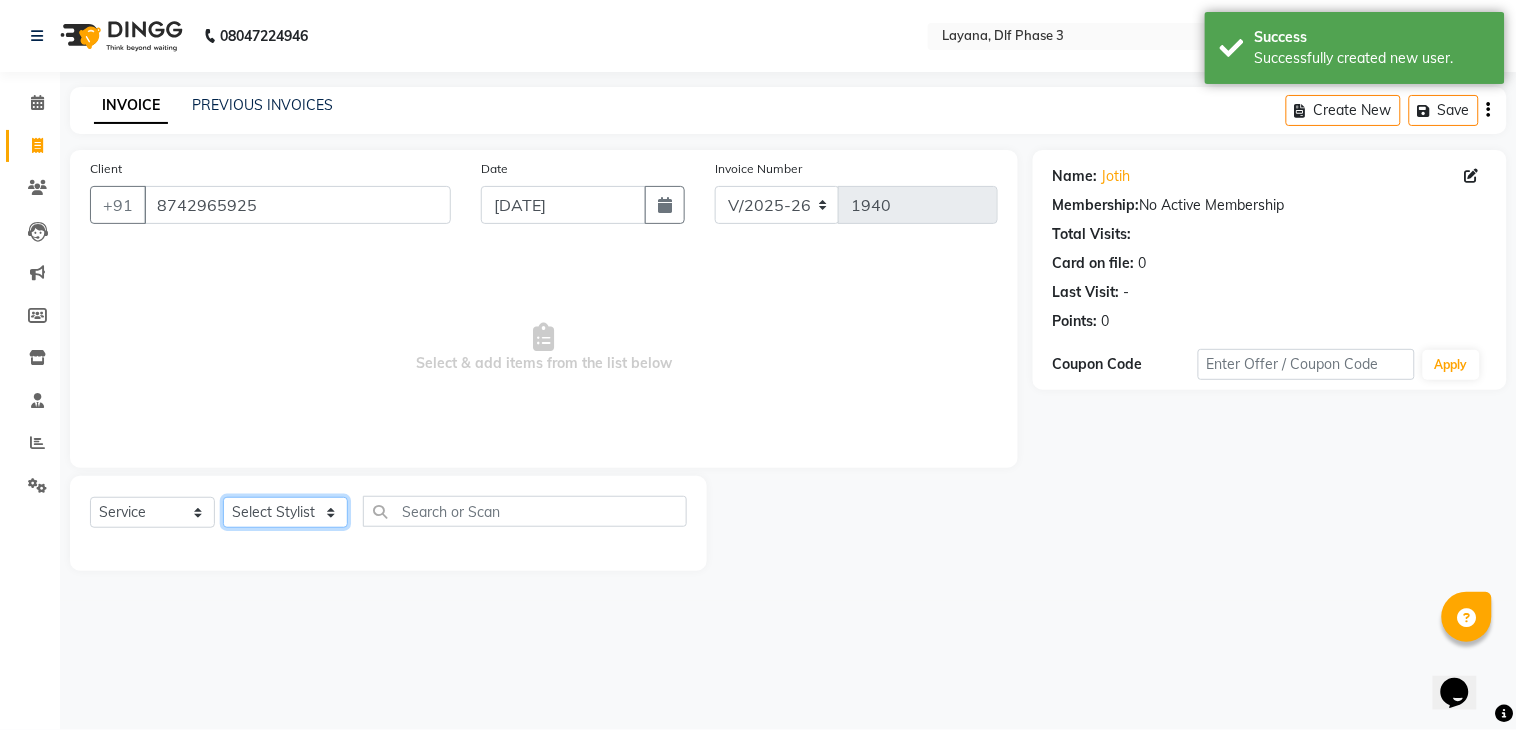 select on "70193" 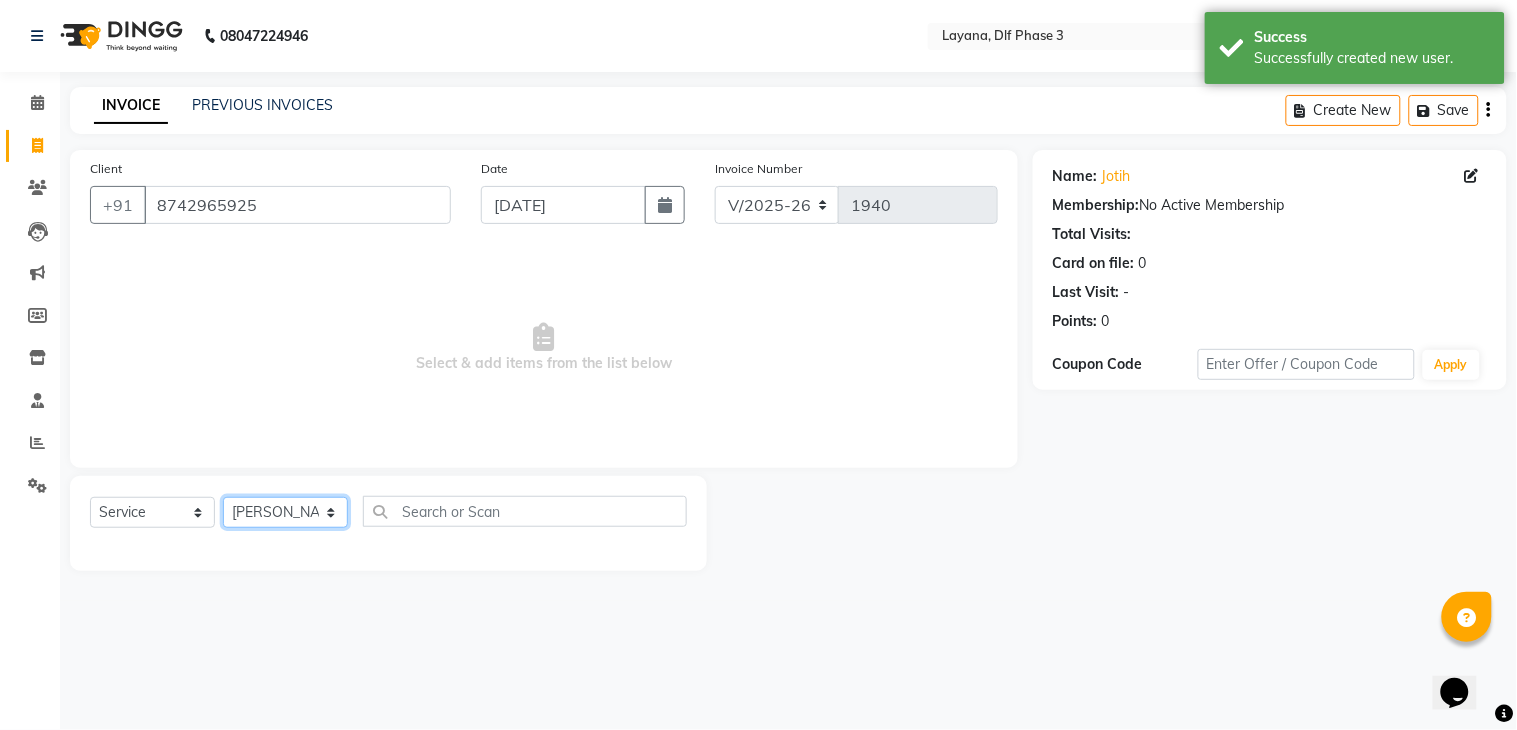 click on "Select Stylist aditya Attul kamal Kartik  keshav sanjana Shadab supriya" 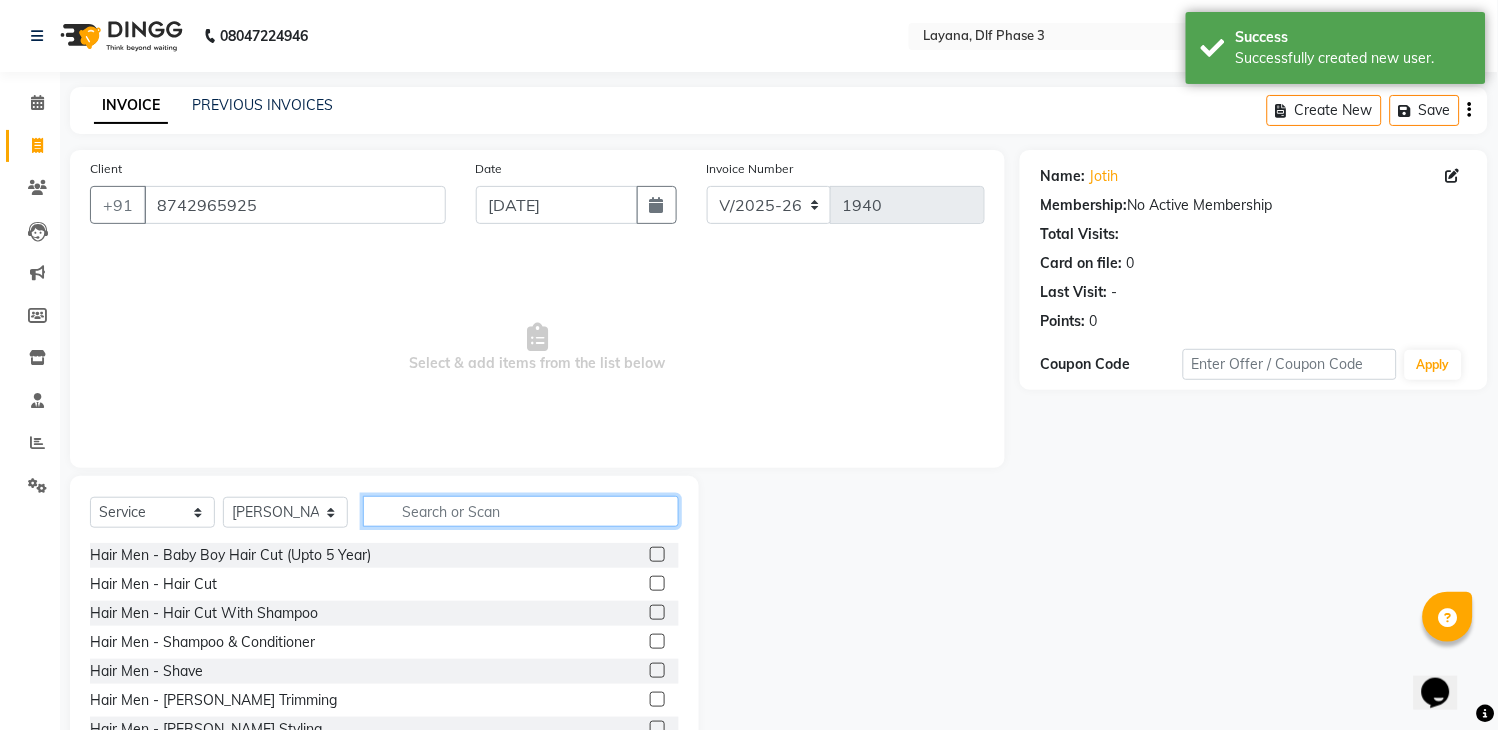 click 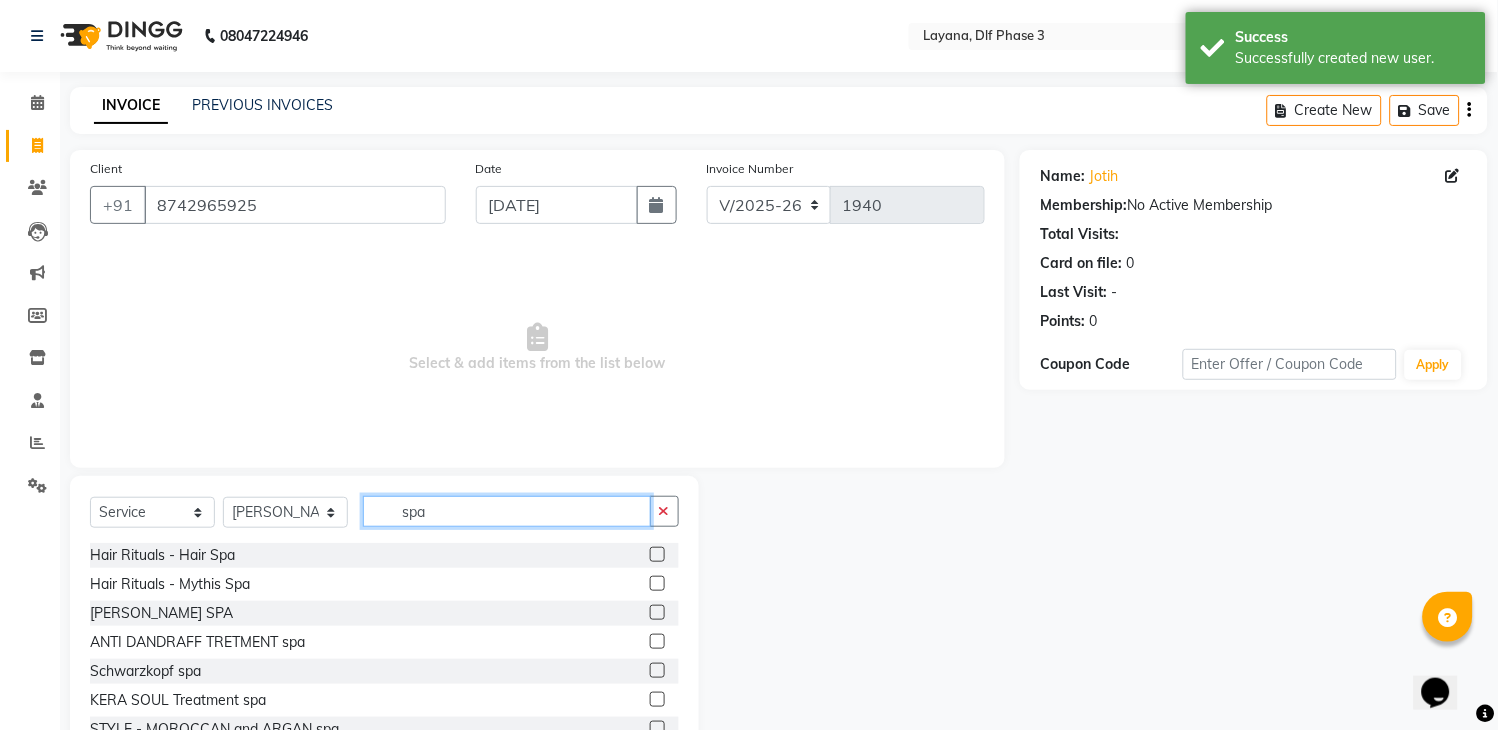 type on "spa" 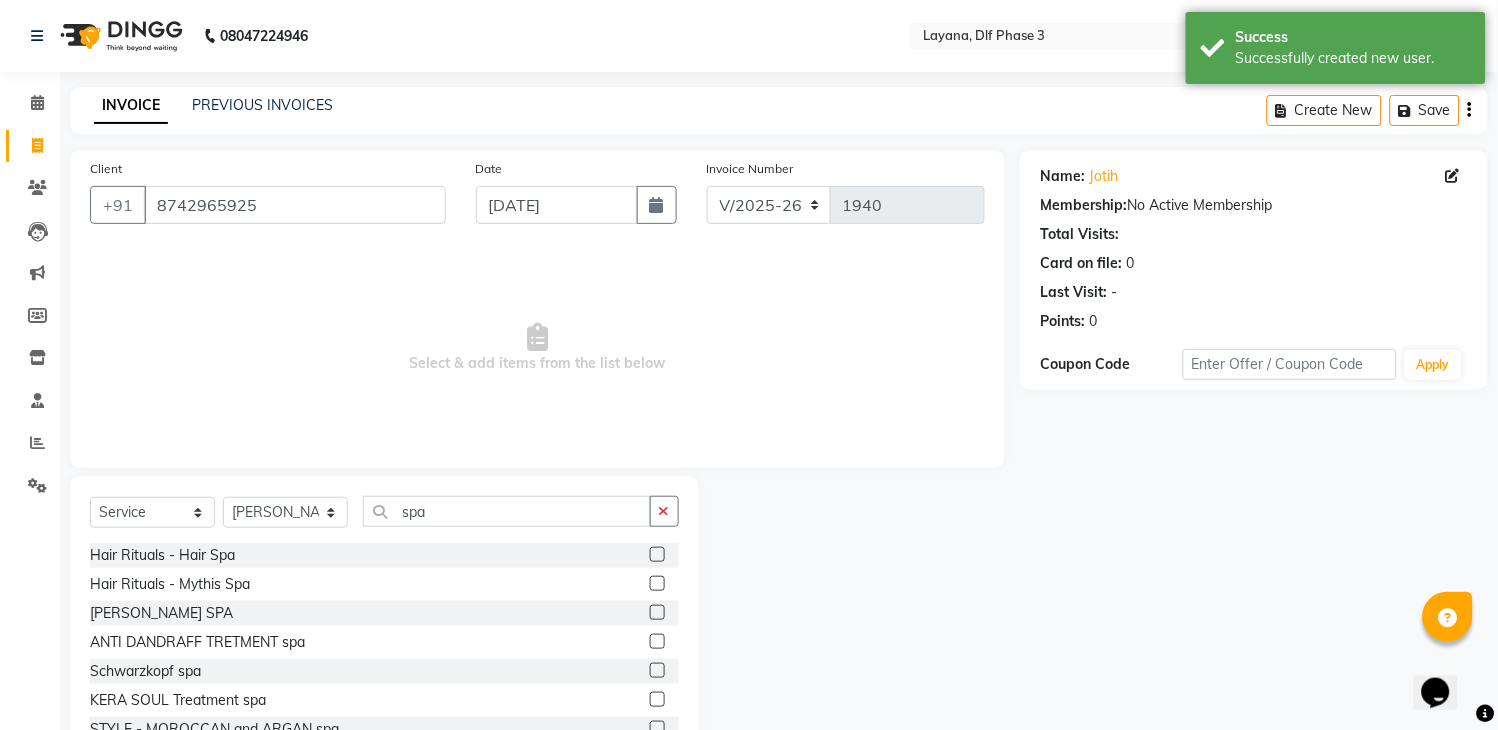click 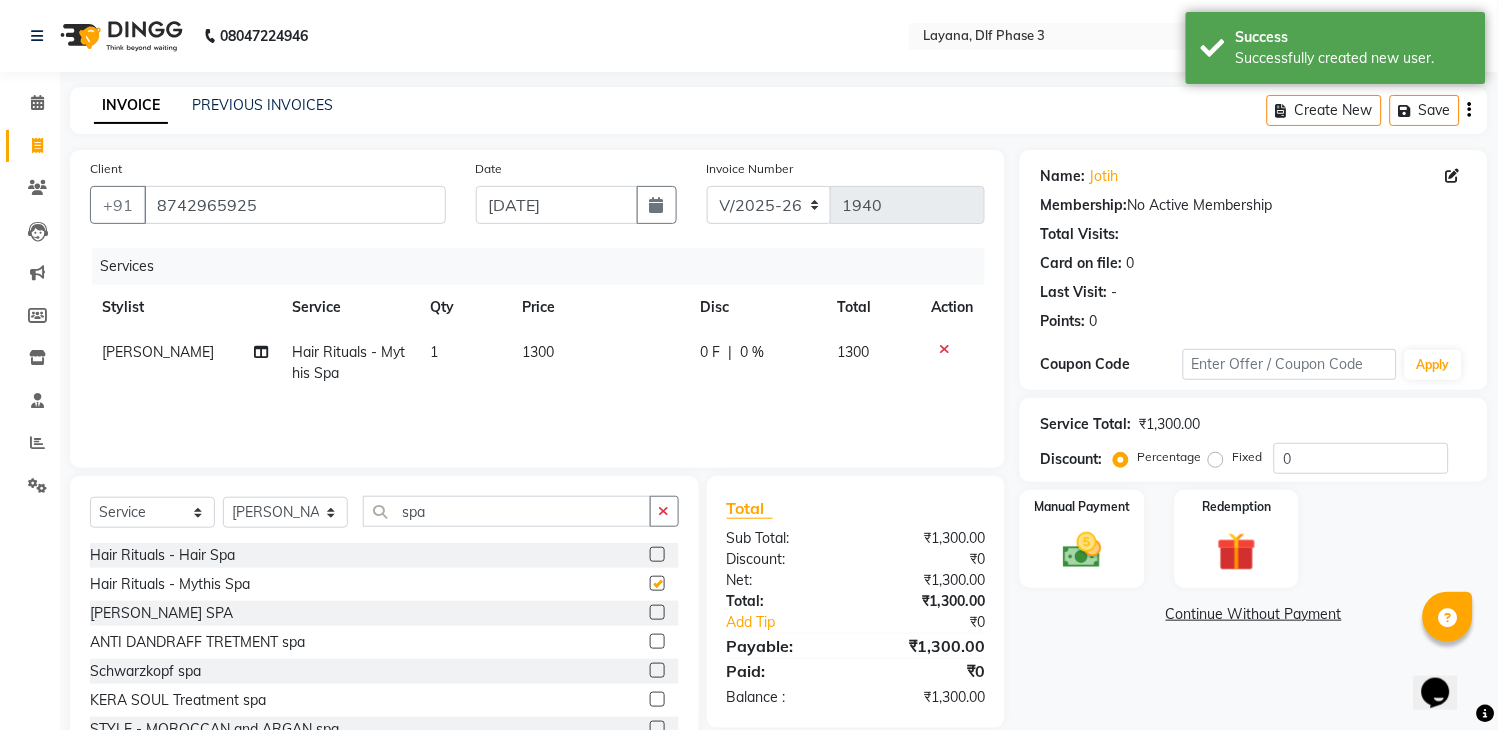 checkbox on "false" 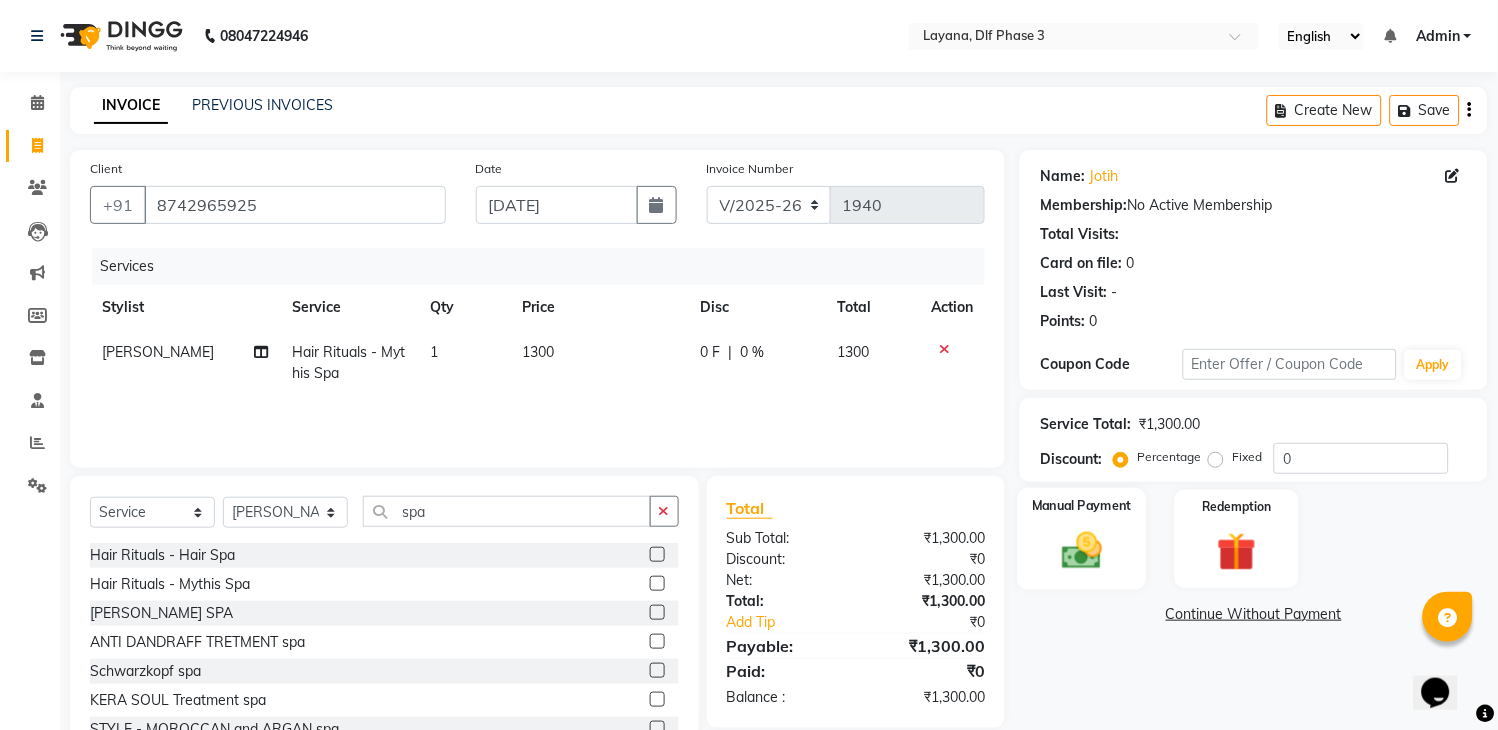 click 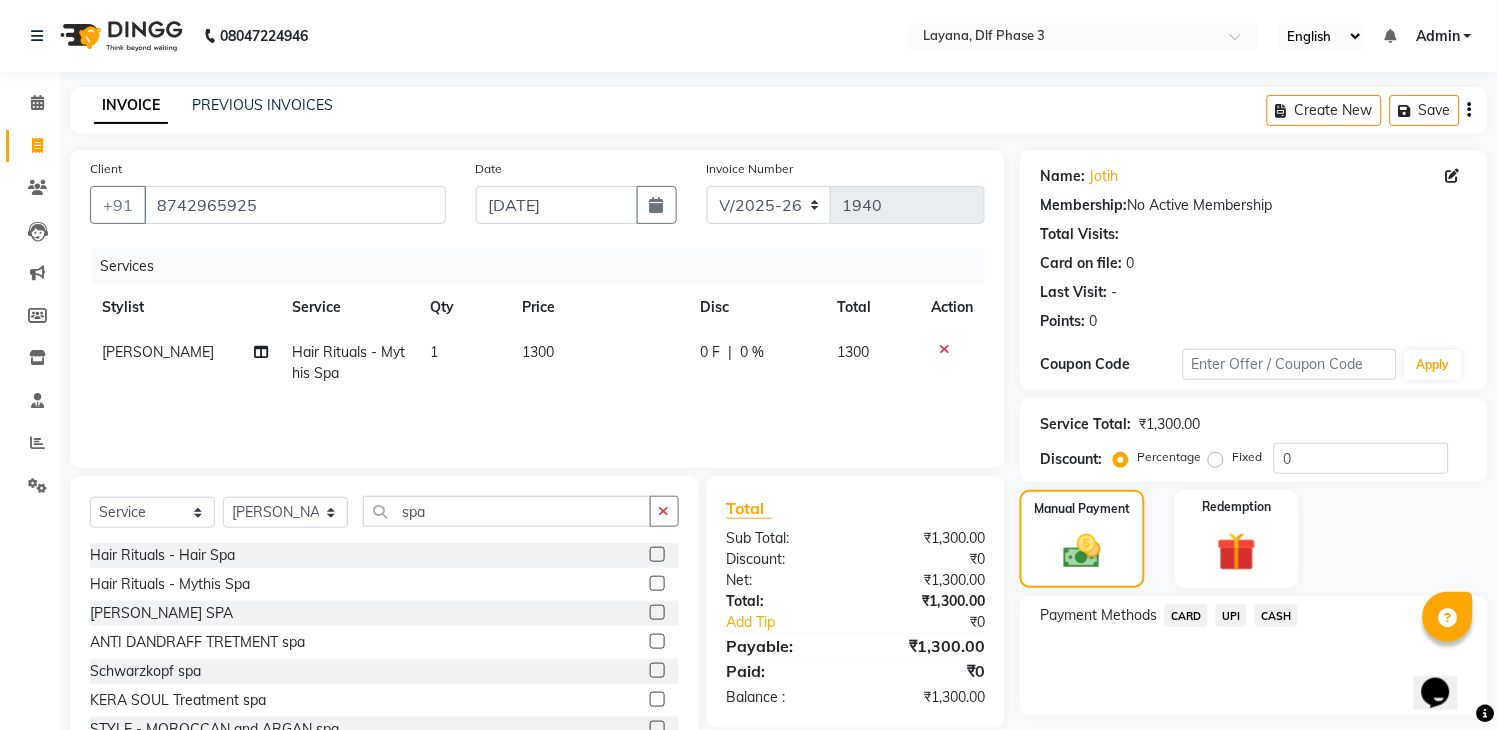 click on "Payment Methods  CARD   UPI   CASH" 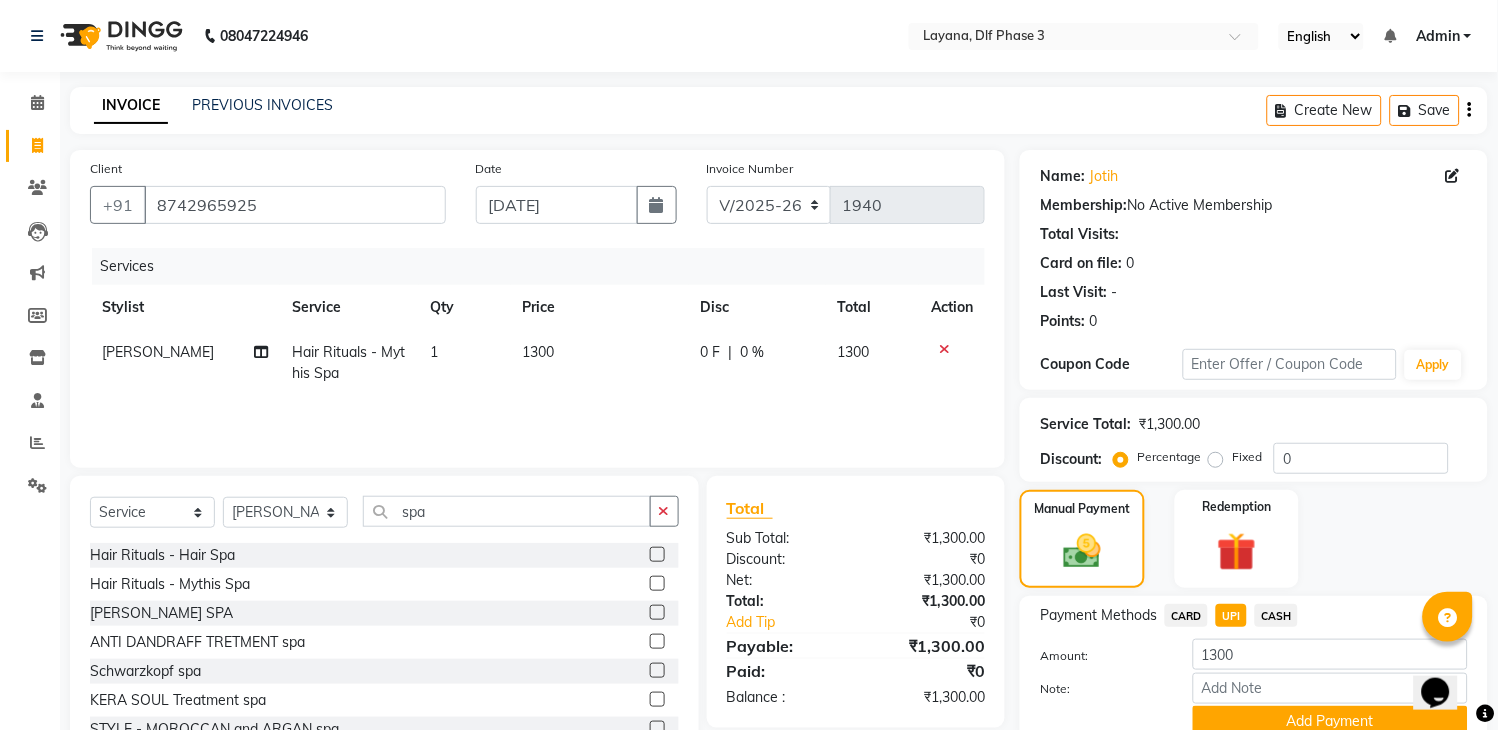 scroll, scrollTop: 86, scrollLeft: 0, axis: vertical 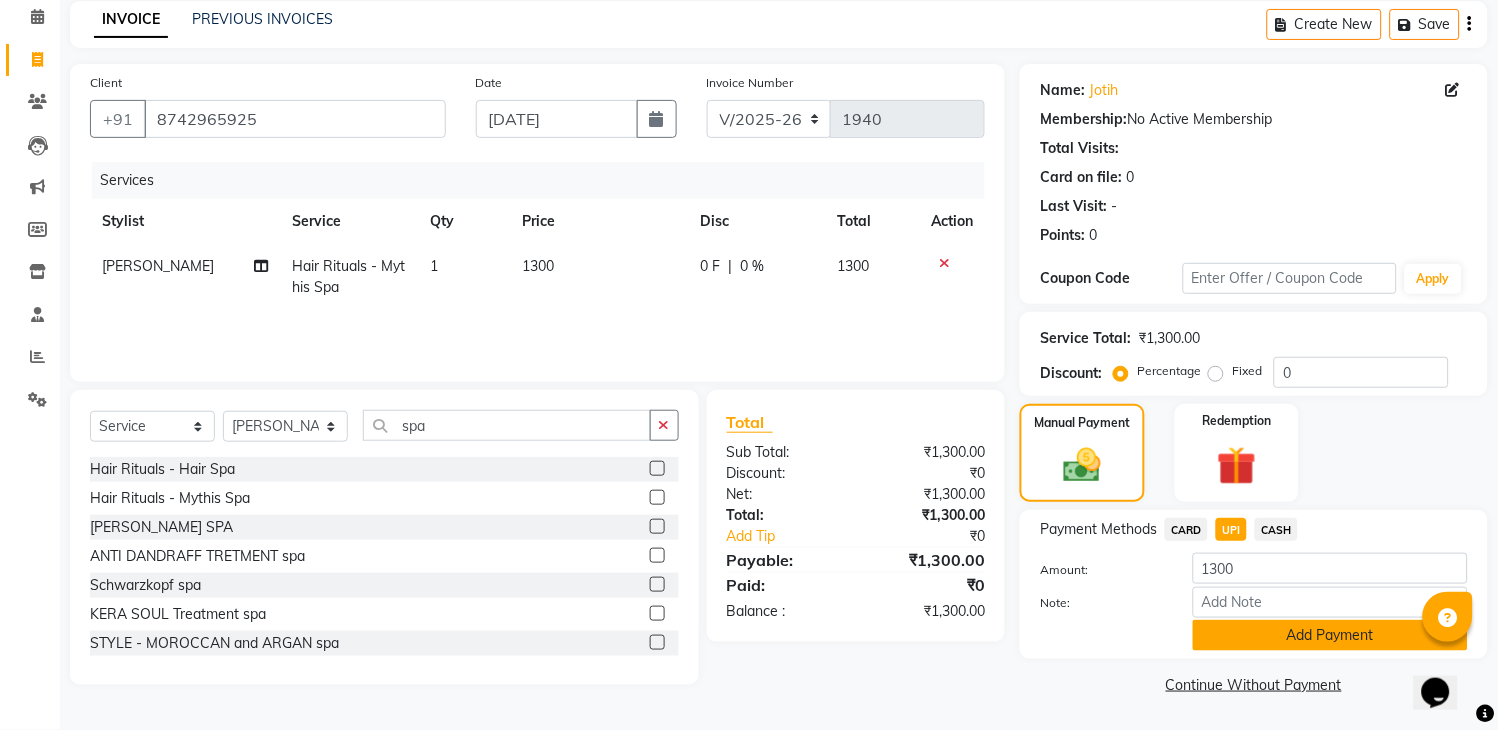 click on "Add Payment" 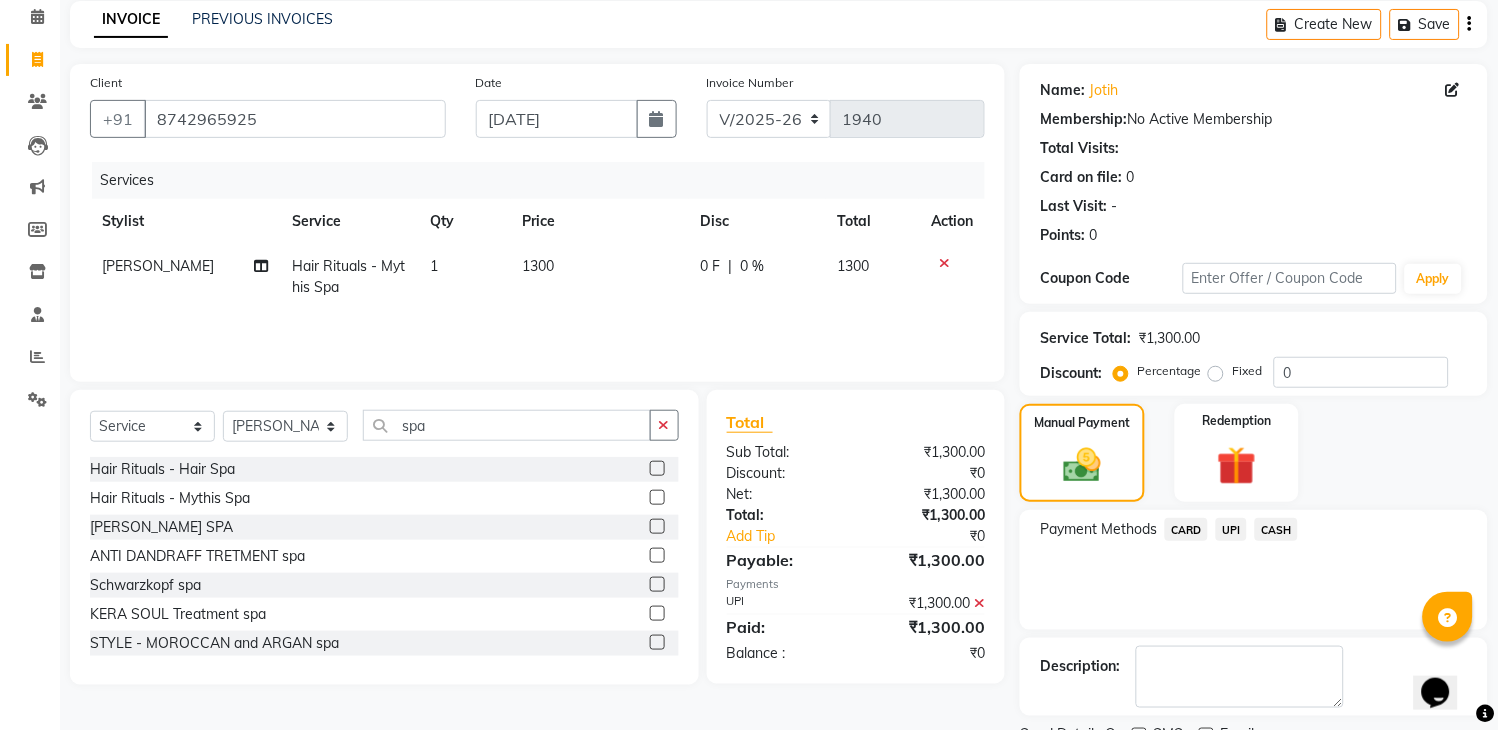 scroll, scrollTop: 170, scrollLeft: 0, axis: vertical 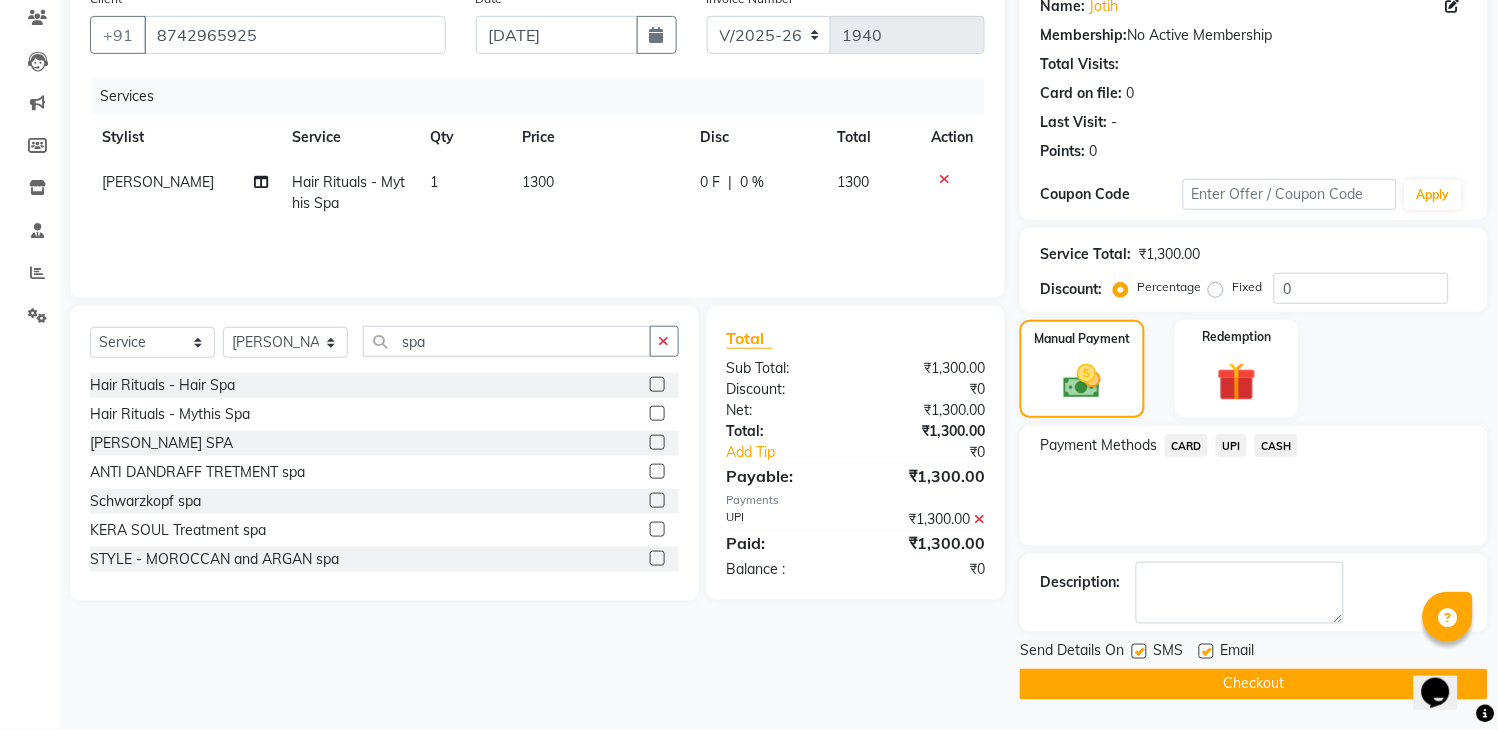 click 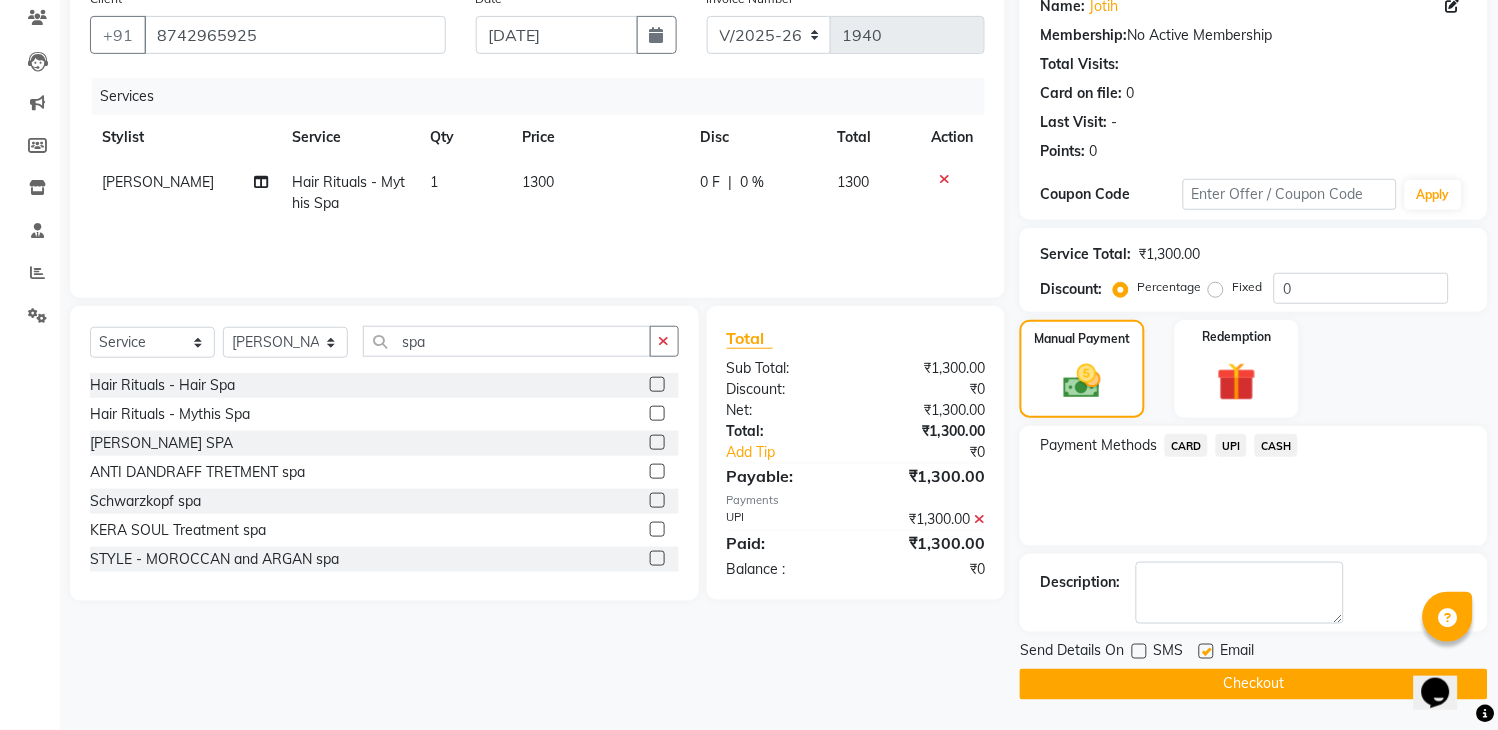 click on "Checkout" 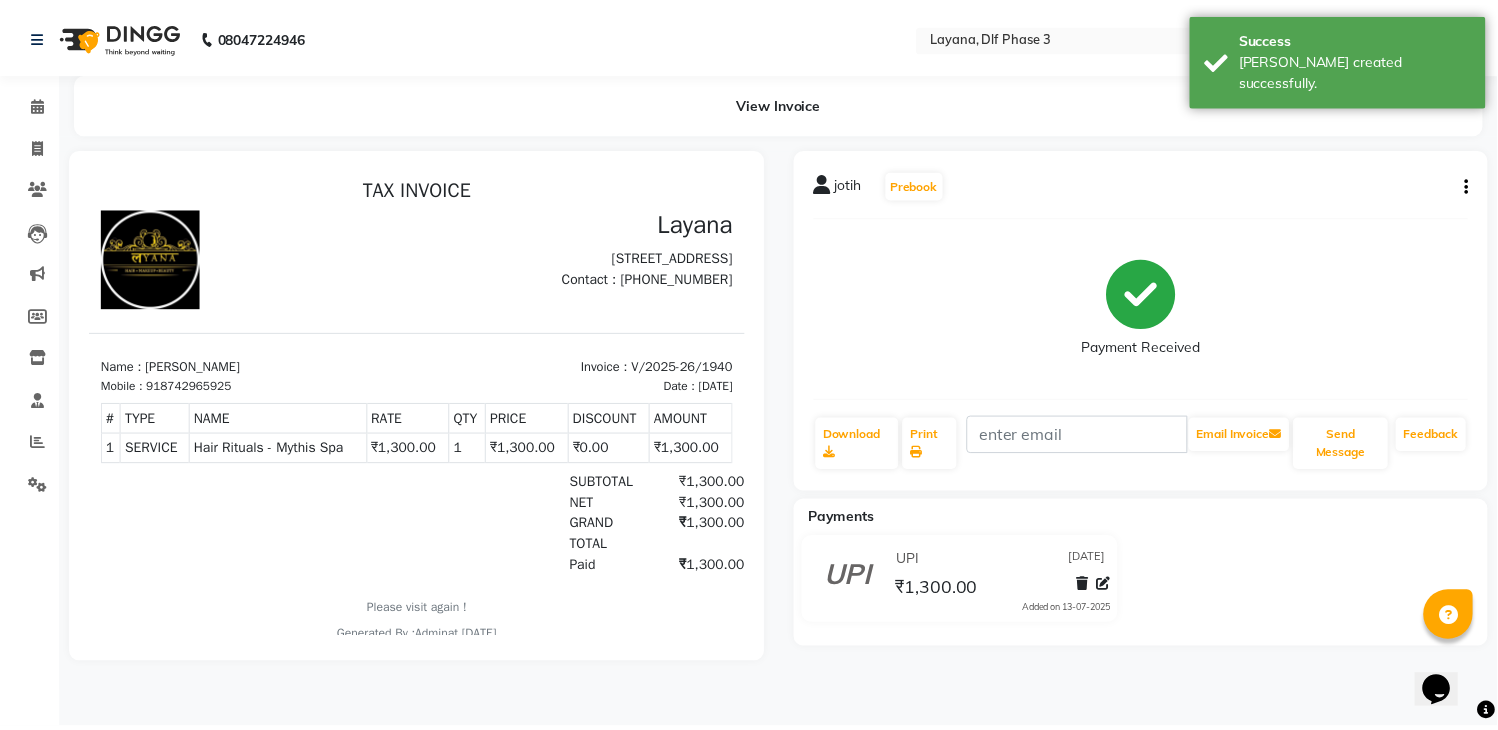 scroll, scrollTop: 0, scrollLeft: 0, axis: both 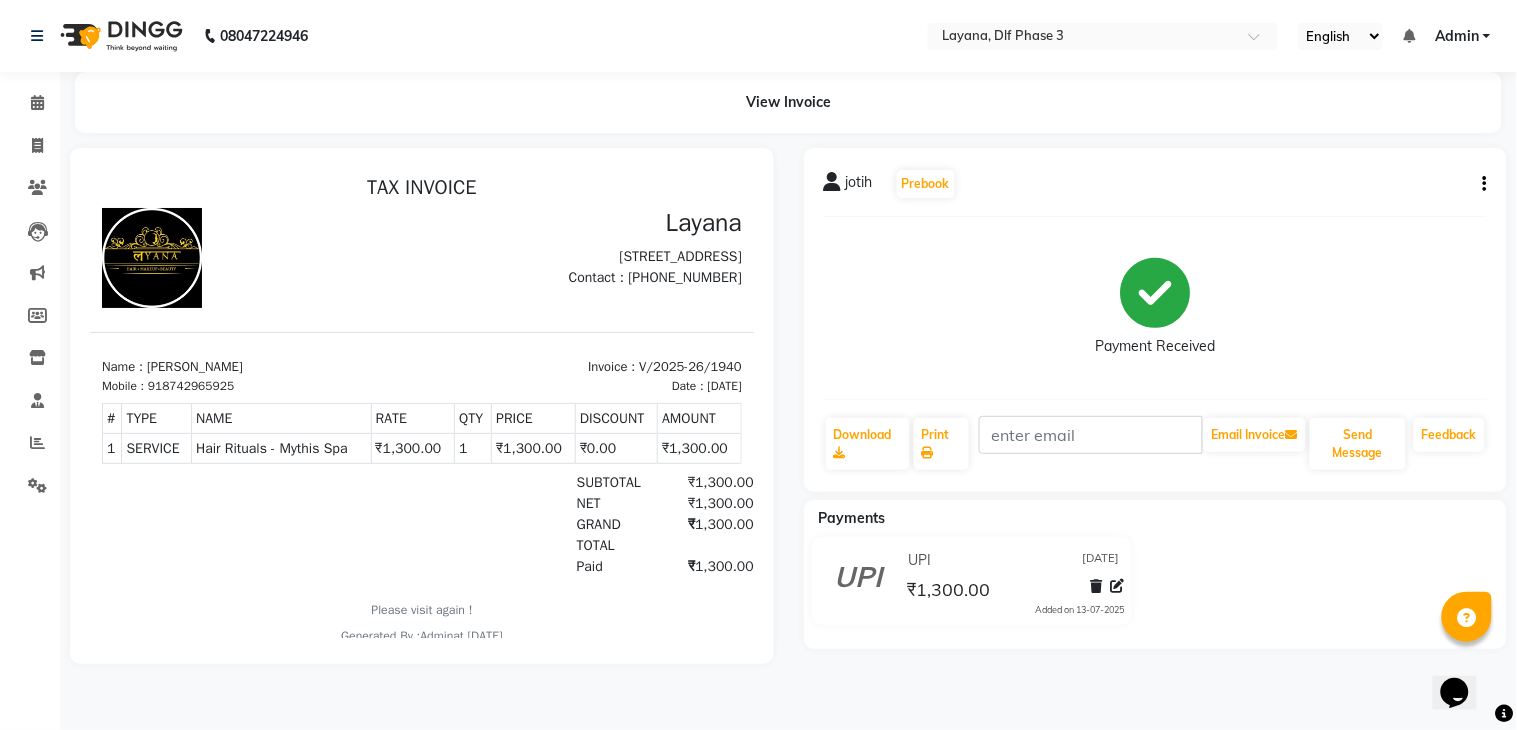 click 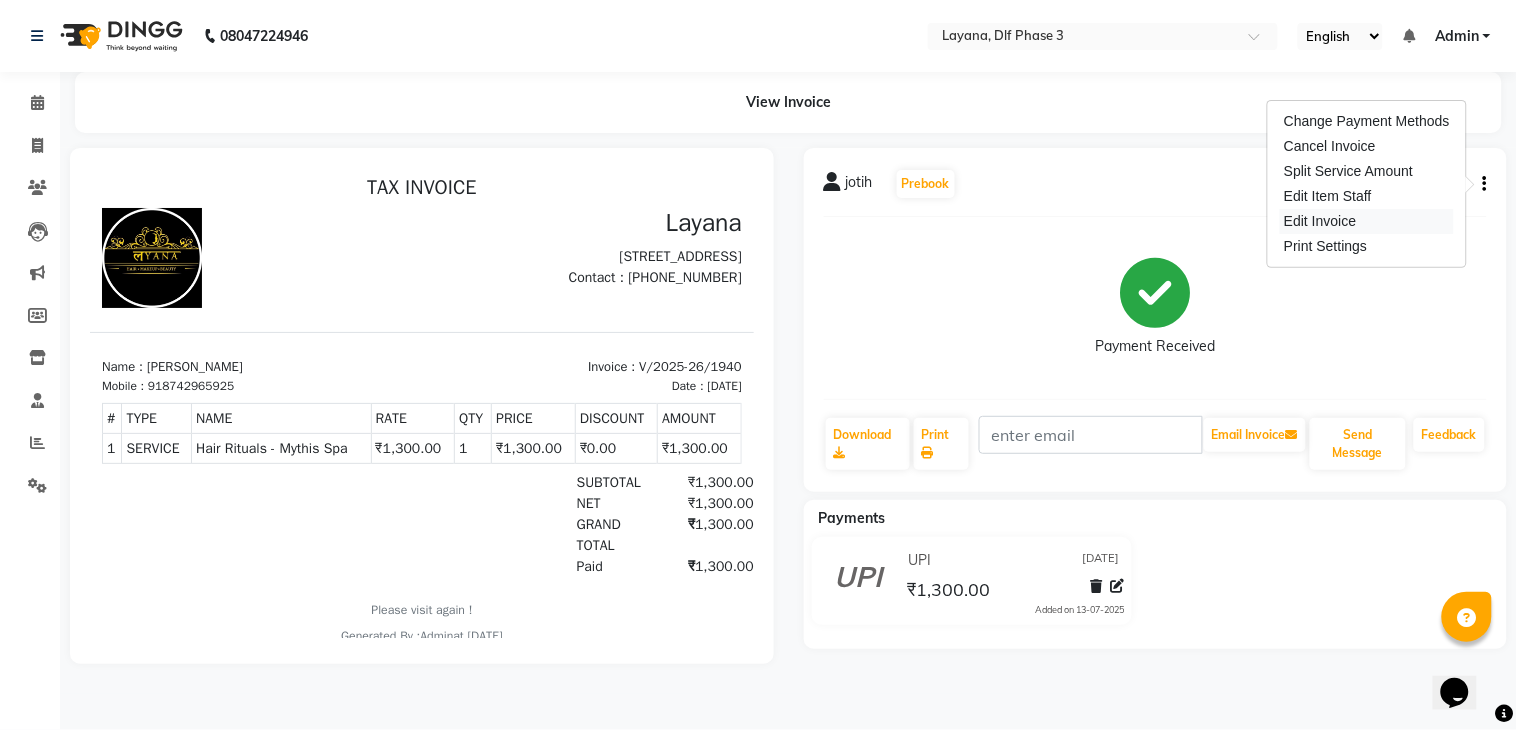 click on "Edit Invoice" at bounding box center (1367, 221) 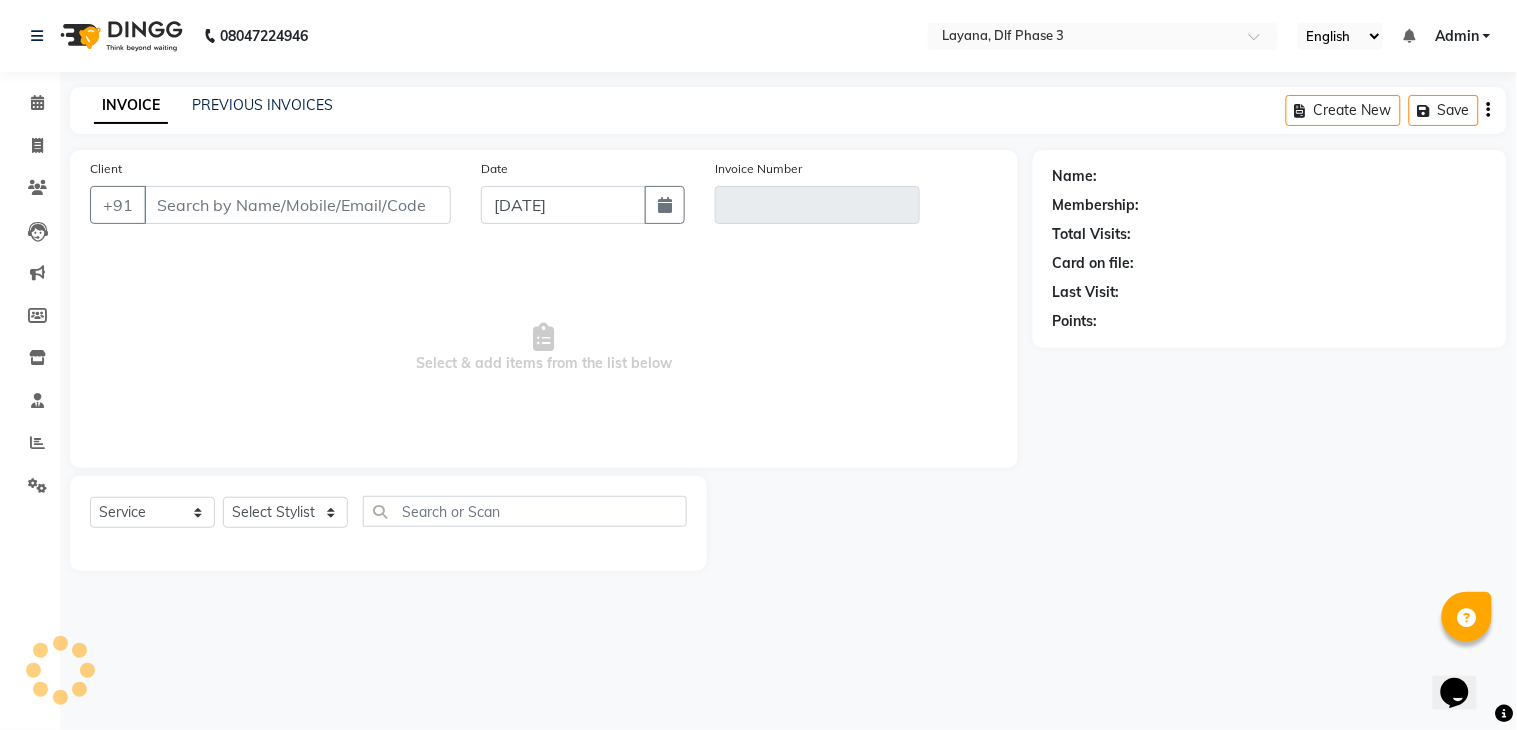 type on "8742965925" 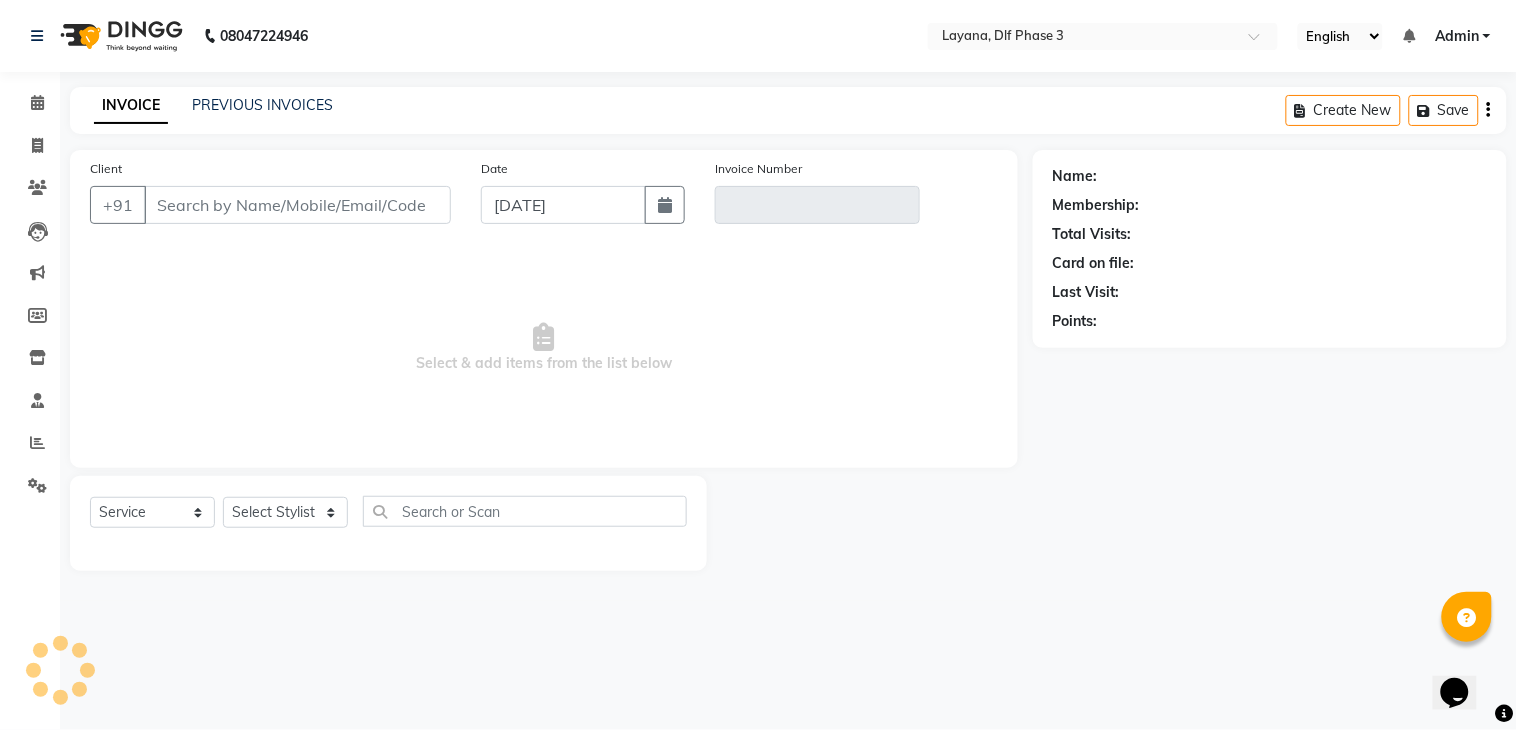 type on "V/2025-26/1940" 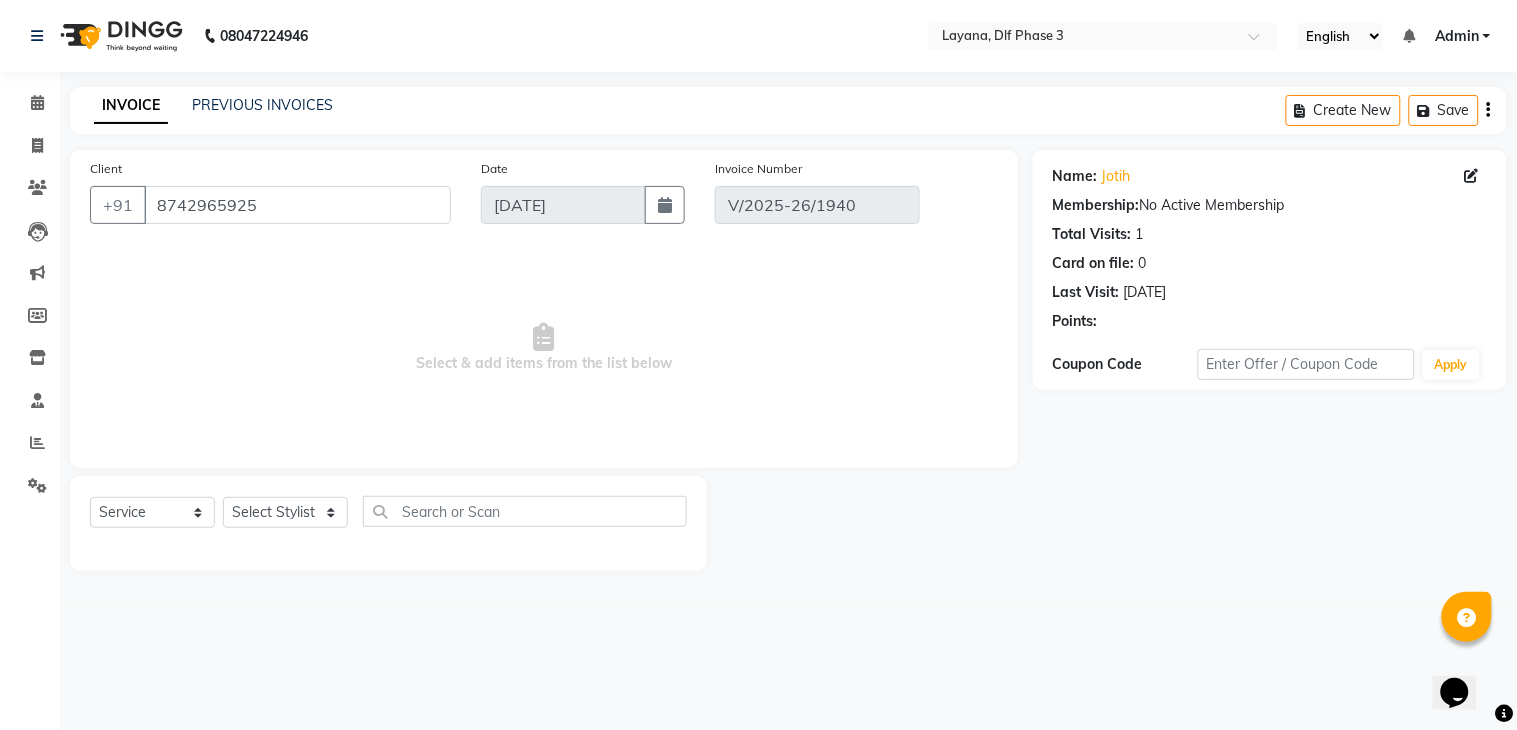 select on "select" 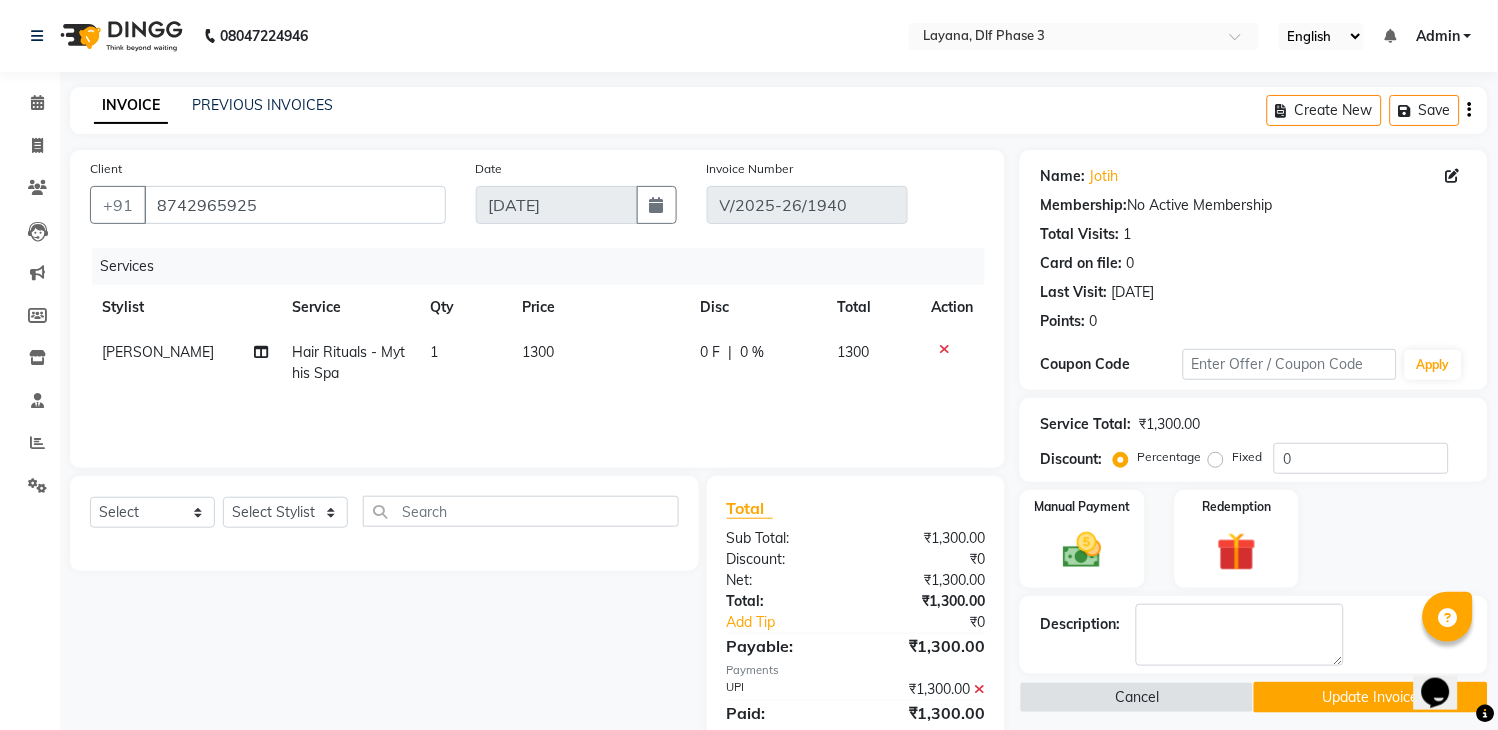 scroll, scrollTop: 70, scrollLeft: 0, axis: vertical 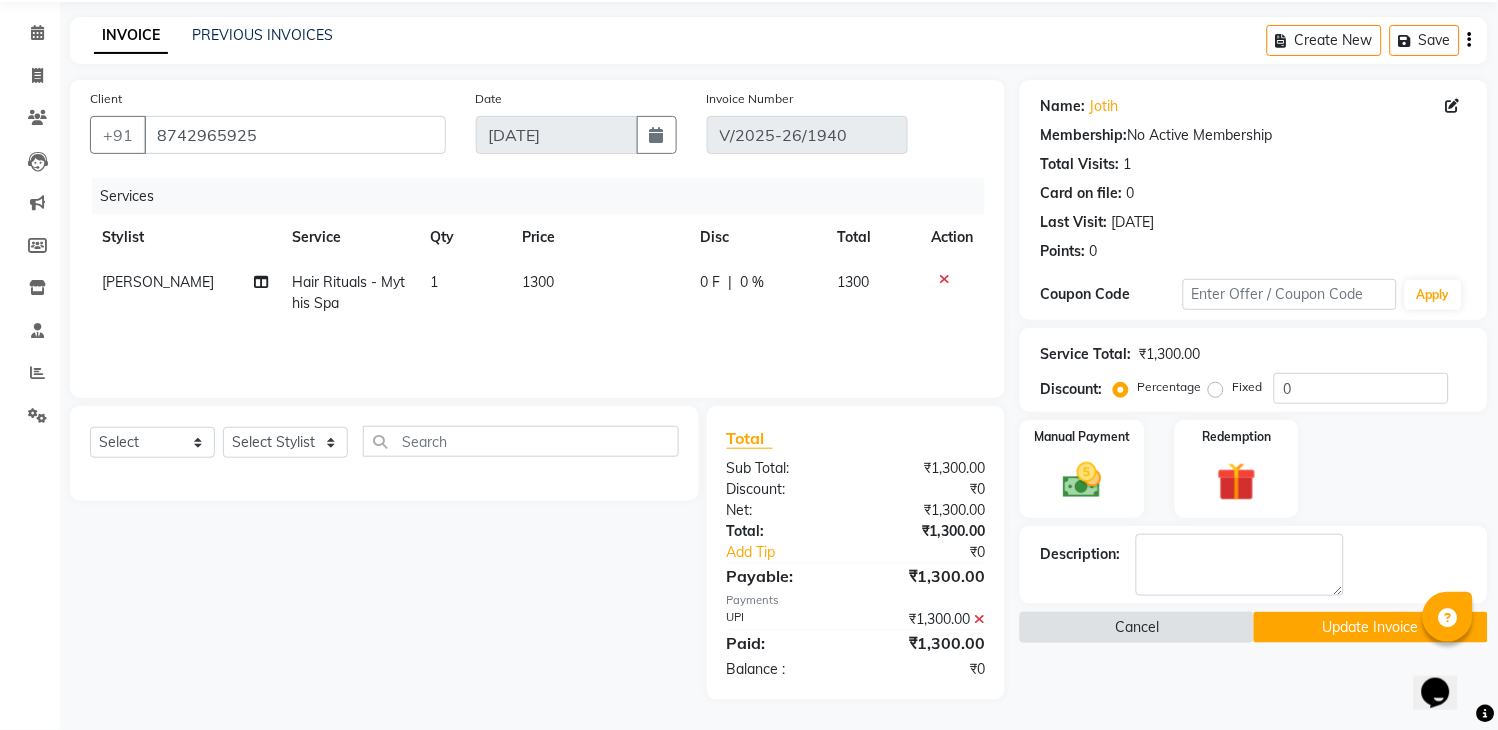 click on "Cancel" 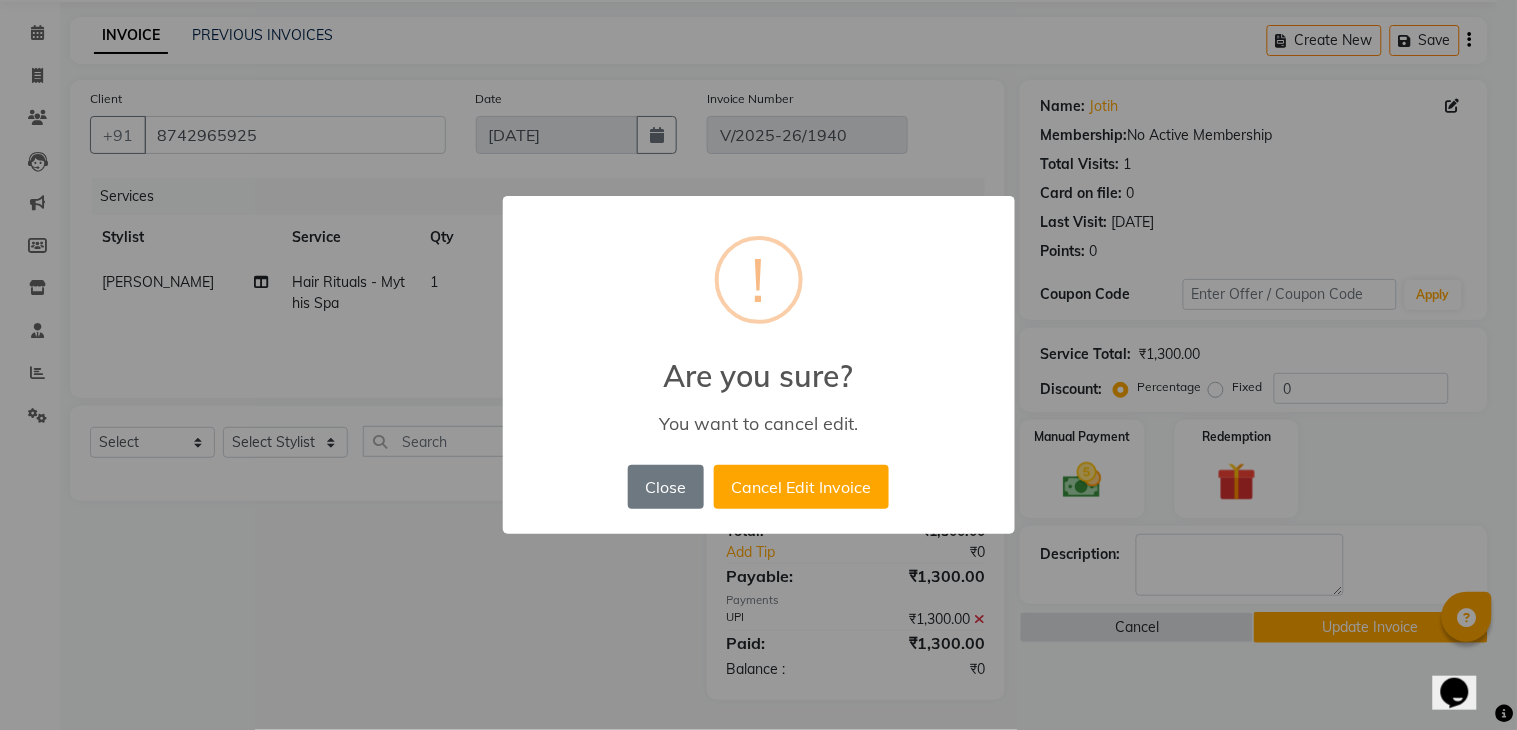 click on "× ! Are you sure? You want to cancel edit. Close No Cancel Edit Invoice" at bounding box center [758, 365] 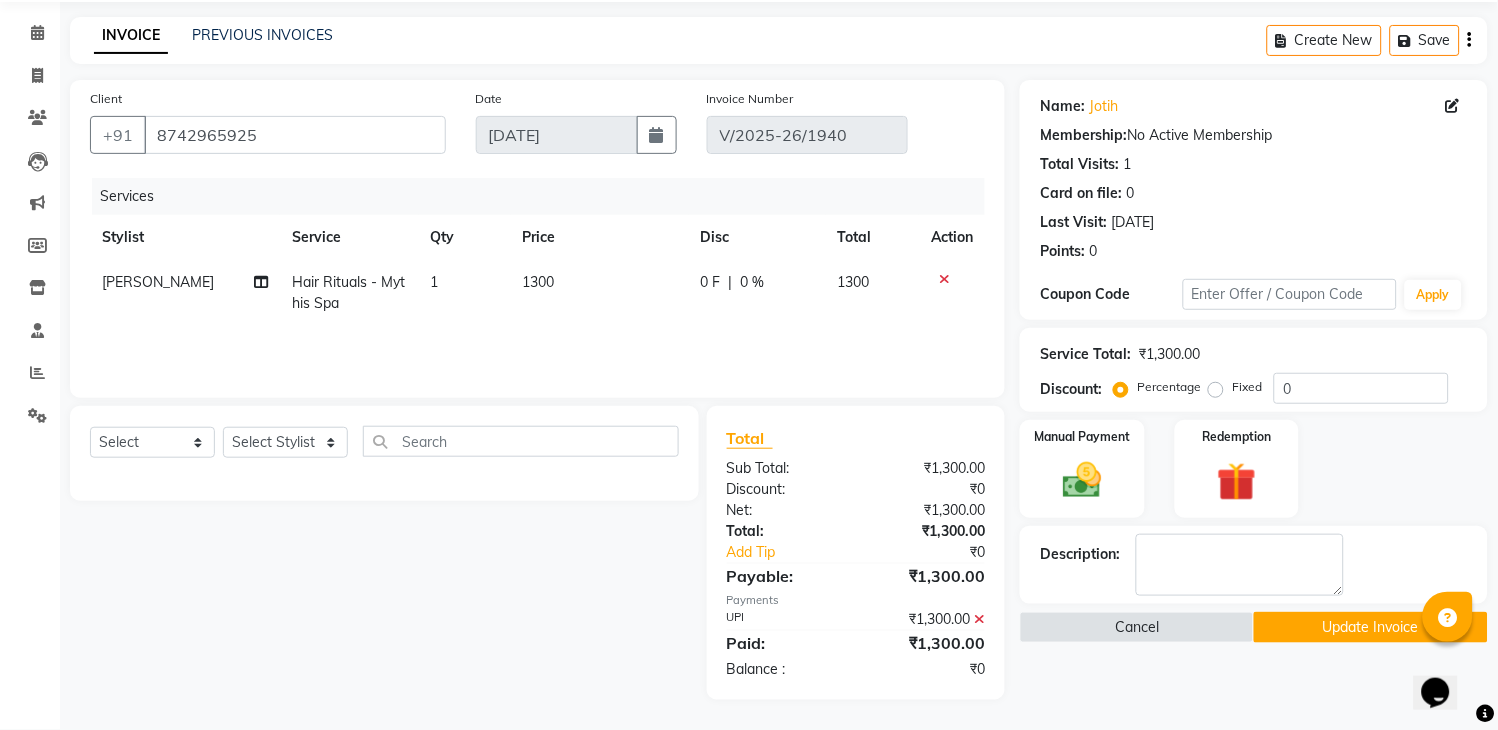 click on "Update Invoice" 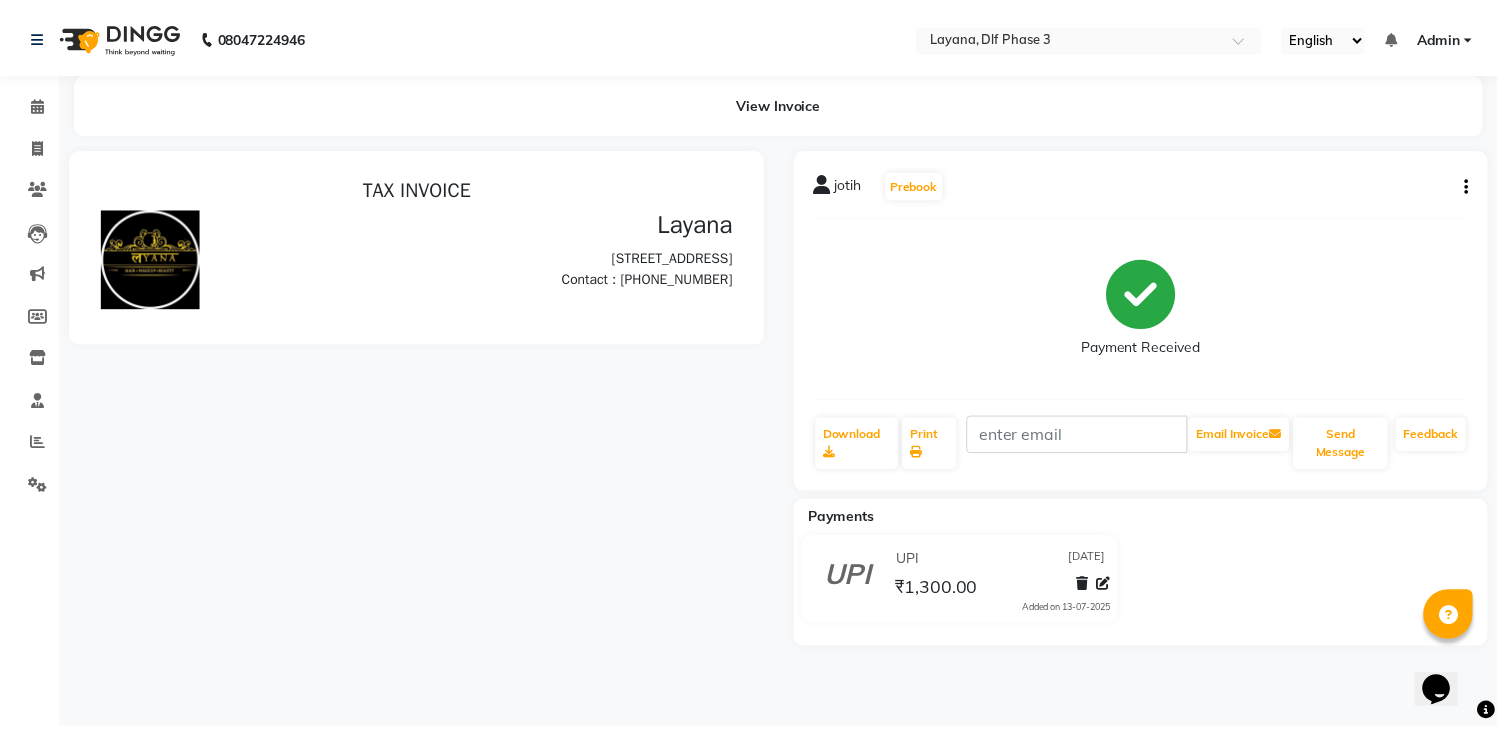 scroll, scrollTop: 0, scrollLeft: 0, axis: both 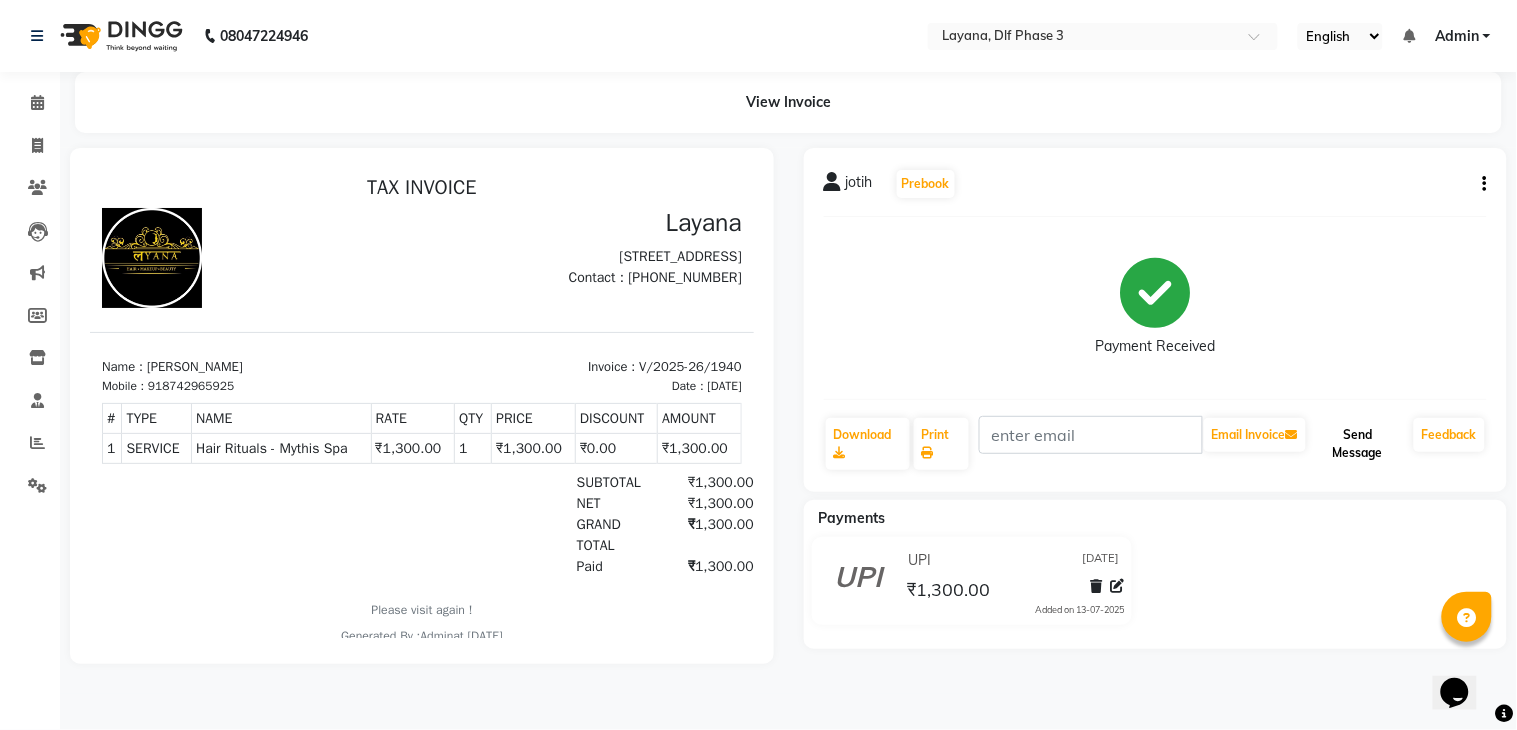 click on "Send Message" 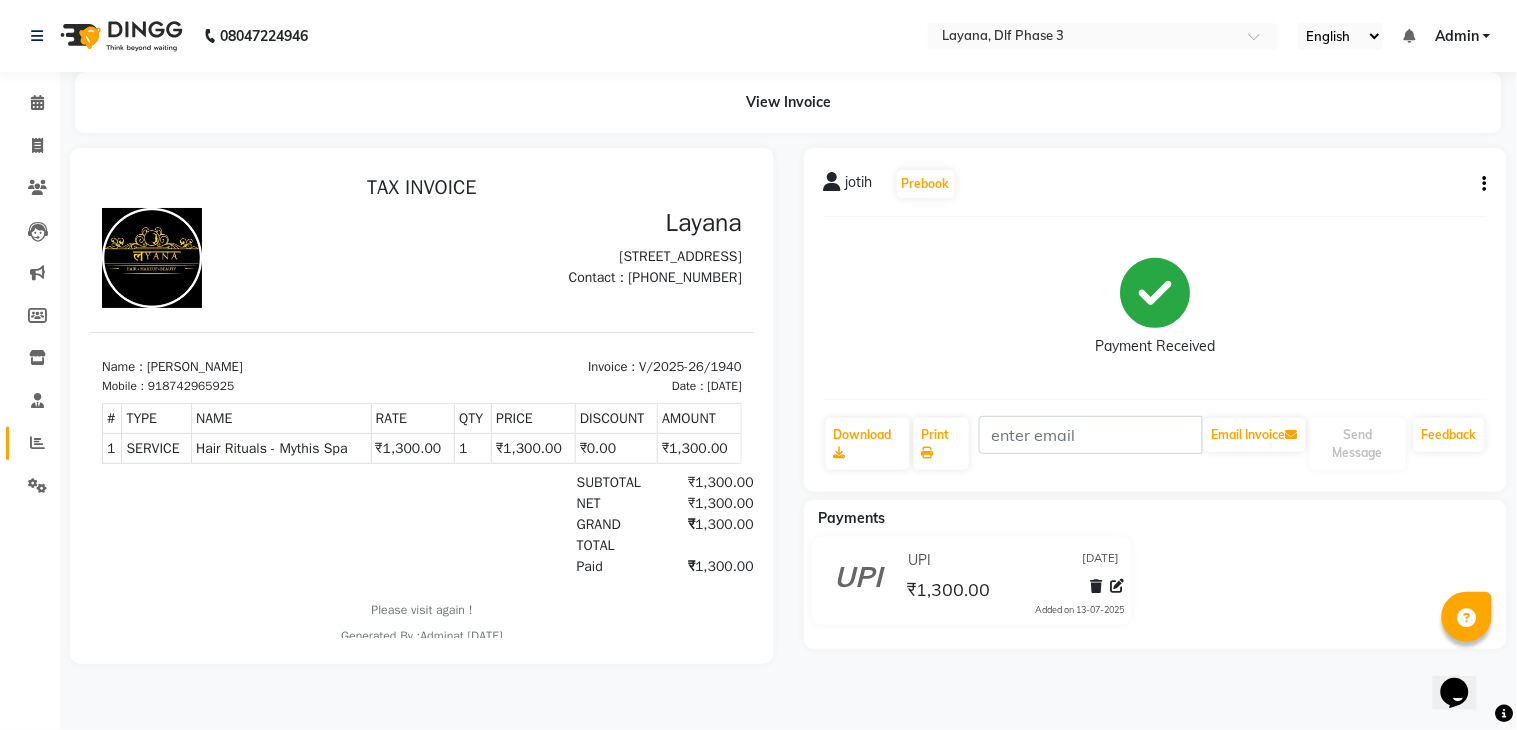 click on "Reports" 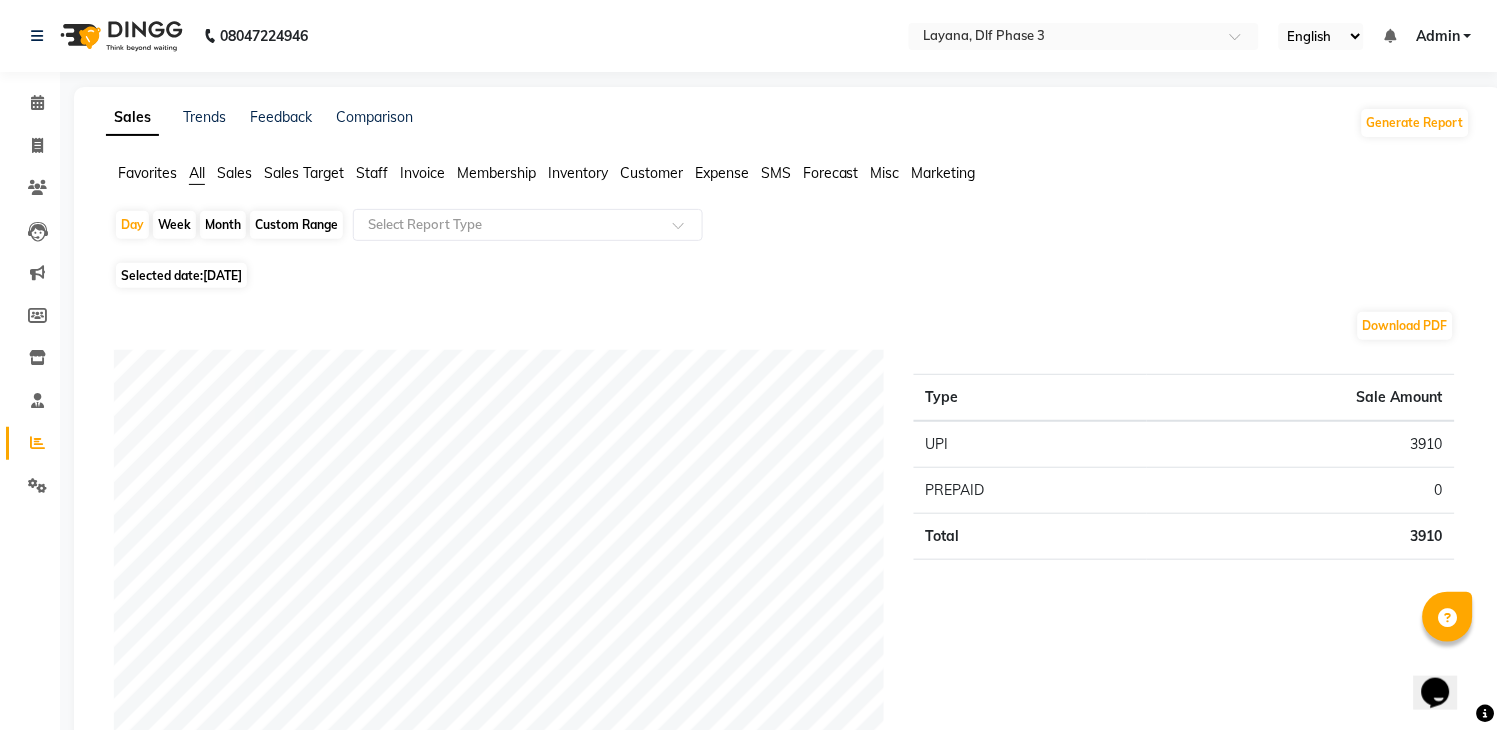 scroll, scrollTop: 638, scrollLeft: 0, axis: vertical 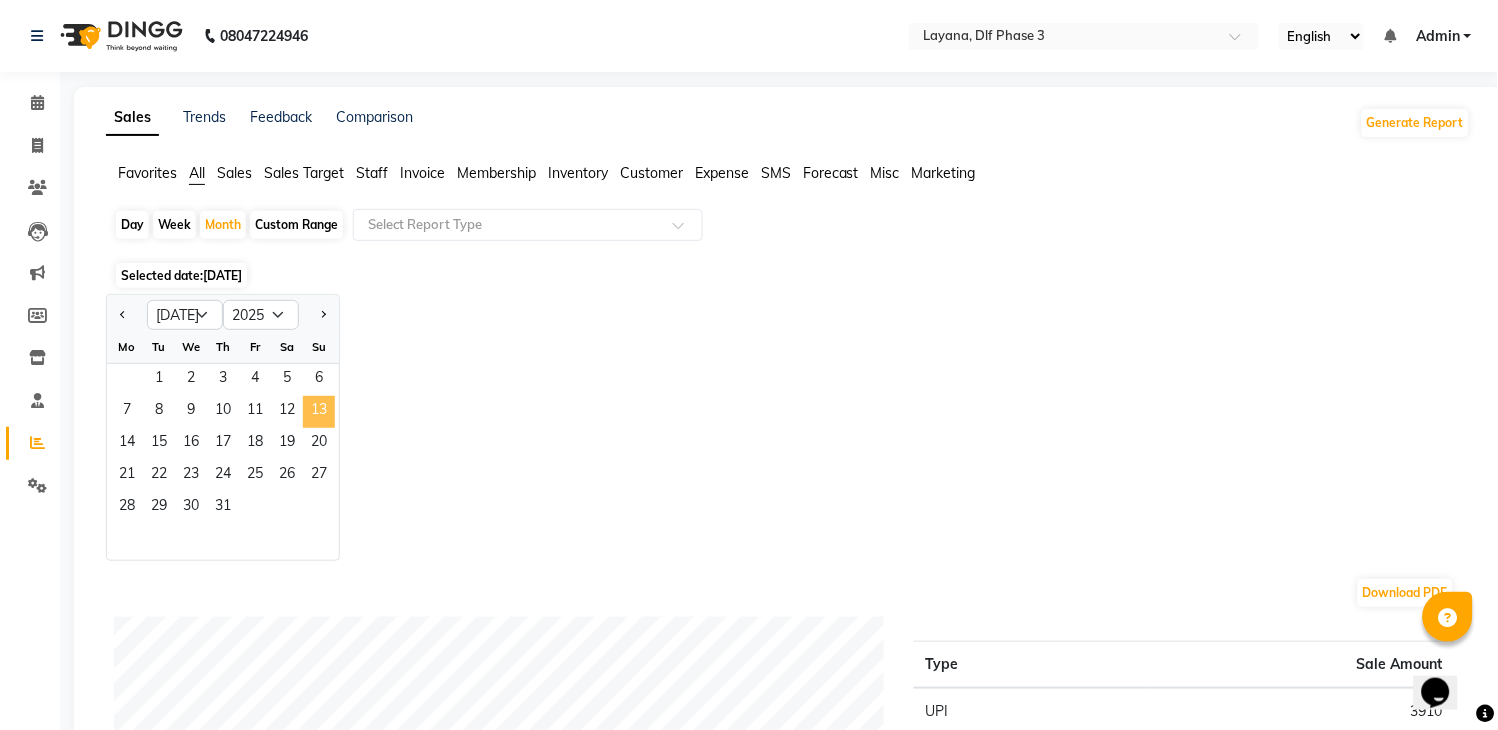 click on "13" 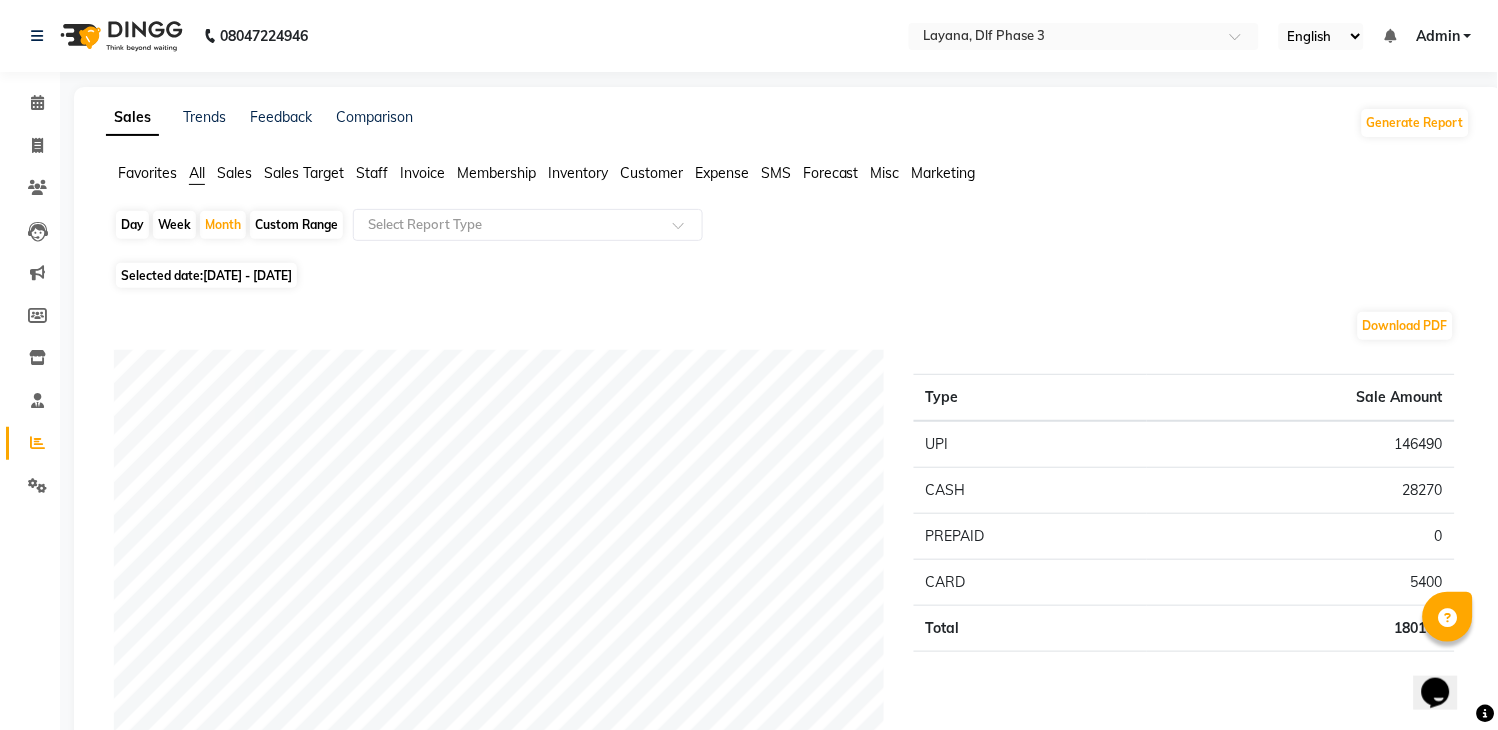 scroll, scrollTop: 638, scrollLeft: 0, axis: vertical 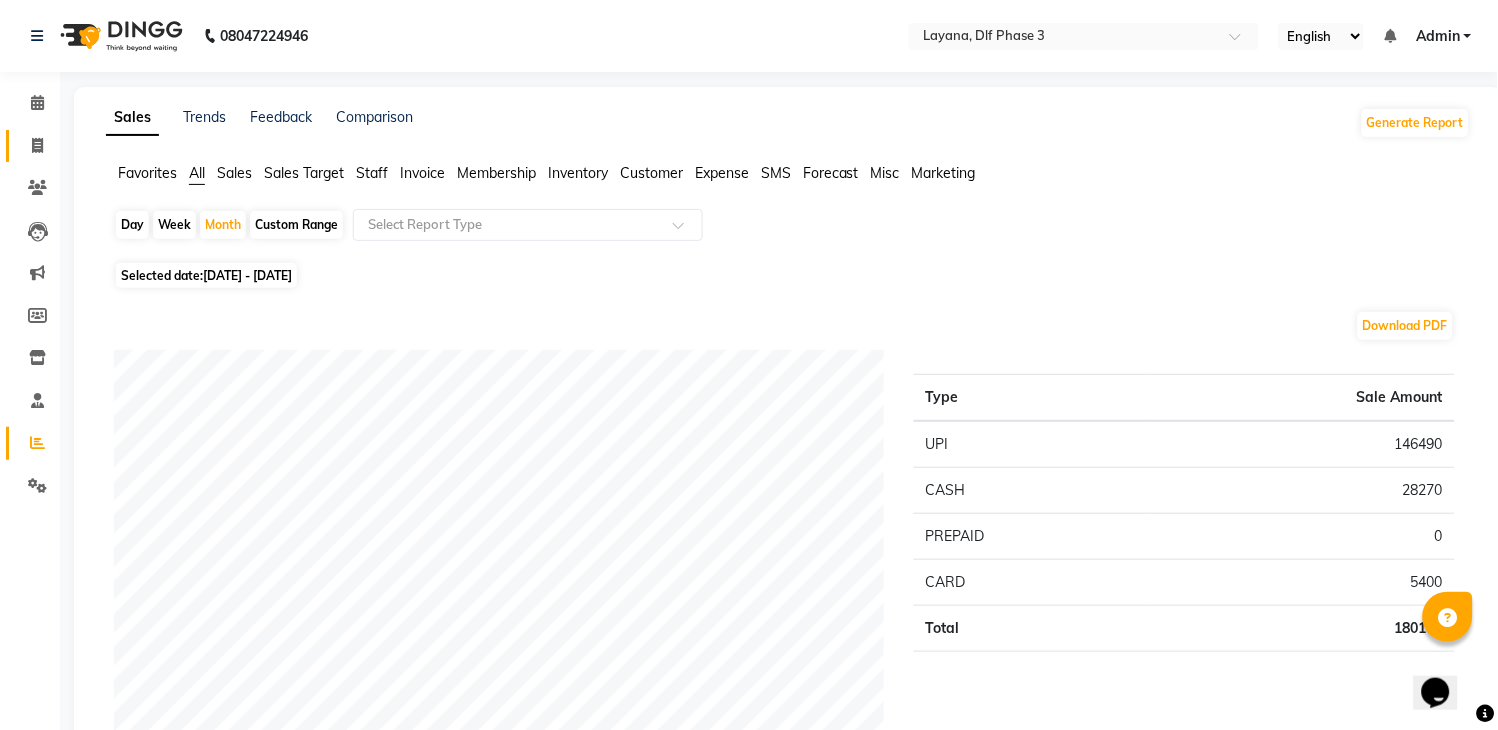 click on "Invoice" 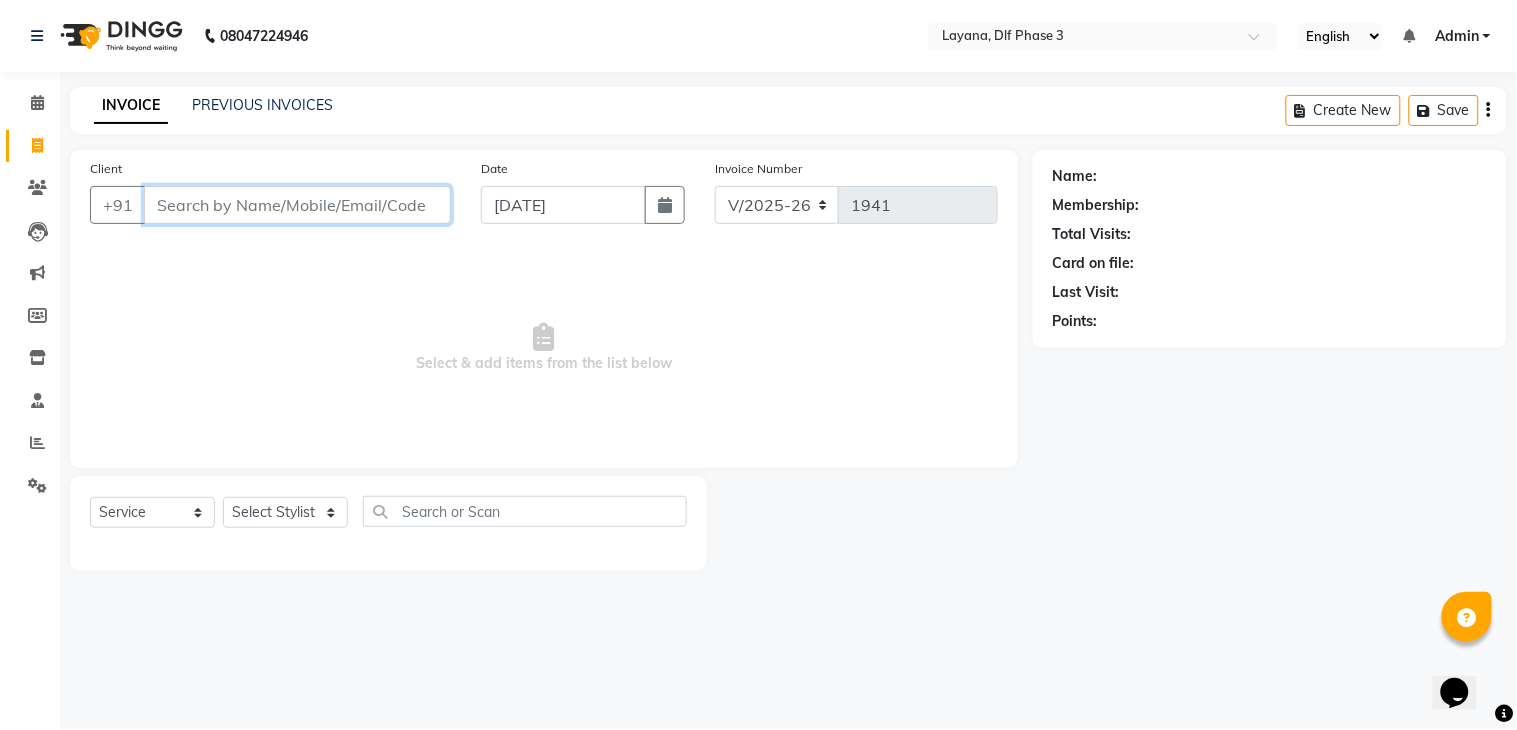 click on "Client" at bounding box center [297, 205] 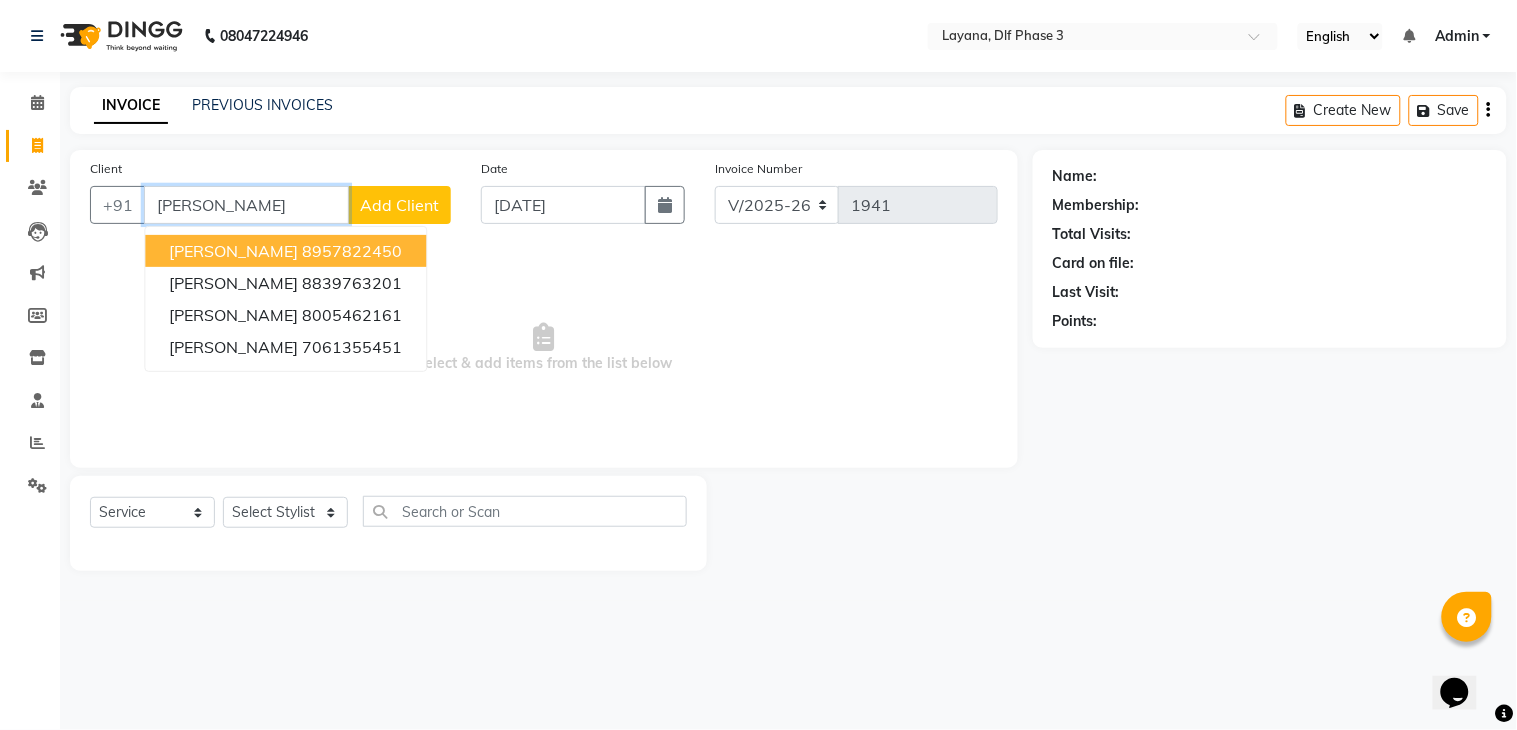 click on "8957822450" at bounding box center (352, 251) 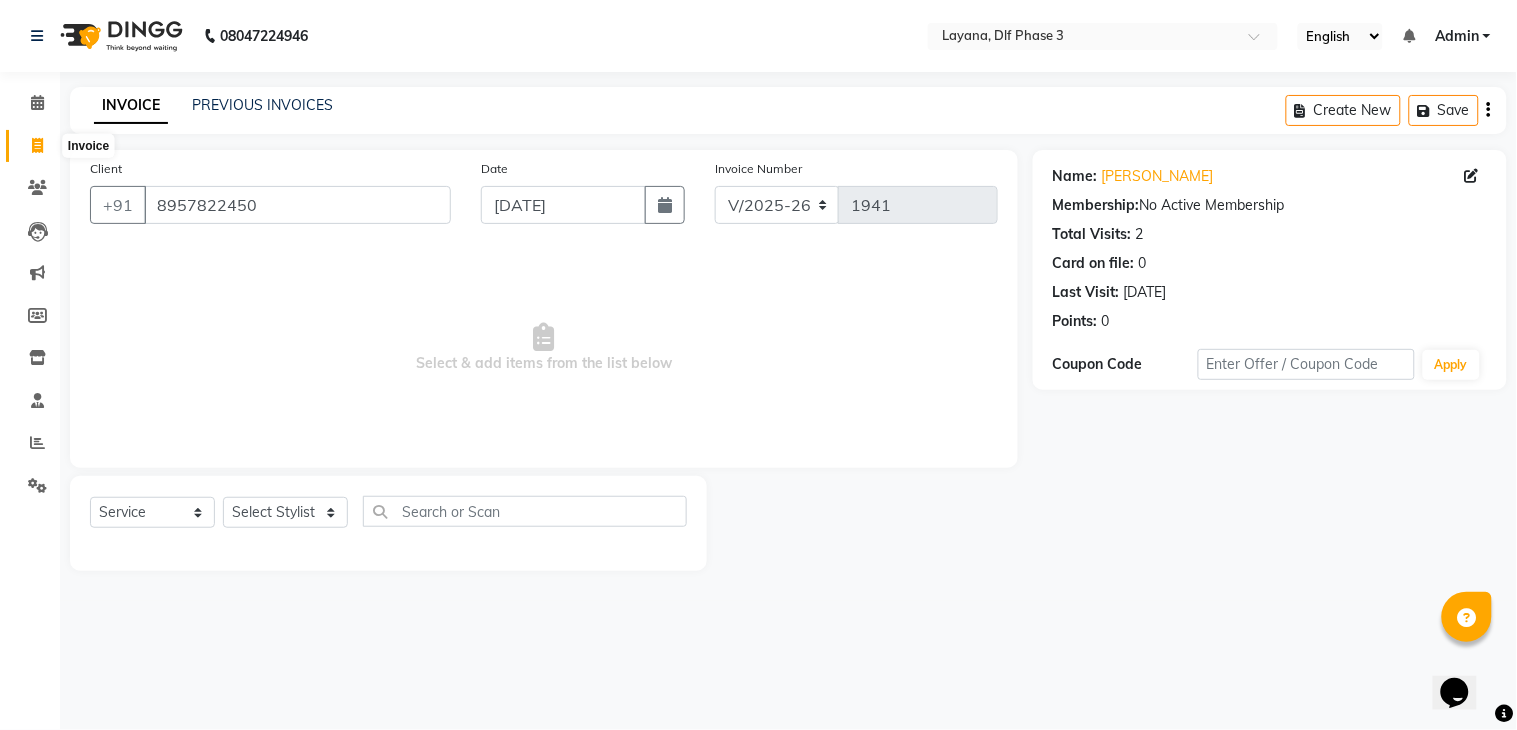 click 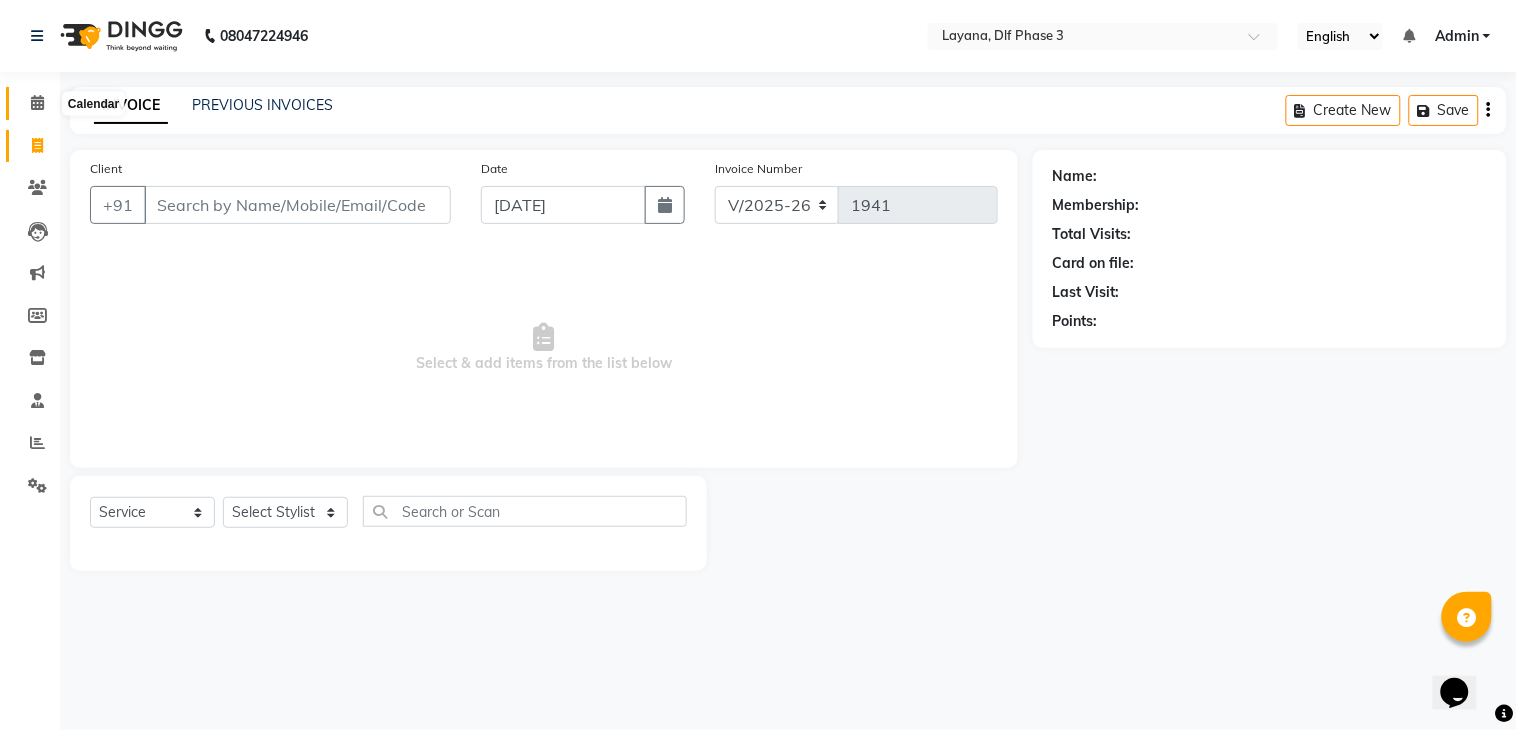 click 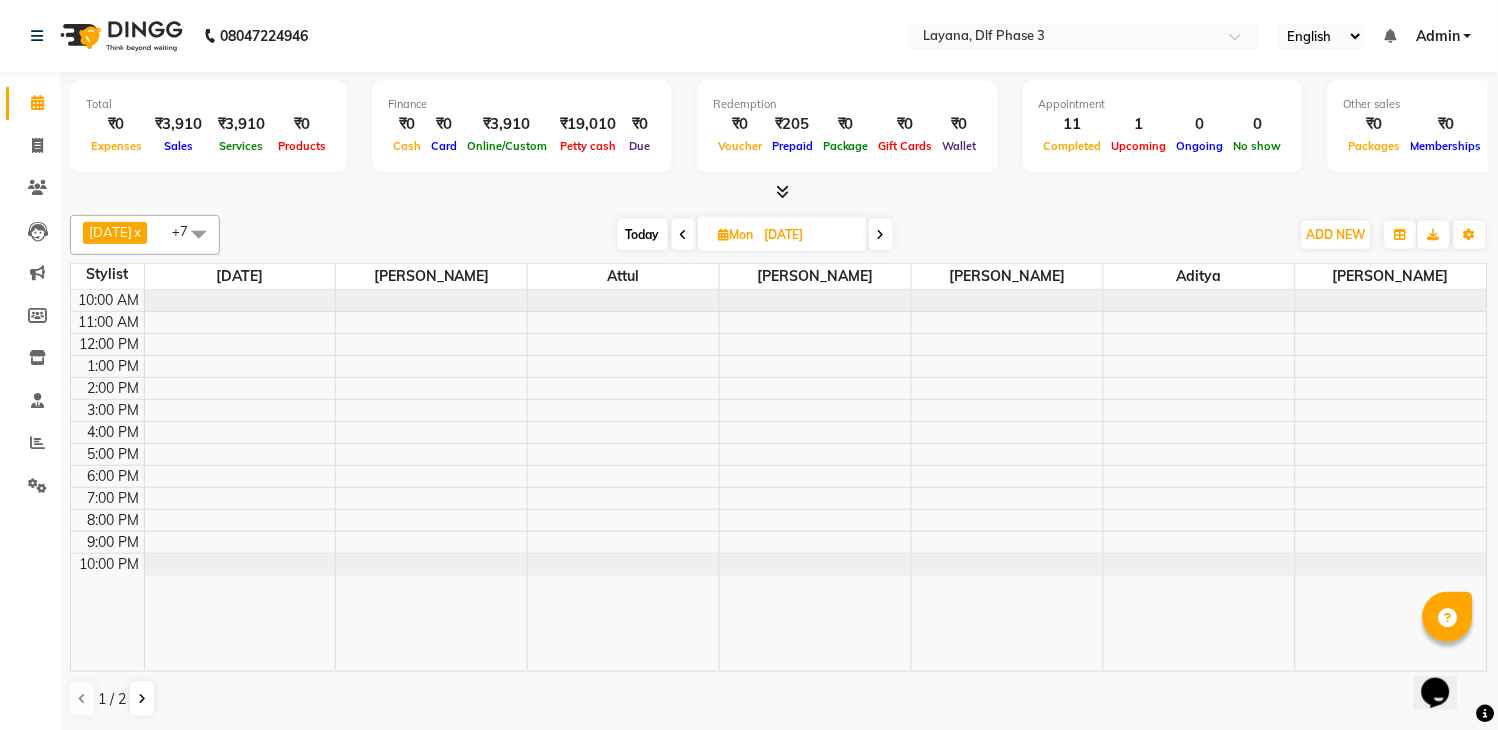 click at bounding box center (684, 235) 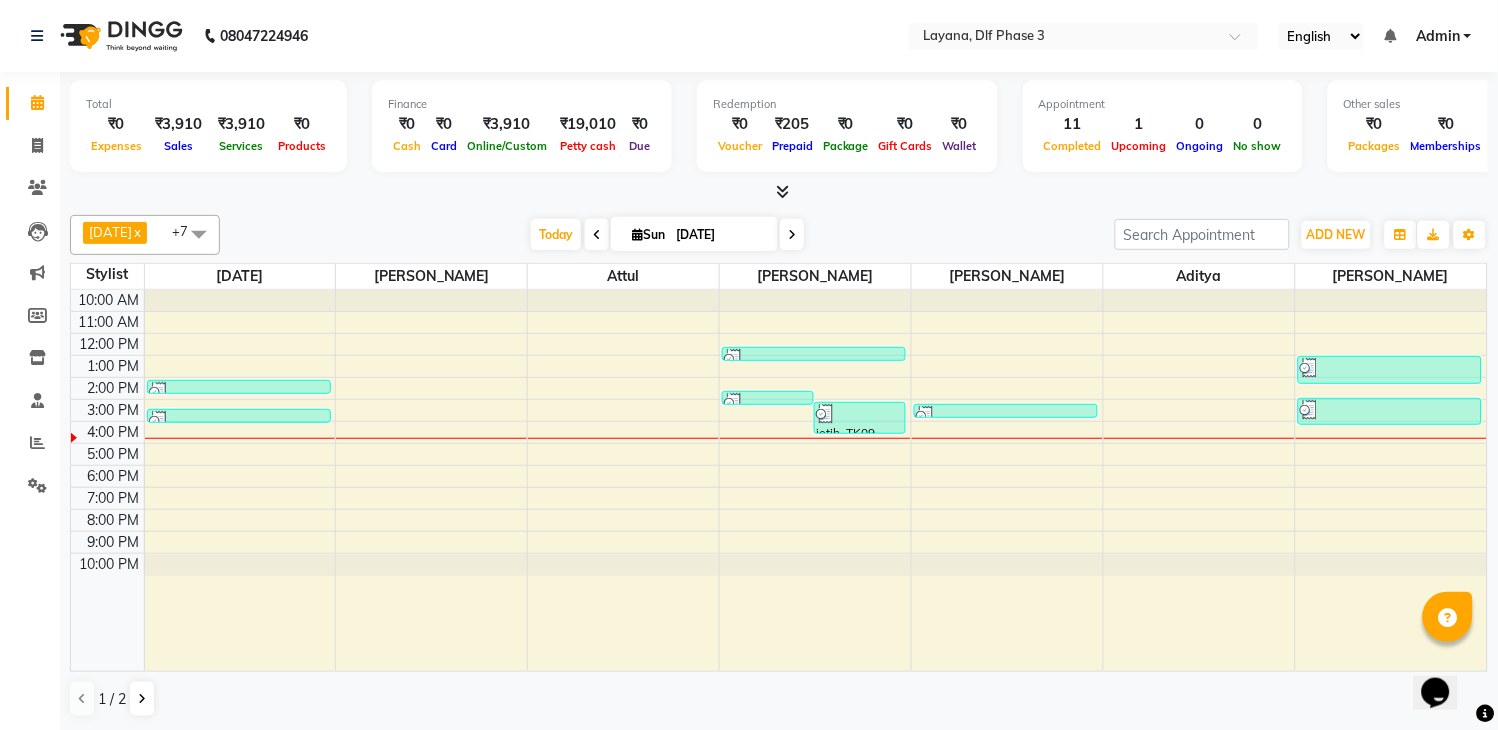click at bounding box center [597, 234] 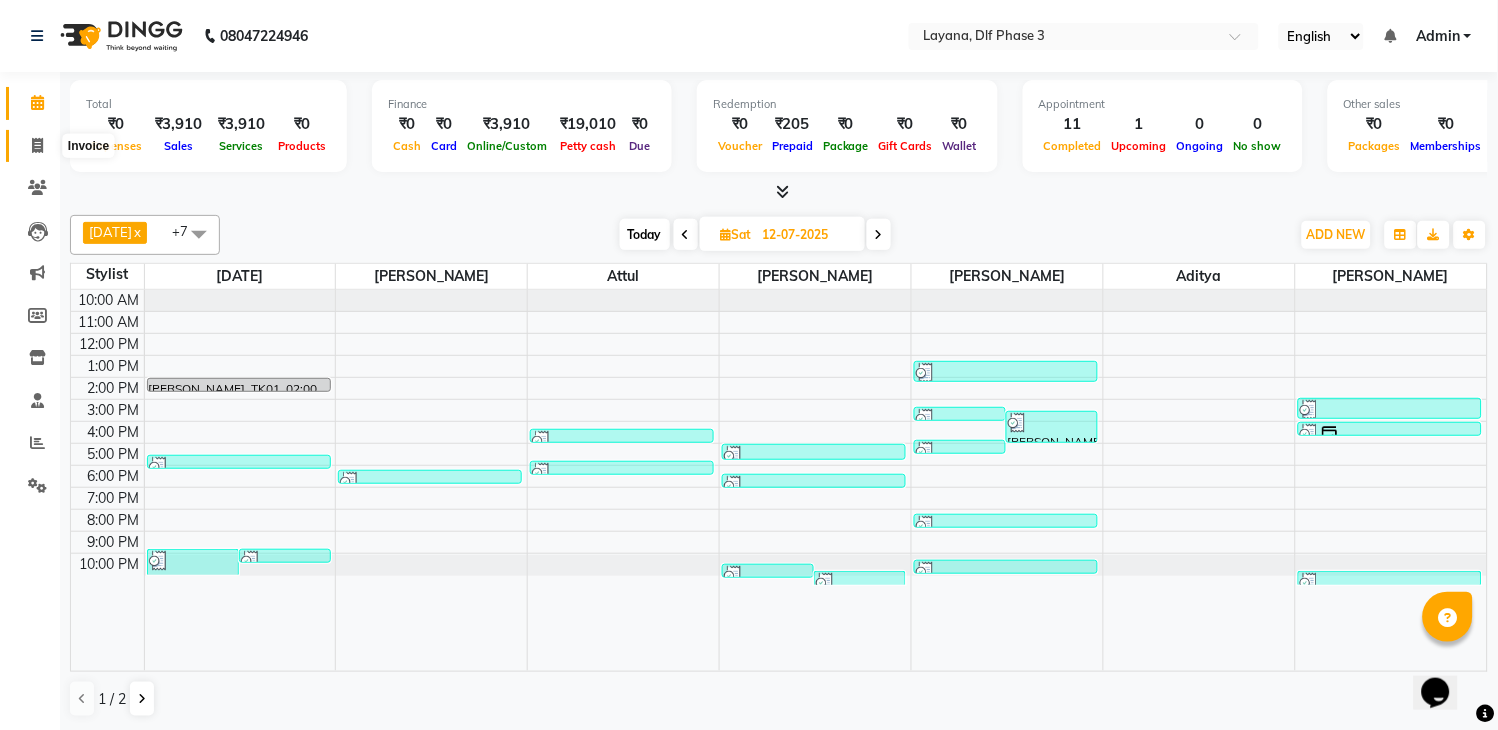 click 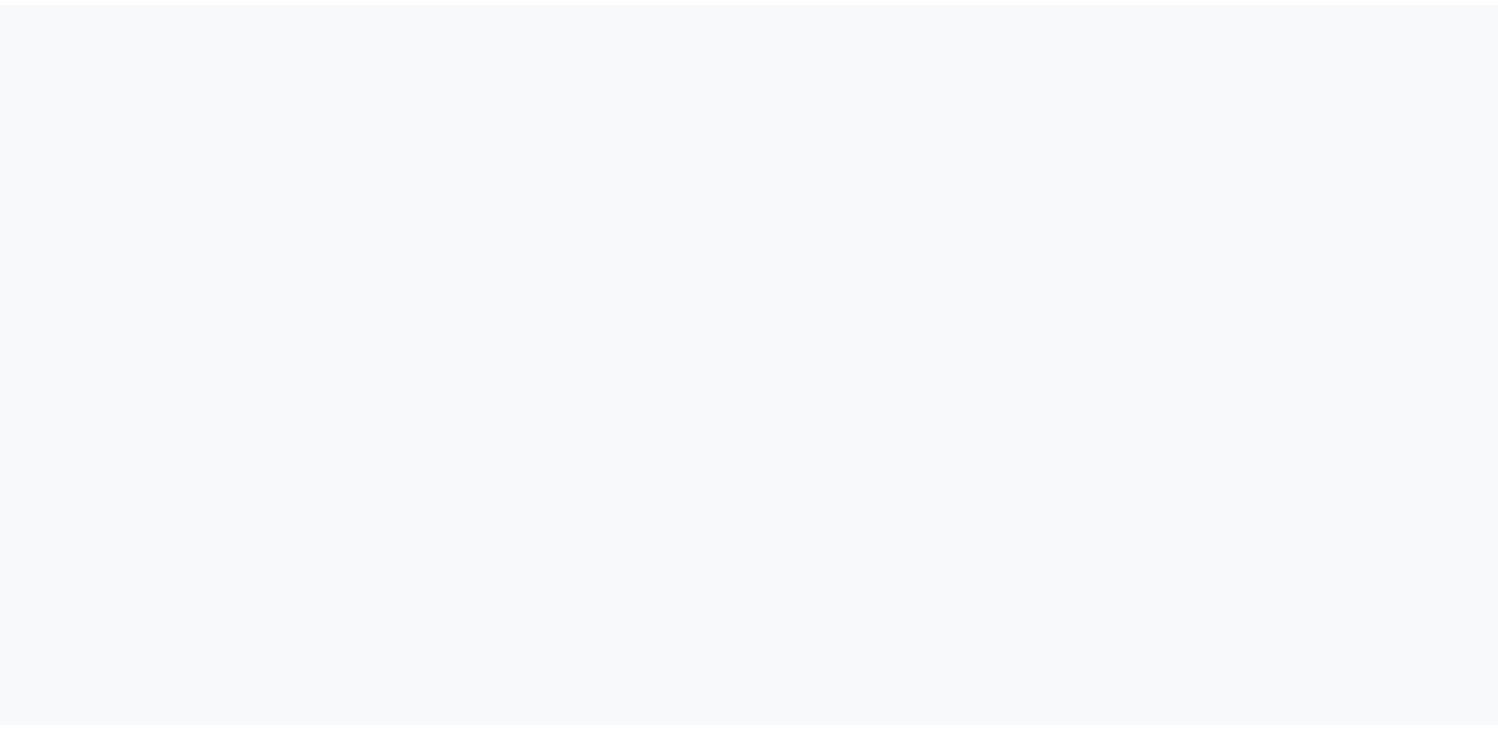 scroll, scrollTop: 0, scrollLeft: 0, axis: both 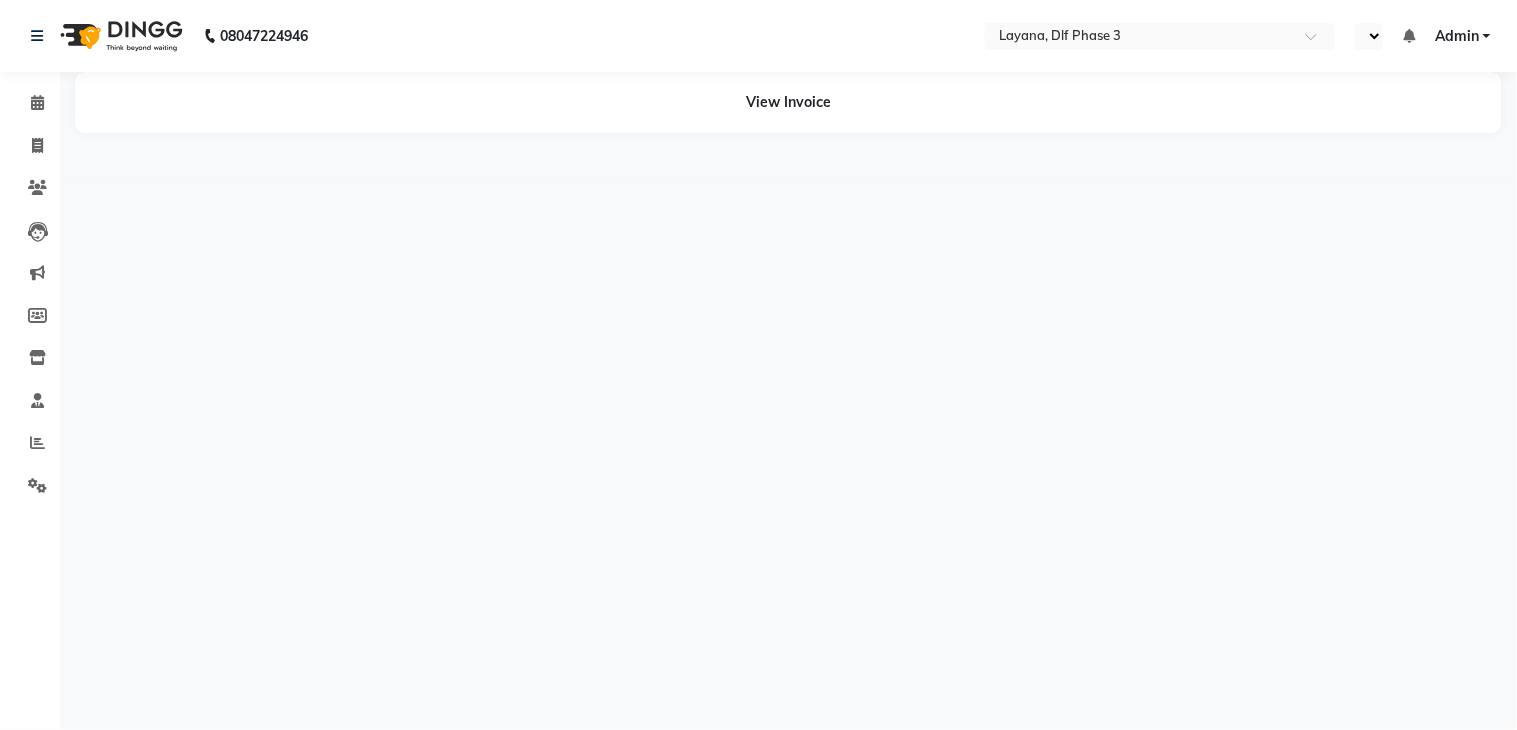 select on "en" 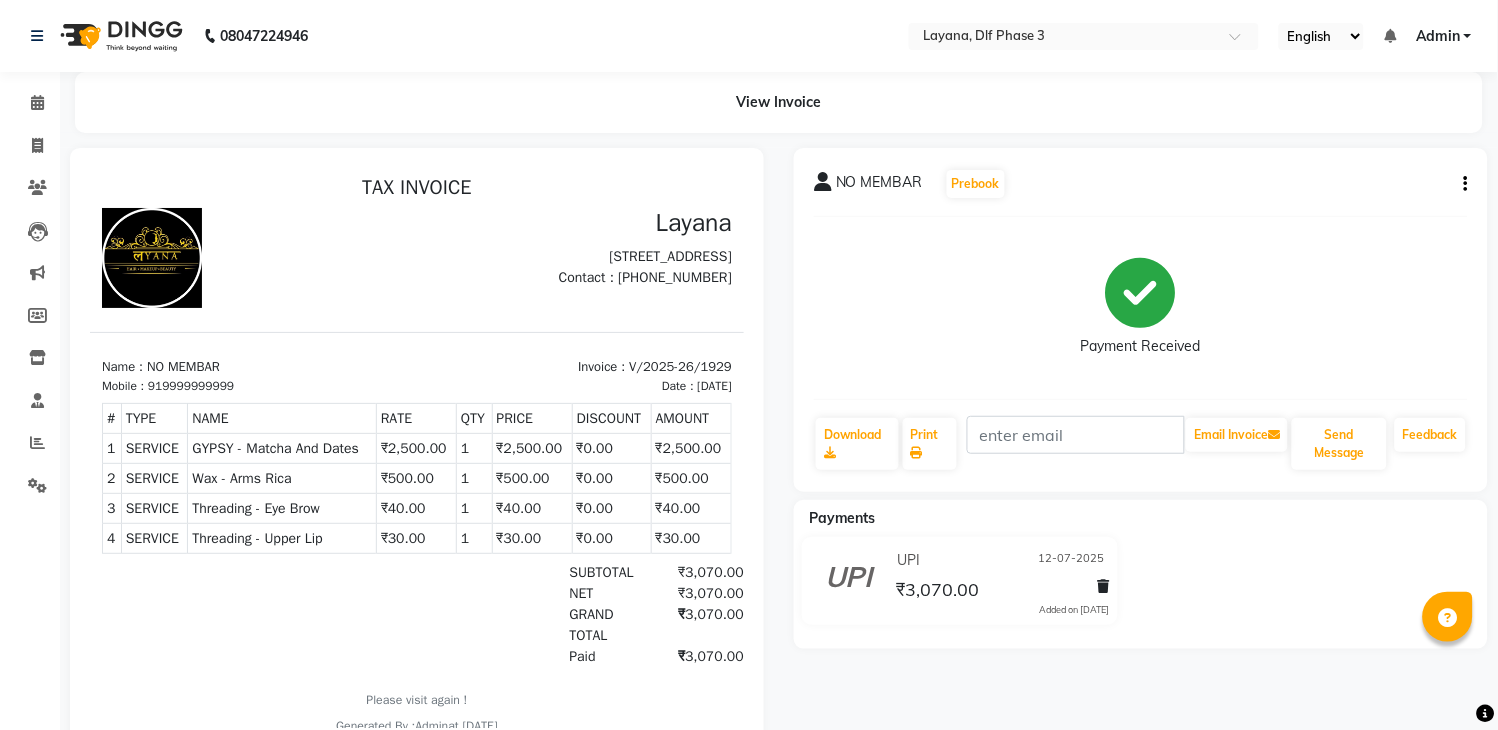 scroll, scrollTop: 0, scrollLeft: 0, axis: both 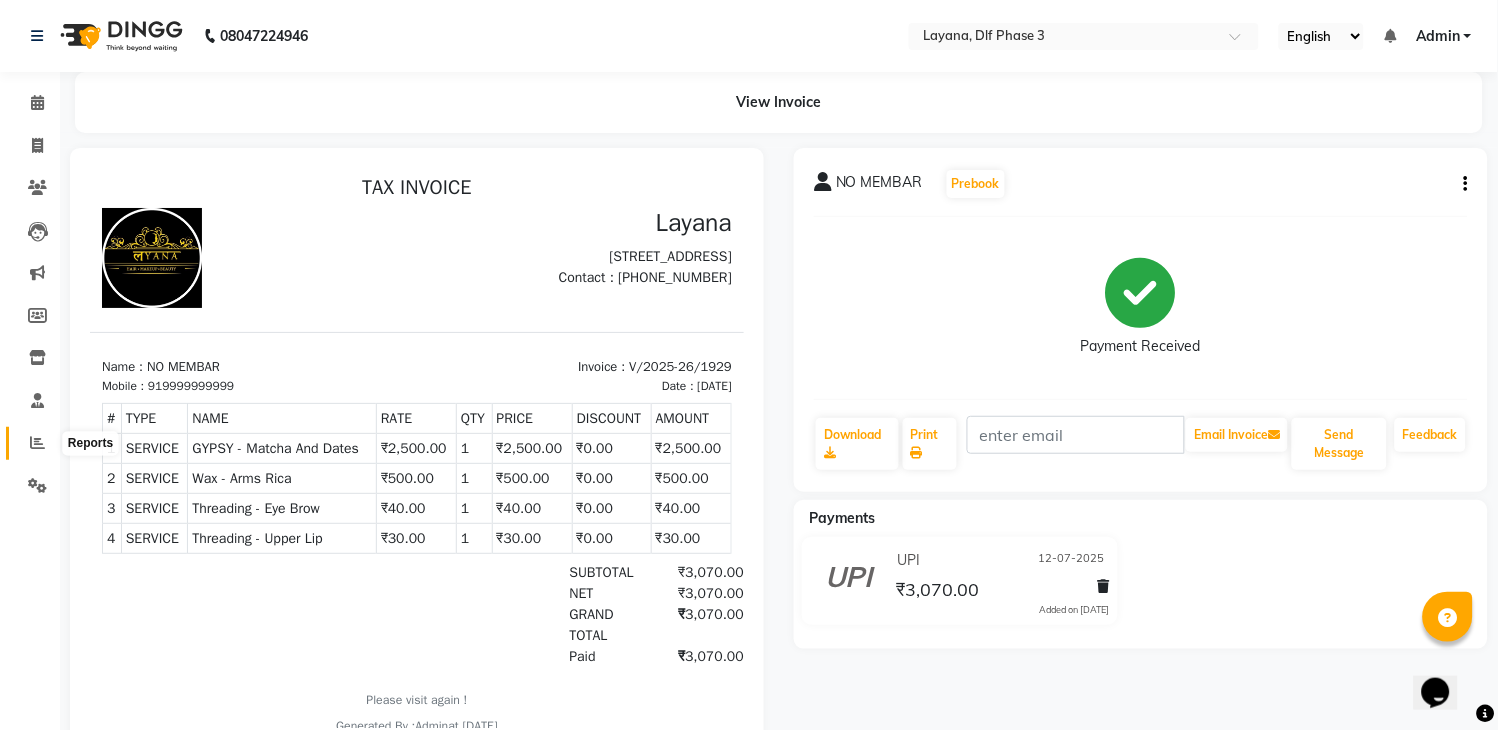 click 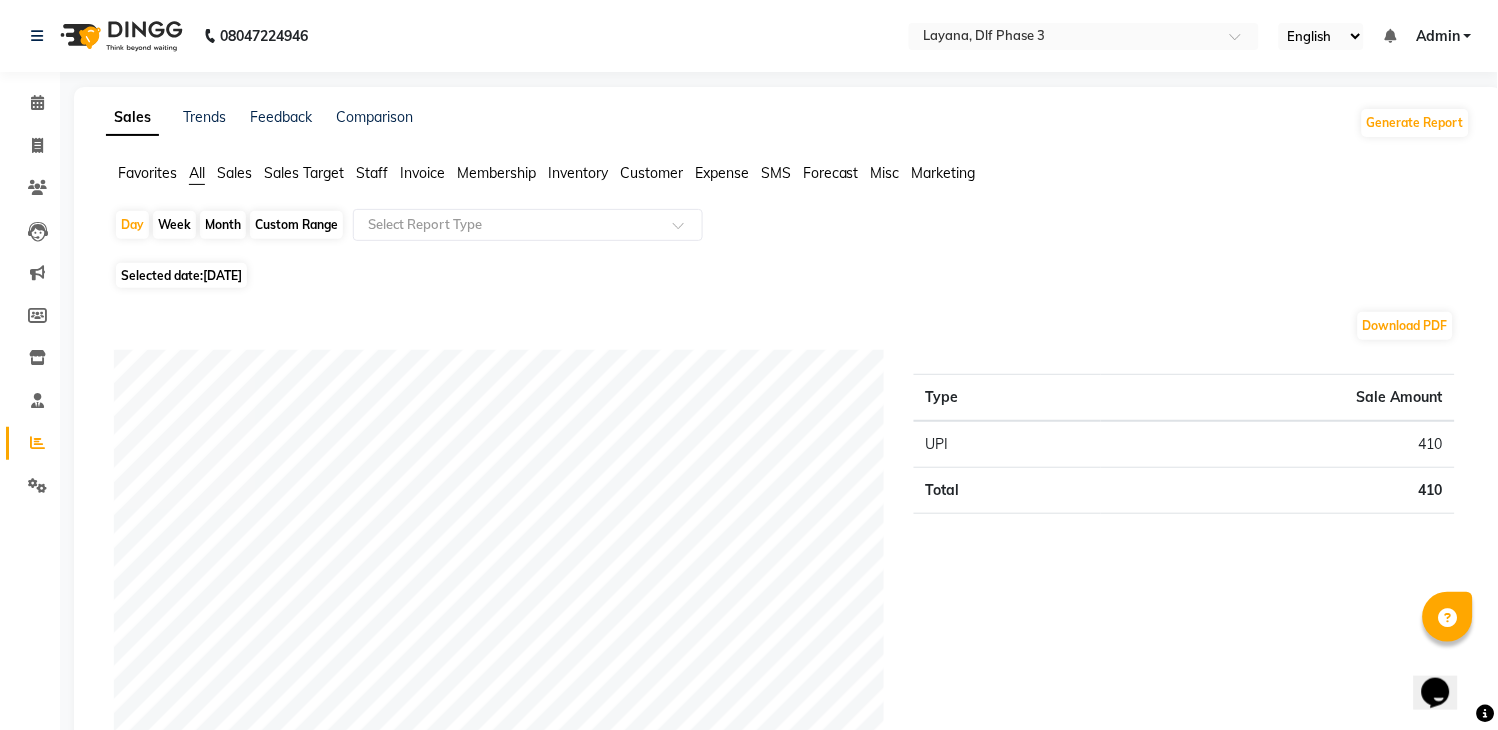 click on "Month" 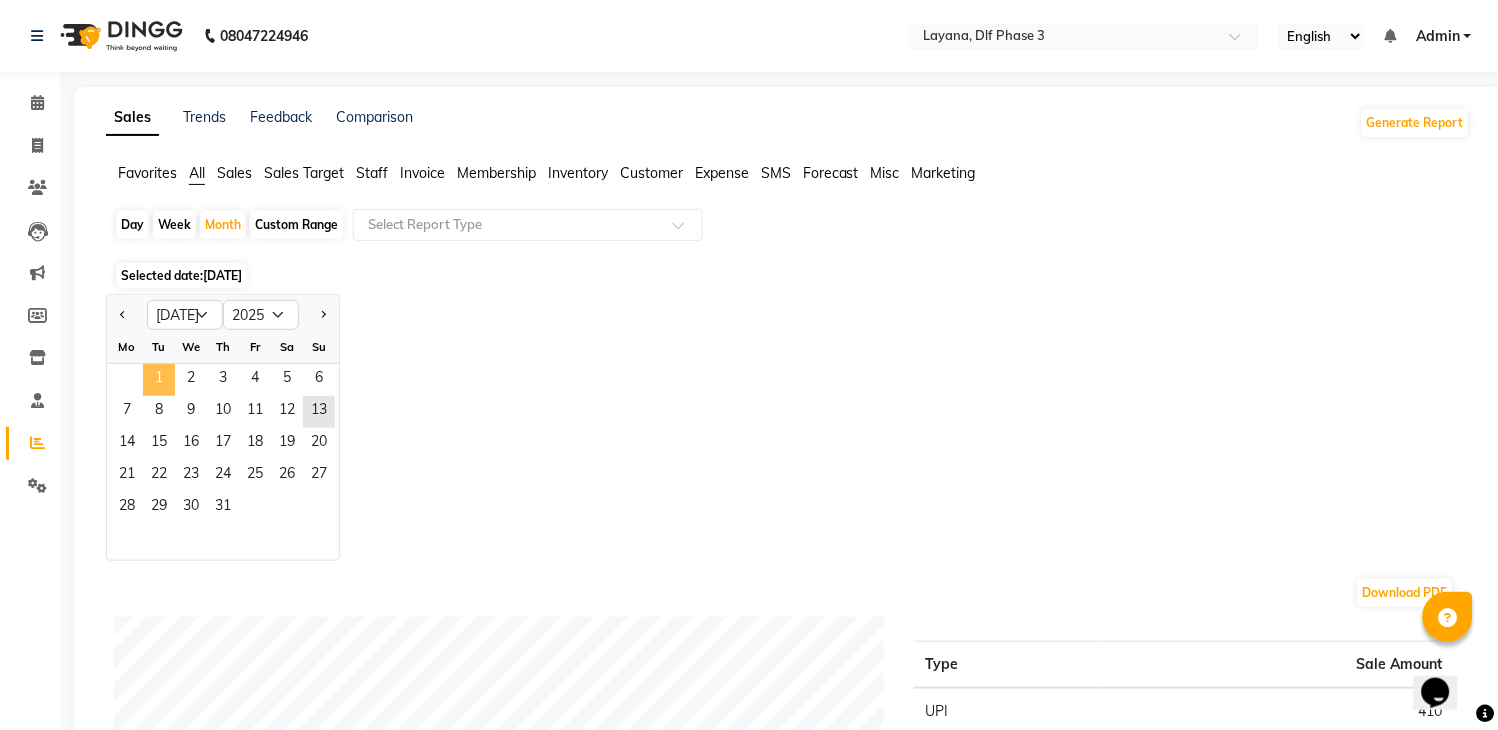 click on "1" 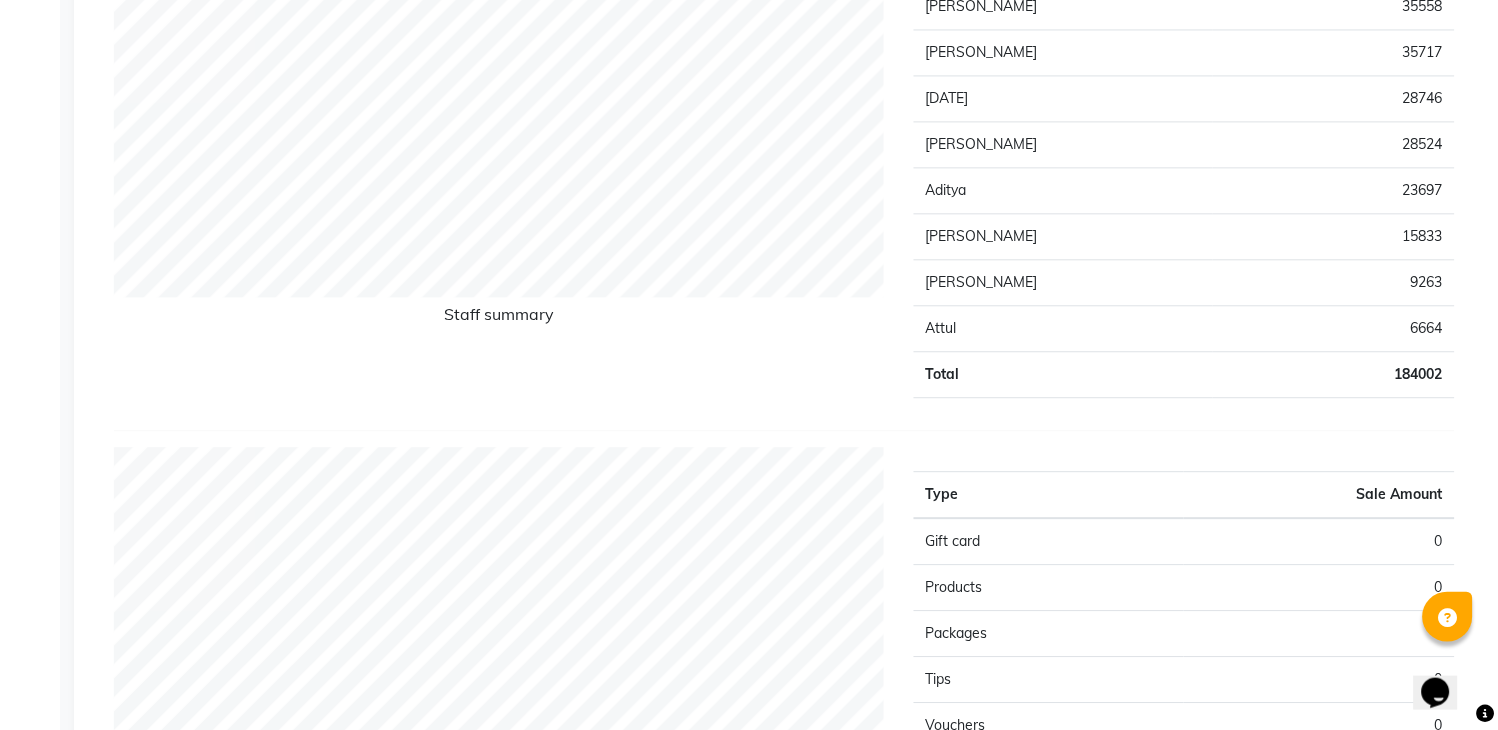 scroll, scrollTop: 1017, scrollLeft: 0, axis: vertical 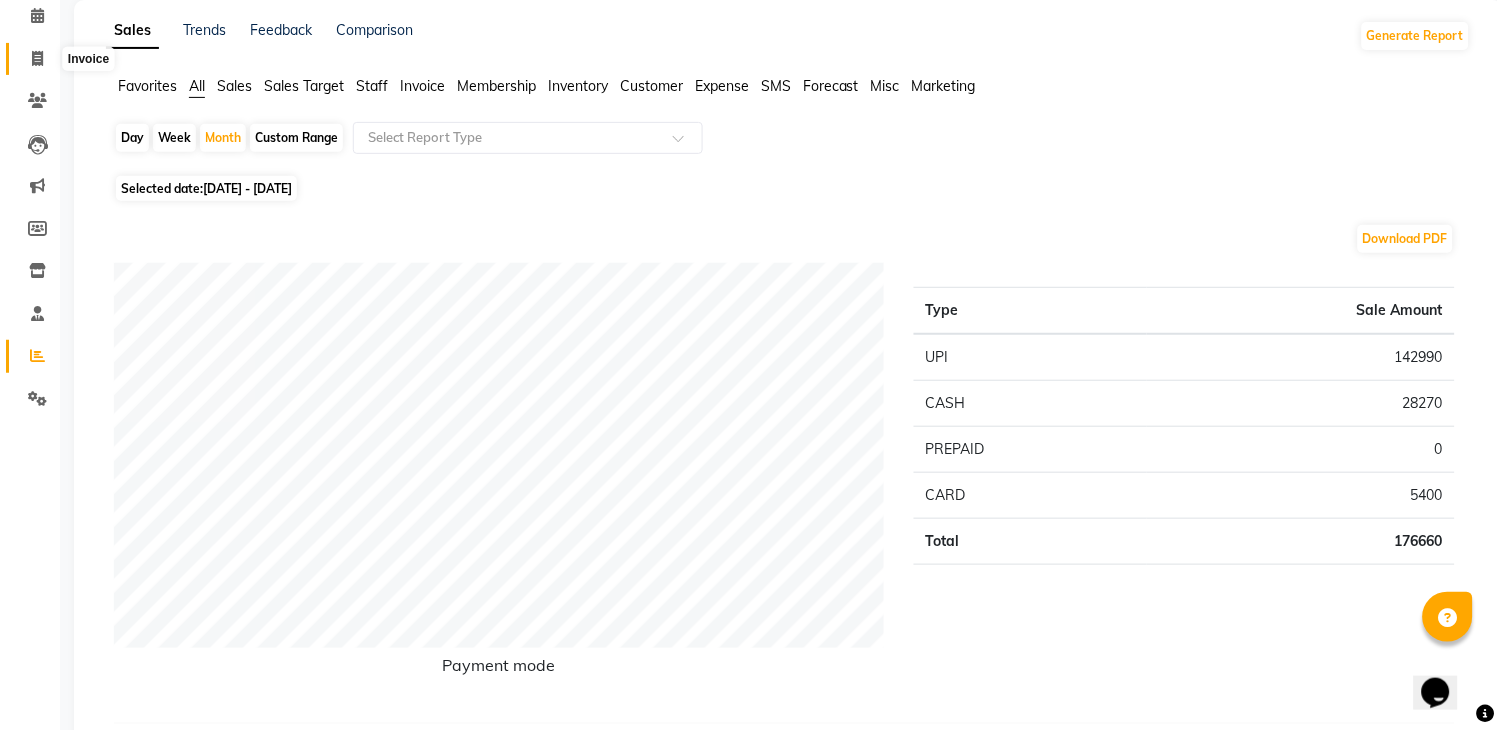 click 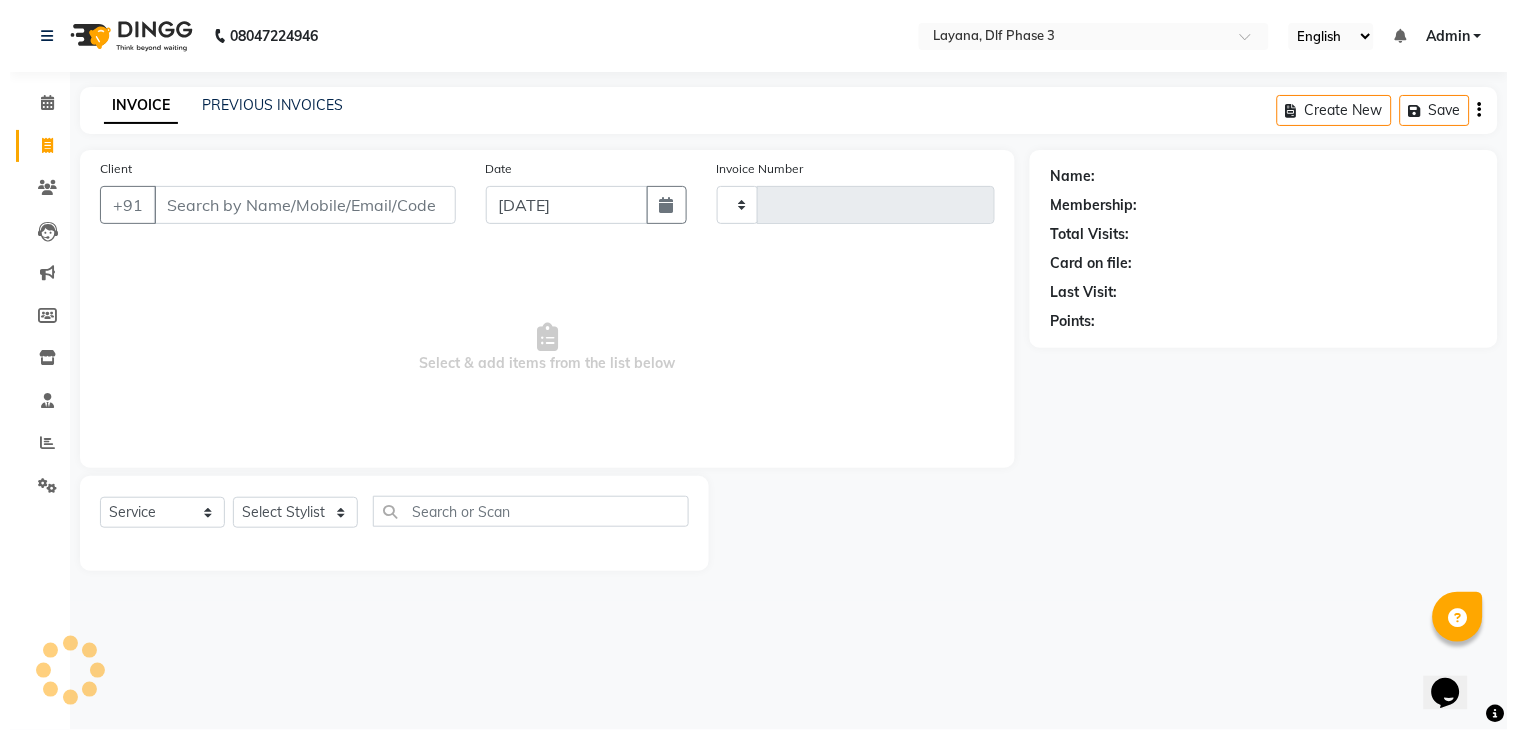 scroll, scrollTop: 0, scrollLeft: 0, axis: both 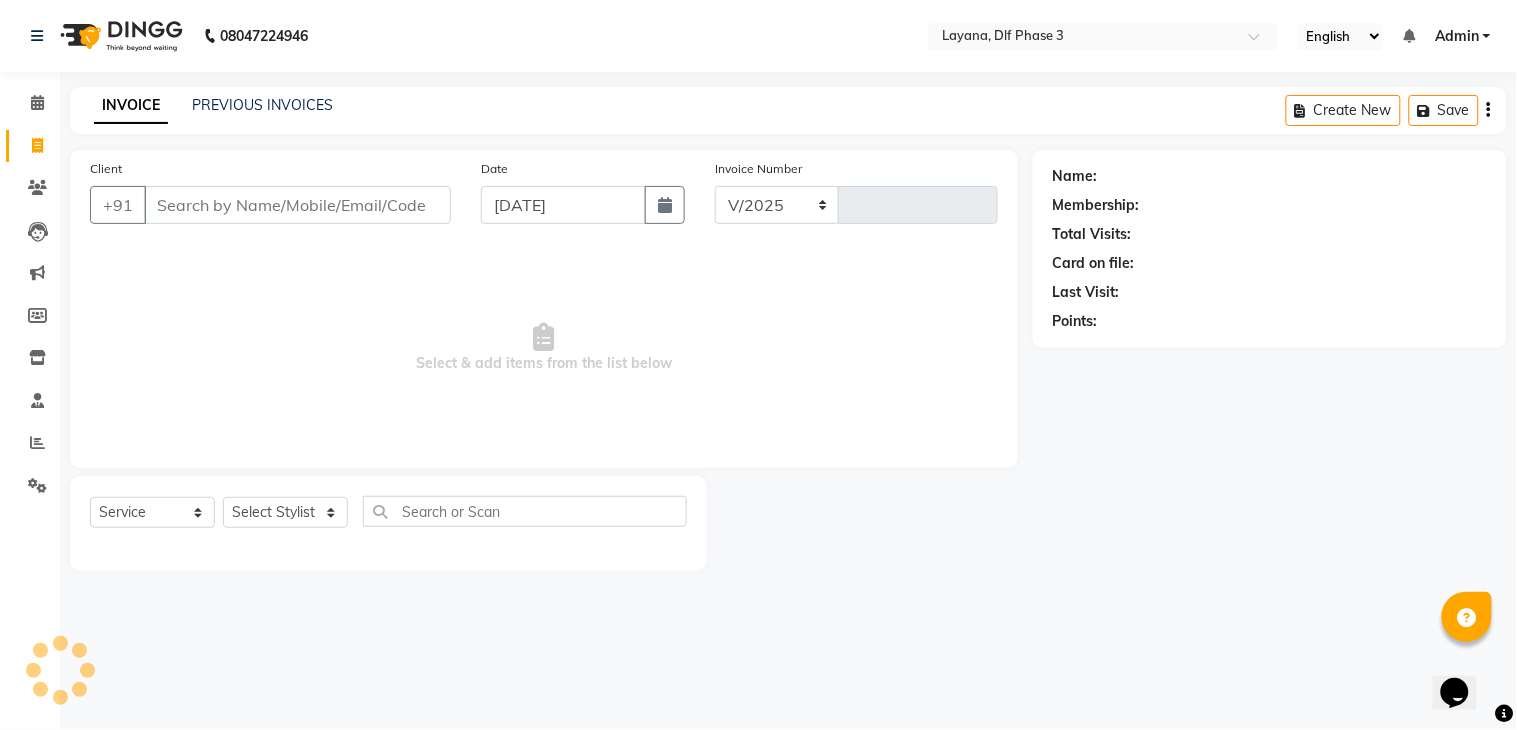 select on "6973" 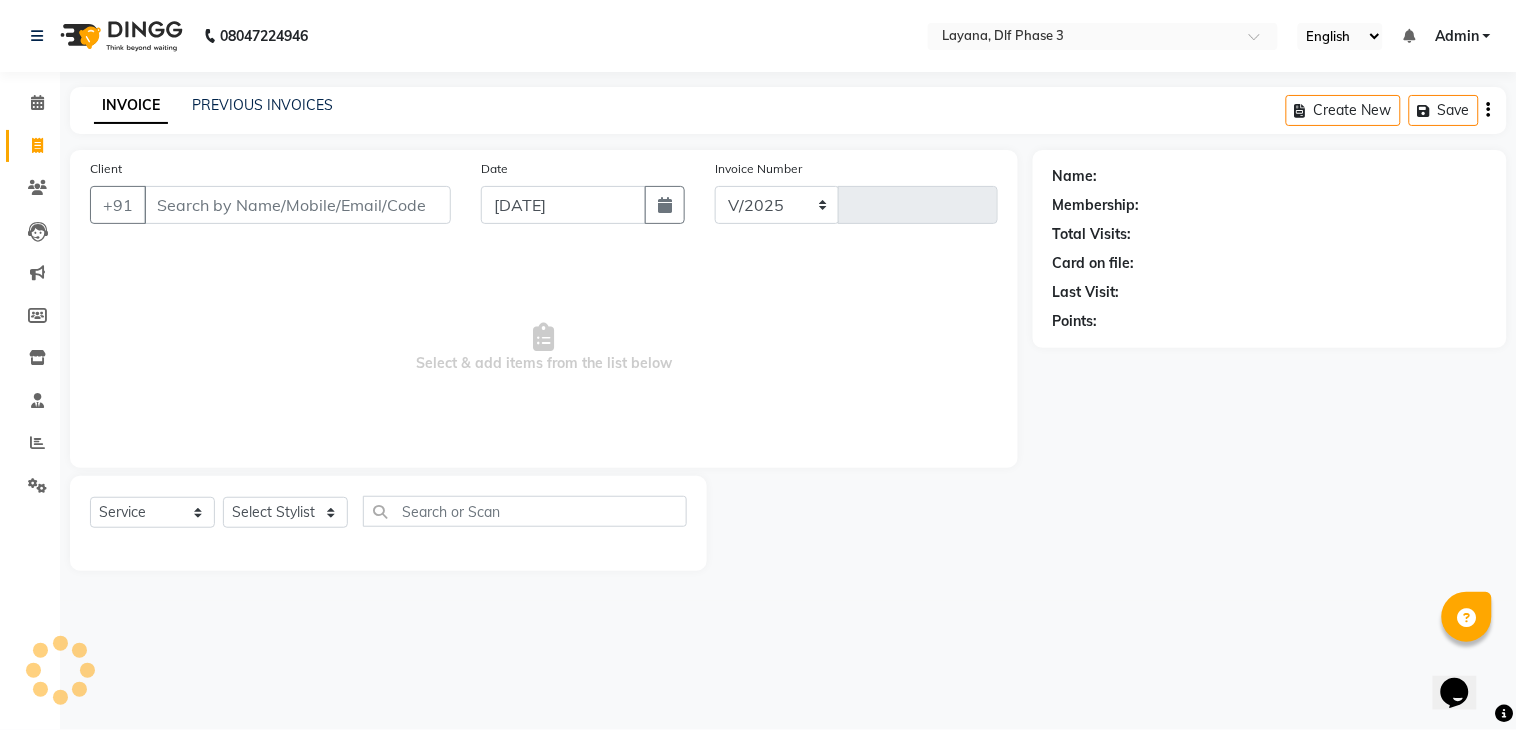 type on "1935" 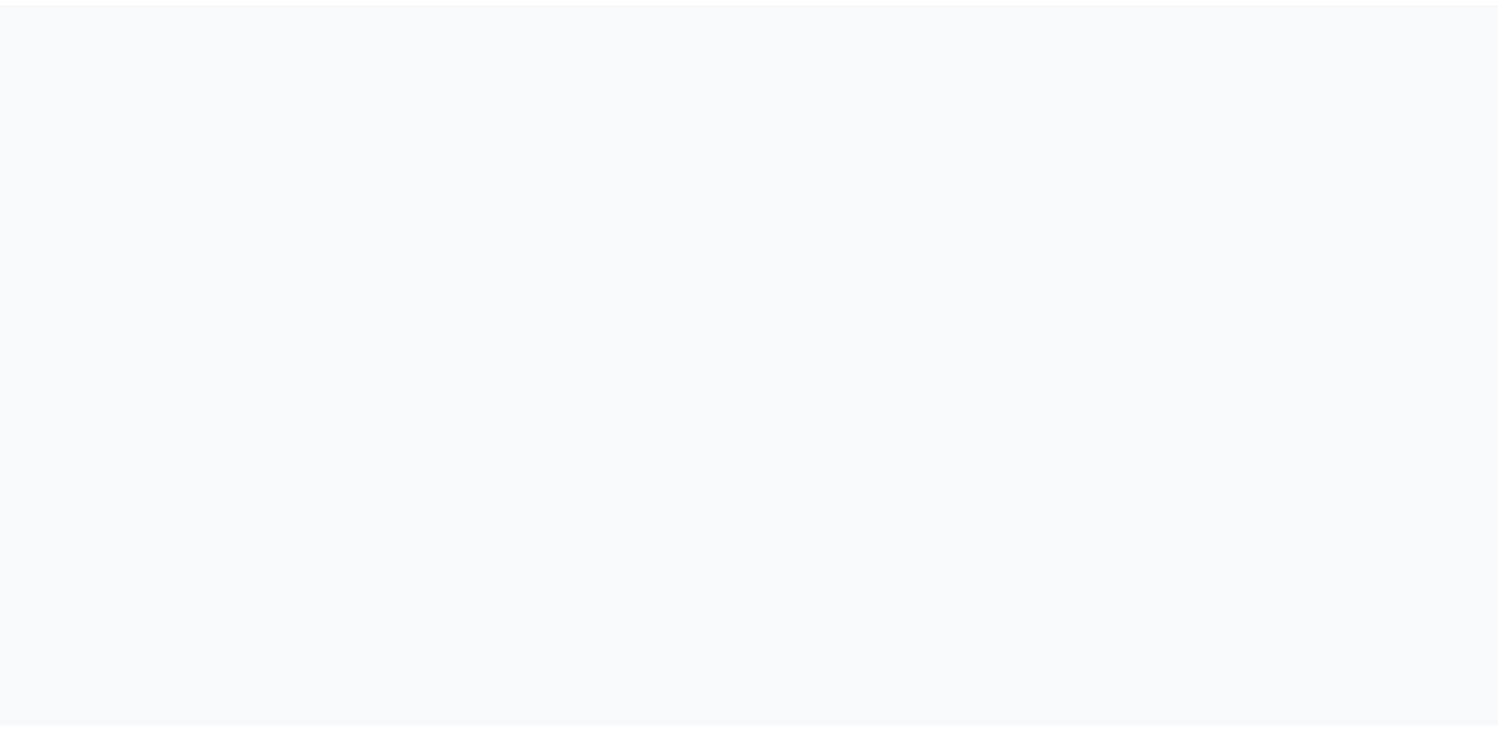 scroll, scrollTop: 0, scrollLeft: 0, axis: both 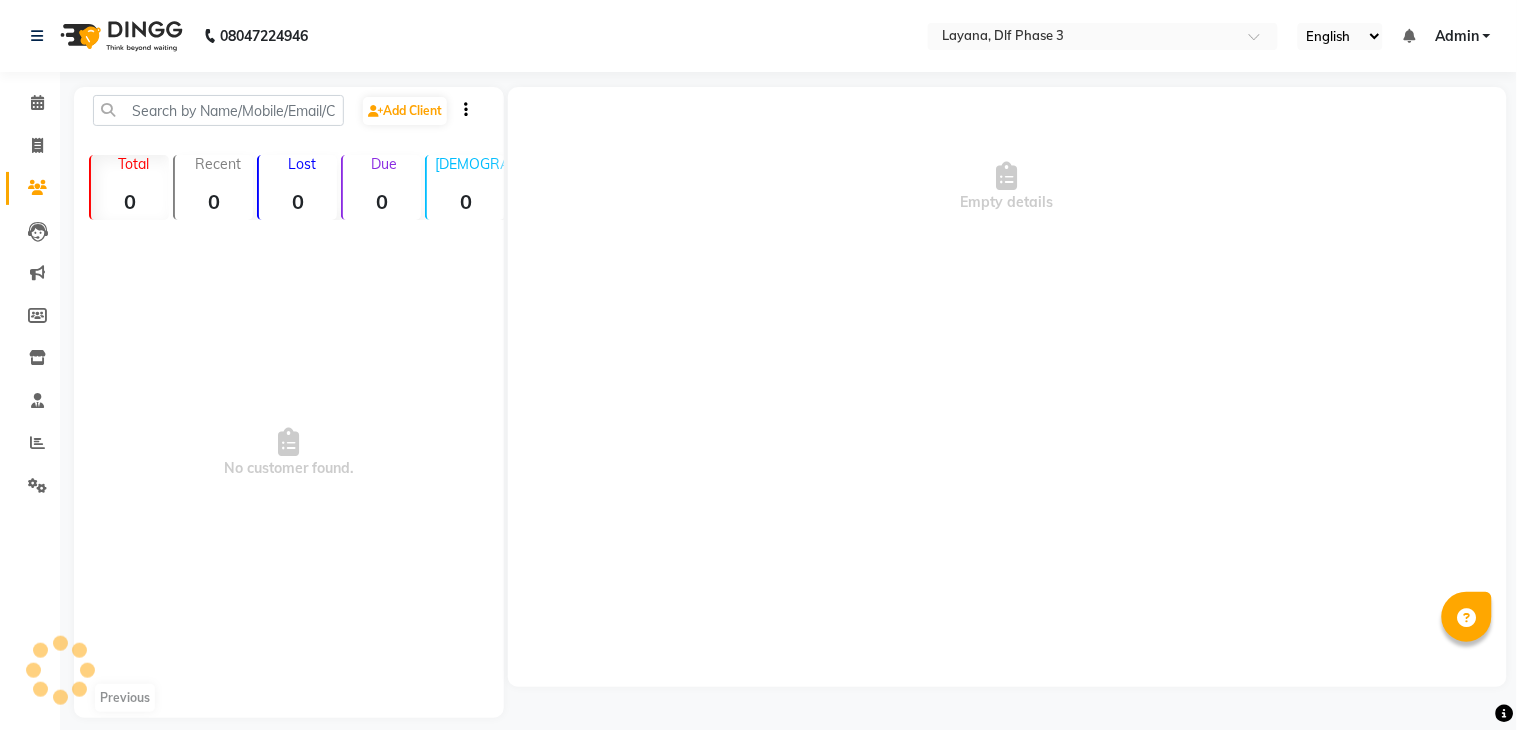 select on "en" 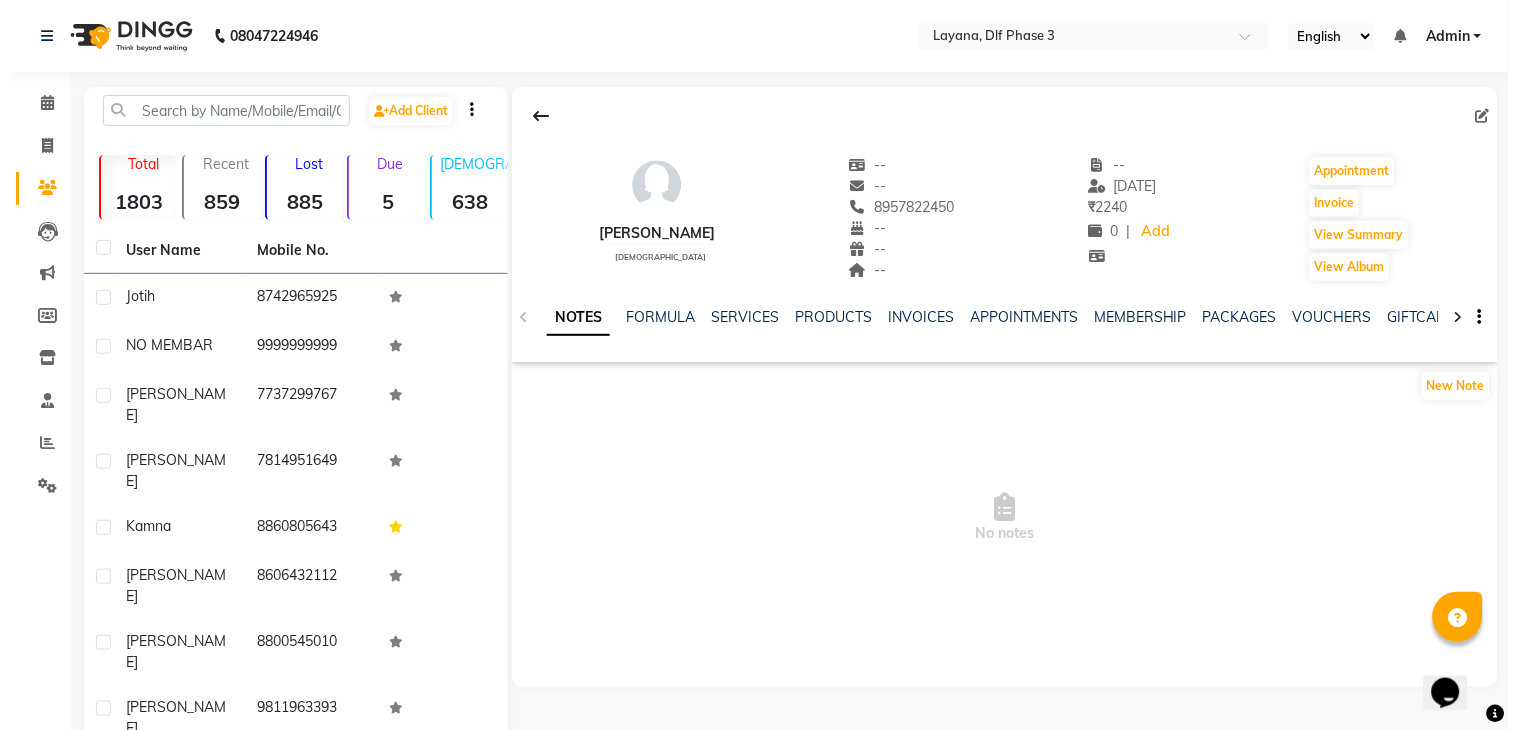 scroll, scrollTop: 0, scrollLeft: 0, axis: both 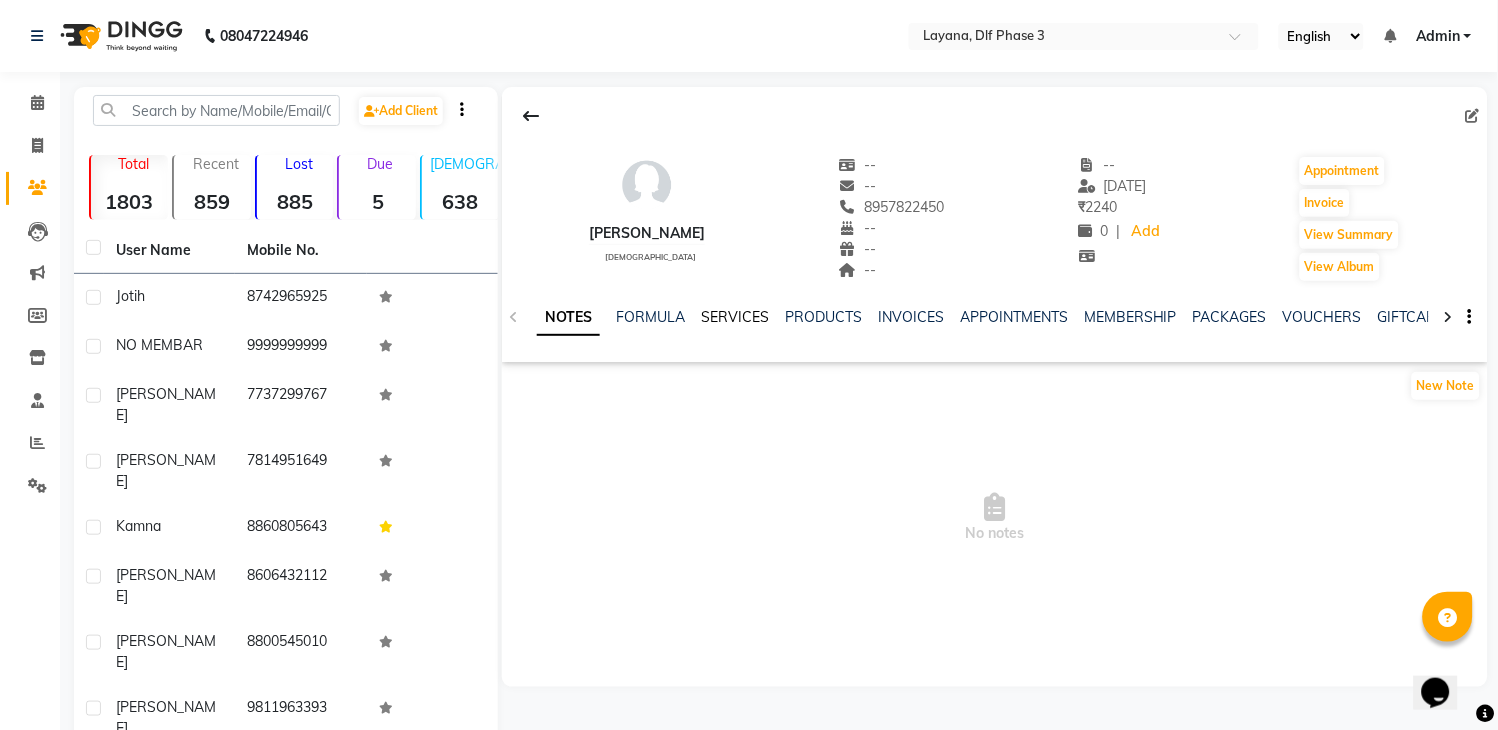 click on "SERVICES" 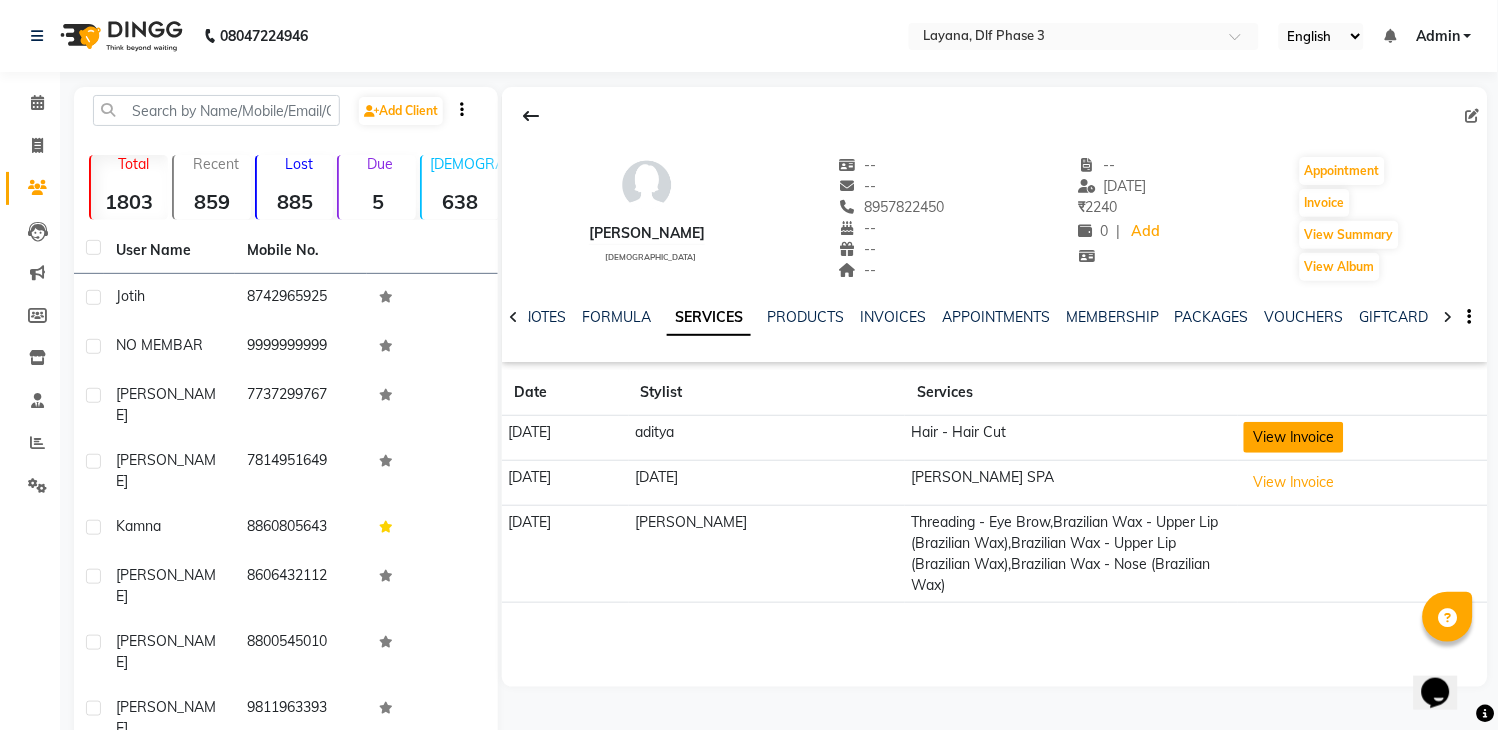 click on "View Invoice" 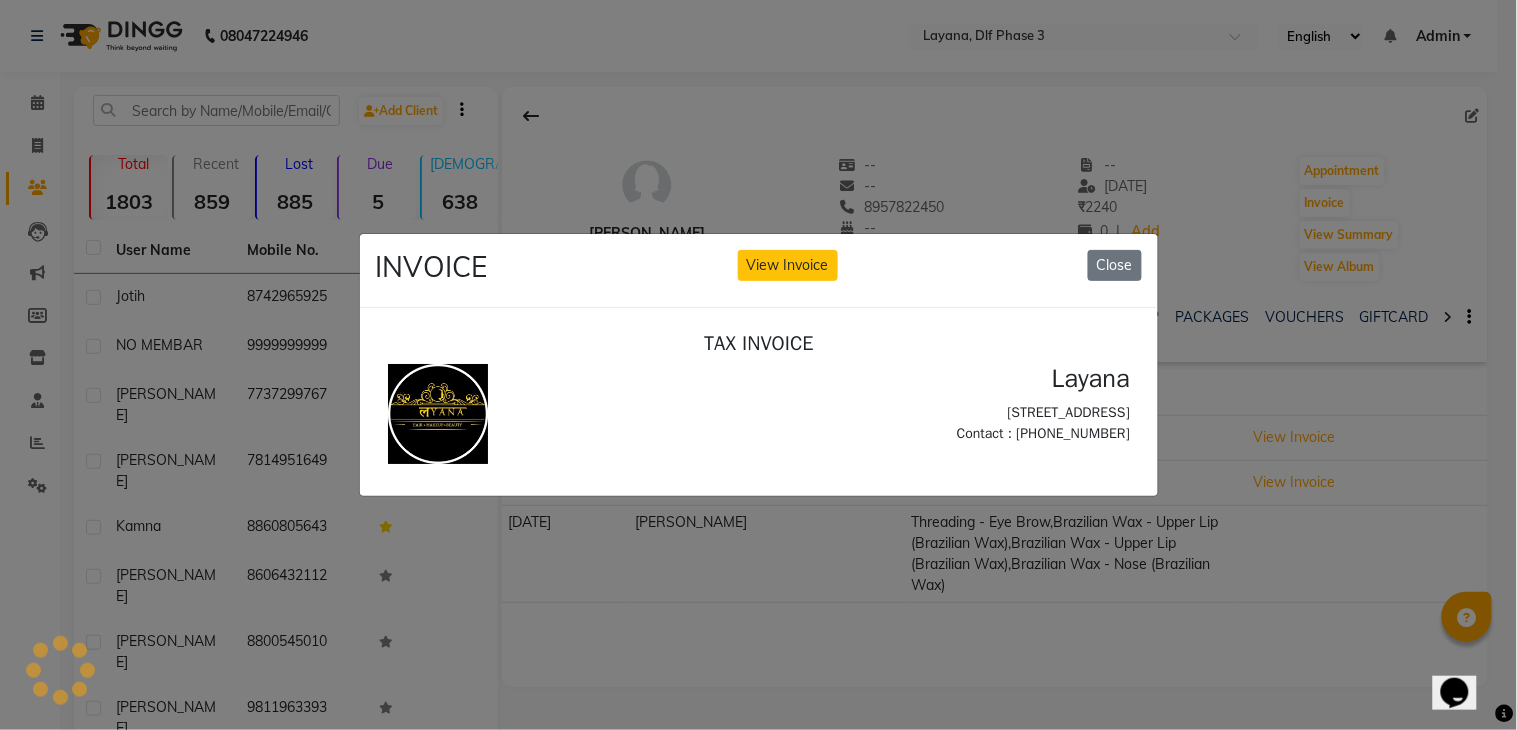 scroll, scrollTop: 0, scrollLeft: 0, axis: both 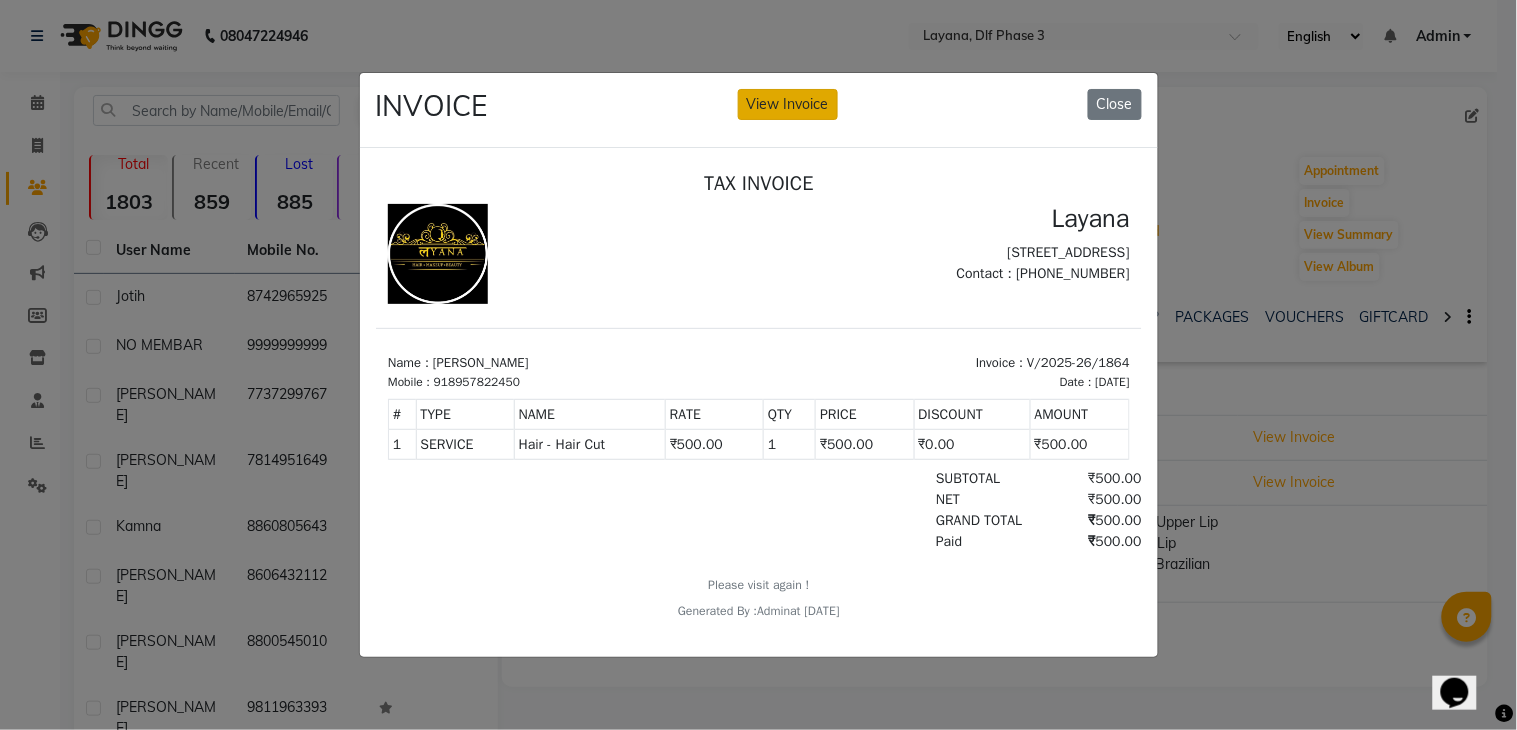 click on "View Invoice" 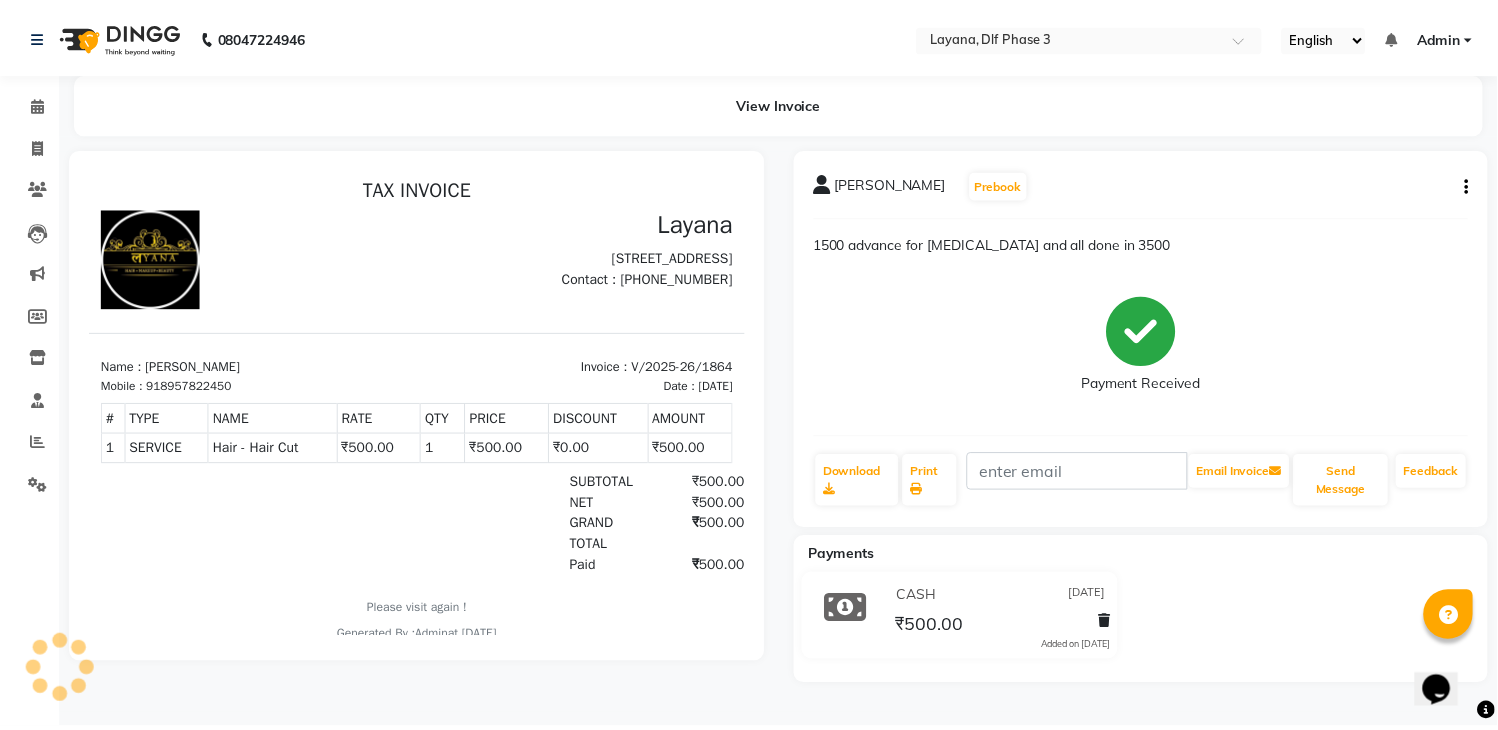 scroll, scrollTop: 0, scrollLeft: 0, axis: both 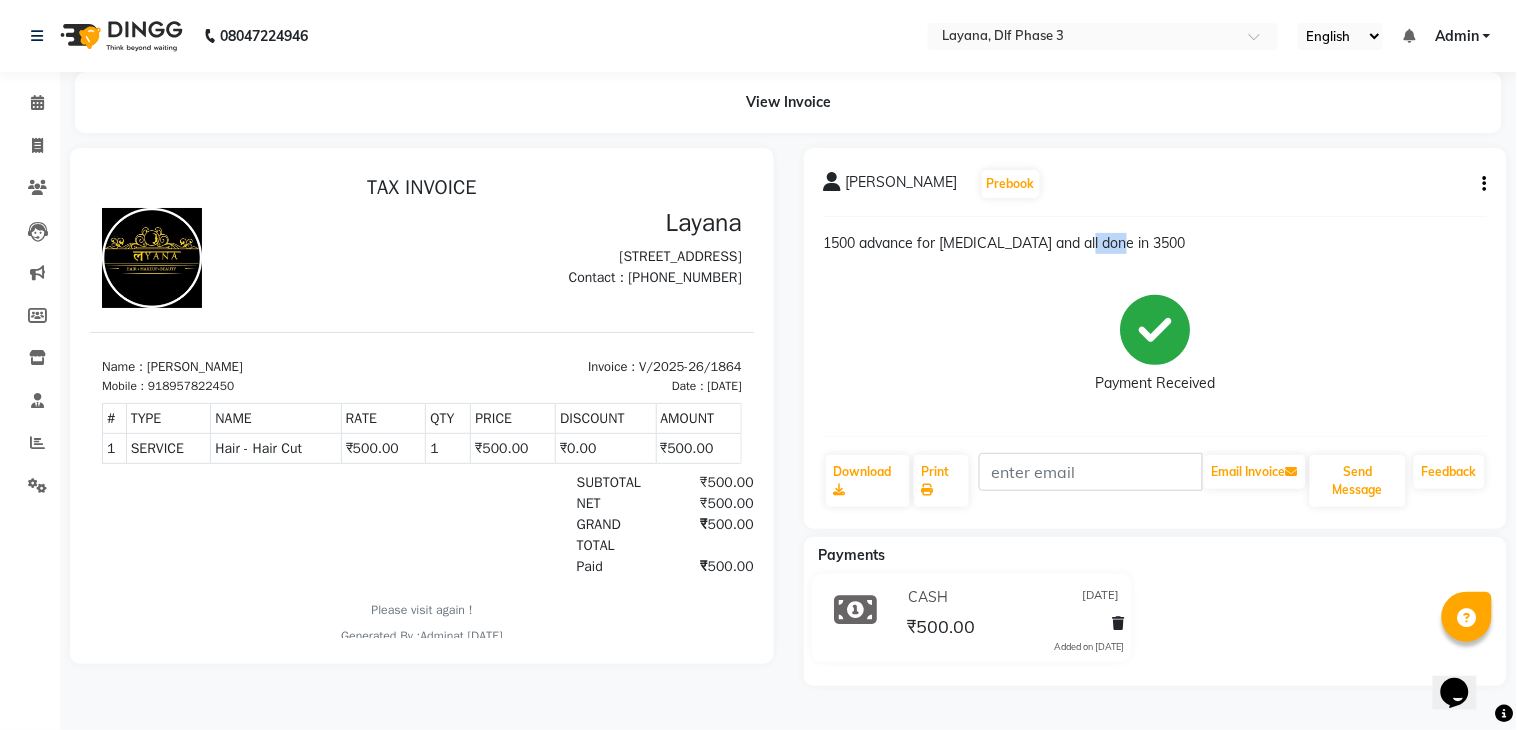 drag, startPoint x: 1078, startPoint y: 242, endPoint x: 1120, endPoint y: 241, distance: 42.0119 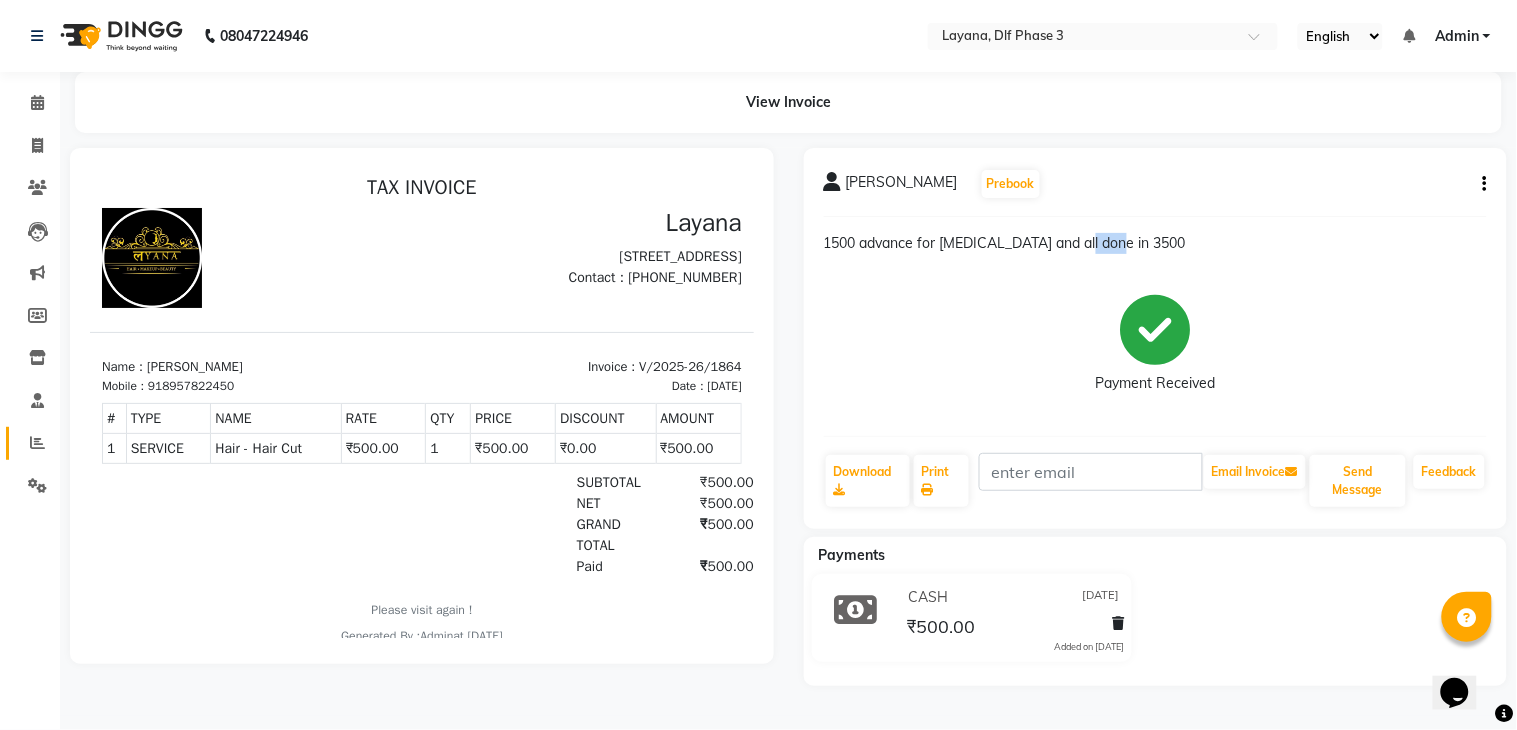 click on "Reports" 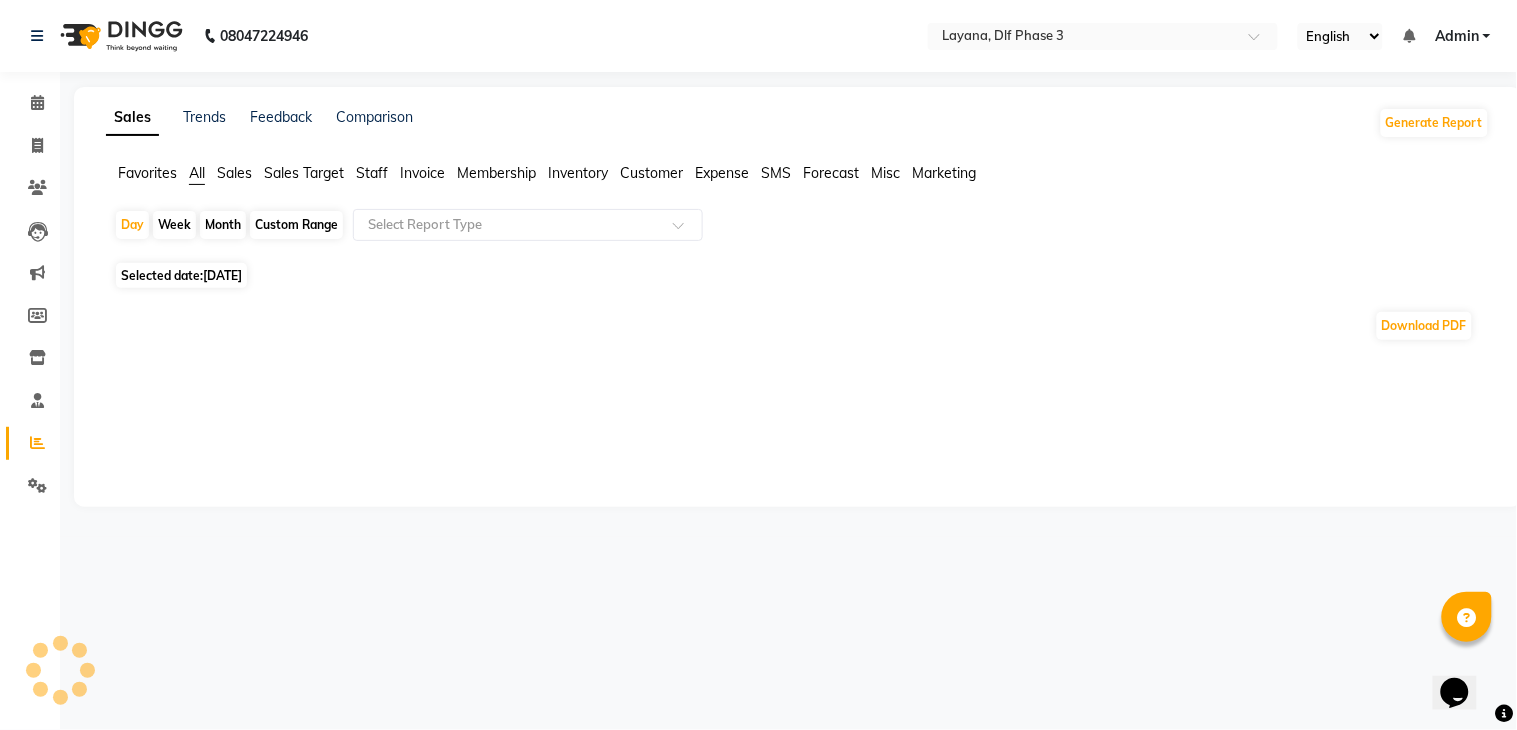 click on "Month" 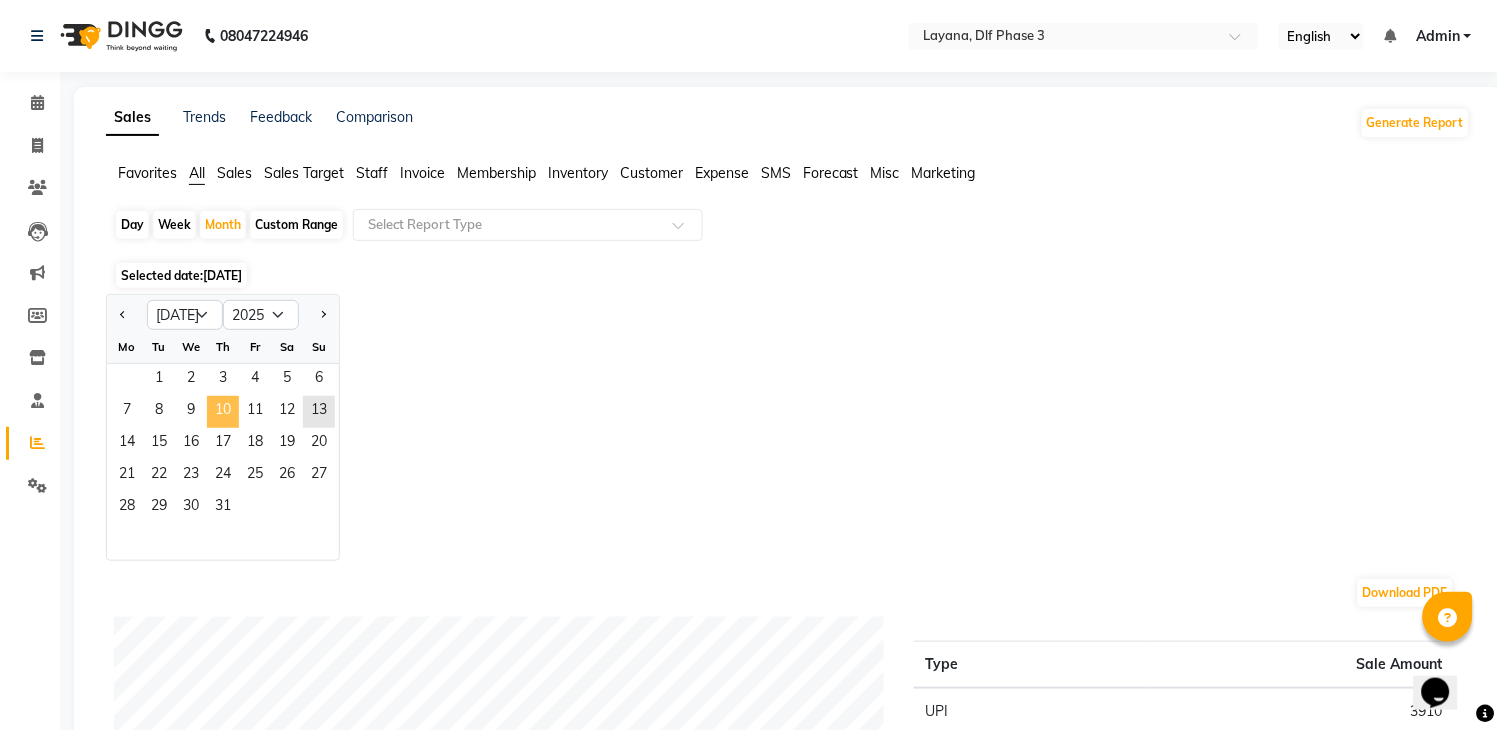 click on "10" 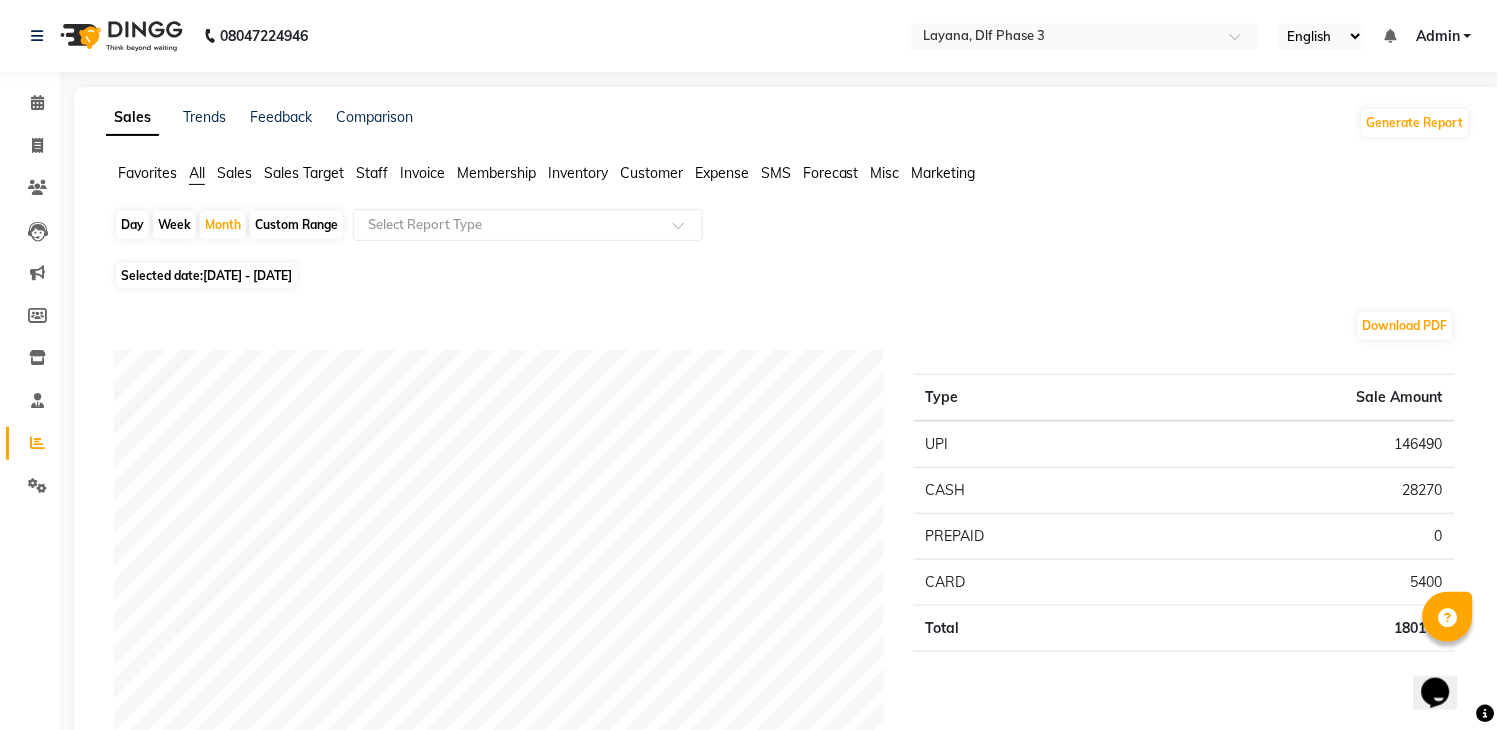 scroll, scrollTop: 638, scrollLeft: 0, axis: vertical 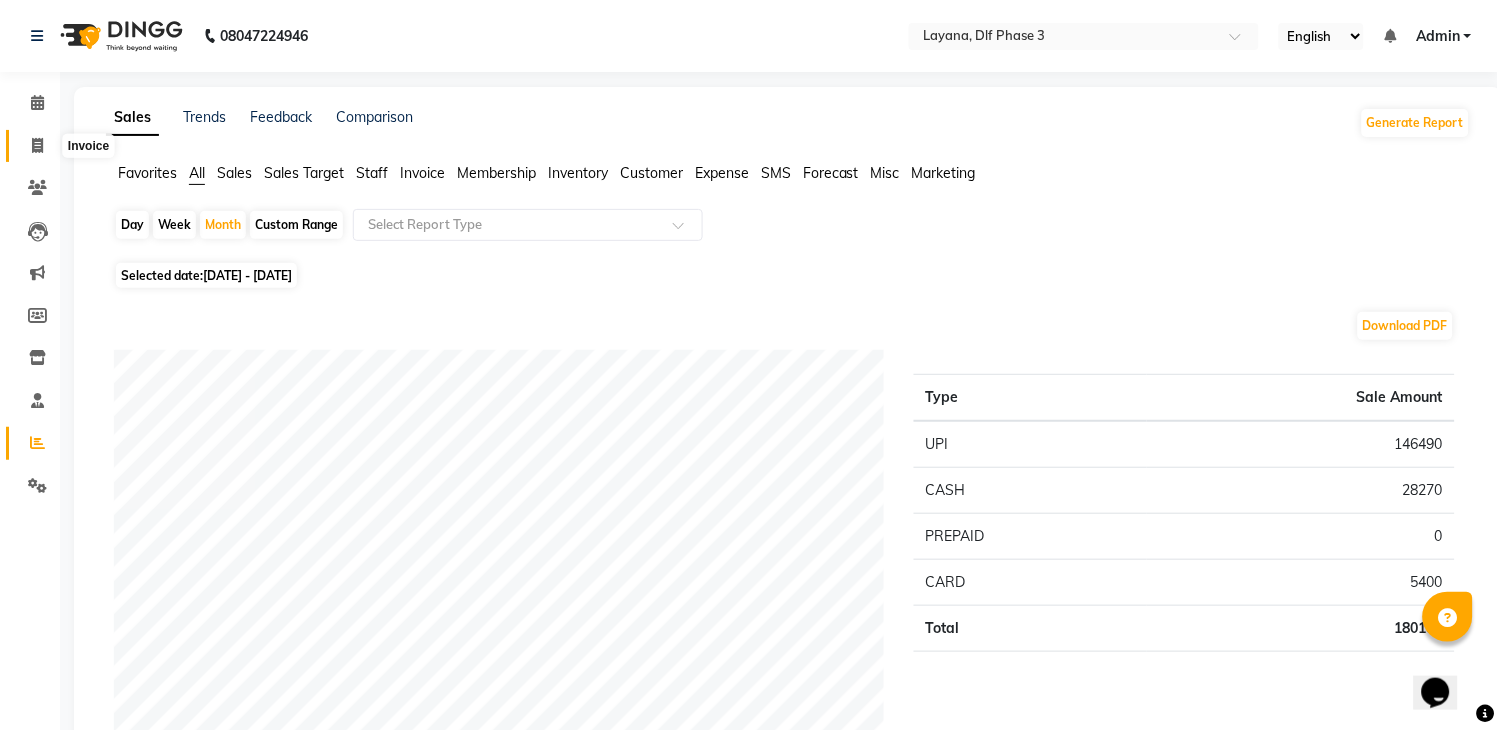 click 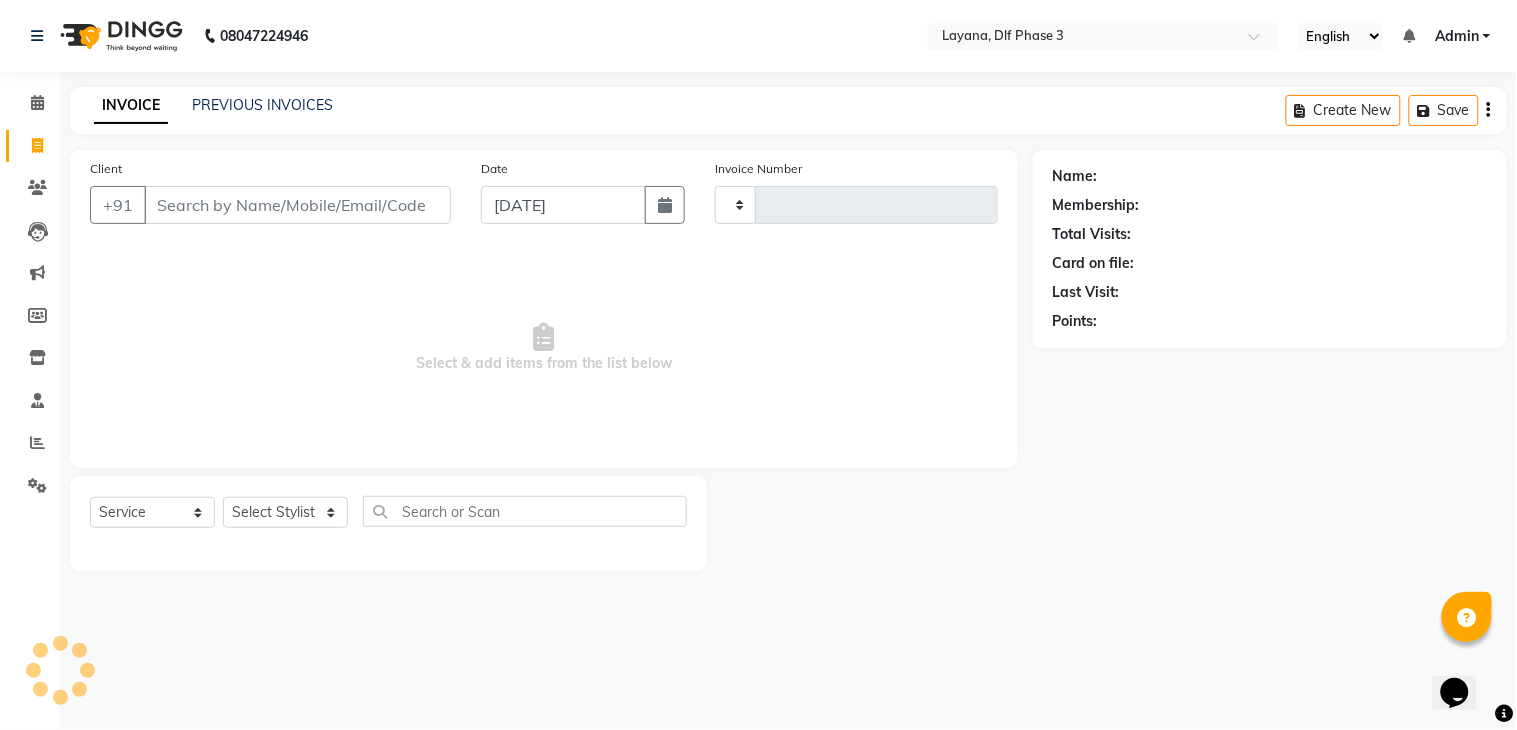 type on "1941" 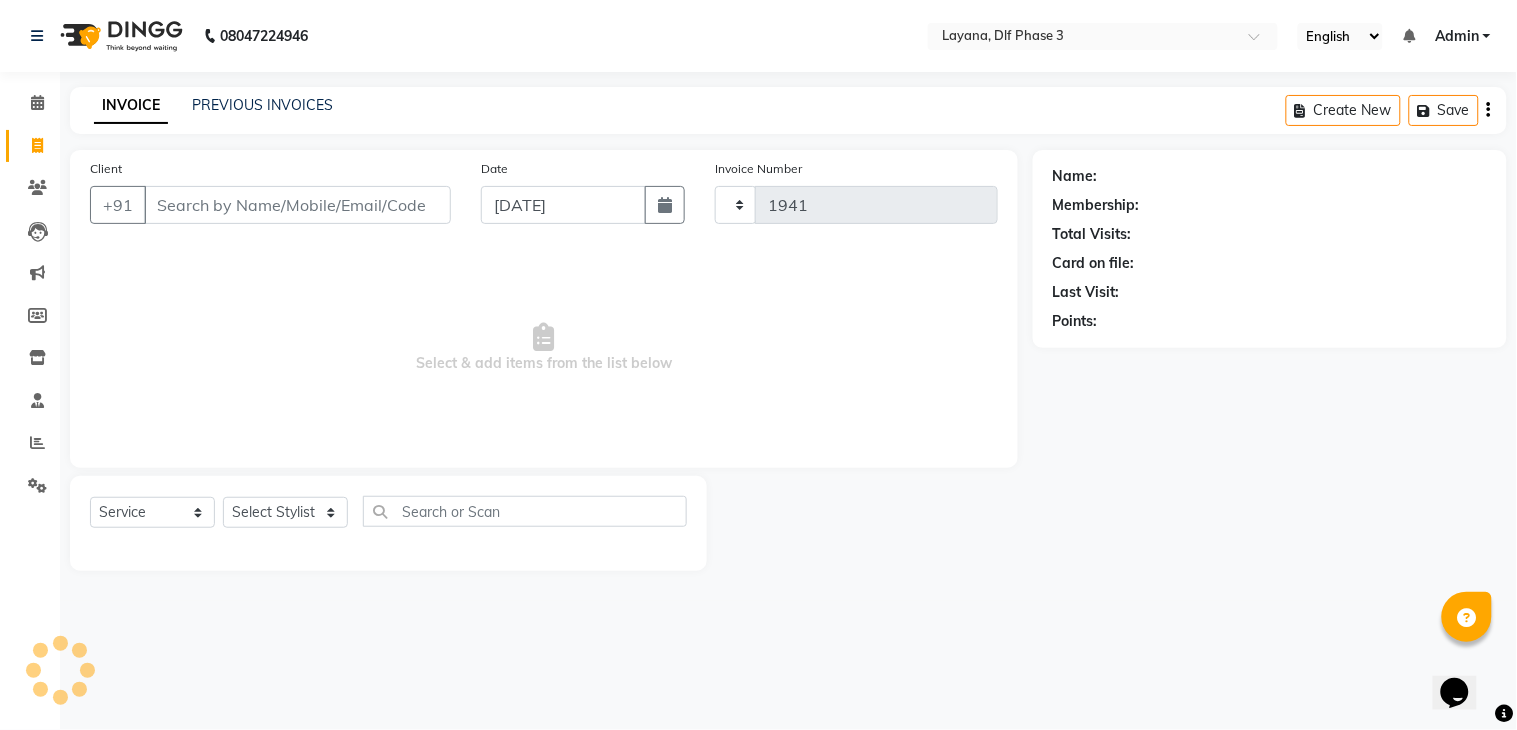 select on "6973" 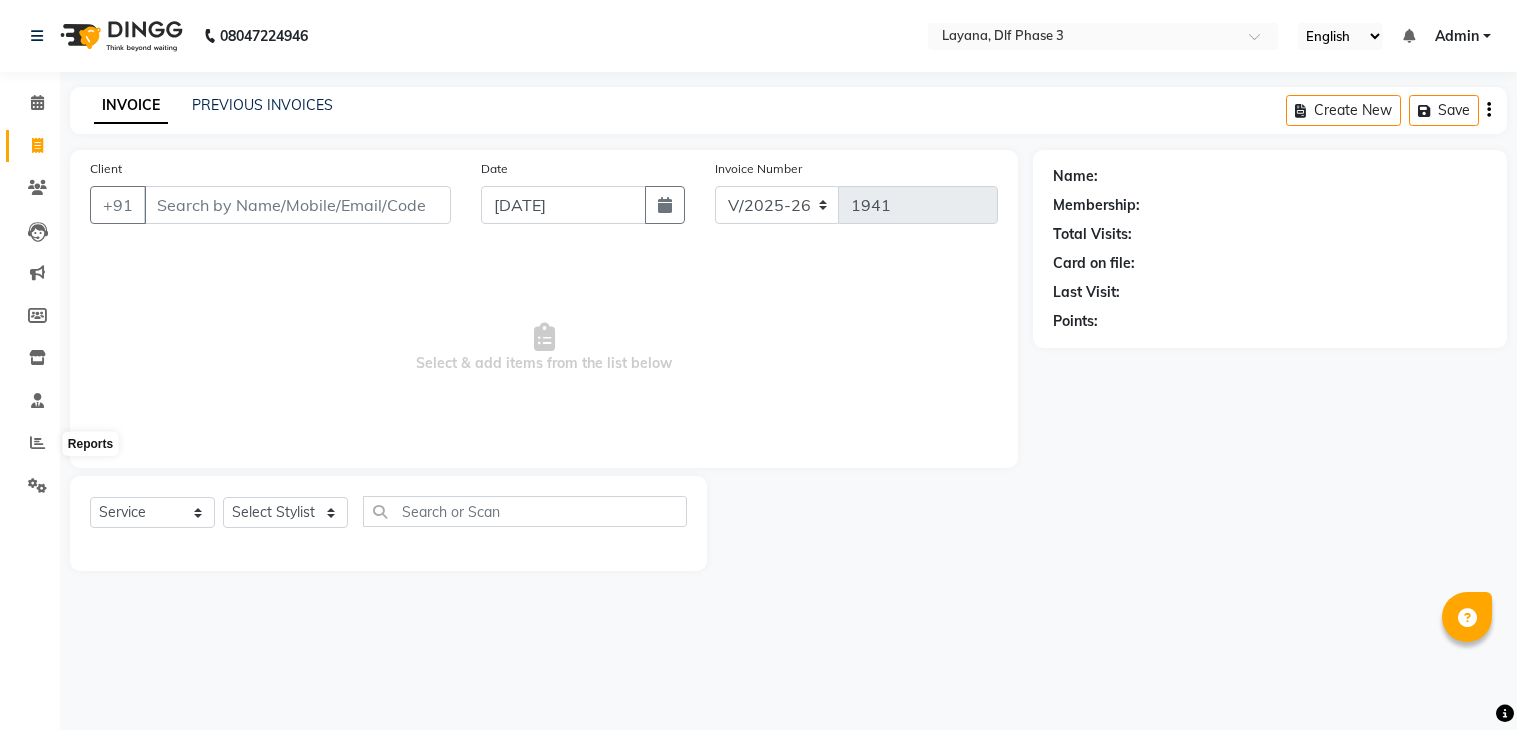 select on "6973" 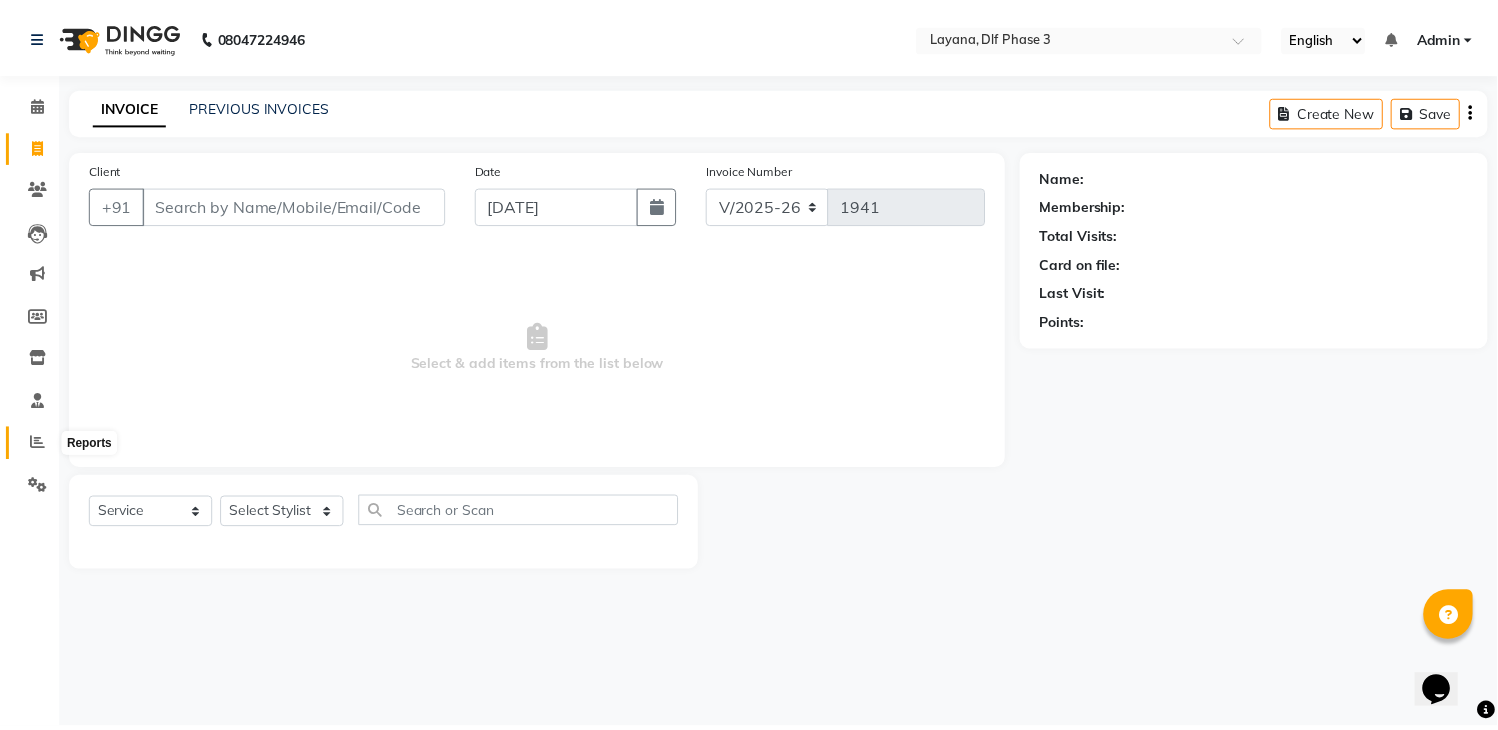 scroll, scrollTop: 0, scrollLeft: 0, axis: both 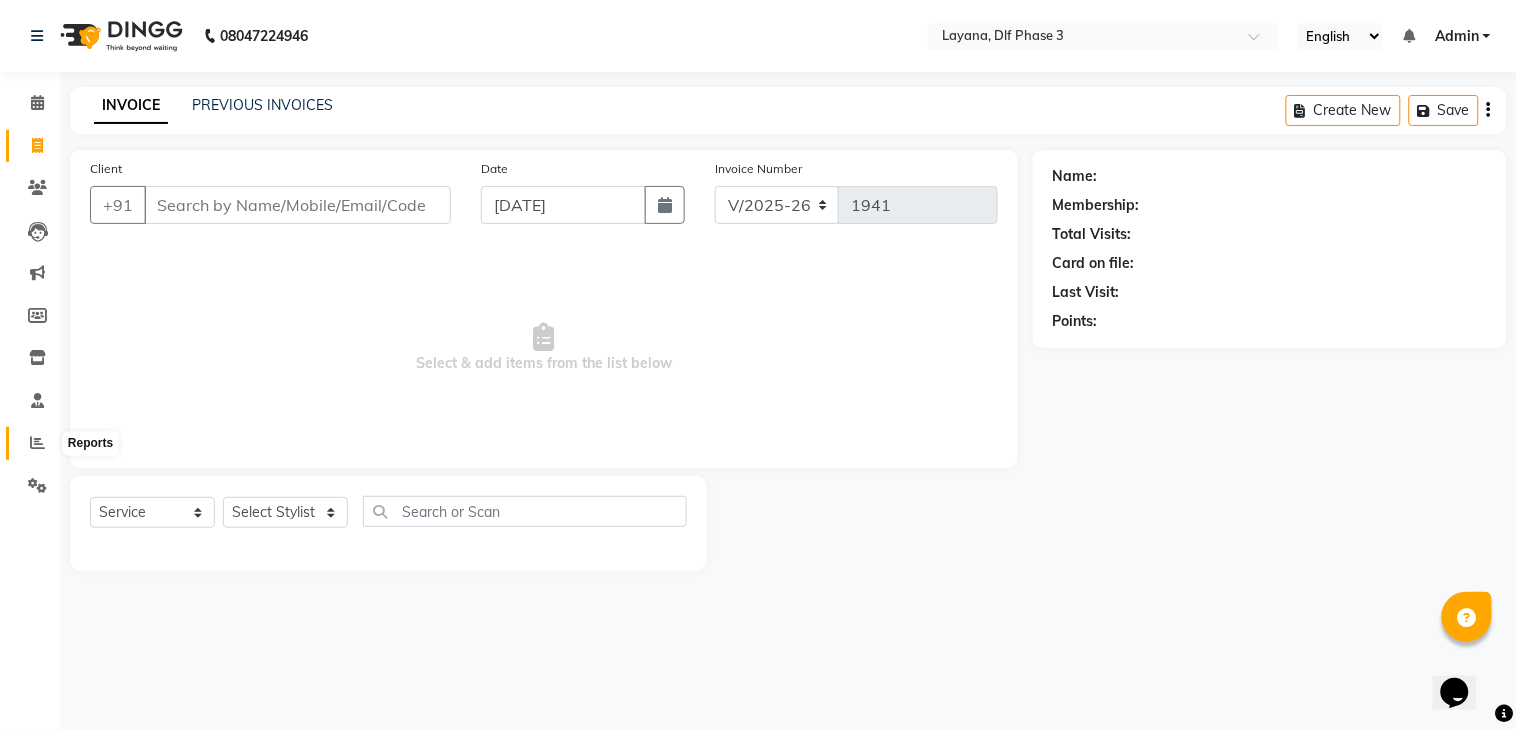 click 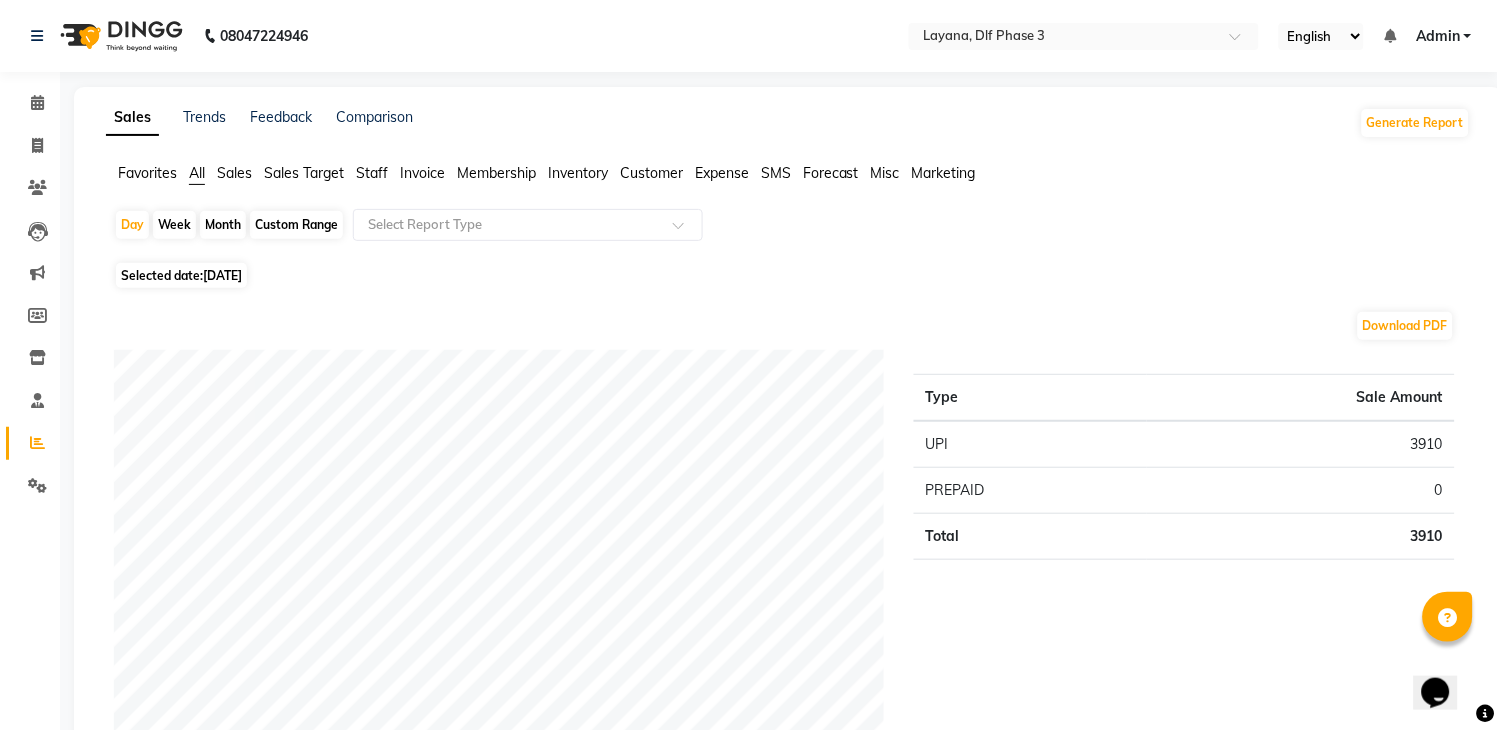 scroll, scrollTop: 638, scrollLeft: 0, axis: vertical 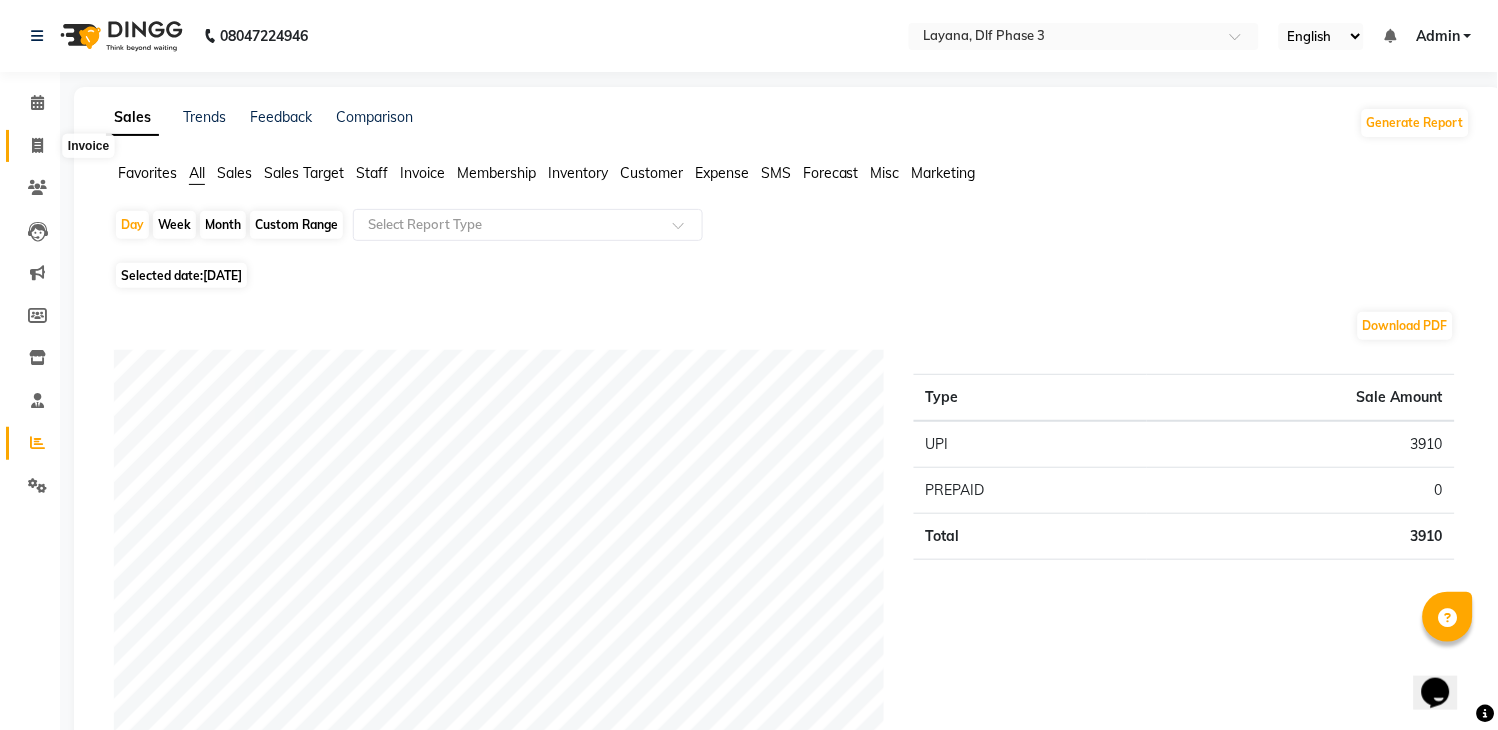 click 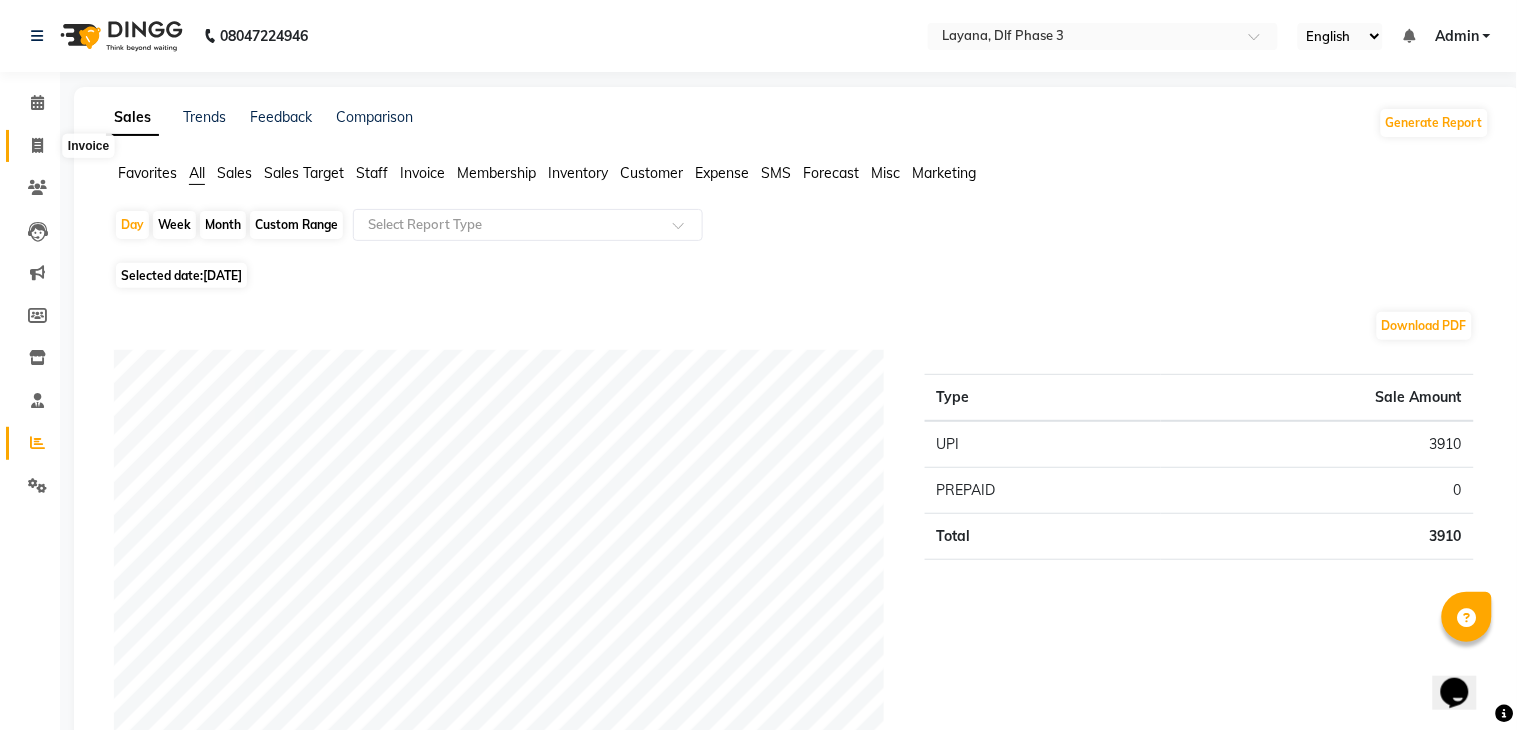 select on "service" 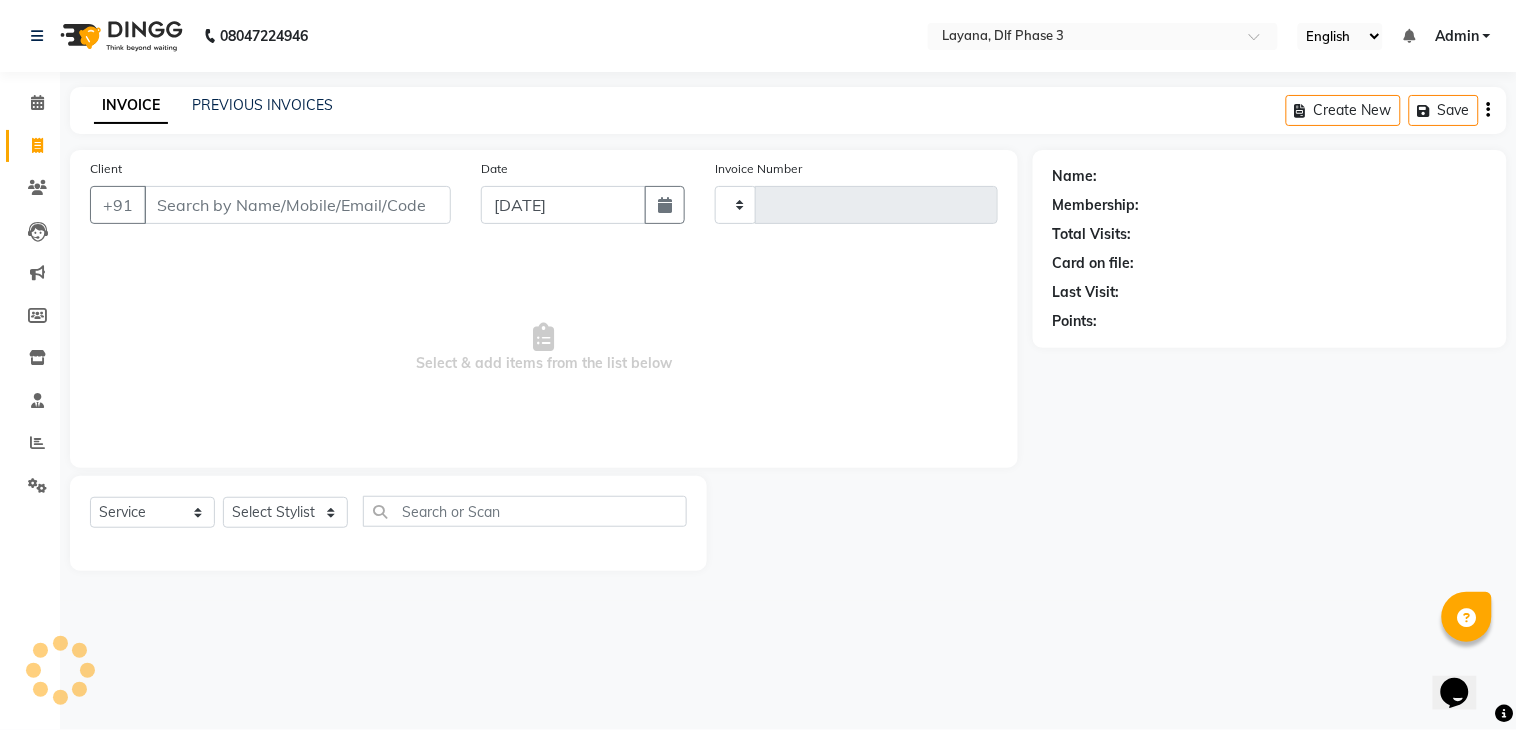 type on "1941" 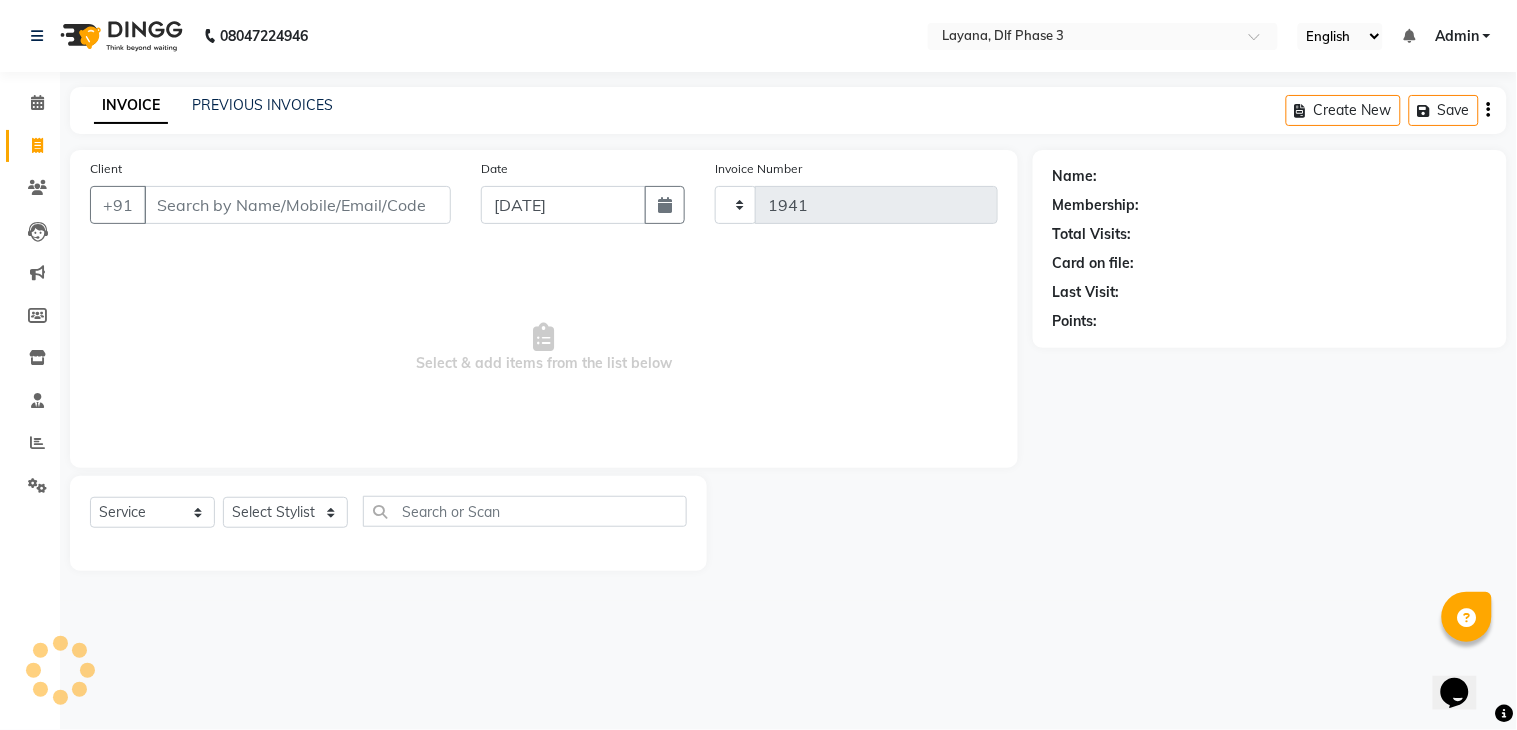 select on "6973" 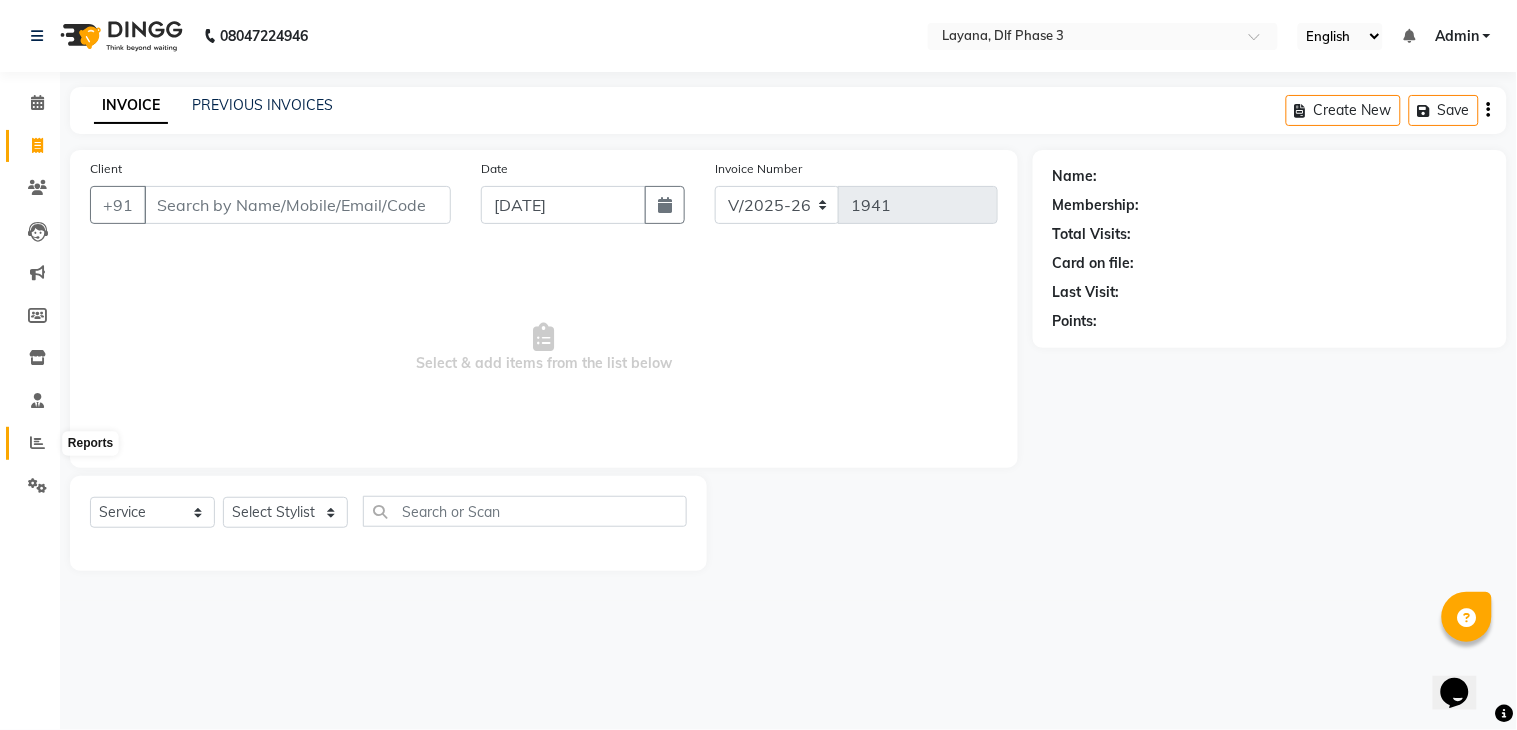click 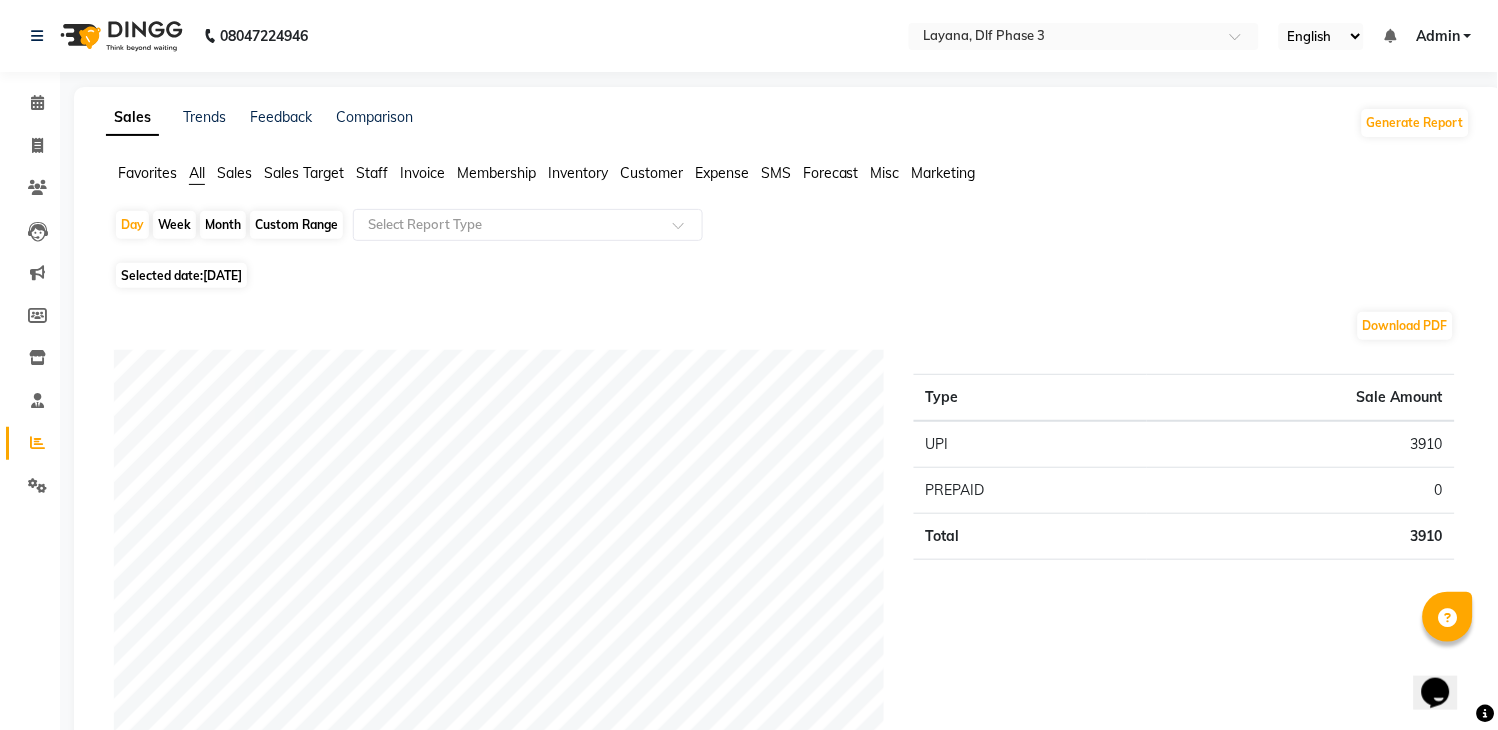 click on "Month" 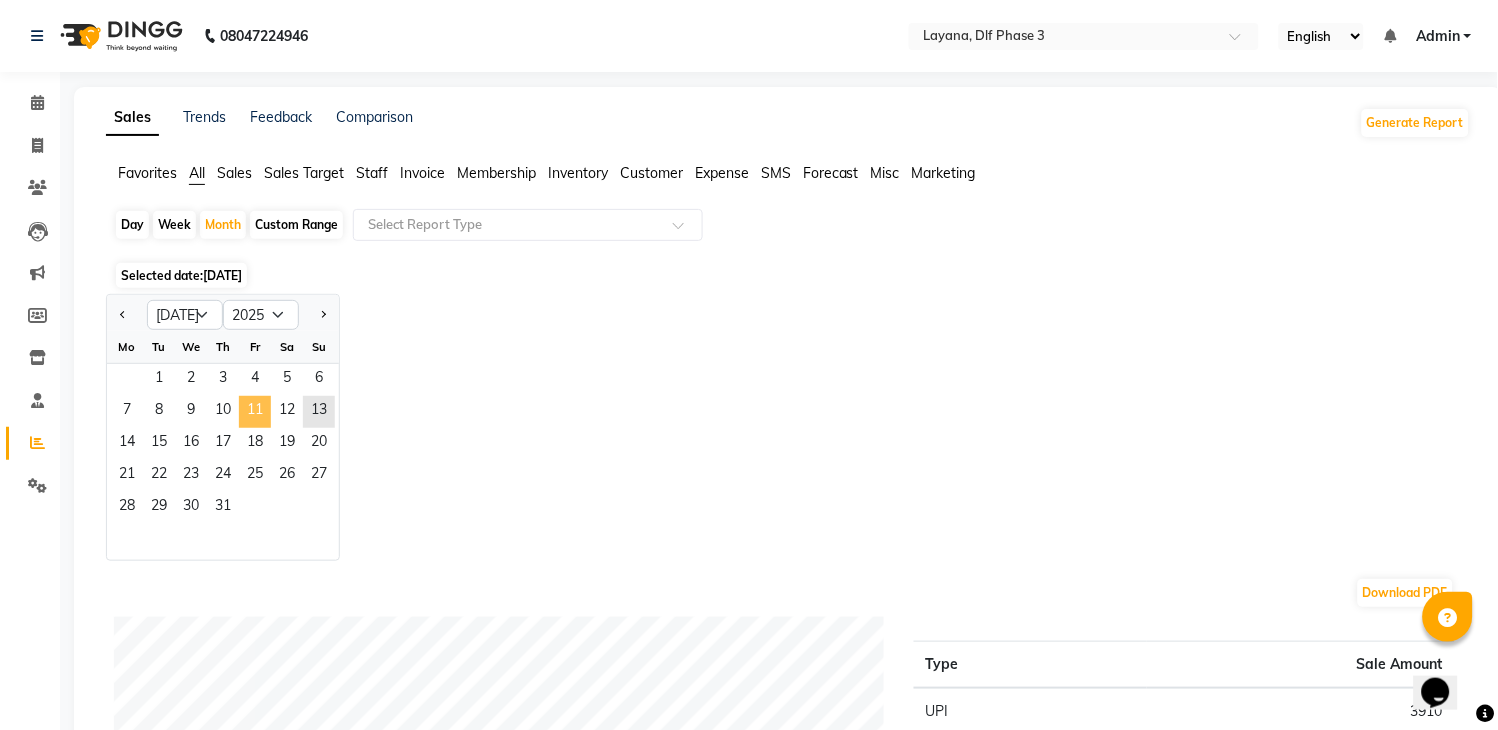 click on "11" 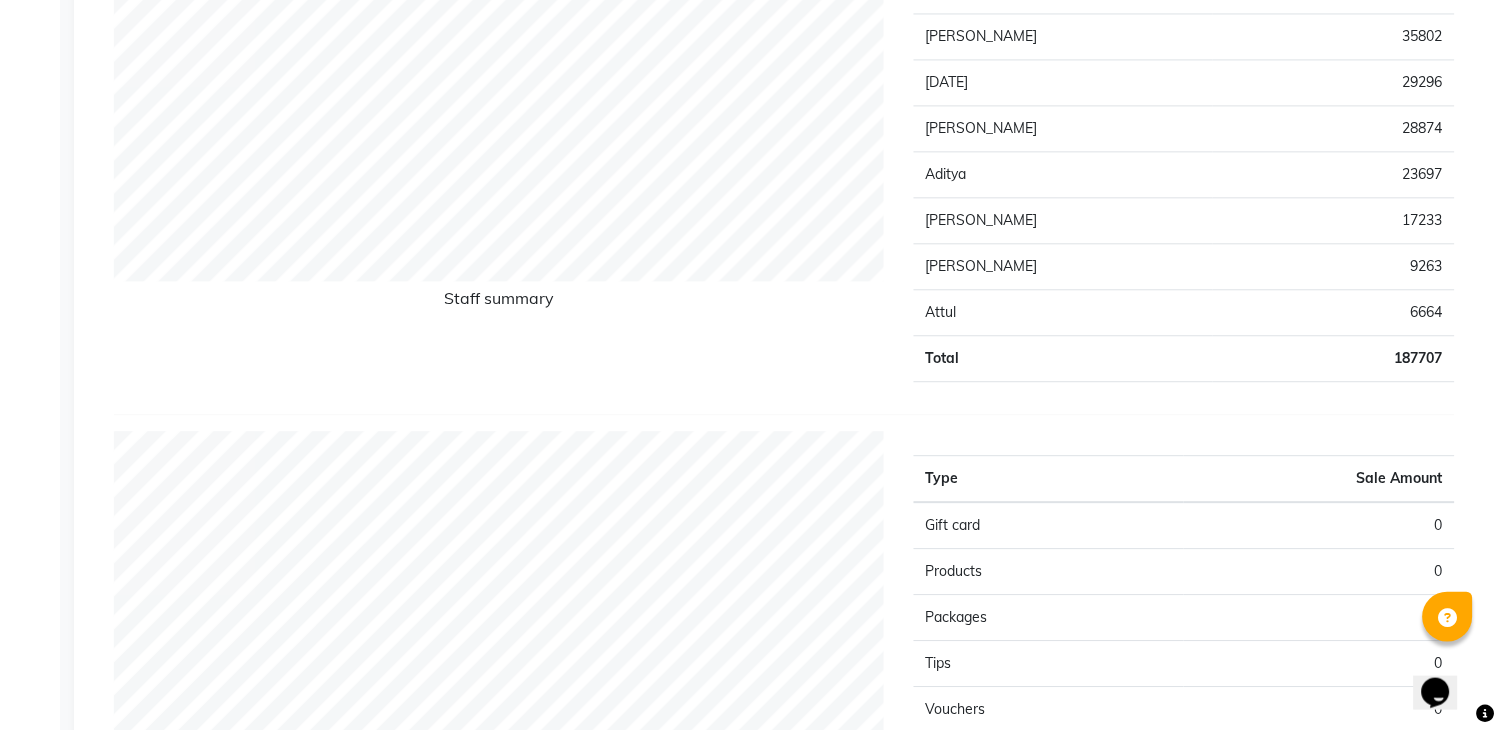scroll, scrollTop: 947, scrollLeft: 0, axis: vertical 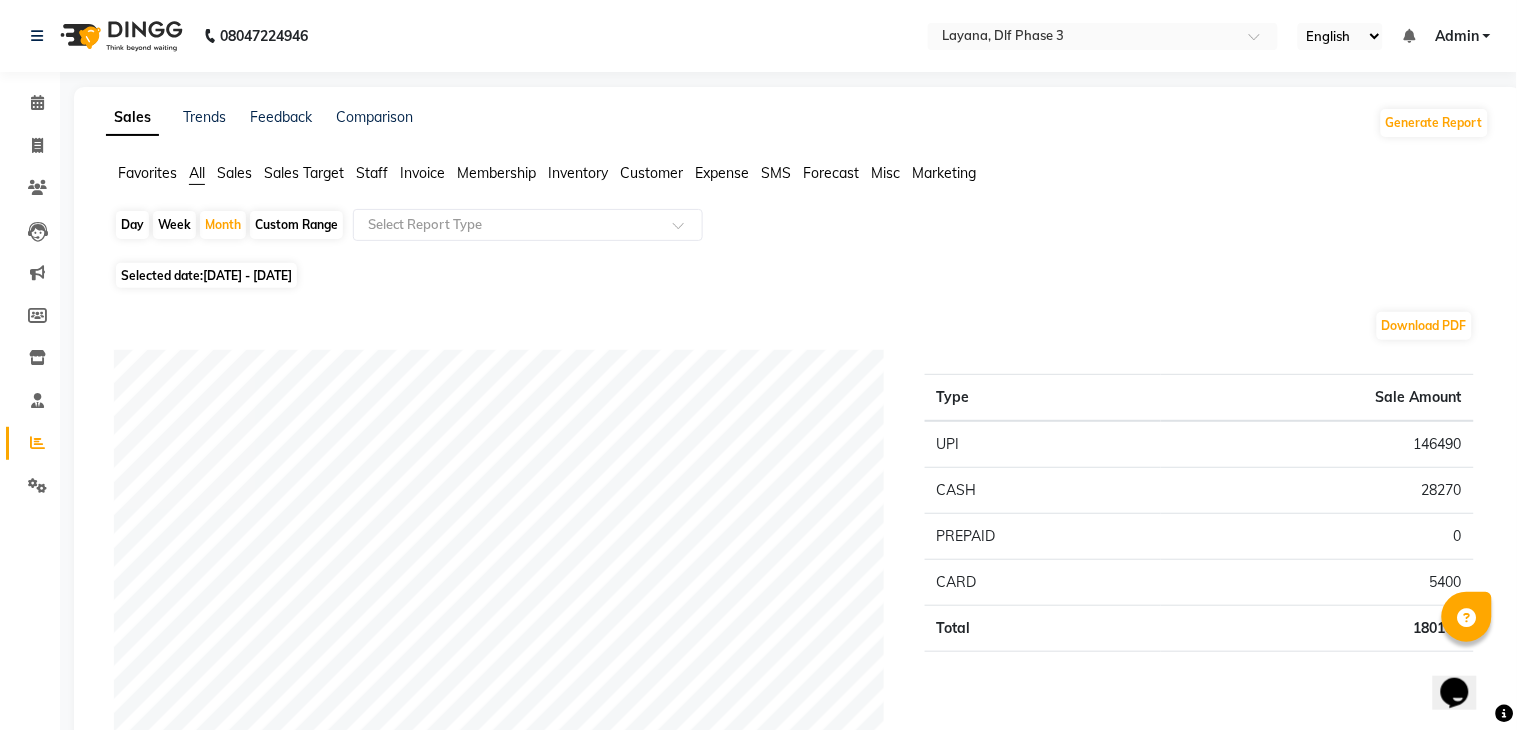 select on "service" 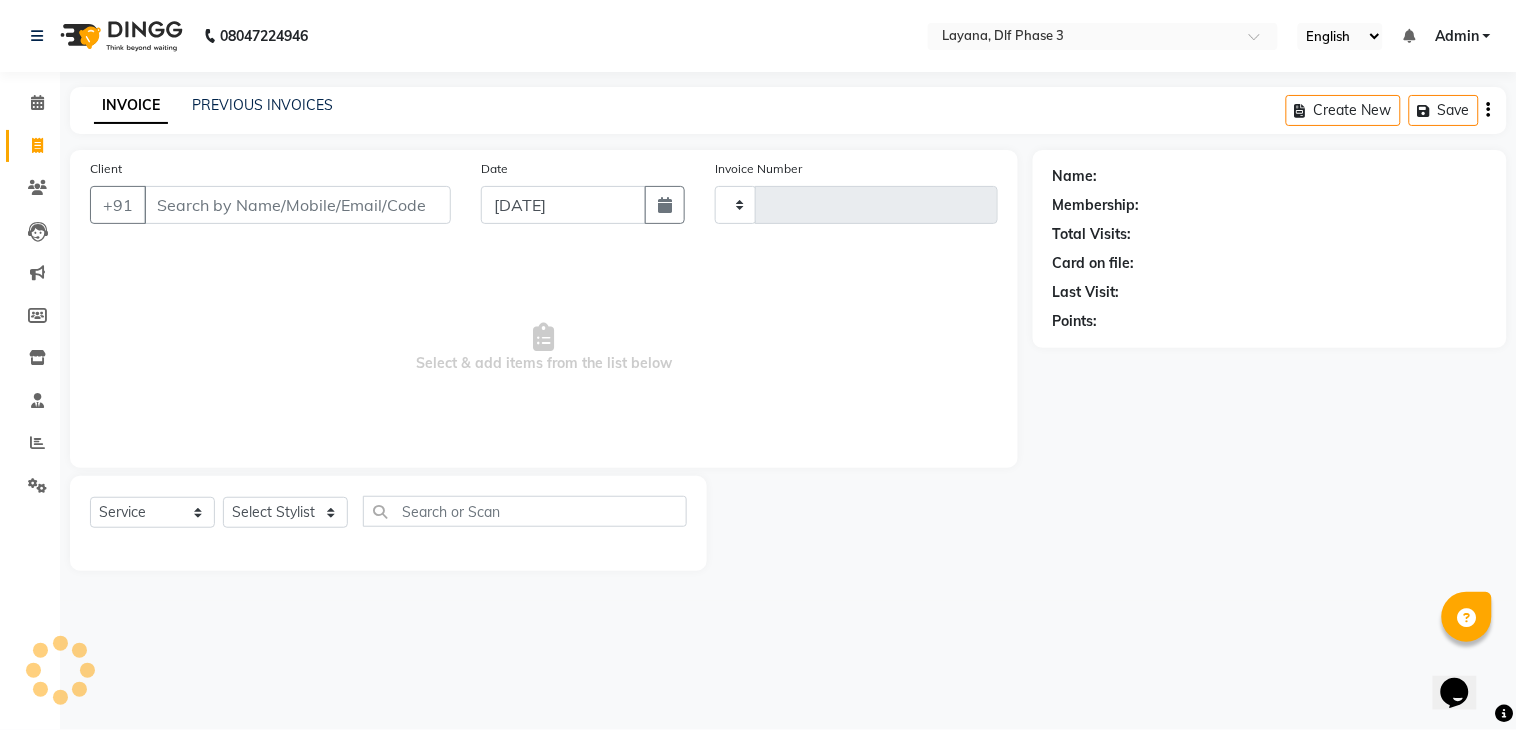 type on "1941" 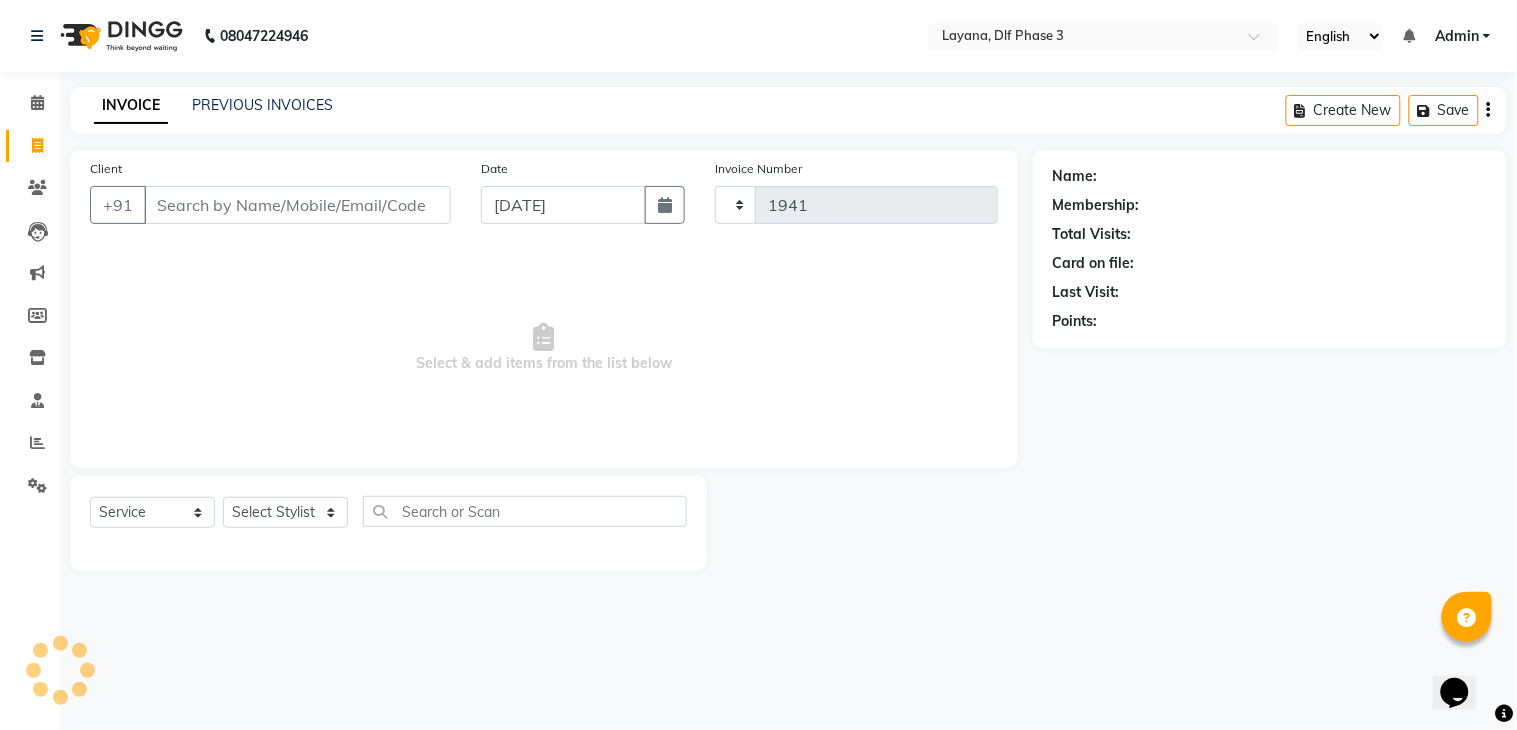 select on "6973" 